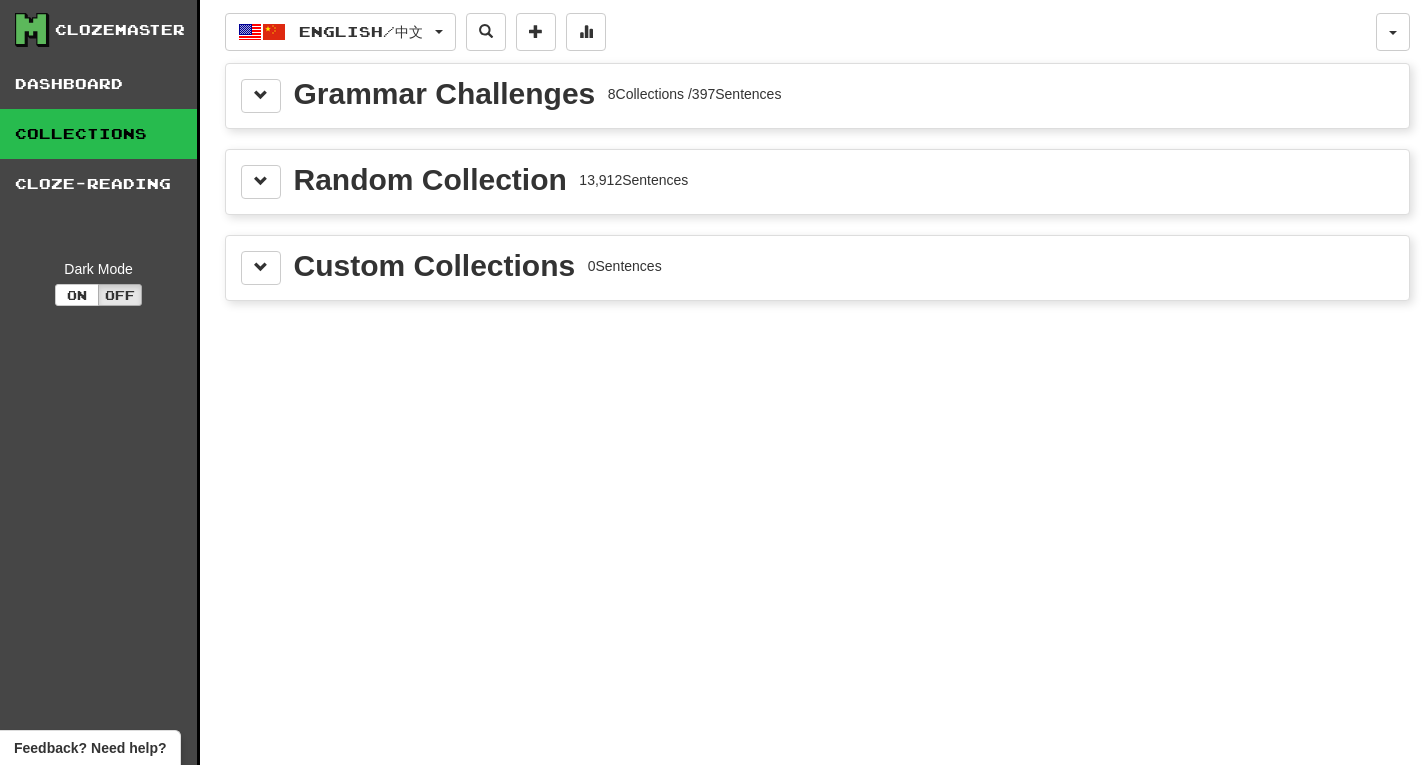 scroll, scrollTop: 0, scrollLeft: 0, axis: both 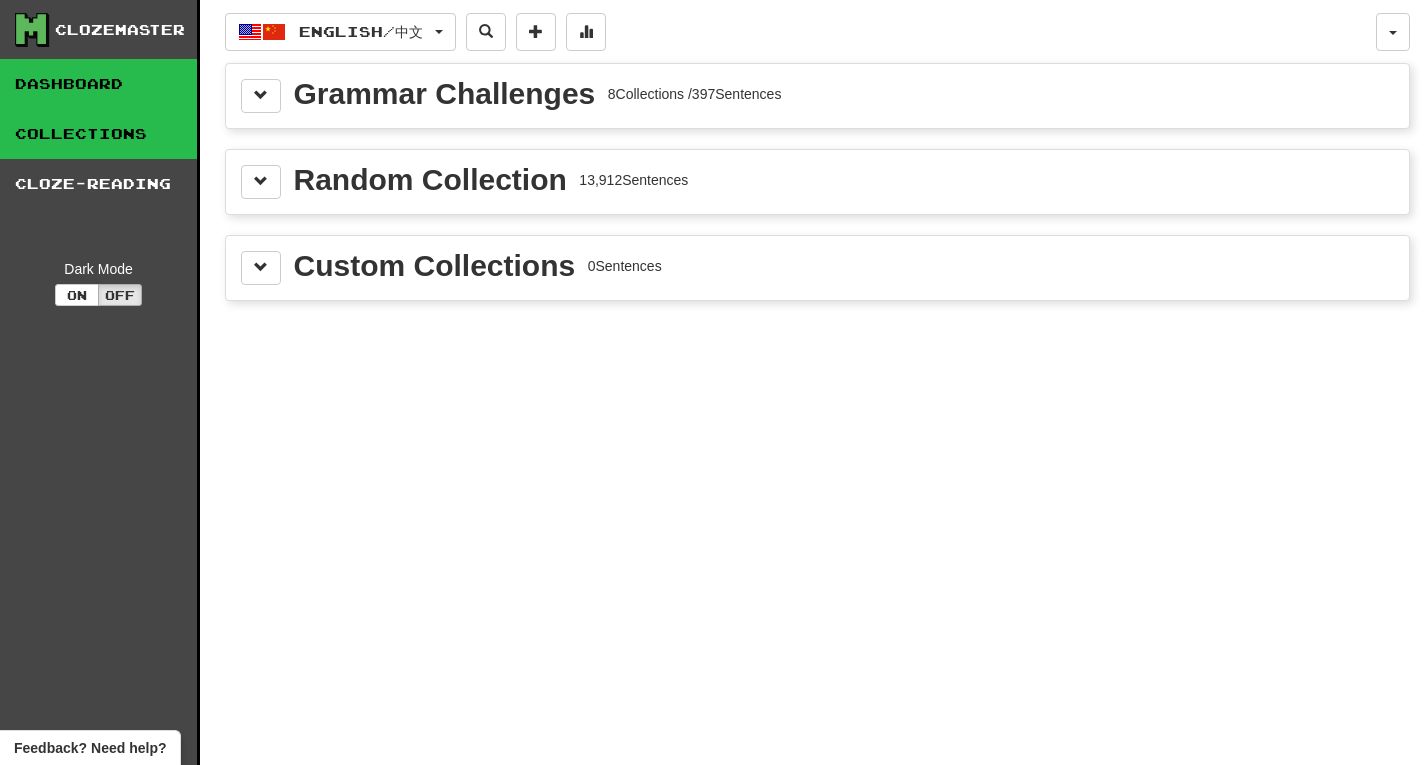 click on "Dashboard" at bounding box center [98, 84] 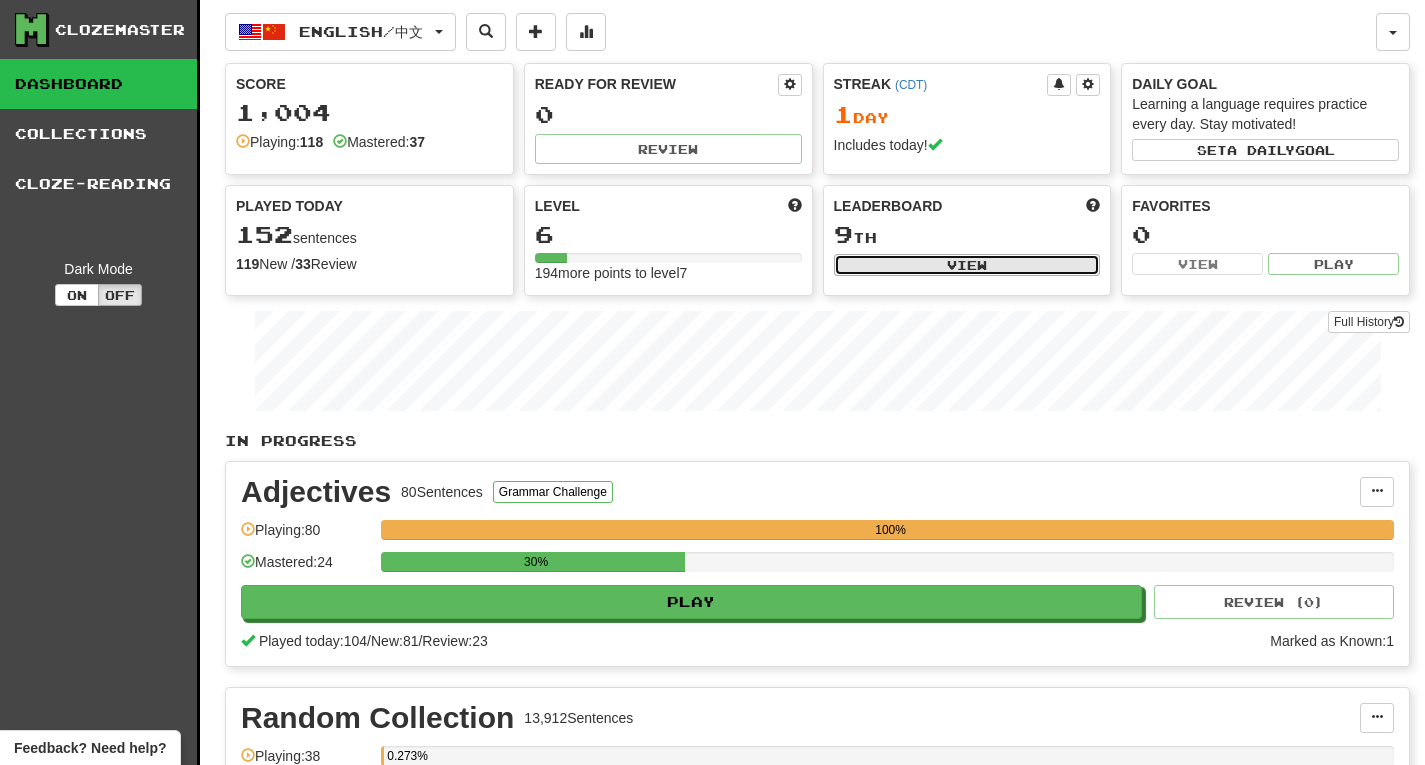 click on "View" at bounding box center [967, 265] 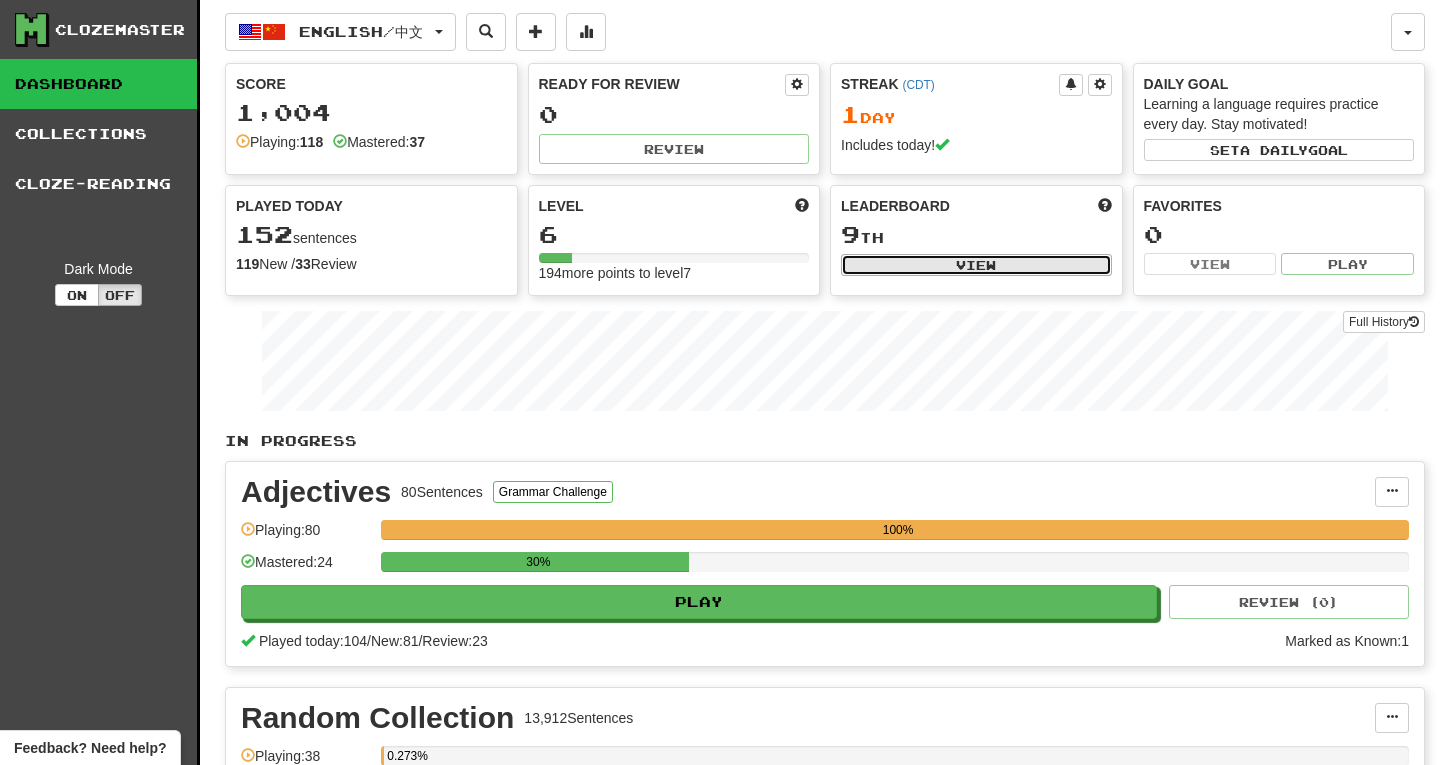select on "**********" 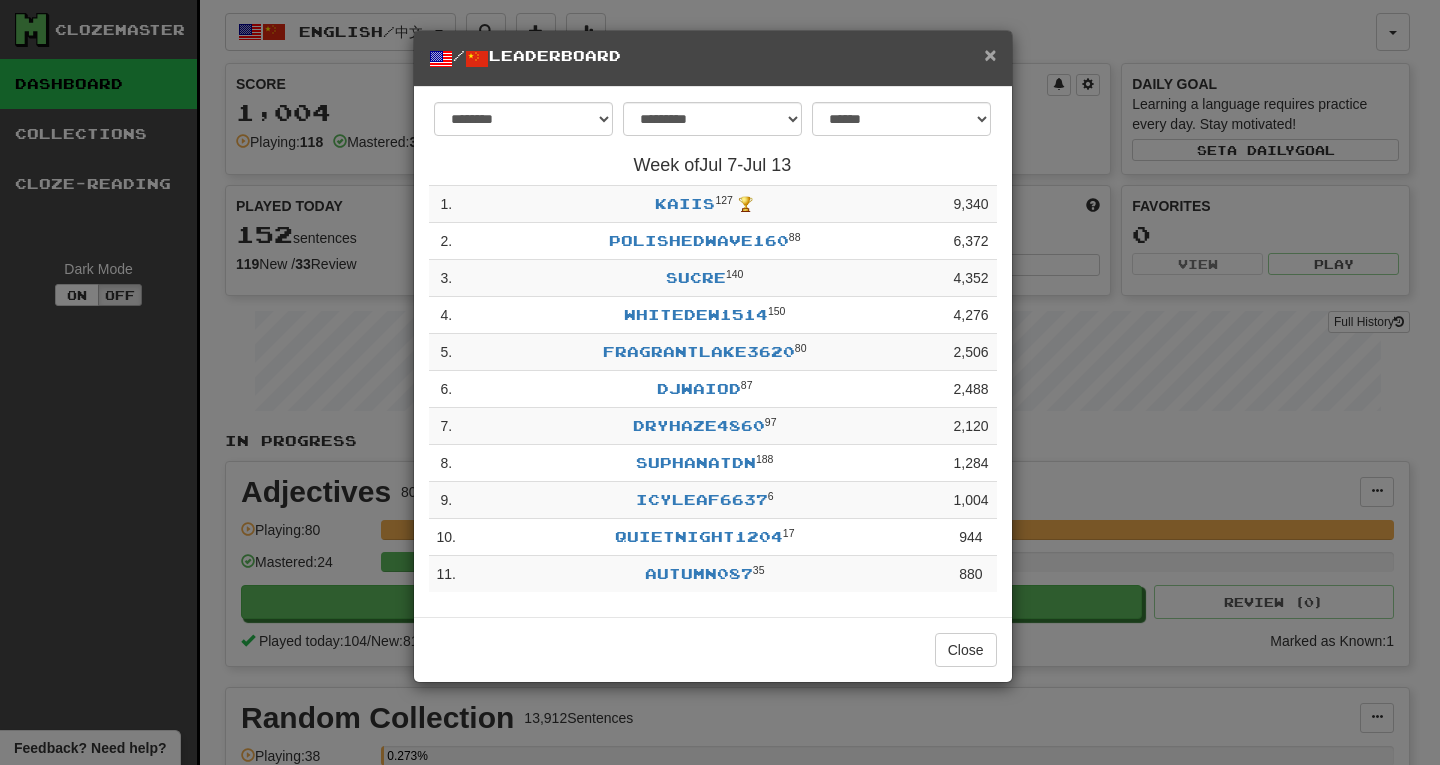 click on "×" at bounding box center (990, 54) 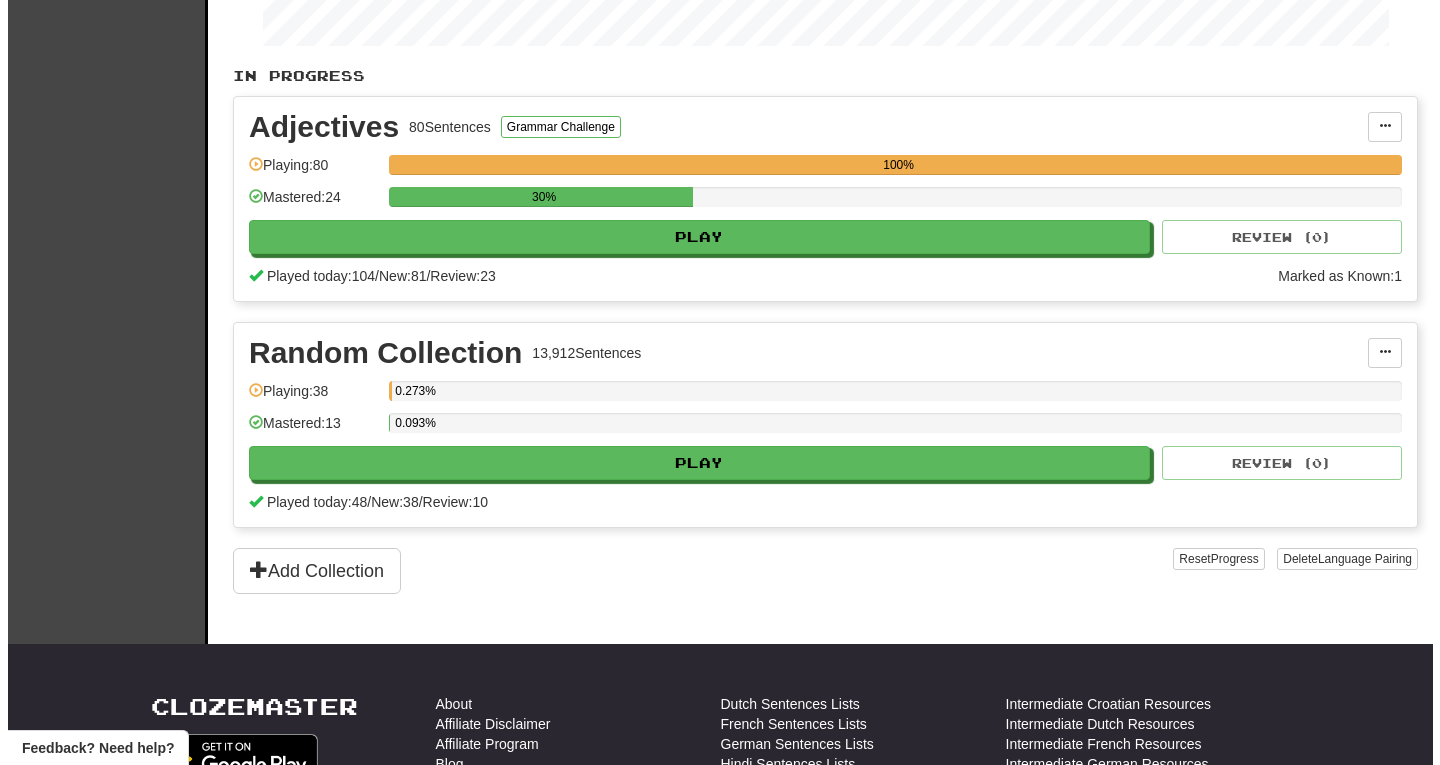 scroll, scrollTop: 400, scrollLeft: 0, axis: vertical 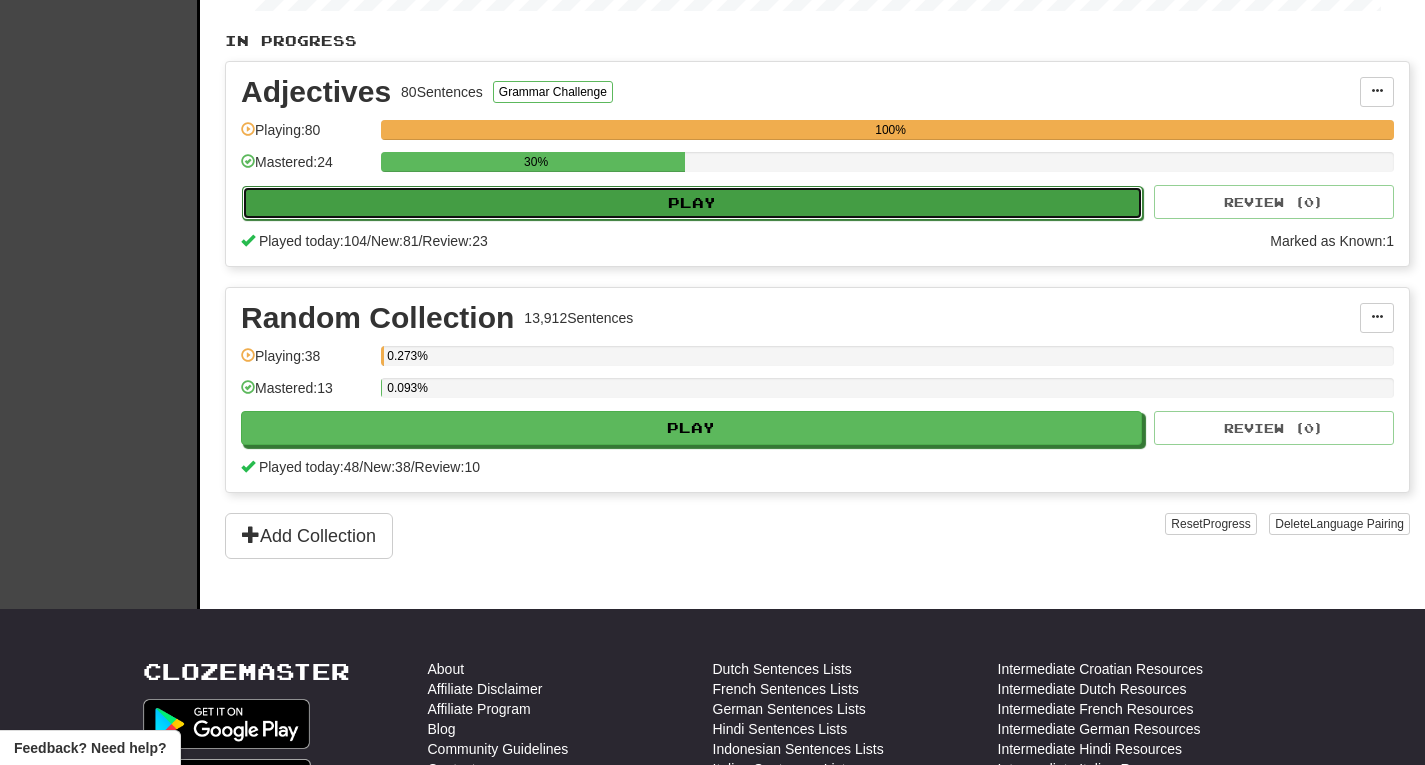 click on "Play" at bounding box center [692, 203] 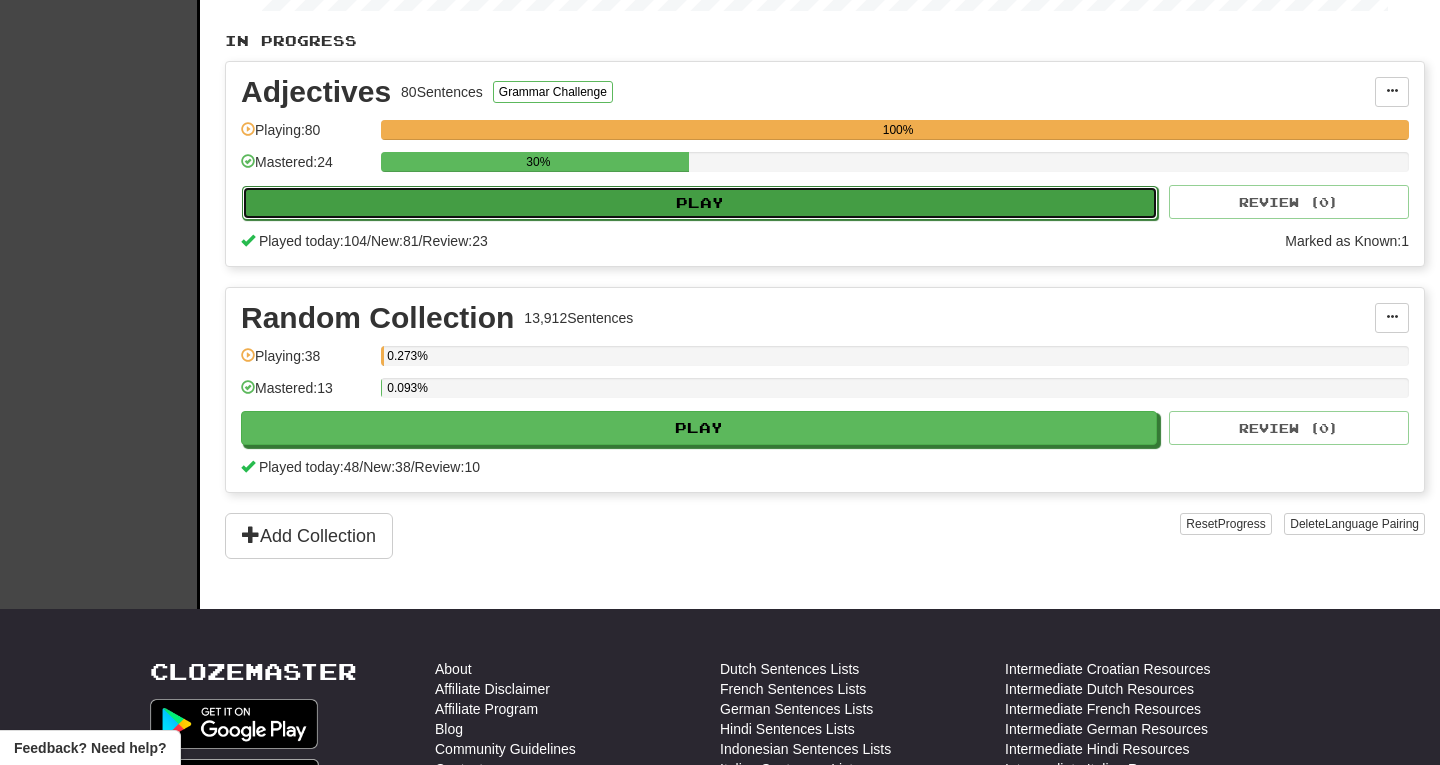 select on "**" 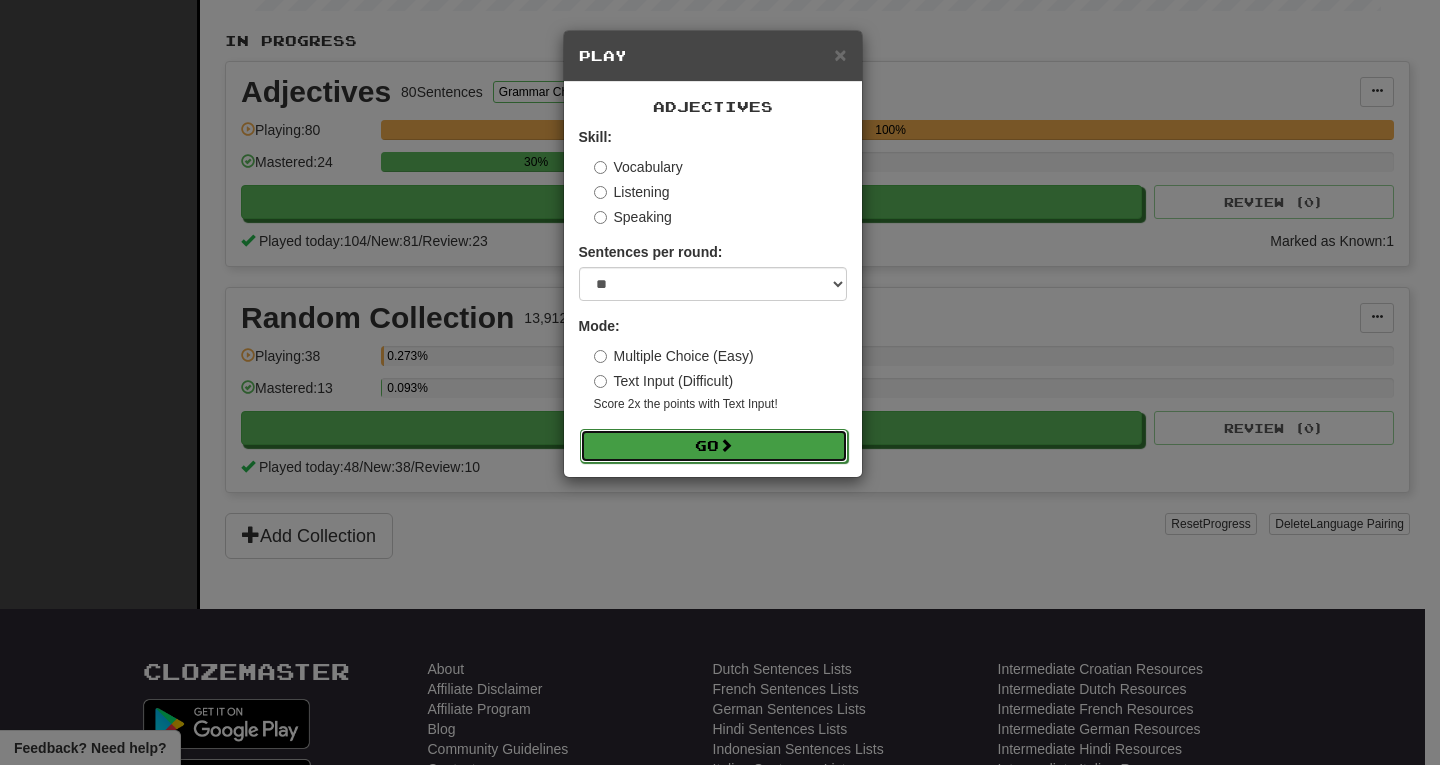 click on "Go" at bounding box center [714, 446] 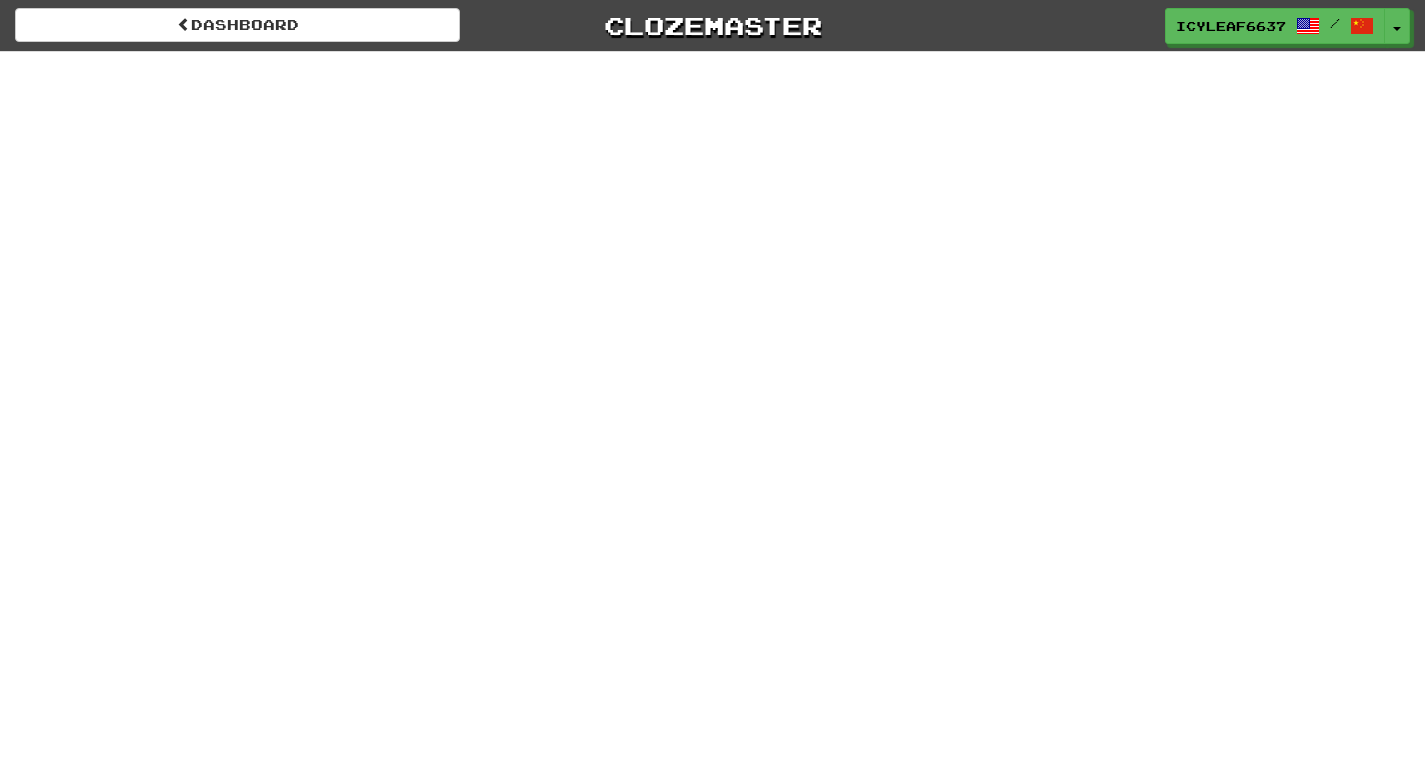 scroll, scrollTop: 0, scrollLeft: 0, axis: both 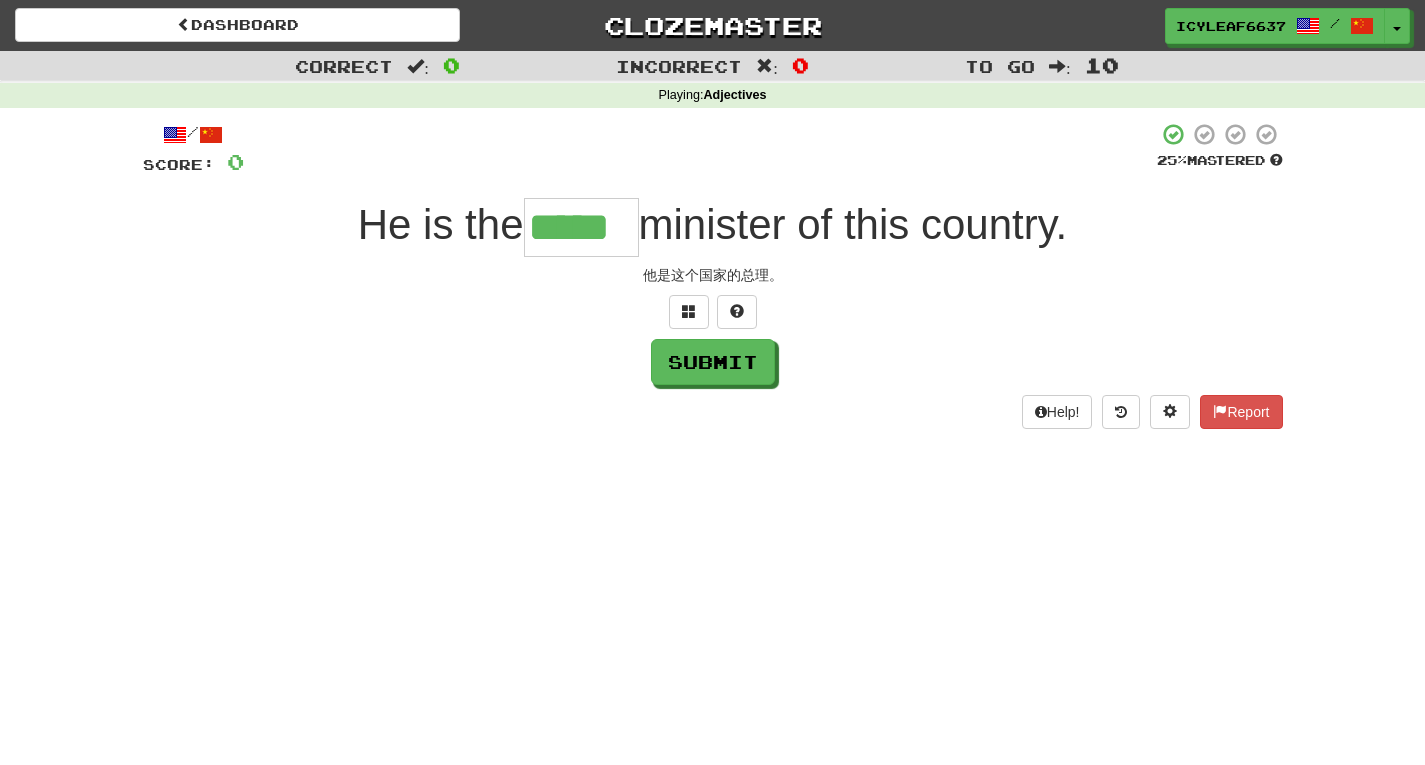 type on "*****" 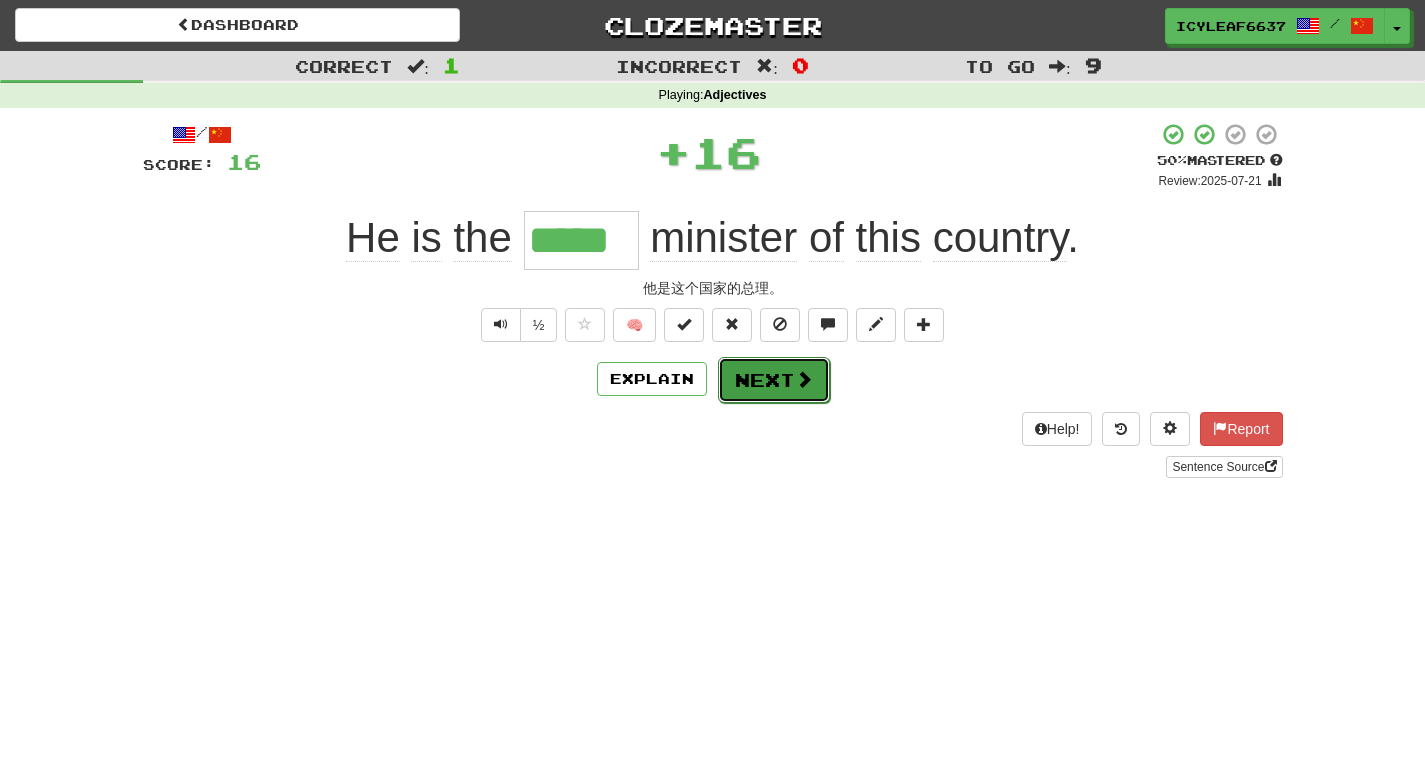 click on "Next" at bounding box center [774, 380] 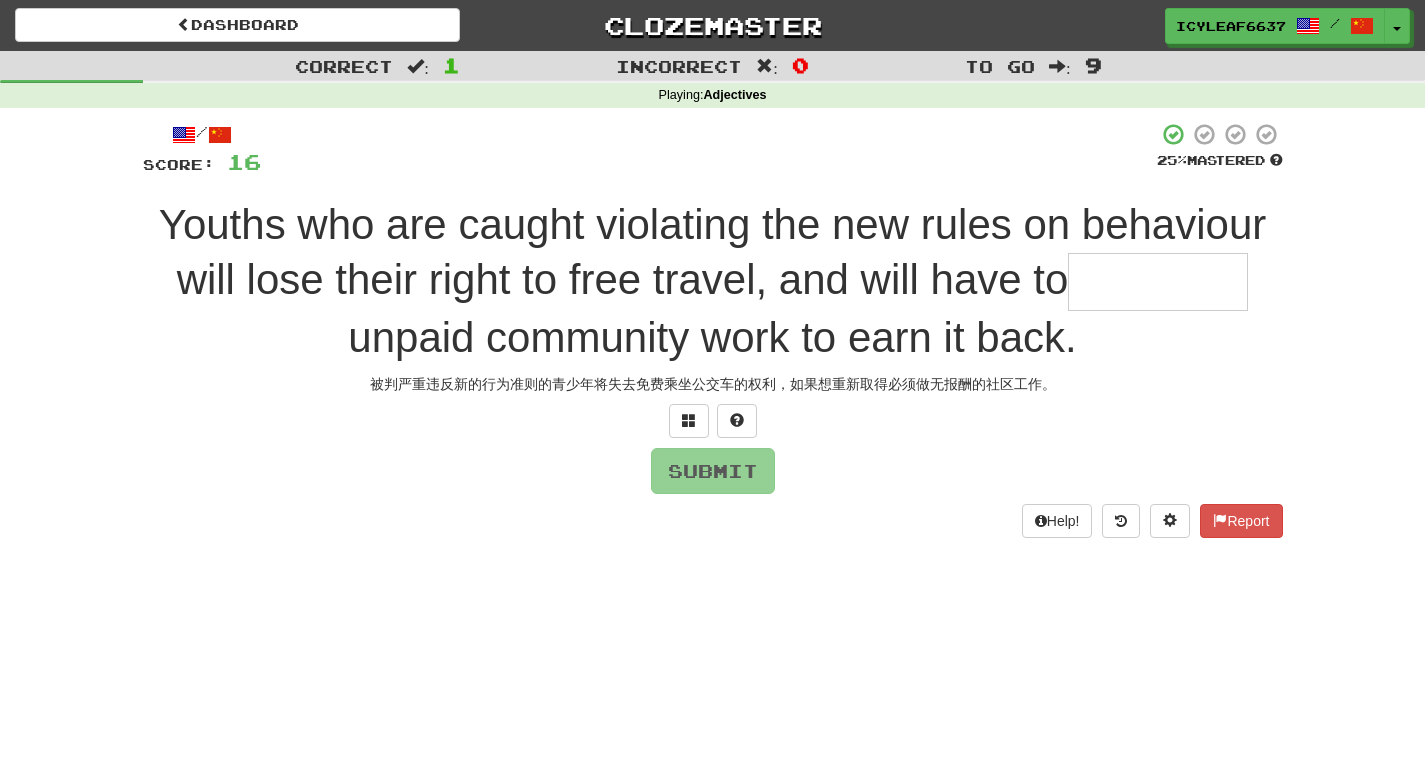 click at bounding box center (1158, 282) 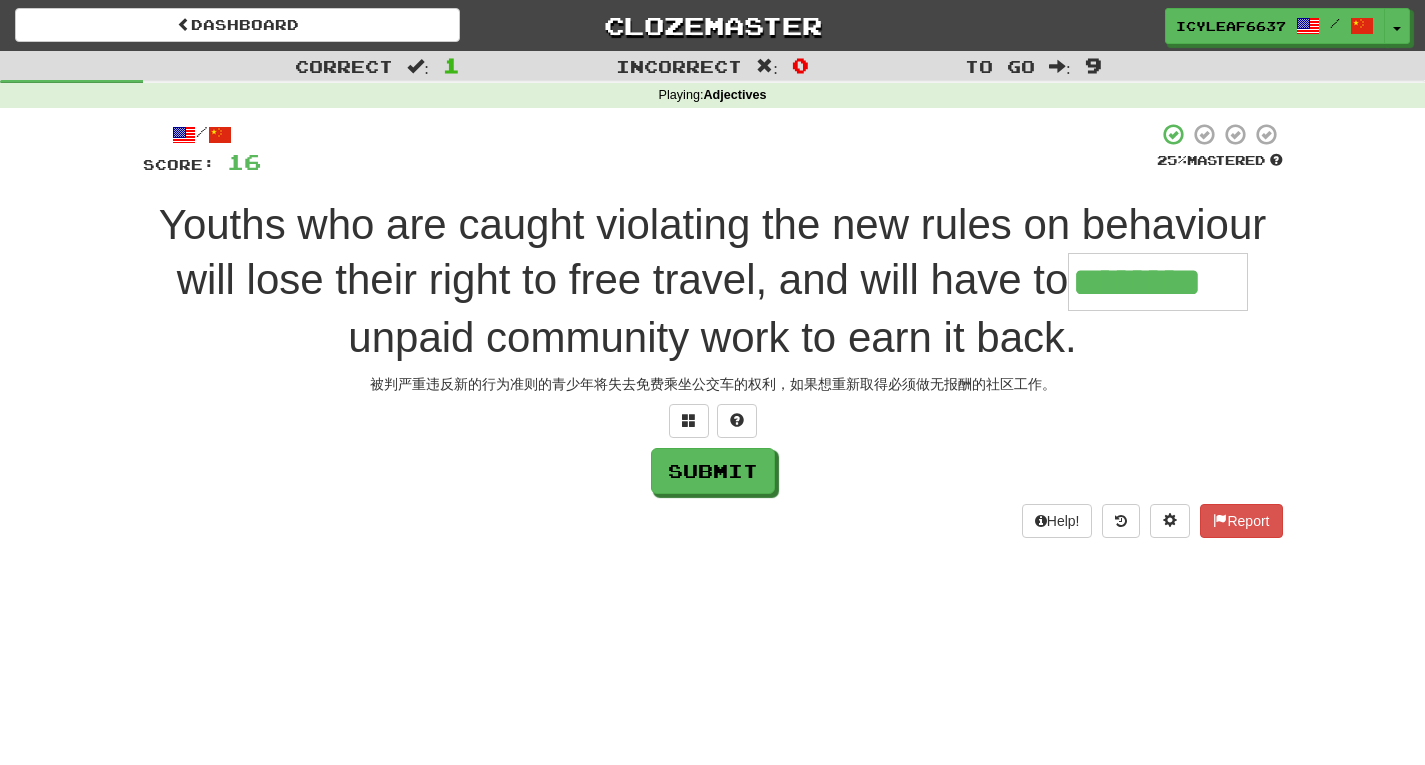 type on "********" 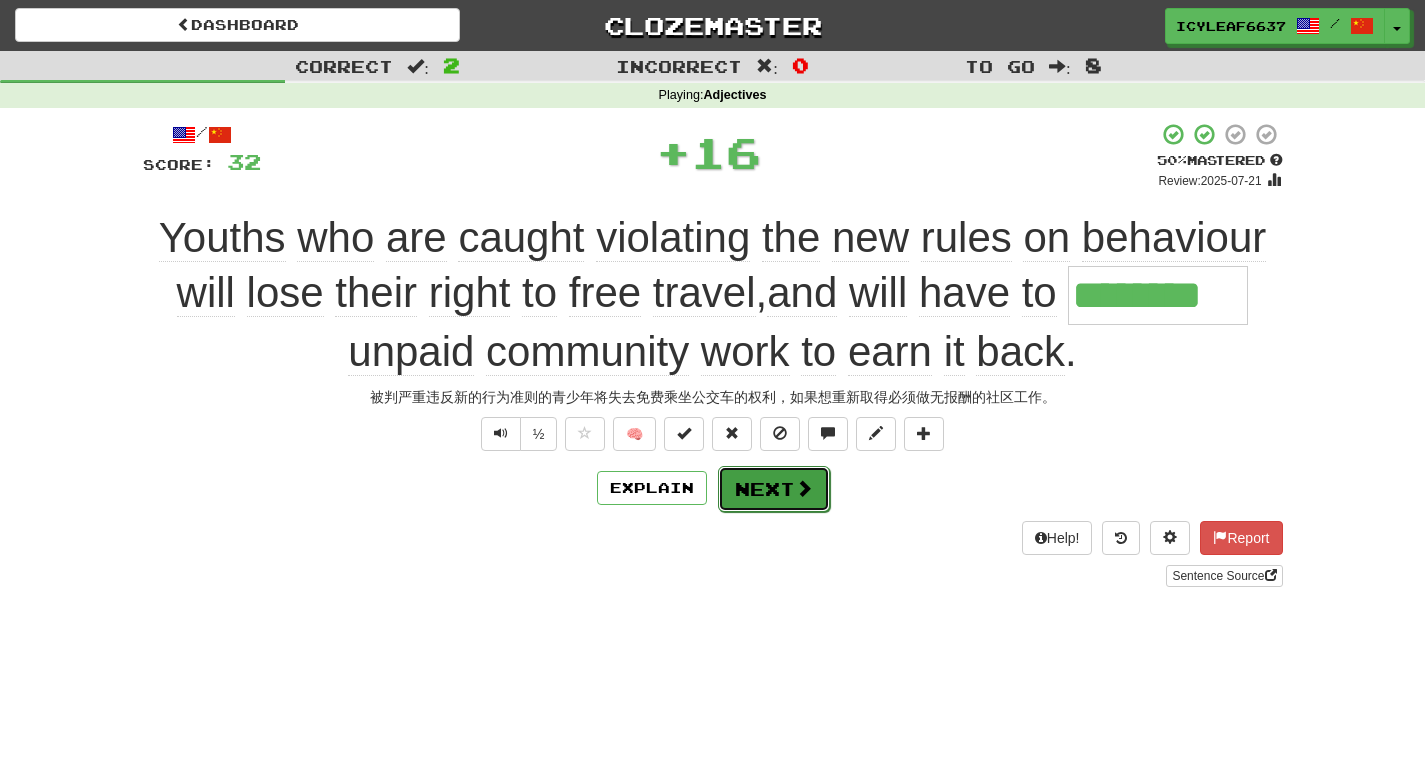 click on "Next" at bounding box center [774, 489] 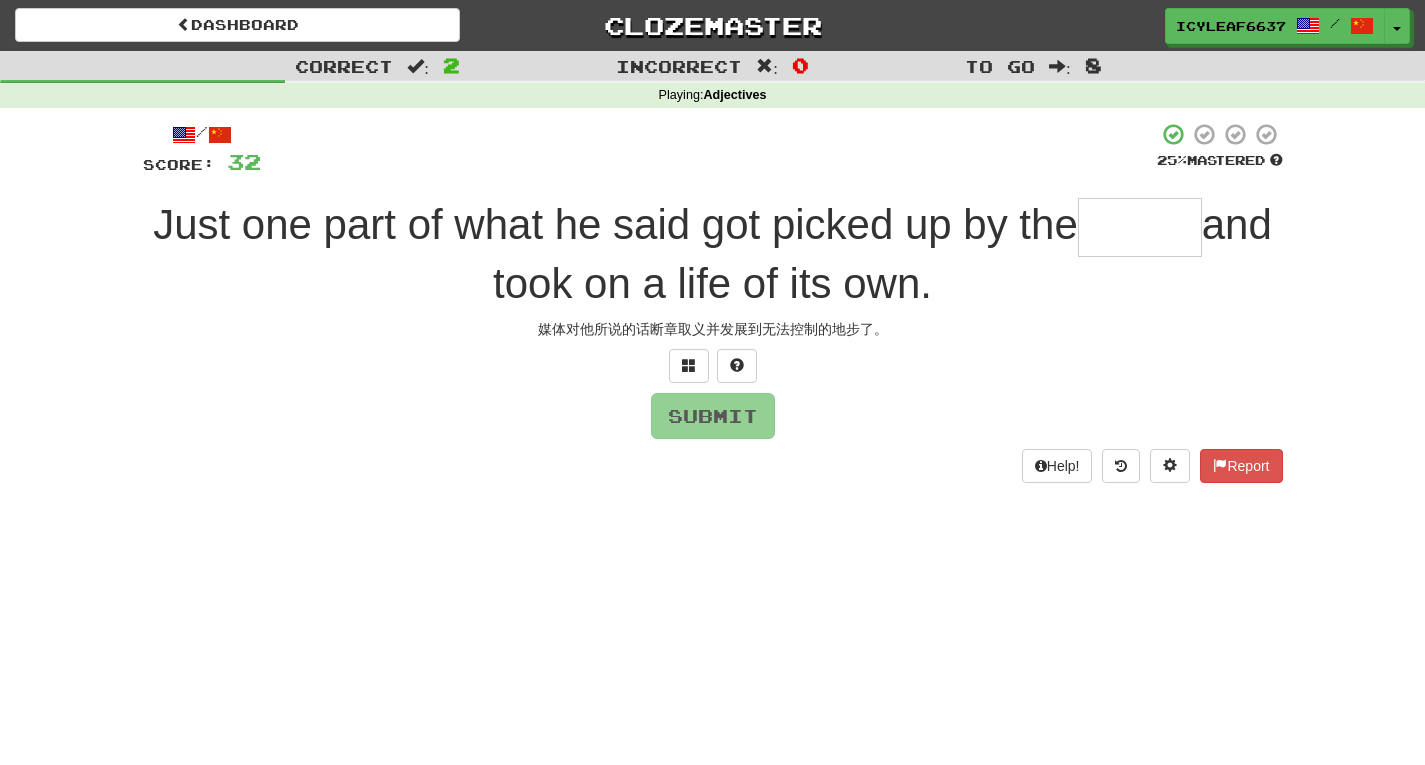 click at bounding box center (1140, 227) 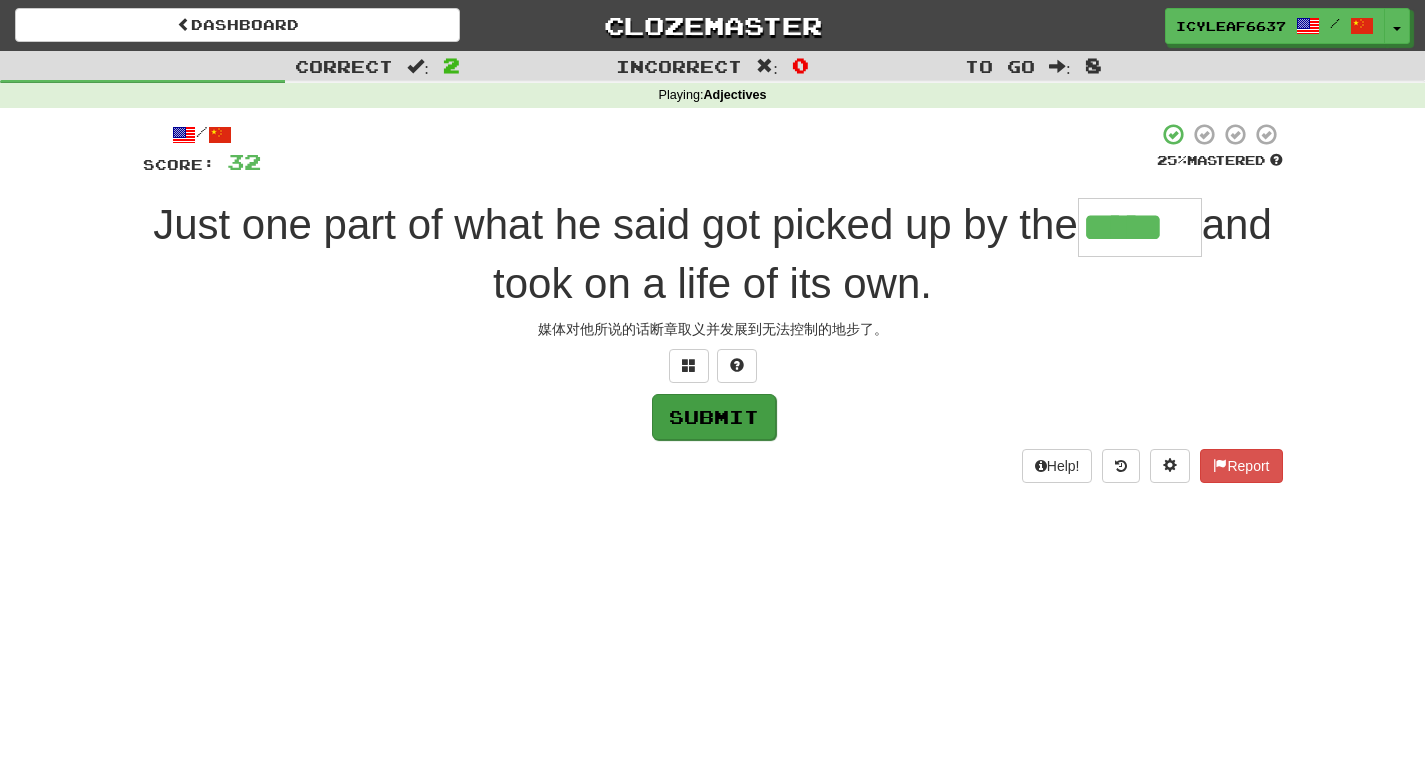 type on "*****" 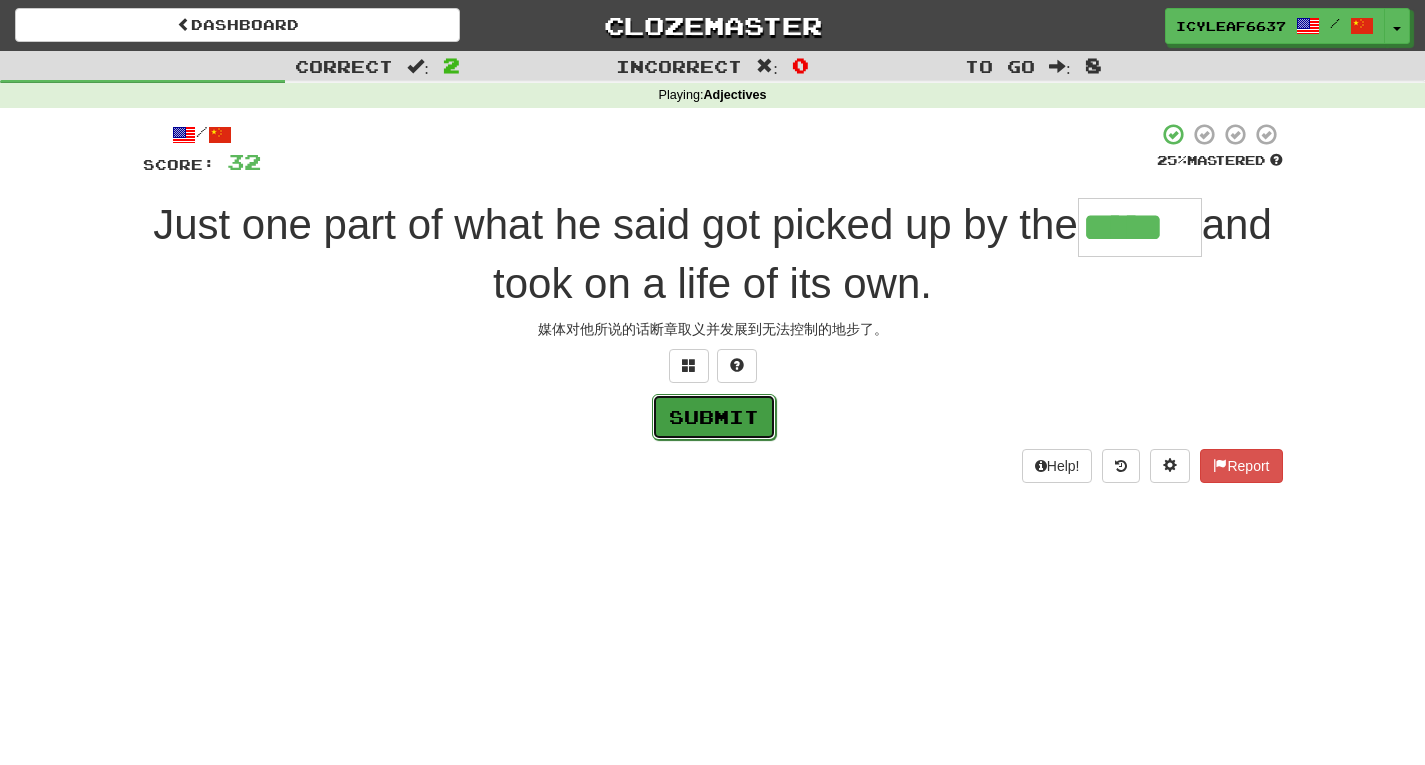 click on "Submit" at bounding box center (714, 417) 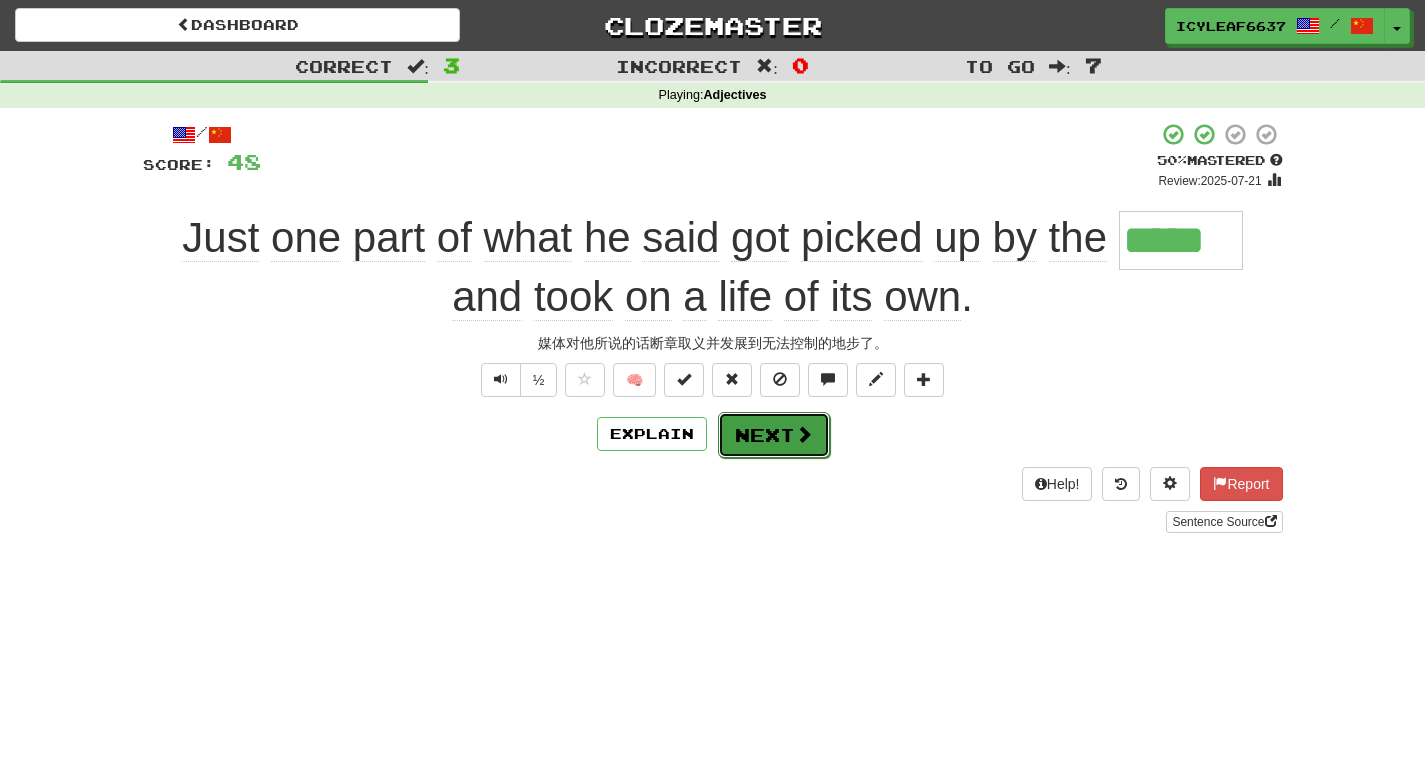 click on "Next" at bounding box center (774, 435) 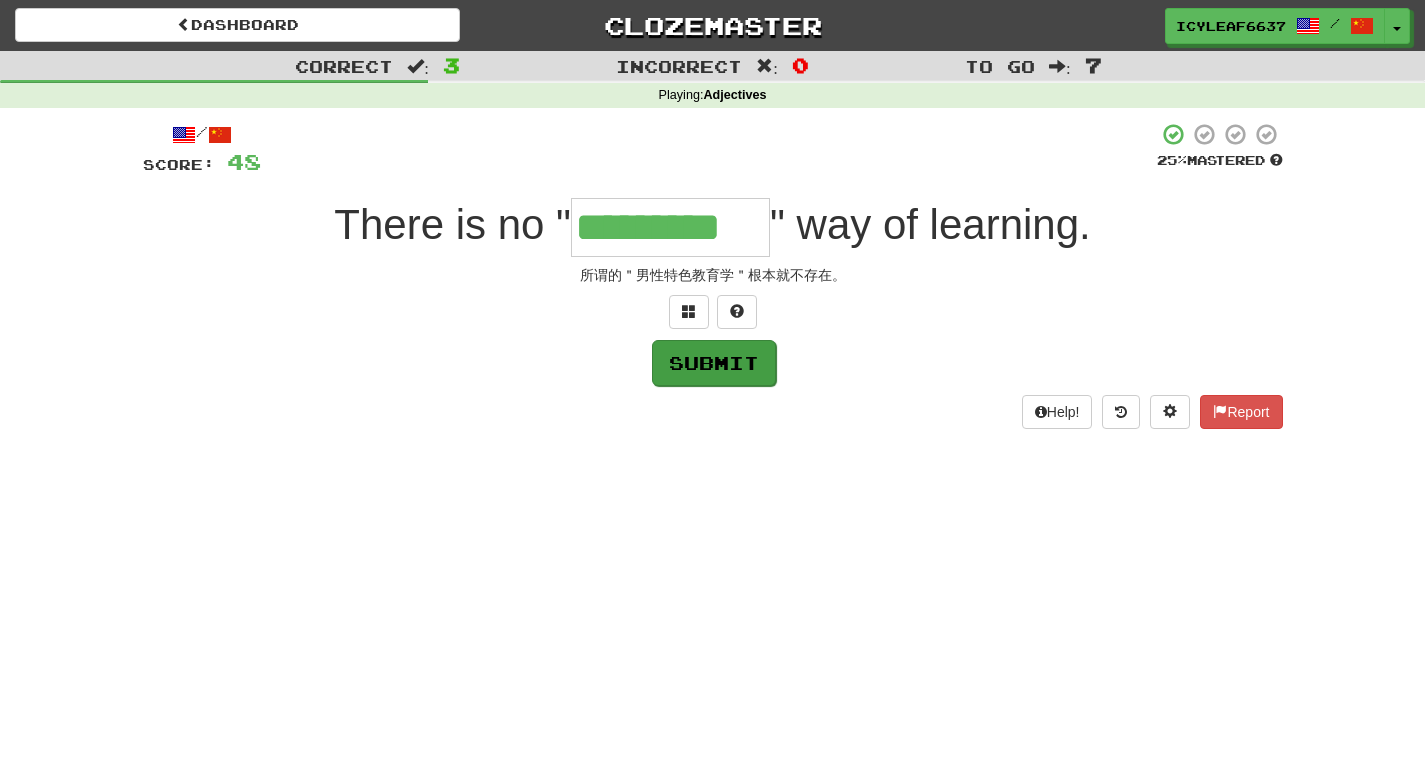 type on "*********" 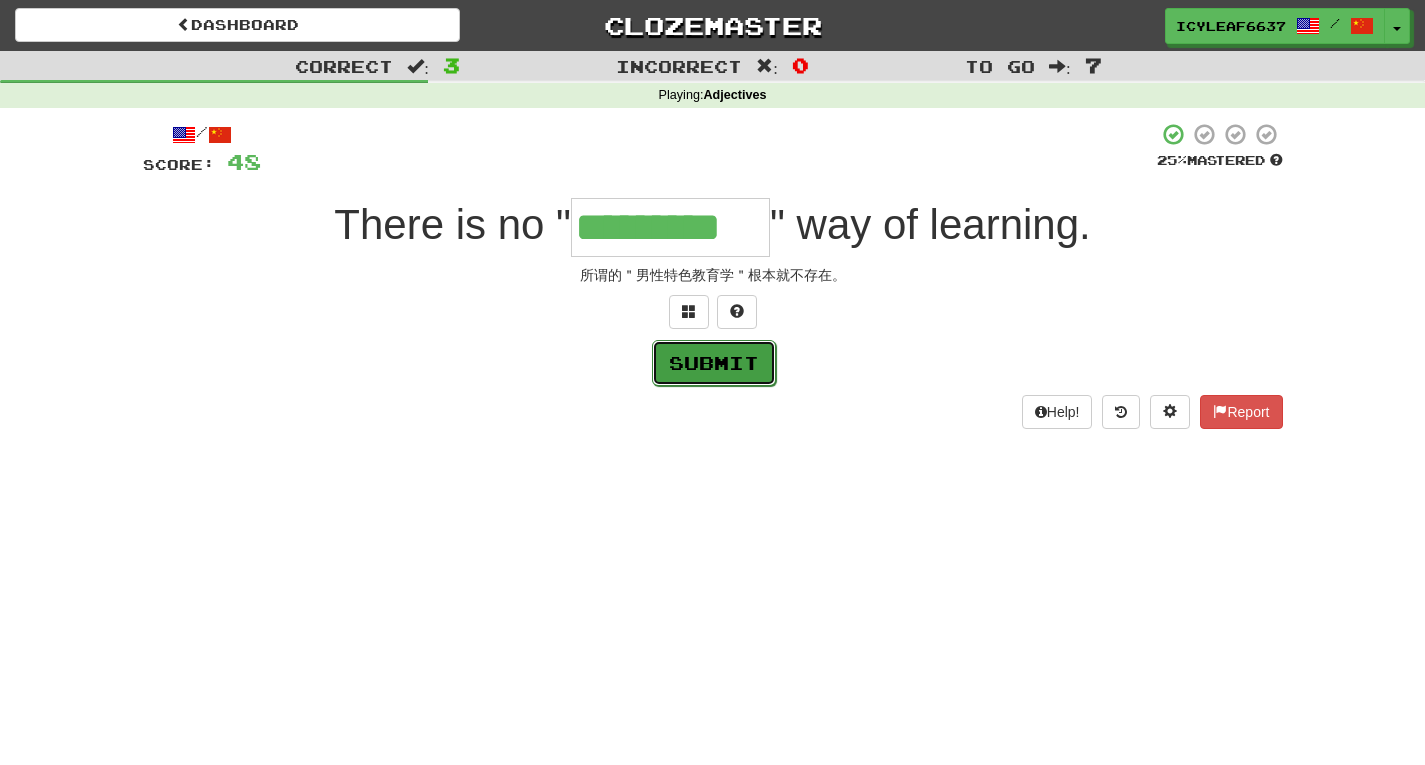 click on "Submit" at bounding box center [714, 363] 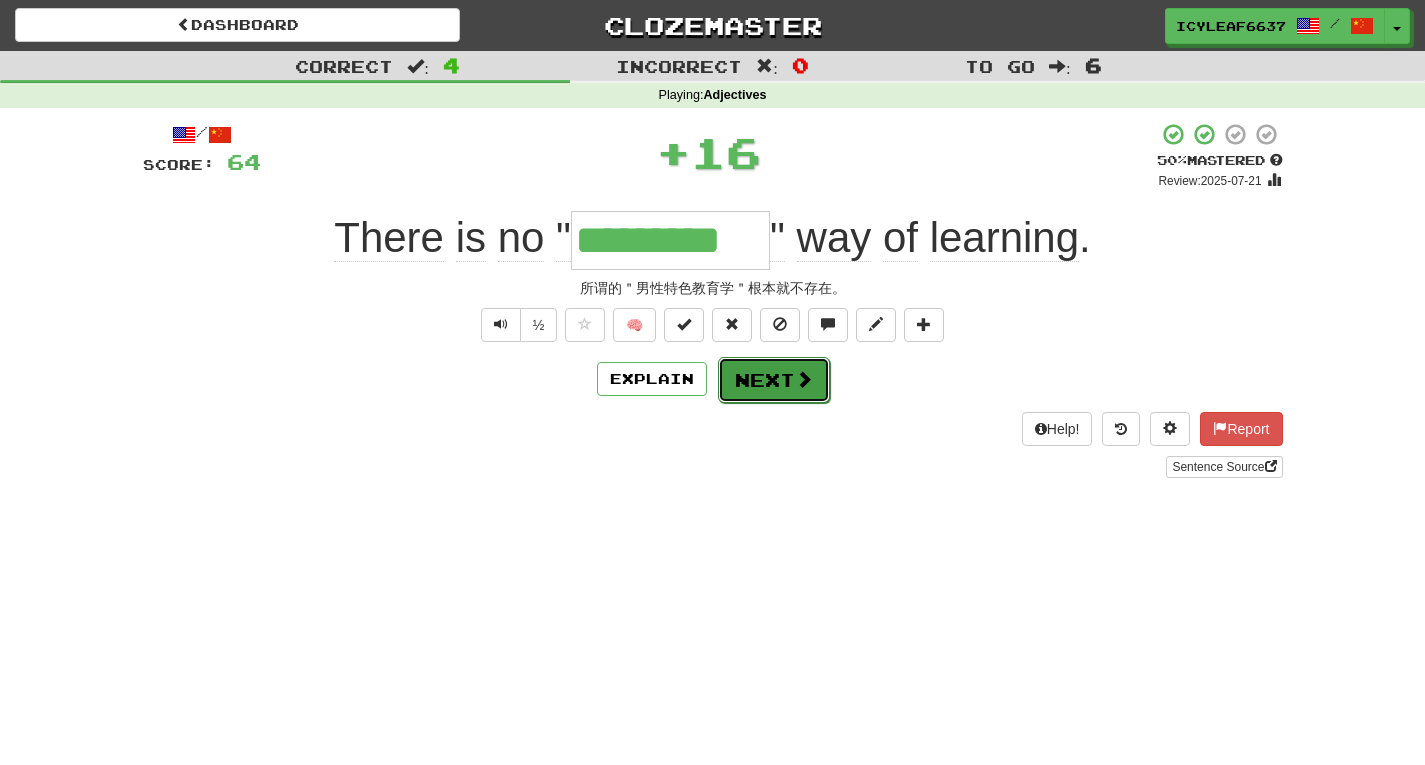 click on "Next" at bounding box center [774, 380] 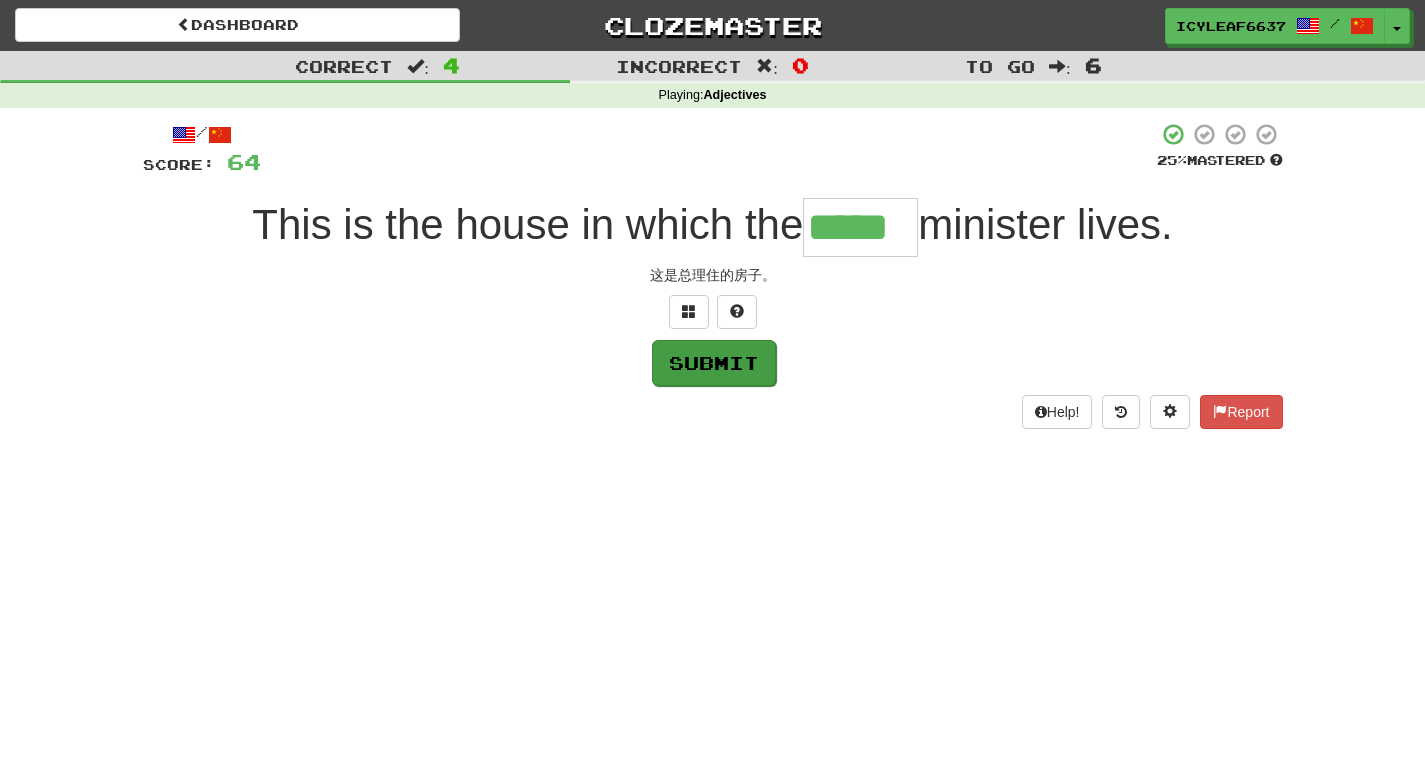 type on "*****" 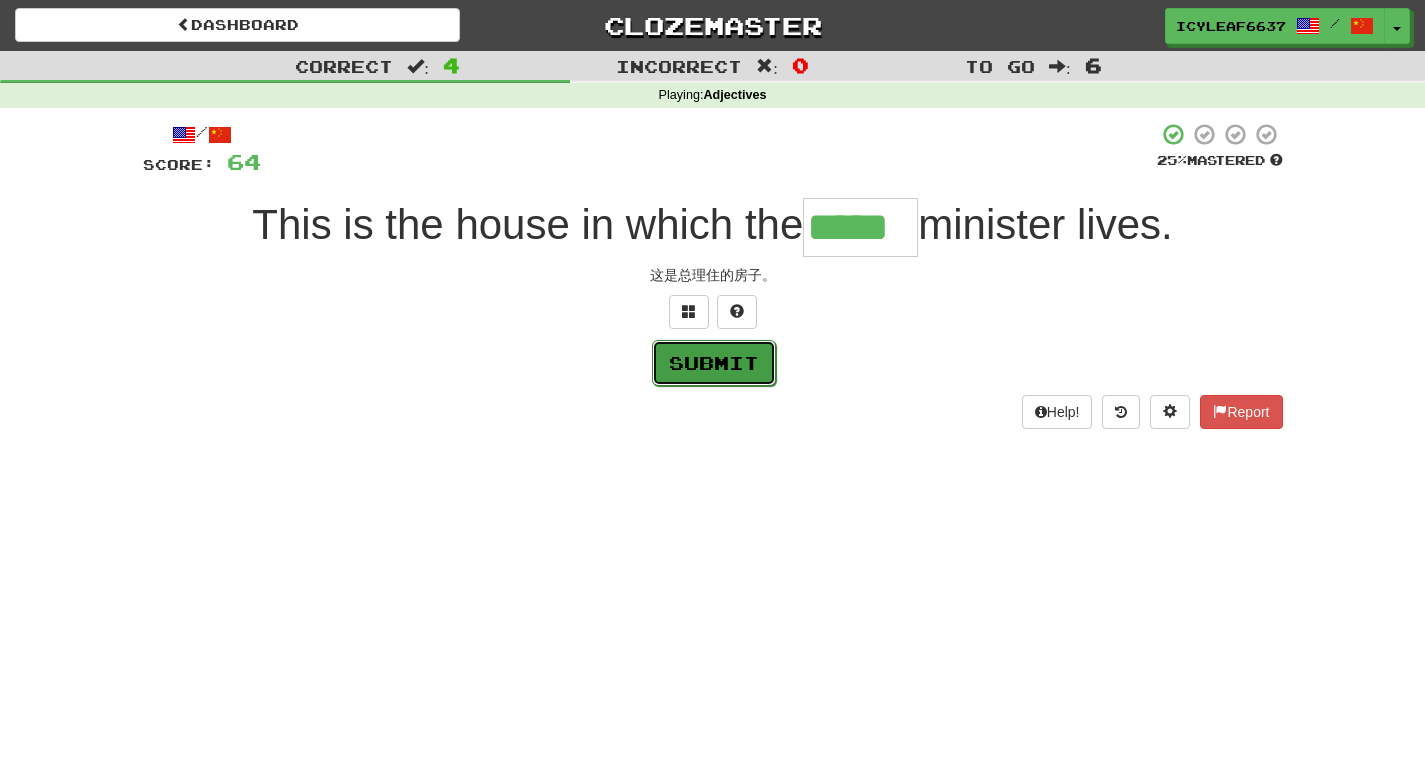 click on "Submit" at bounding box center (714, 363) 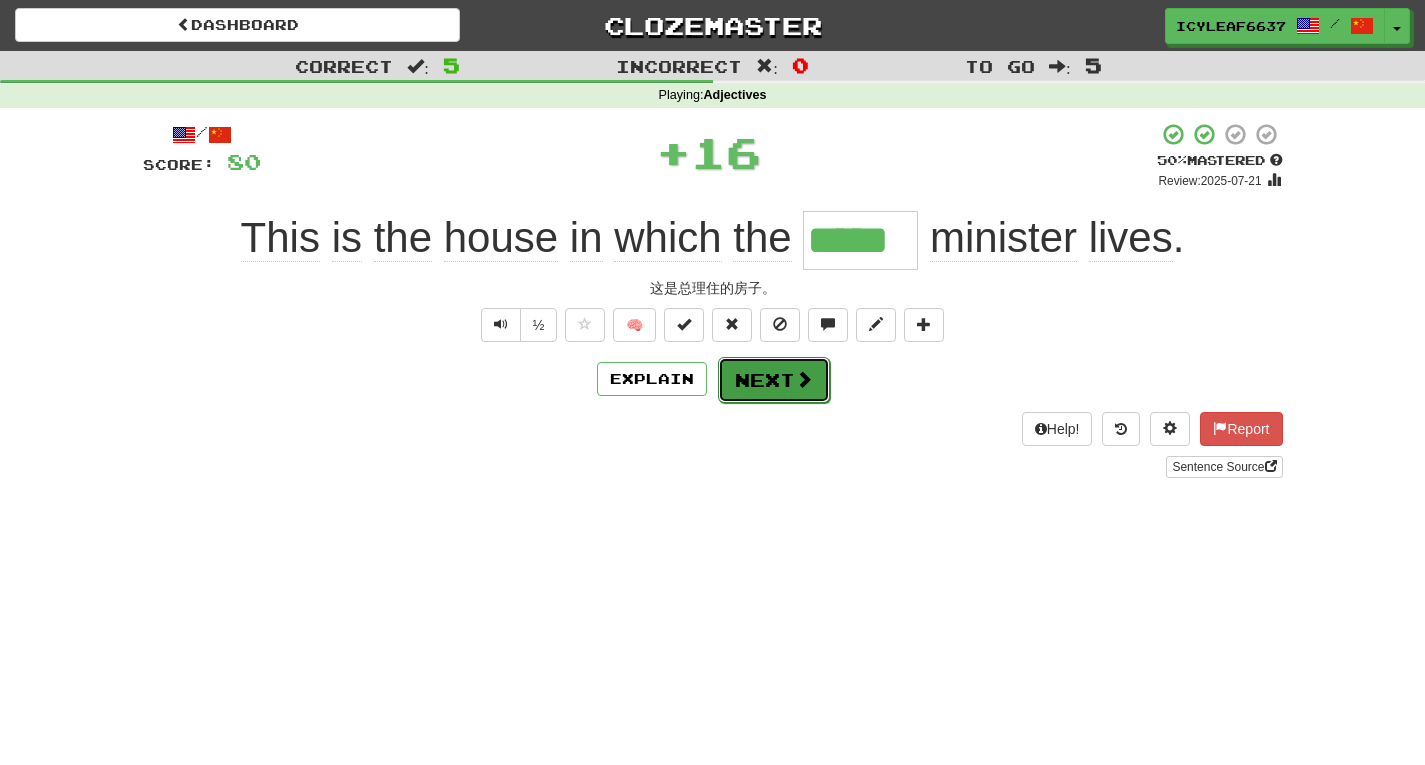 click on "Next" at bounding box center [774, 380] 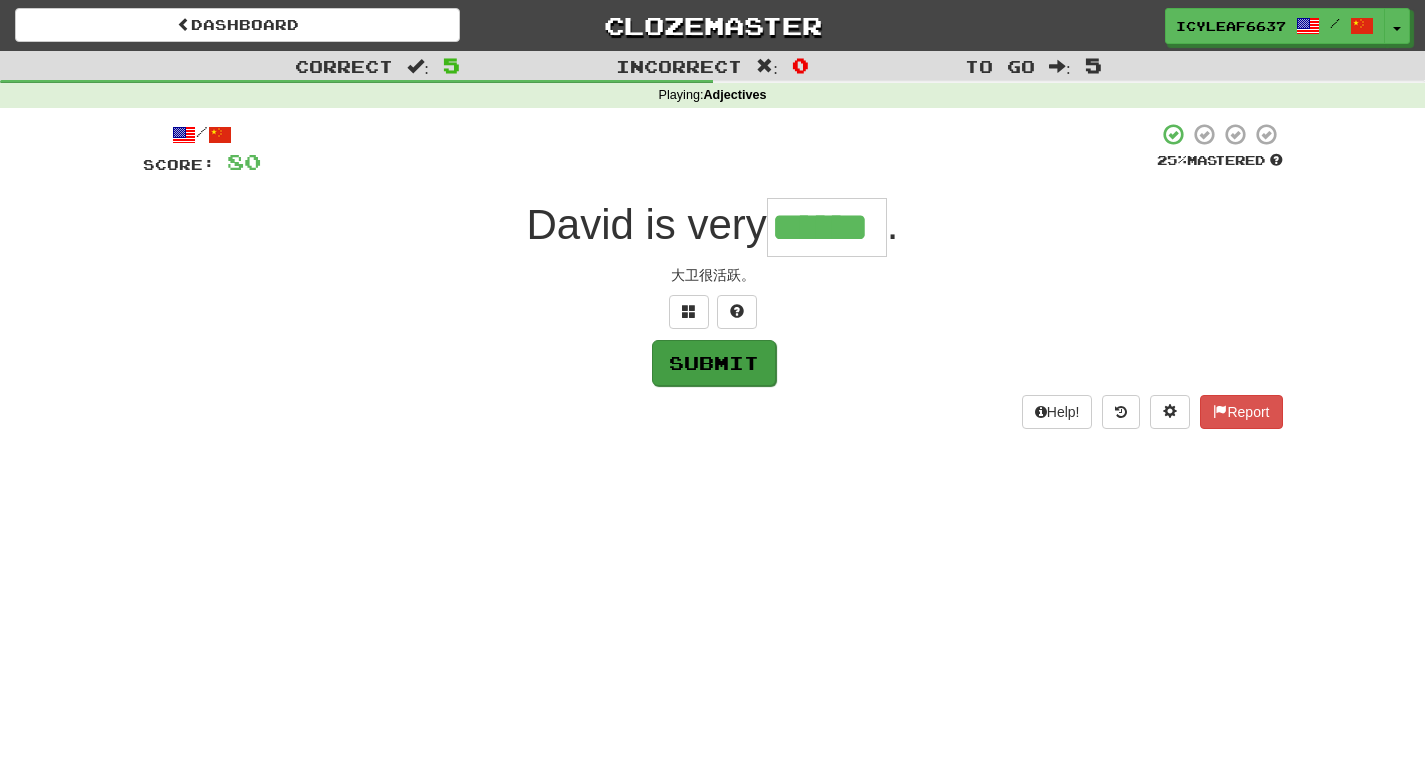 type on "******" 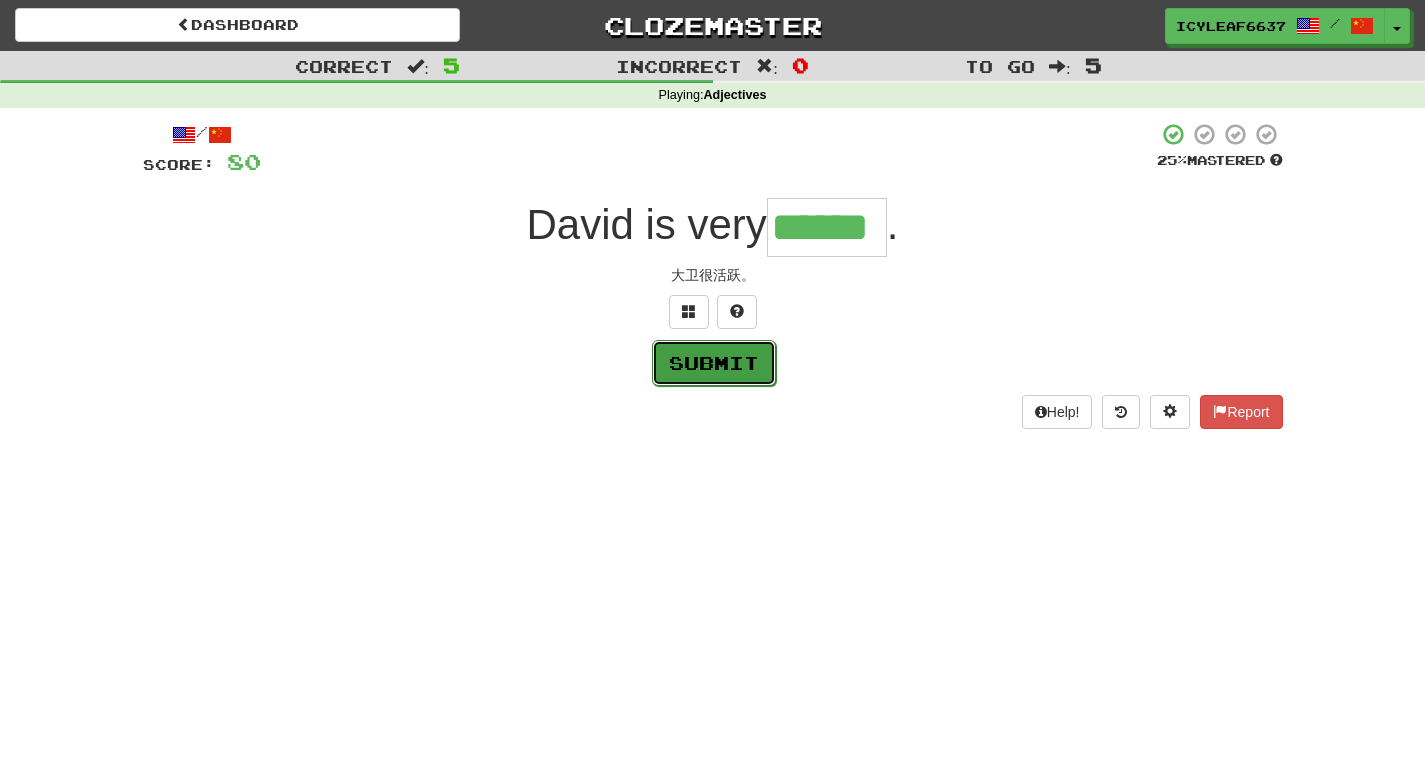 click on "Submit" at bounding box center (714, 363) 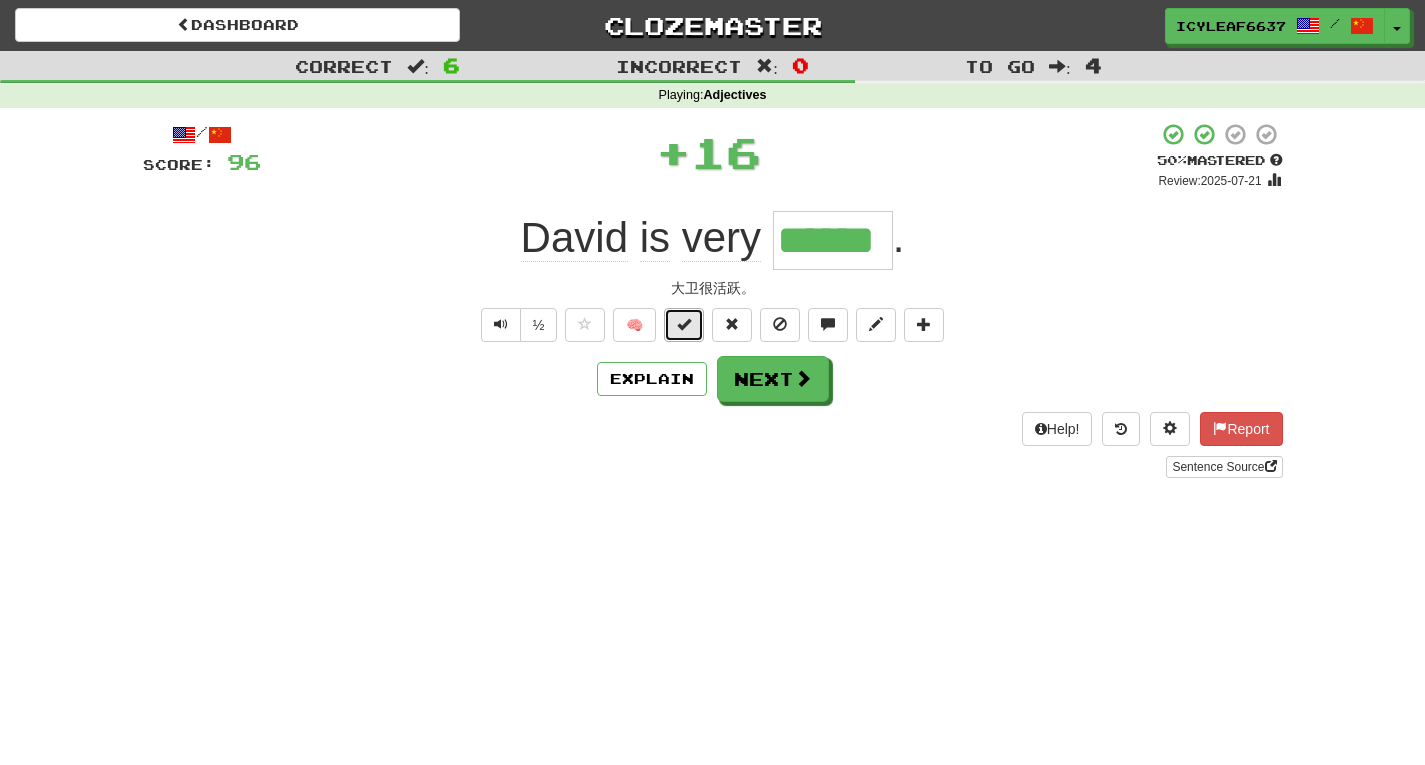 click at bounding box center (684, 325) 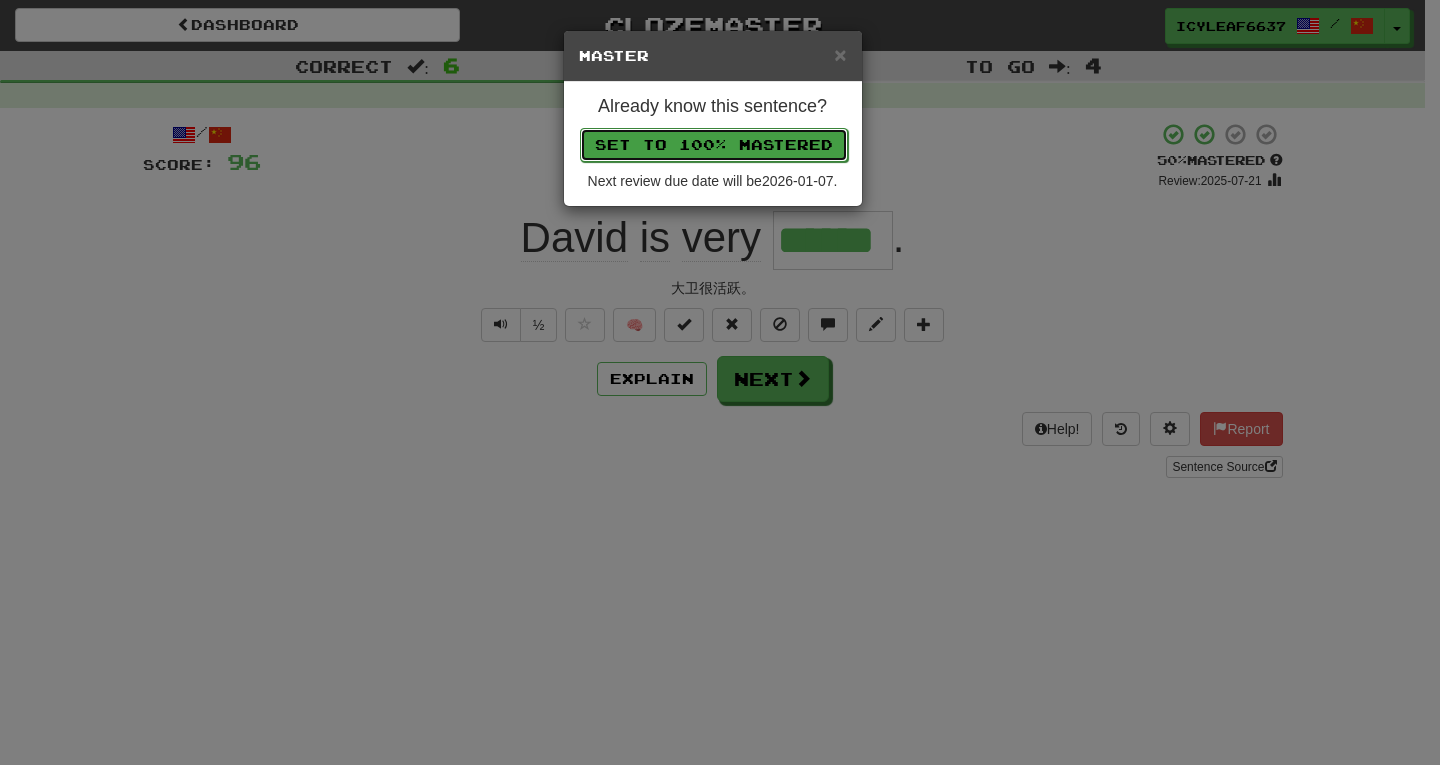 click on "Set to 100% Mastered" at bounding box center [714, 145] 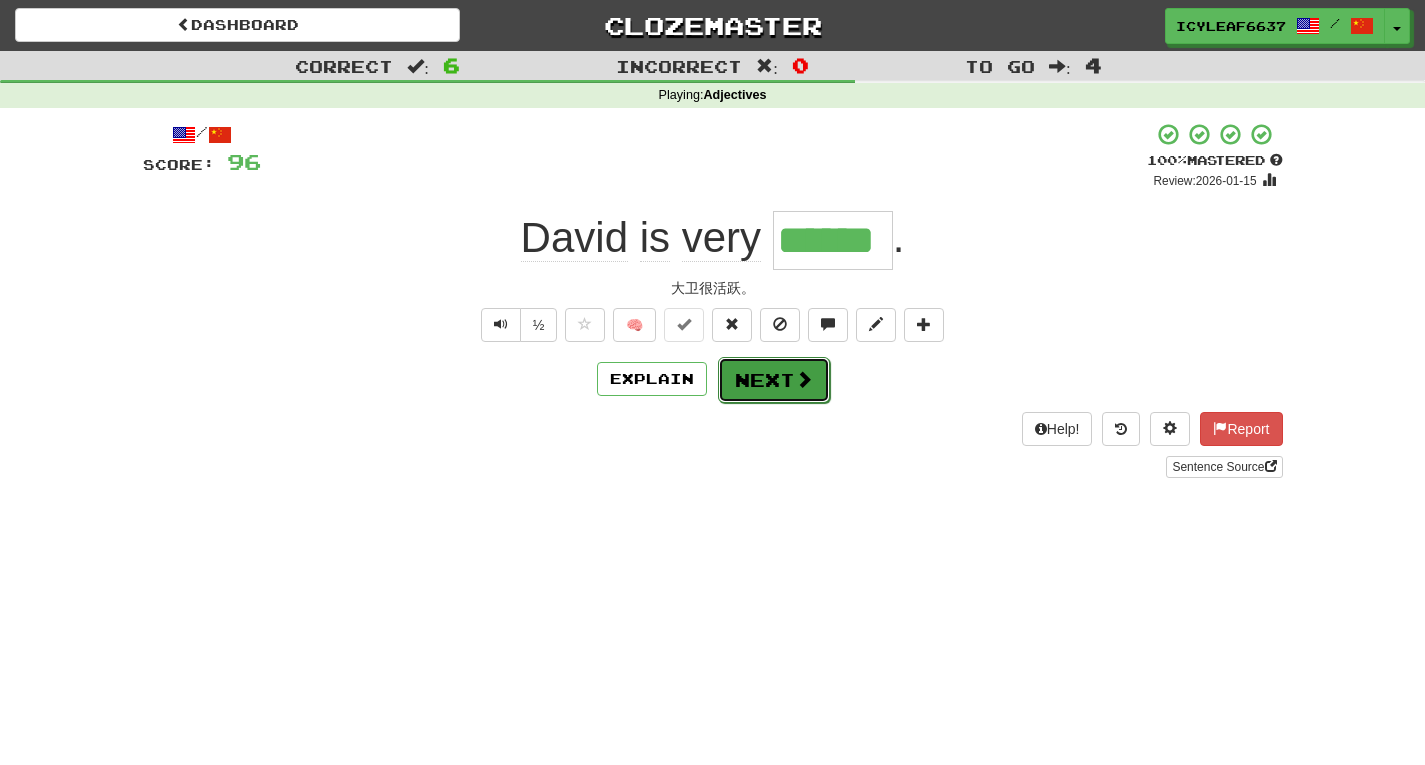click on "Next" at bounding box center [774, 380] 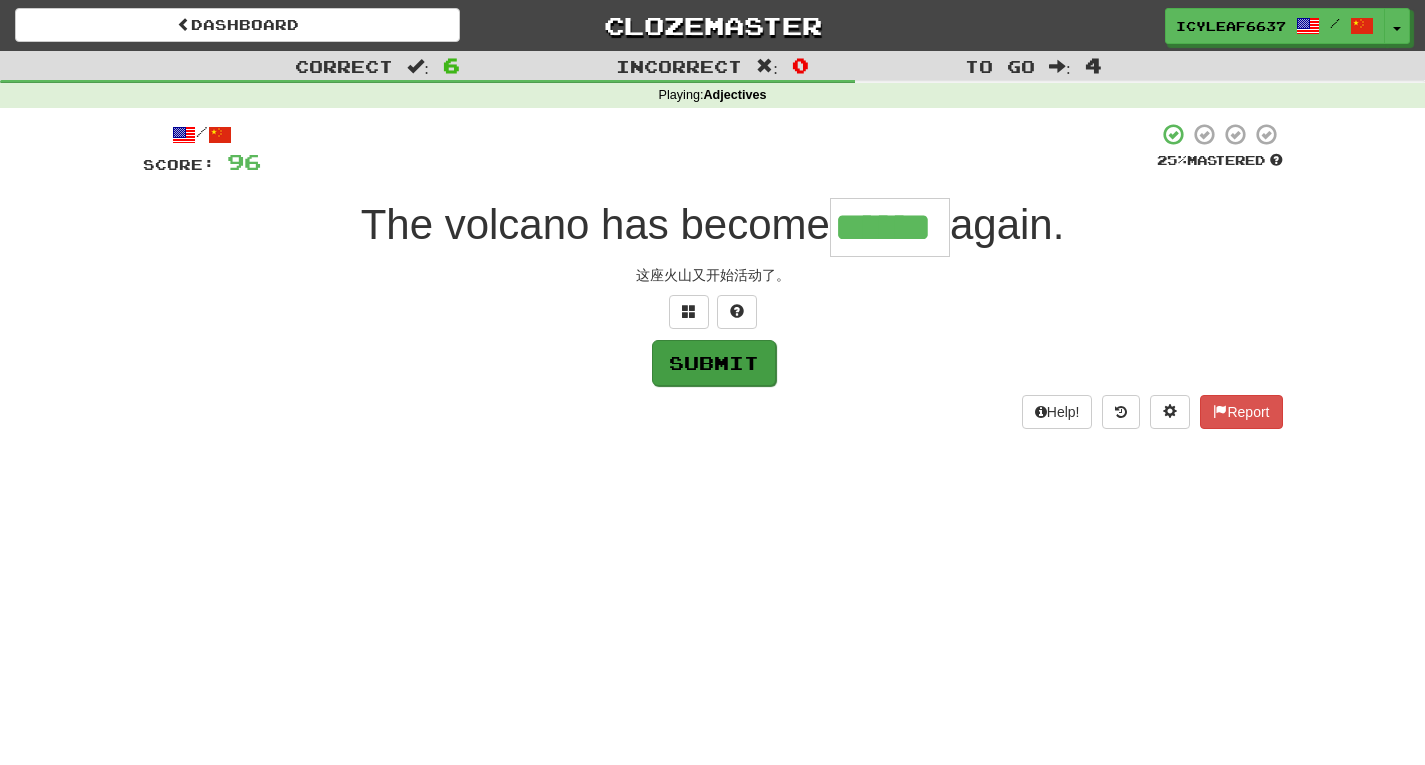 type on "******" 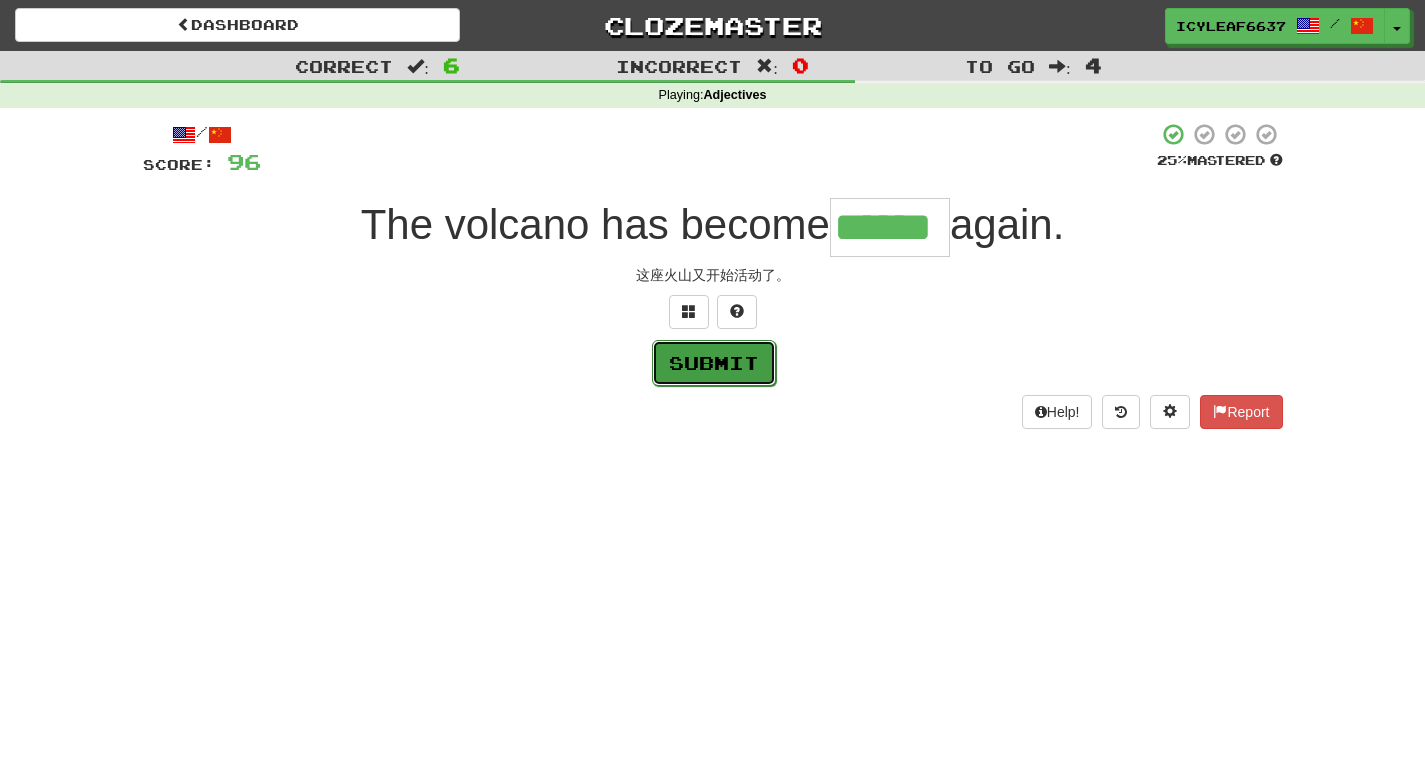 click on "Submit" at bounding box center (714, 363) 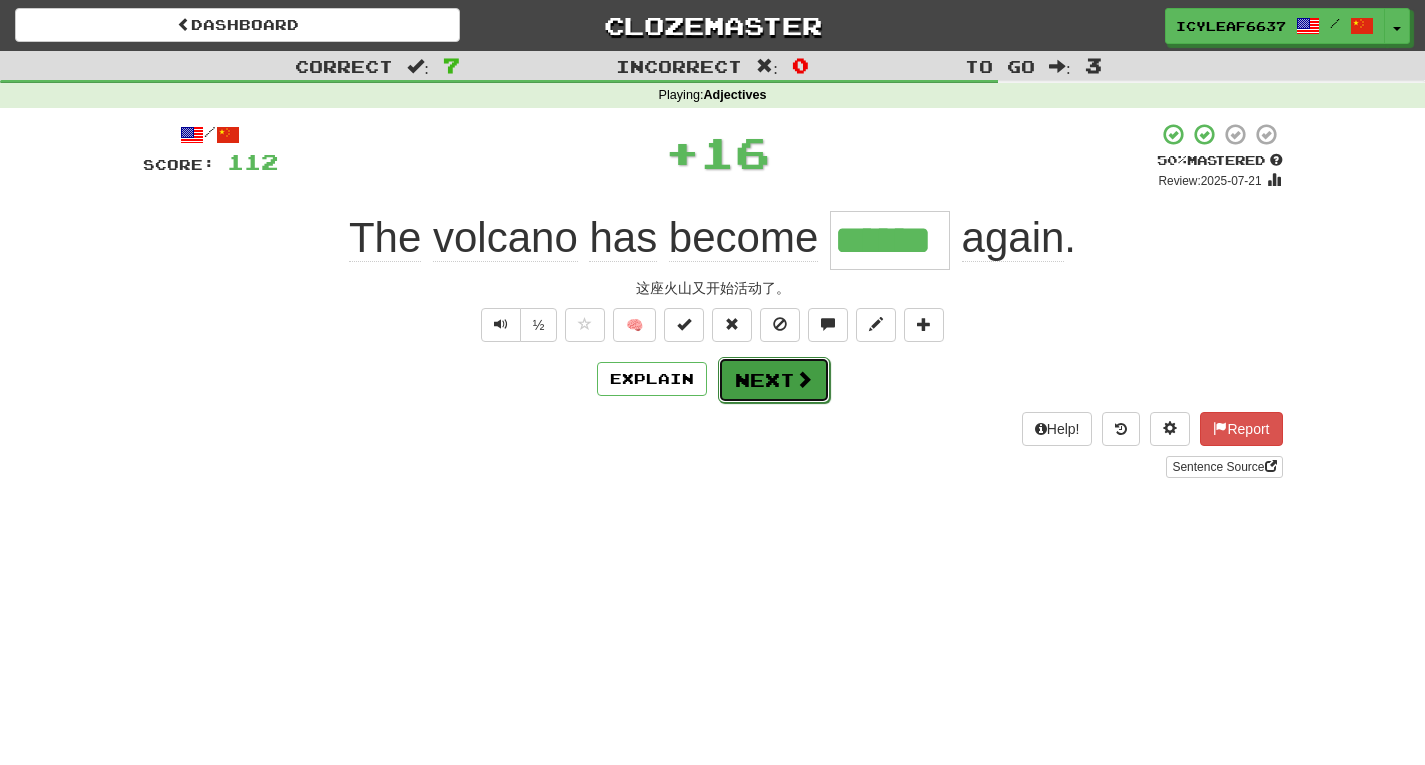 click on "Next" at bounding box center [774, 380] 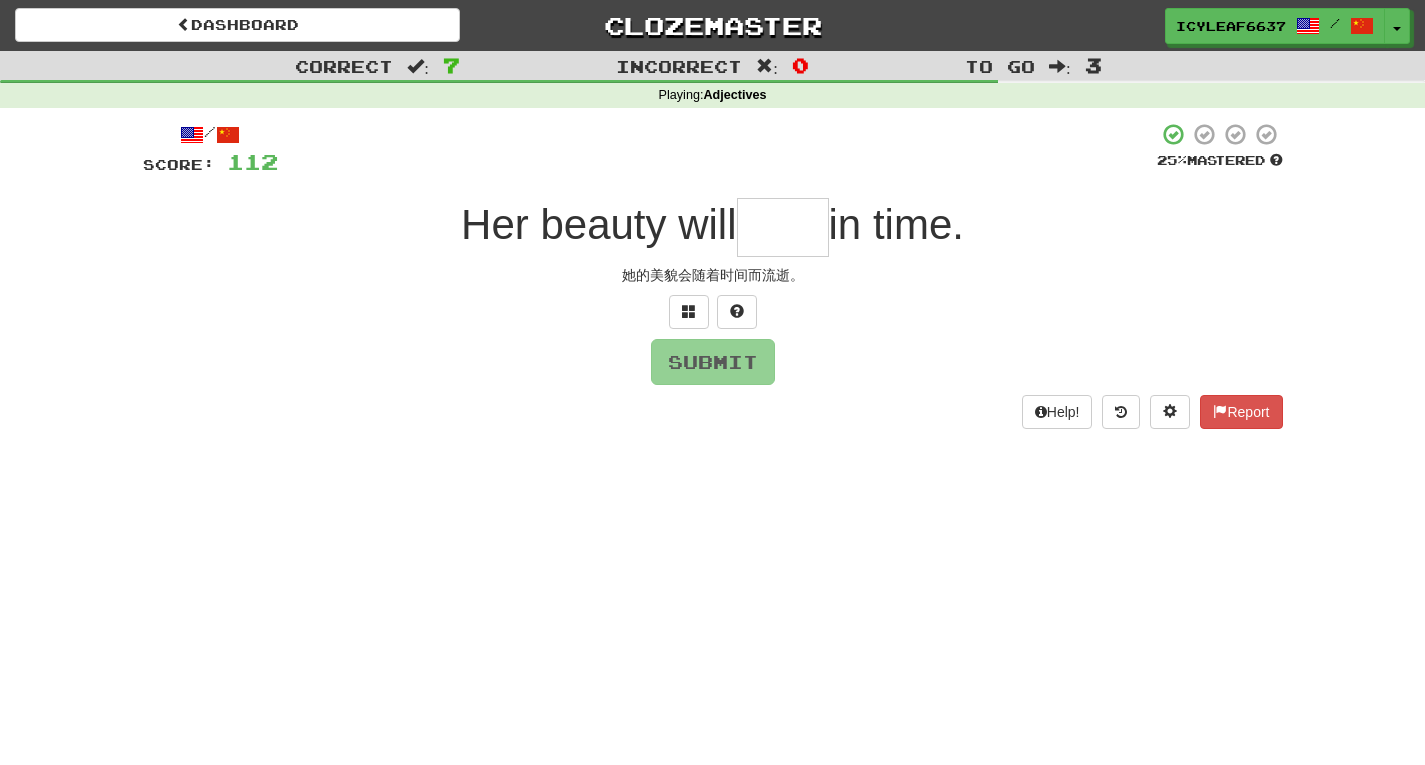 type on "*" 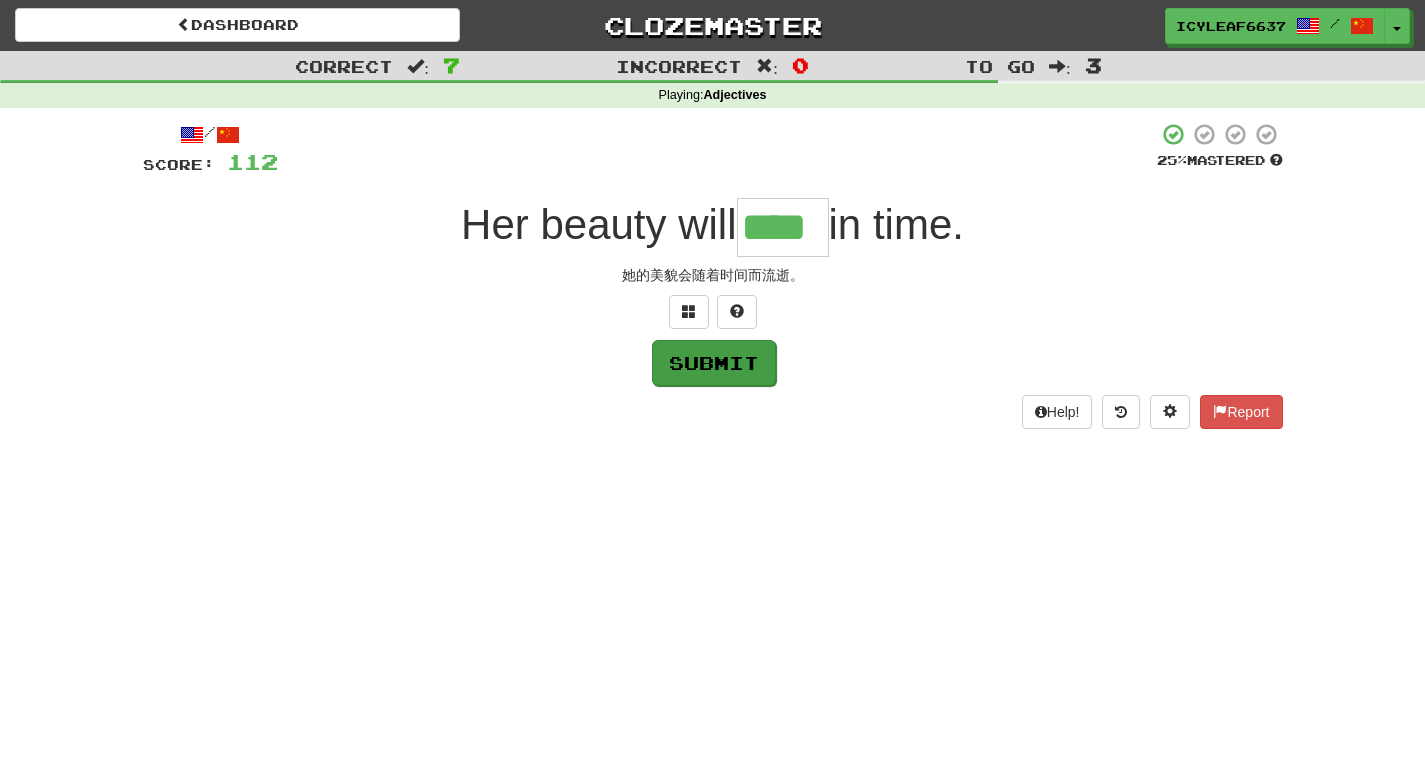 type on "****" 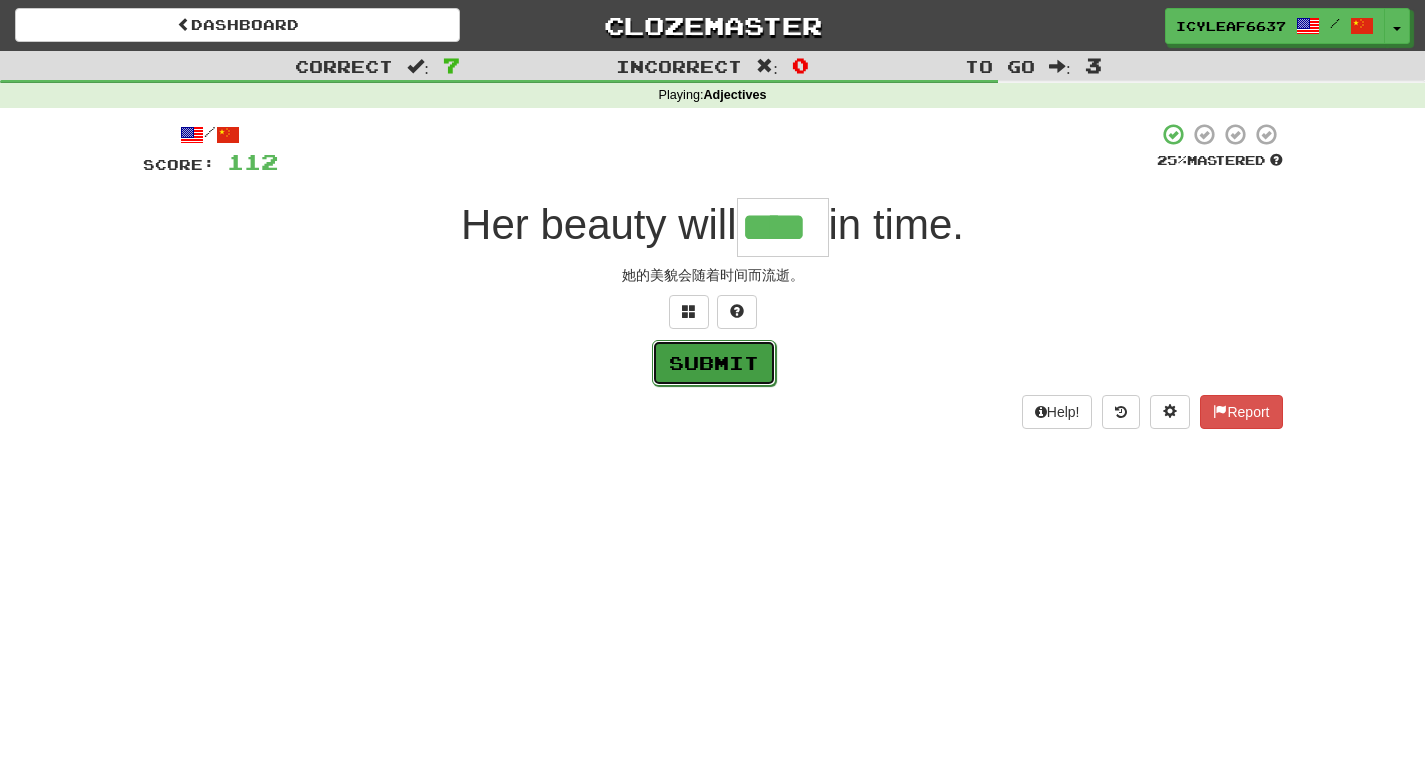 click on "Submit" at bounding box center [714, 363] 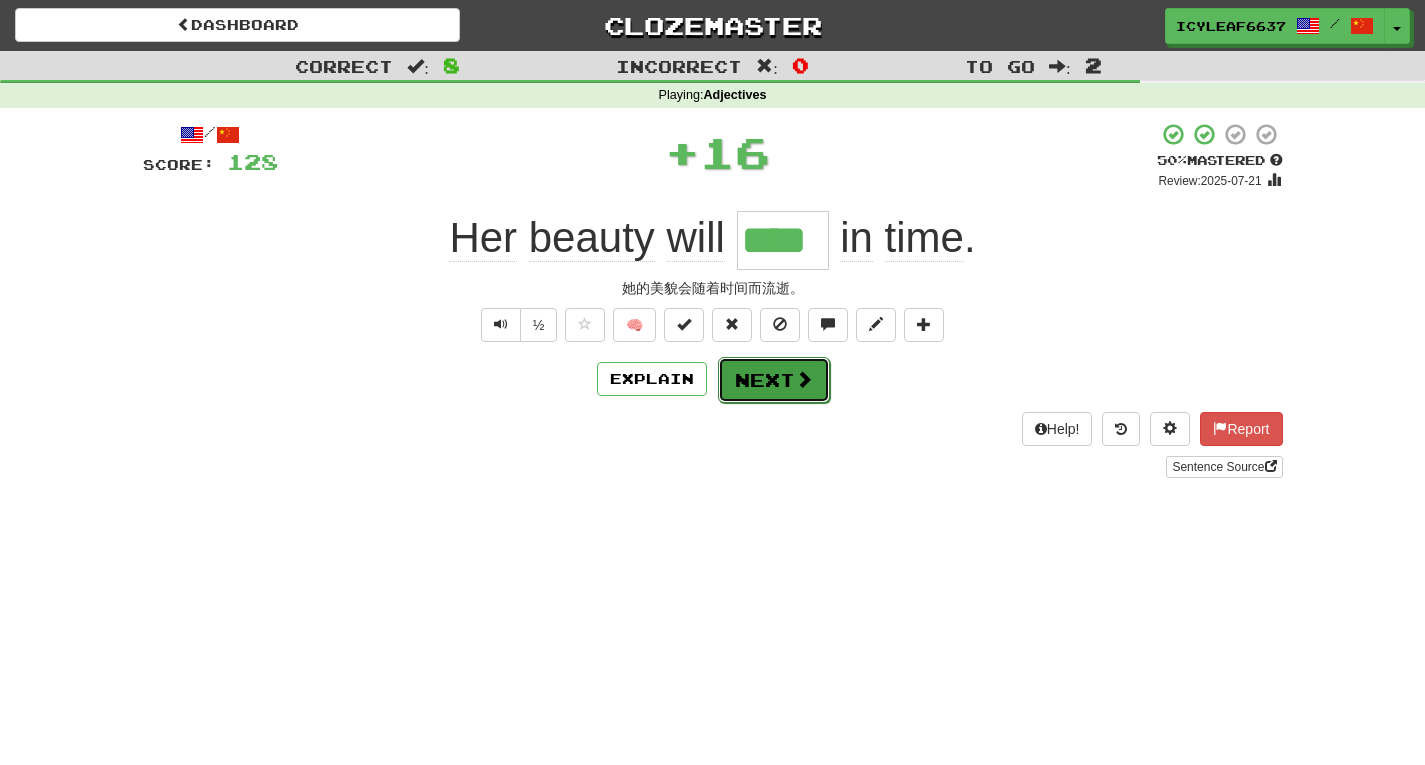 click on "Next" at bounding box center (774, 380) 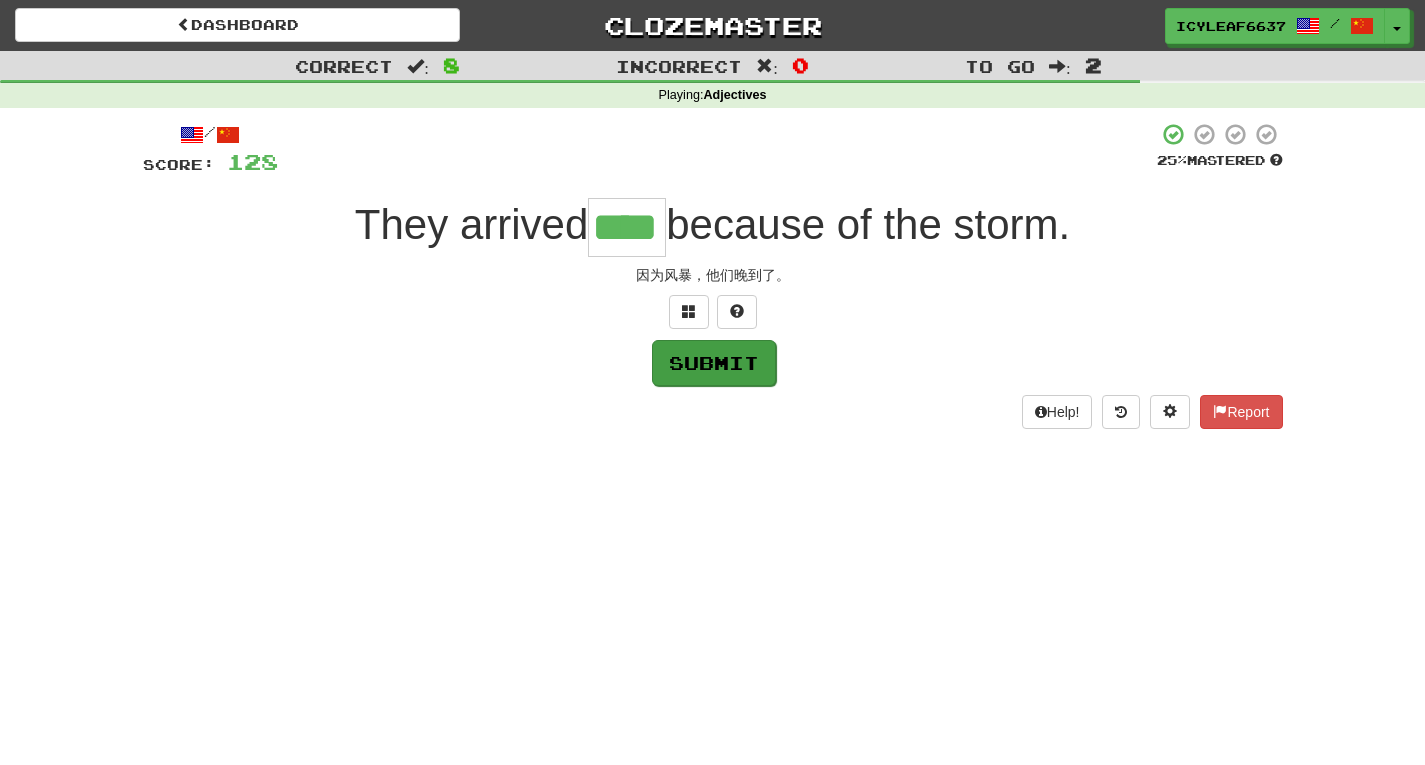 type on "****" 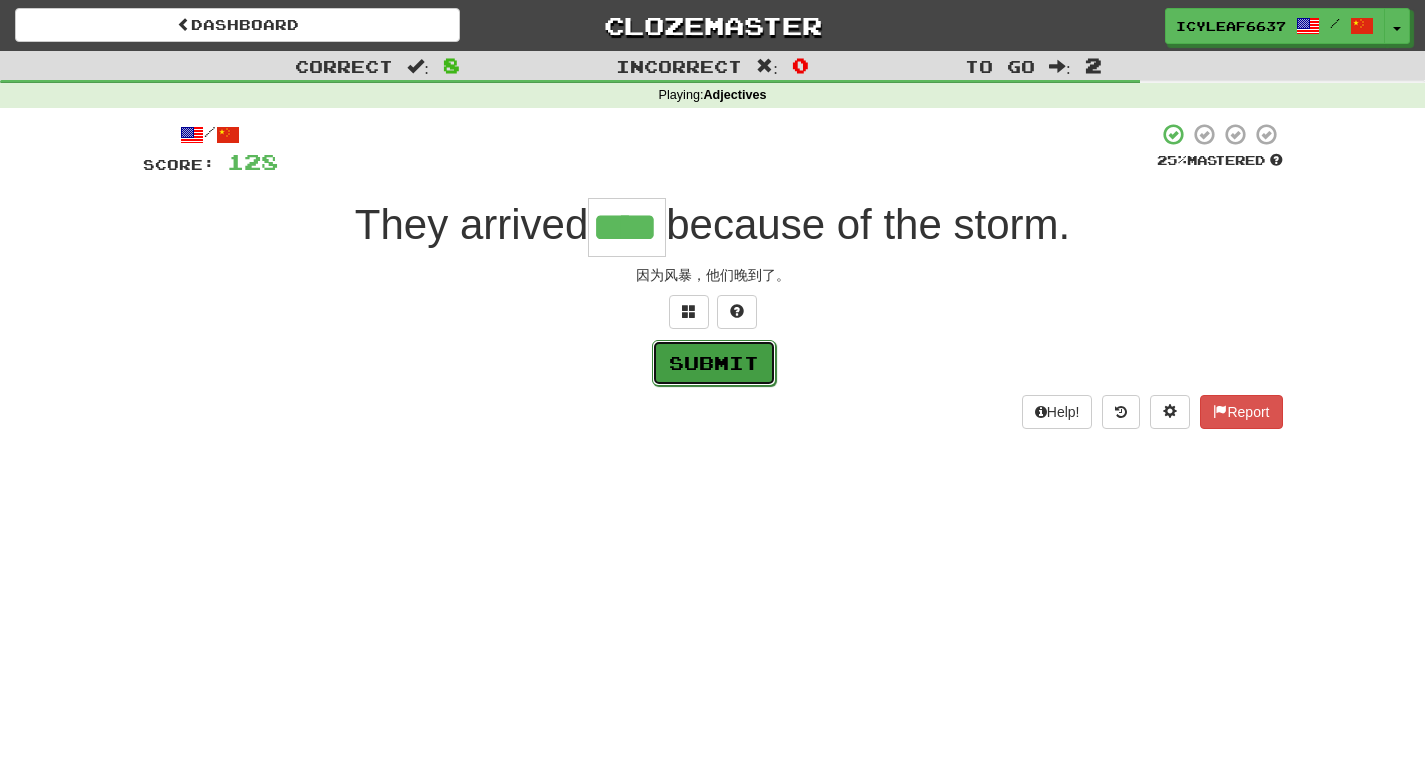 click on "Submit" at bounding box center (714, 363) 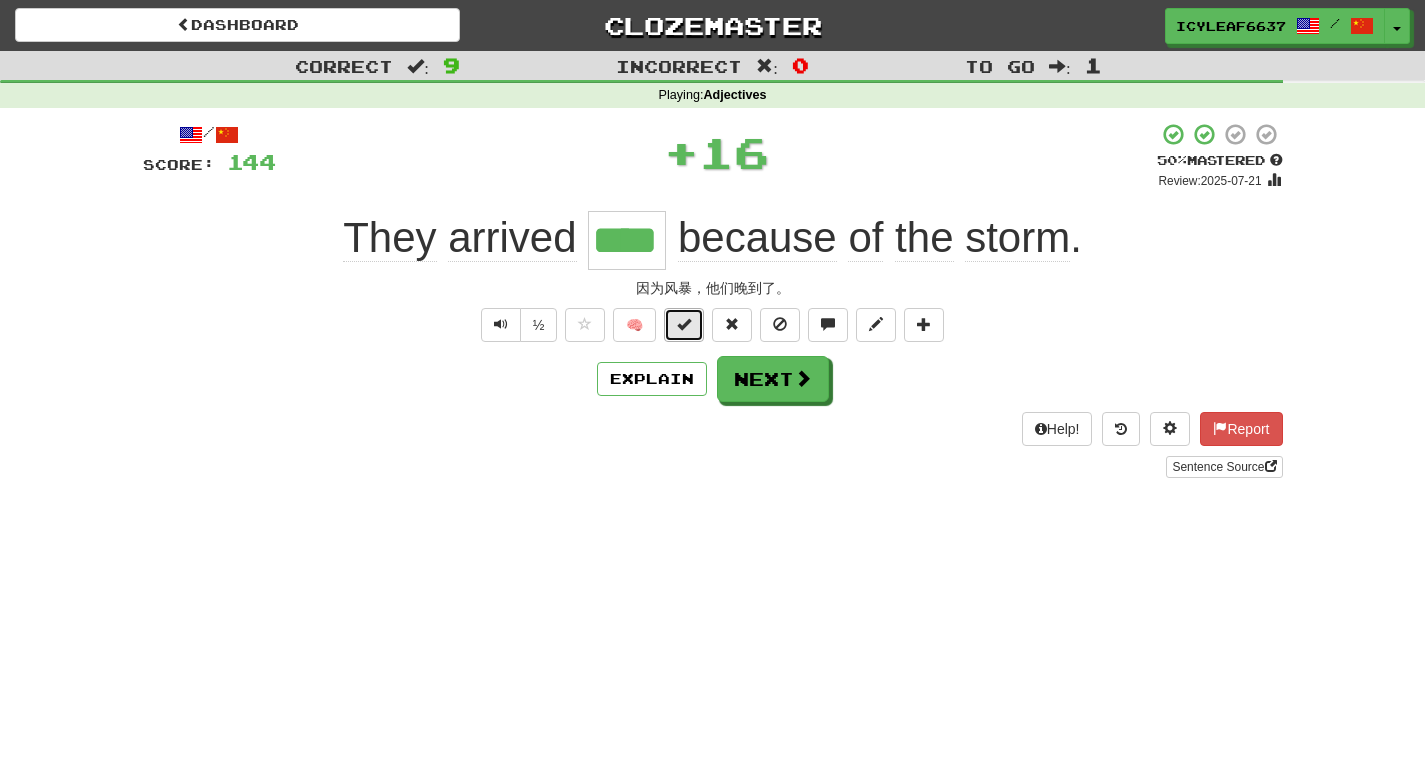 click at bounding box center (684, 324) 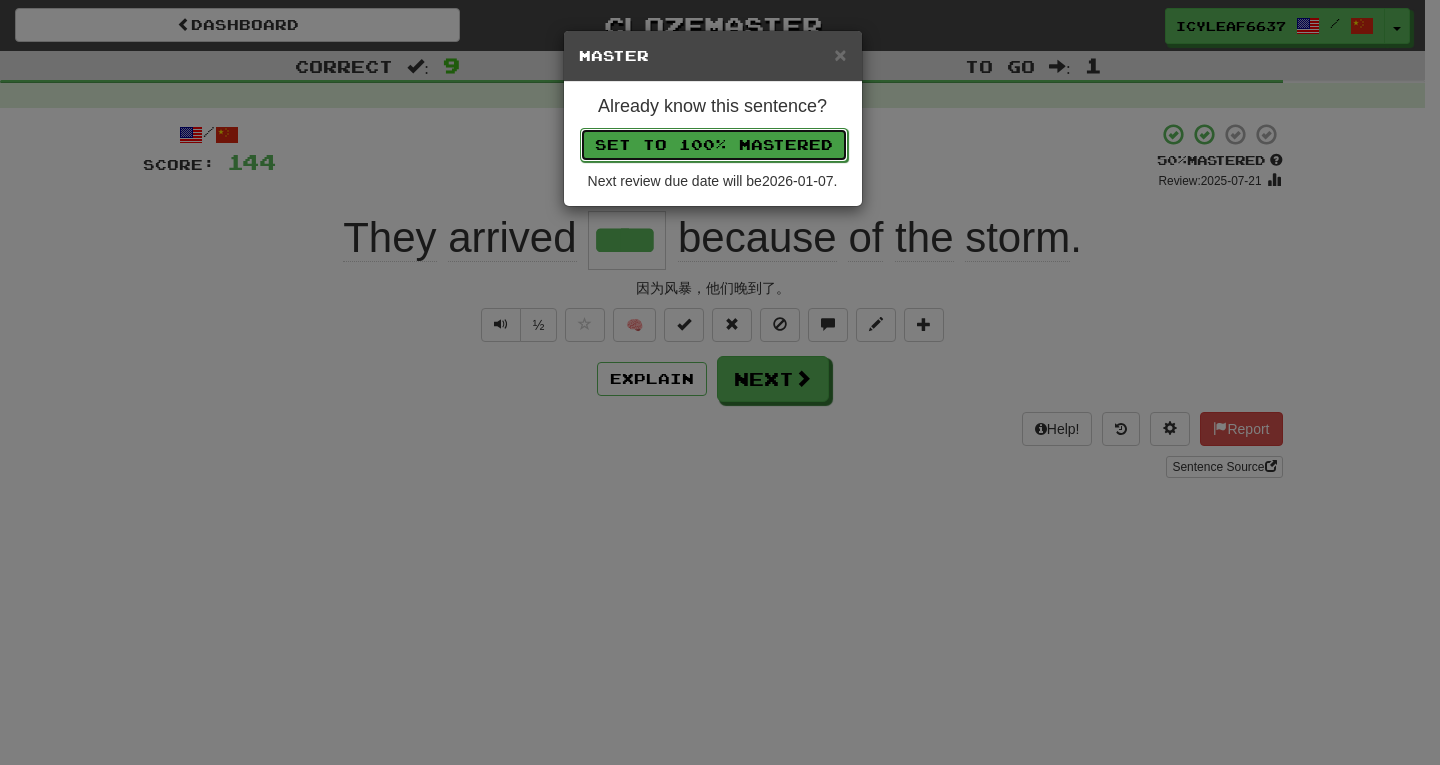click on "Set to 100% Mastered" at bounding box center [714, 145] 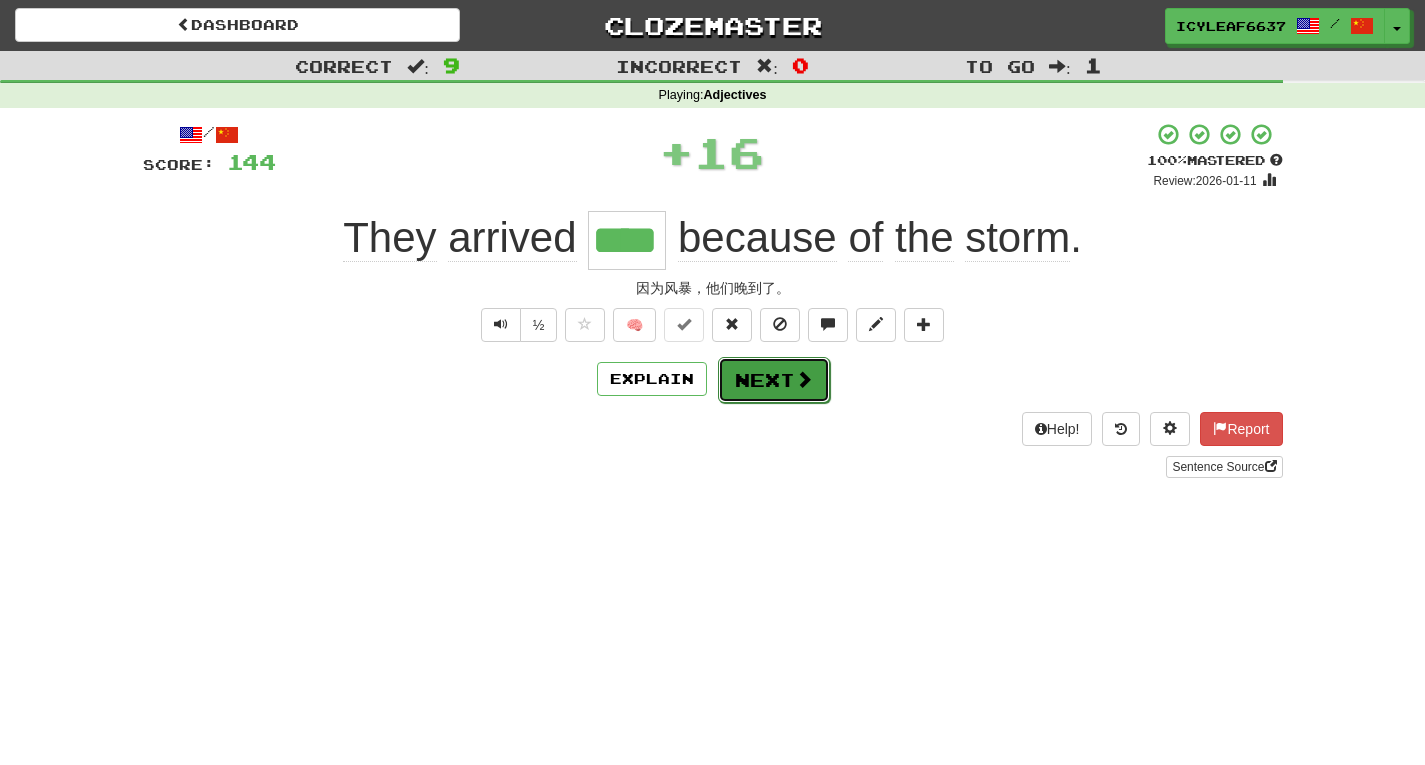click on "Next" at bounding box center (774, 380) 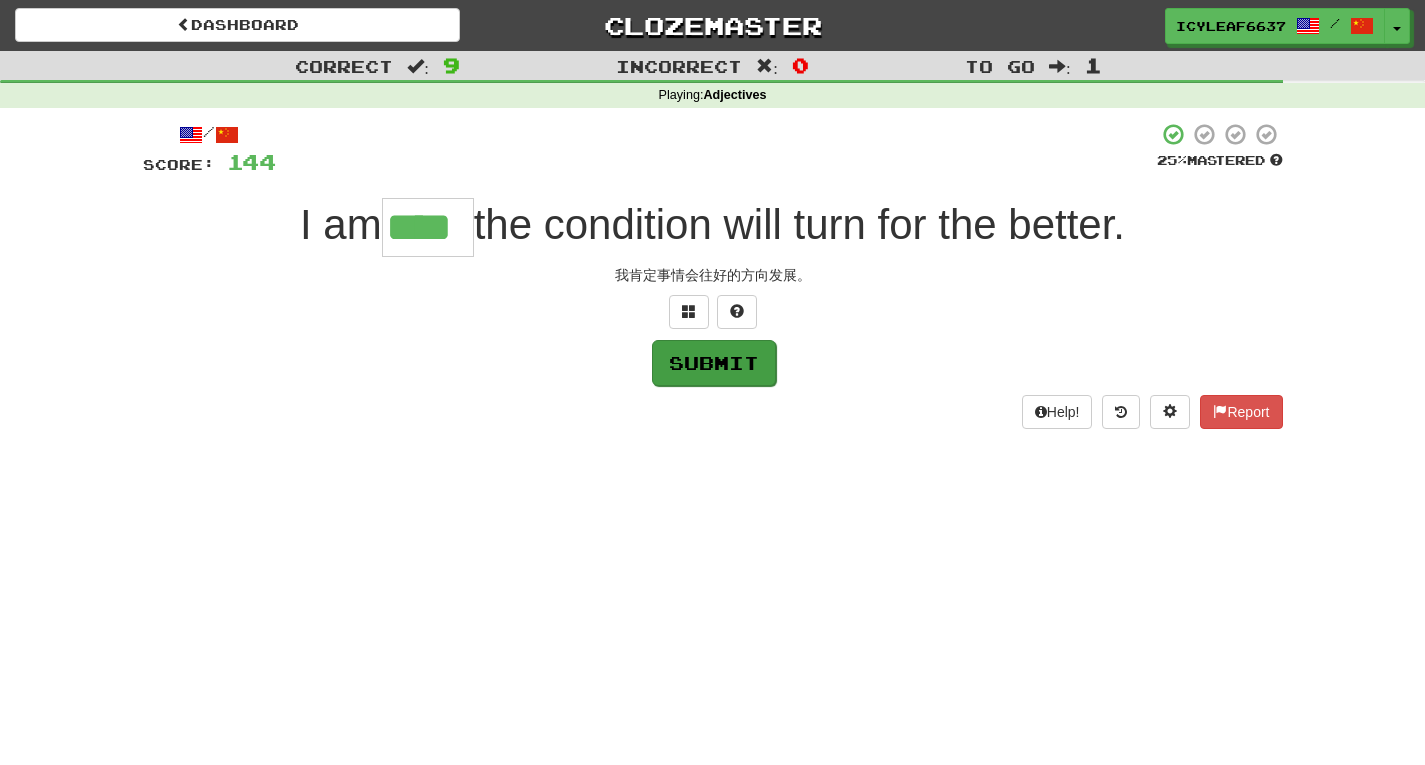 type on "****" 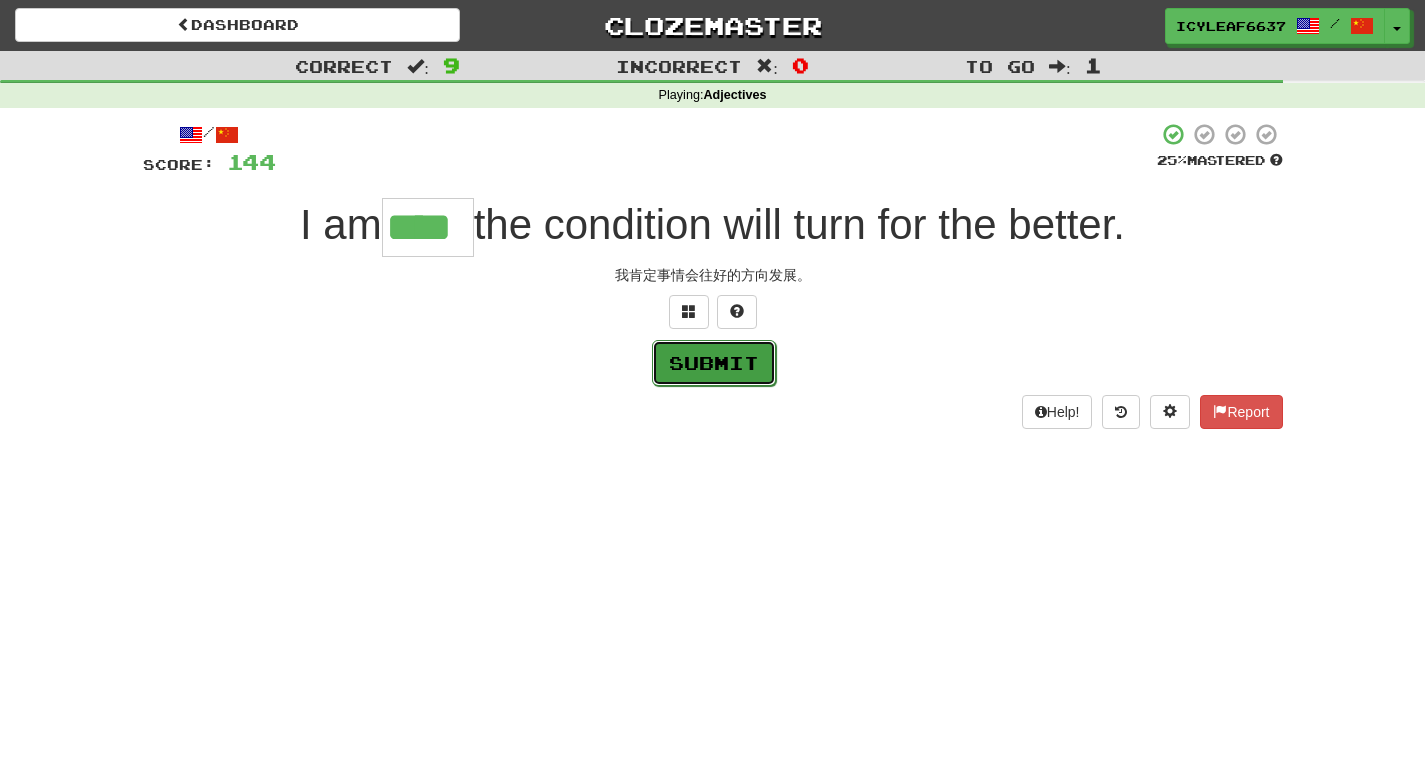 click on "Submit" at bounding box center (714, 363) 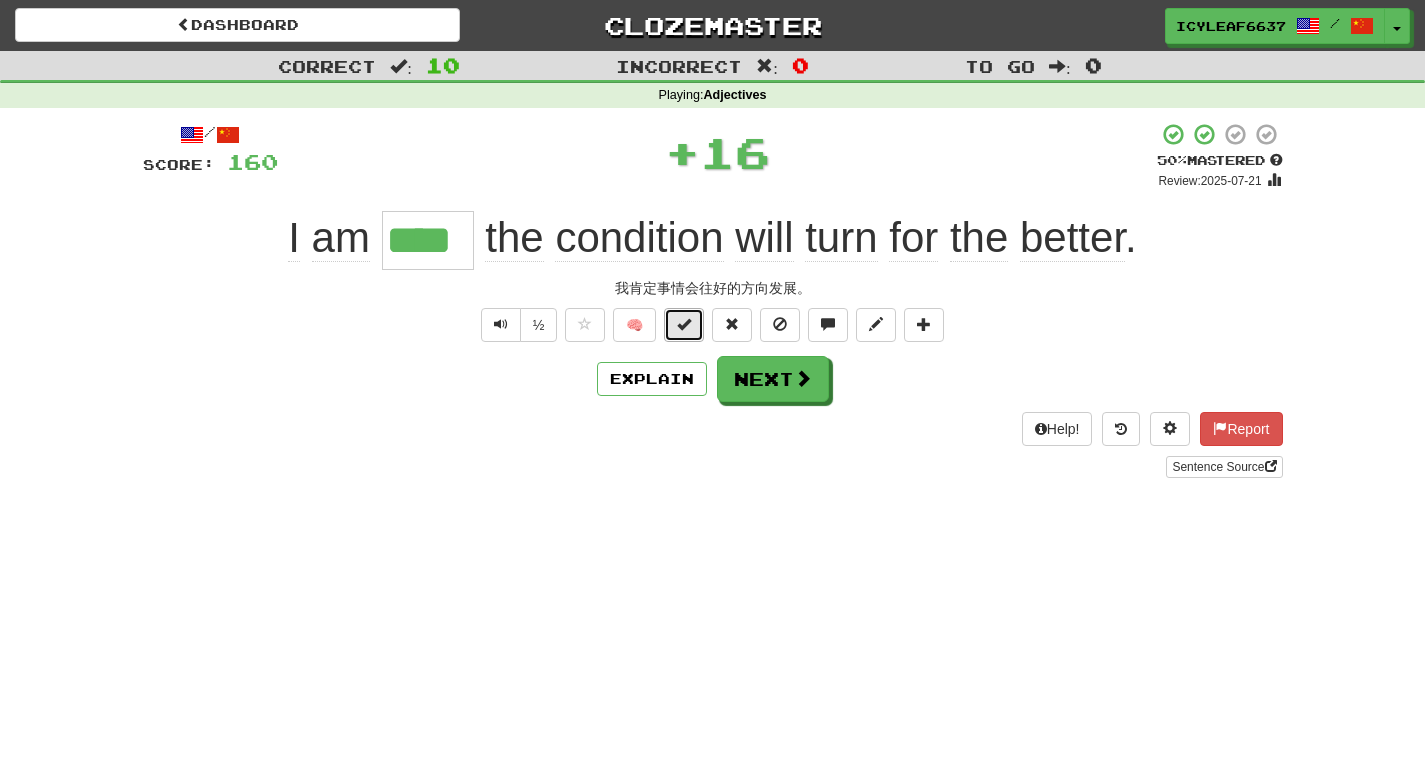click at bounding box center [684, 325] 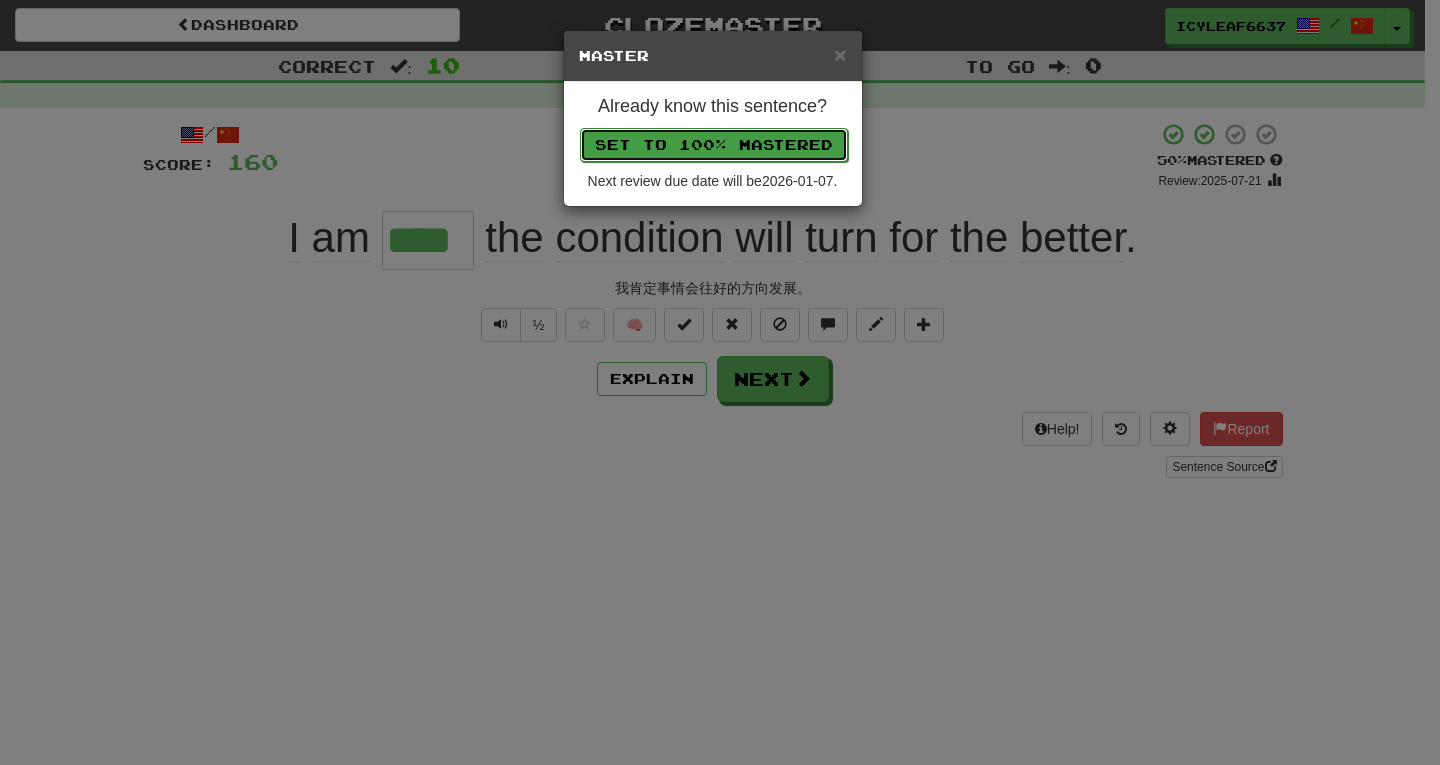 click on "Set to 100% Mastered" at bounding box center (714, 145) 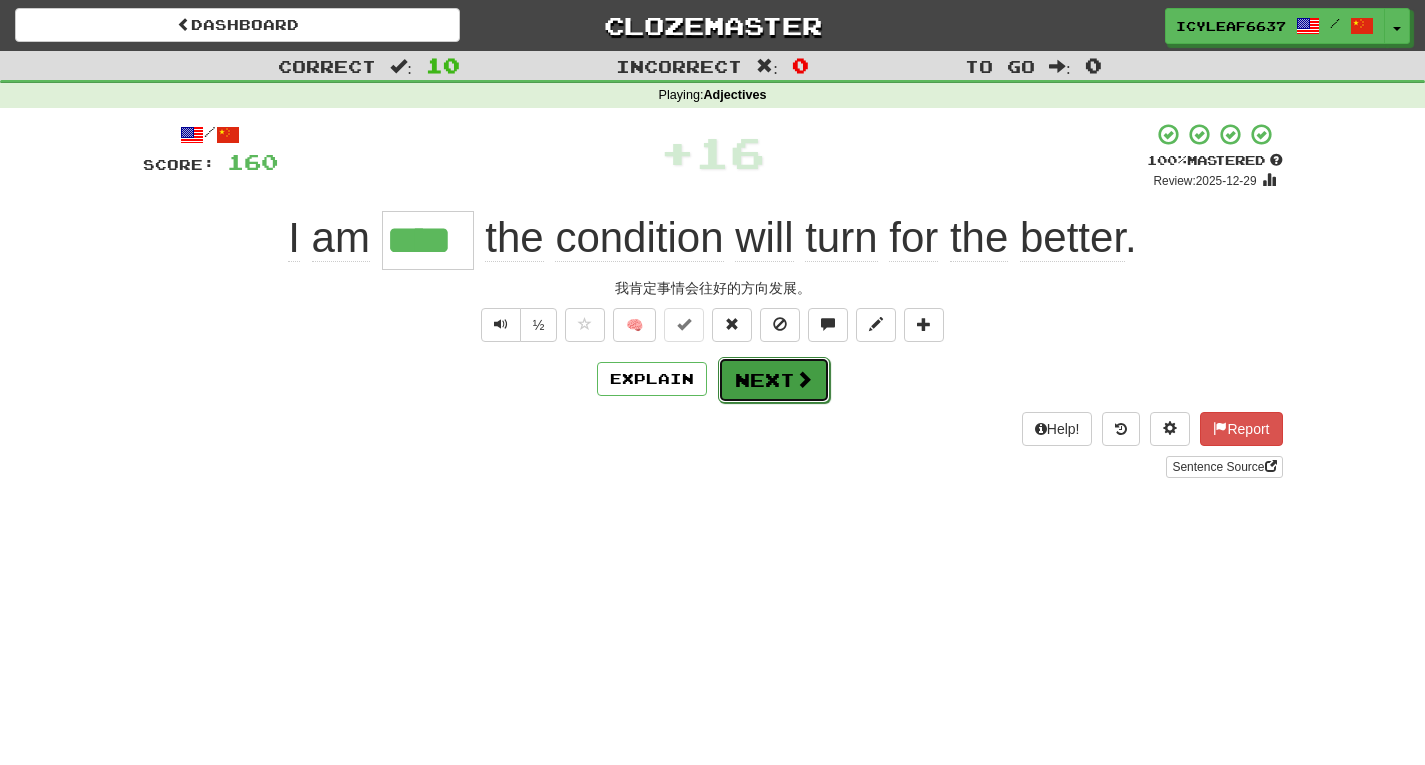 click at bounding box center [804, 379] 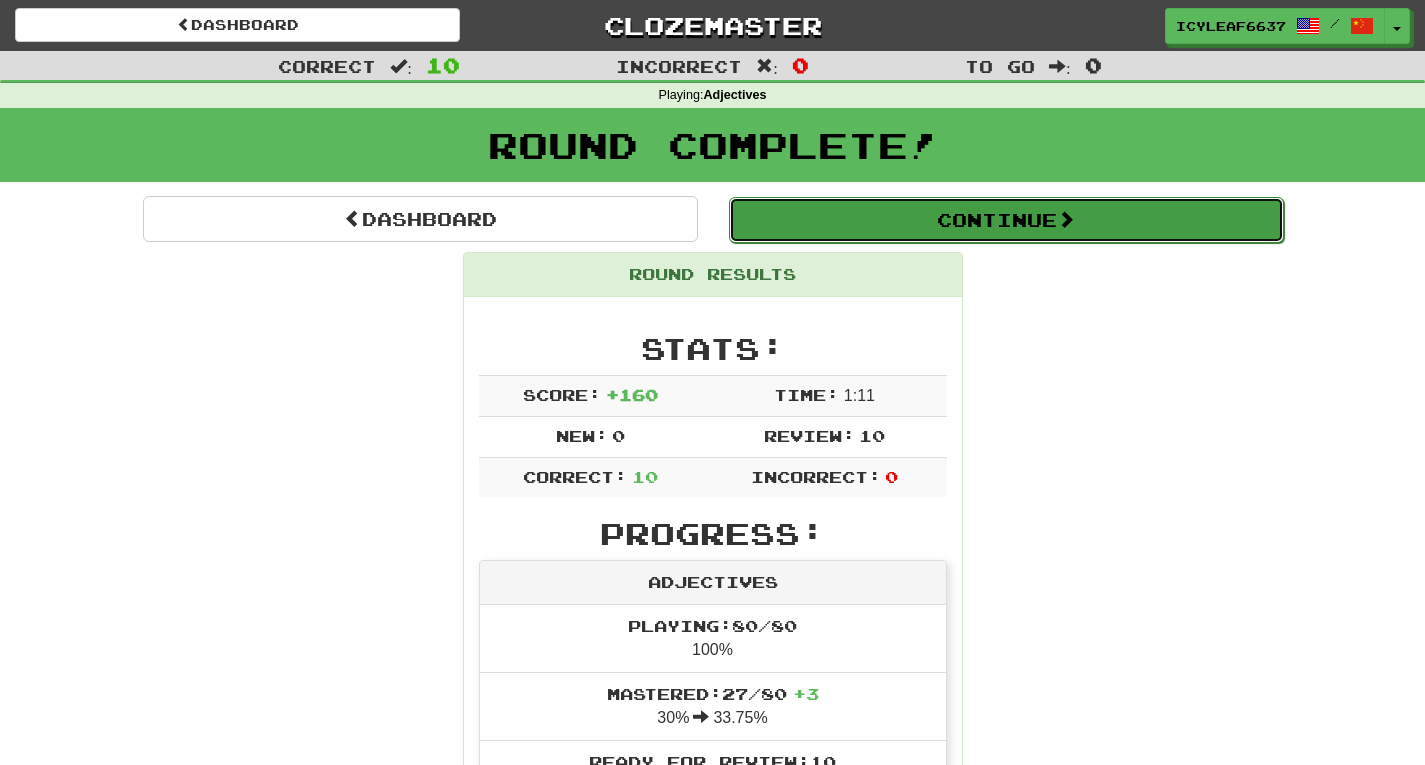 click on "Continue" at bounding box center (1006, 220) 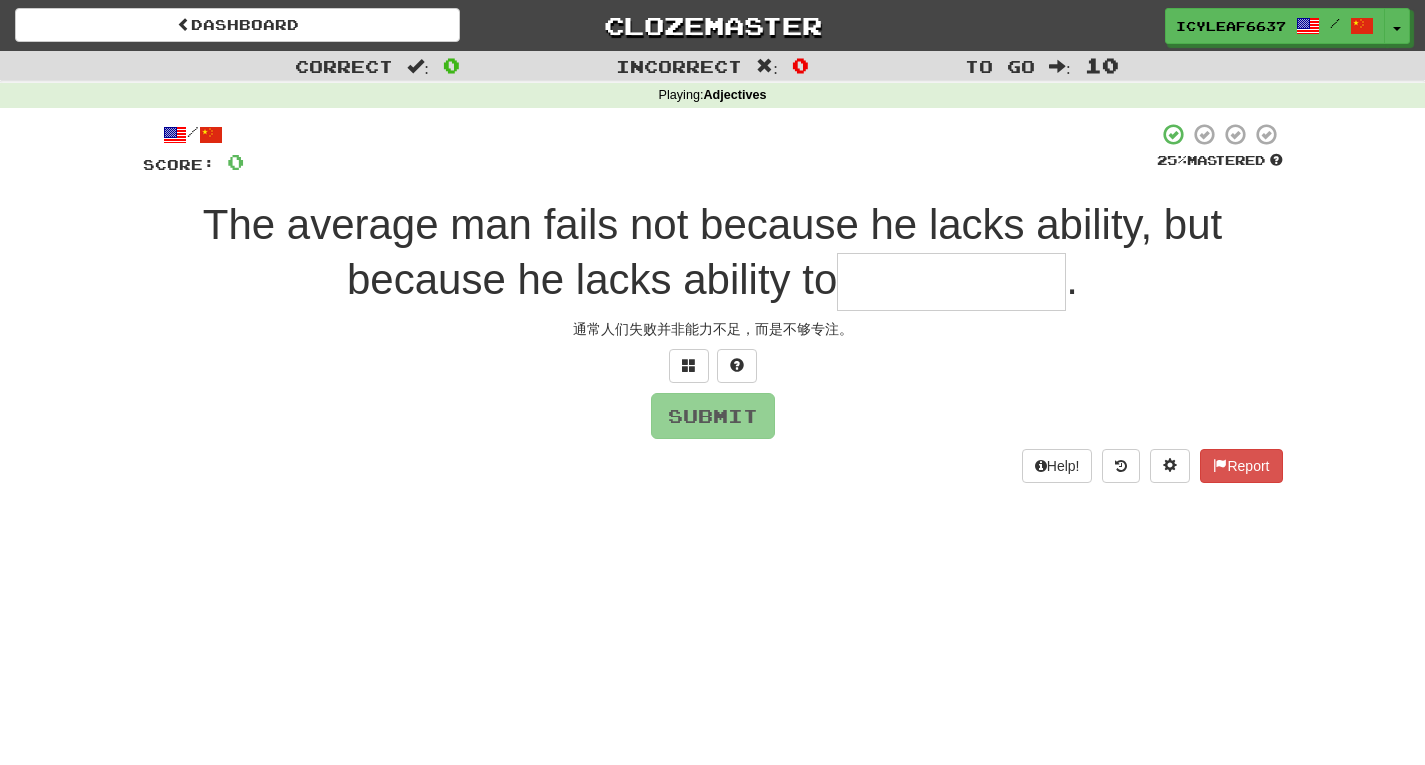 type on "*" 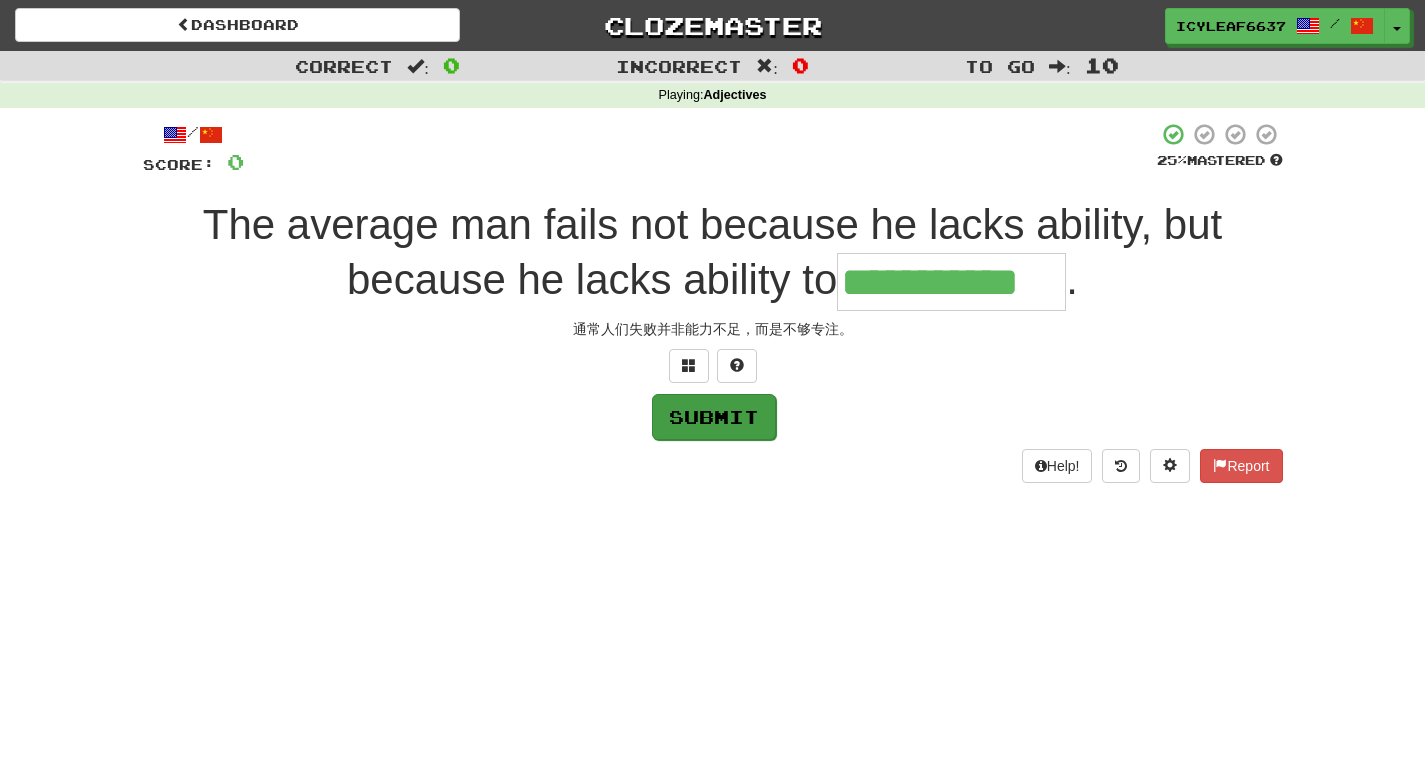 type on "**********" 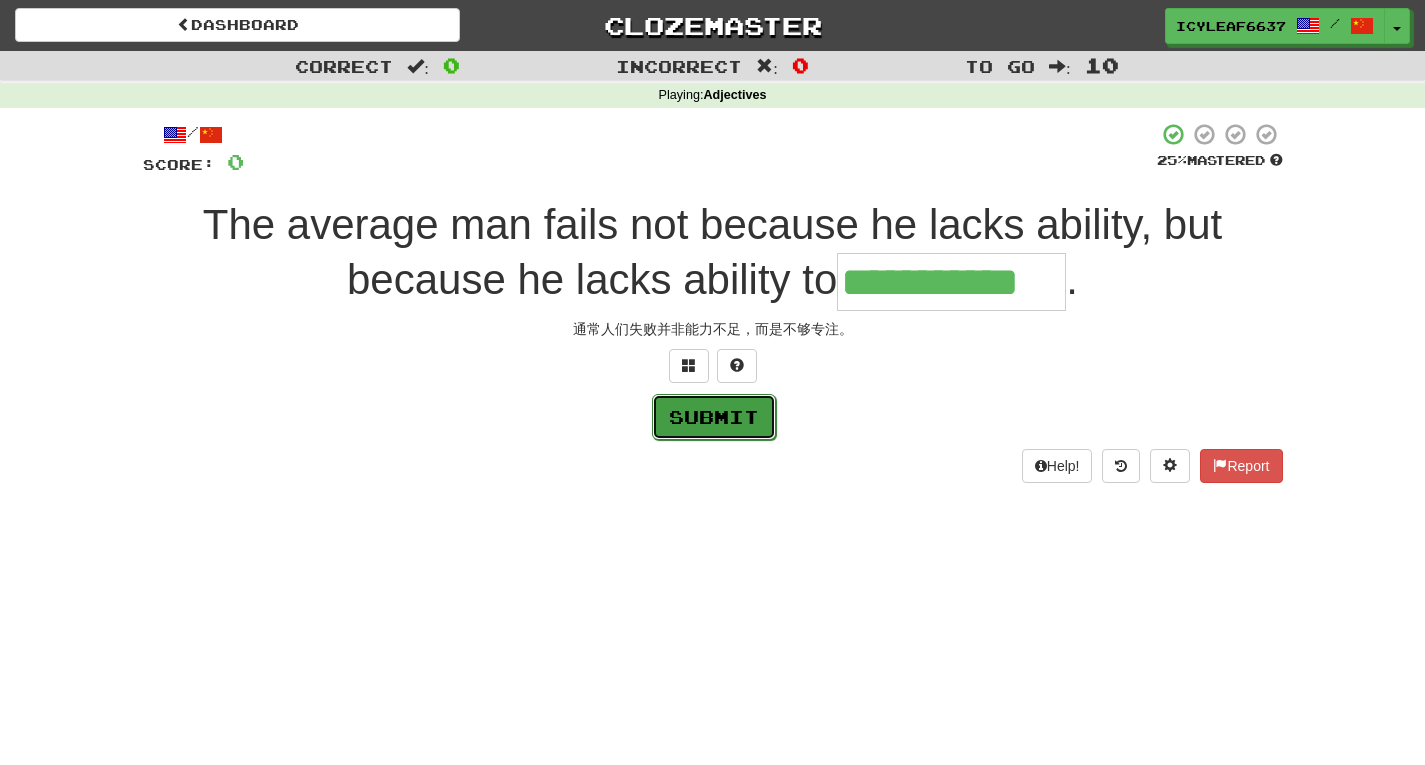 click on "Submit" at bounding box center (714, 417) 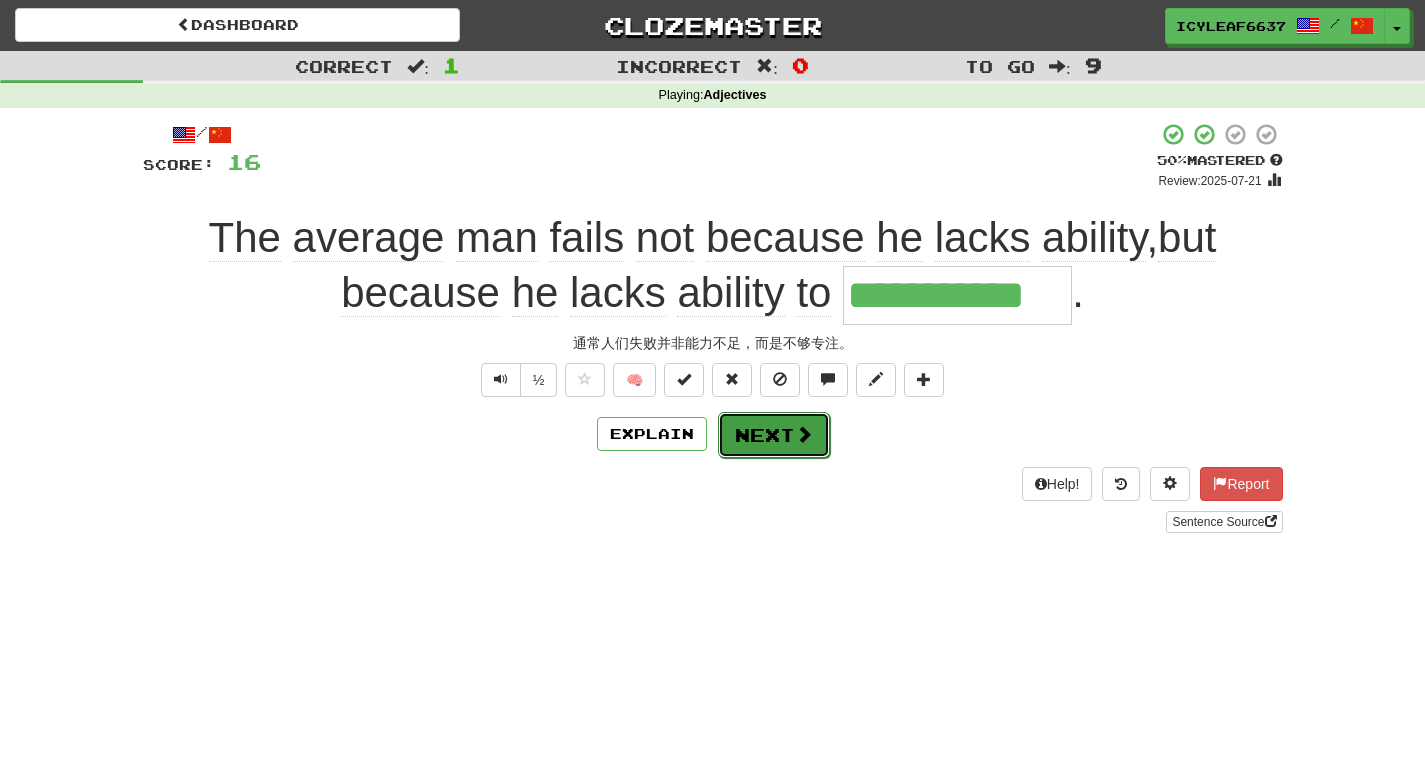click on "Next" at bounding box center [774, 435] 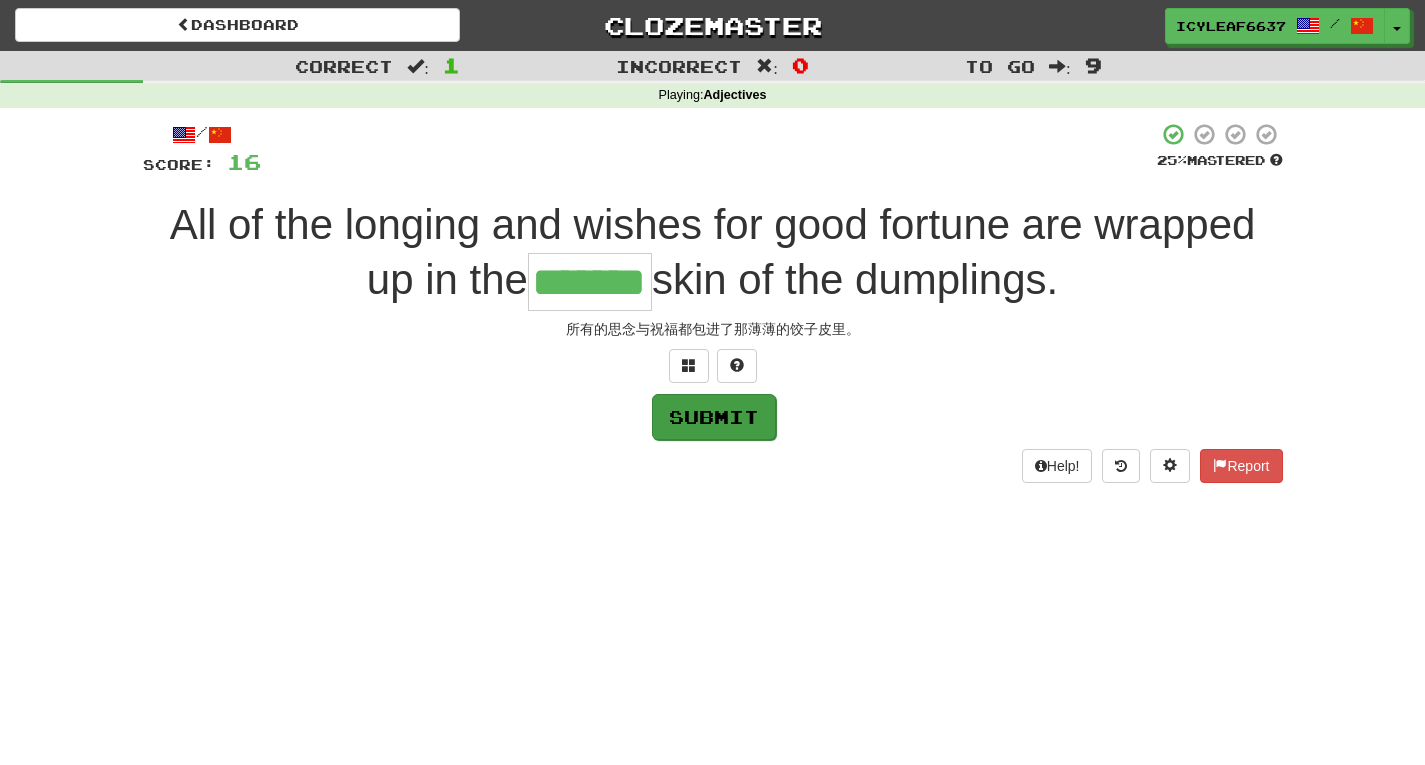 type on "*******" 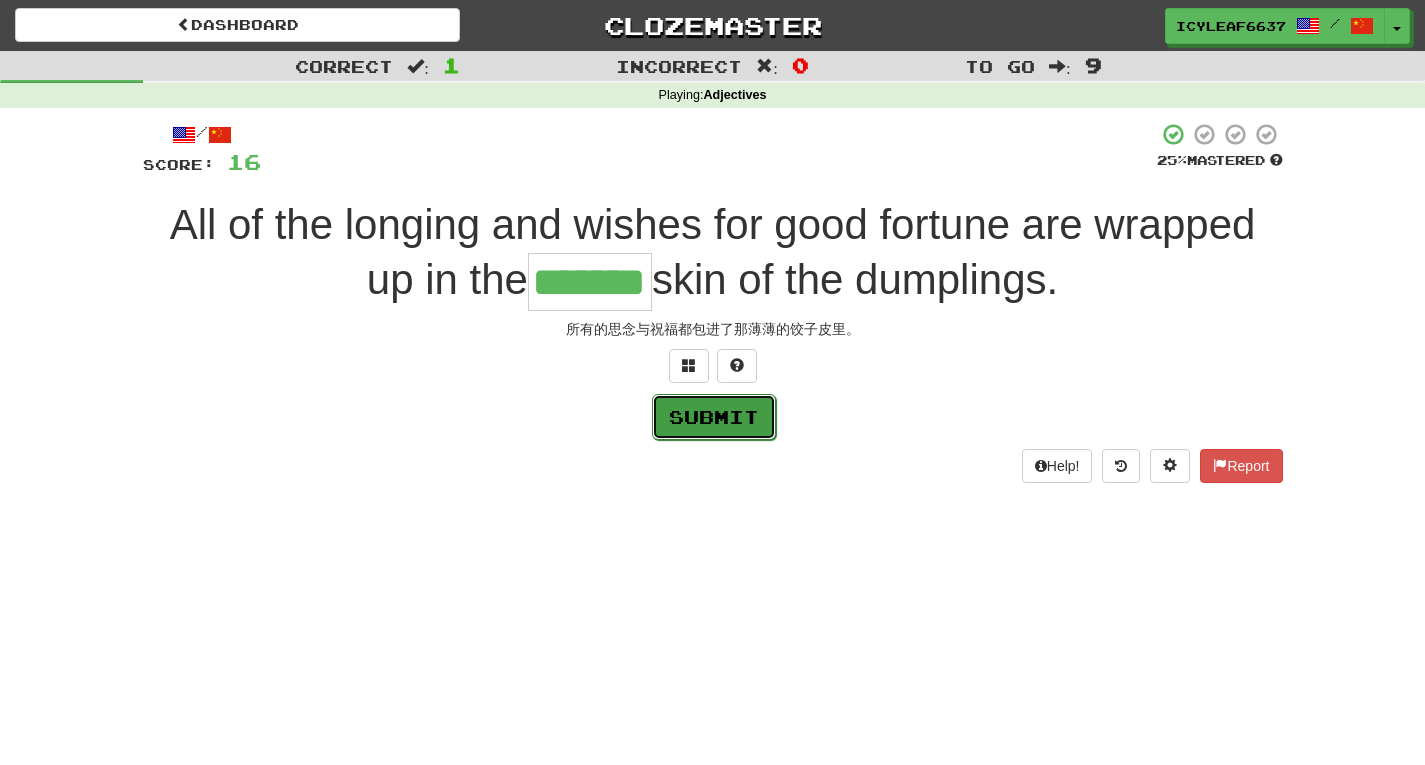 click on "Submit" at bounding box center (714, 417) 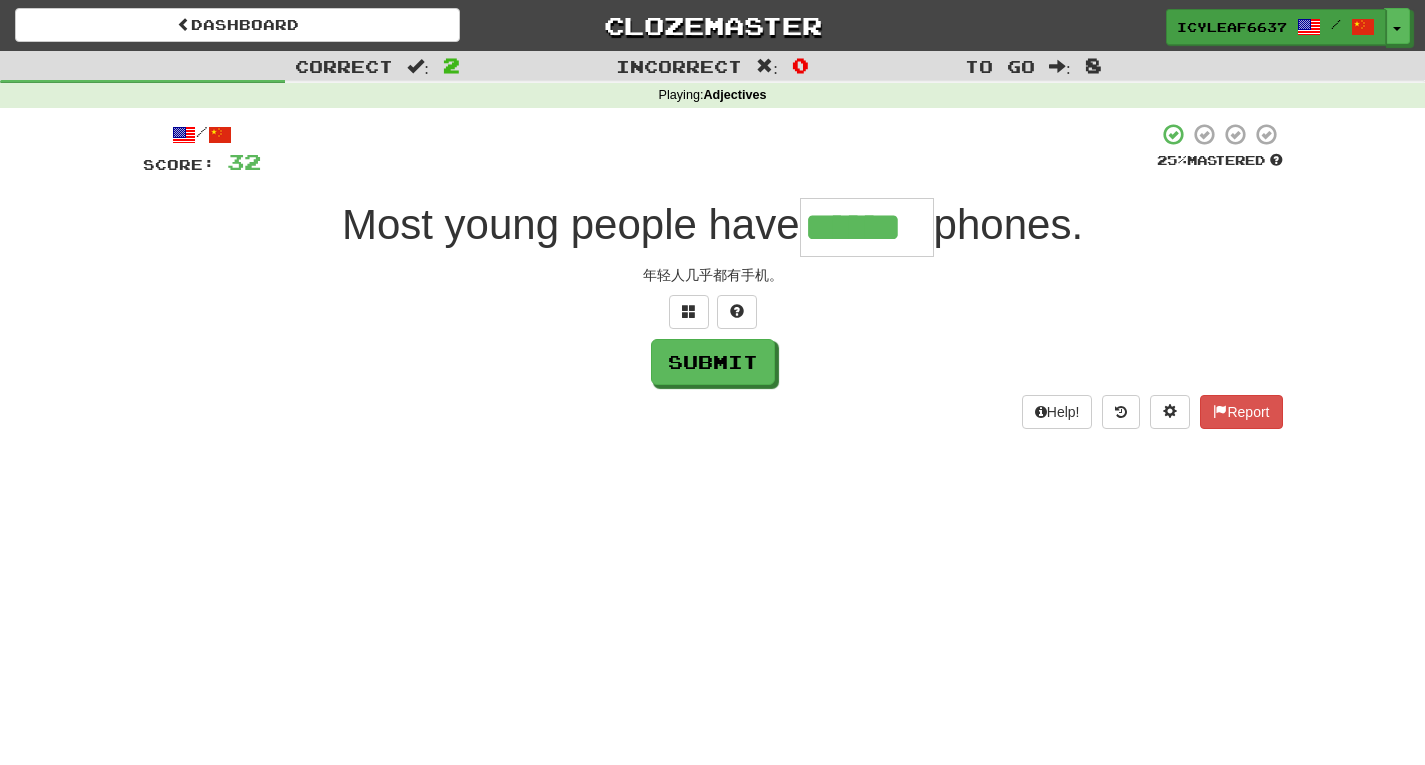 type on "******" 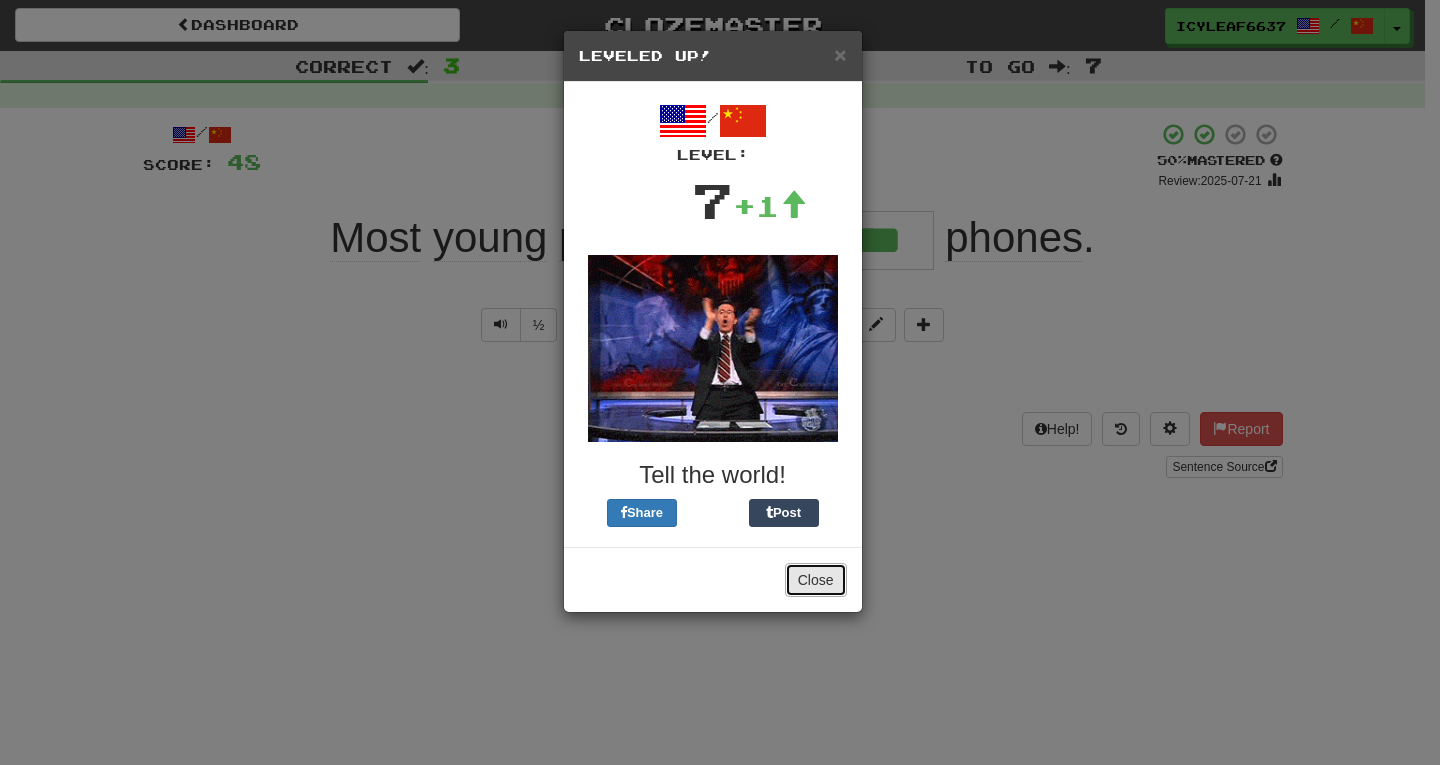 click on "Close" at bounding box center (816, 580) 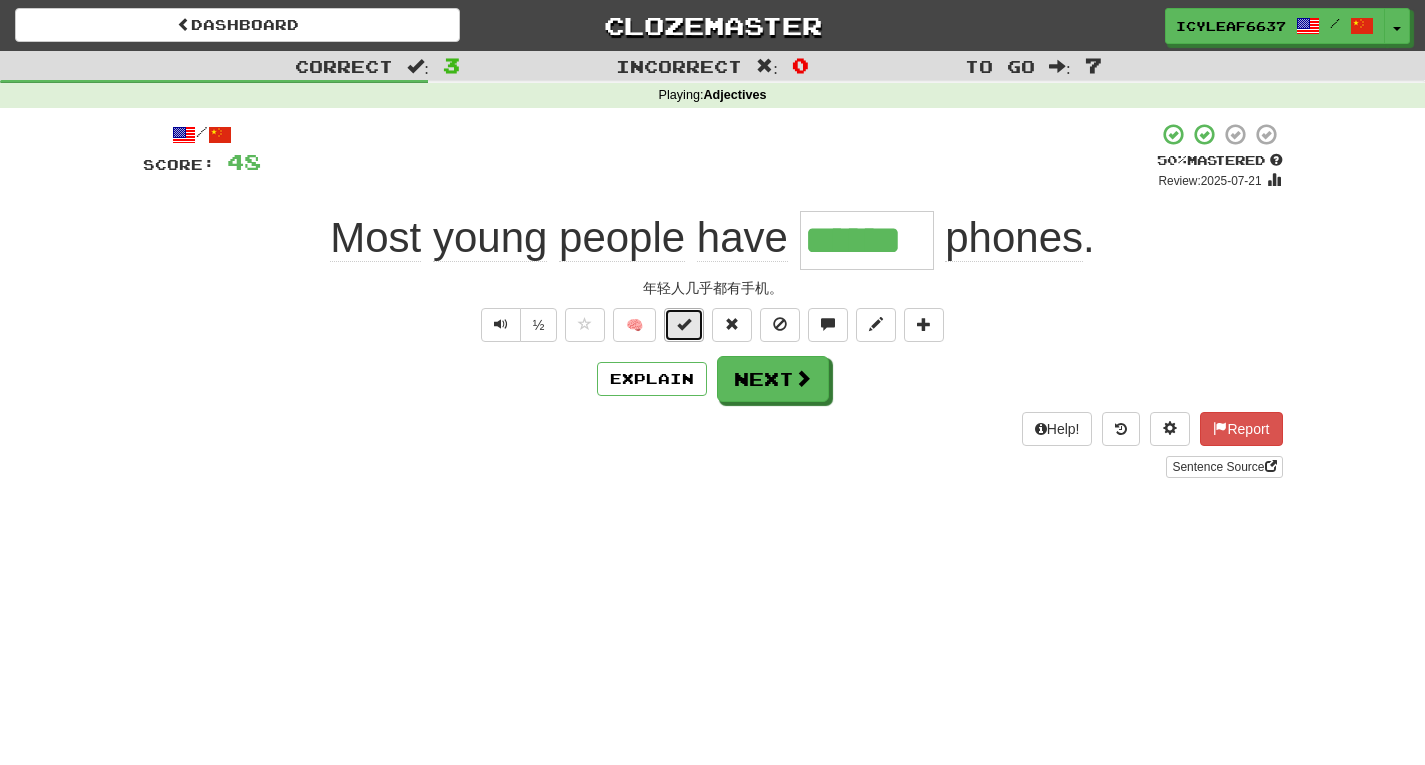 click at bounding box center [684, 324] 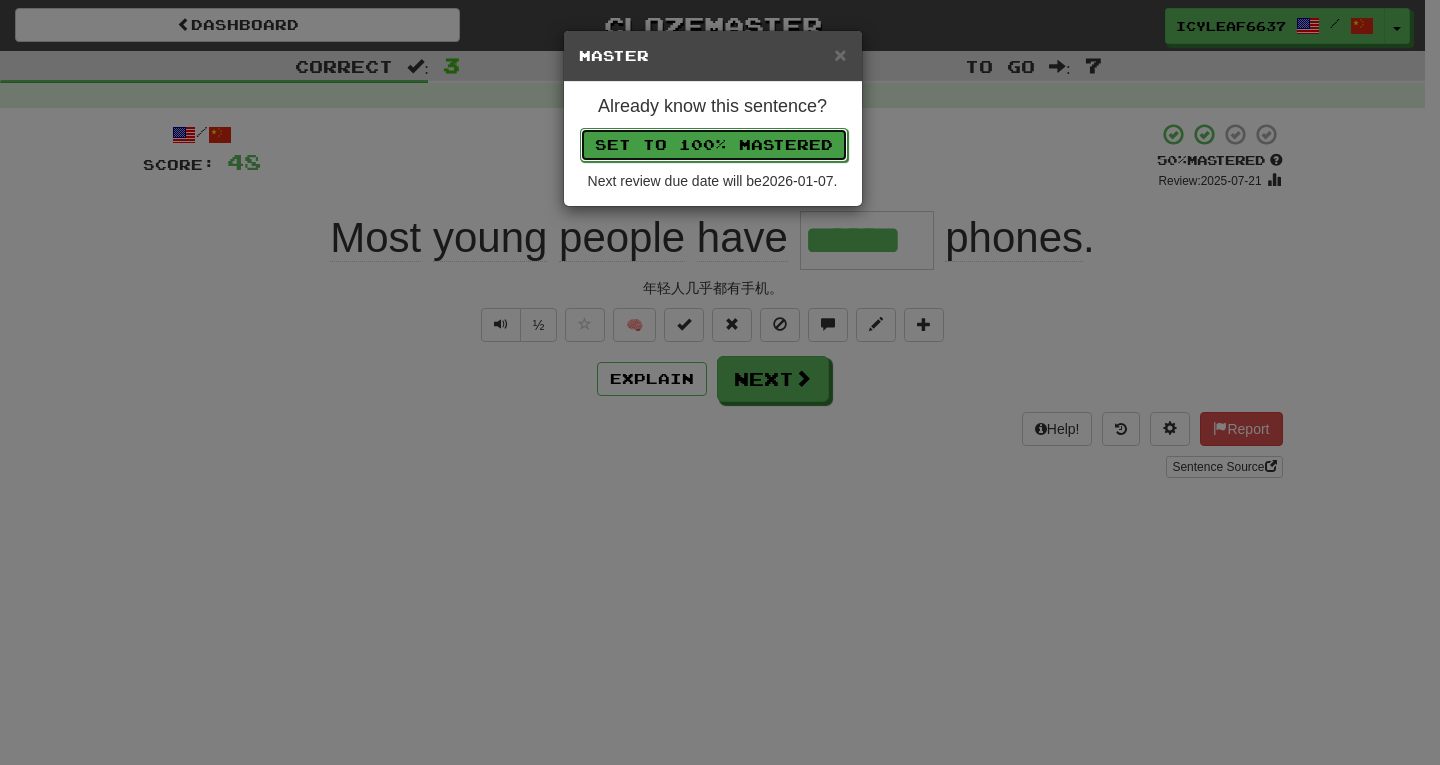 click on "Set to 100% Mastered" at bounding box center [714, 145] 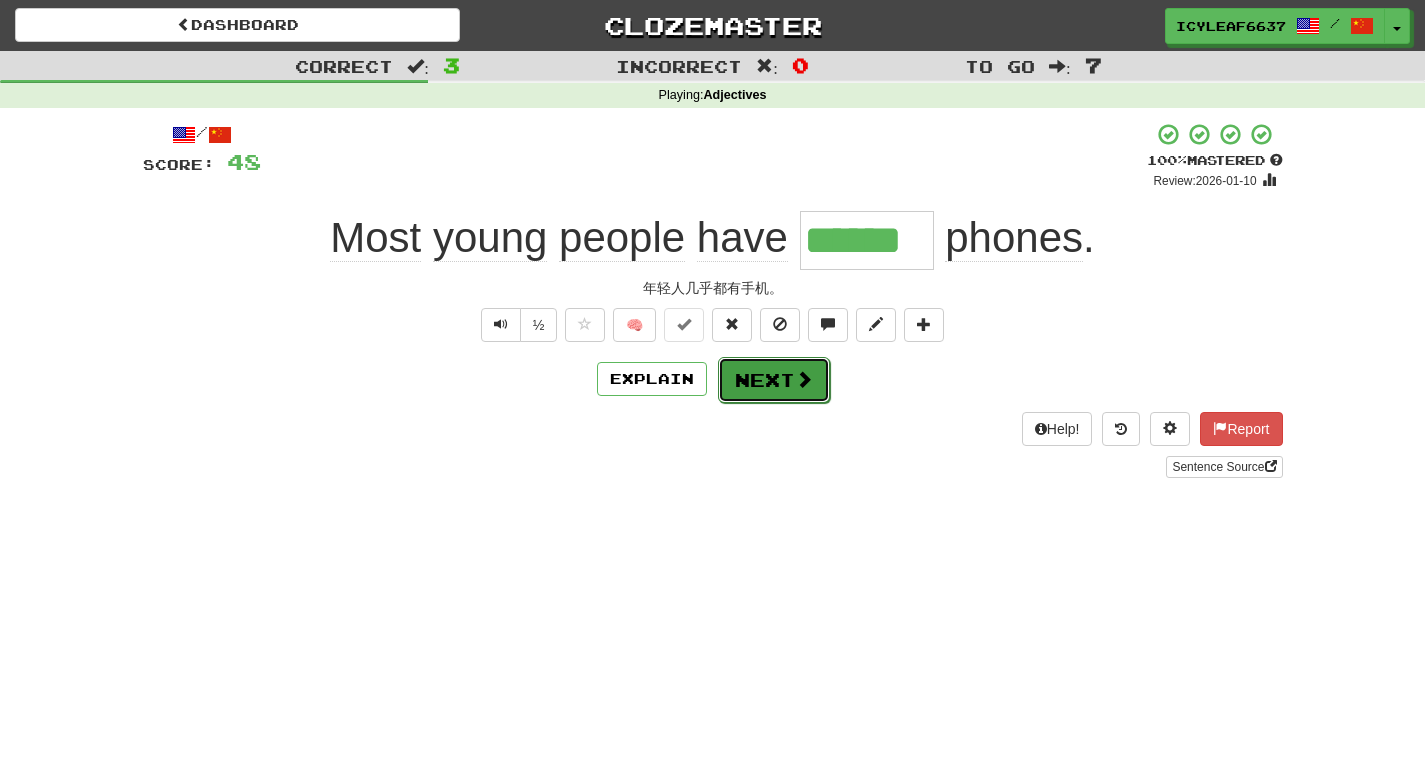 click on "Next" at bounding box center [774, 380] 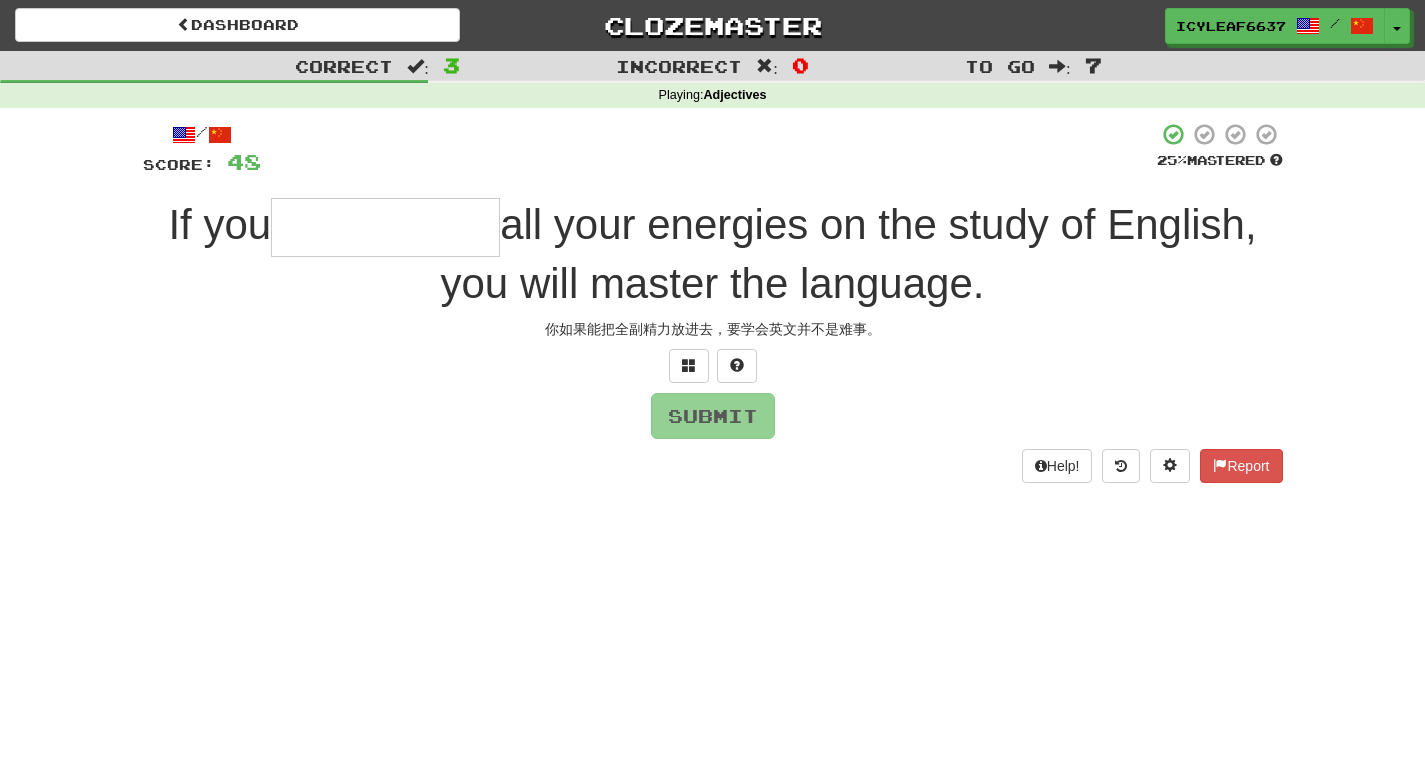 click at bounding box center (385, 227) 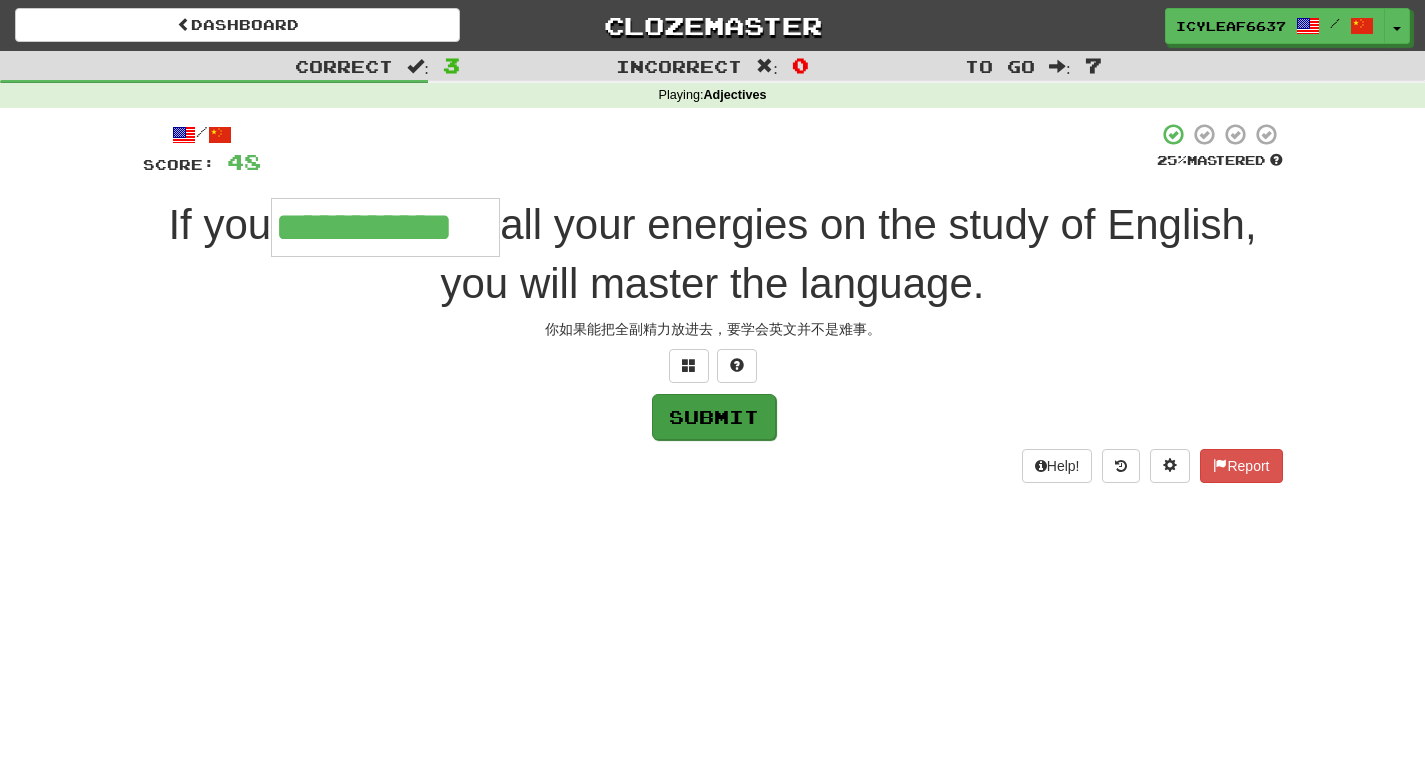 type on "**********" 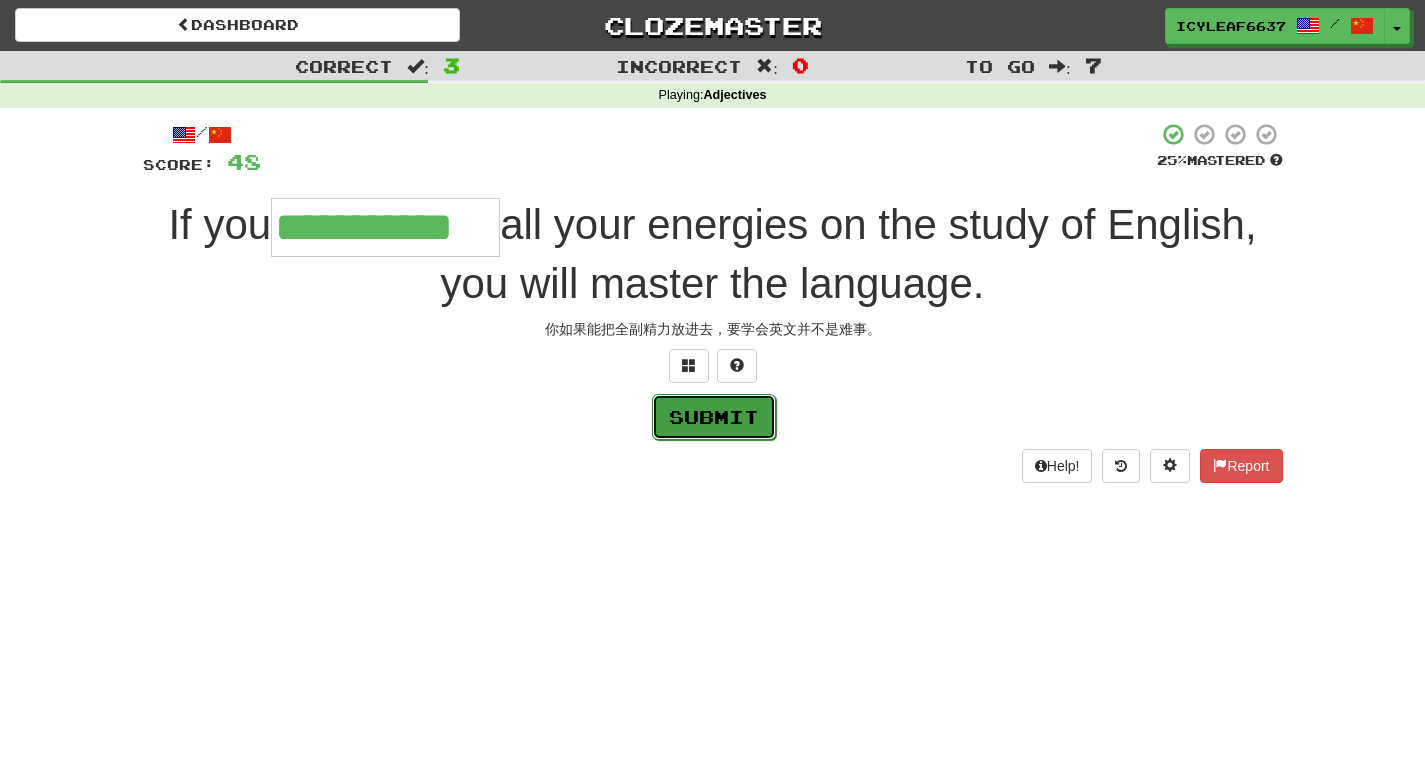 click on "Submit" at bounding box center [714, 417] 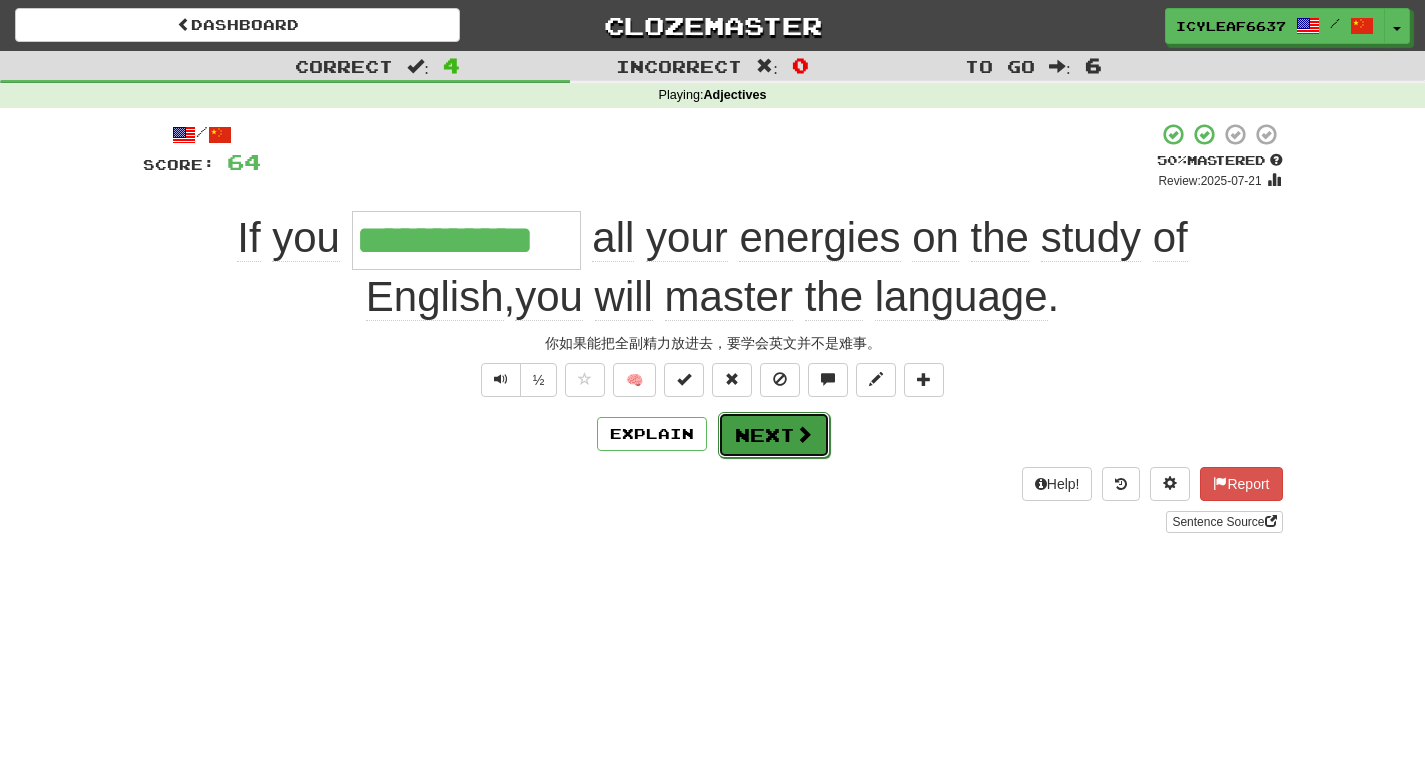 click on "Next" at bounding box center (774, 435) 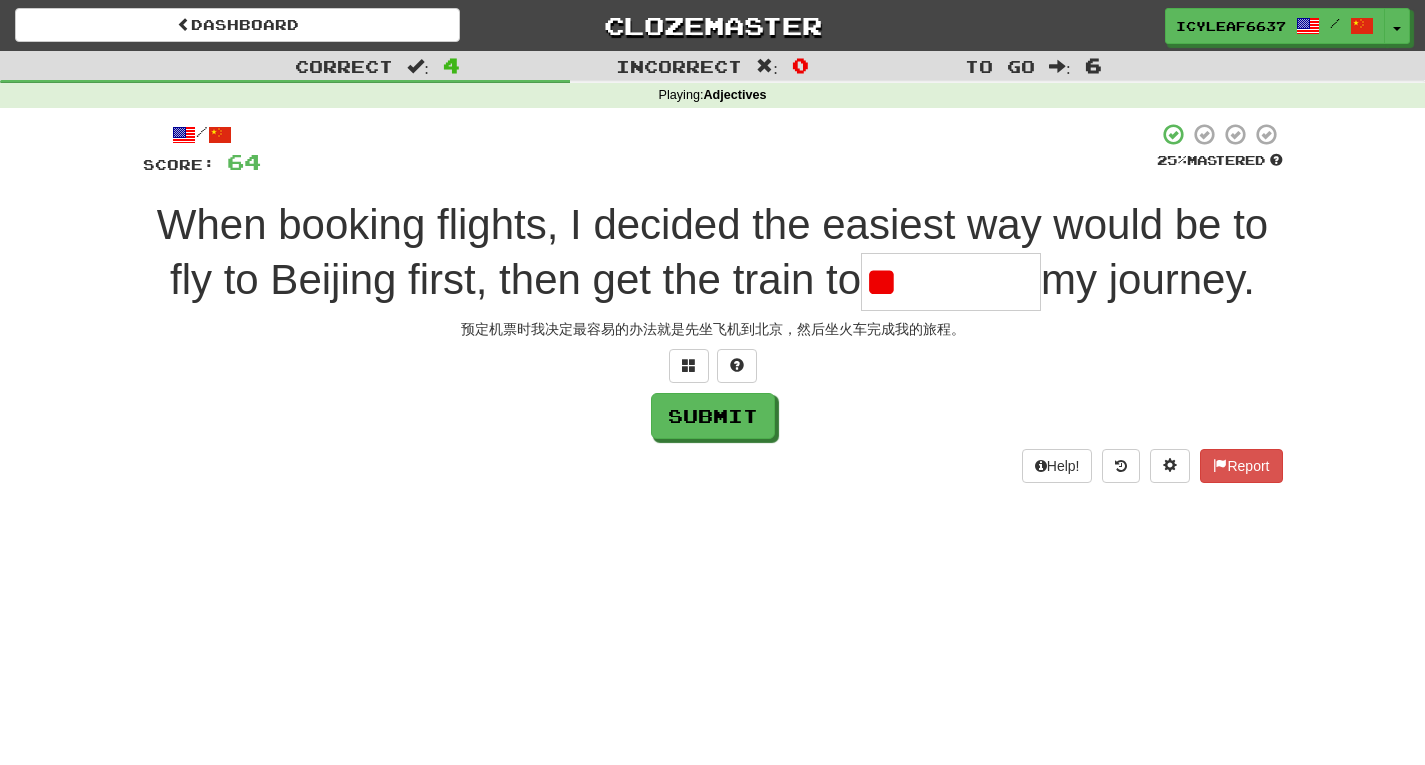 type on "*" 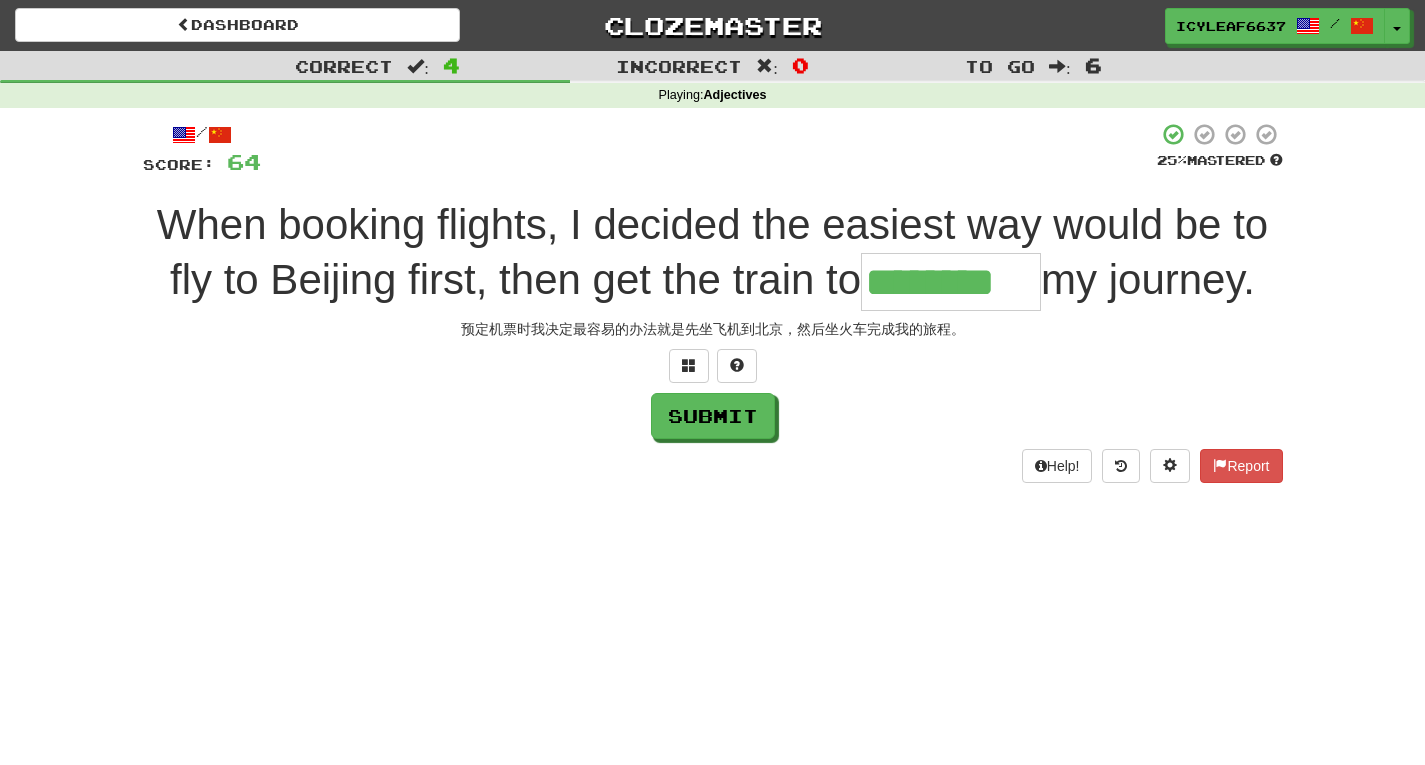 type on "********" 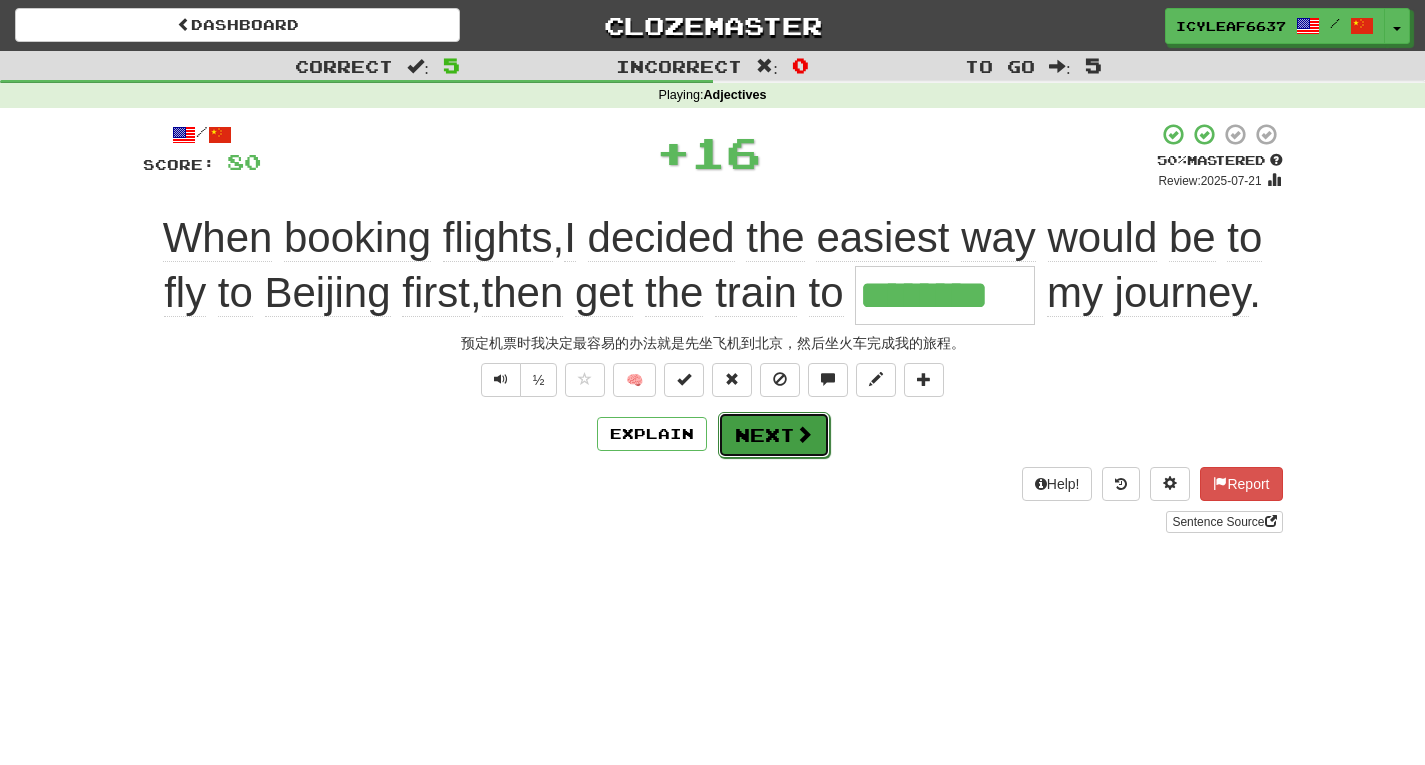 click on "Next" at bounding box center (774, 435) 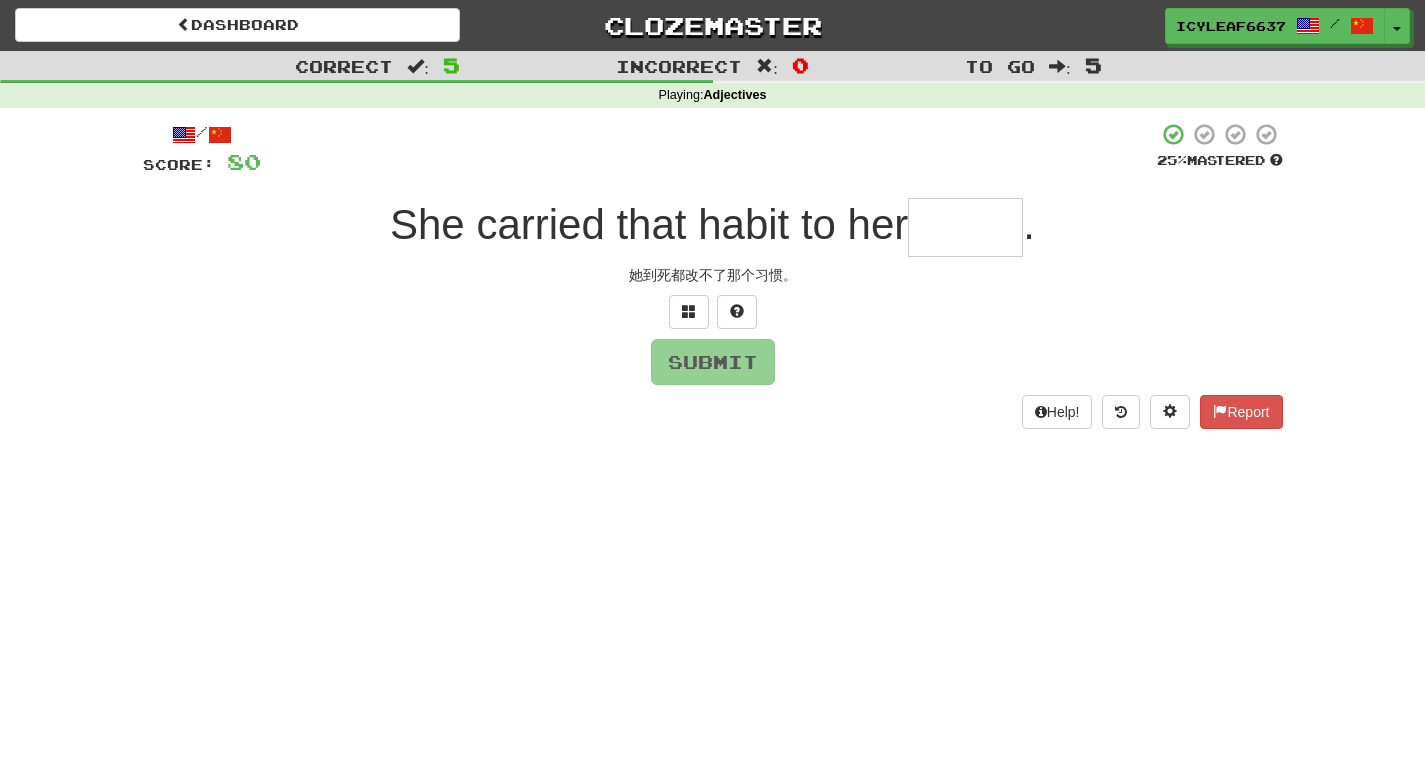 click at bounding box center (965, 227) 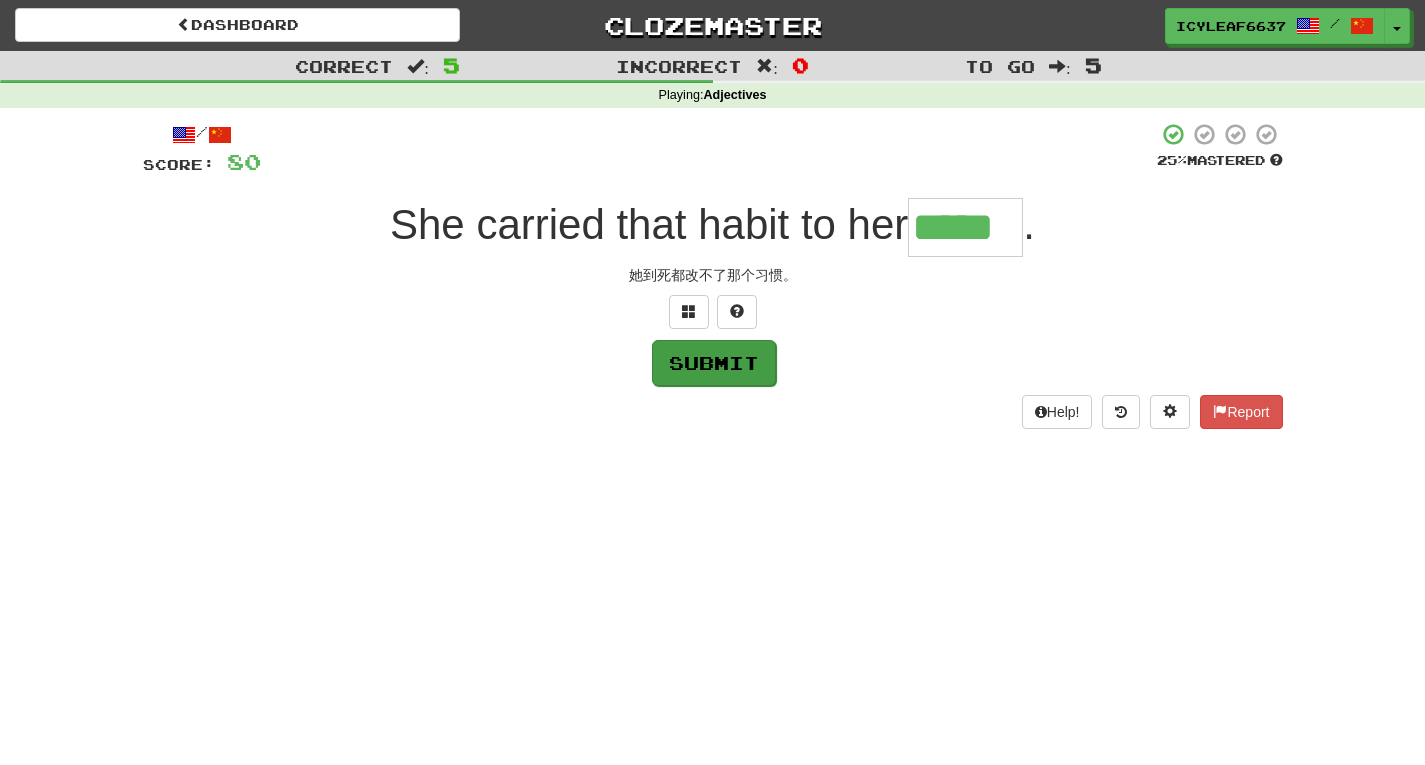 type on "*****" 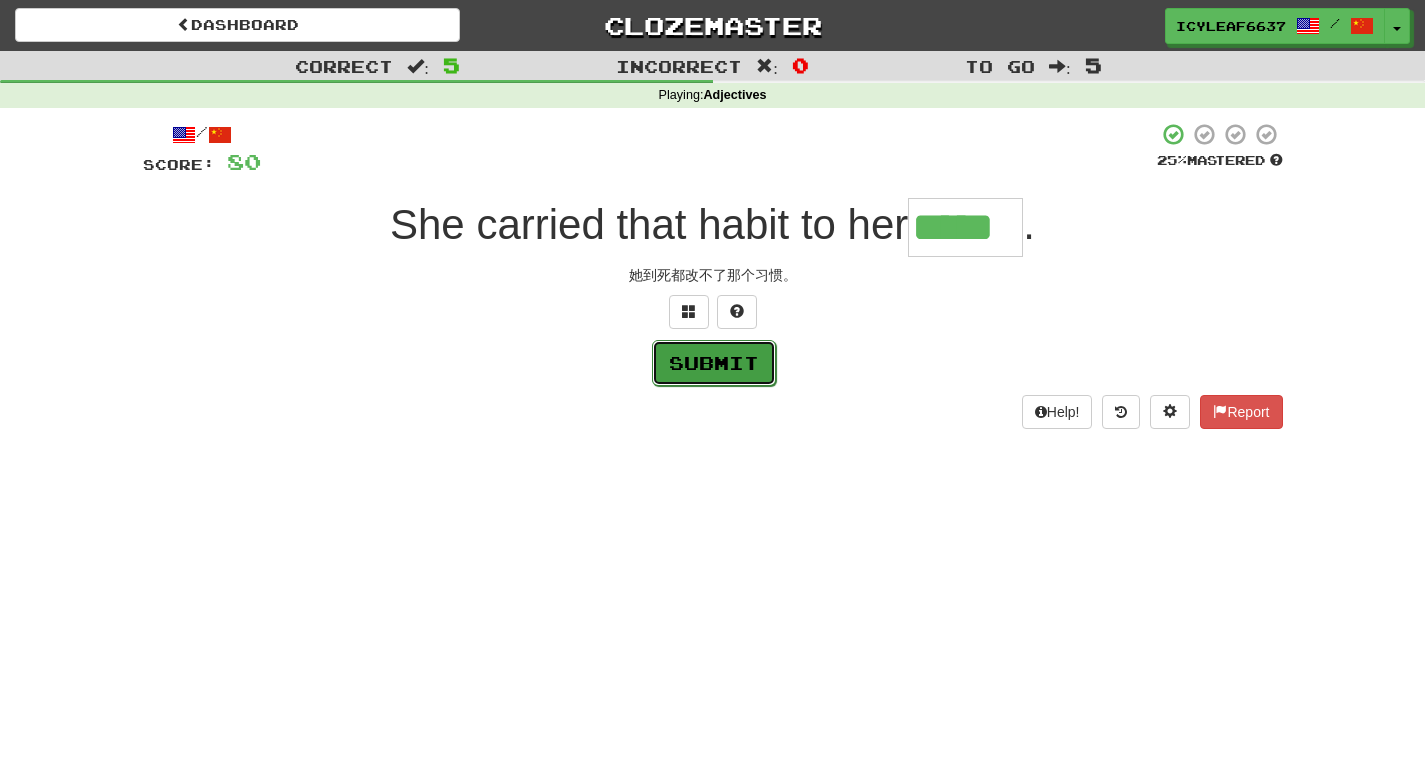 click on "Submit" at bounding box center (714, 363) 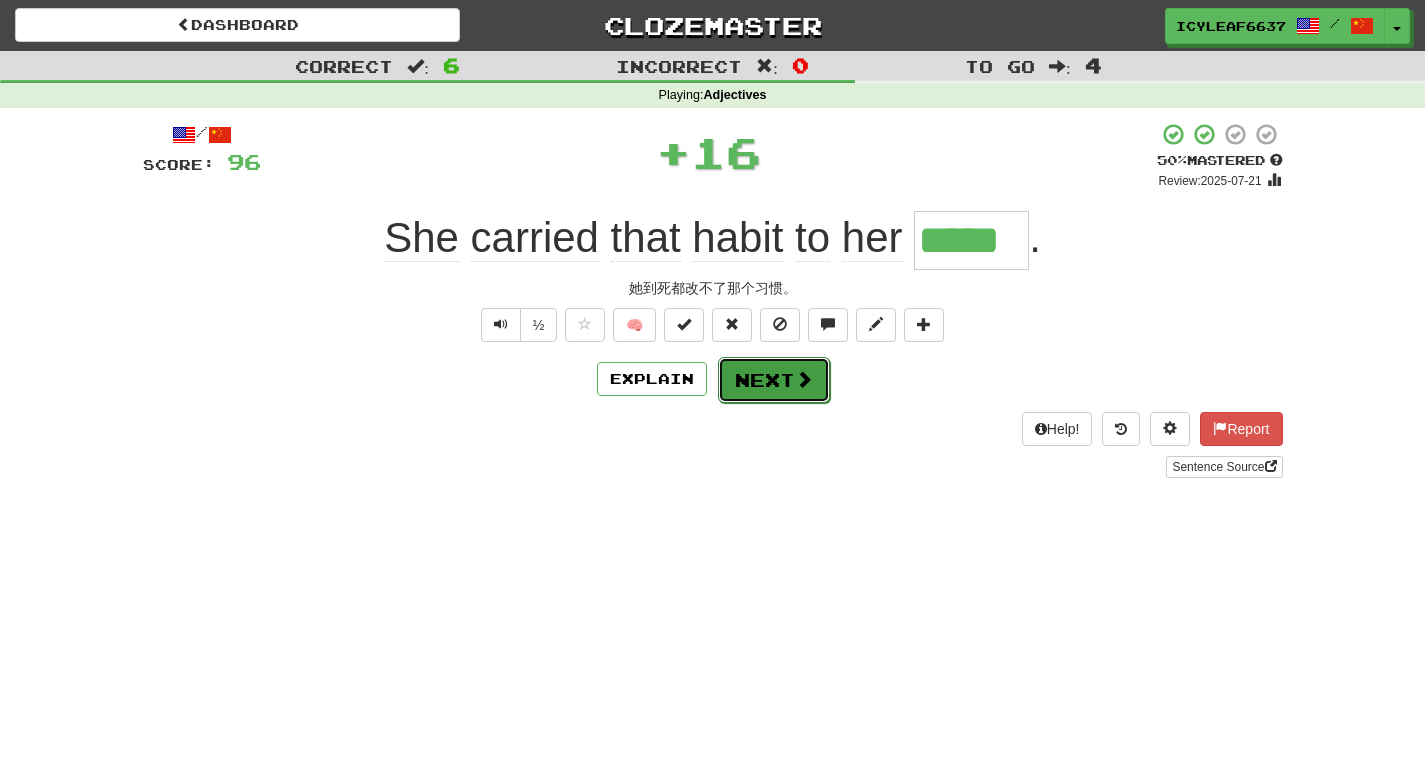 click on "Next" at bounding box center (774, 380) 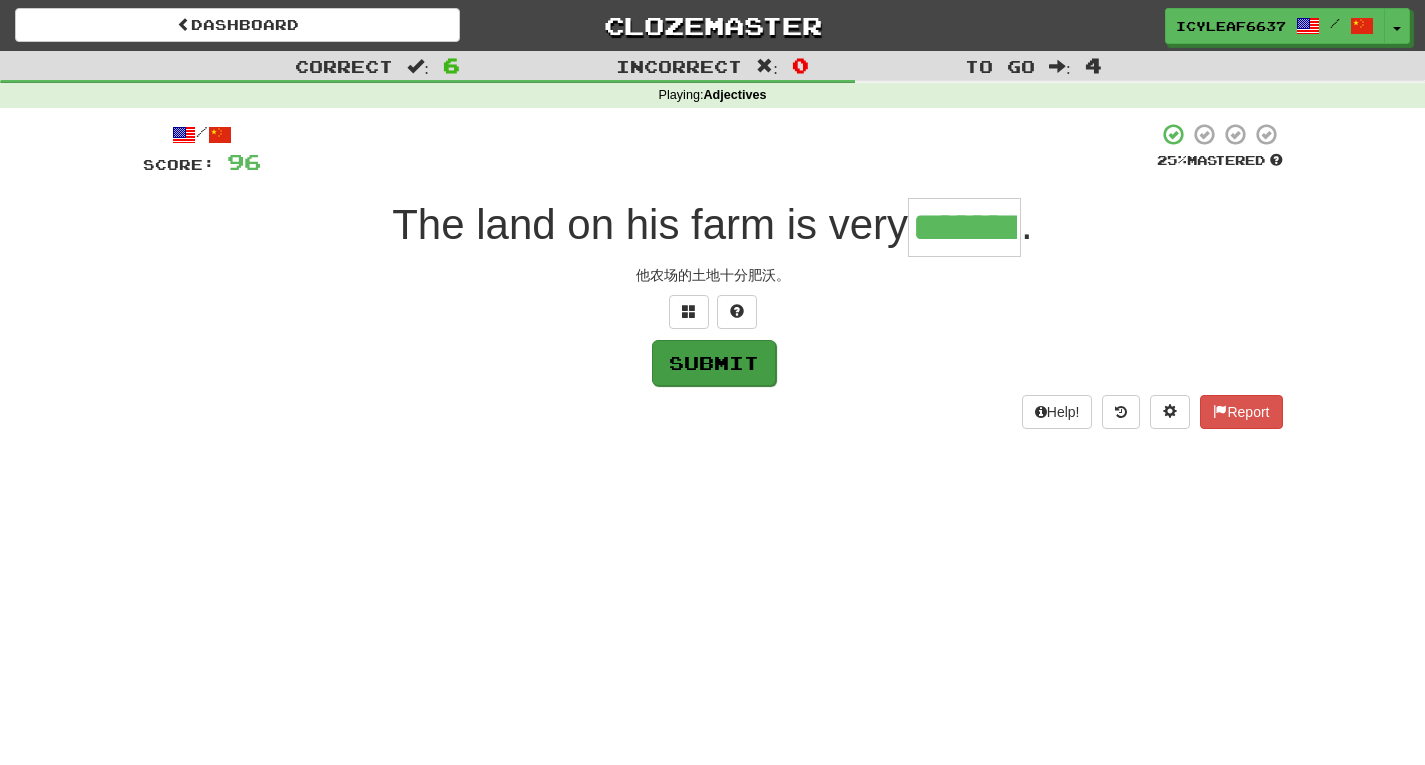 type on "*******" 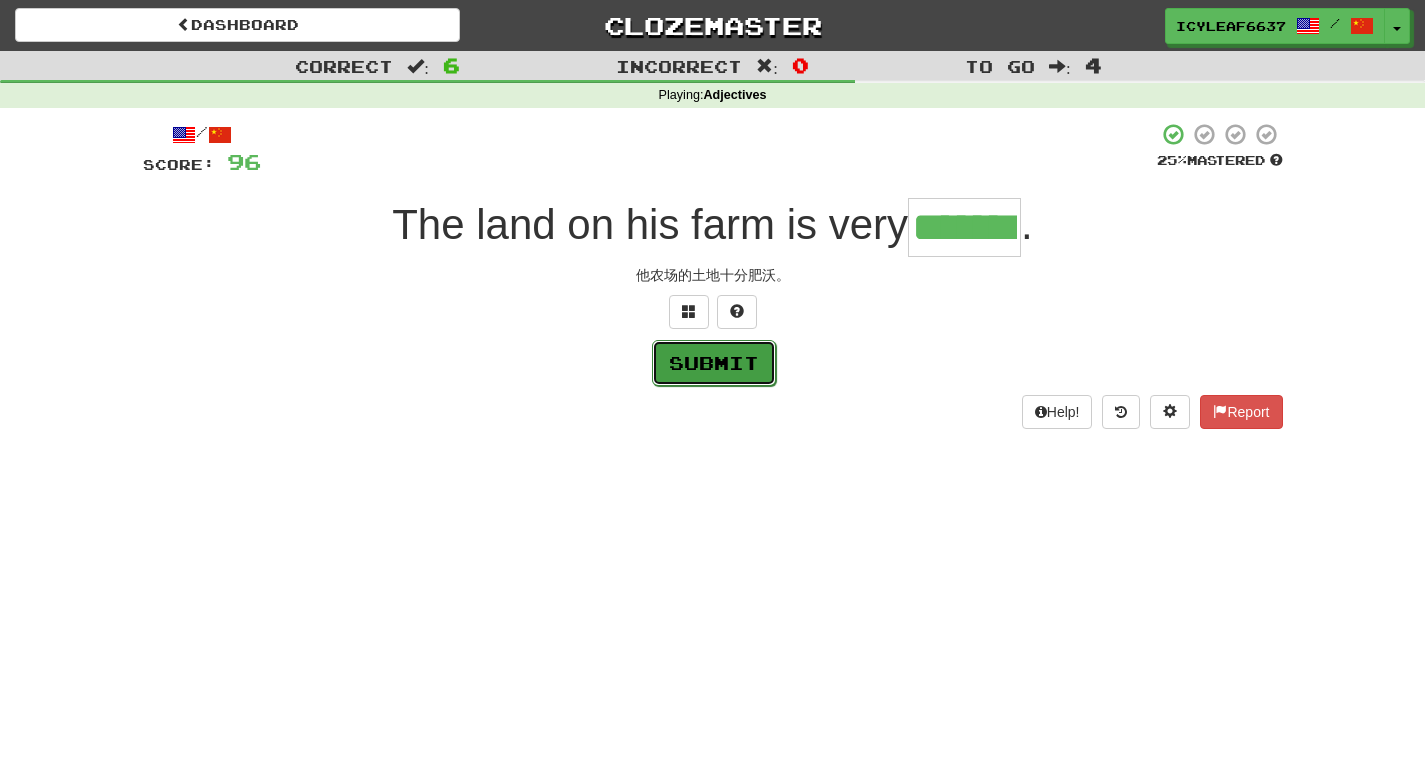 click on "Submit" at bounding box center [714, 363] 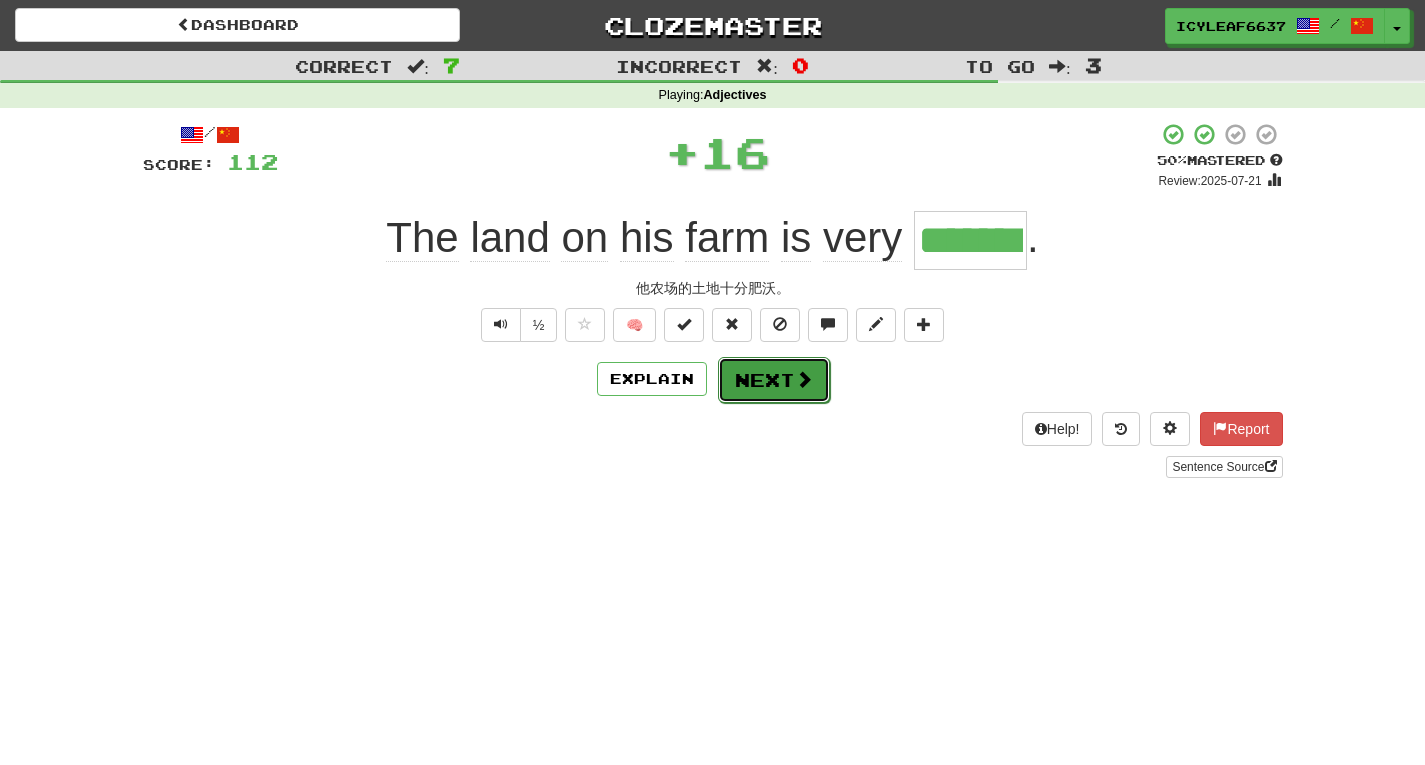 click at bounding box center (804, 379) 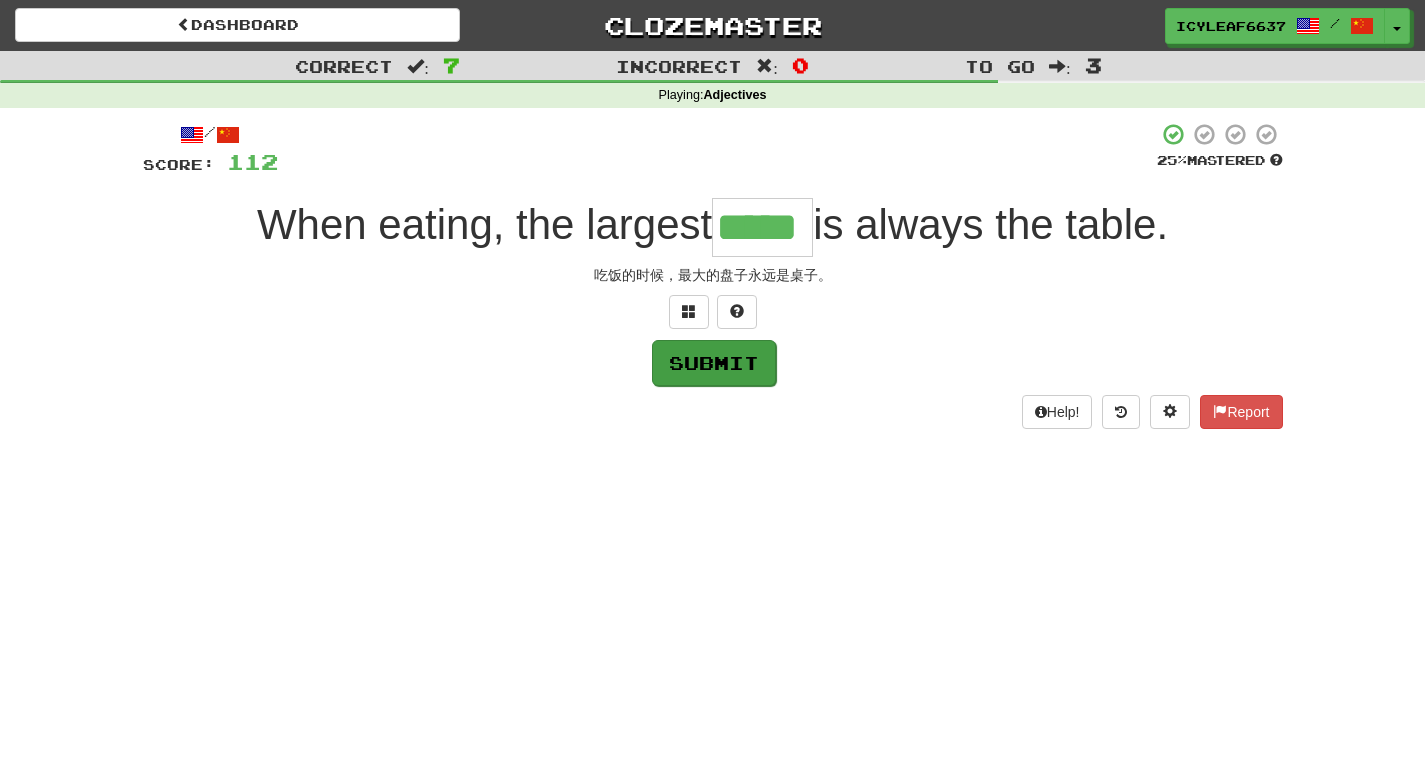 type on "*****" 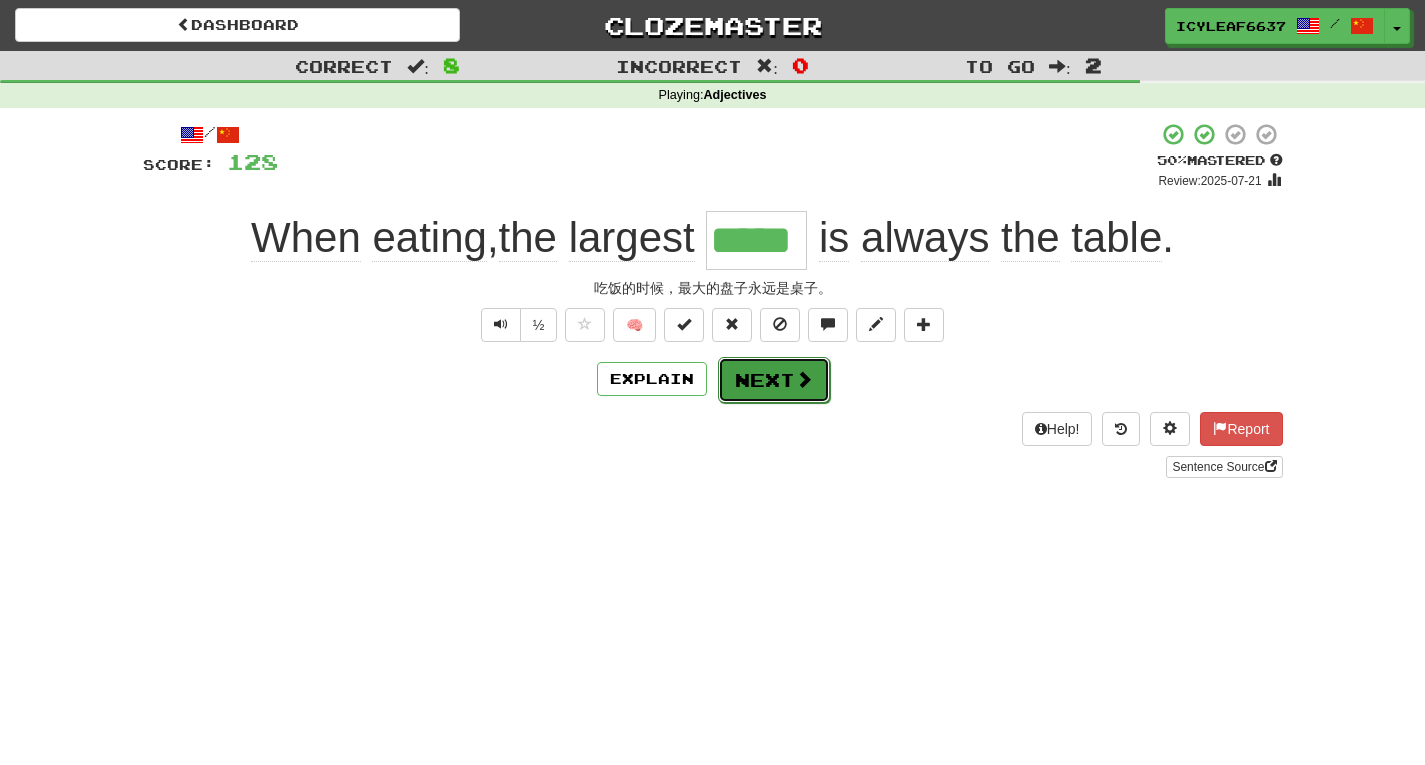 click on "Next" at bounding box center [774, 380] 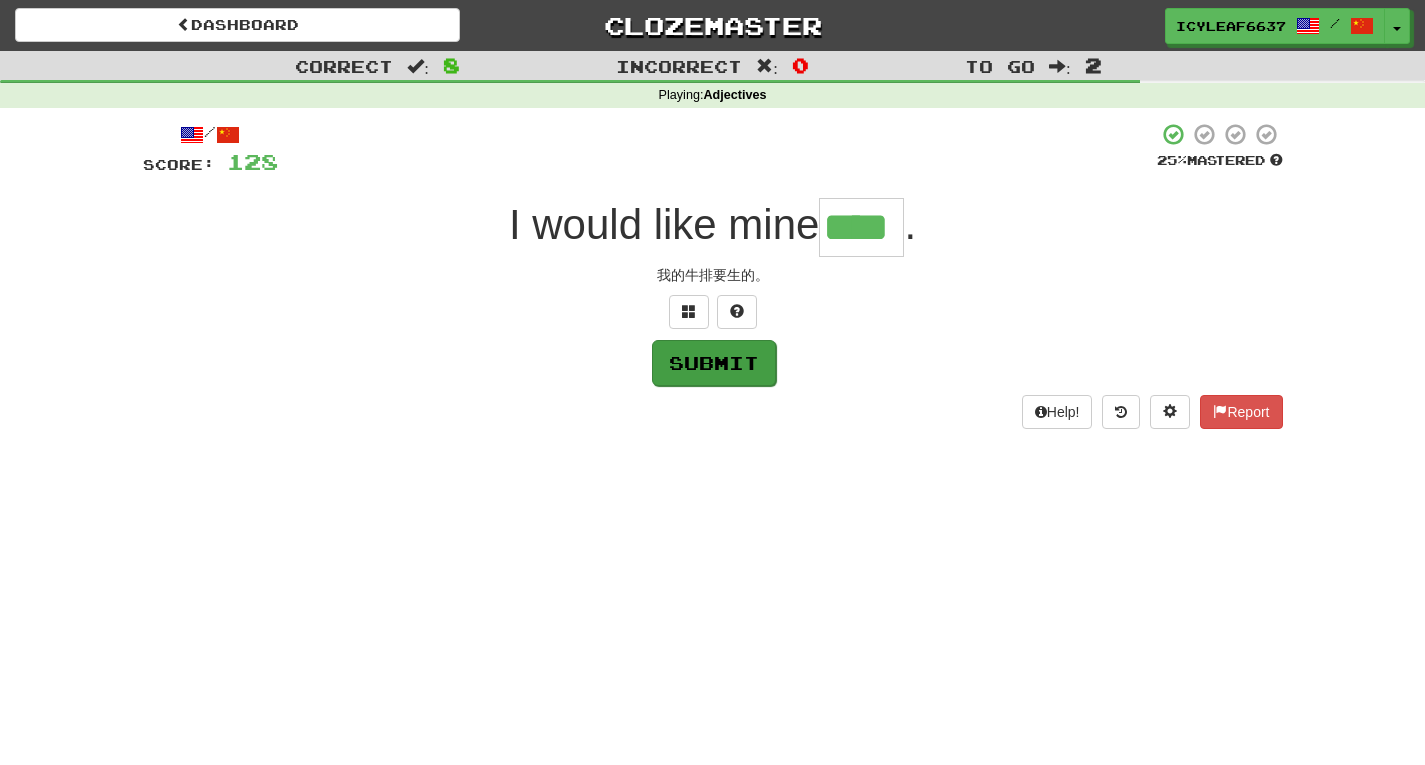 type on "****" 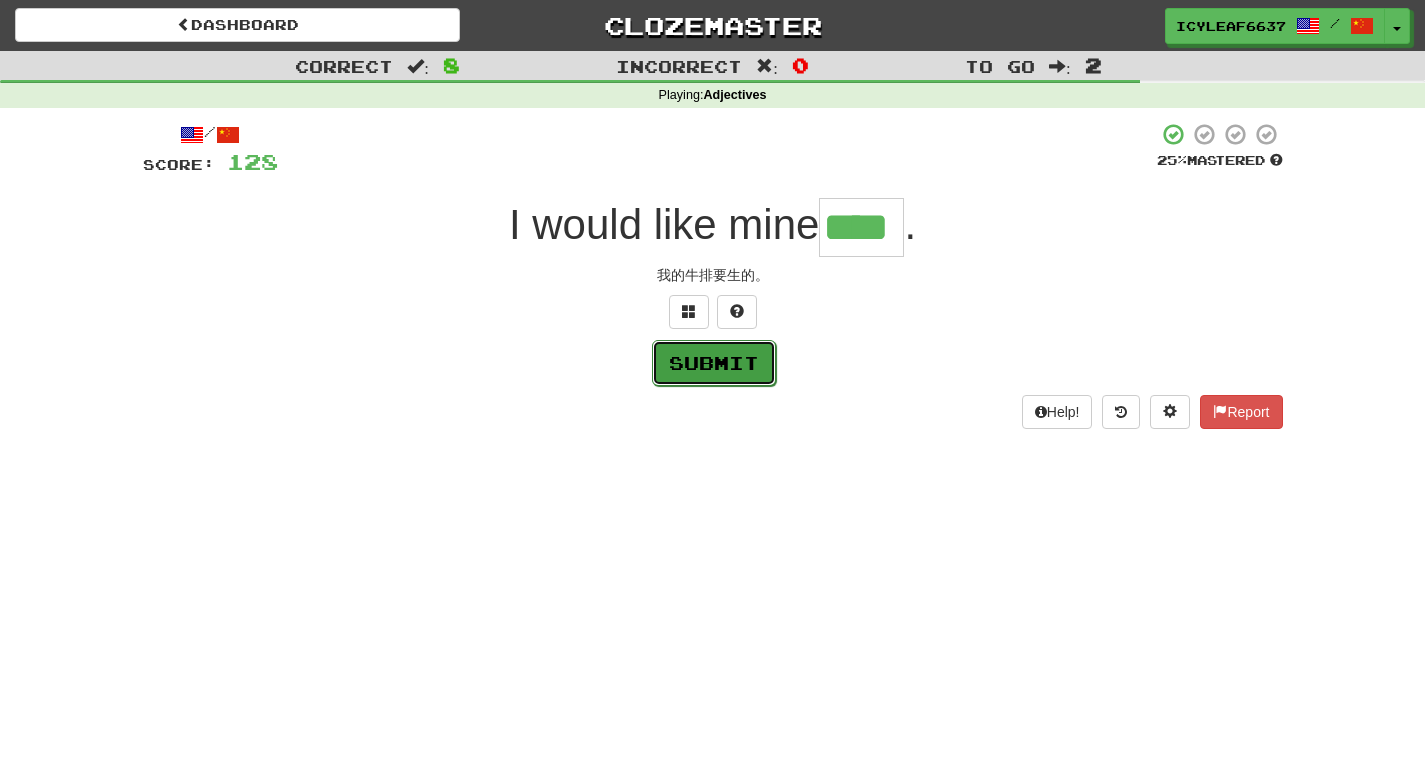 click on "Submit" at bounding box center [714, 363] 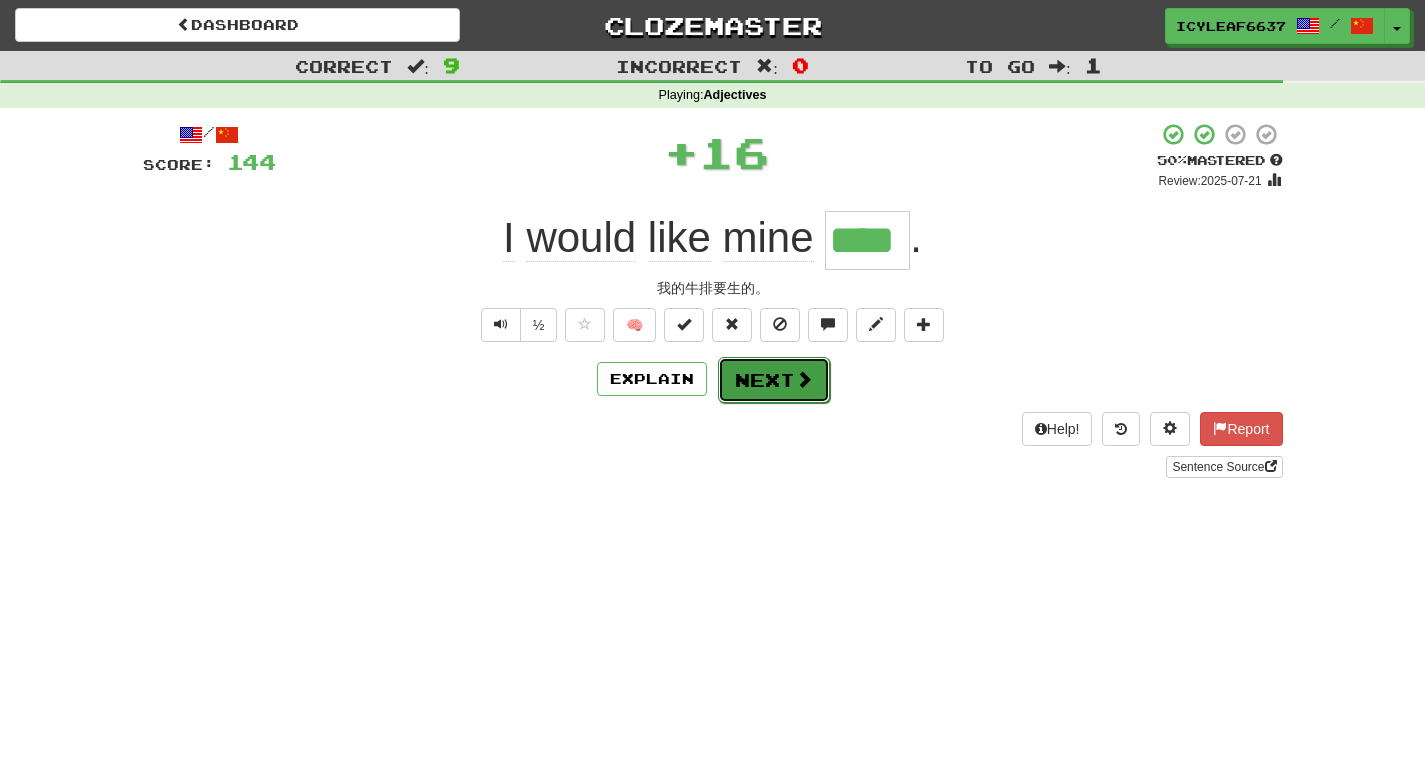 click on "Next" at bounding box center [774, 380] 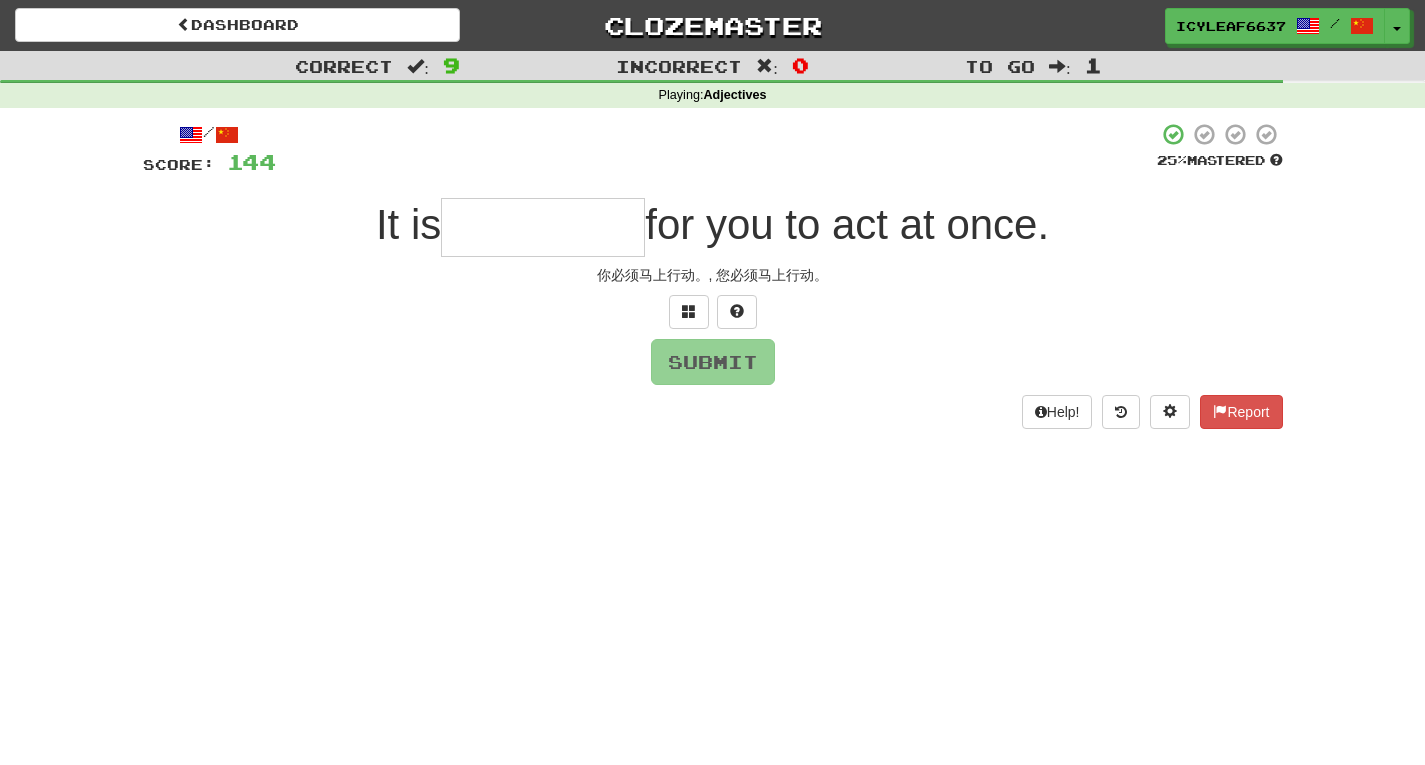 click at bounding box center [543, 227] 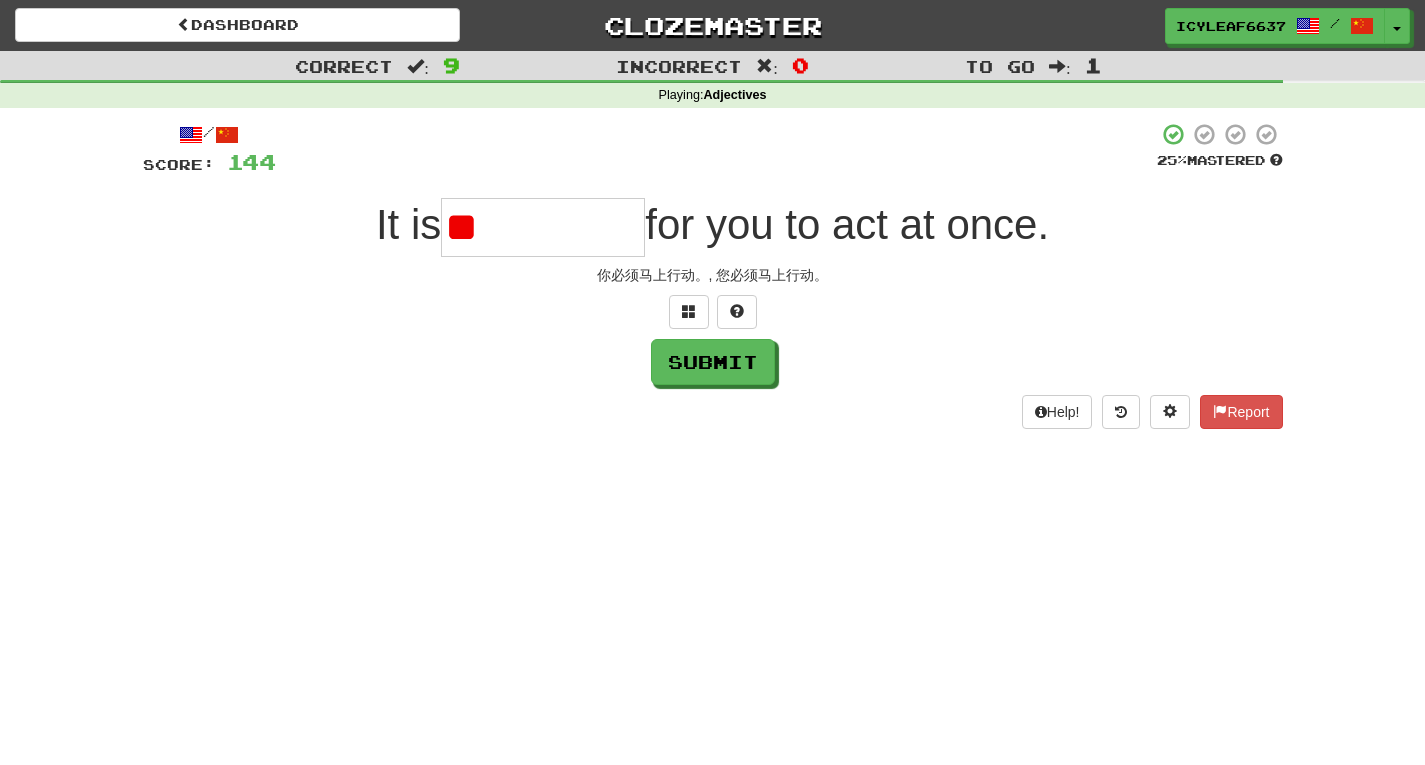 type on "*" 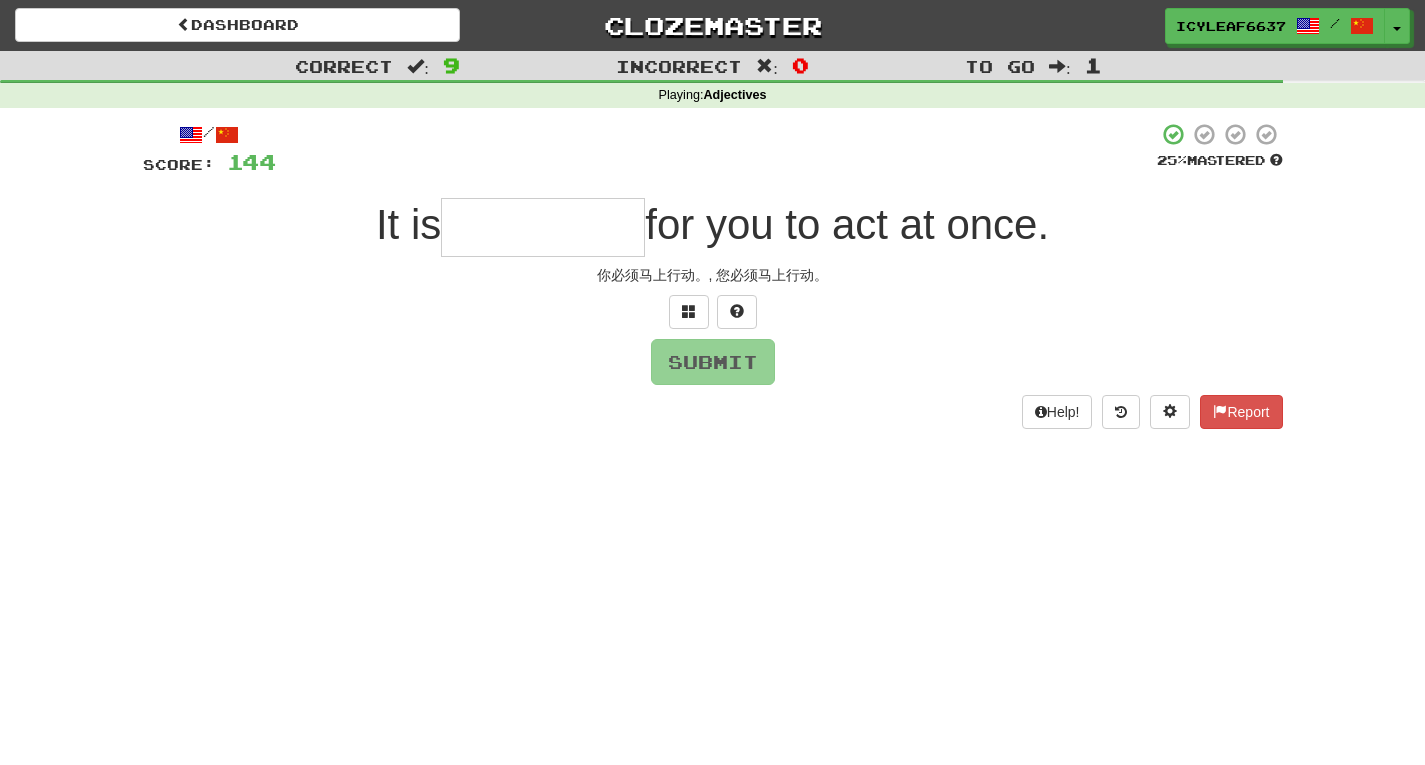 type on "*" 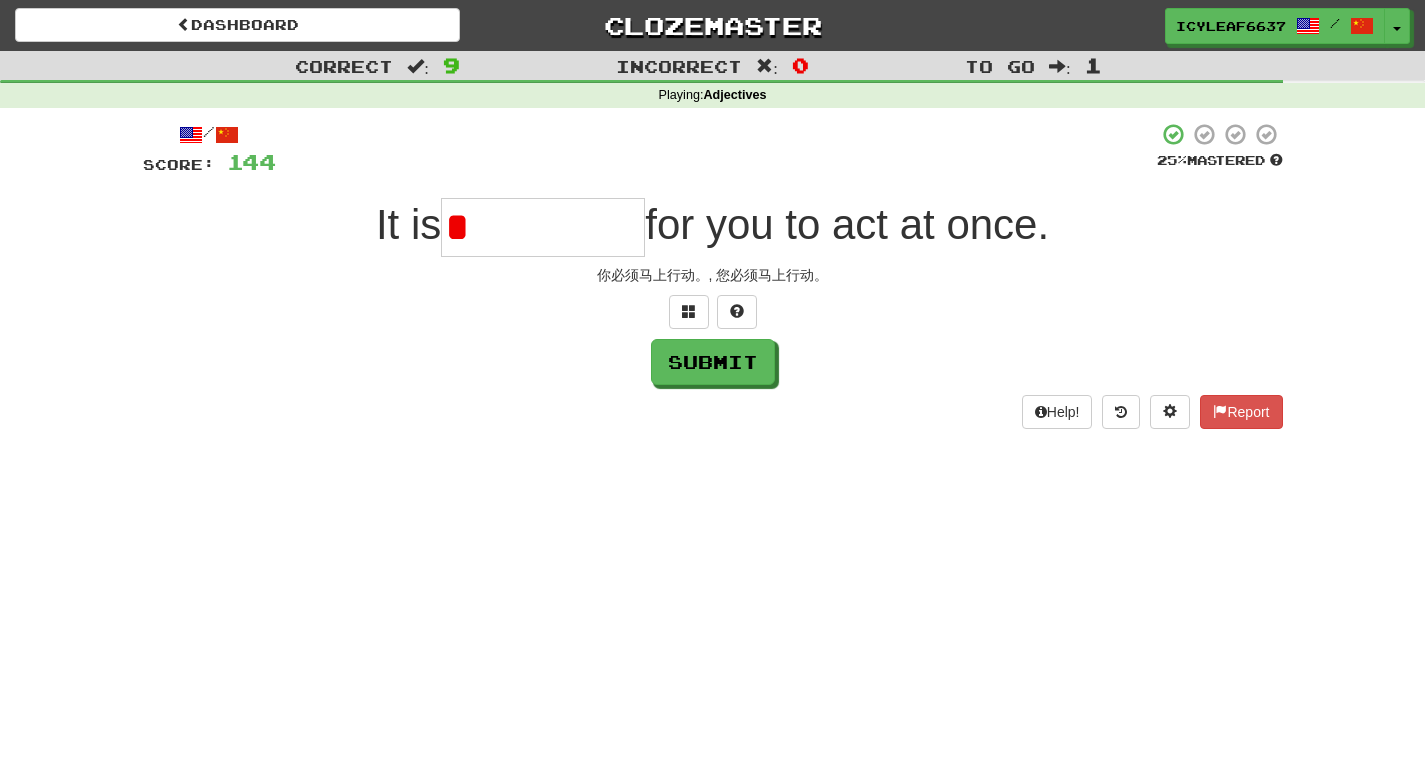 click on "/  Score:   144 25 %  Mastered It is  *  for you to act at once. 你必须马上行动。, 您必须马上行动。 Submit  Help!  Report" at bounding box center (713, 275) 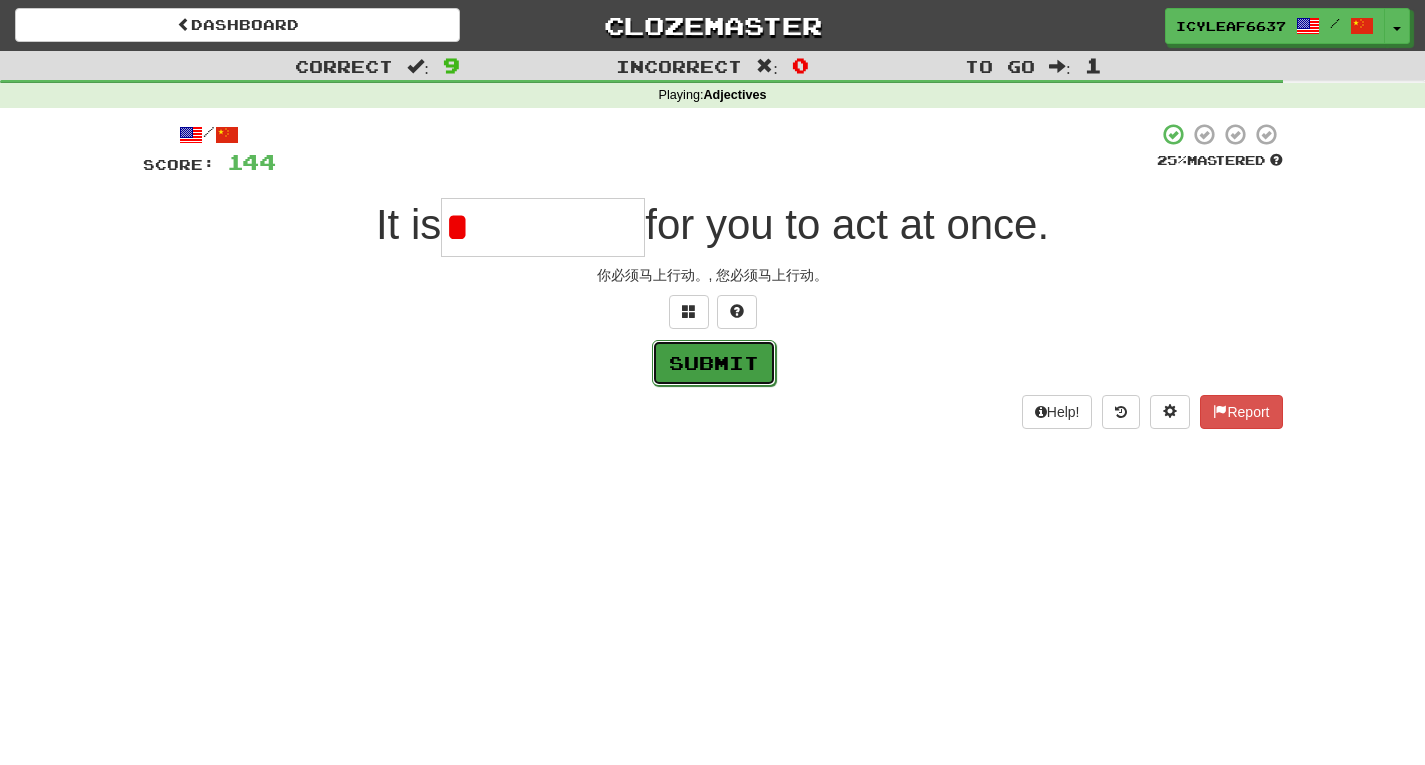 click on "Submit" at bounding box center [714, 363] 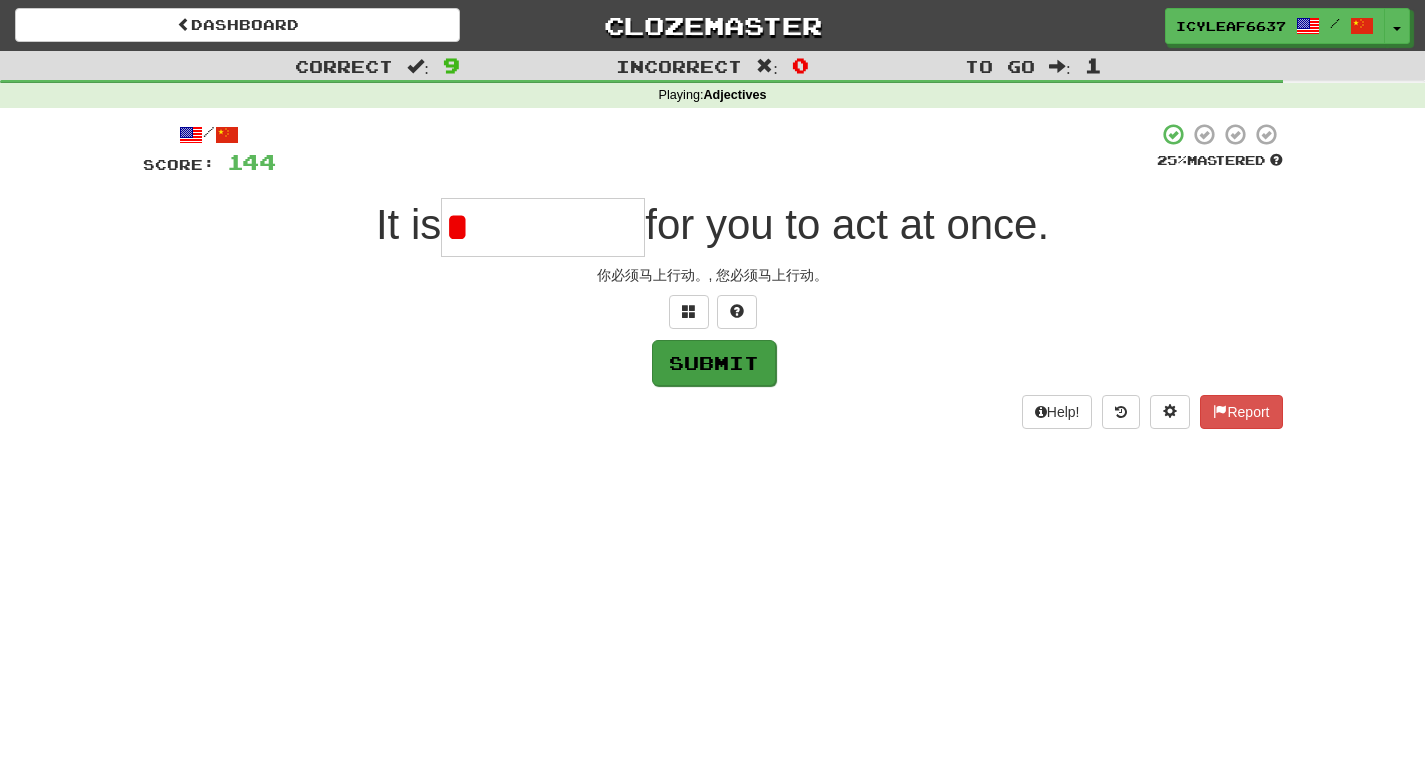 type on "**********" 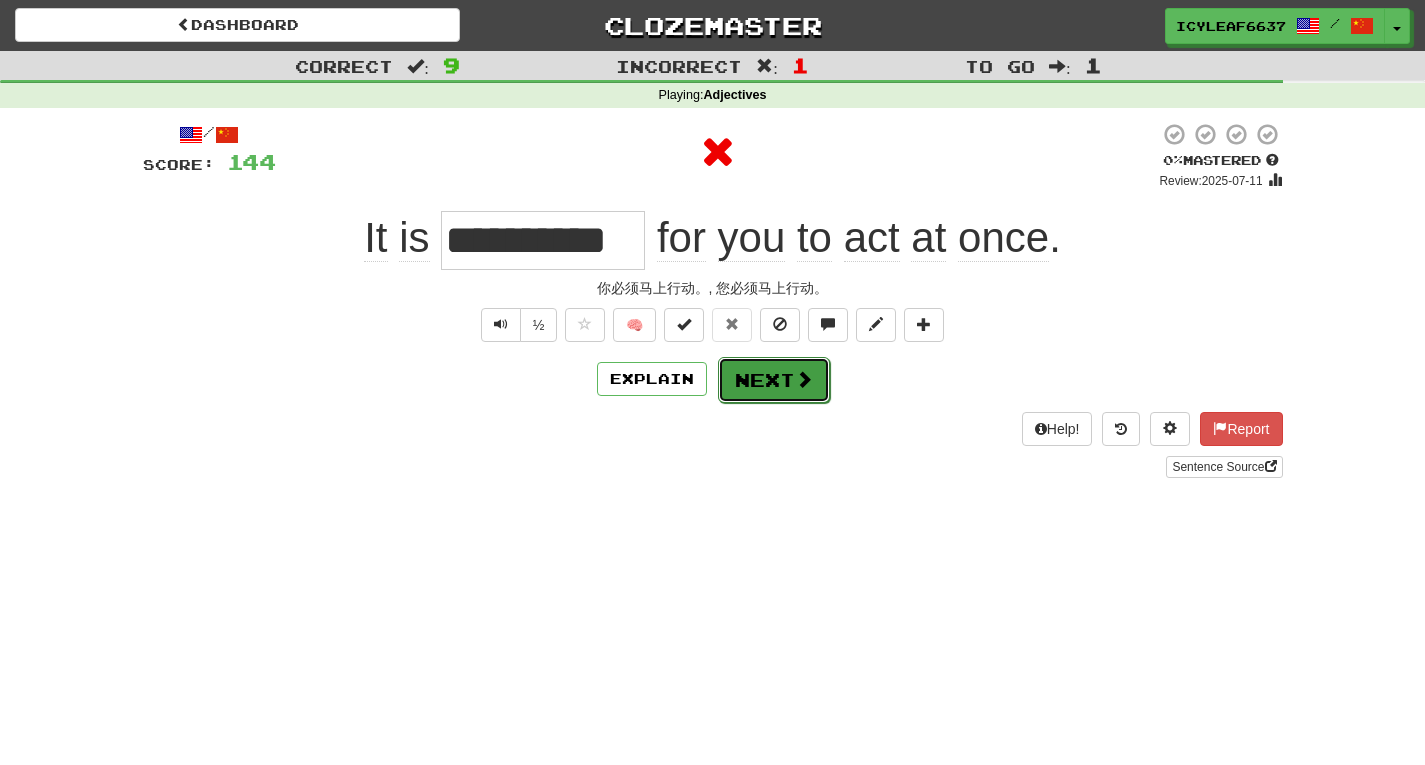 click on "Next" at bounding box center [774, 380] 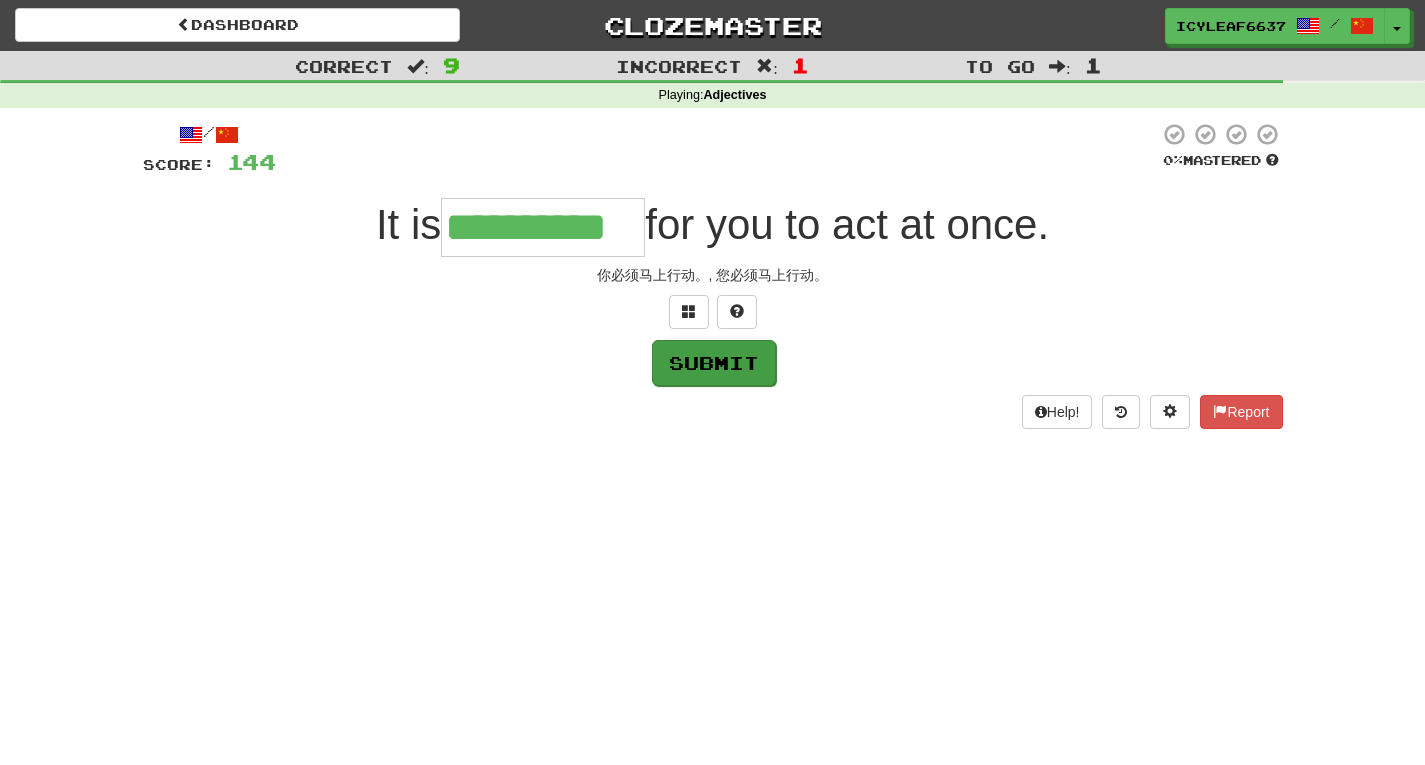 type on "**********" 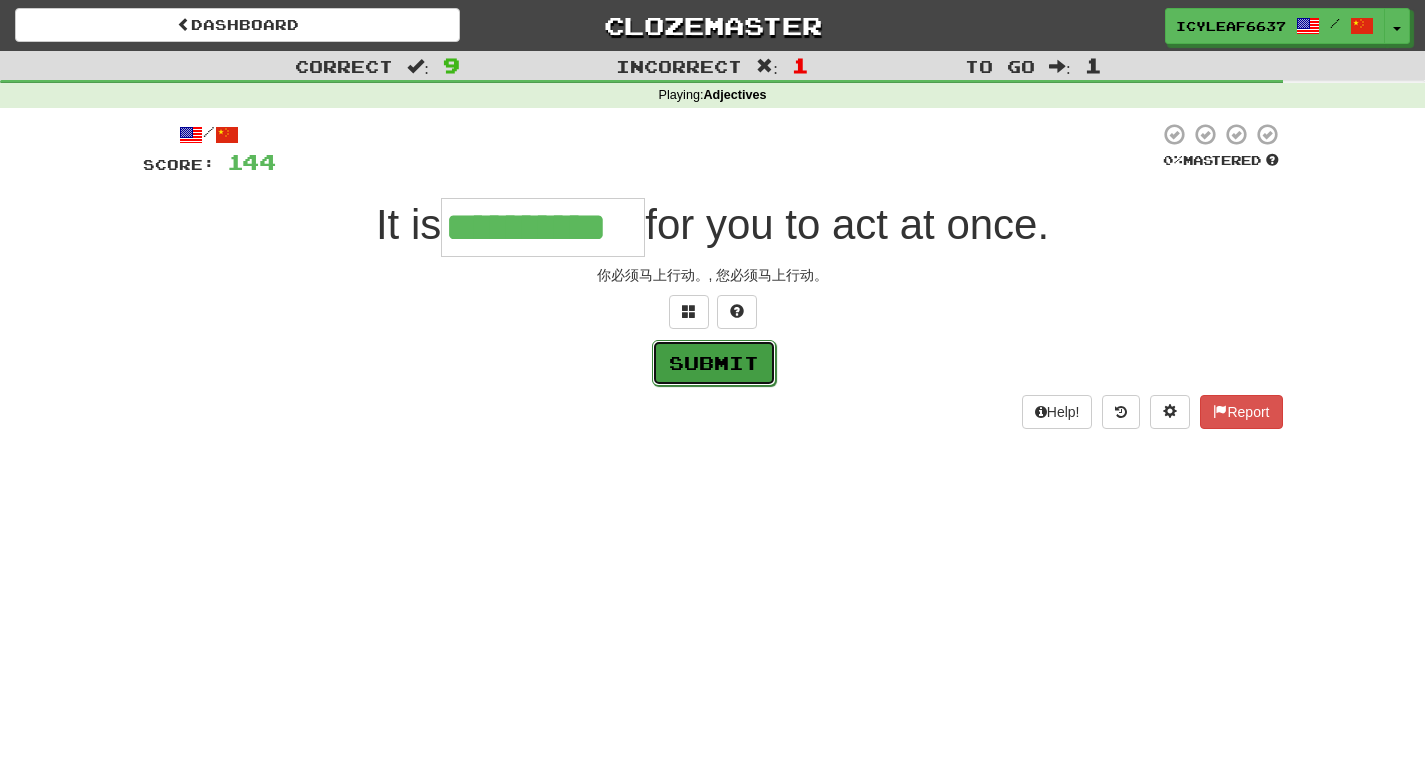 click on "Submit" at bounding box center (714, 363) 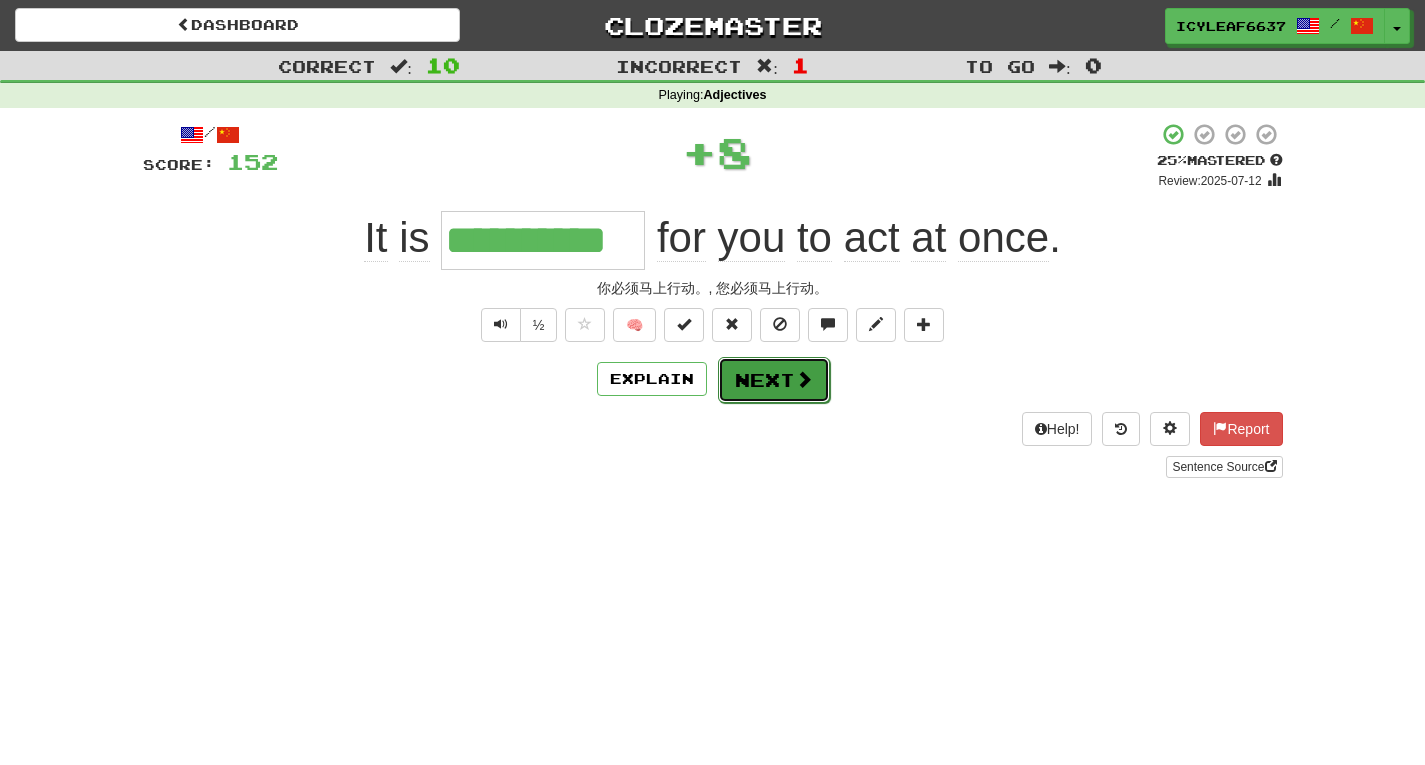click on "Next" at bounding box center [774, 380] 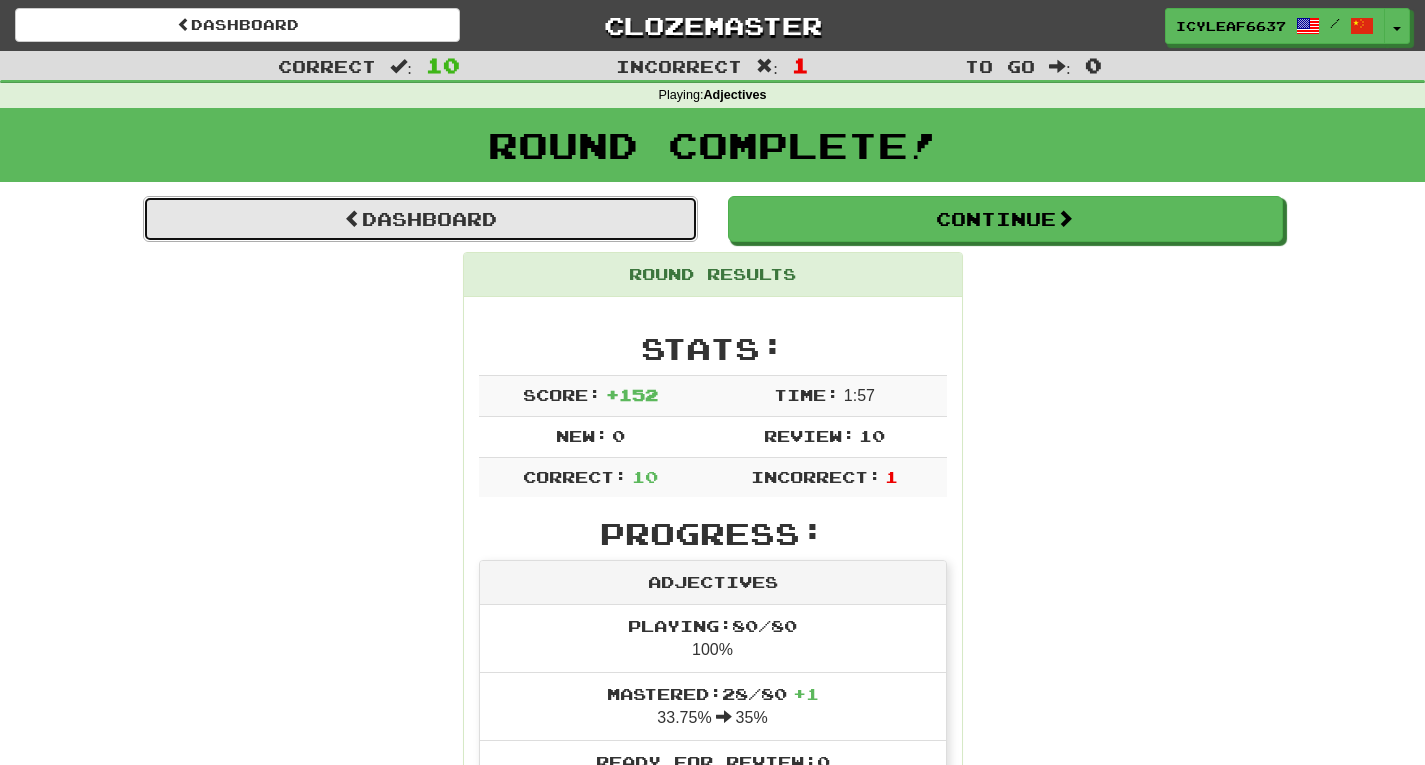 click on "Dashboard" at bounding box center [420, 219] 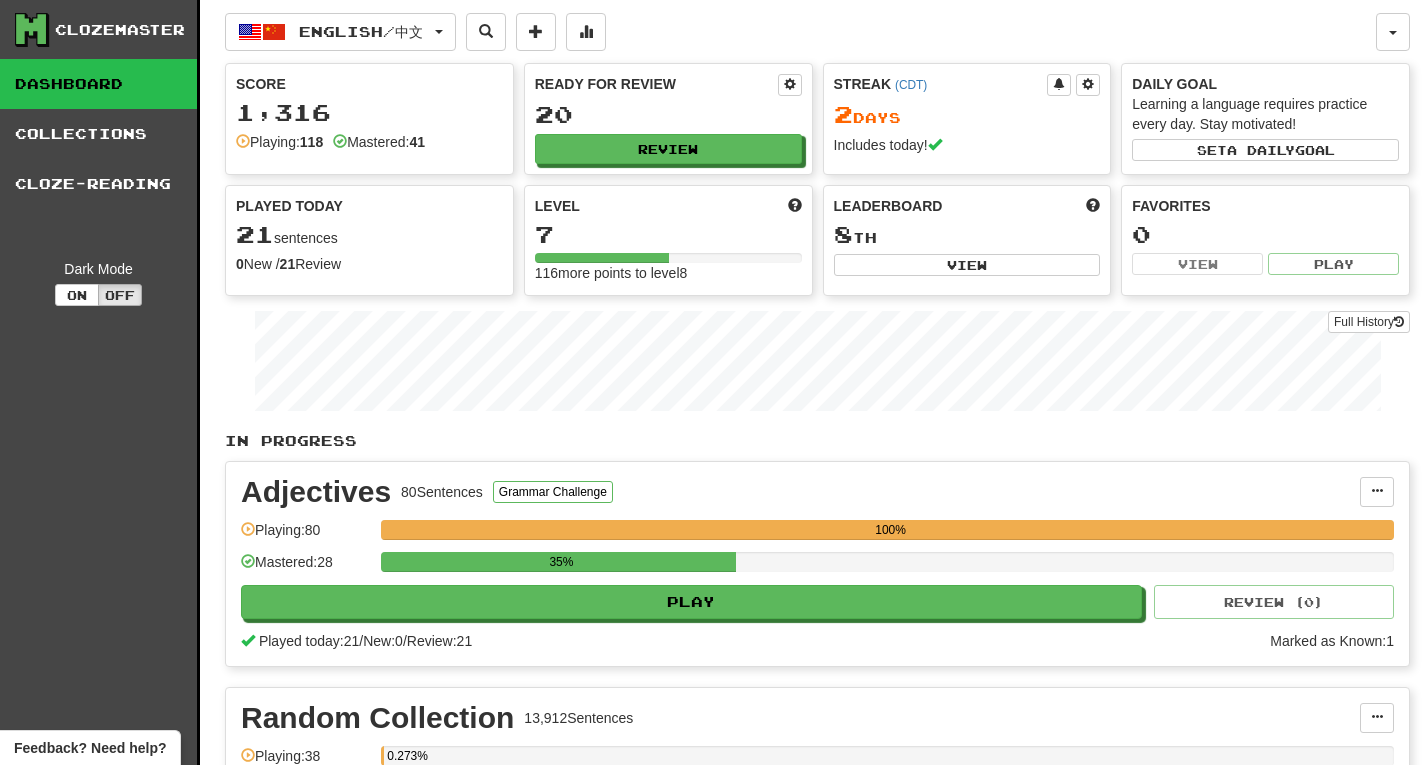 scroll, scrollTop: 0, scrollLeft: 0, axis: both 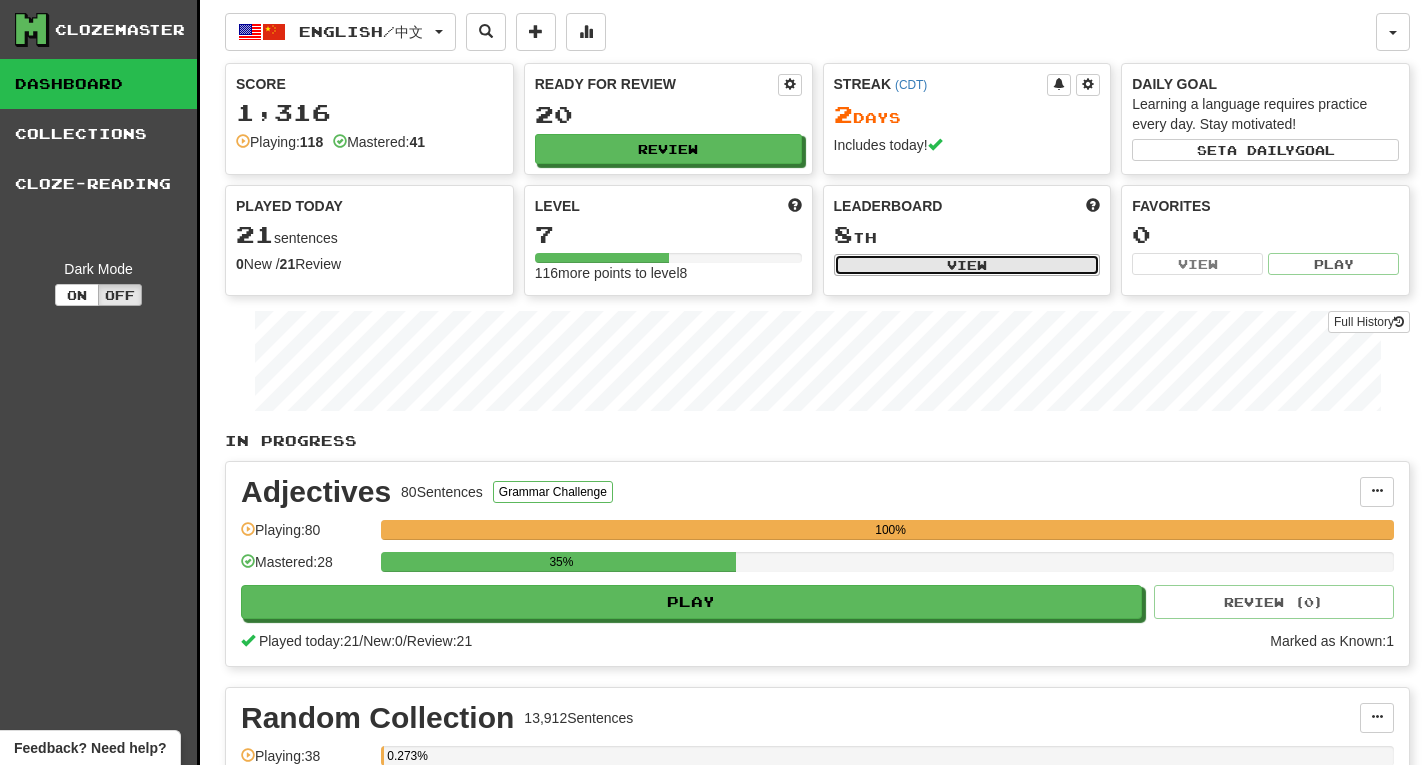 click on "View" at bounding box center (967, 265) 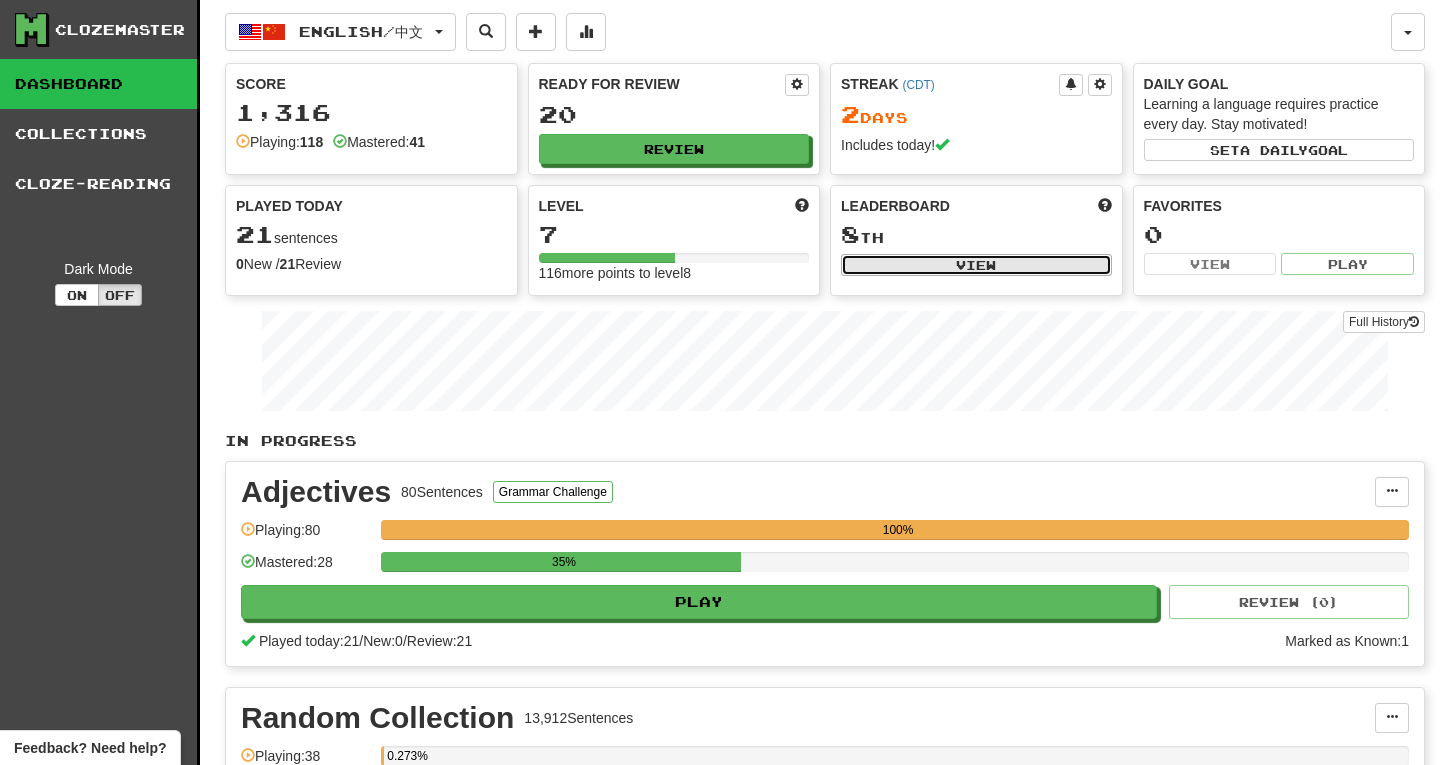 select on "**********" 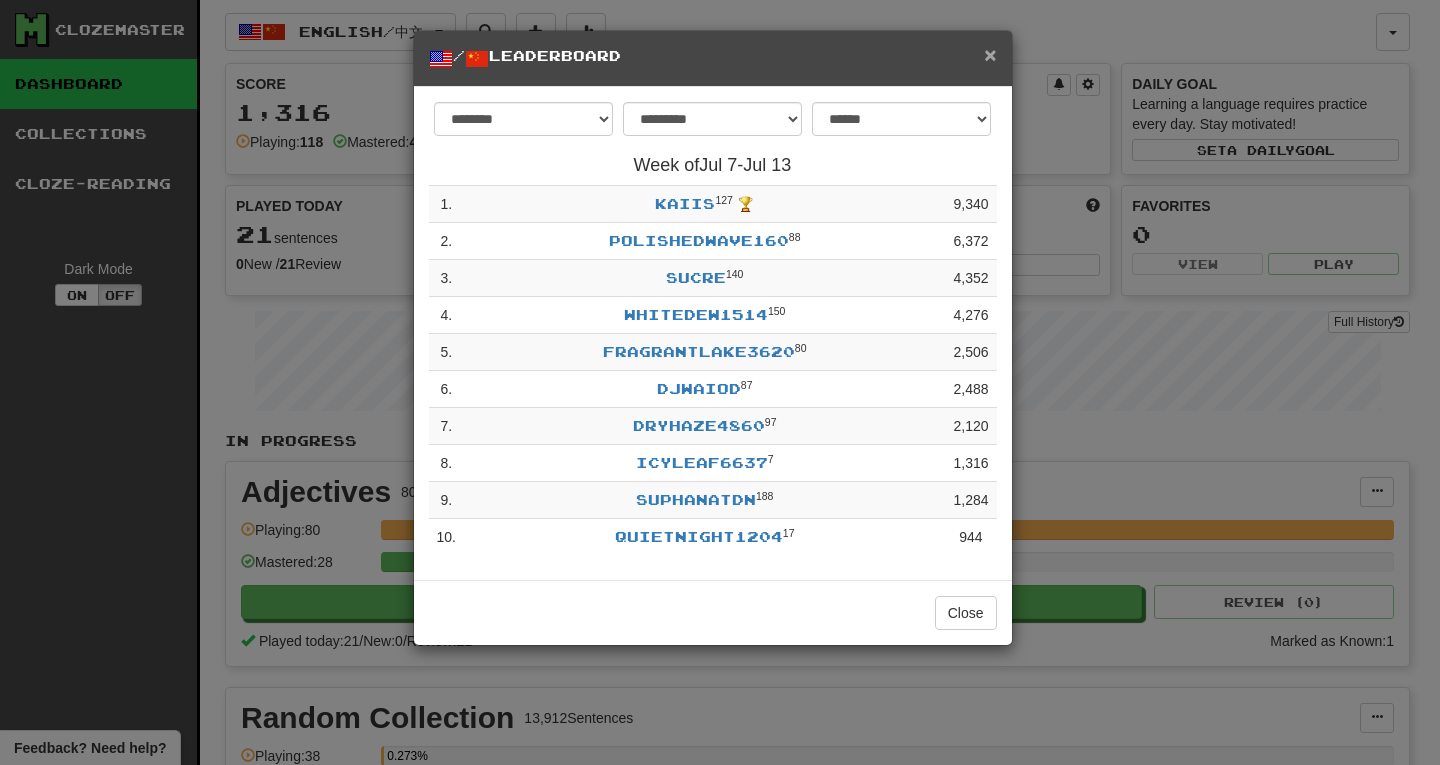 click on "×" at bounding box center (990, 54) 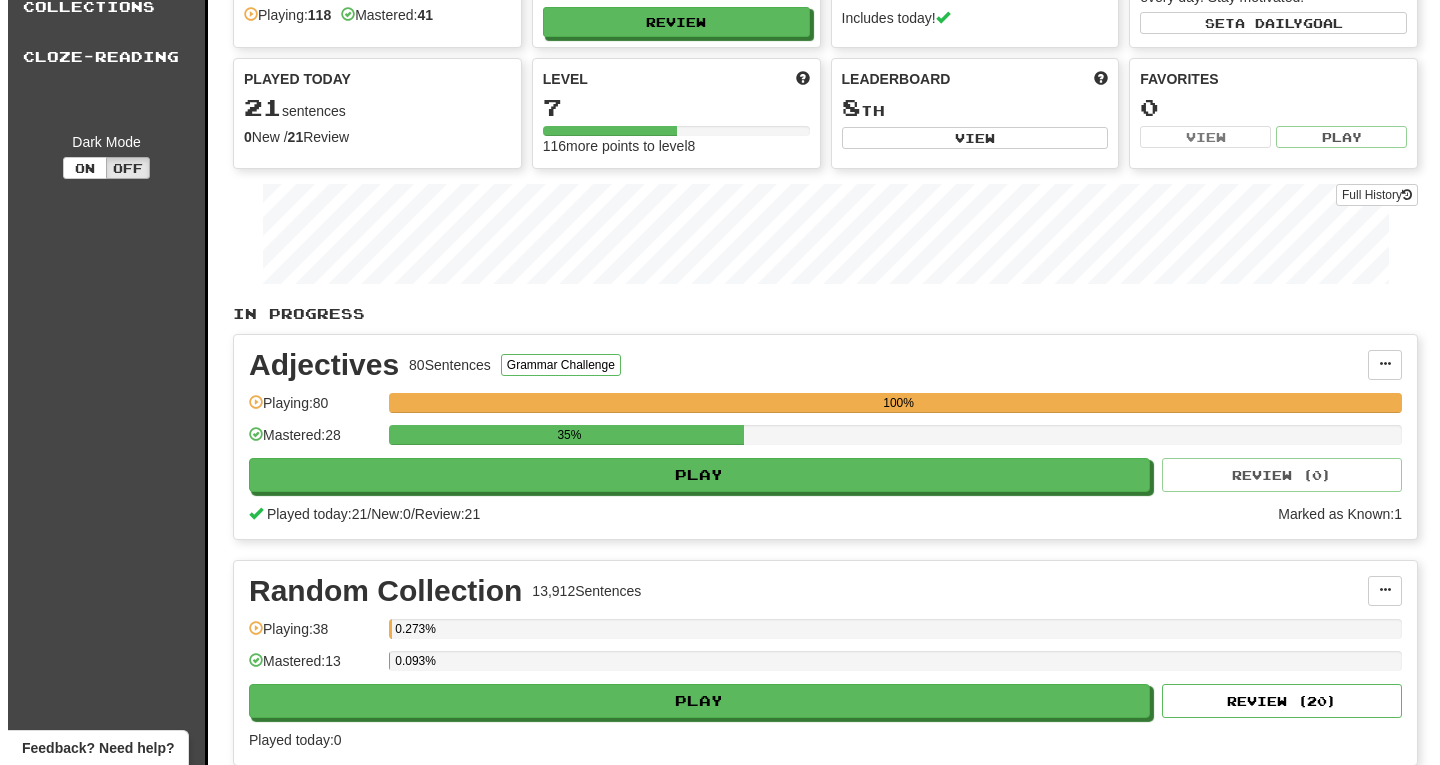 scroll, scrollTop: 0, scrollLeft: 0, axis: both 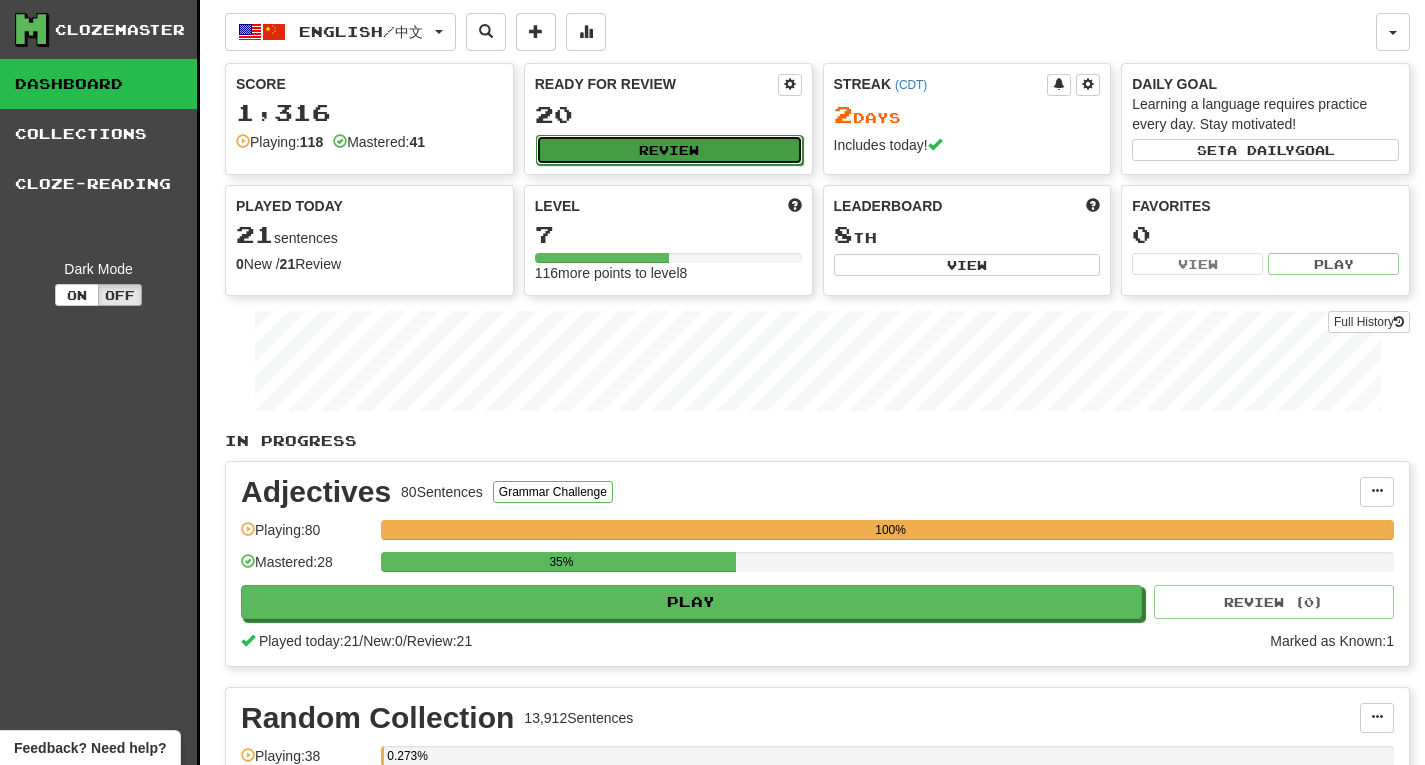 click on "Review" at bounding box center (669, 150) 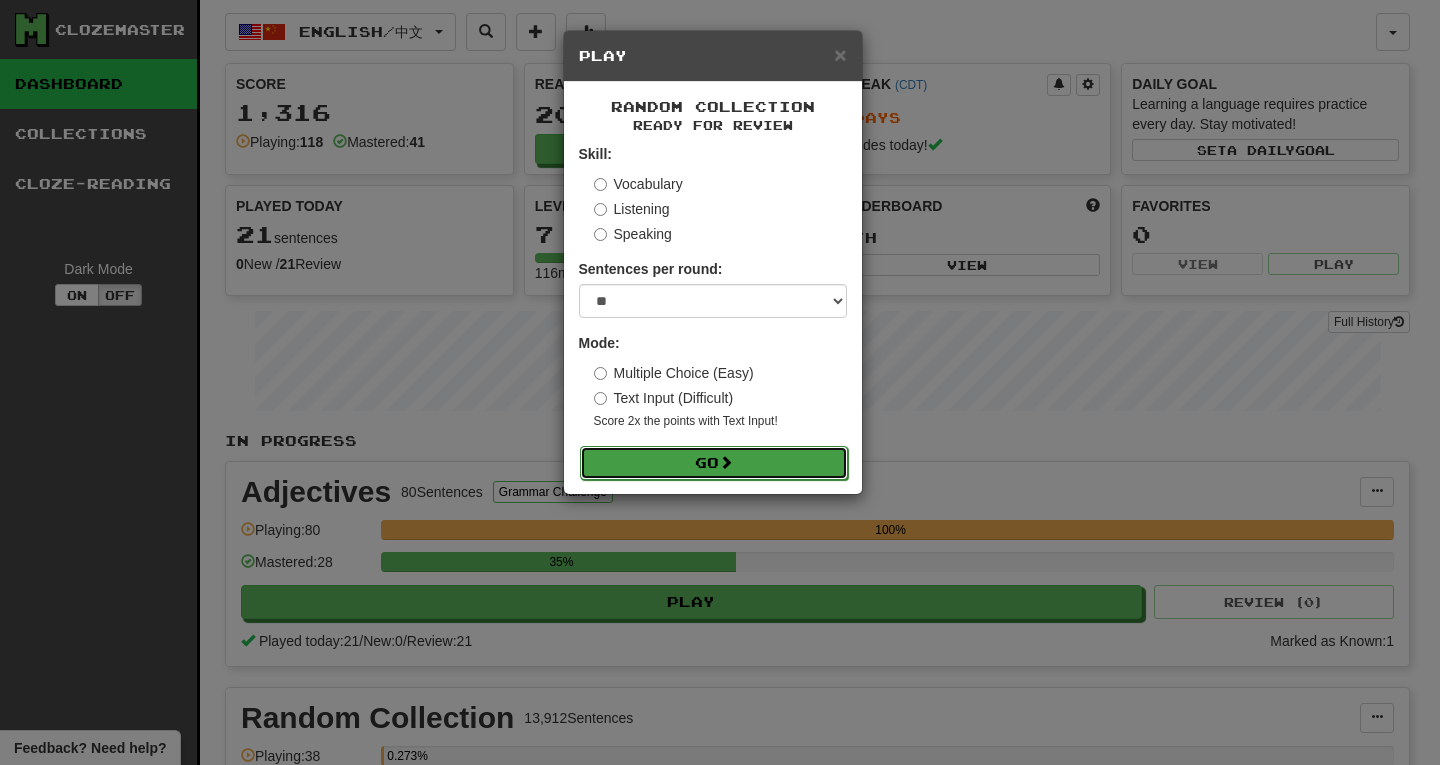 click on "Go" at bounding box center (714, 463) 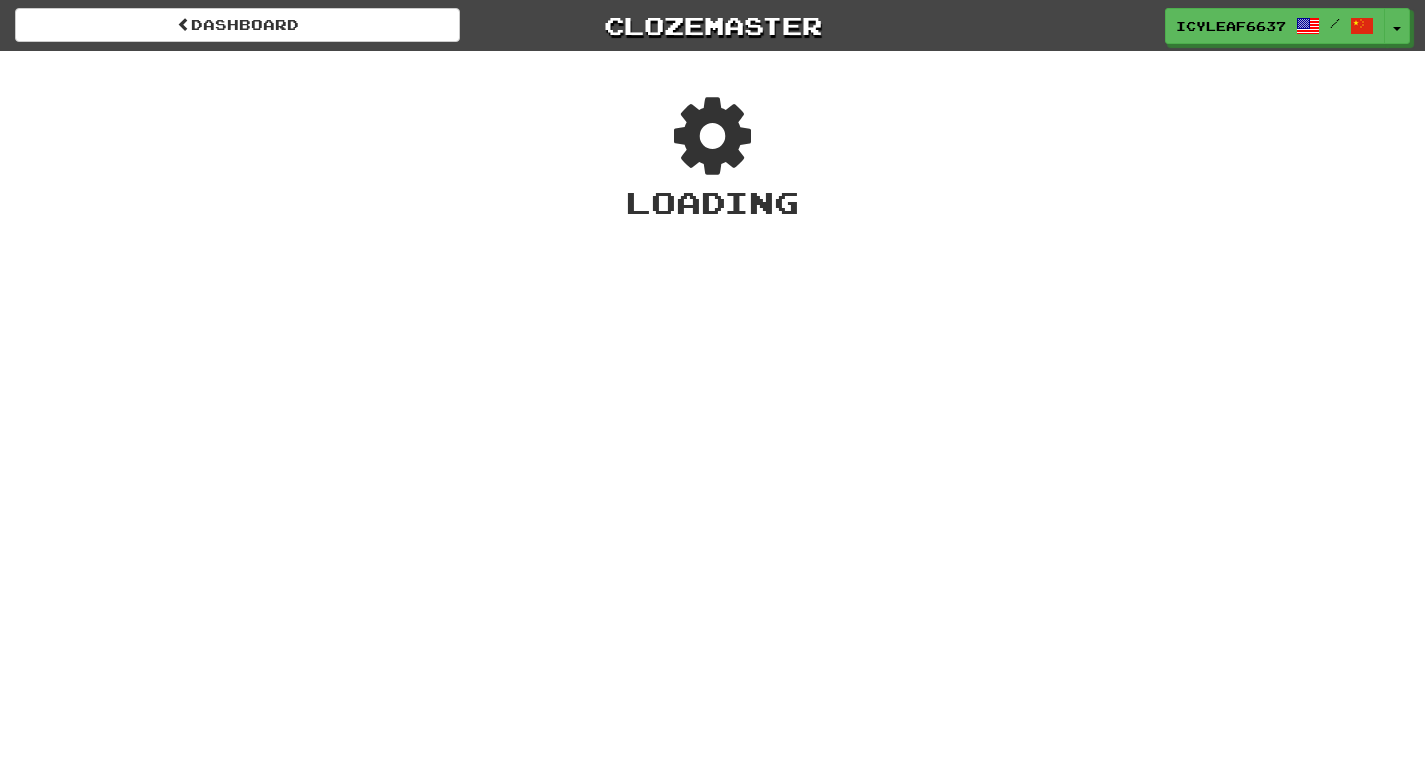 scroll, scrollTop: 0, scrollLeft: 0, axis: both 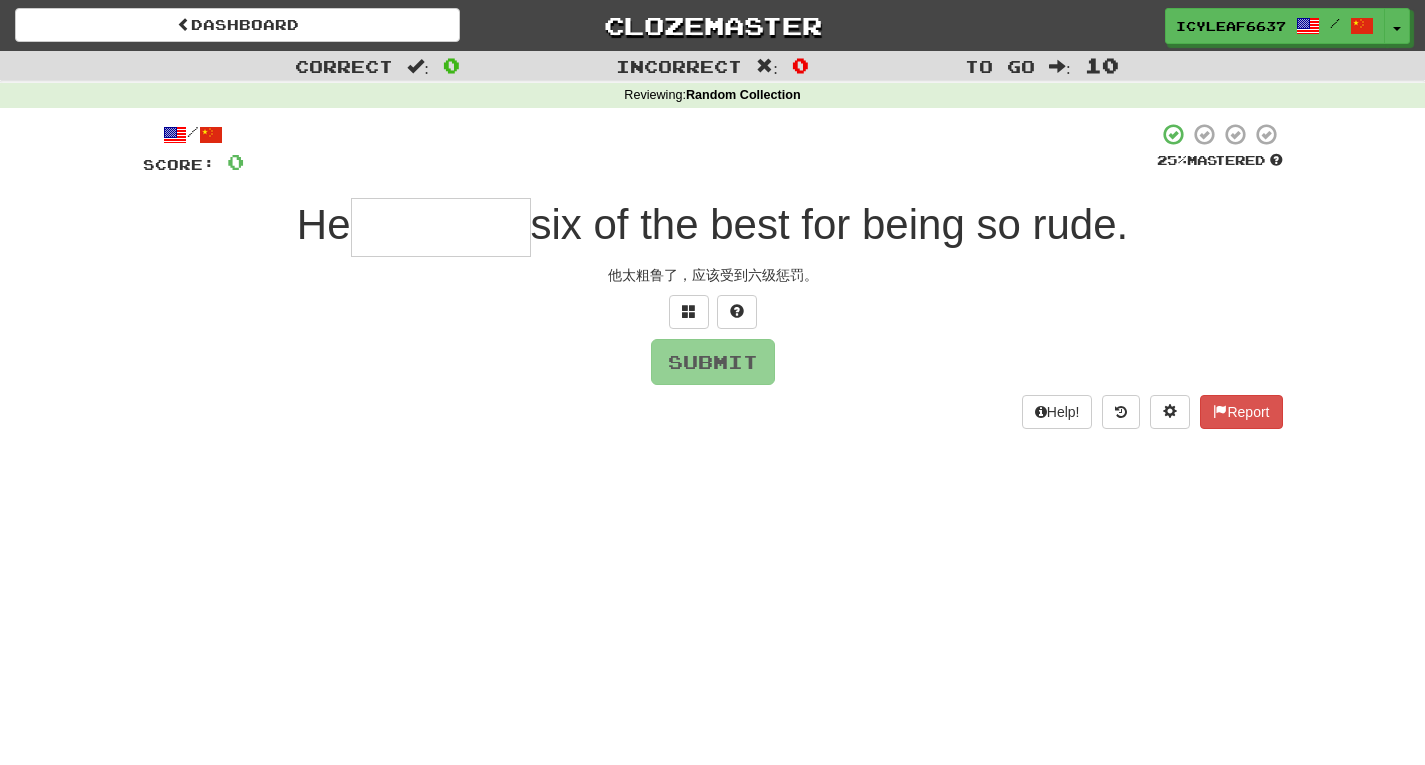 click at bounding box center [441, 227] 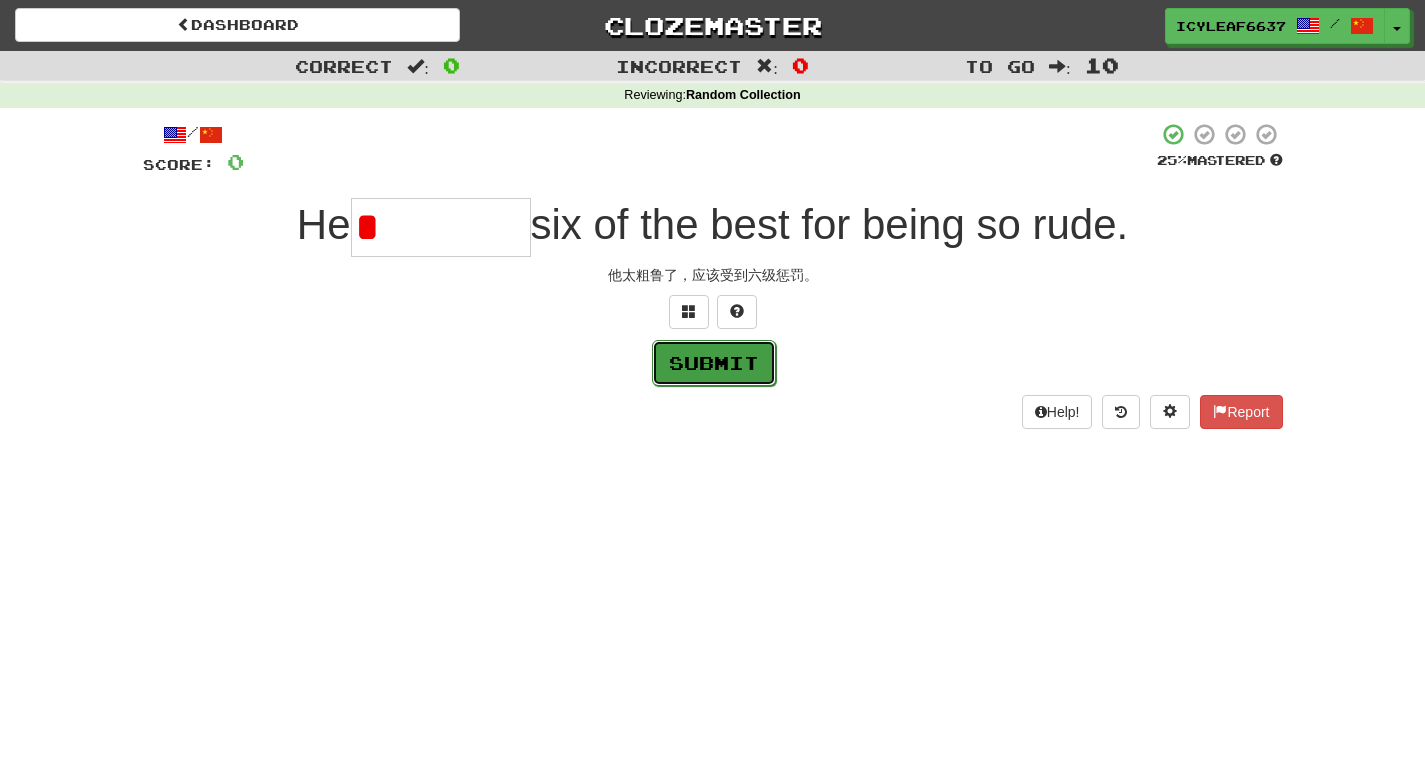 click on "Submit" at bounding box center (714, 363) 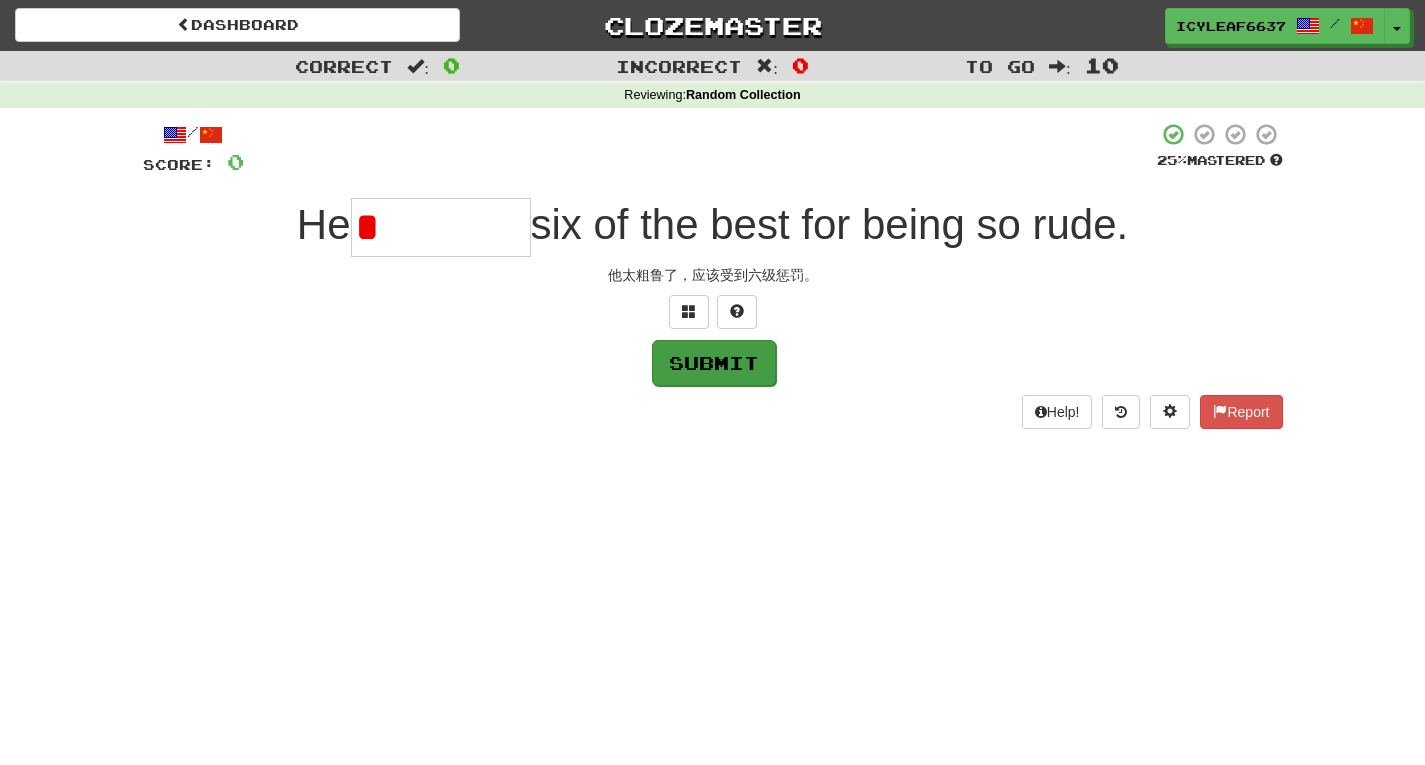 type on "********" 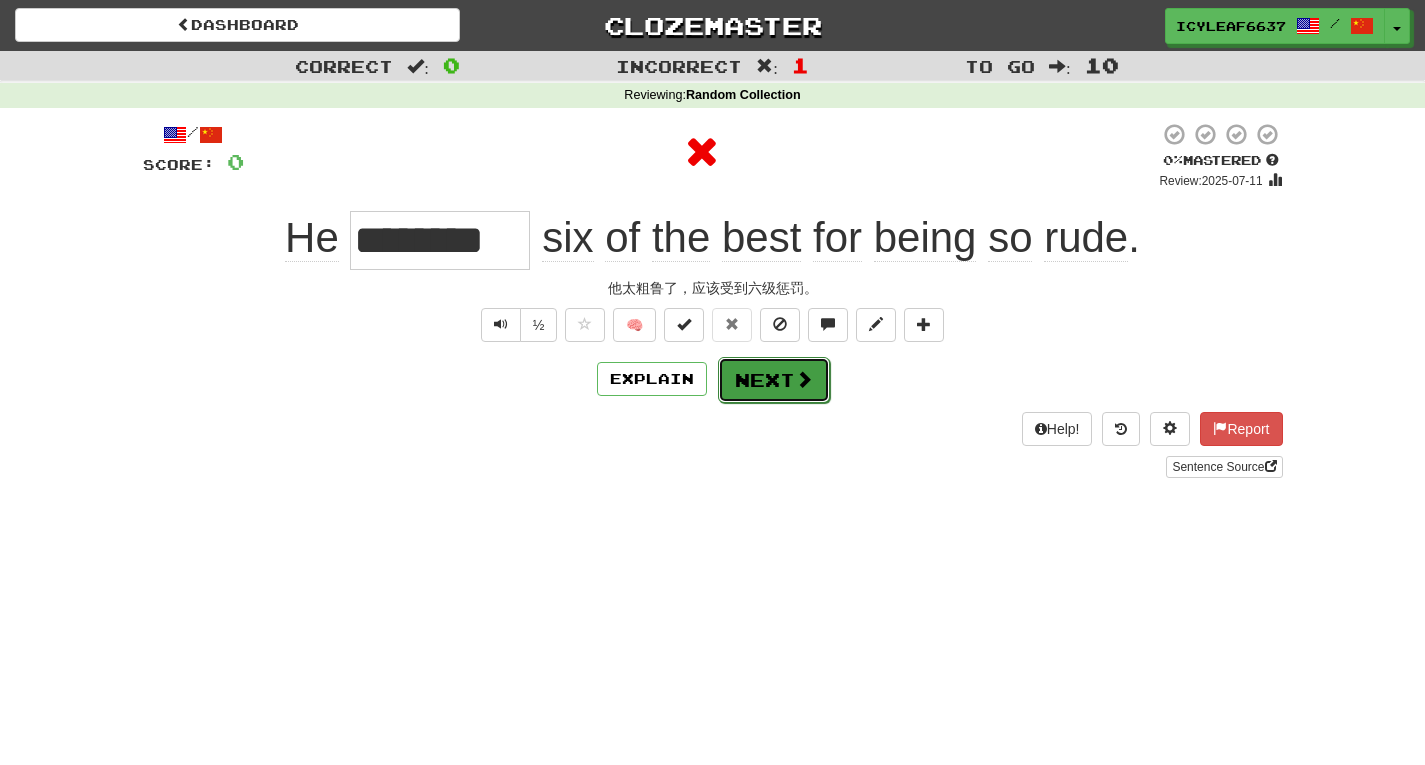 click at bounding box center (804, 379) 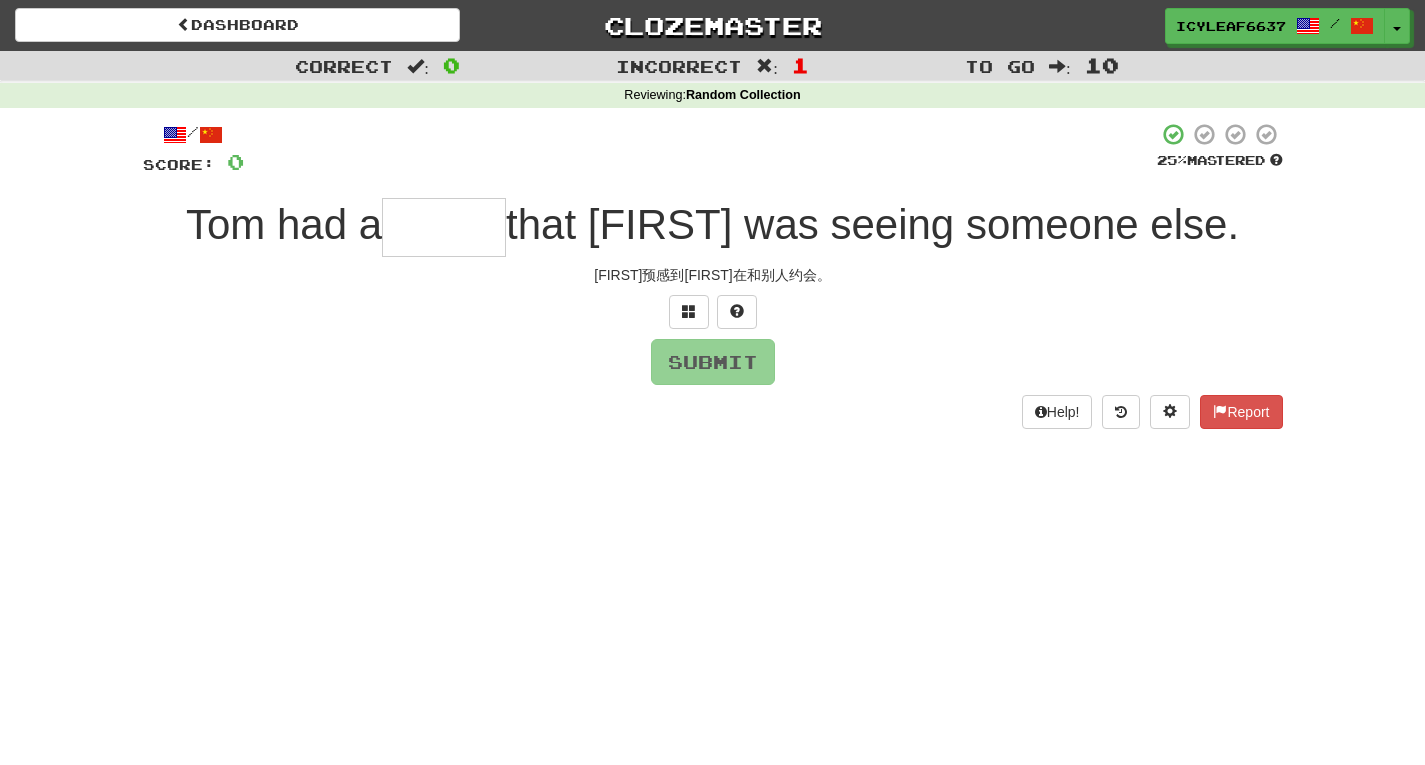 click at bounding box center (444, 227) 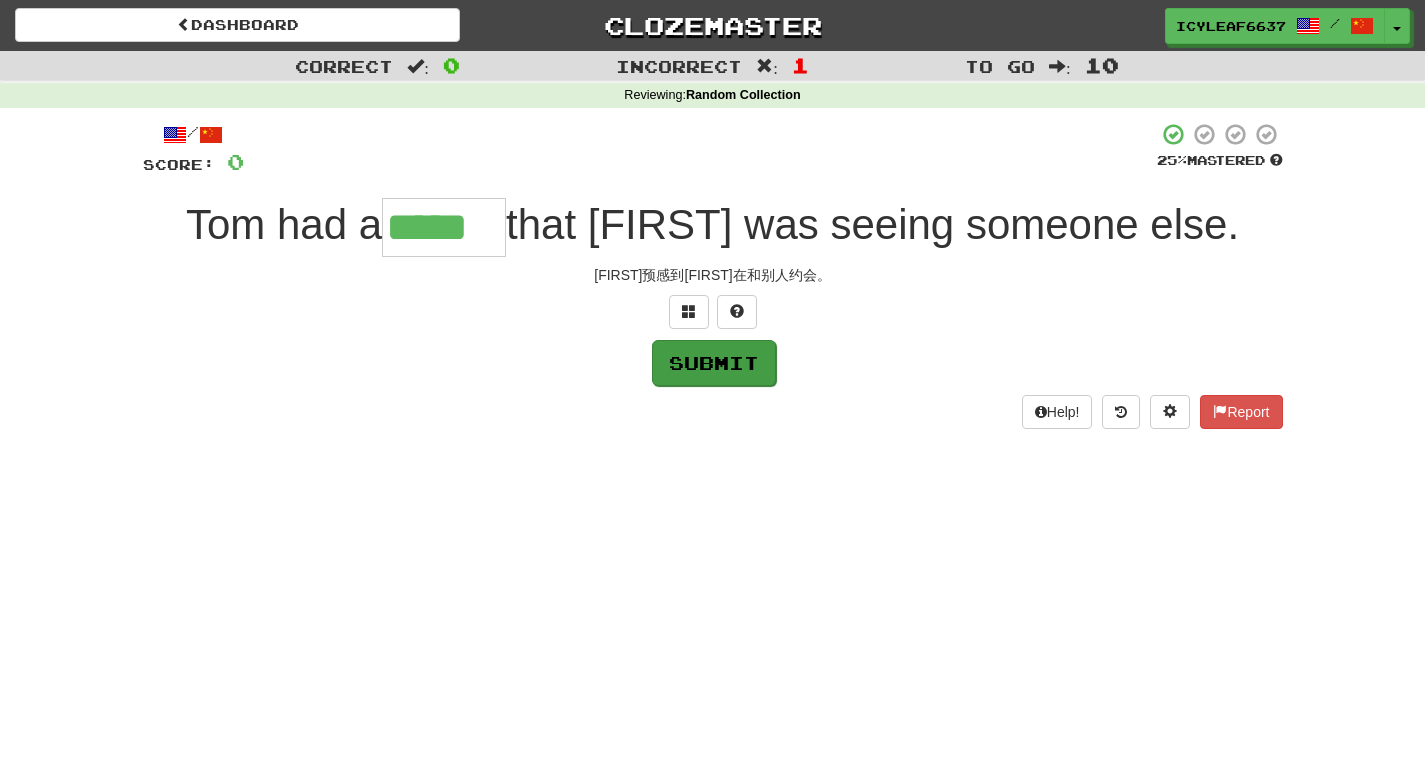 type on "*****" 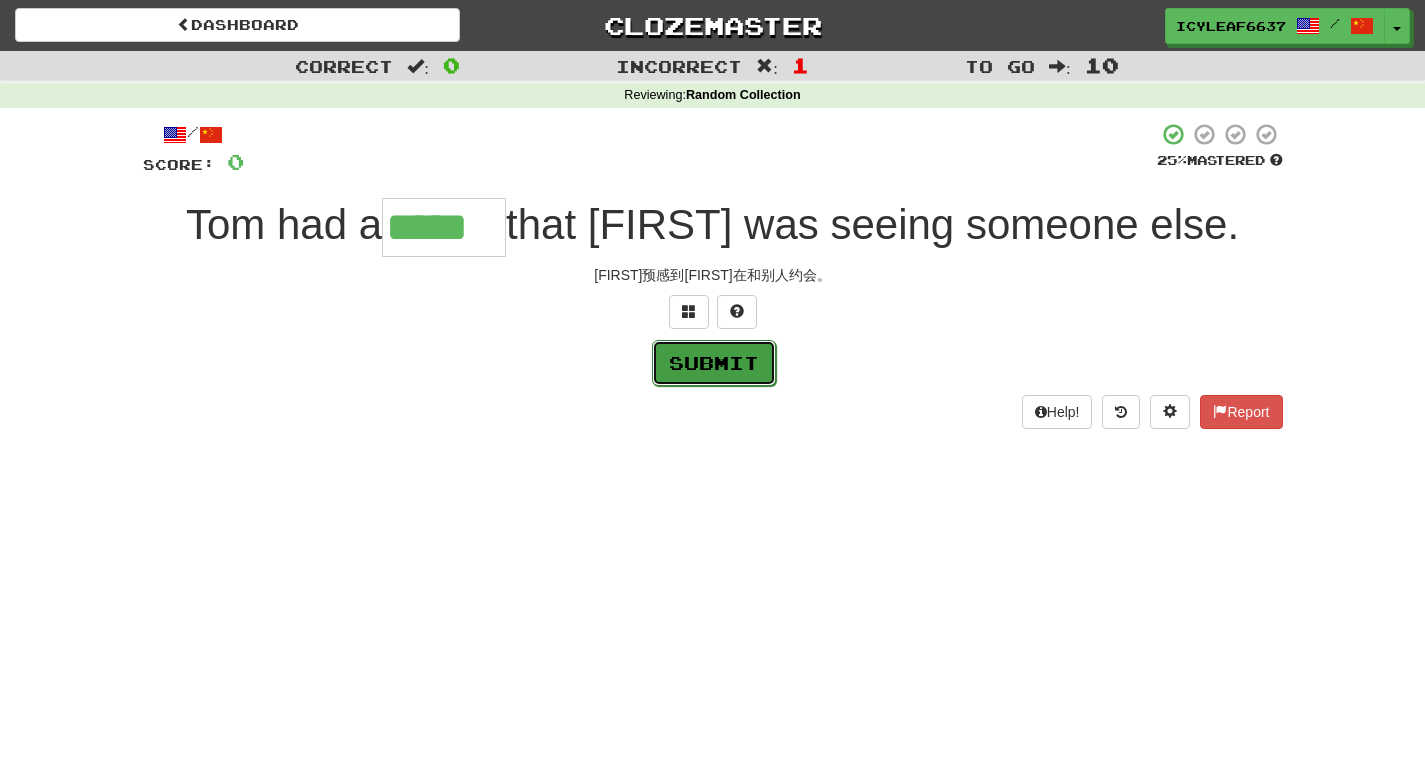 click on "Submit" at bounding box center (714, 363) 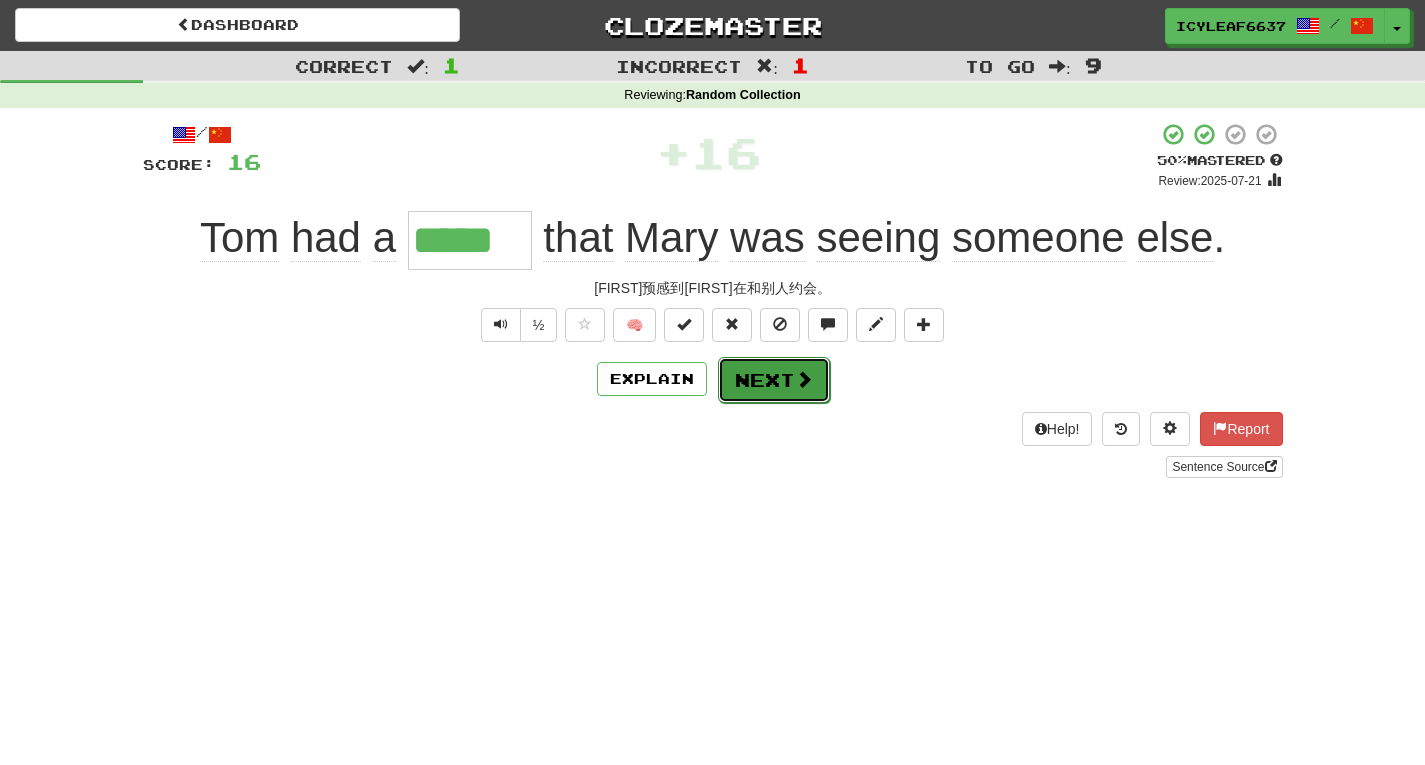 click on "Next" at bounding box center [774, 380] 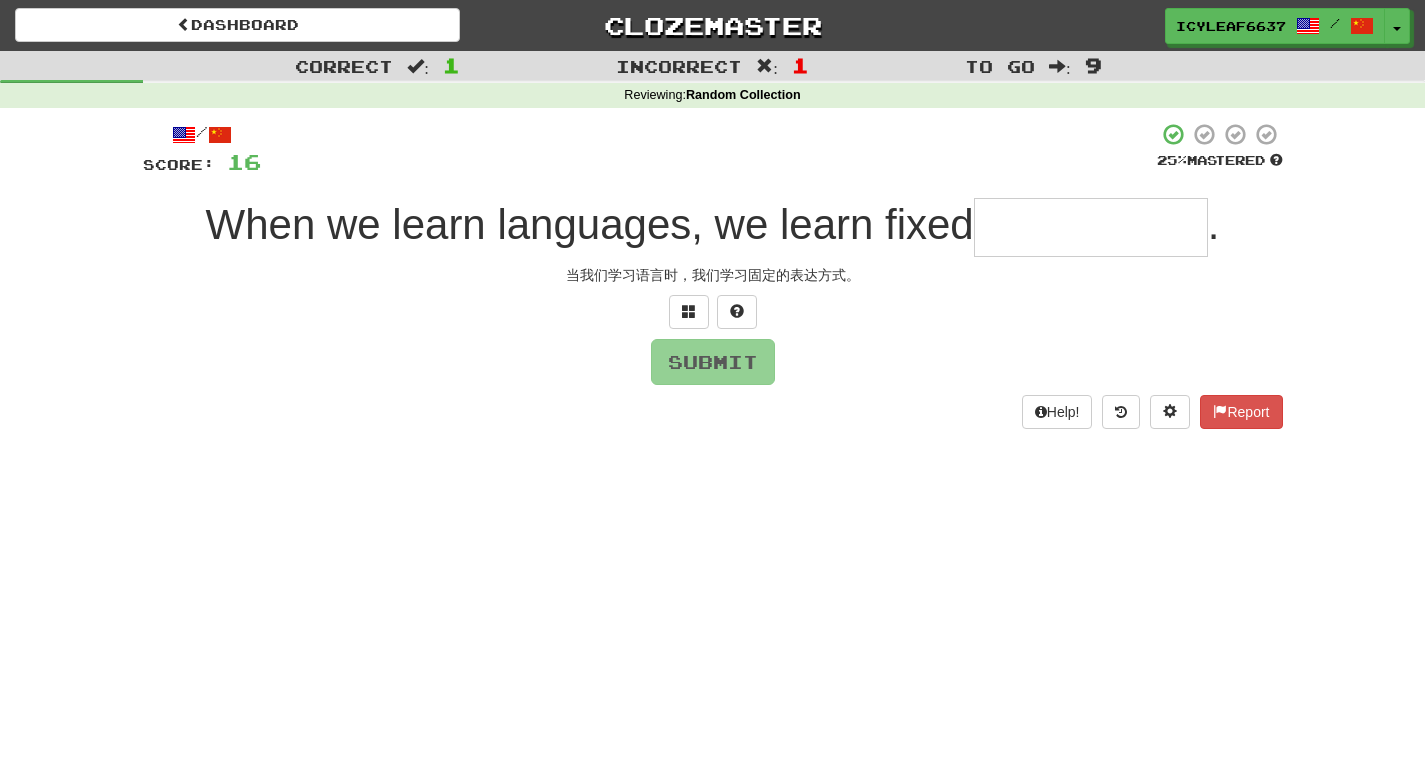 click at bounding box center [1091, 227] 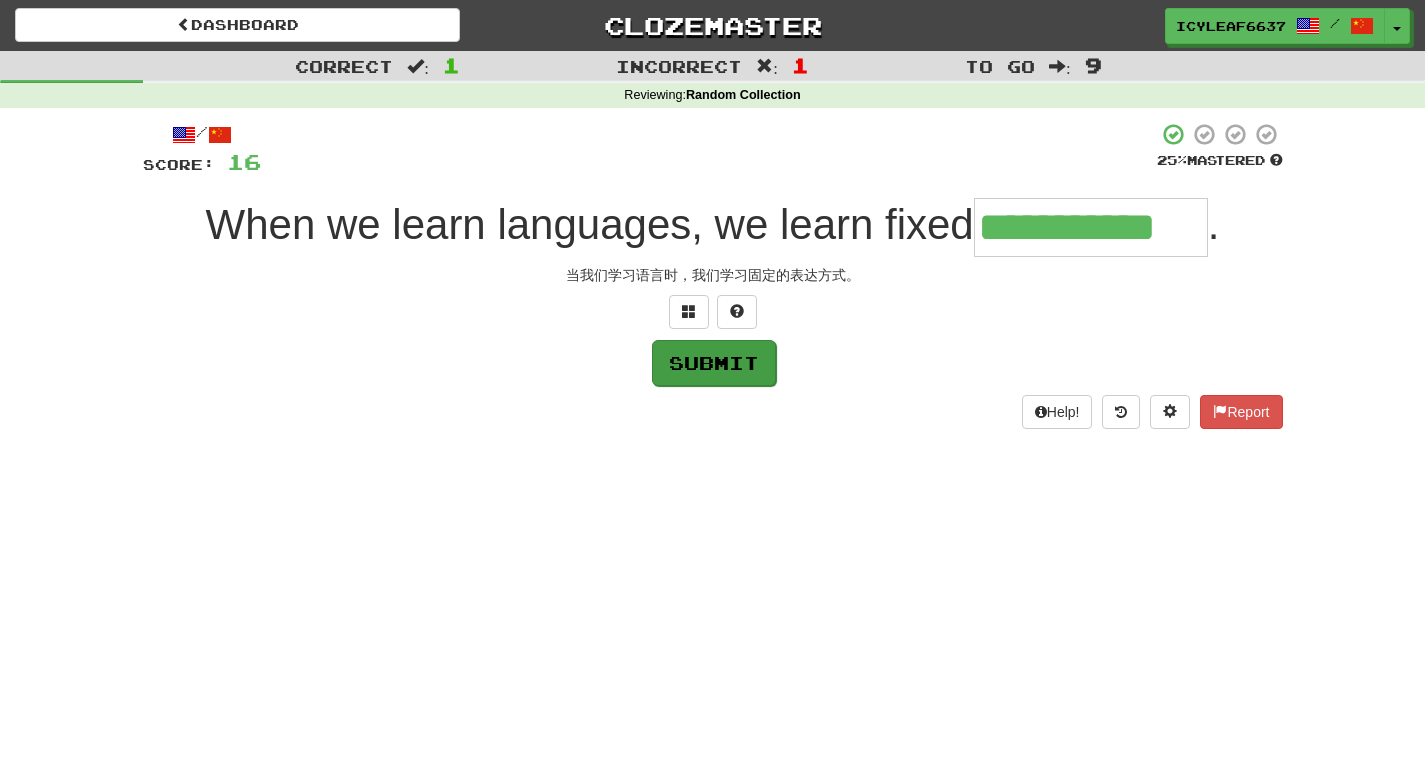 type on "**********" 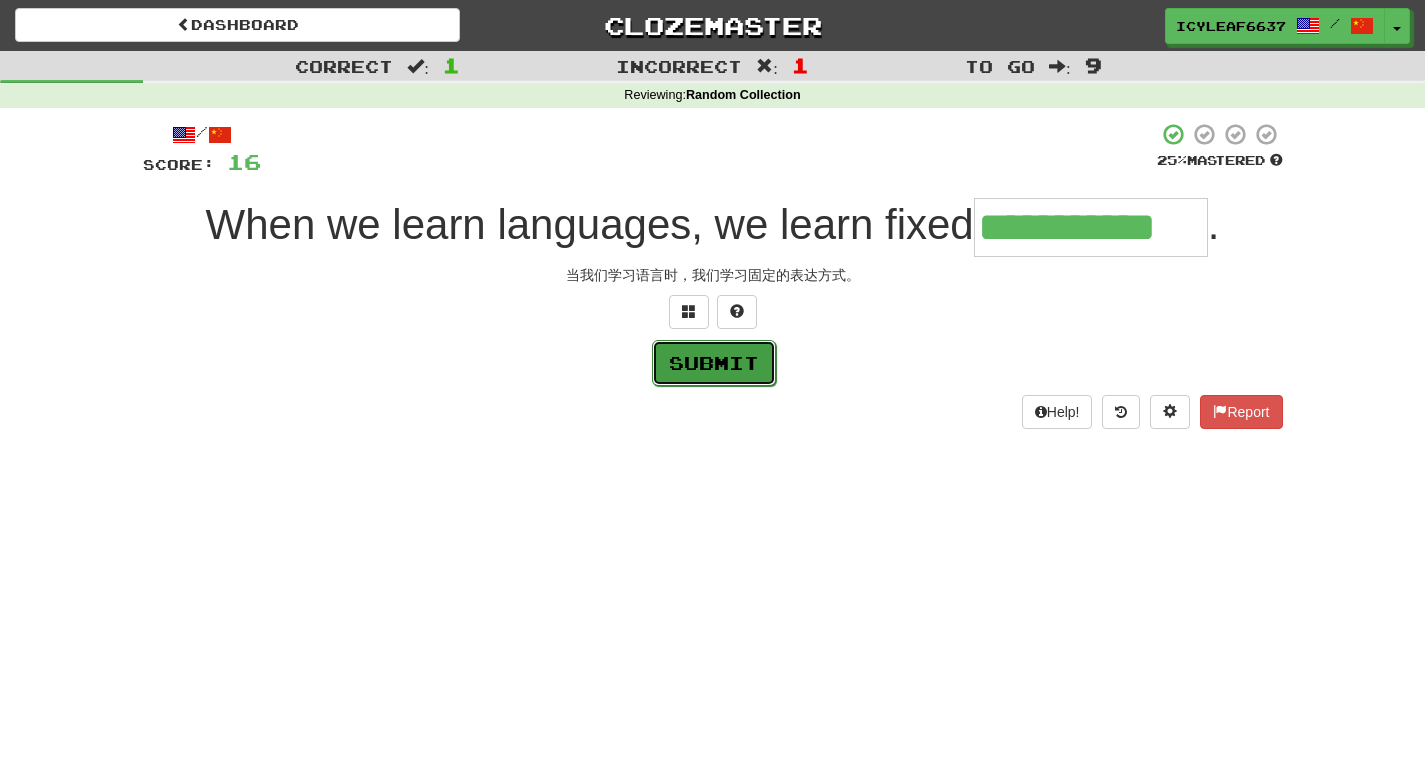 click on "Submit" at bounding box center [714, 363] 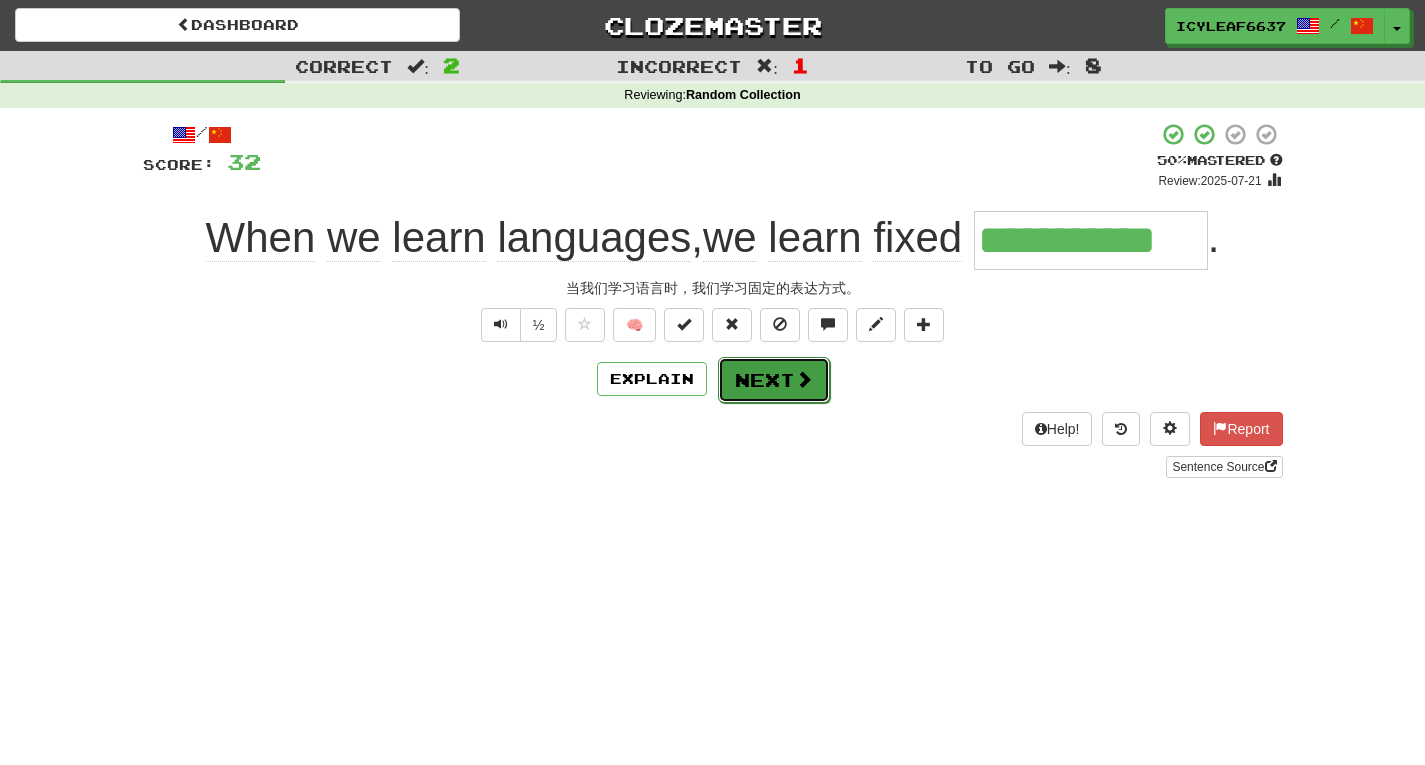 click on "Next" at bounding box center (774, 380) 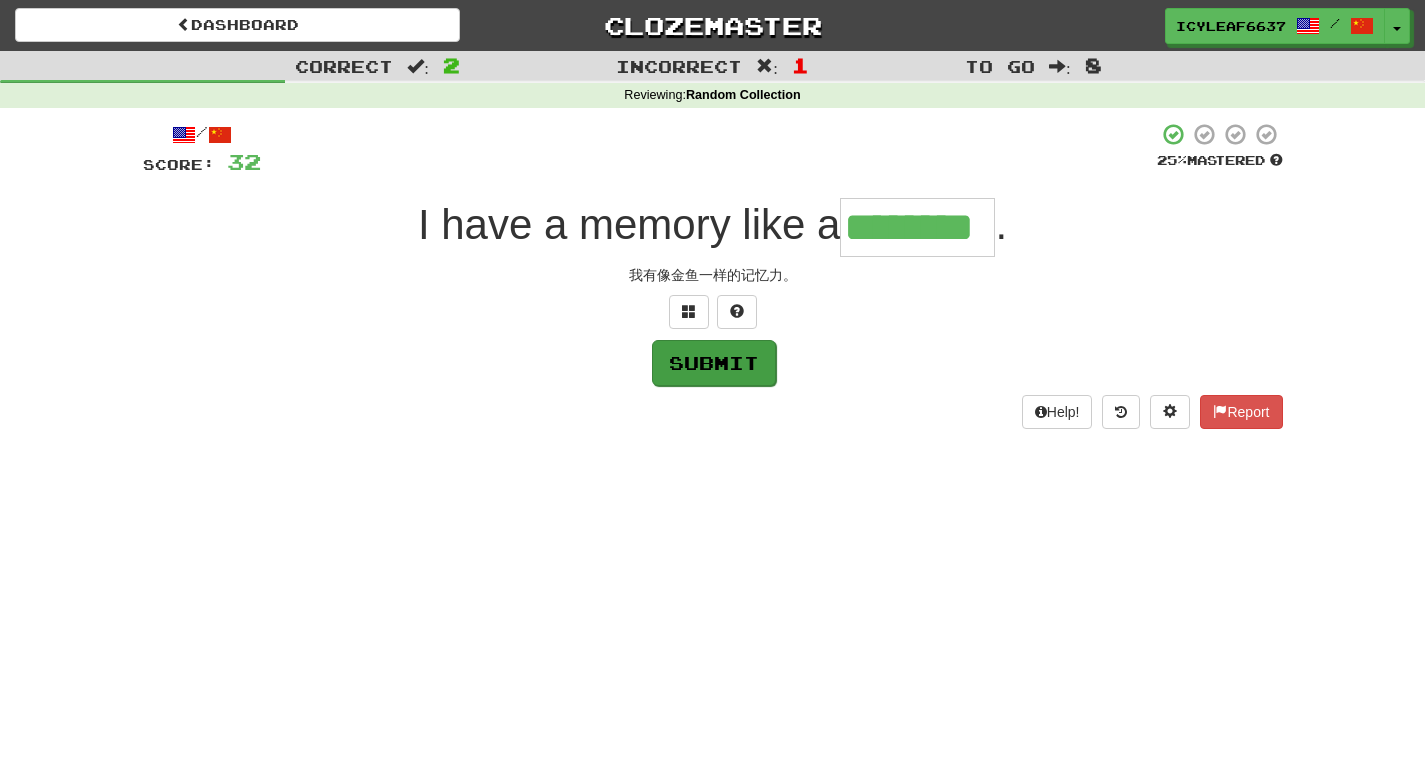 type on "********" 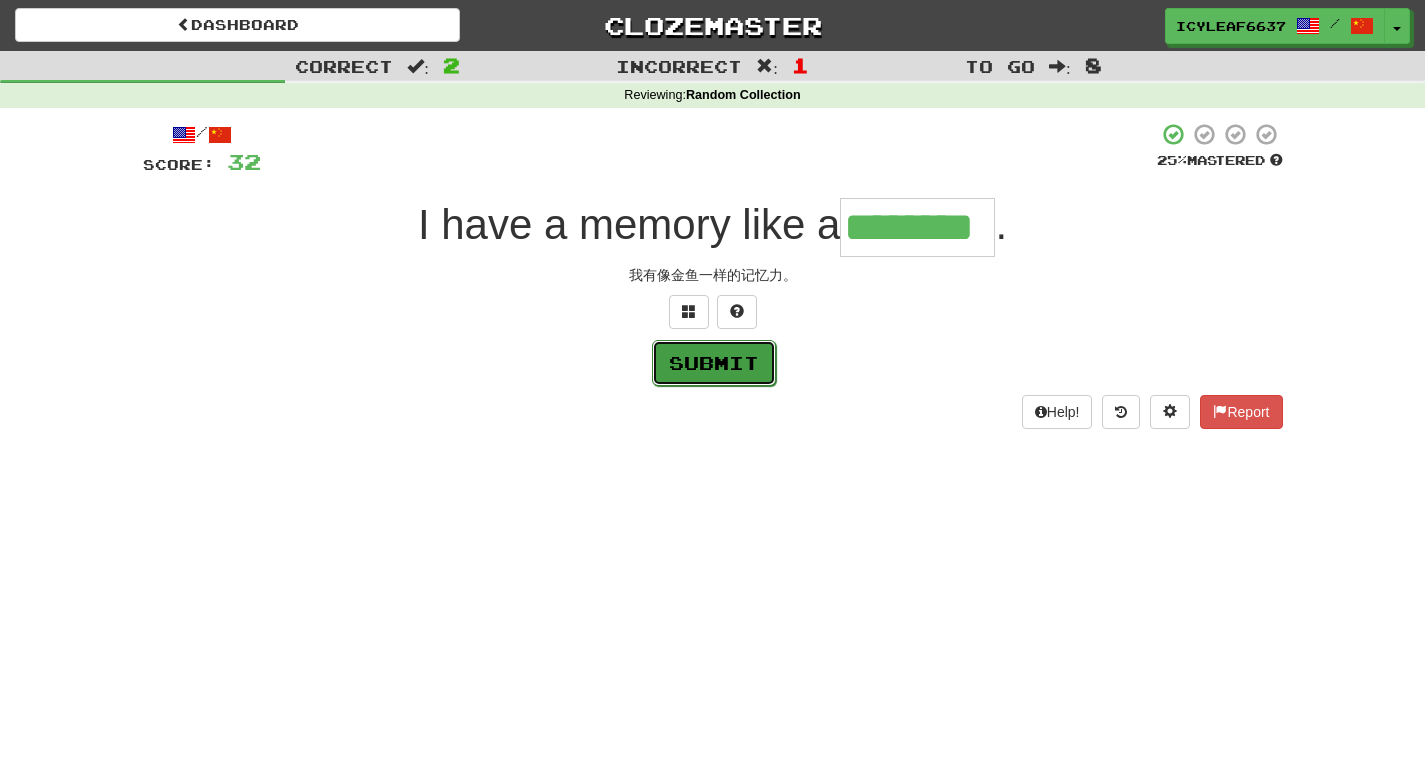 click on "Submit" at bounding box center [714, 363] 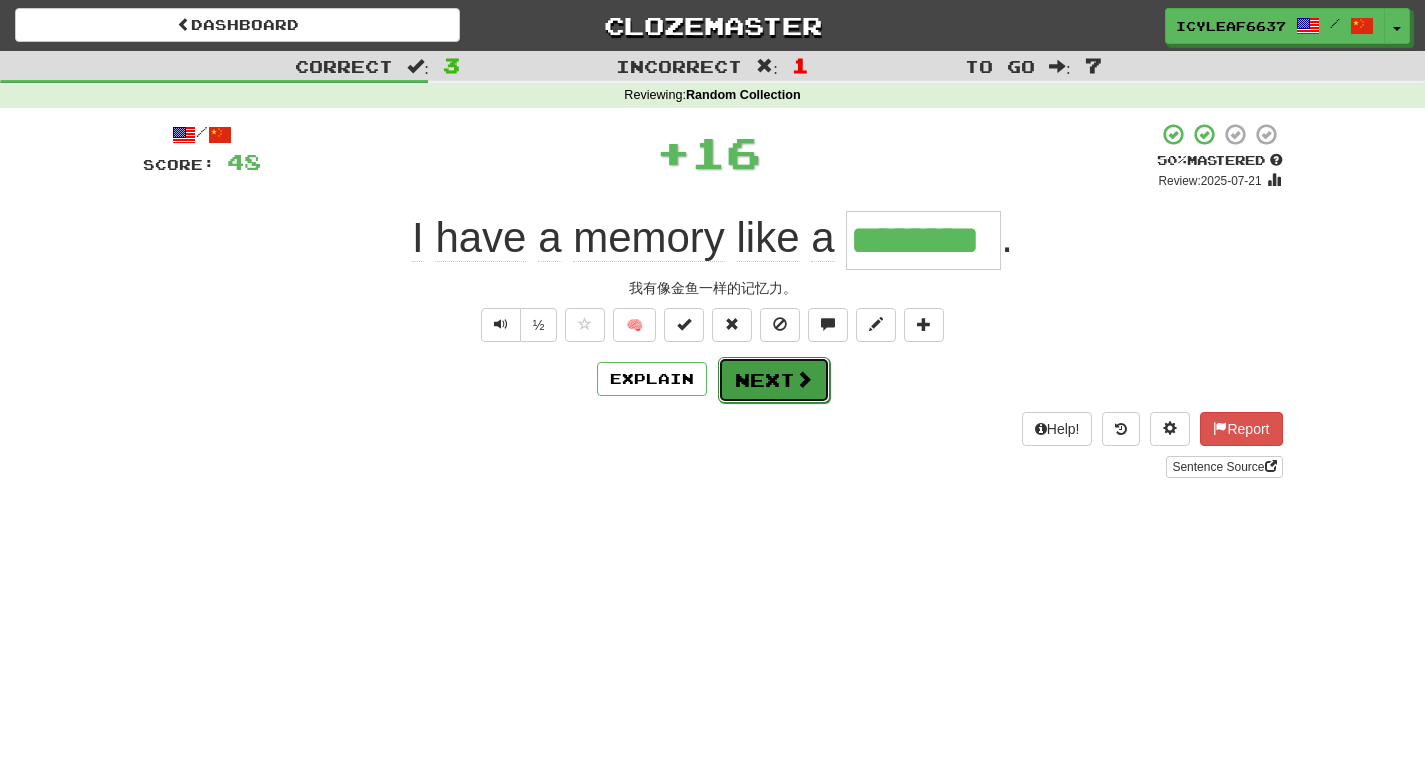 click on "Next" at bounding box center [774, 380] 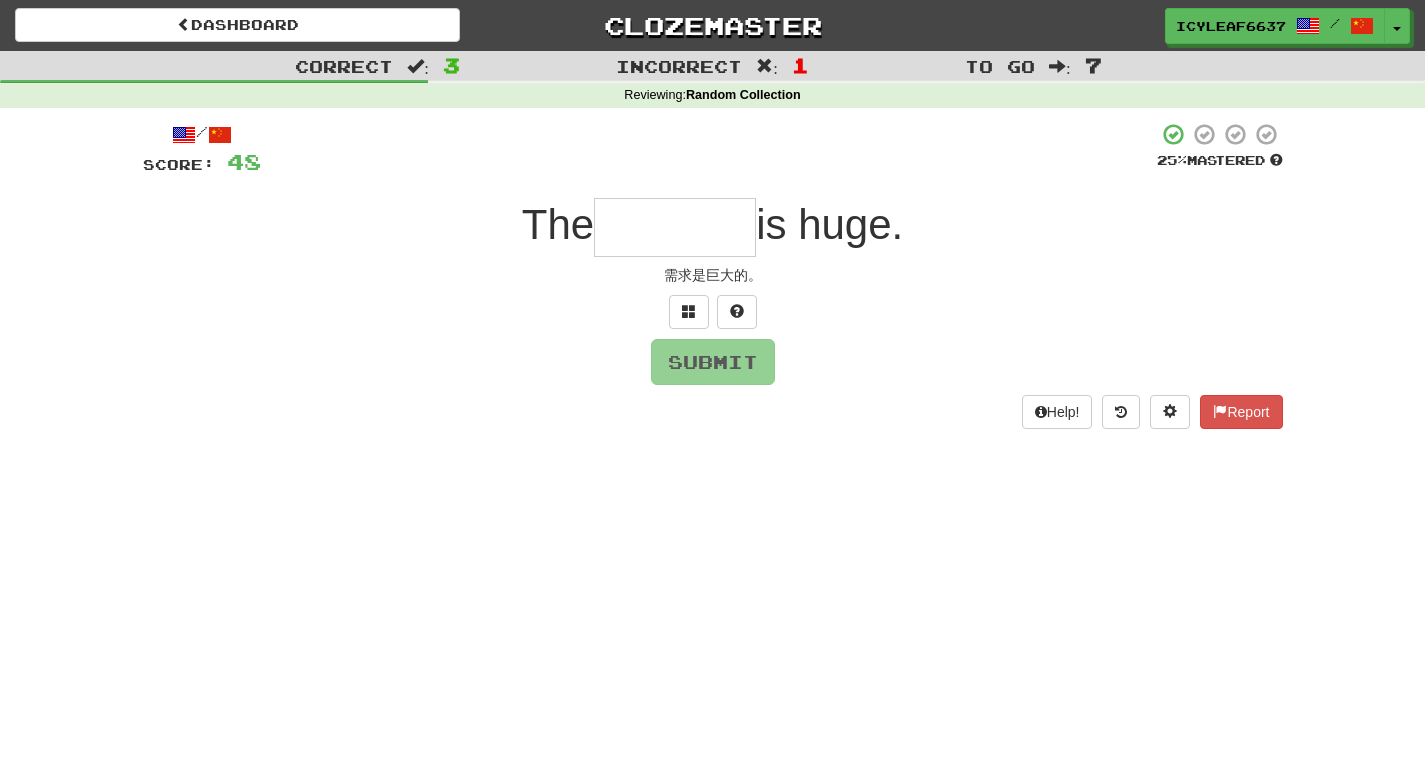 type on "*" 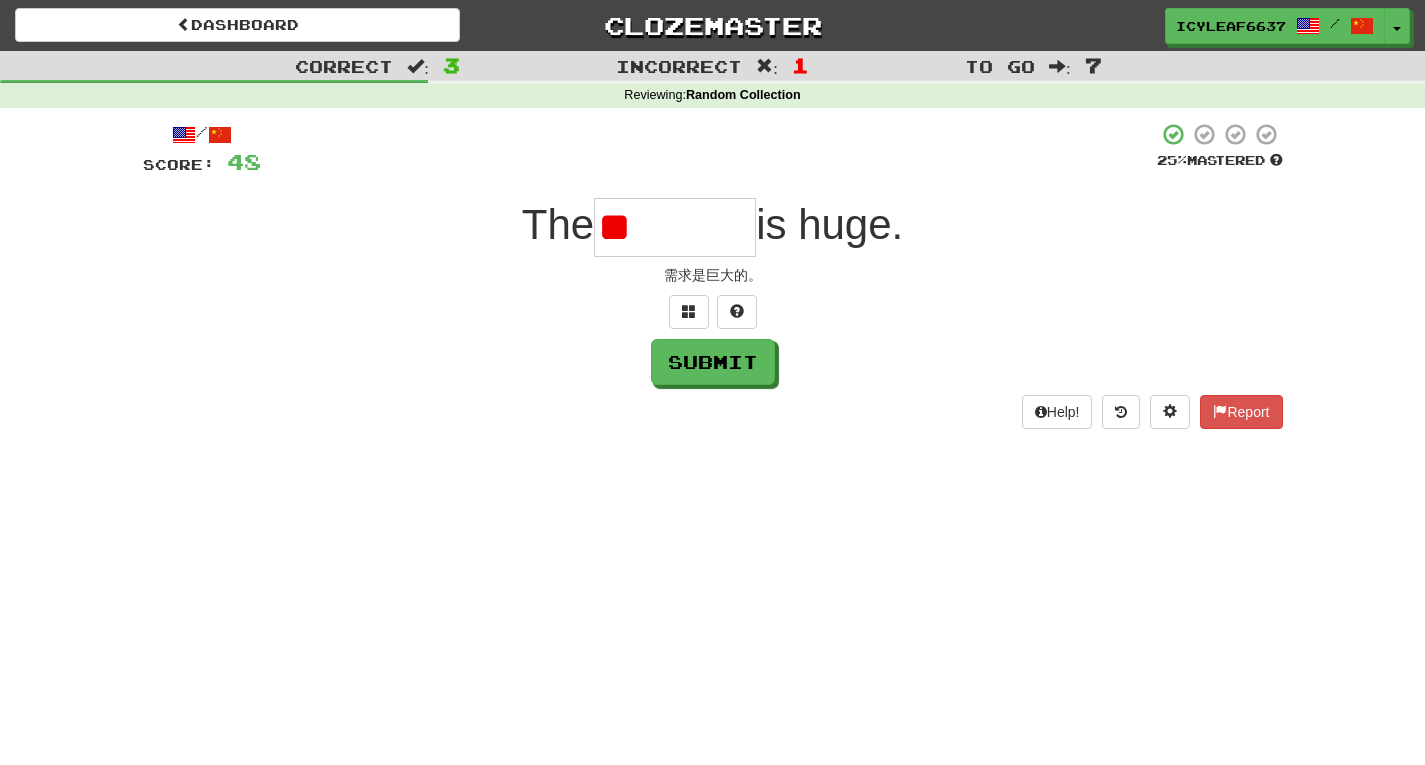 type on "*" 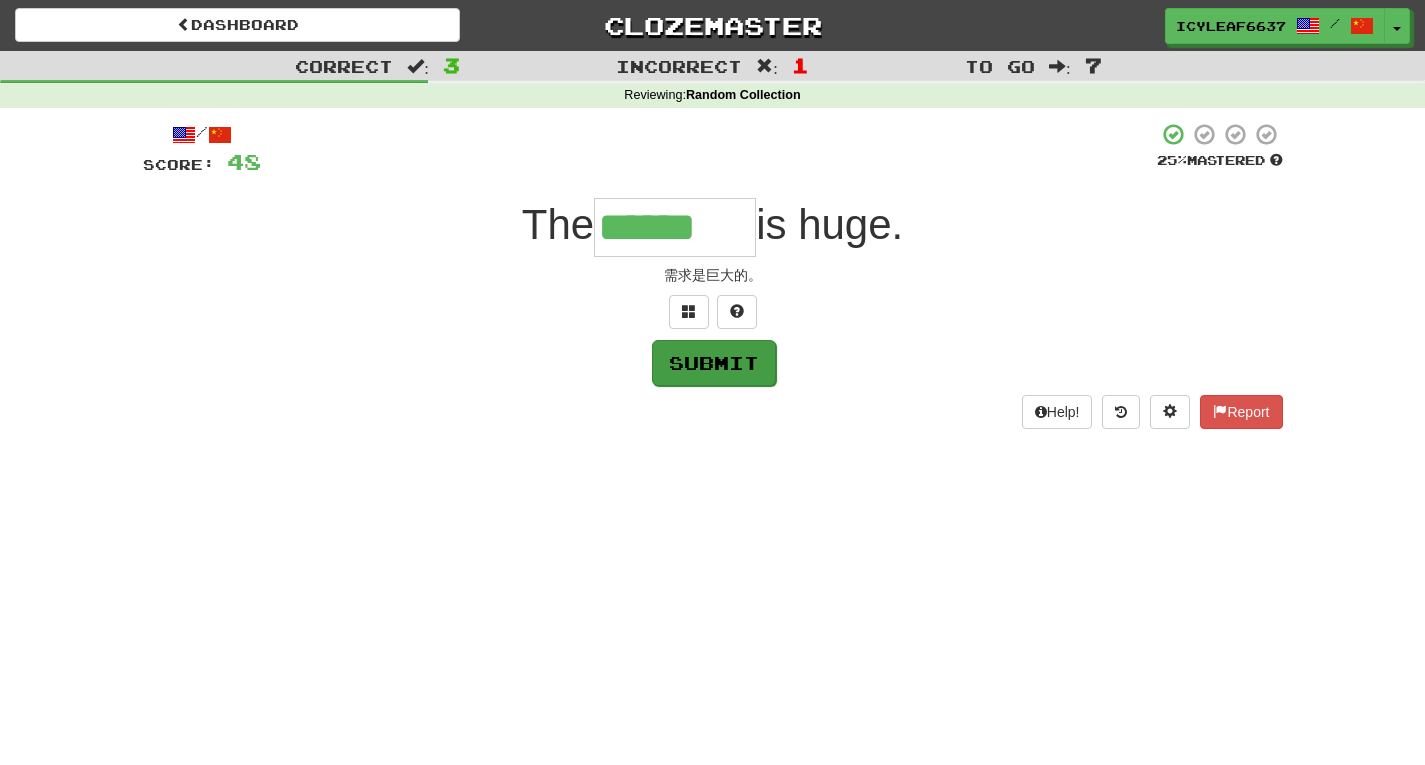 type on "******" 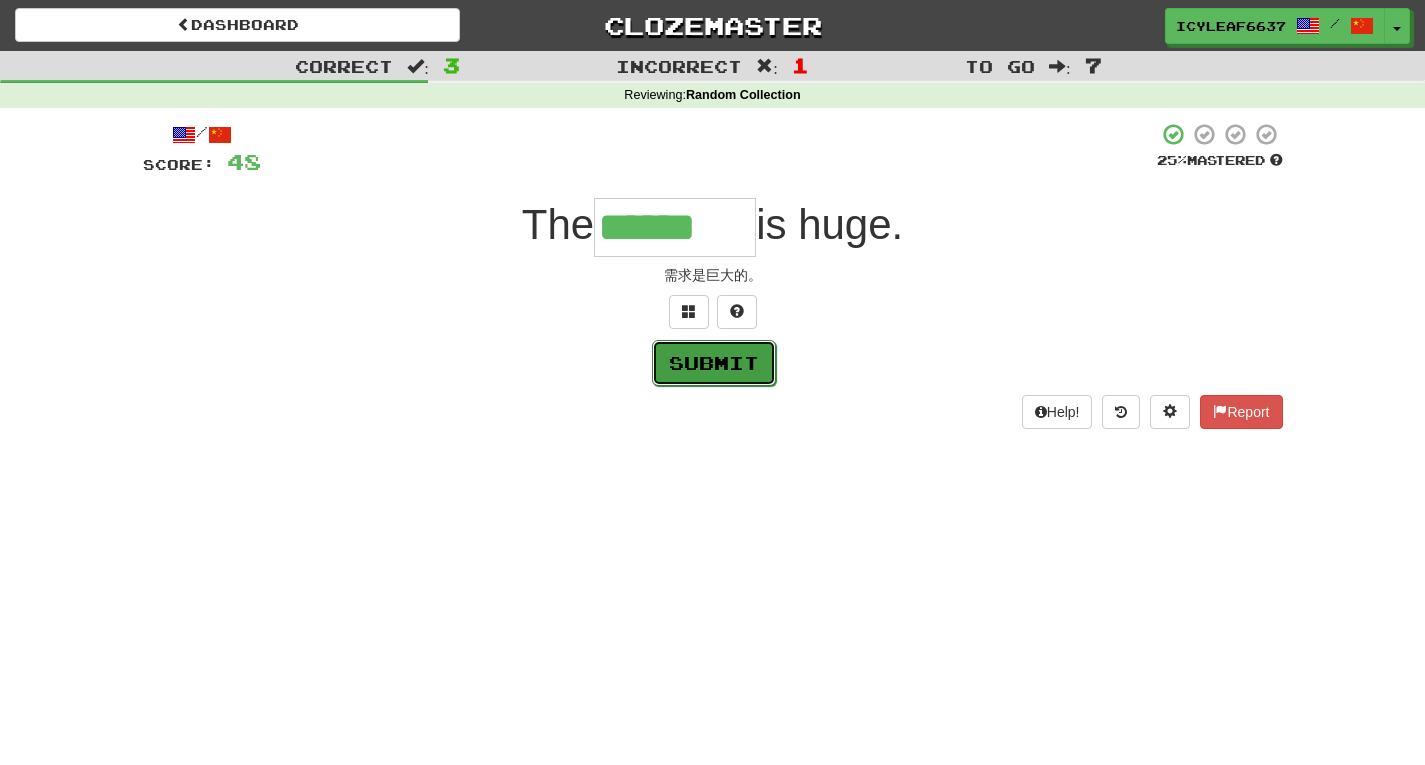 click on "Submit" at bounding box center [714, 363] 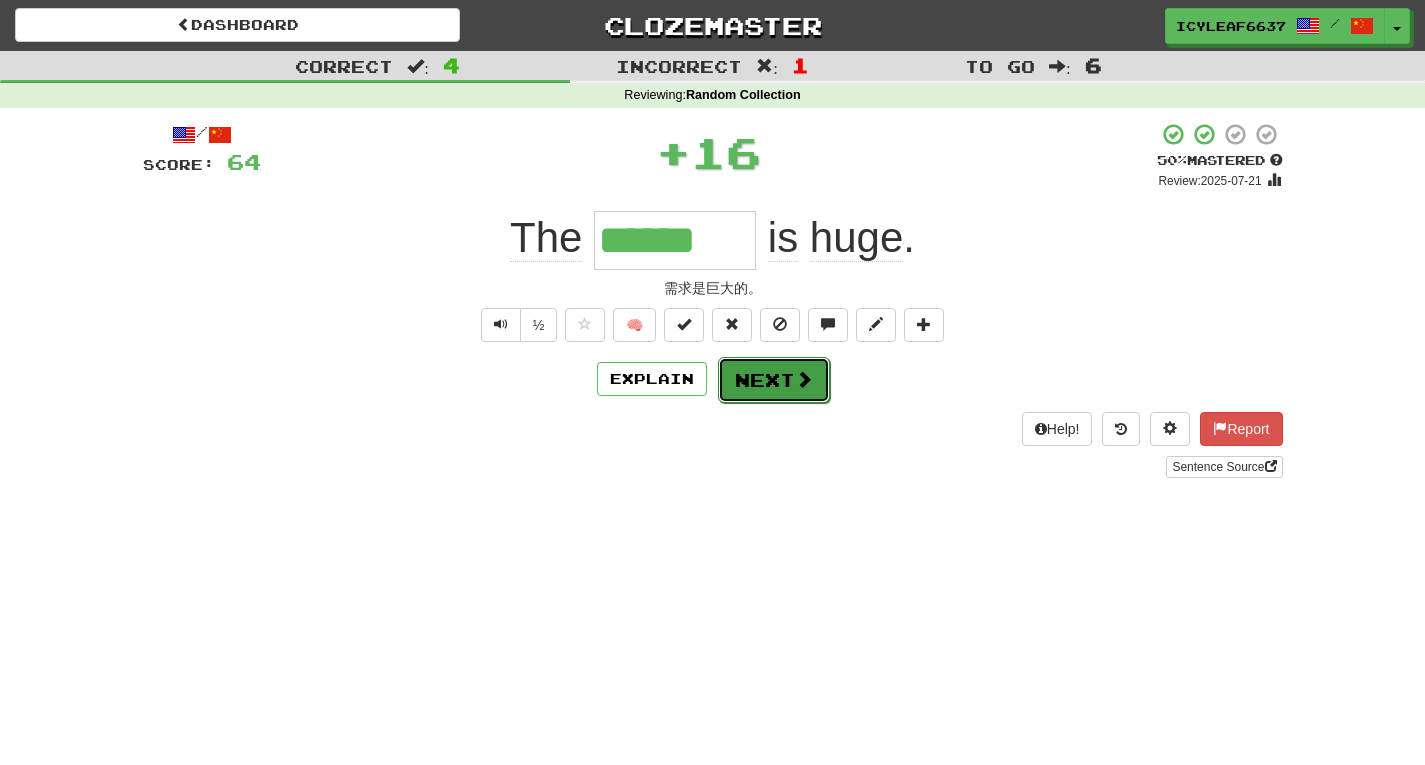 click on "Next" at bounding box center (774, 380) 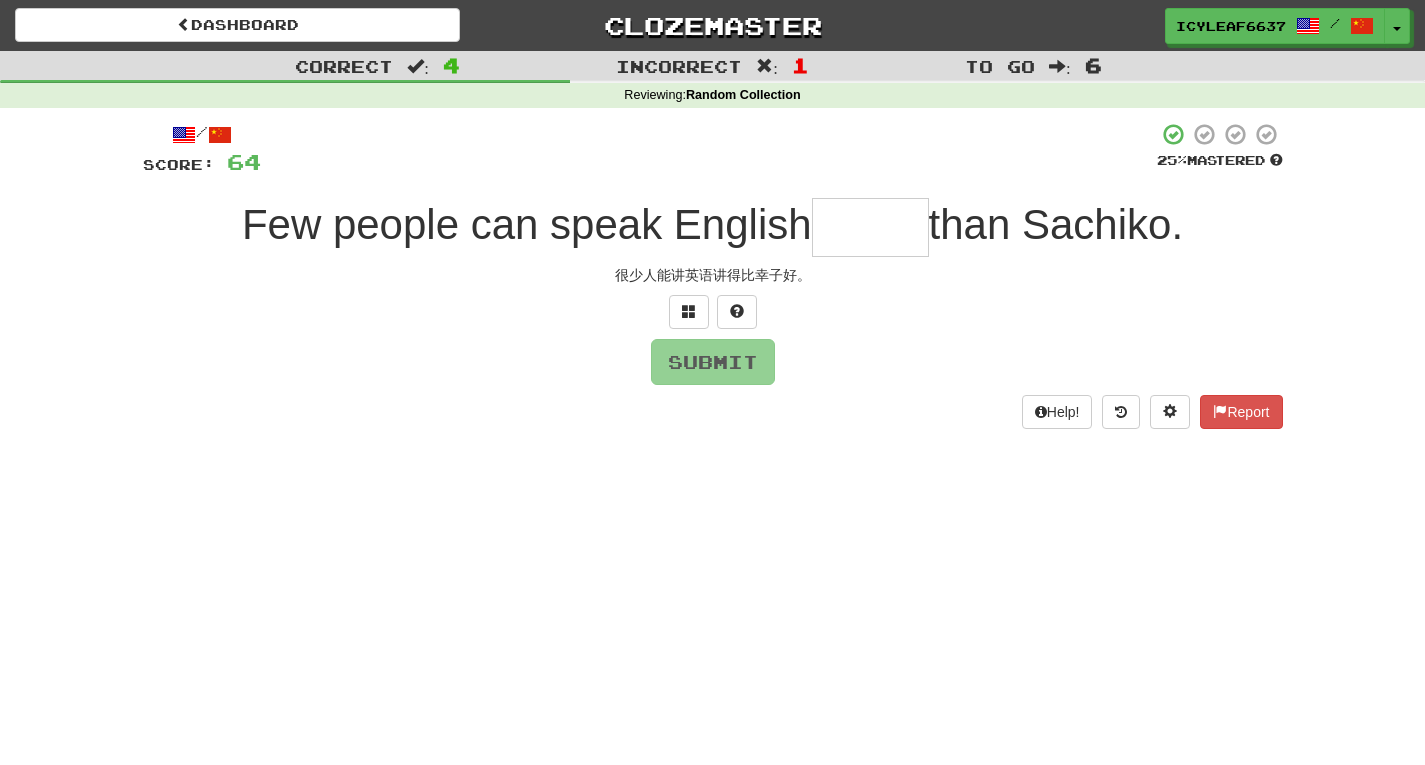 click at bounding box center (870, 227) 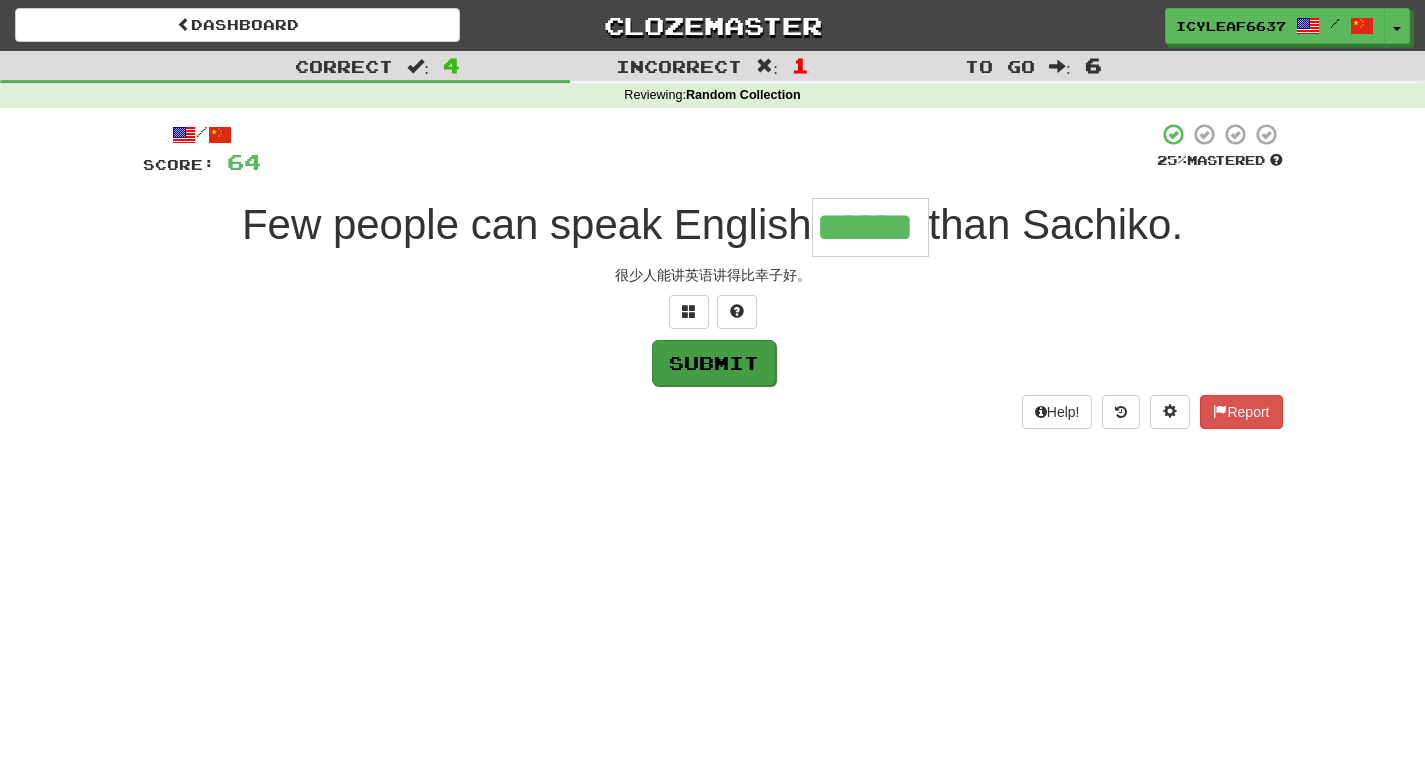 type on "******" 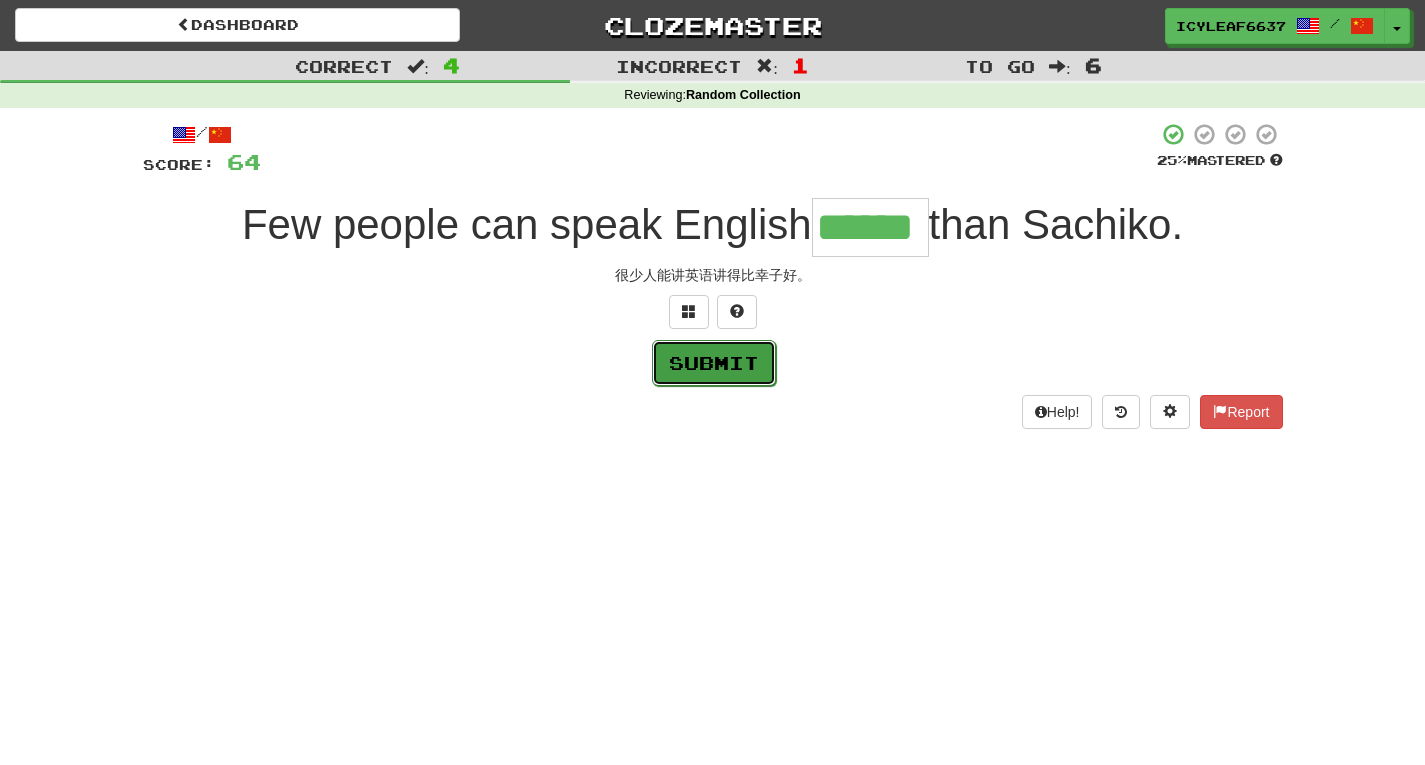 click on "Submit" at bounding box center [714, 363] 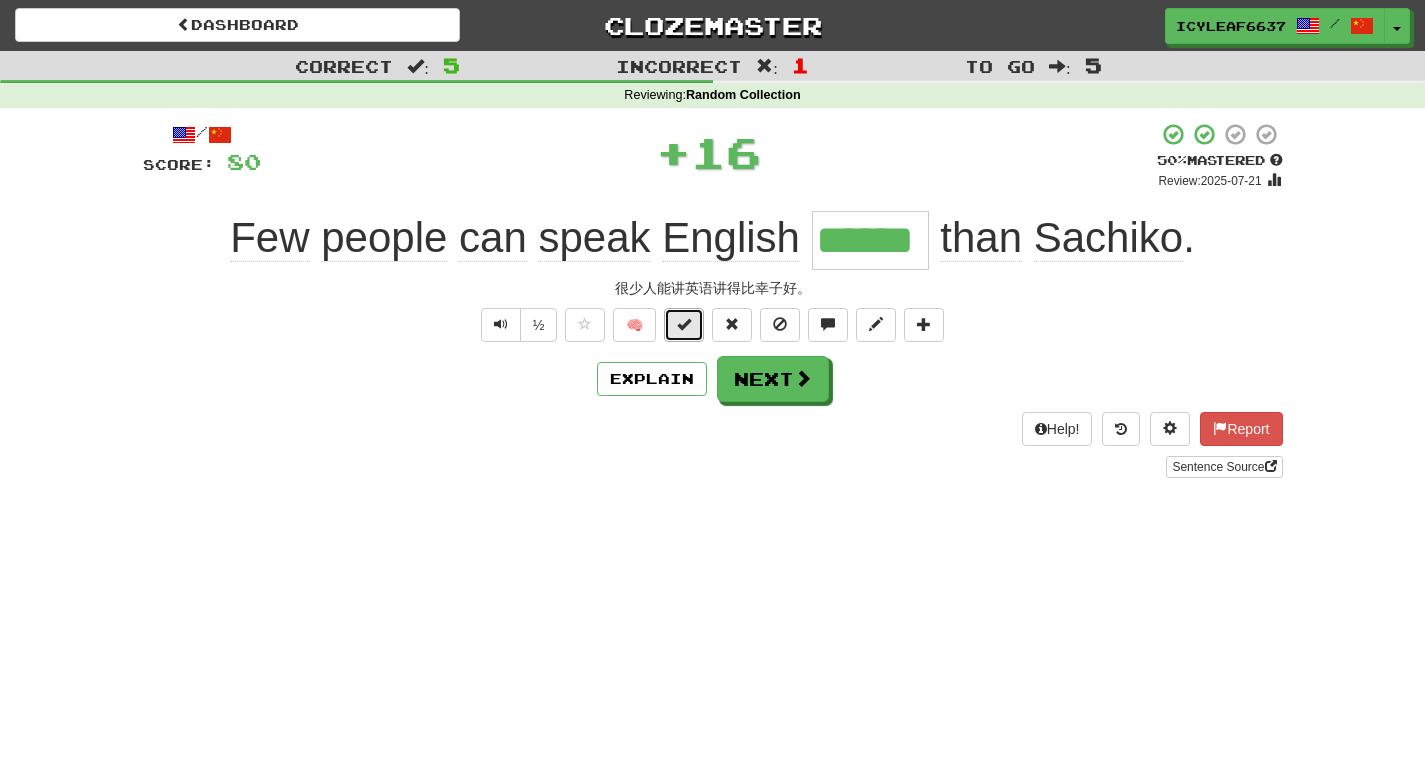 click at bounding box center (684, 325) 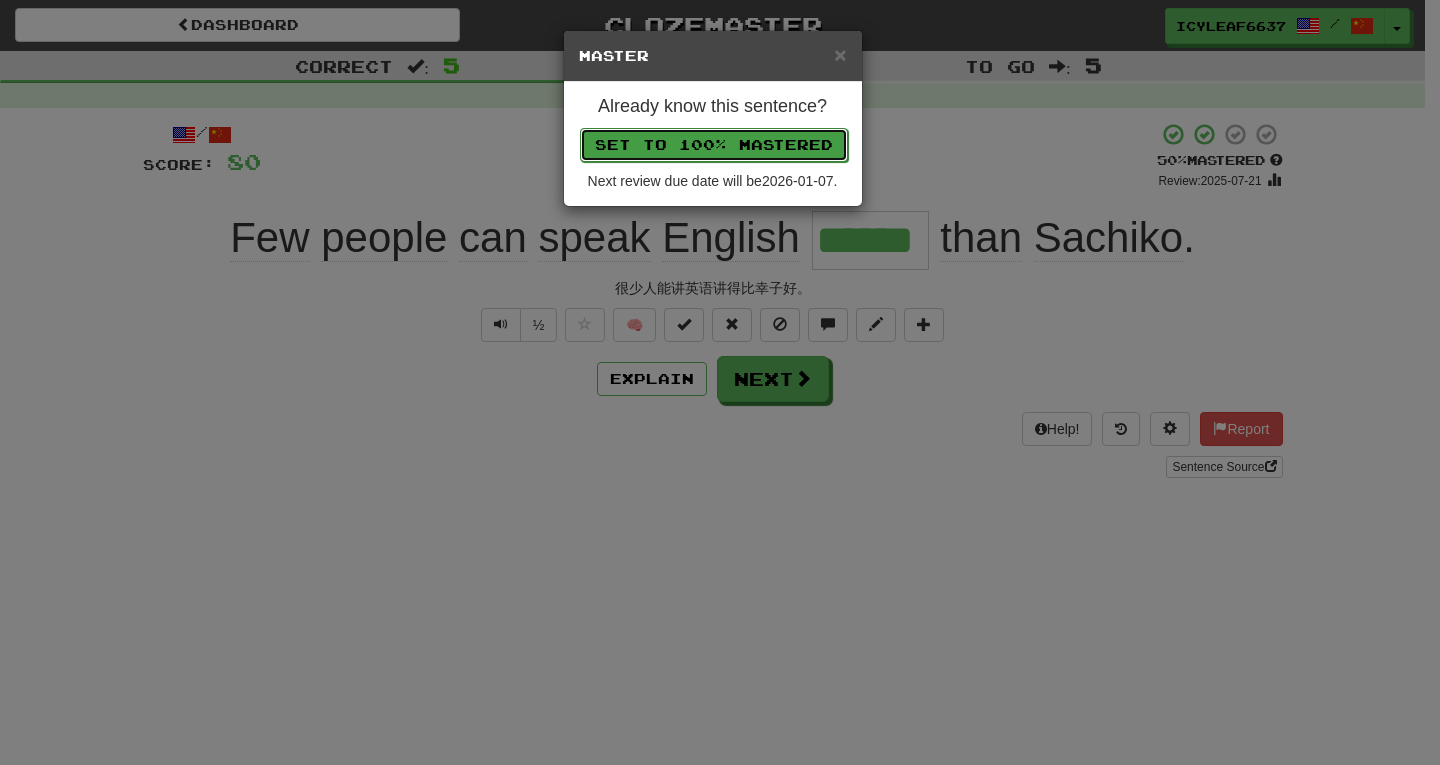 click on "Set to 100% Mastered" at bounding box center (714, 145) 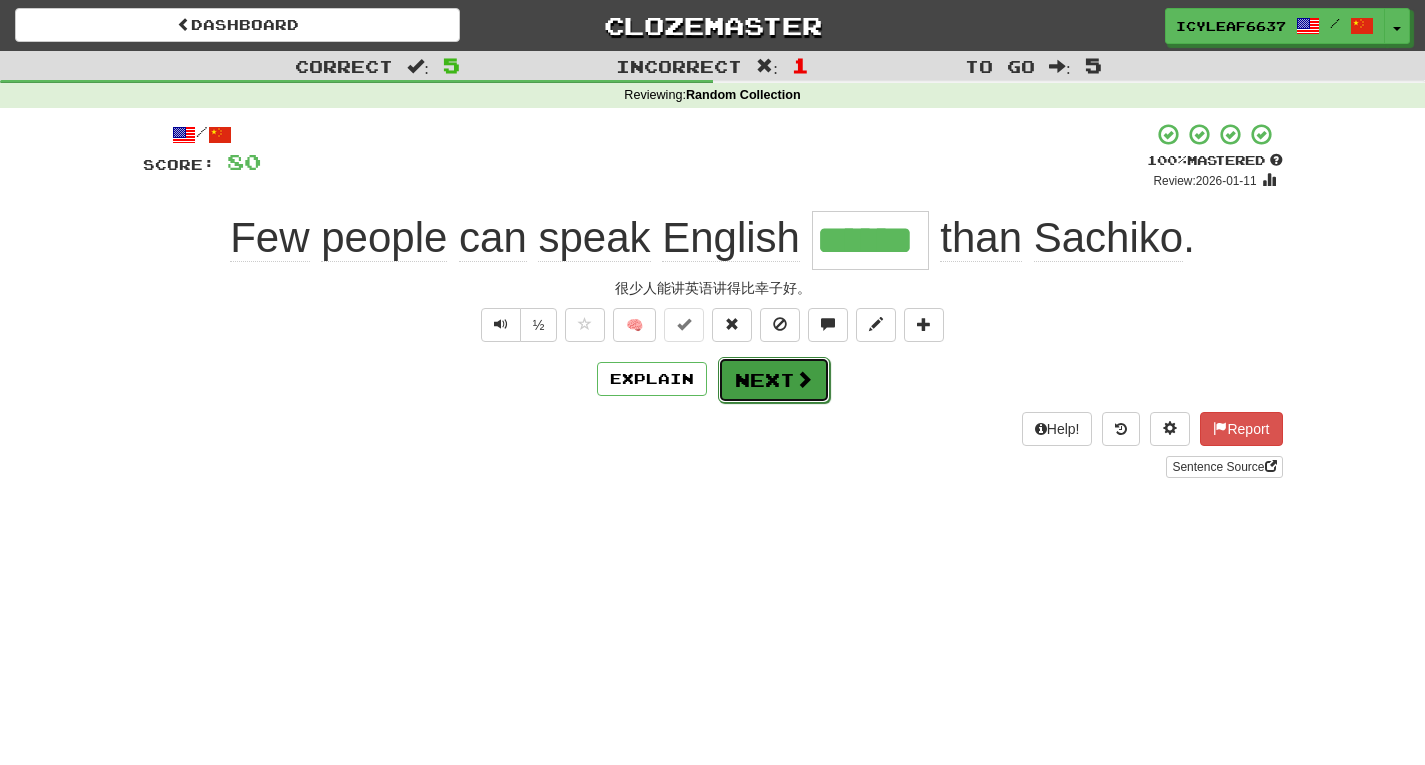 click on "Next" at bounding box center [774, 380] 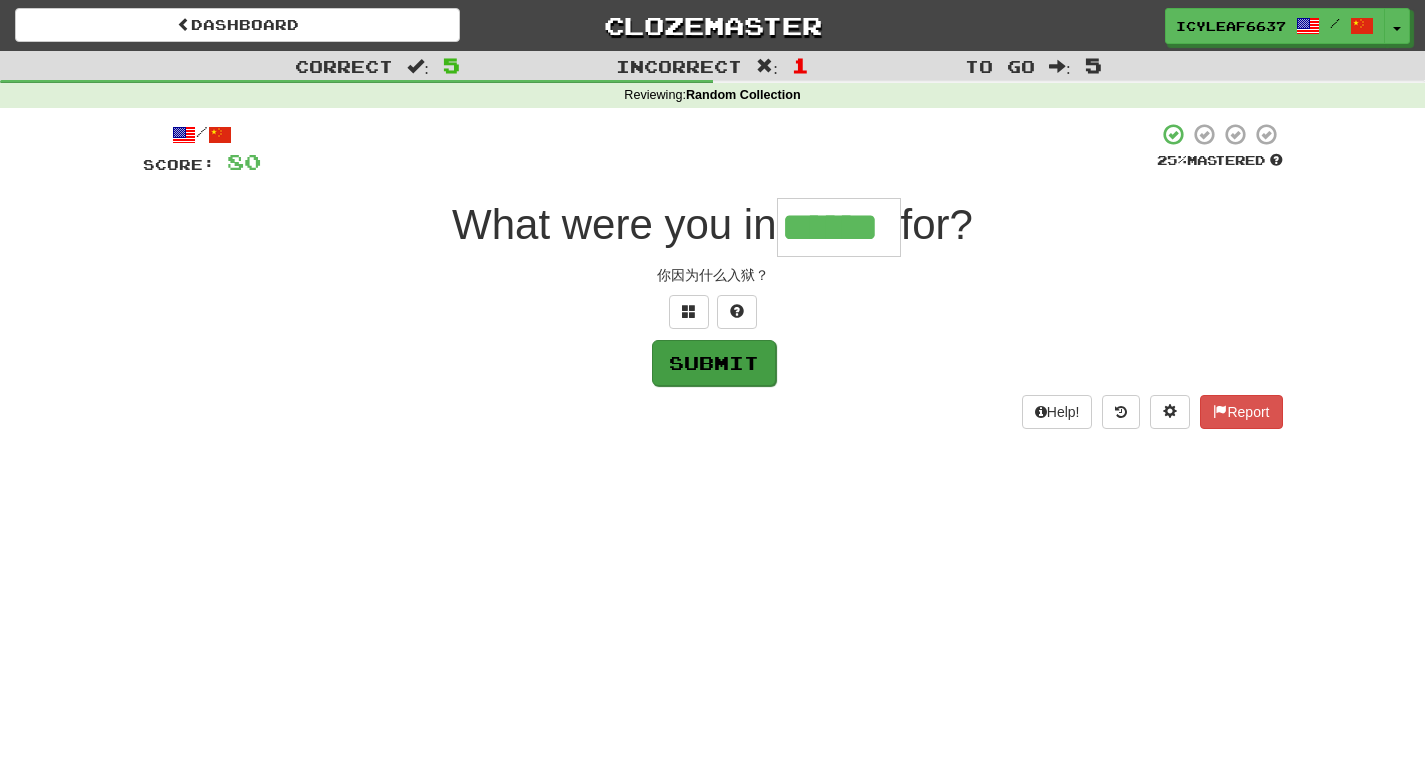 type on "******" 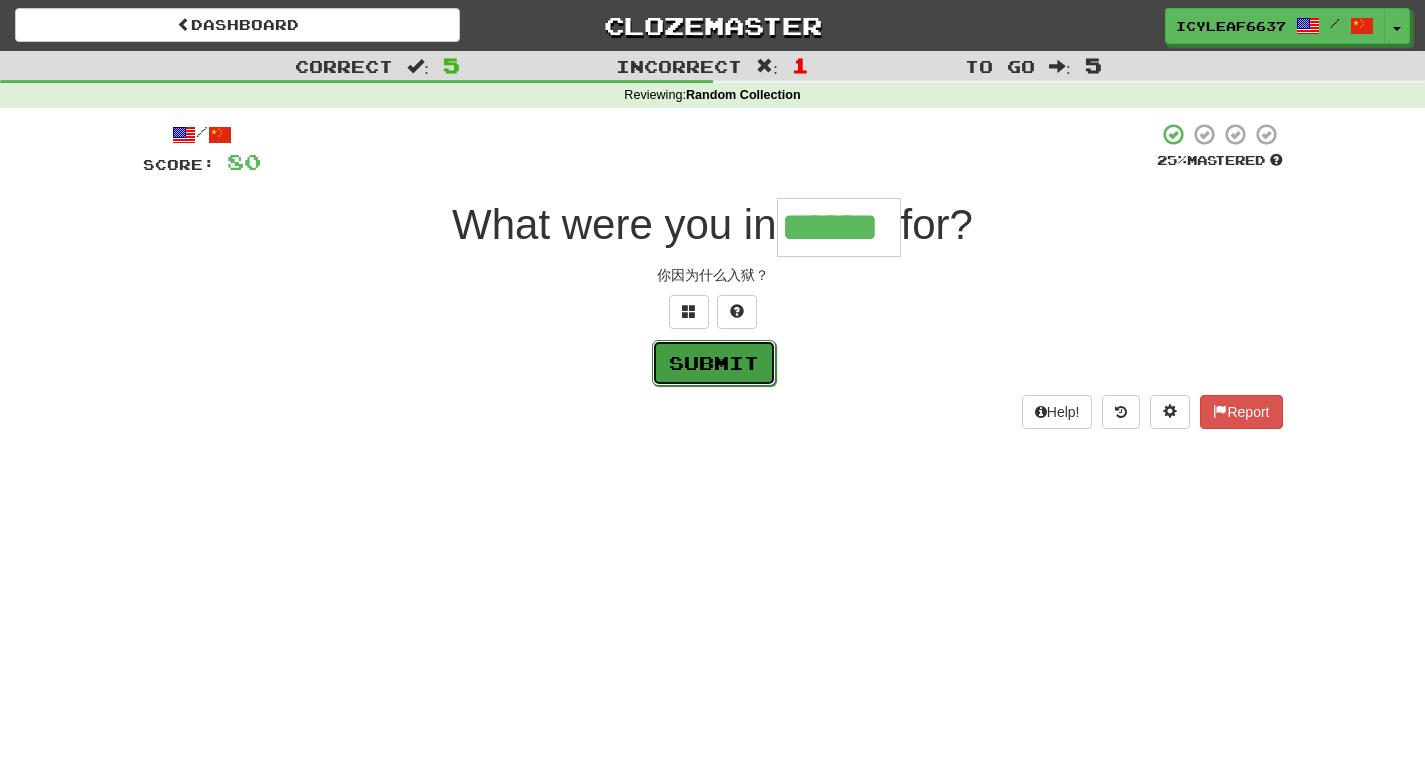 click on "Submit" at bounding box center (714, 363) 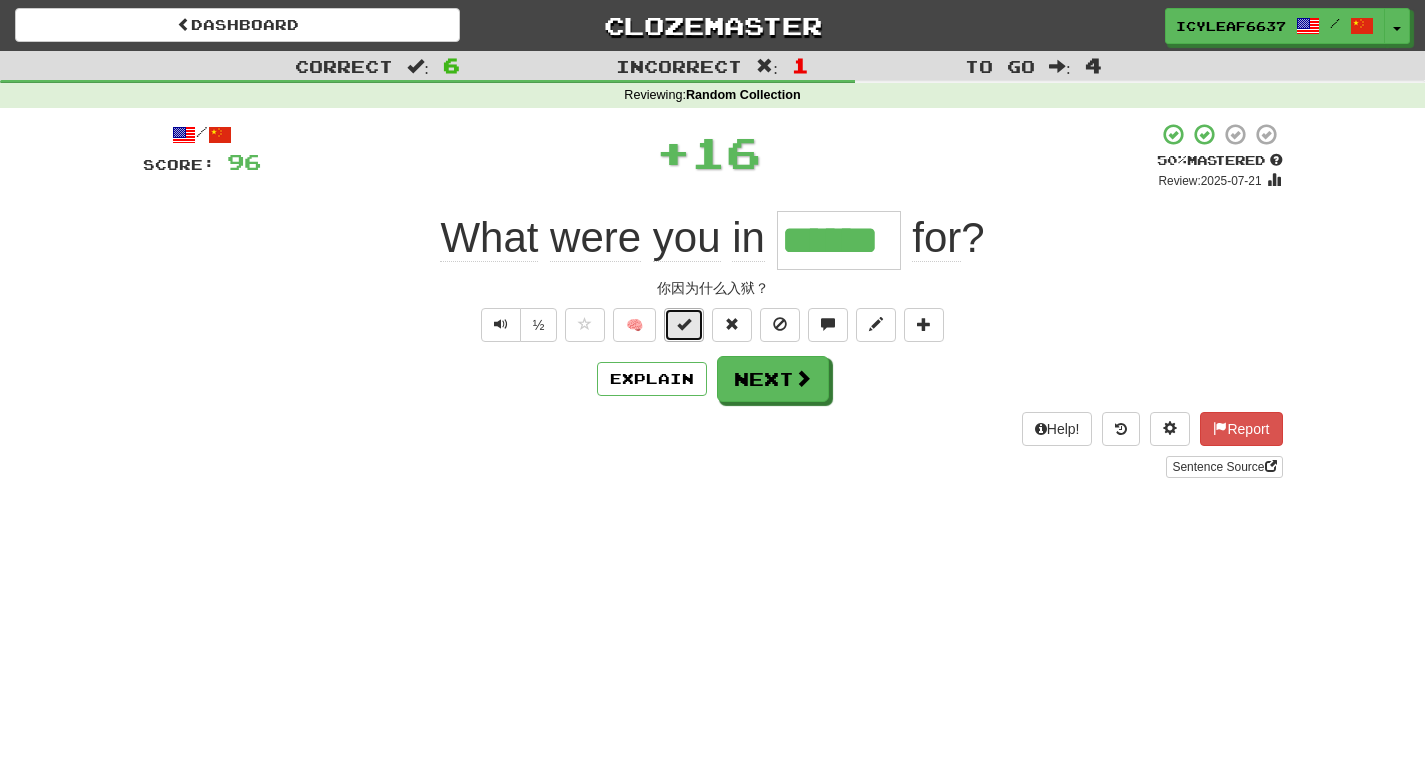 click at bounding box center (684, 324) 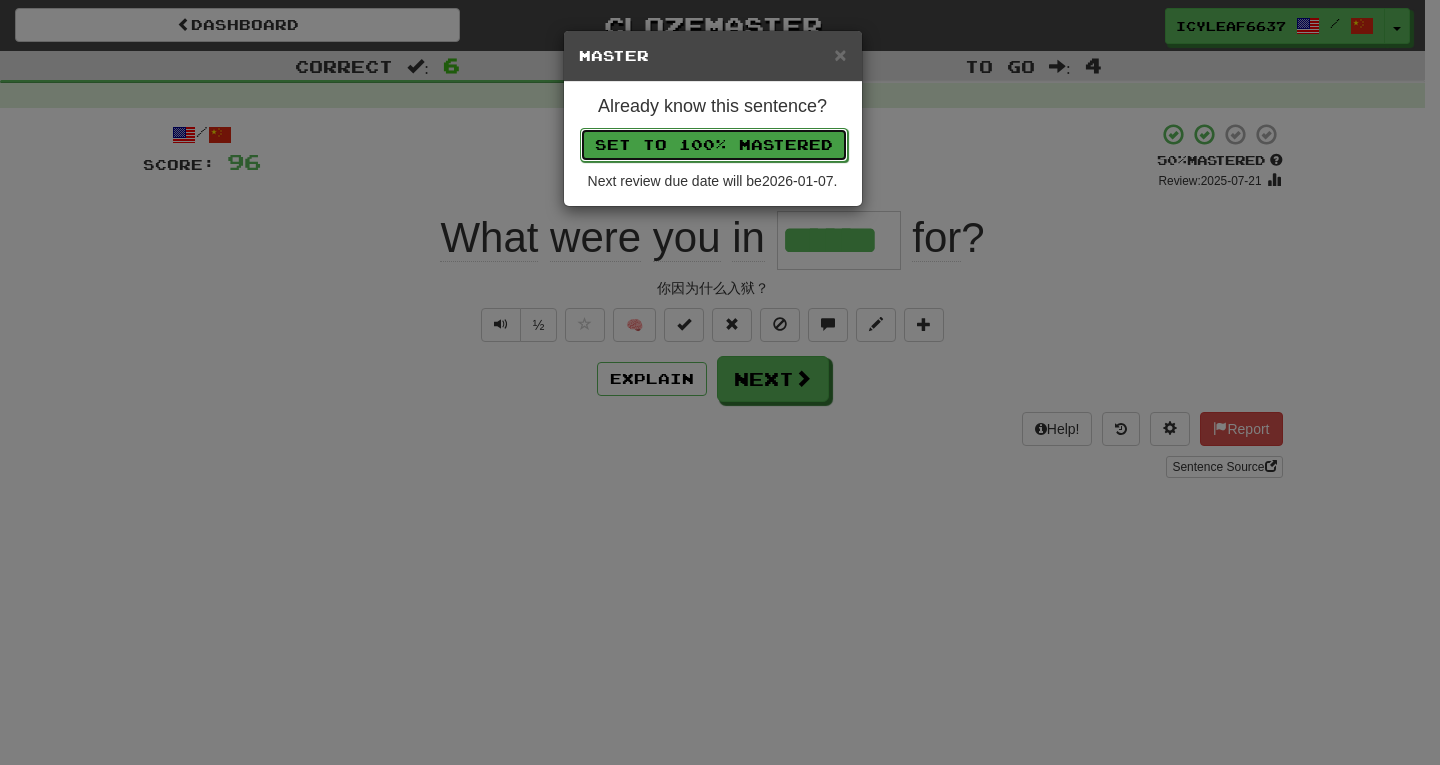 click on "Set to 100% Mastered" at bounding box center (714, 145) 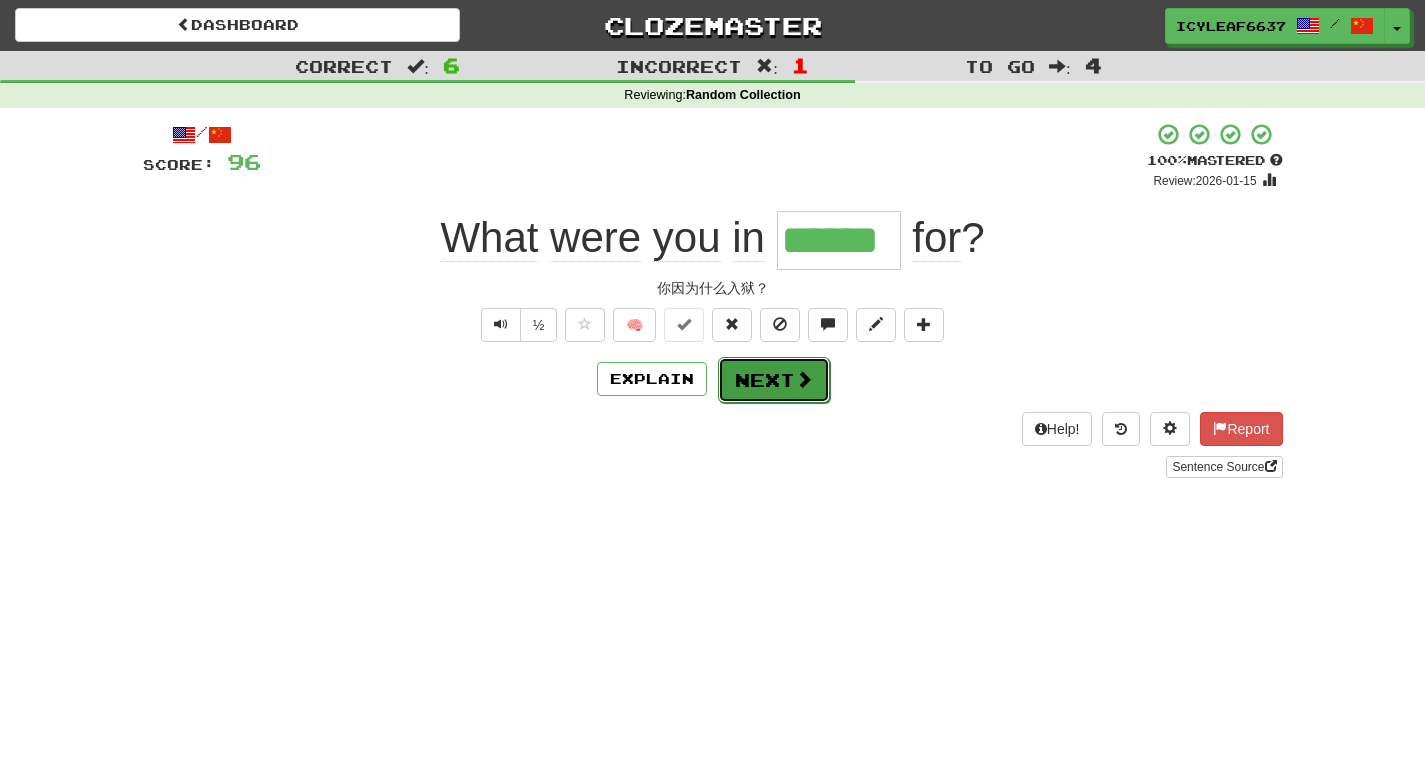 click on "Next" at bounding box center (774, 380) 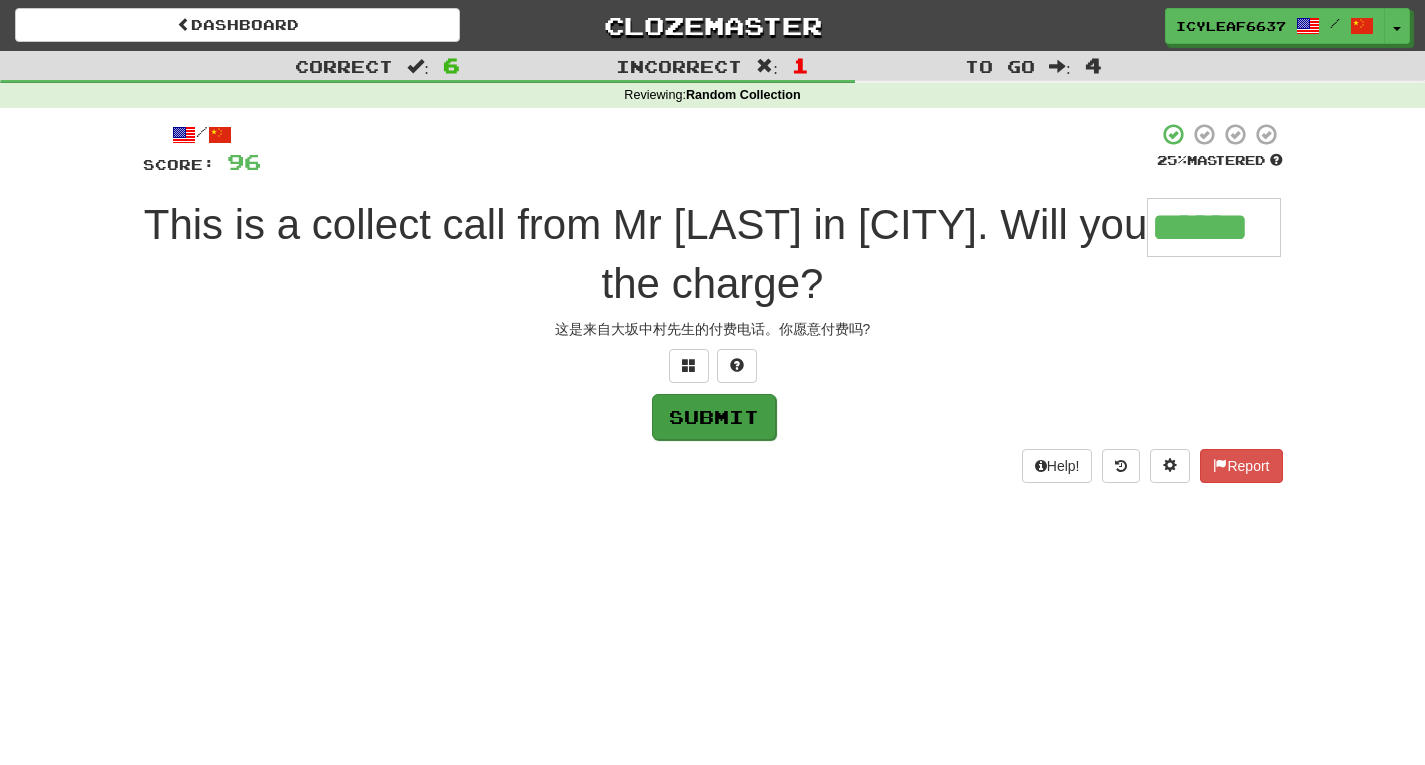 type on "******" 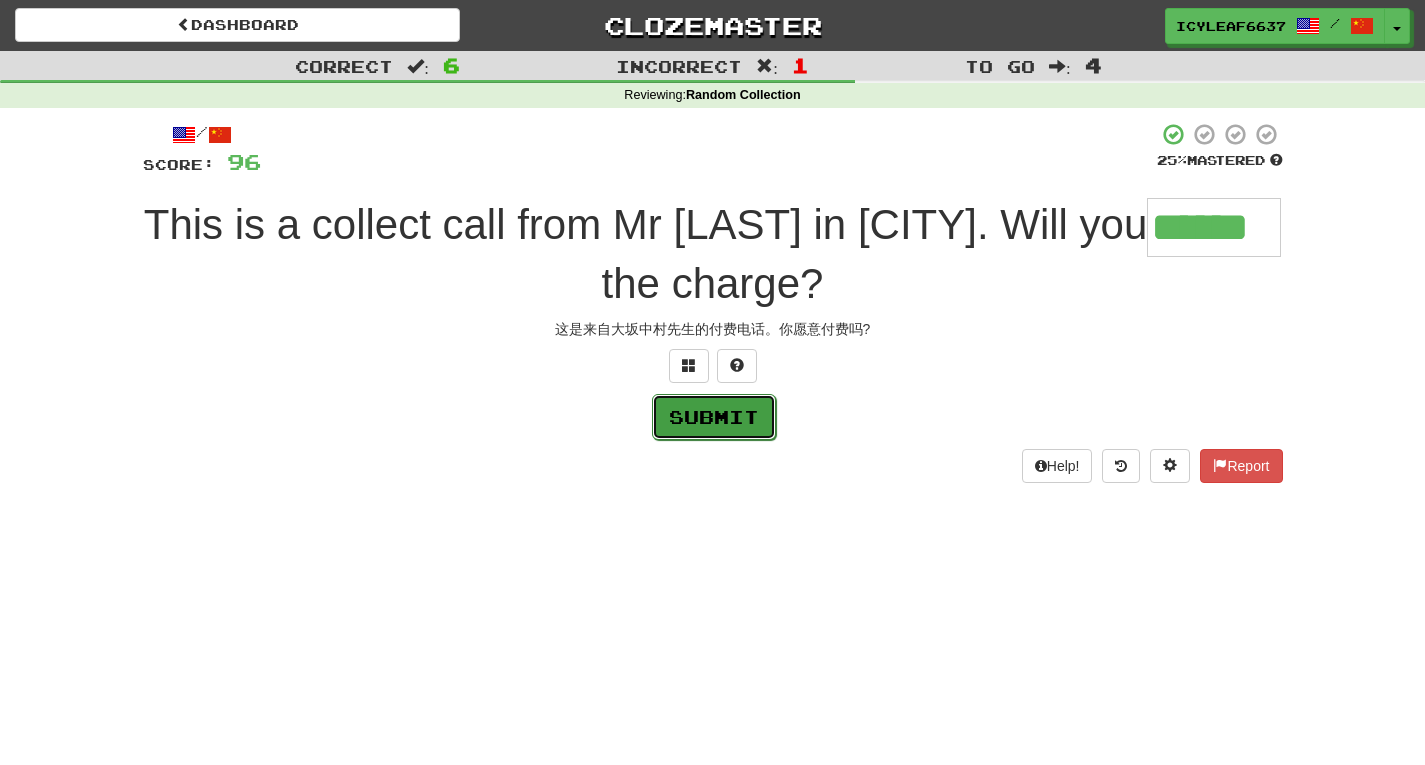 click on "Submit" at bounding box center [714, 417] 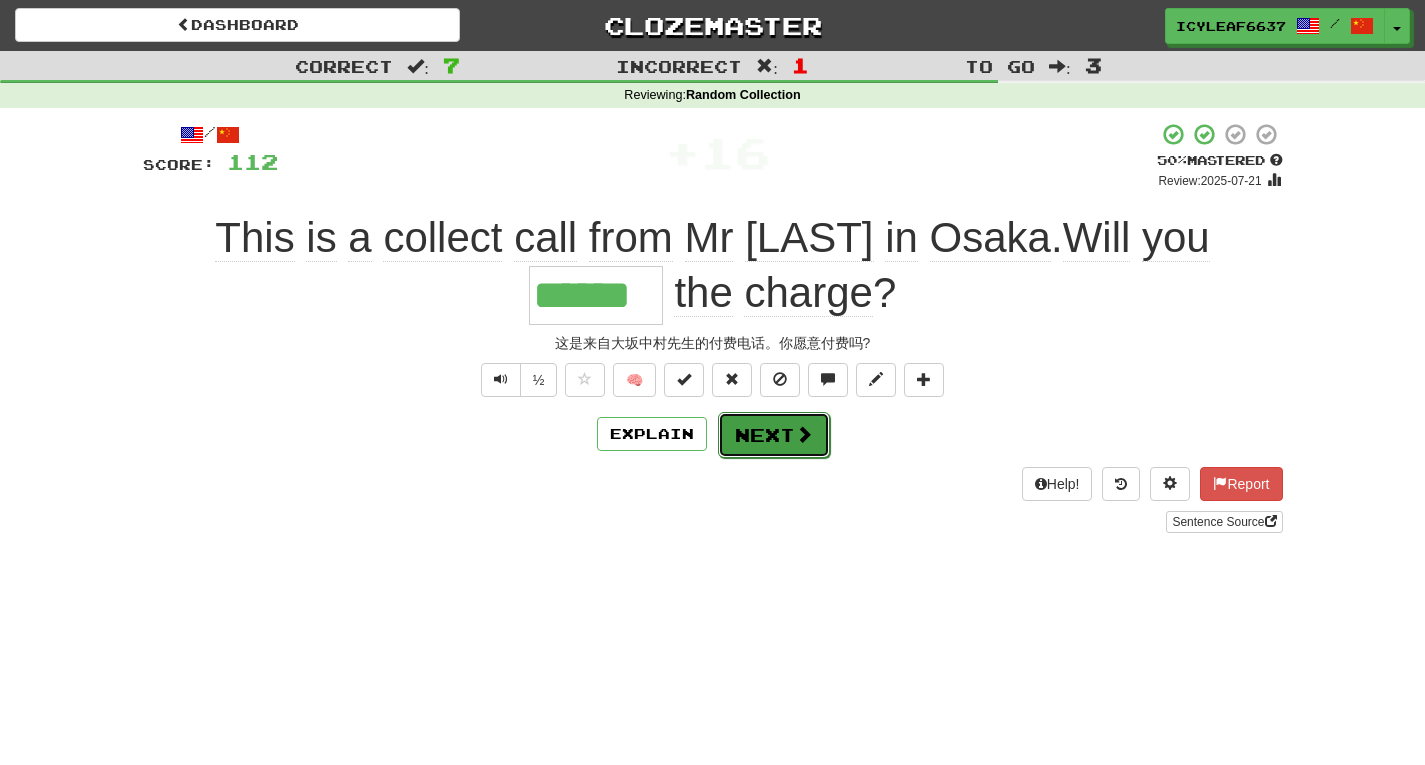 click on "Next" at bounding box center (774, 435) 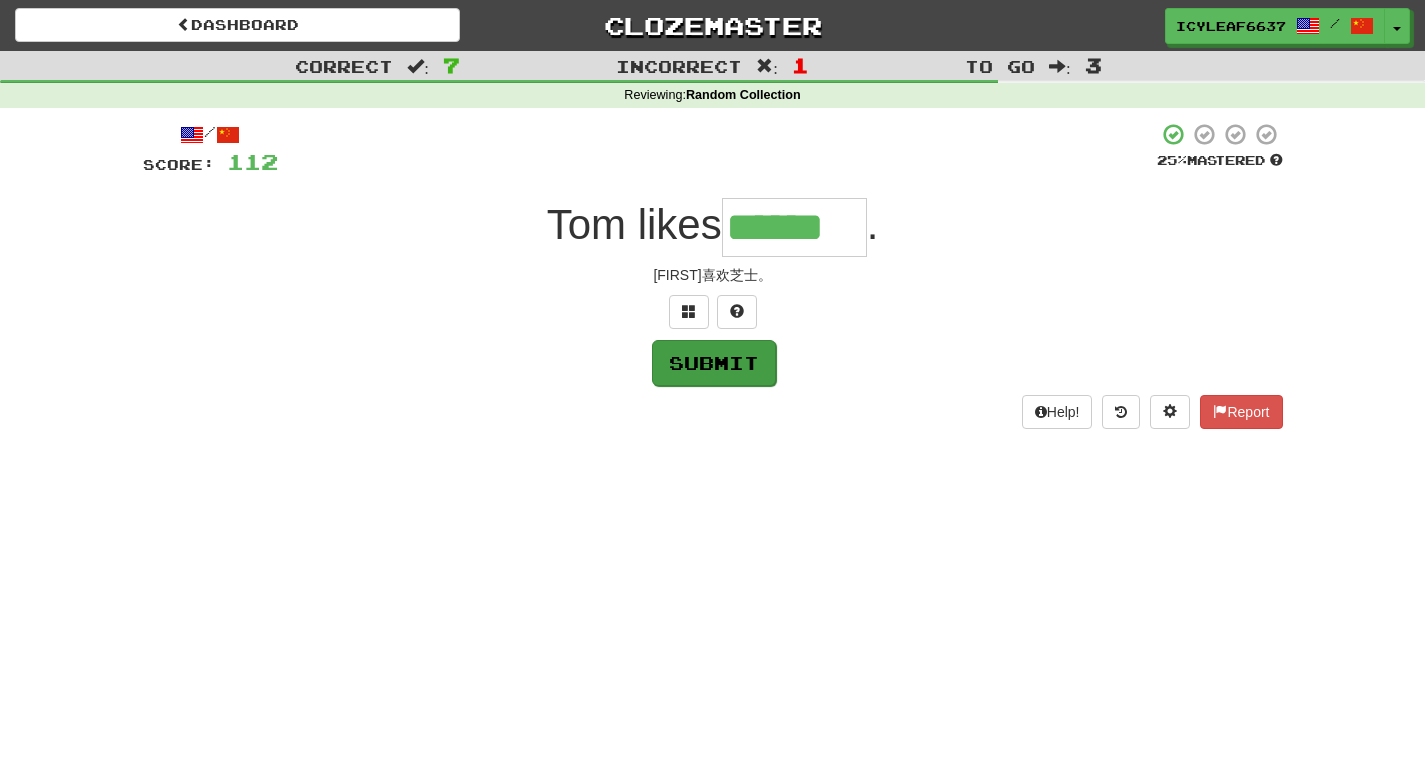 type on "******" 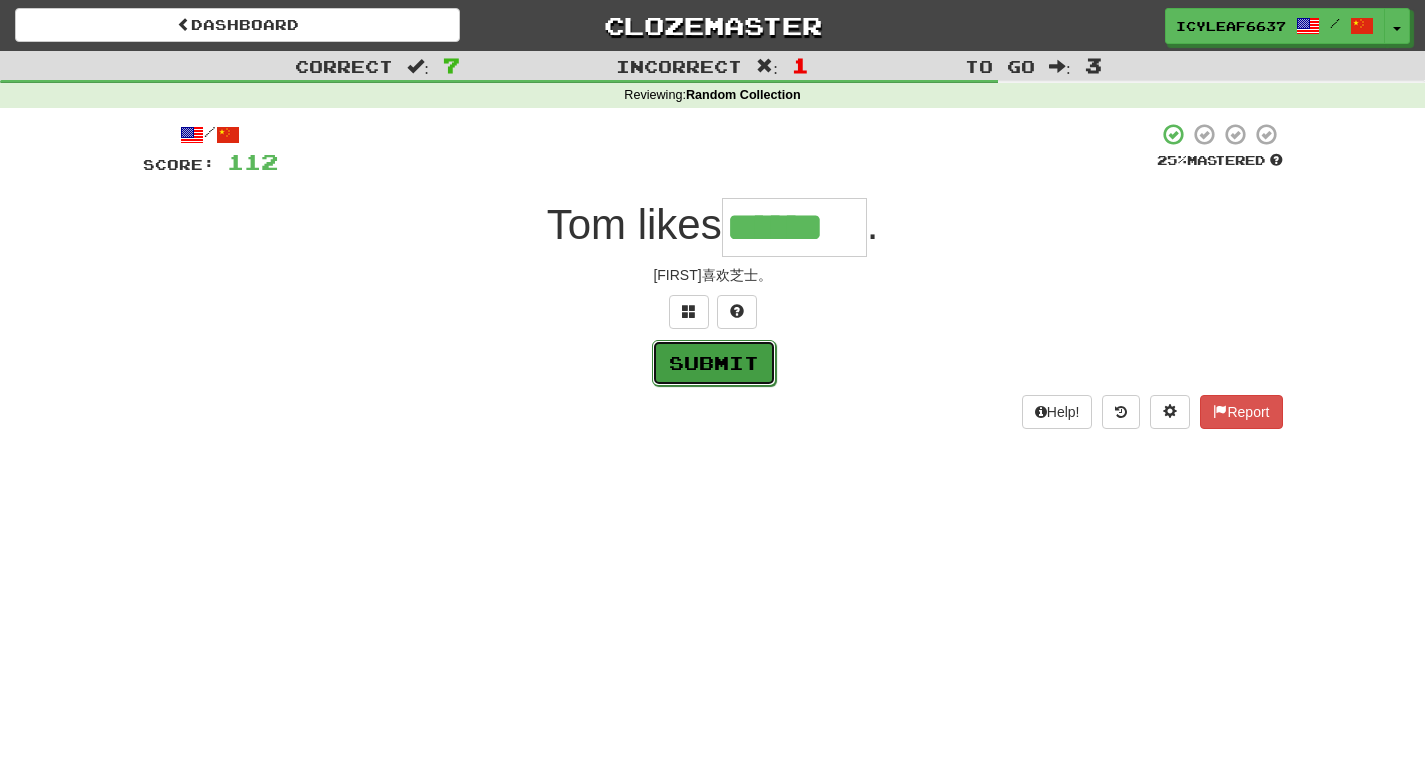 click on "Submit" at bounding box center (714, 363) 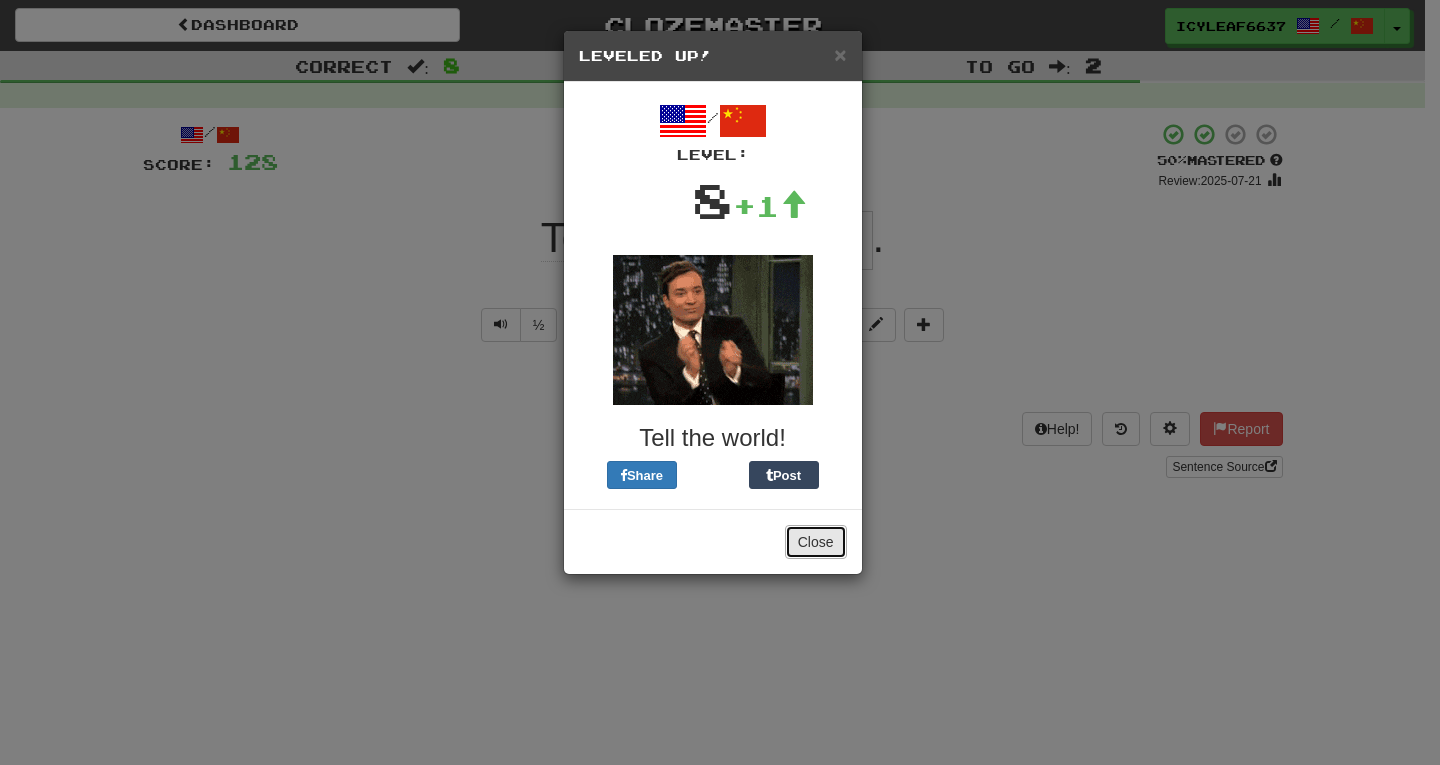 click on "Close" at bounding box center [816, 542] 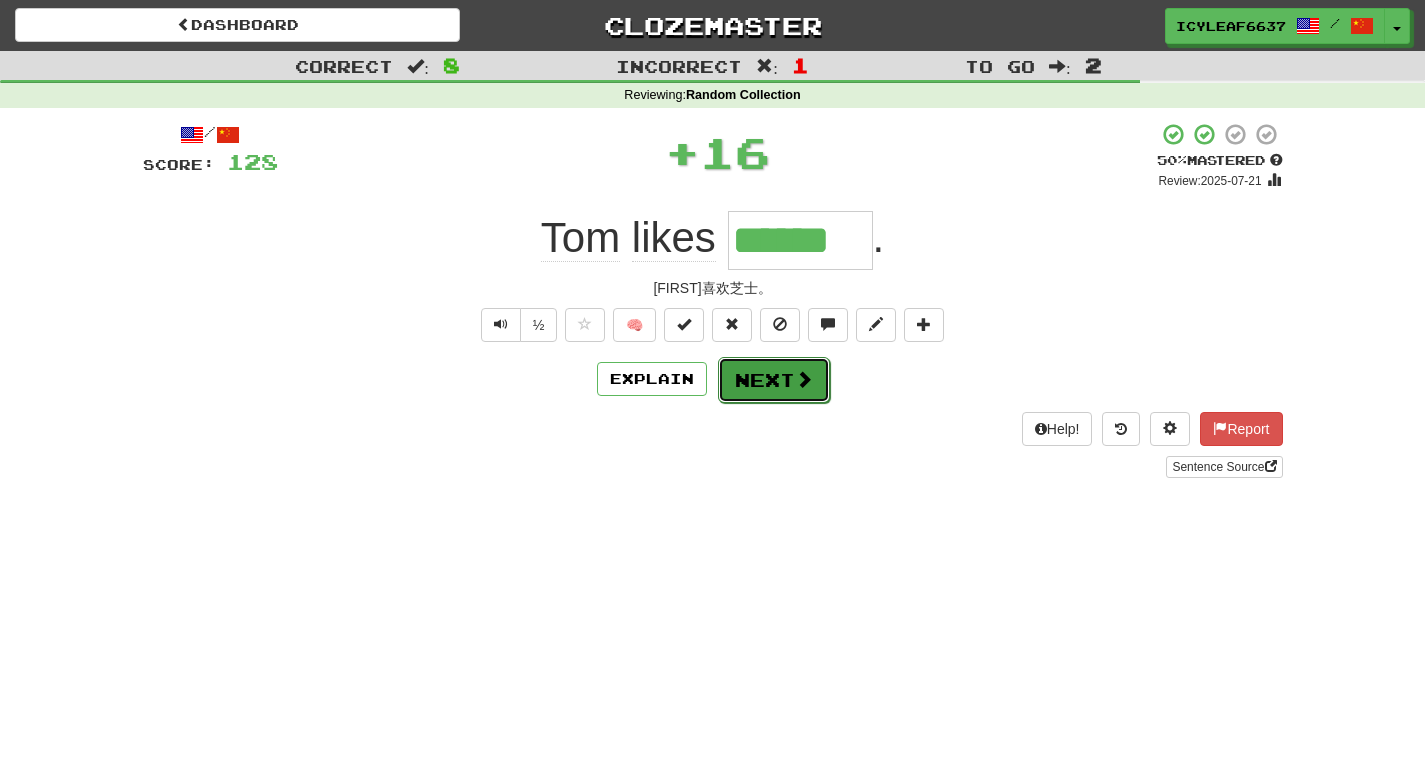 click on "Next" at bounding box center (774, 380) 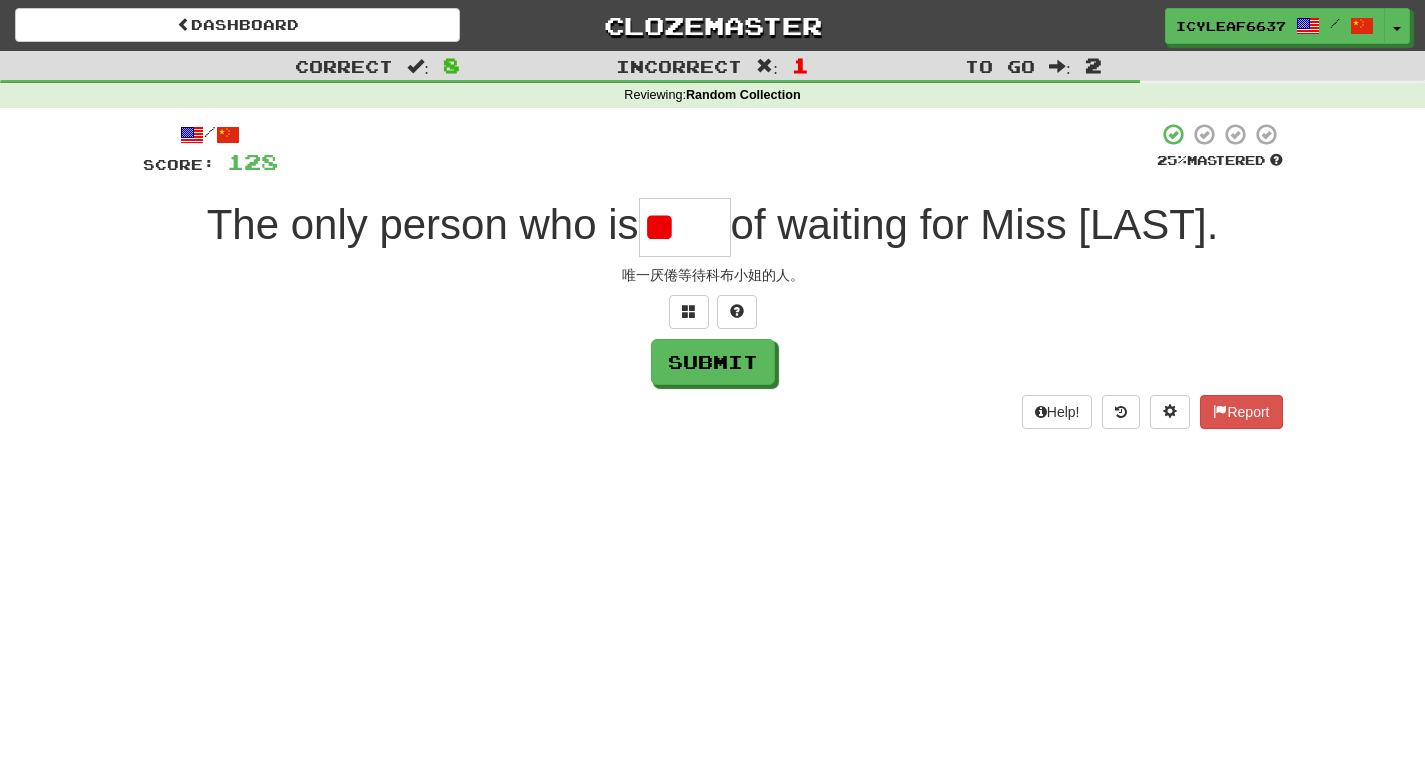 type on "*" 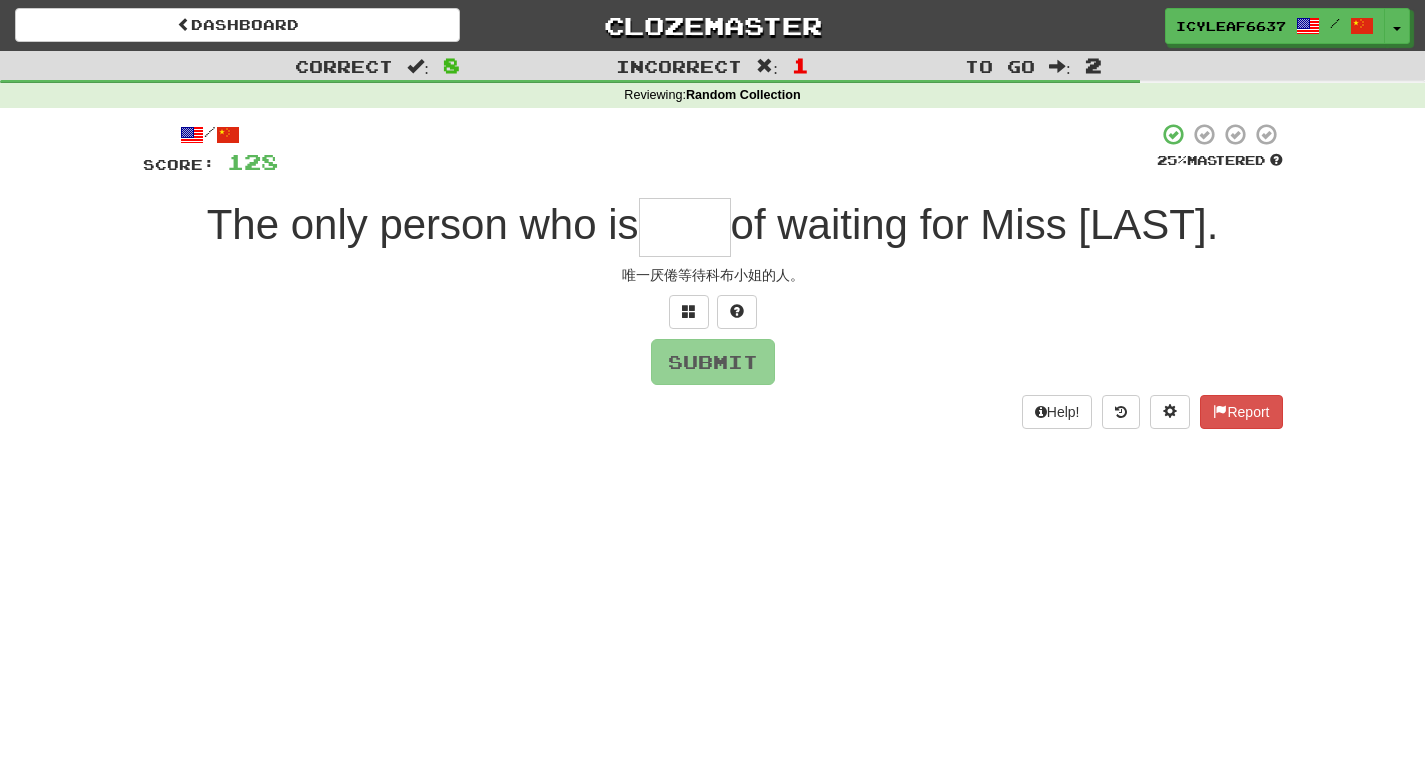 type on "*" 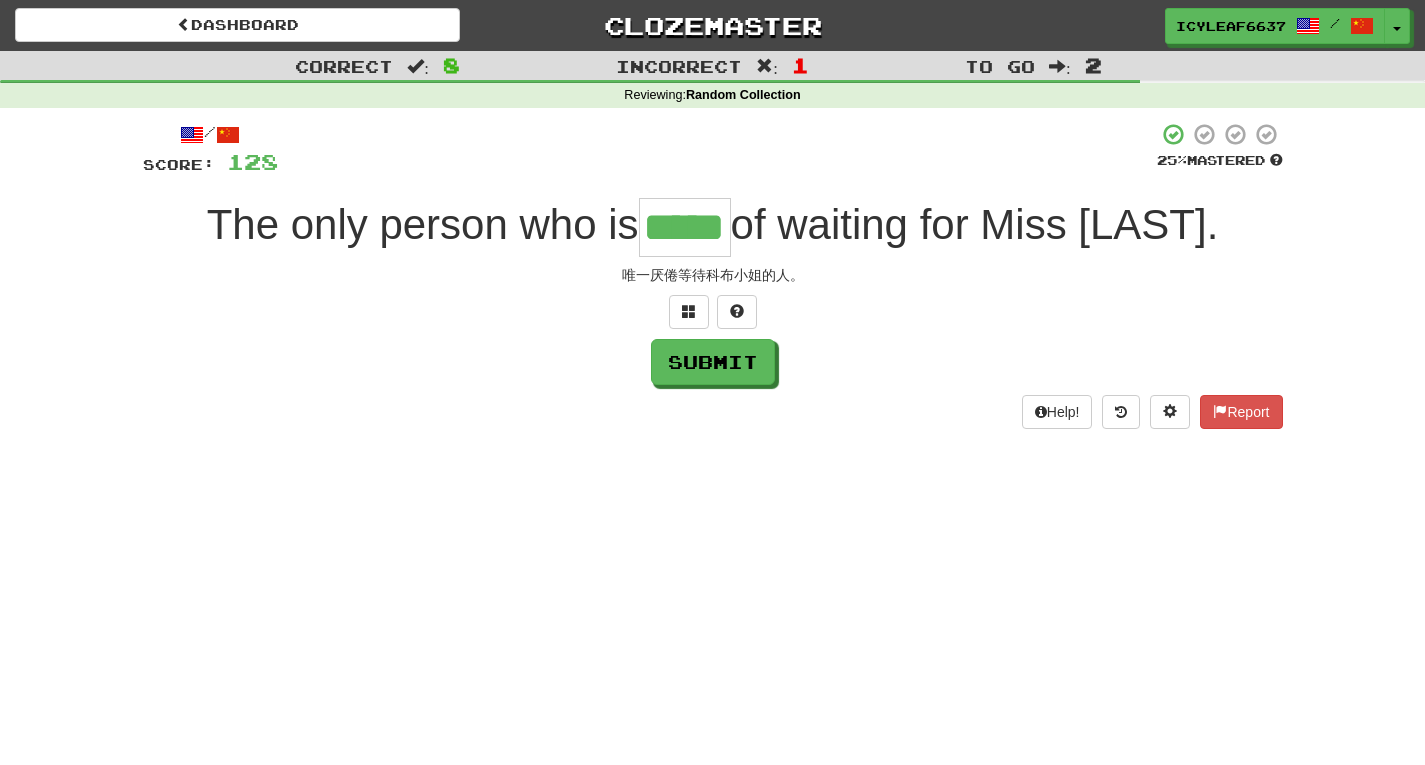 type on "*****" 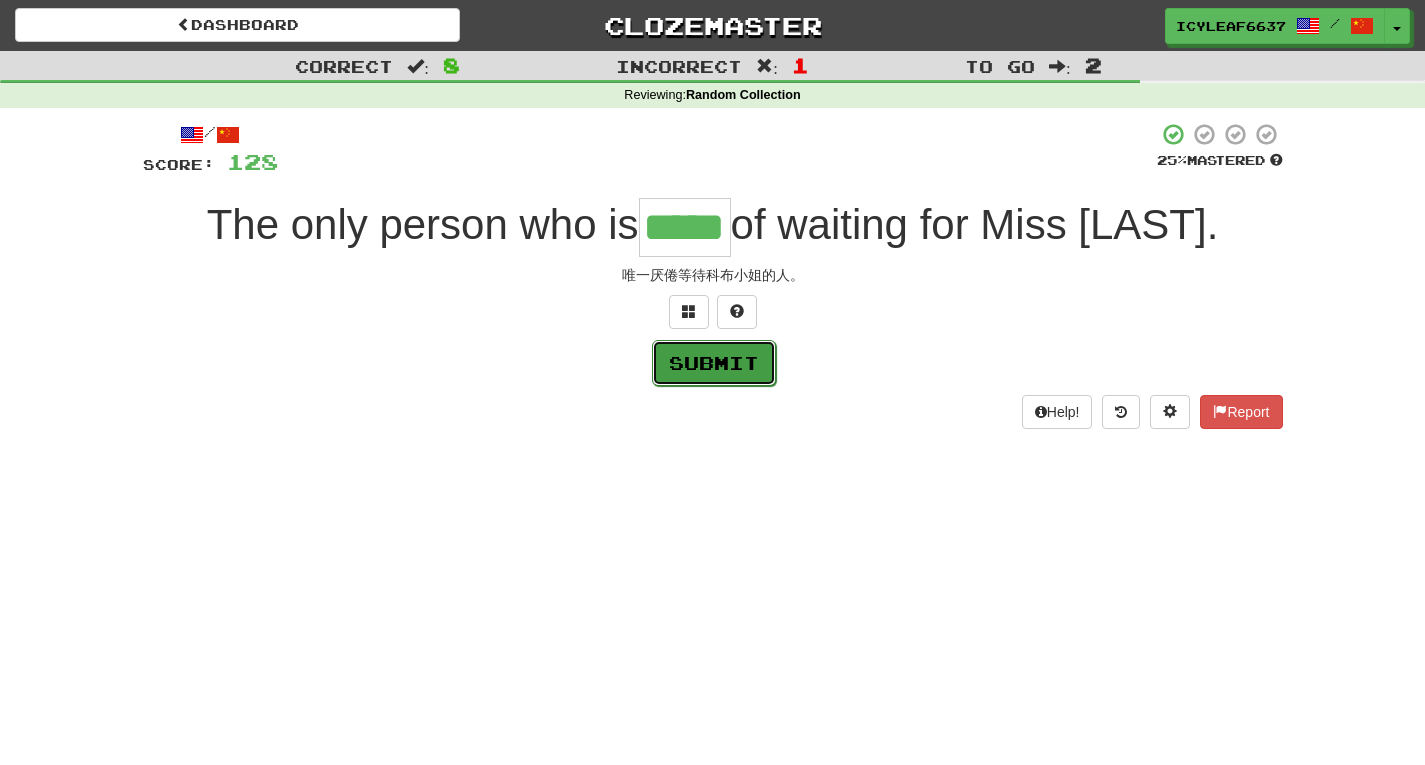 click on "Submit" at bounding box center [714, 363] 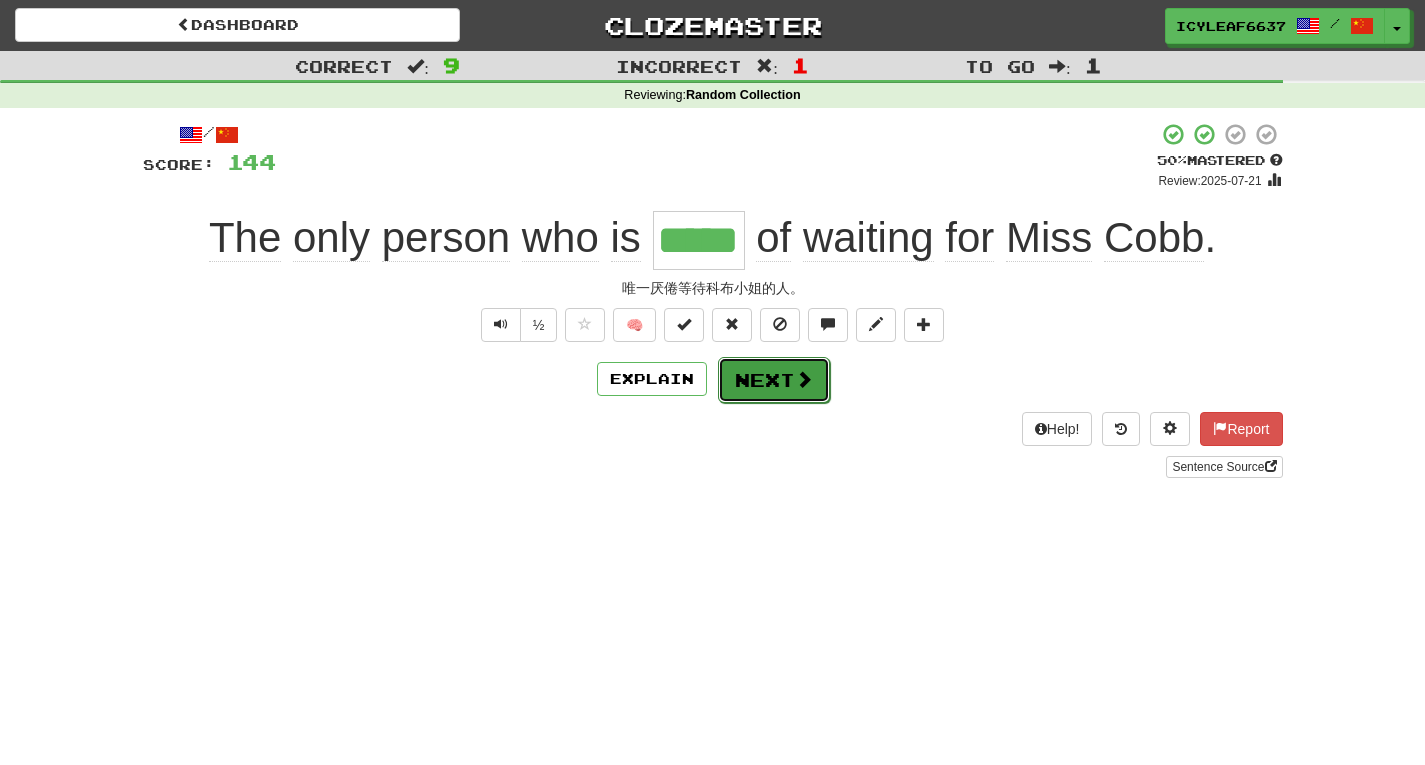 click on "Next" at bounding box center (774, 380) 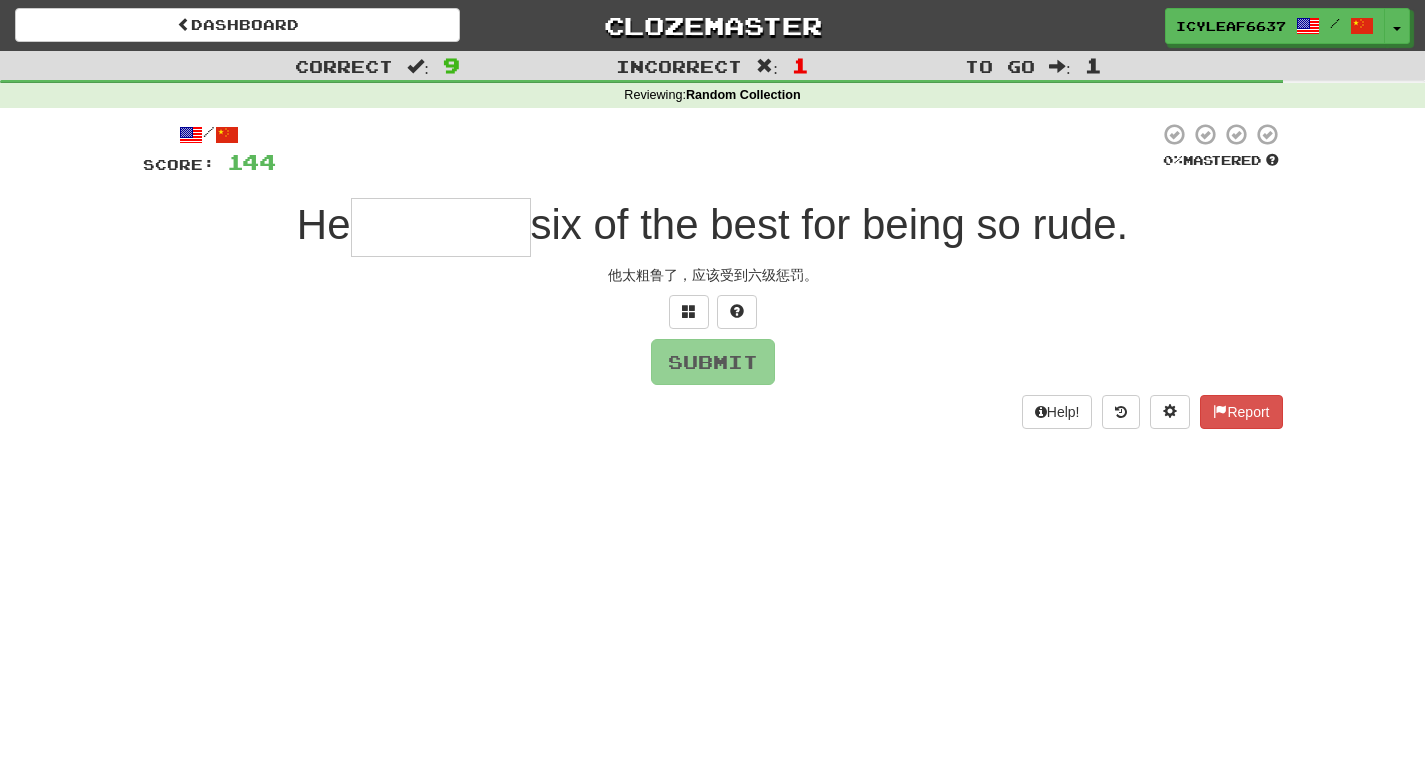 click at bounding box center [441, 227] 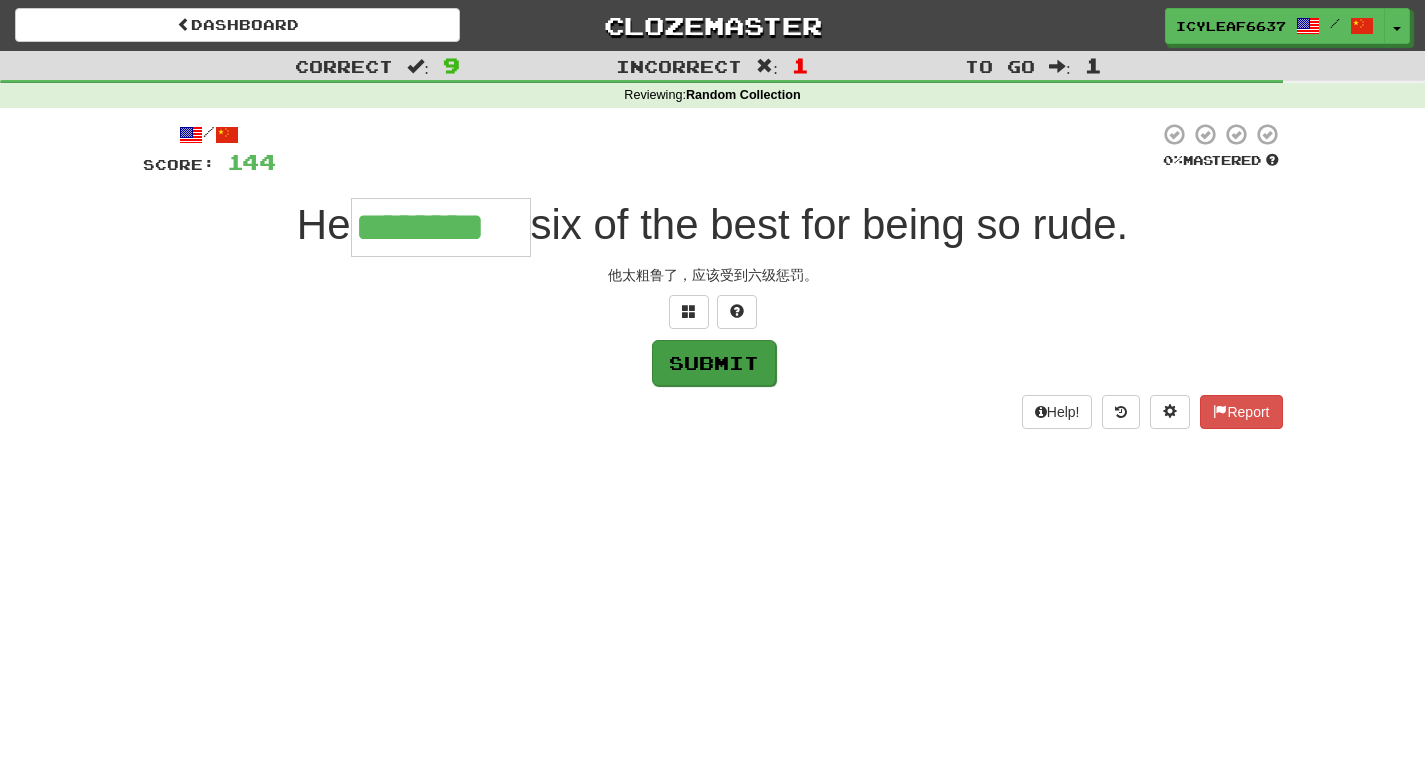 type on "********" 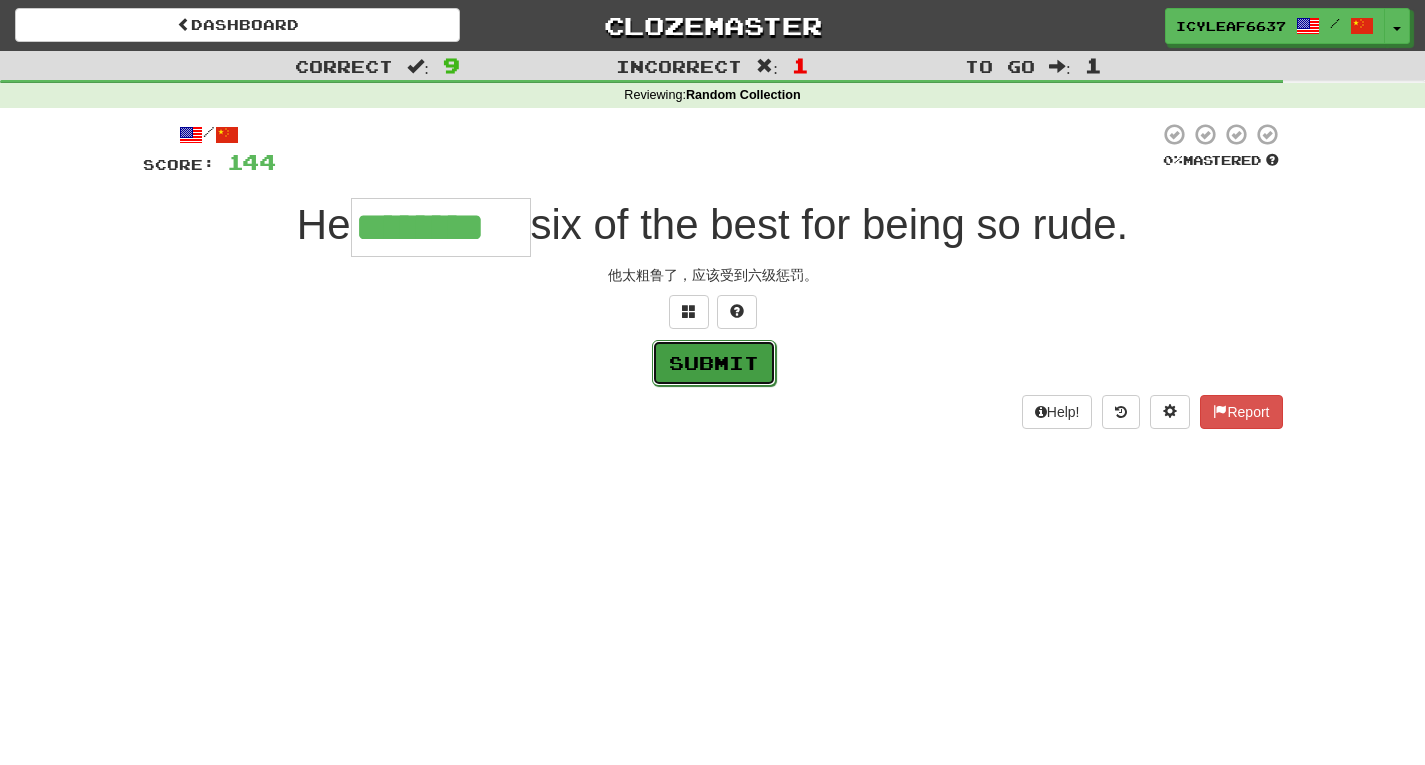 click on "Submit" at bounding box center (714, 363) 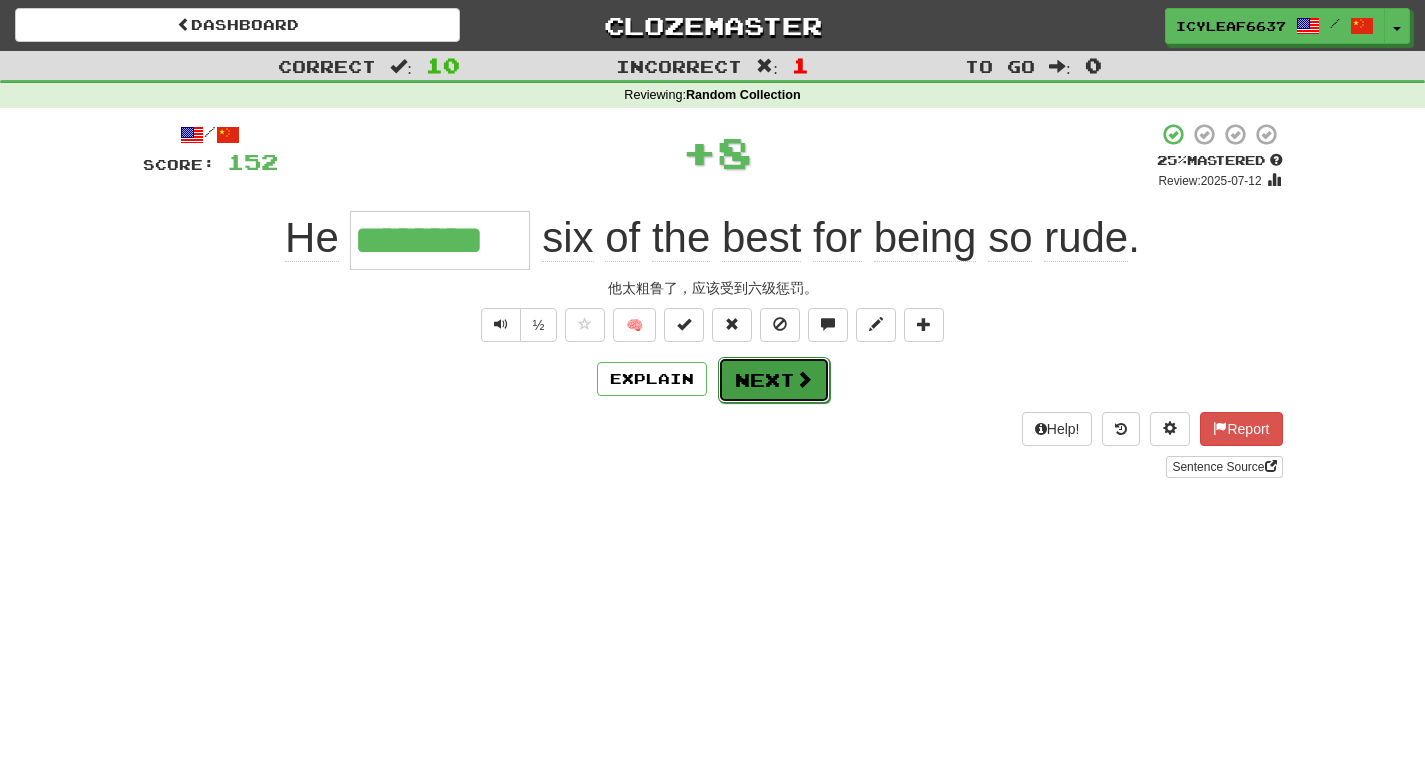 click on "Next" at bounding box center (774, 380) 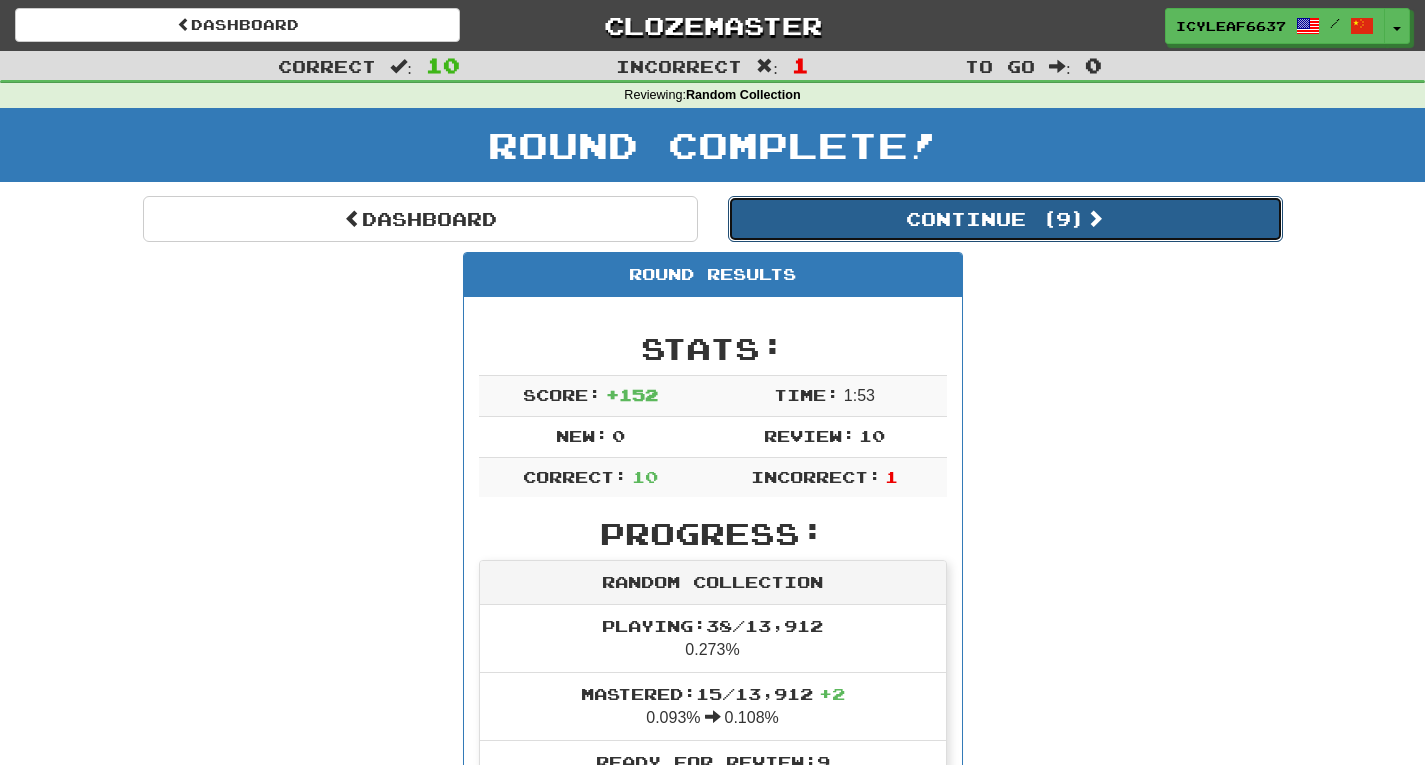 click on "Continue ( 9 )" at bounding box center (1005, 219) 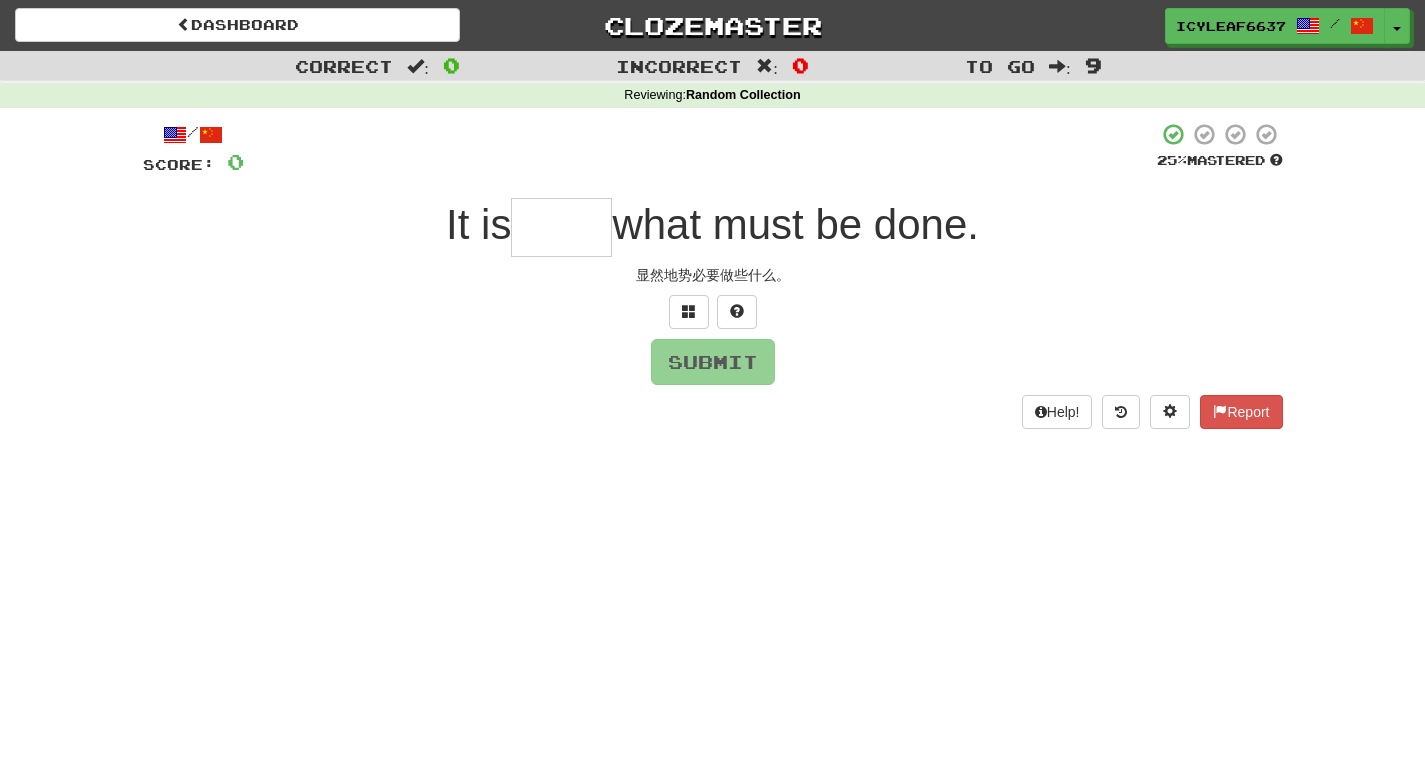 type on "*" 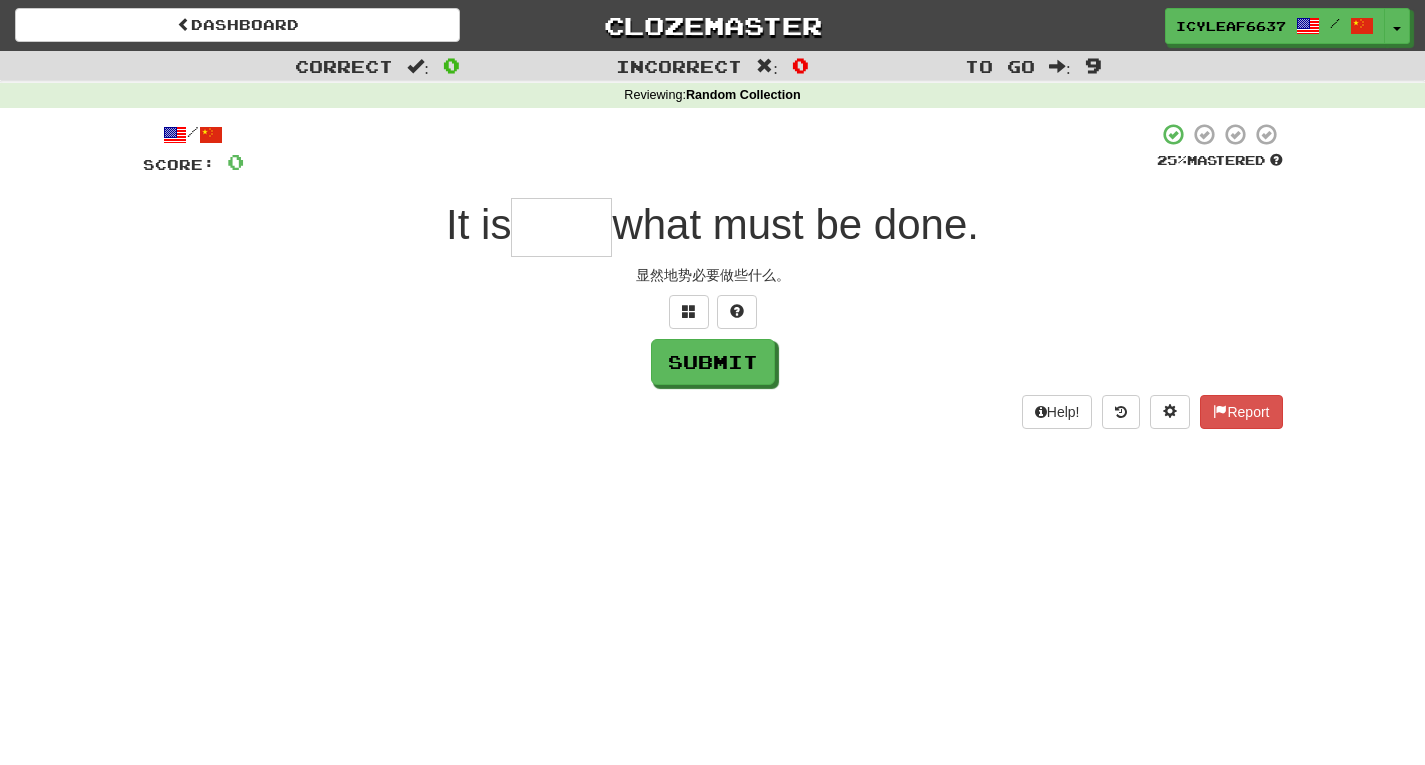 type on "*" 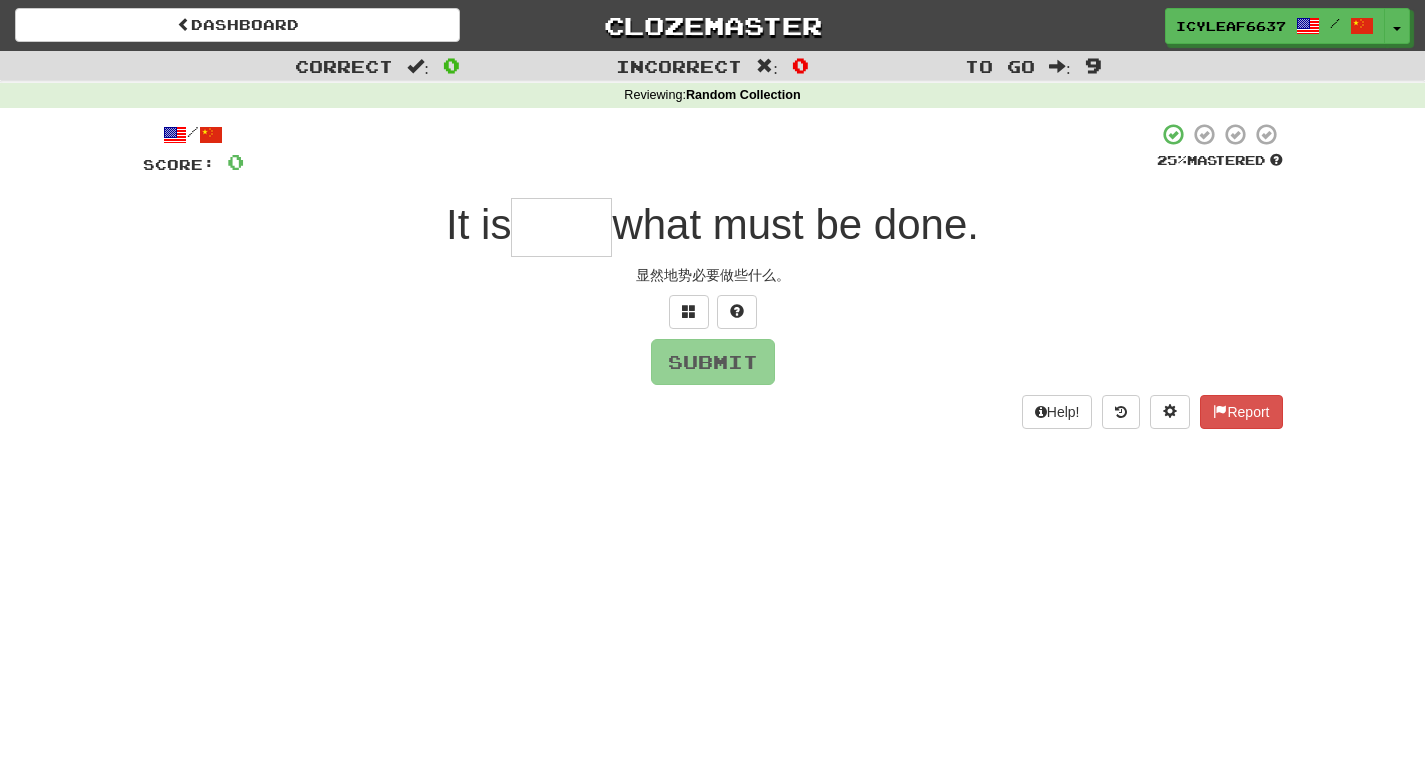 type on "*" 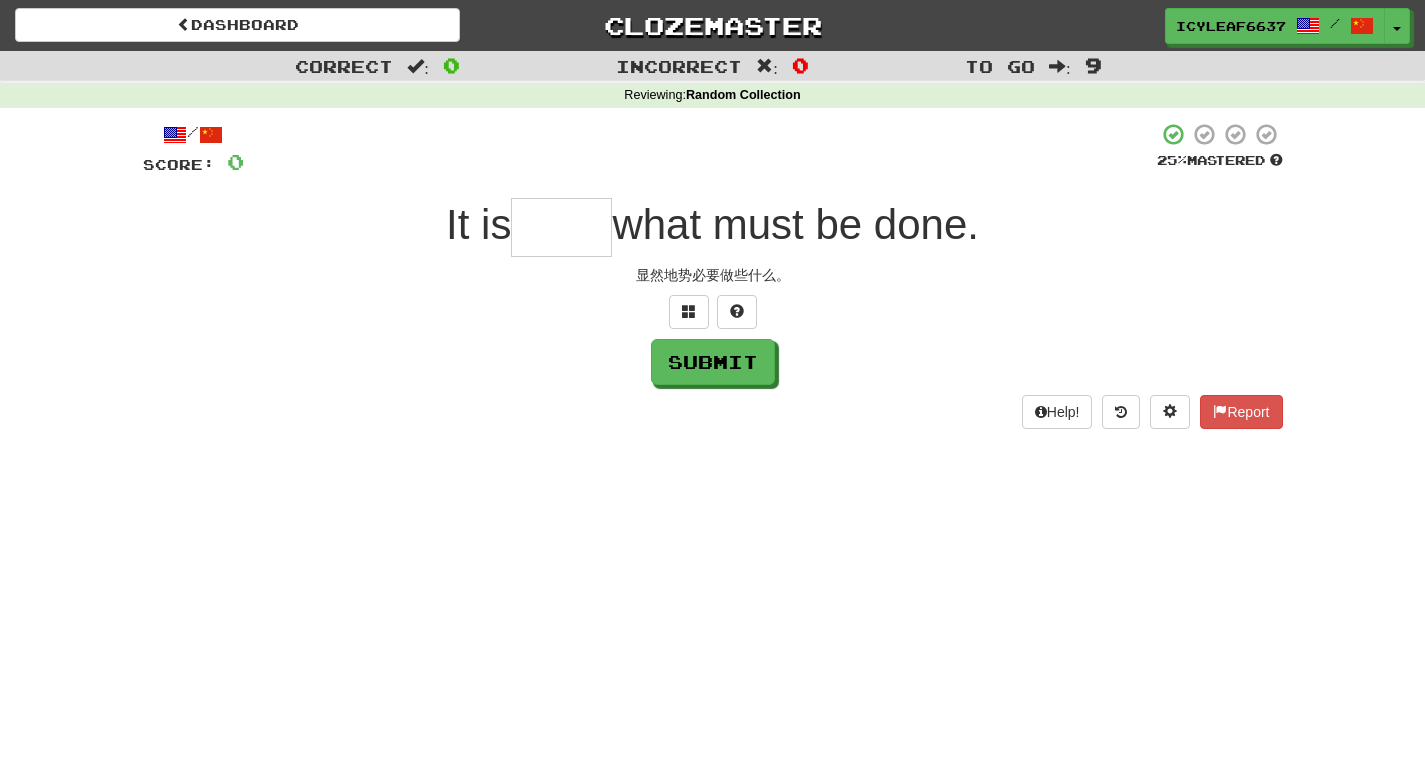 type on "*" 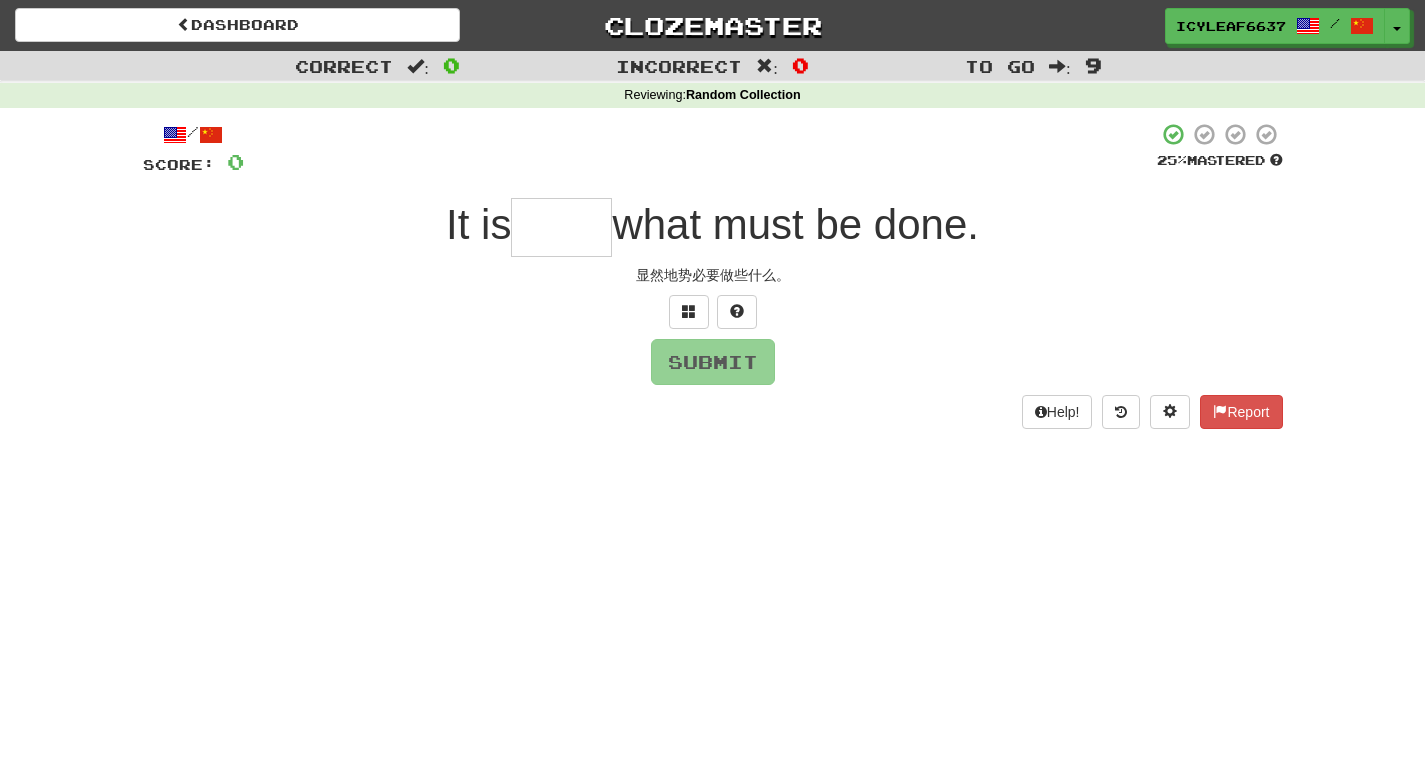 type on "*" 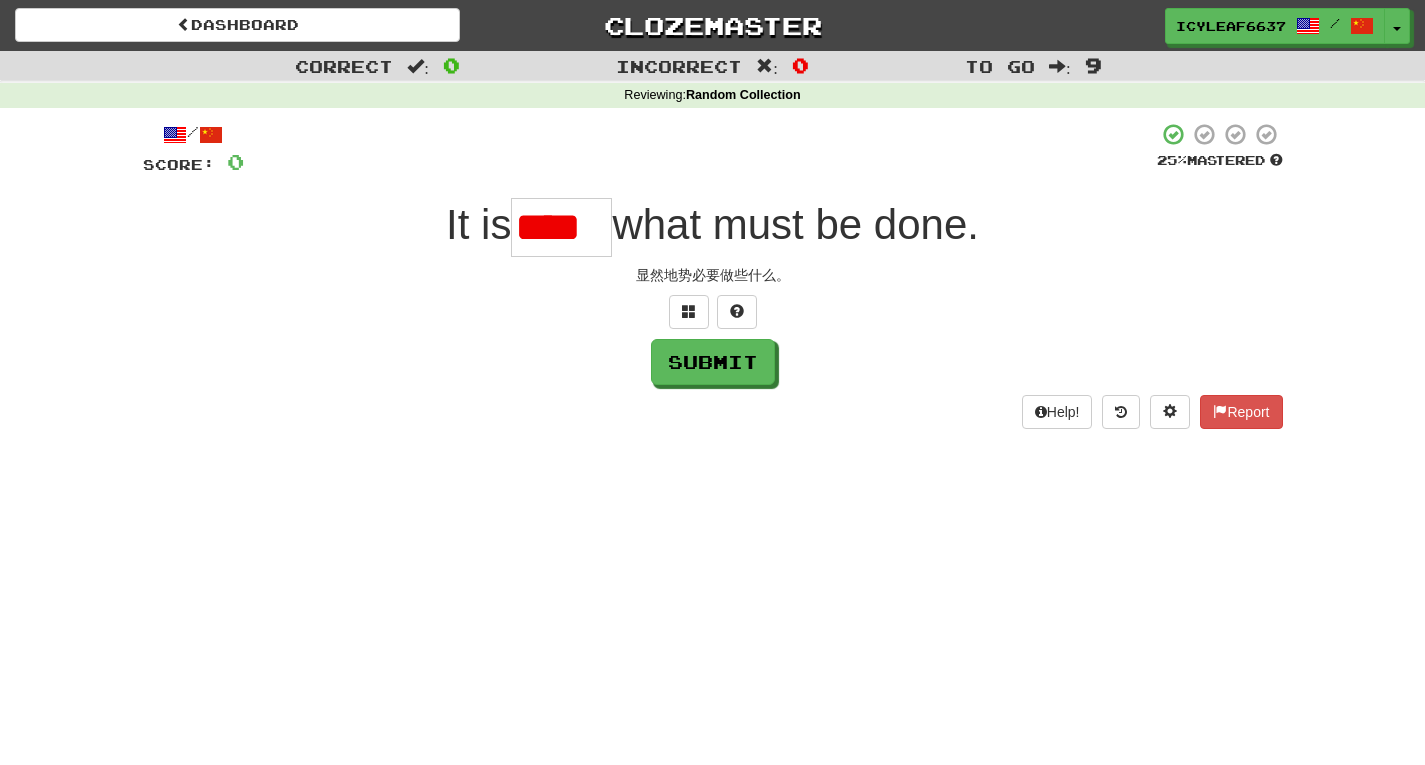scroll, scrollTop: 0, scrollLeft: 0, axis: both 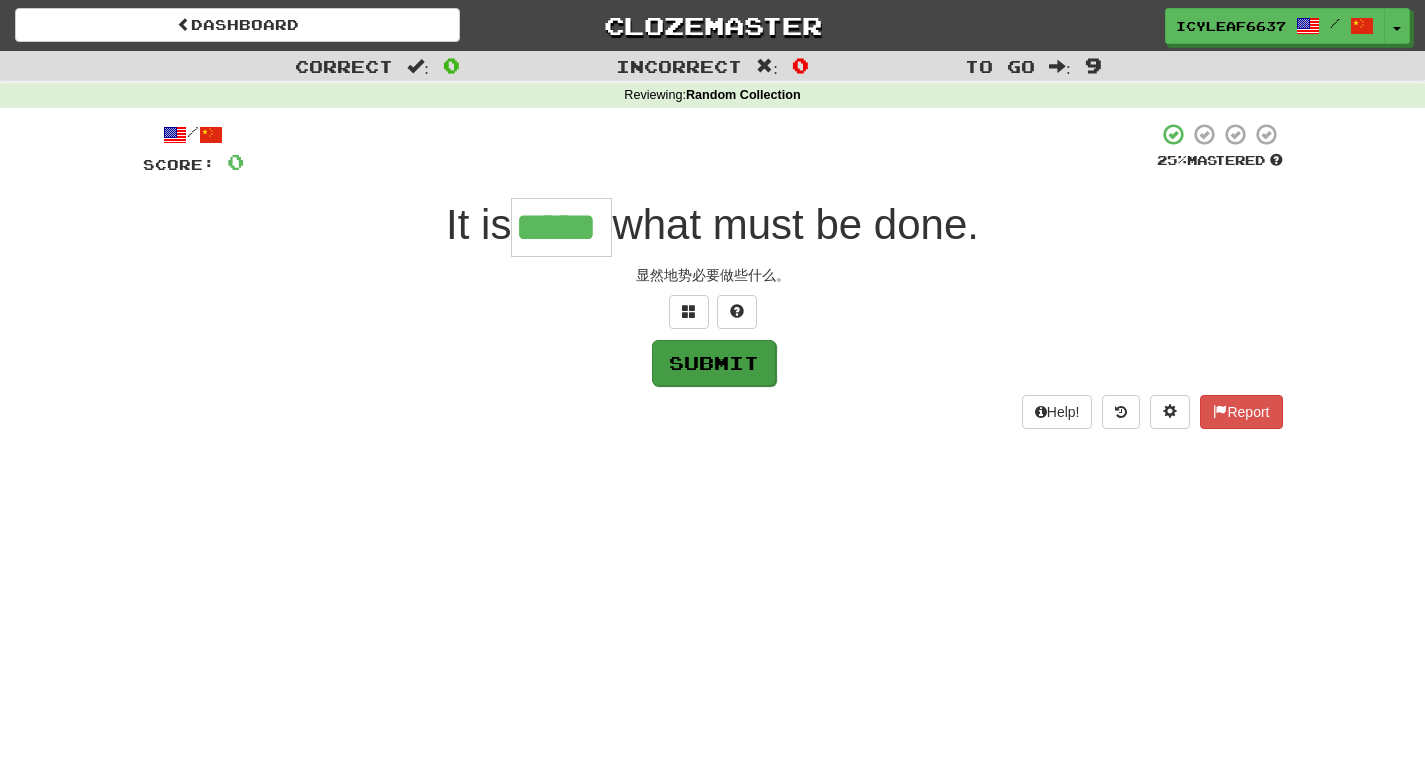 type on "*****" 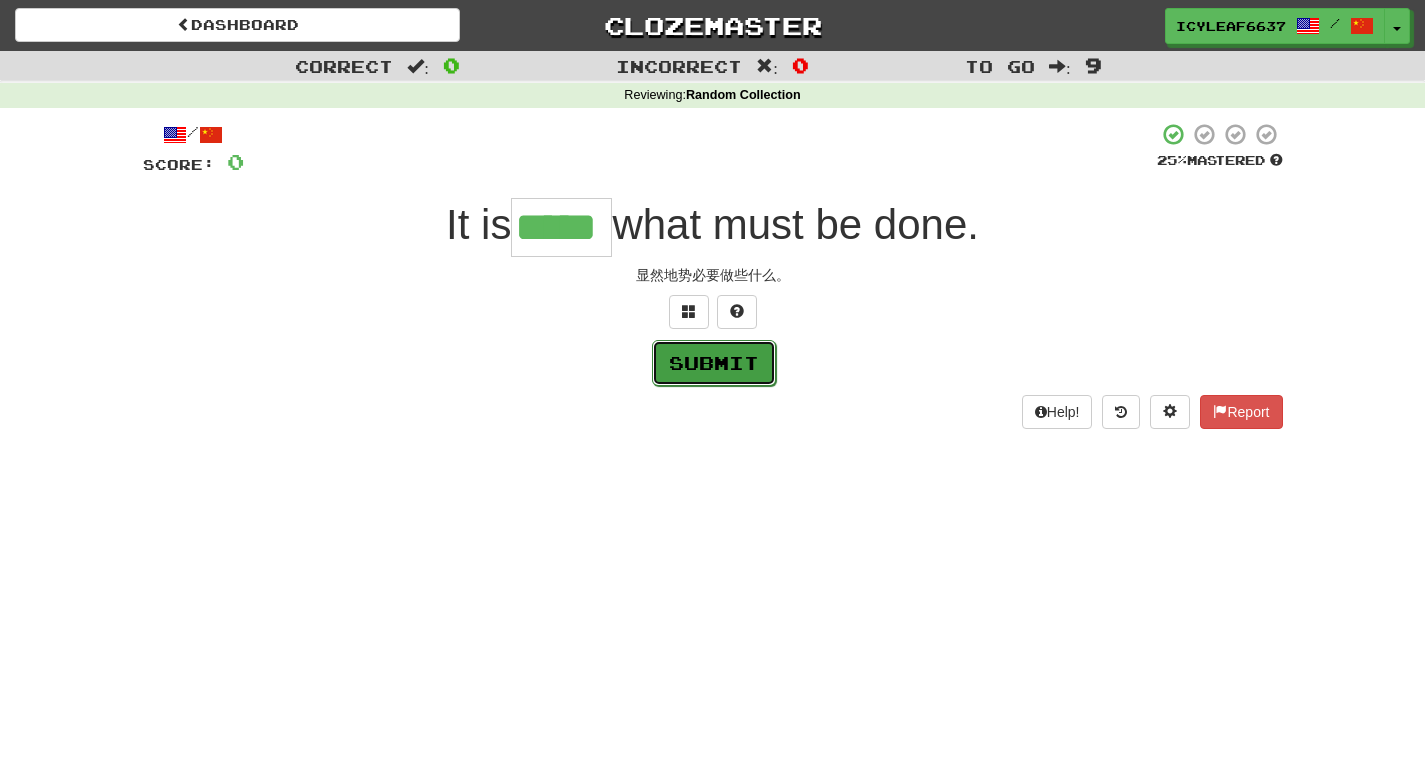 click on "Submit" at bounding box center [714, 363] 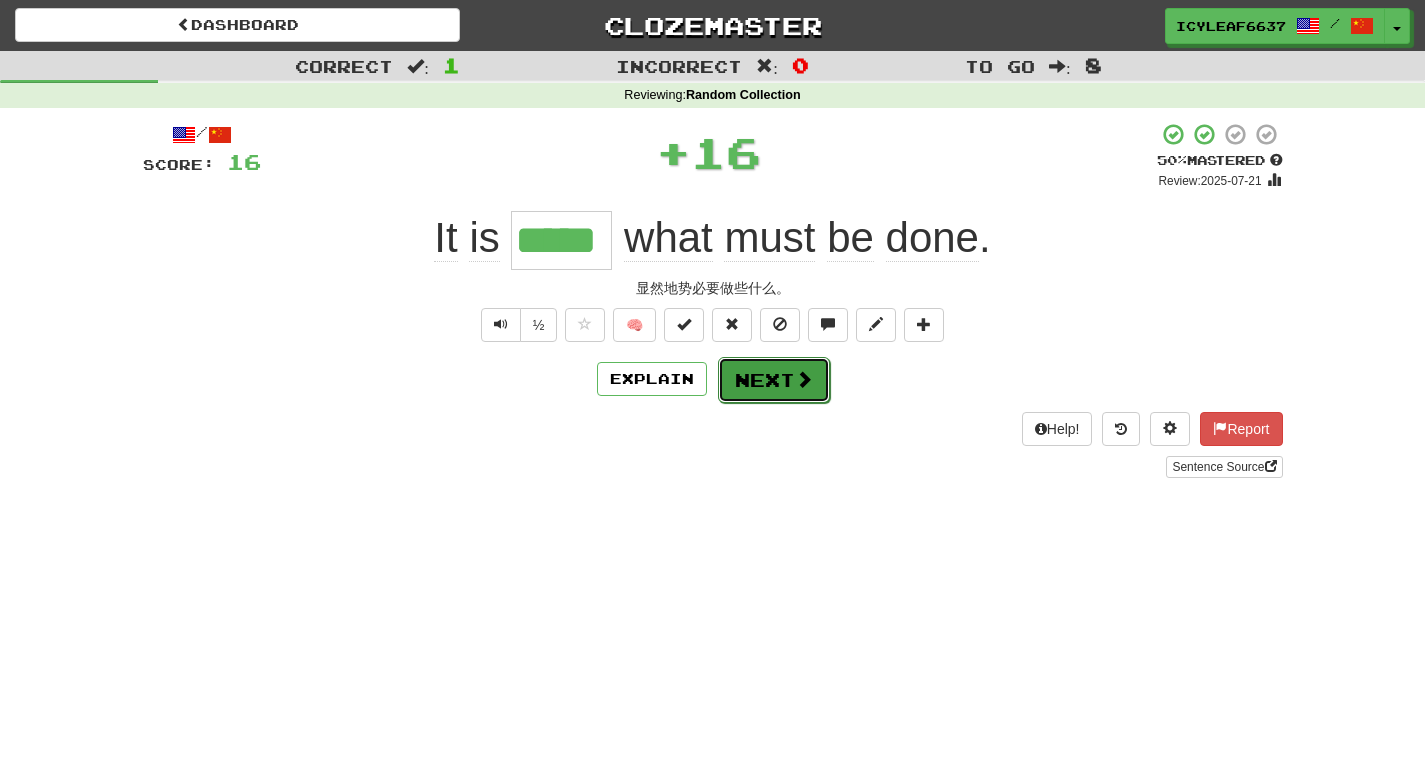 click on "Next" at bounding box center [774, 380] 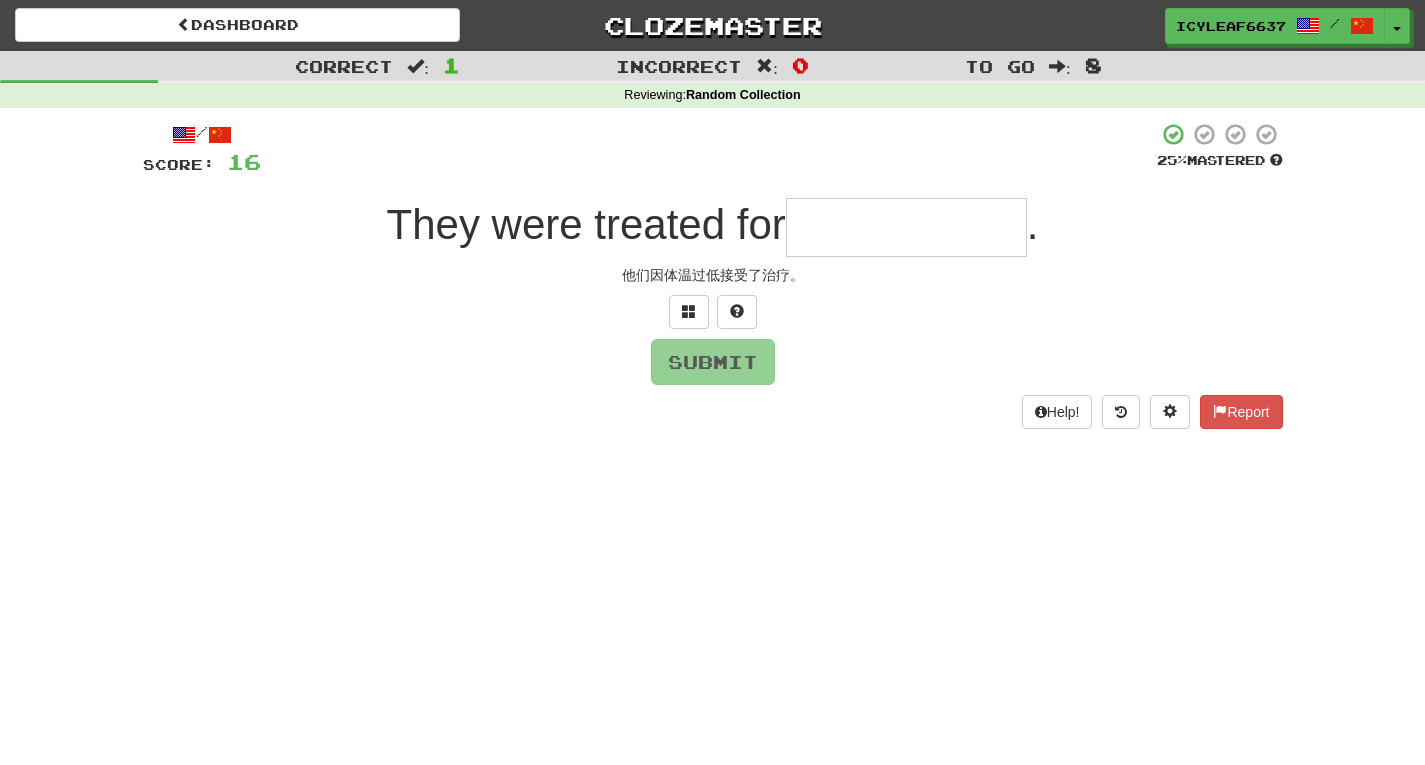 click at bounding box center (906, 227) 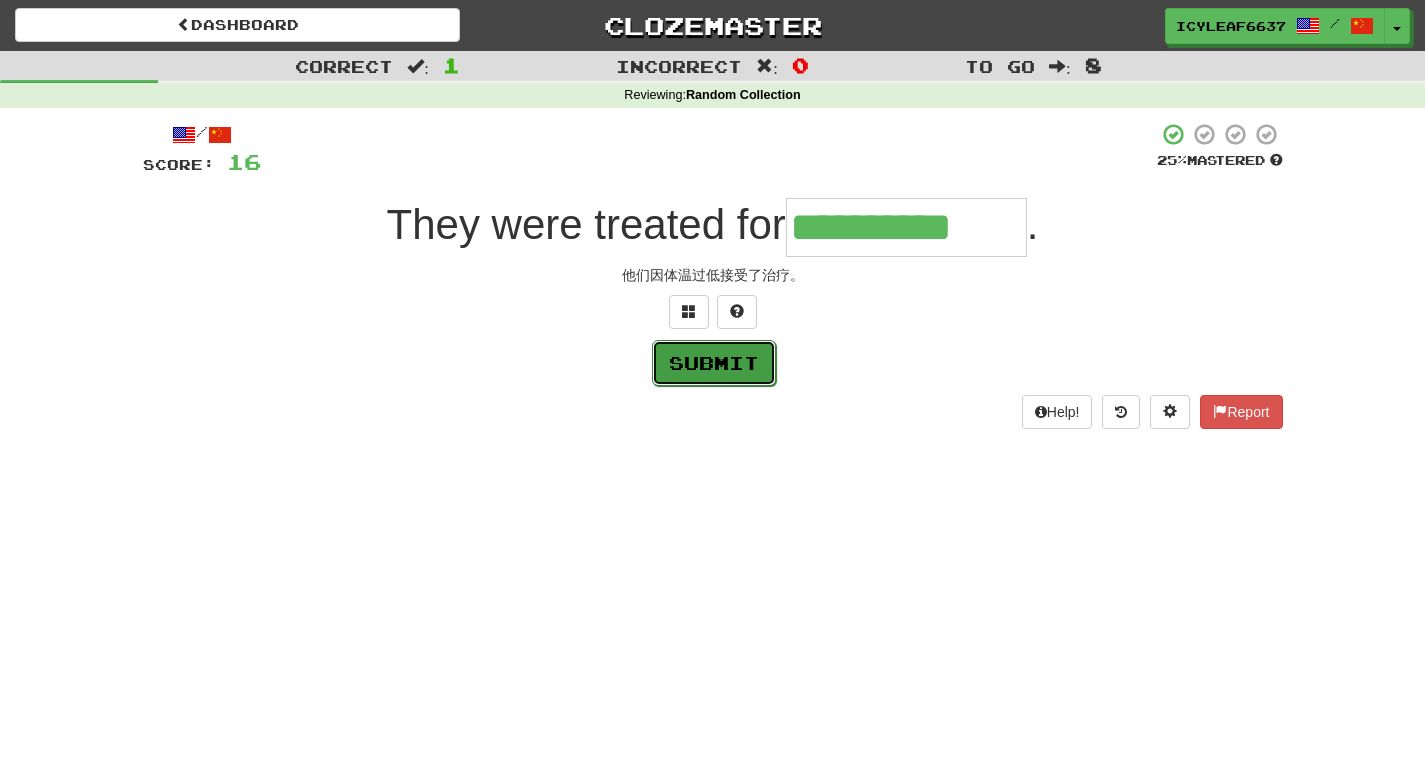click on "Submit" at bounding box center [714, 363] 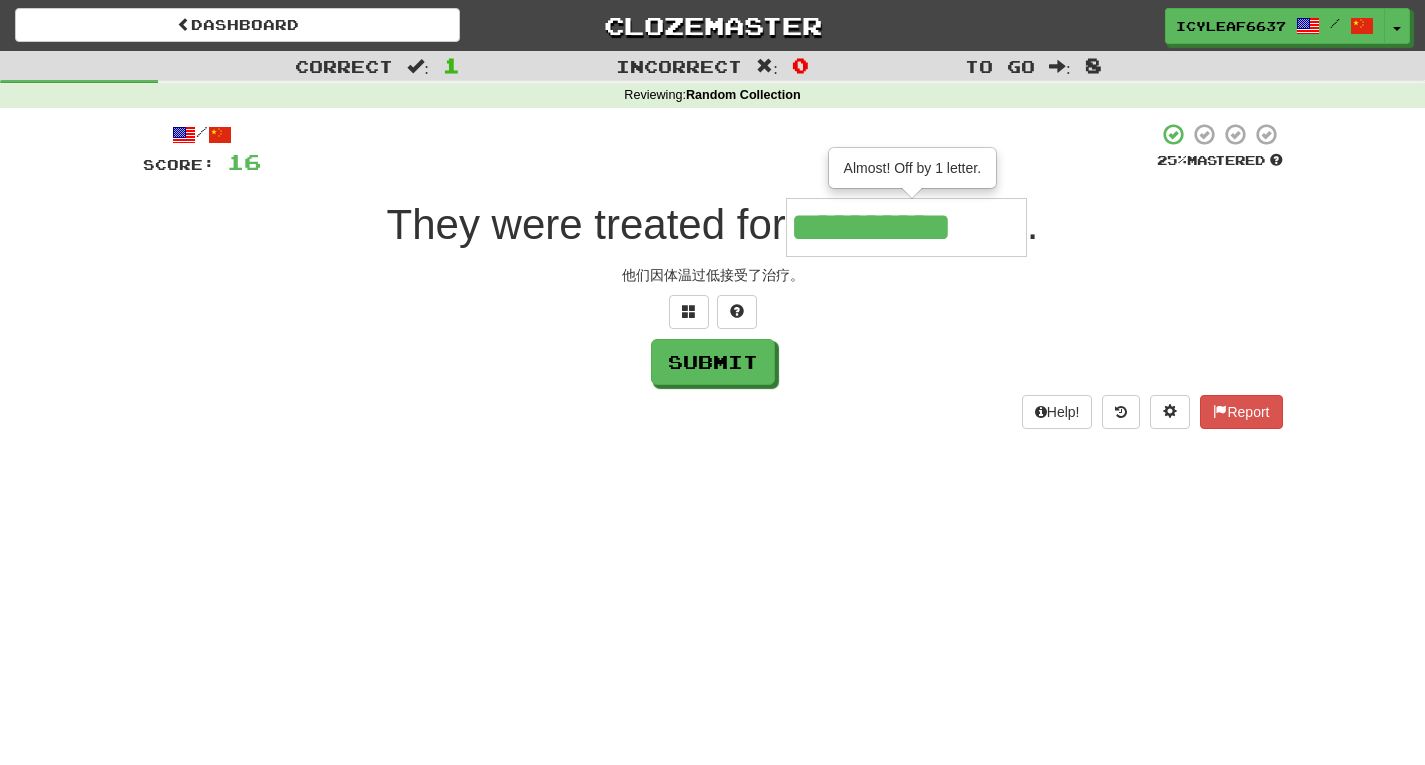 click on "**********" at bounding box center [906, 227] 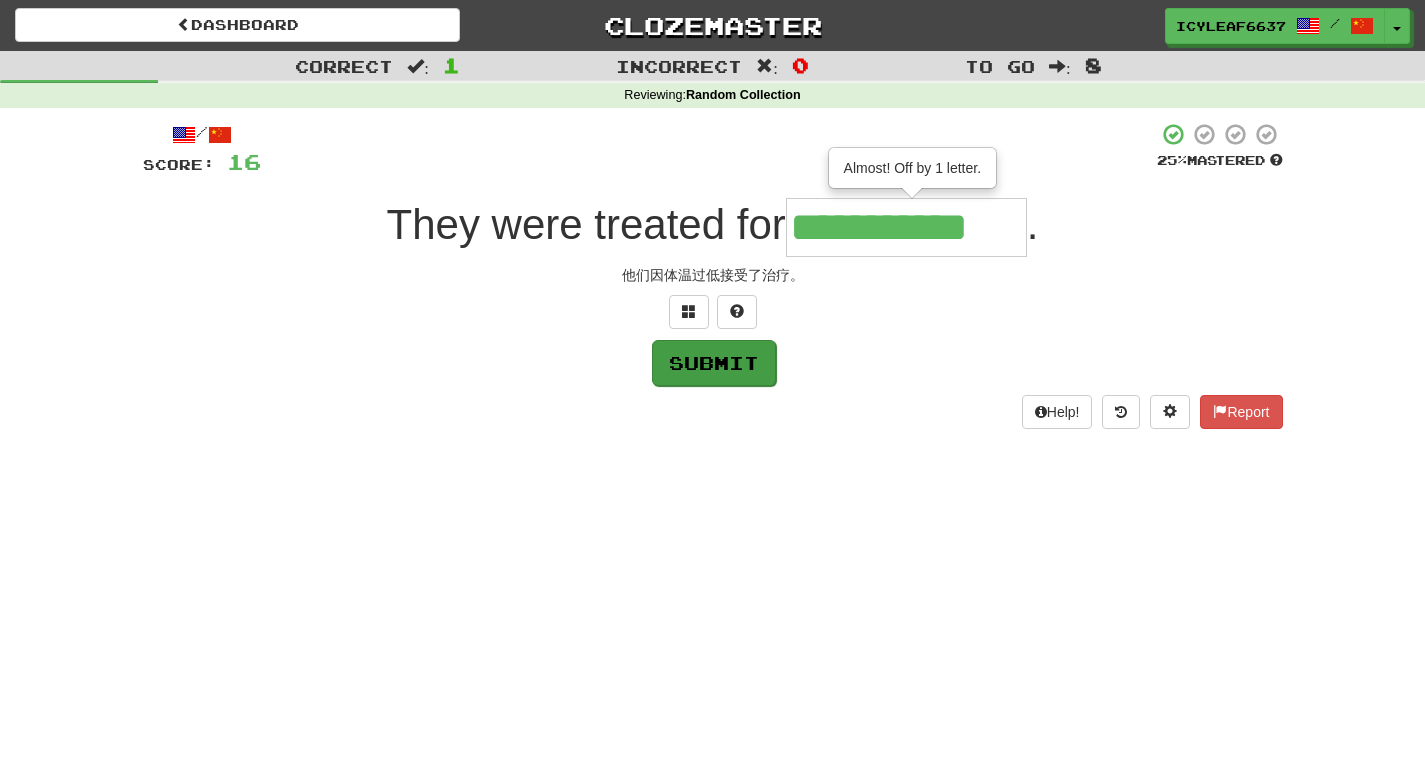 type on "**********" 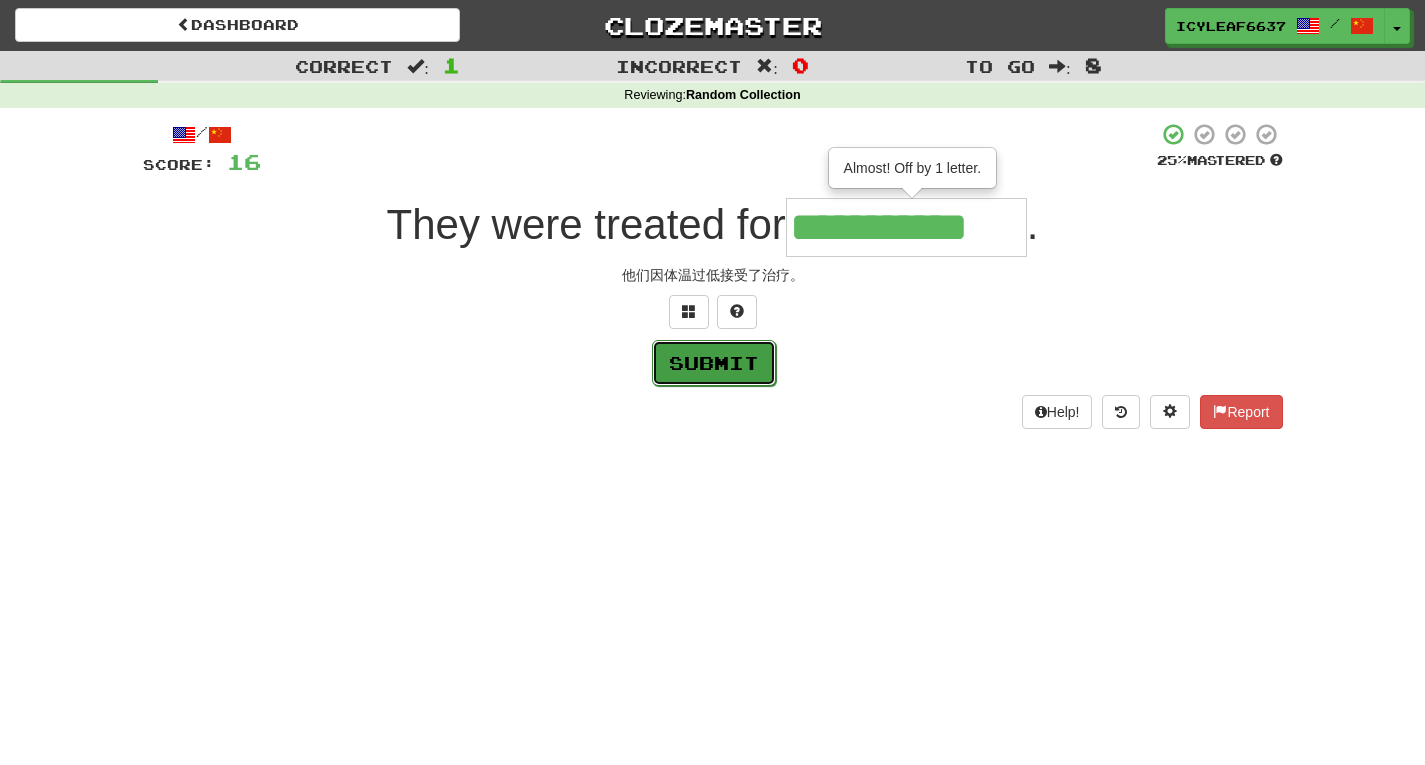 click on "Submit" at bounding box center [714, 363] 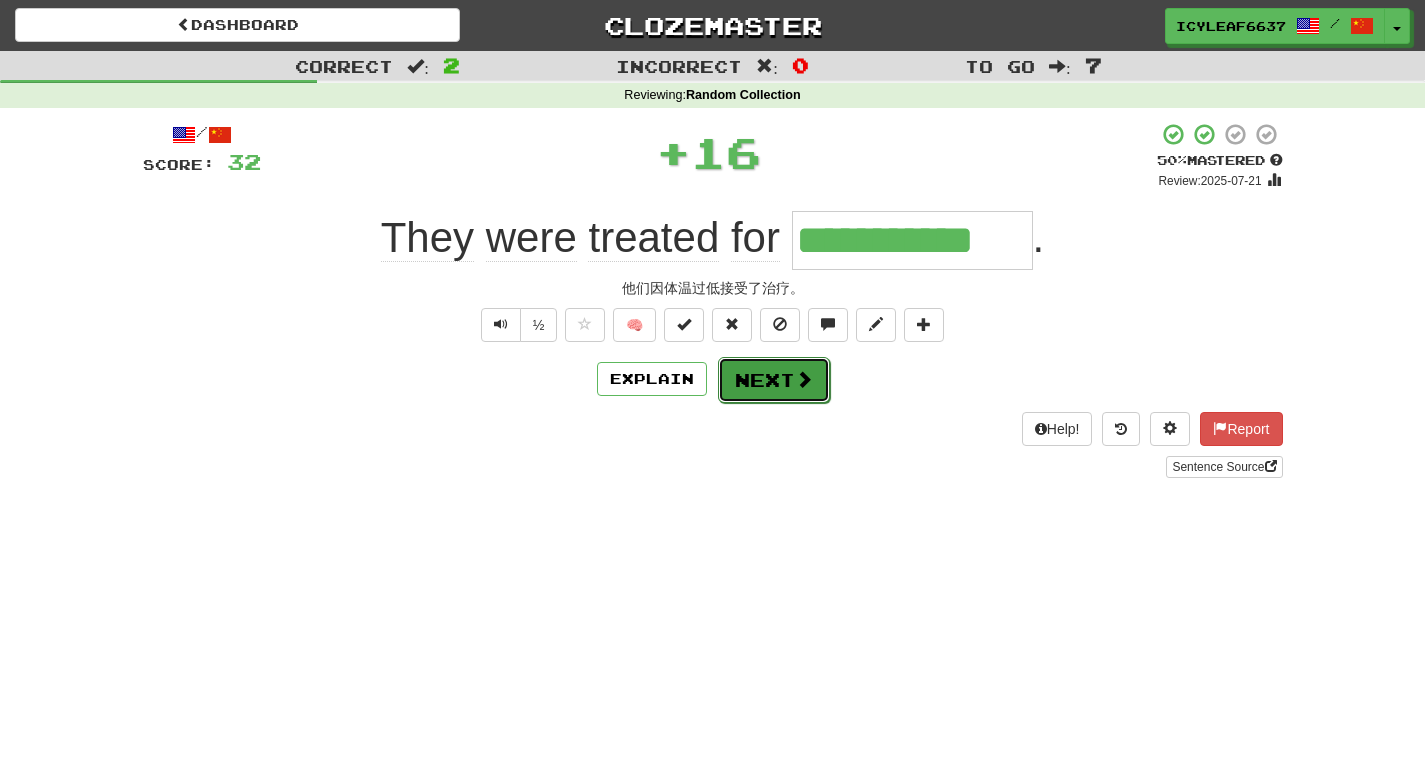 click on "Next" at bounding box center (774, 380) 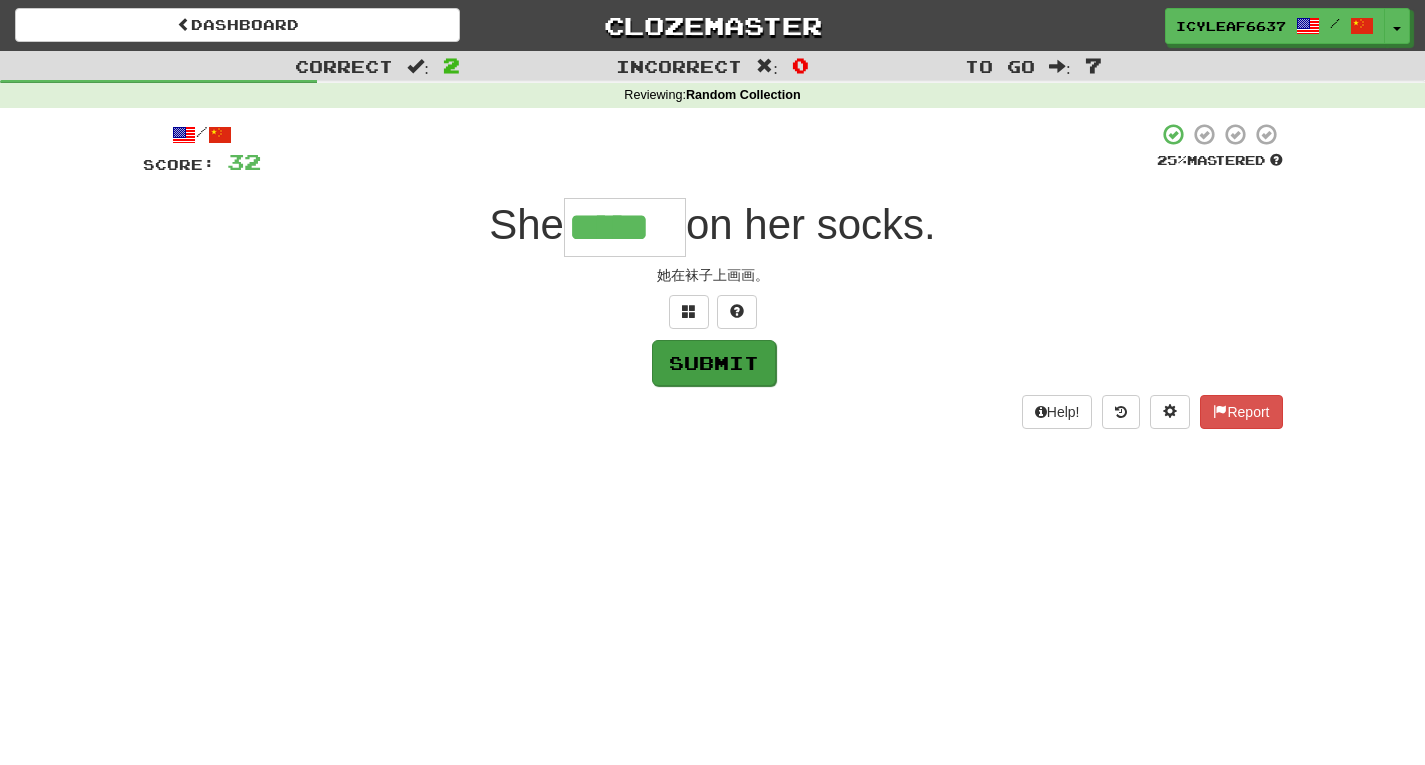 type on "*****" 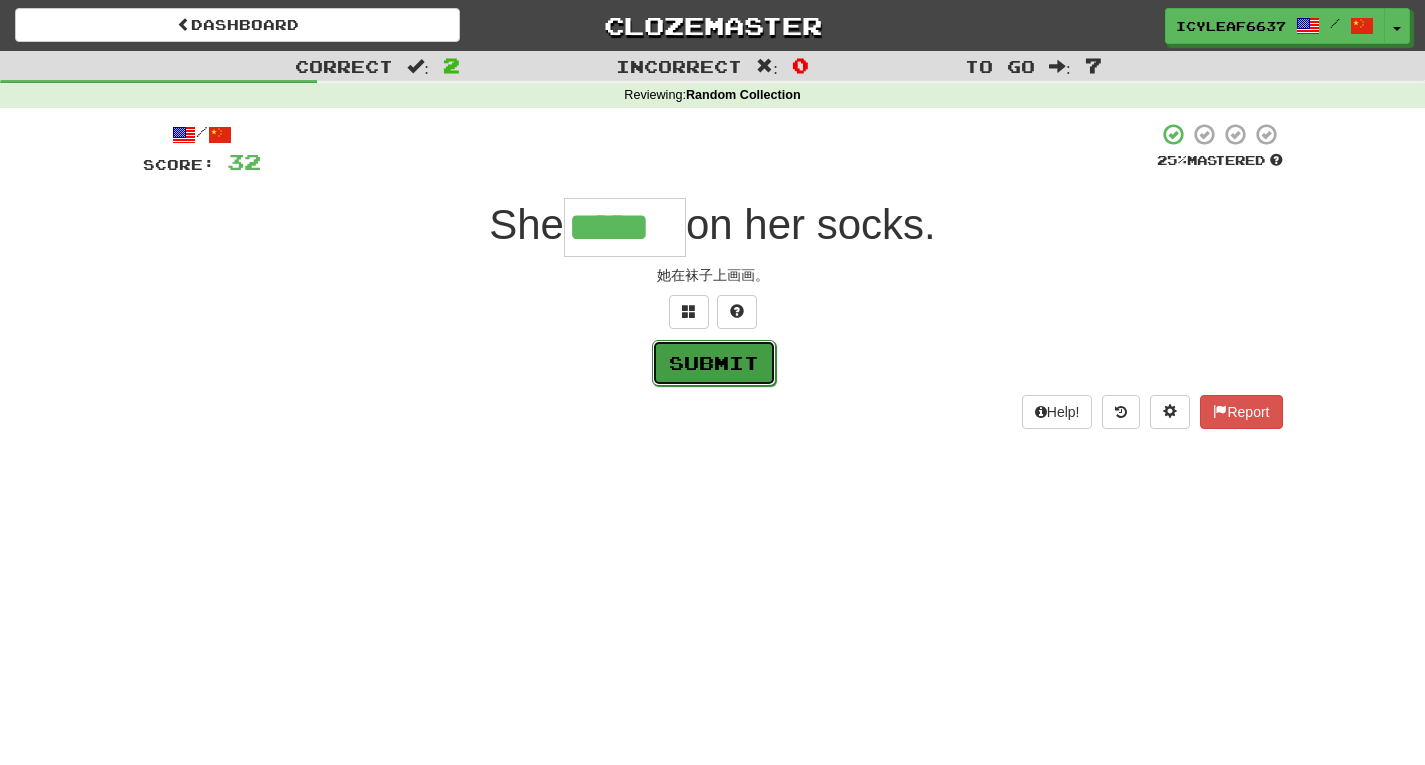 click on "Submit" at bounding box center [714, 363] 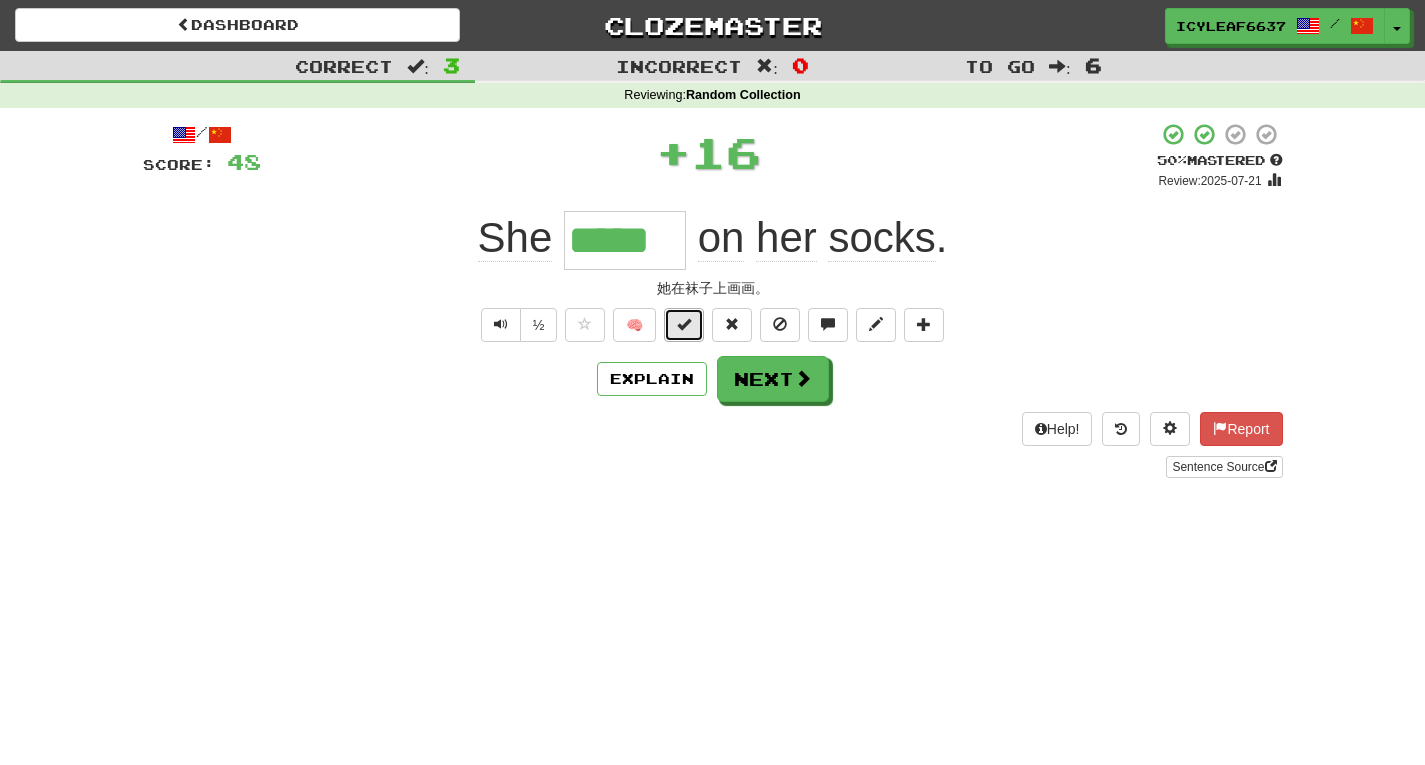 click at bounding box center [684, 324] 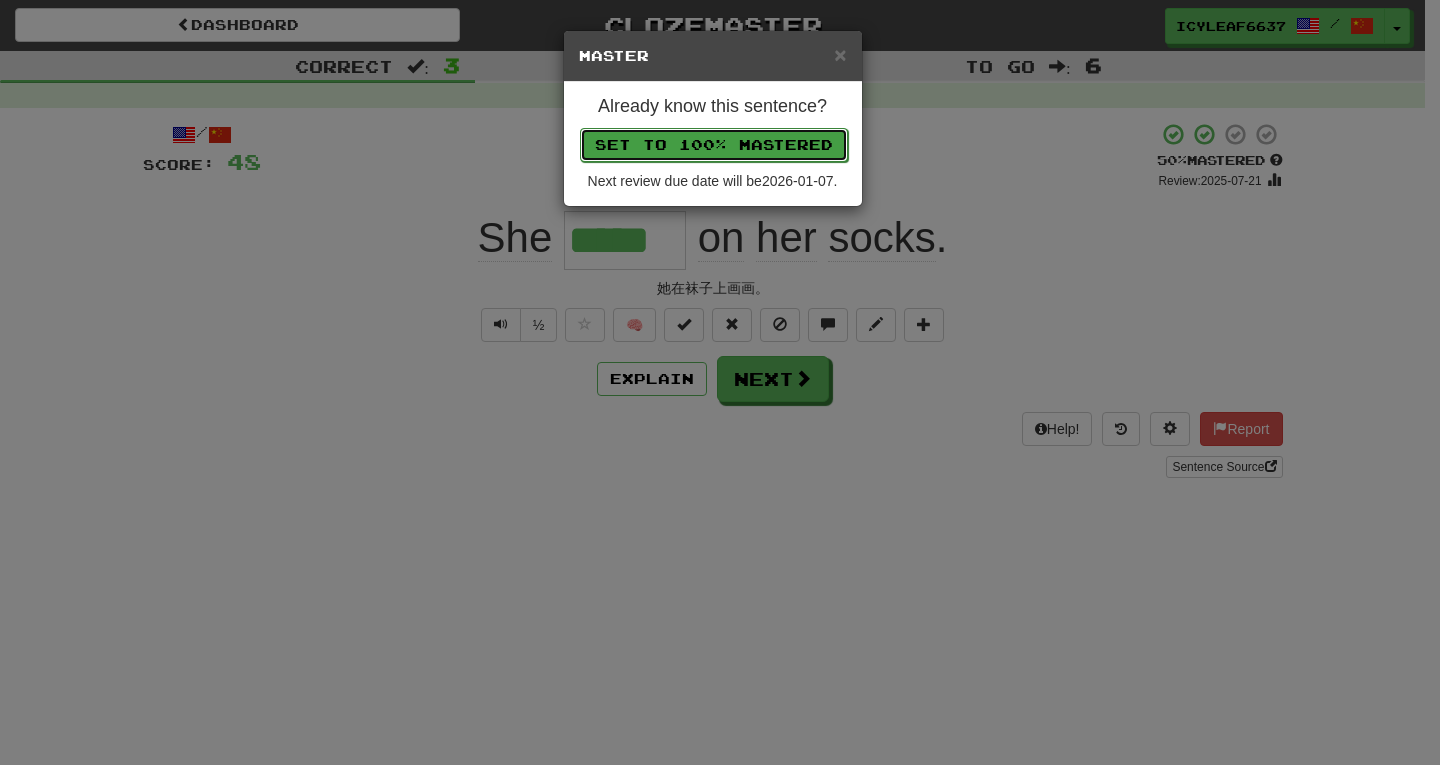 click on "Set to 100% Mastered" at bounding box center (714, 145) 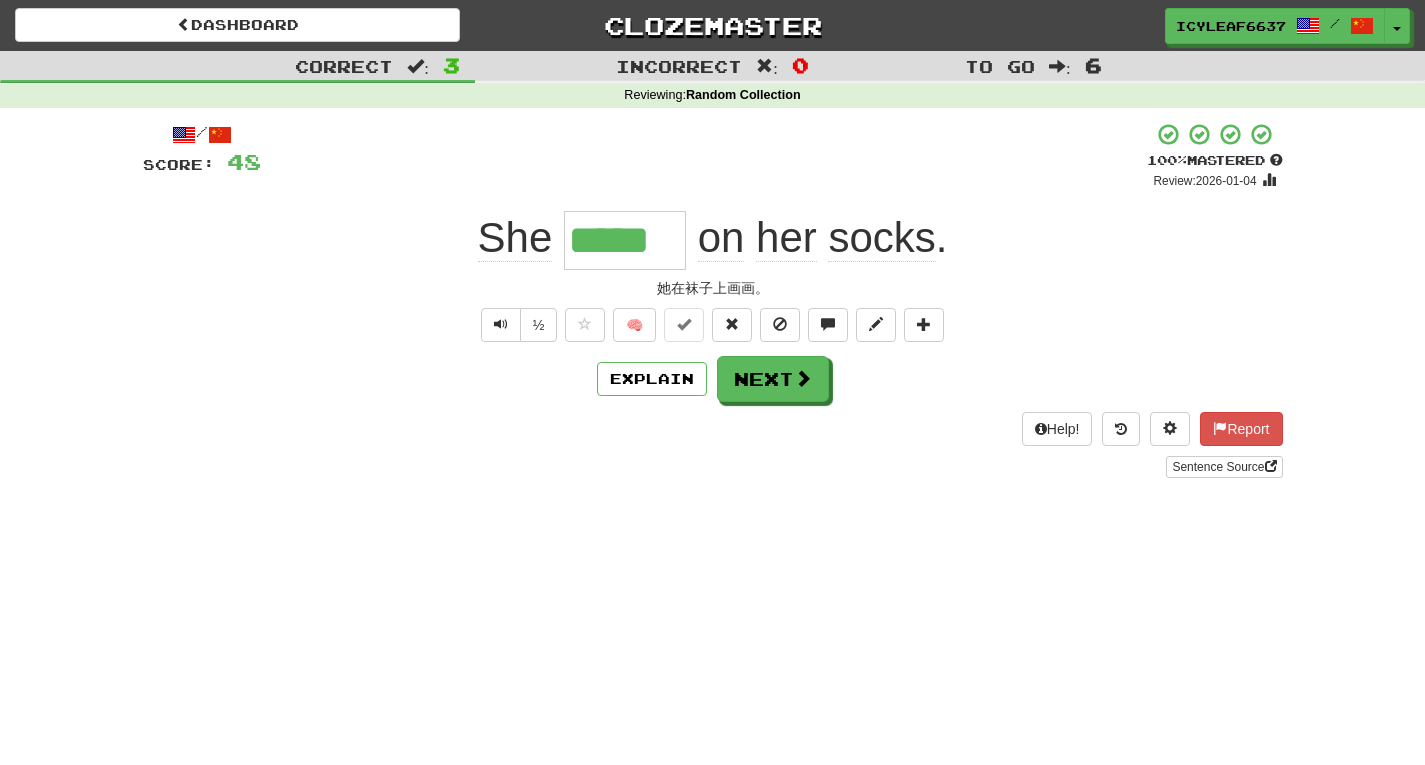 click on "/  Score:   48 + 16 100 %  Mastered Review:  2026-01-04 She   *****   on   her   socks . 她在袜子上画画。 ½ 🧠 Explain Next  Help!  Report Sentence Source" at bounding box center (713, 300) 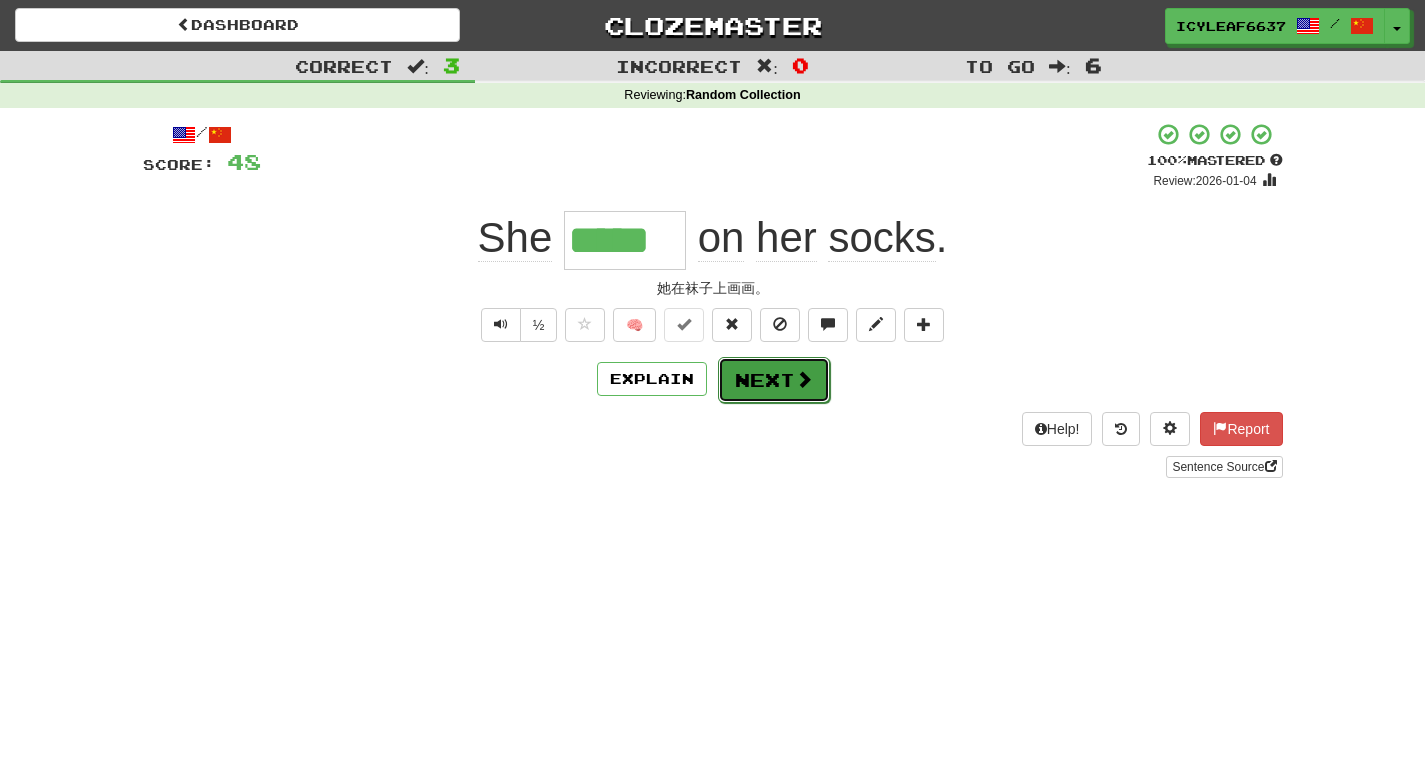click on "Next" at bounding box center (774, 380) 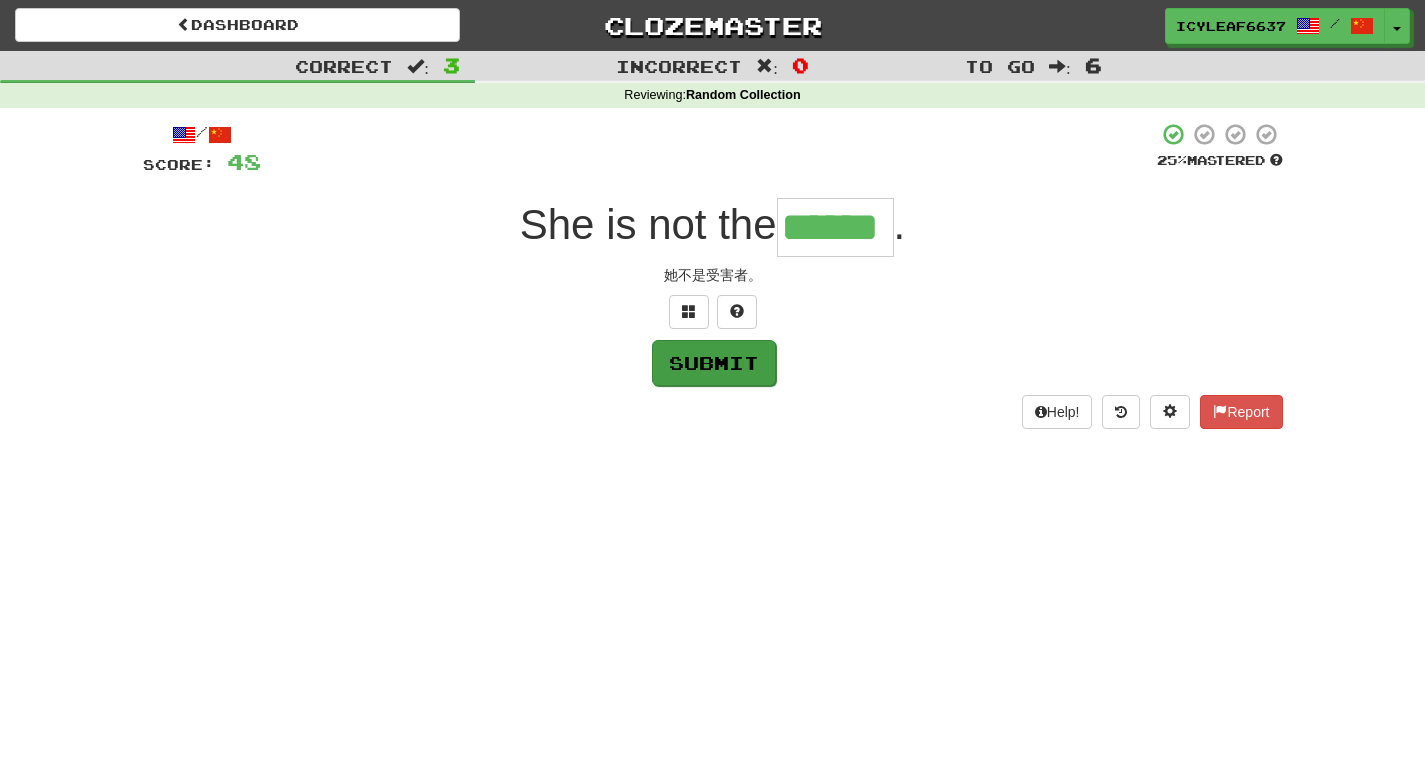 type on "******" 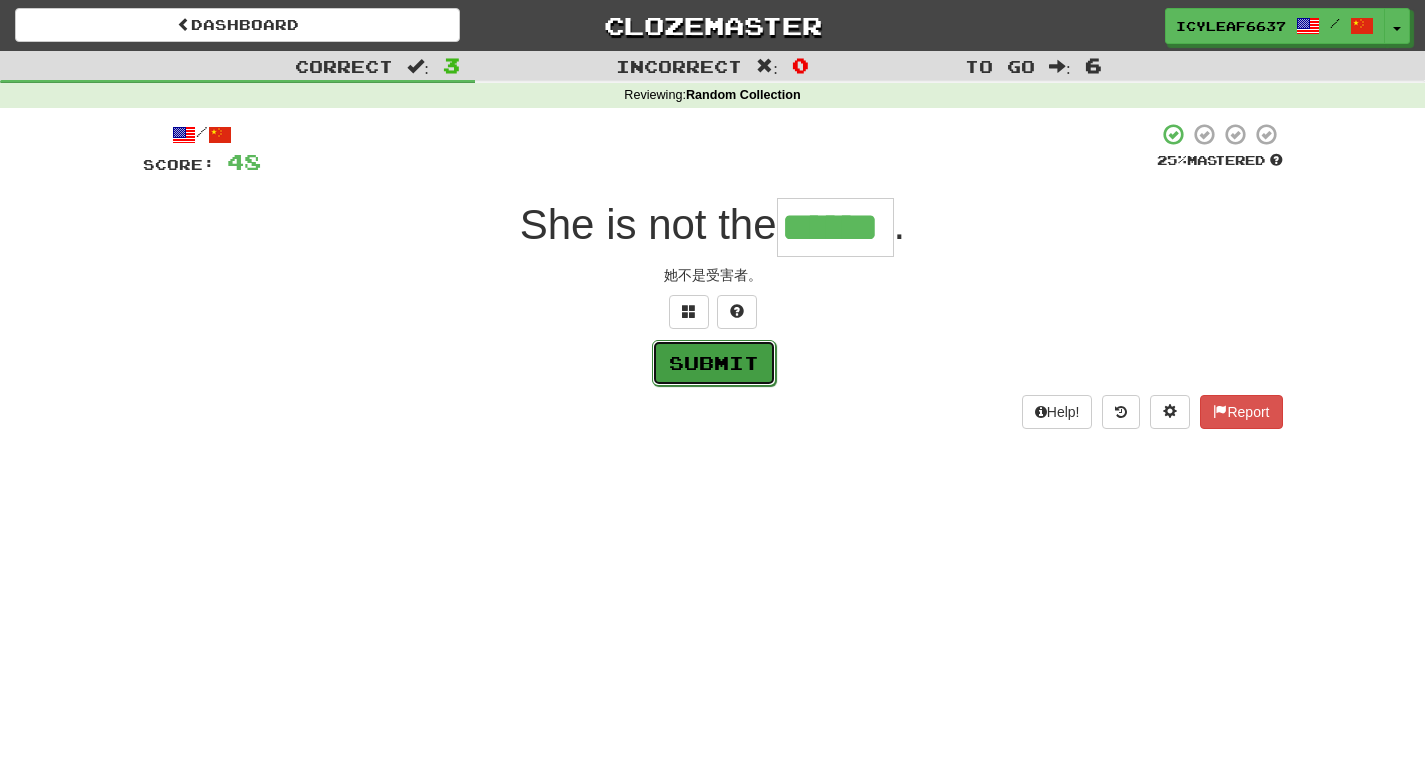 click on "Submit" at bounding box center [714, 363] 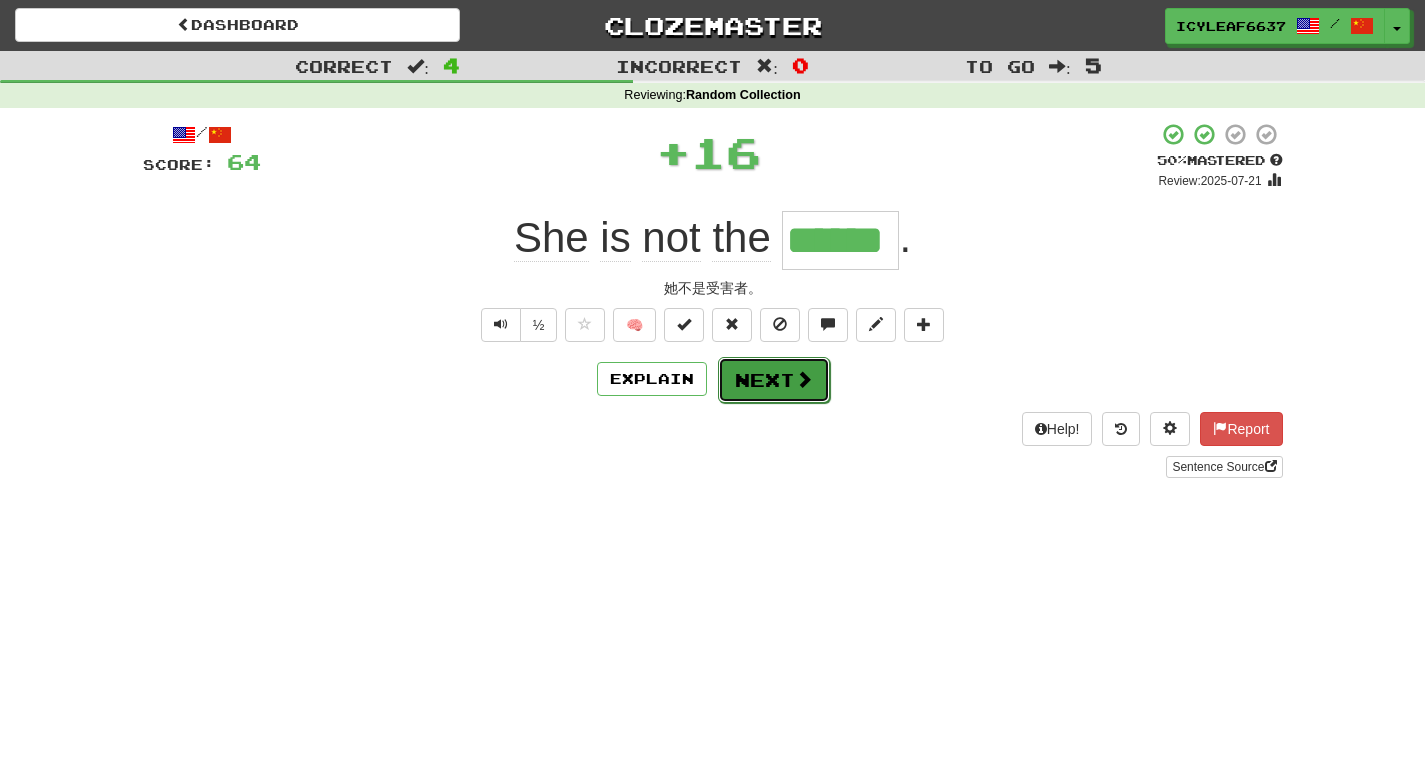 click on "Next" at bounding box center (774, 380) 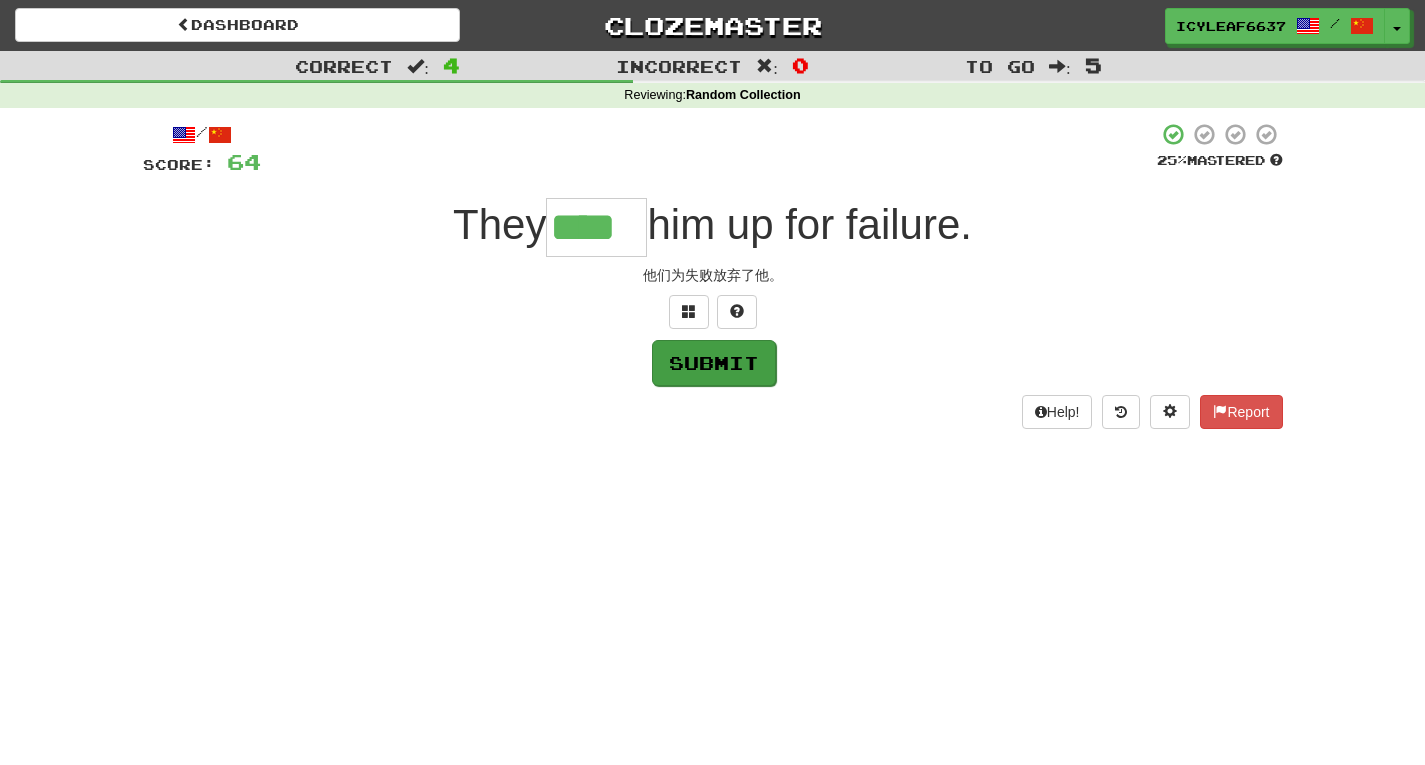 type on "****" 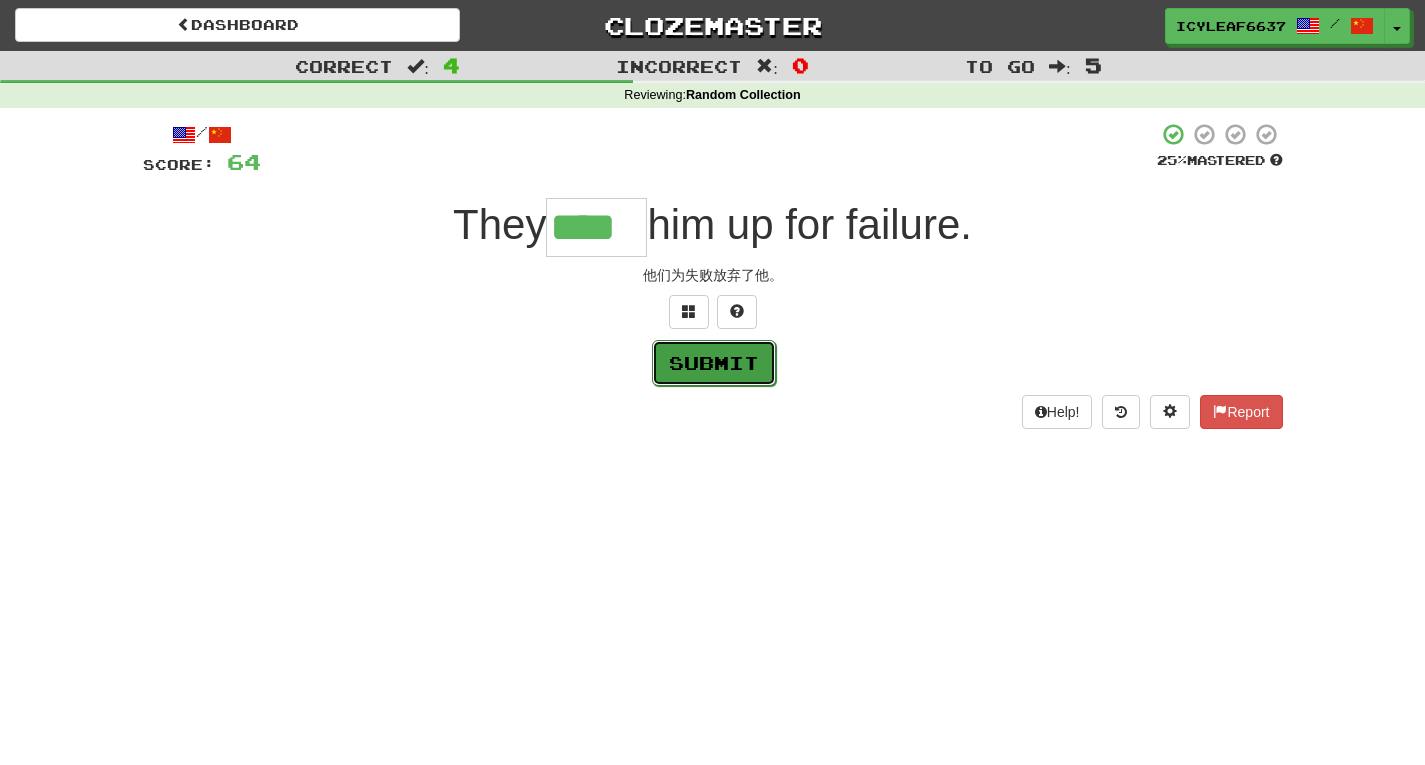 click on "Submit" at bounding box center [714, 363] 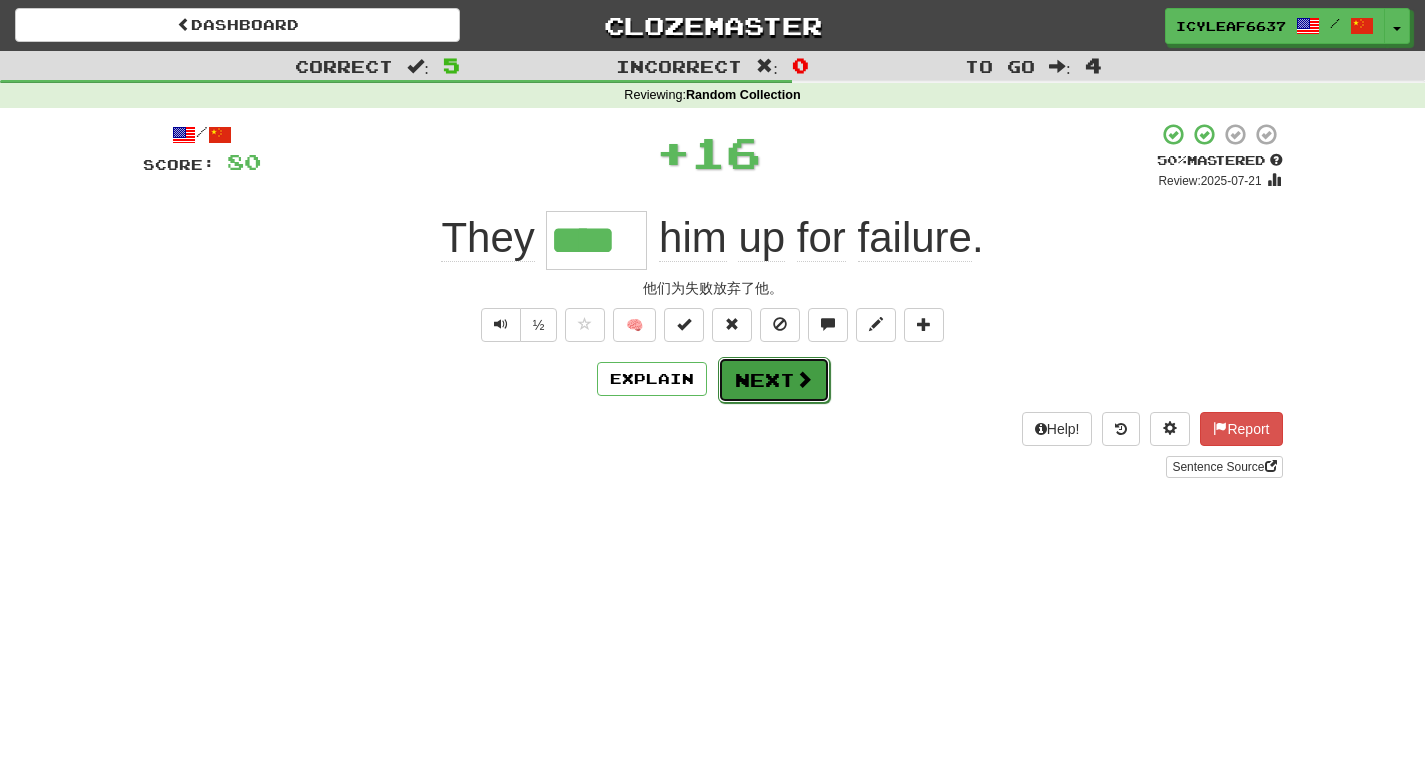 click on "Next" at bounding box center [774, 380] 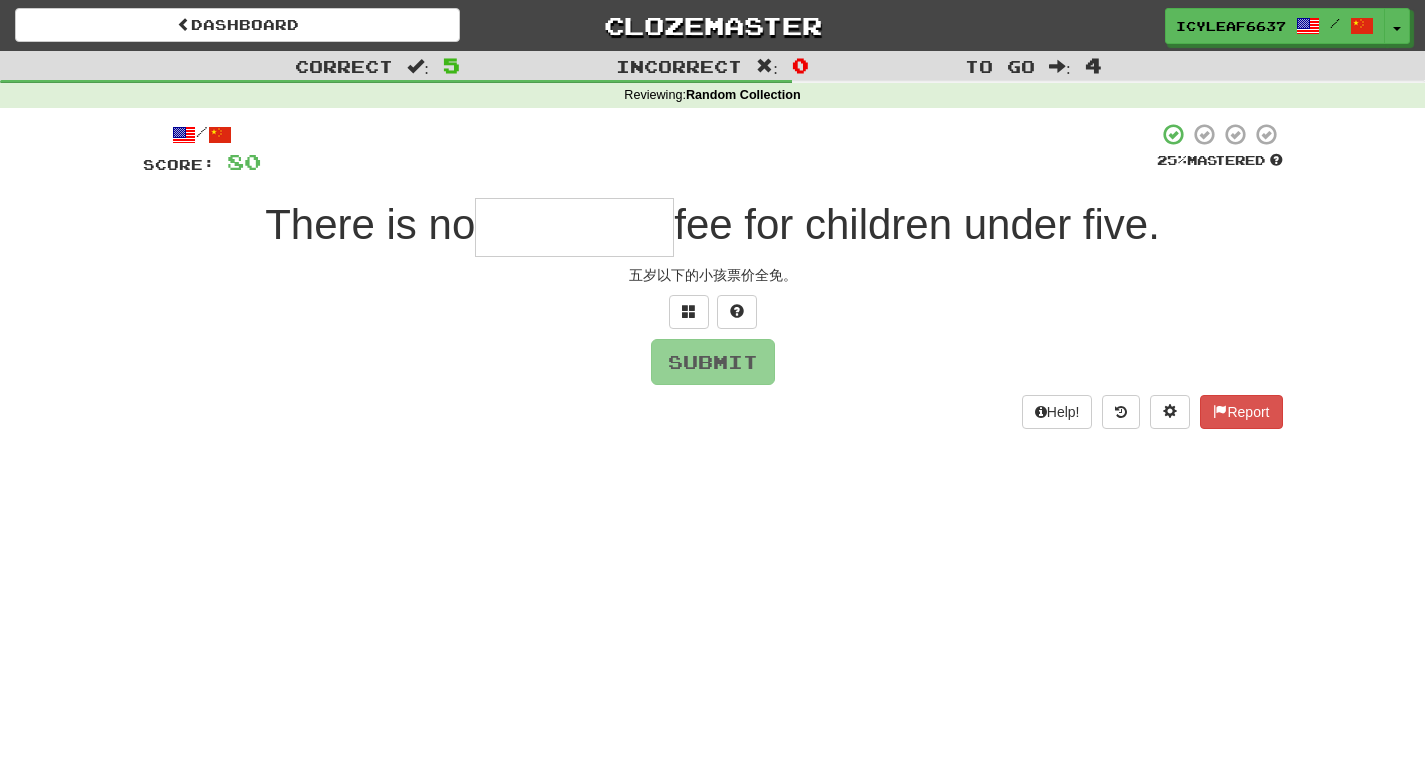 click at bounding box center (574, 227) 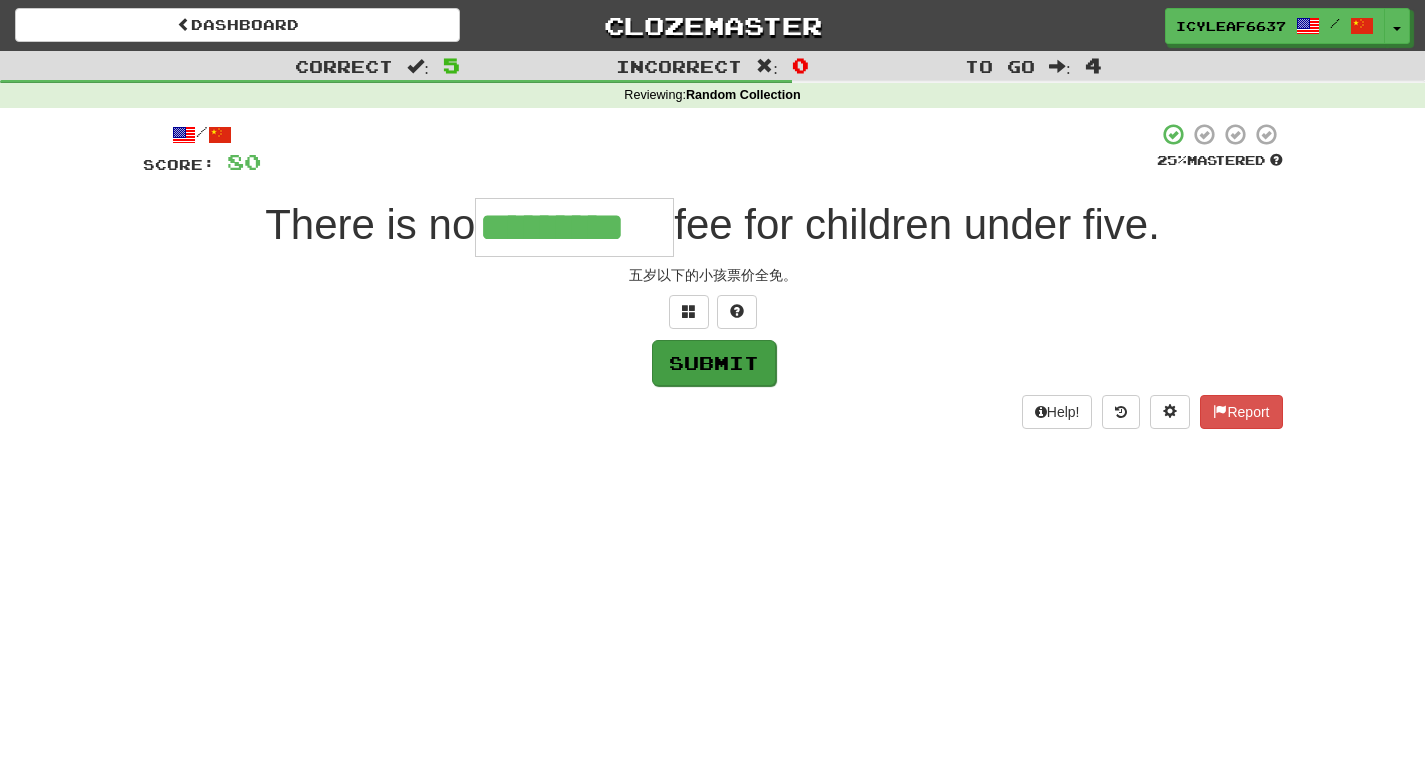 type on "*********" 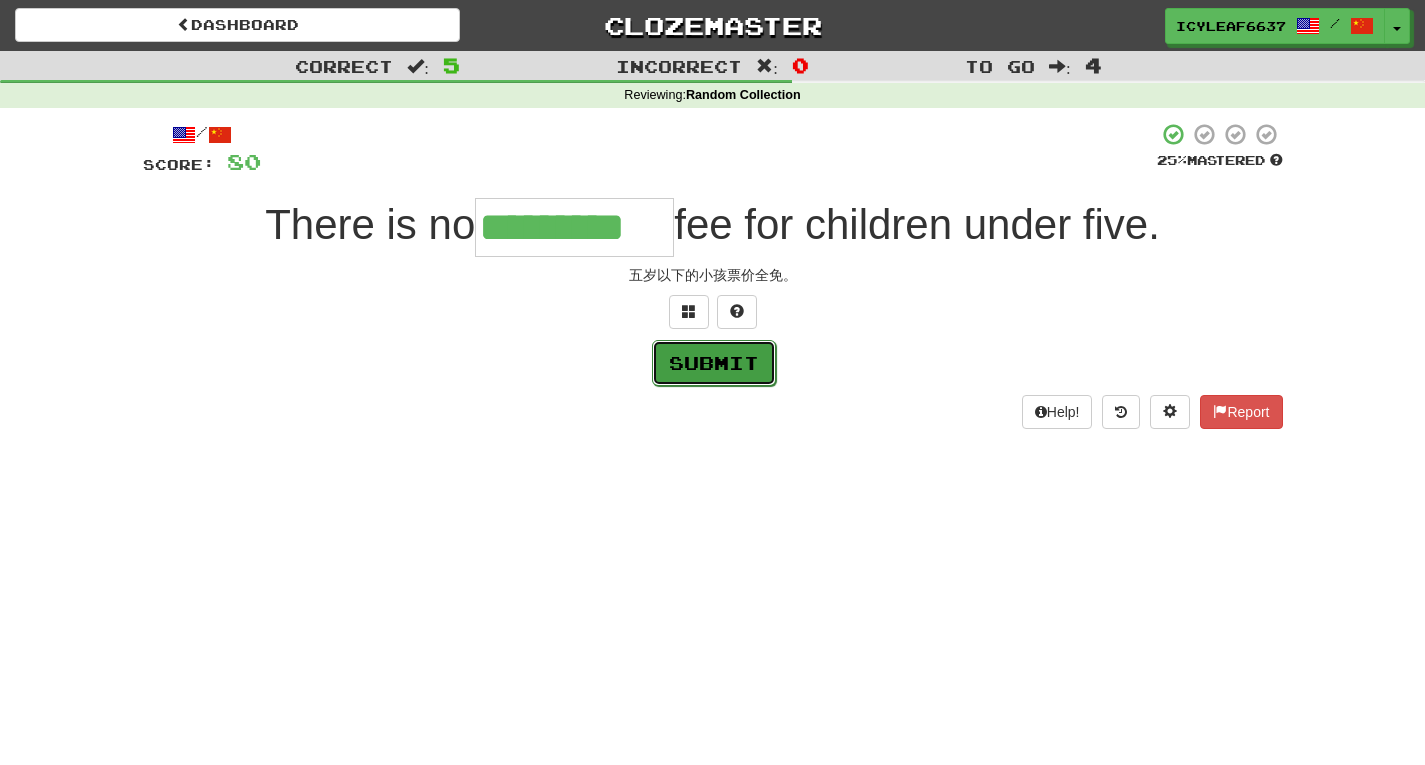click on "Submit" at bounding box center (714, 363) 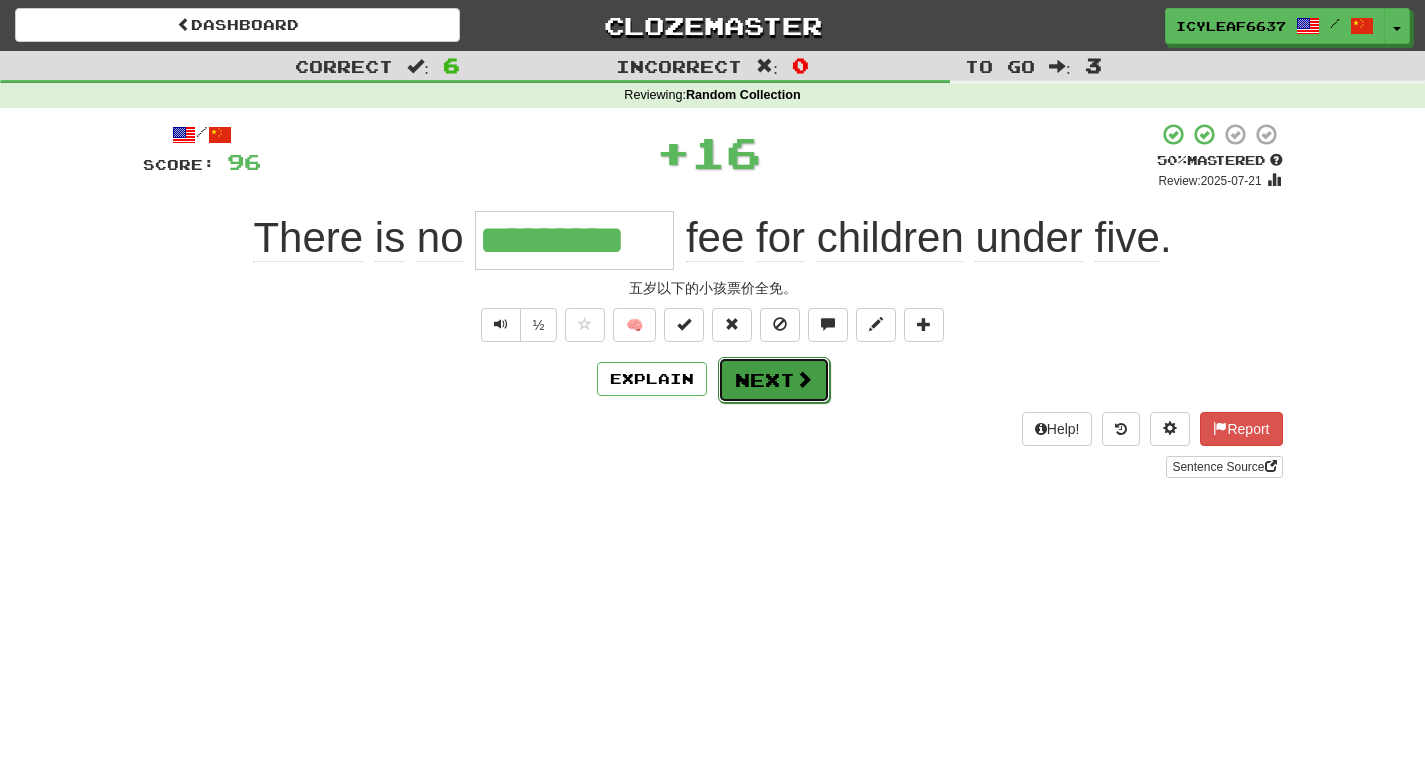 click on "Next" at bounding box center [774, 380] 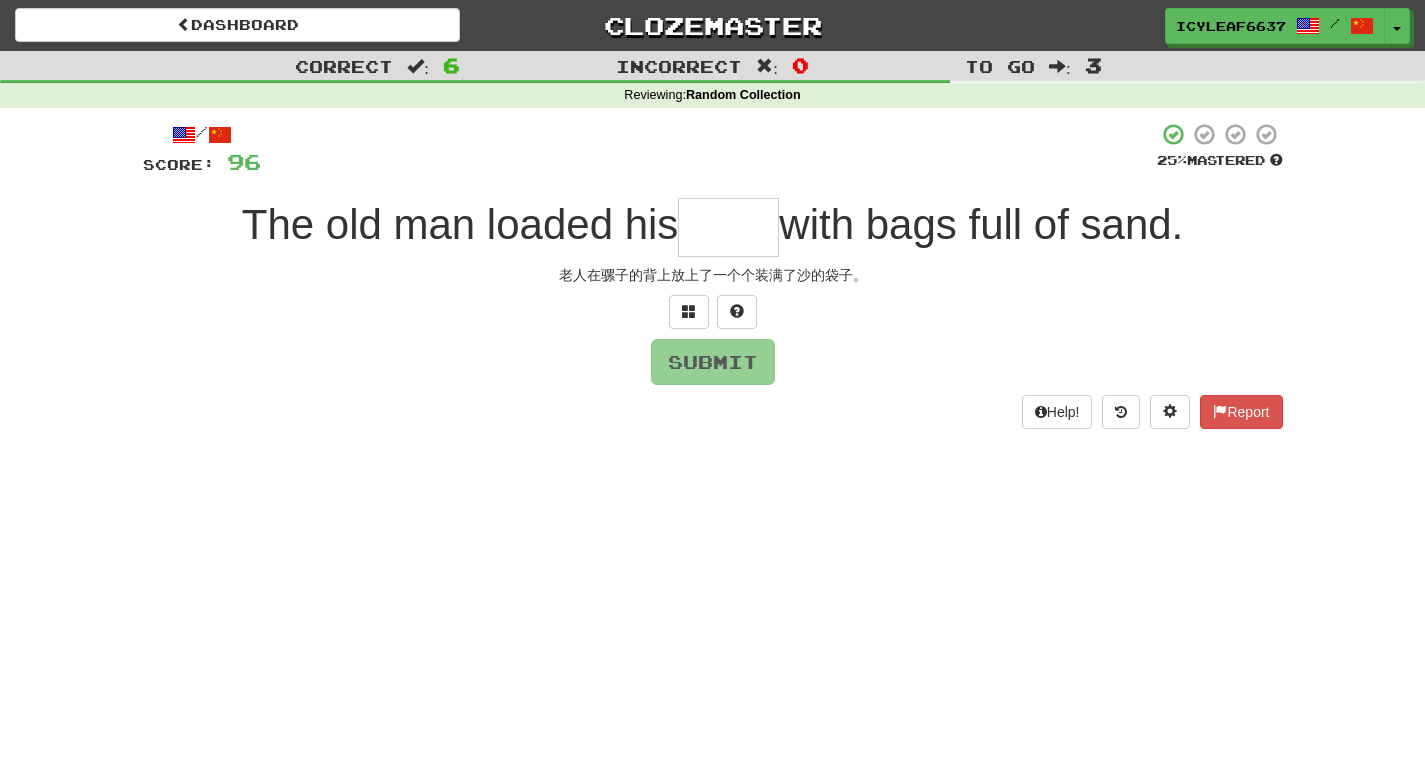 type on "*" 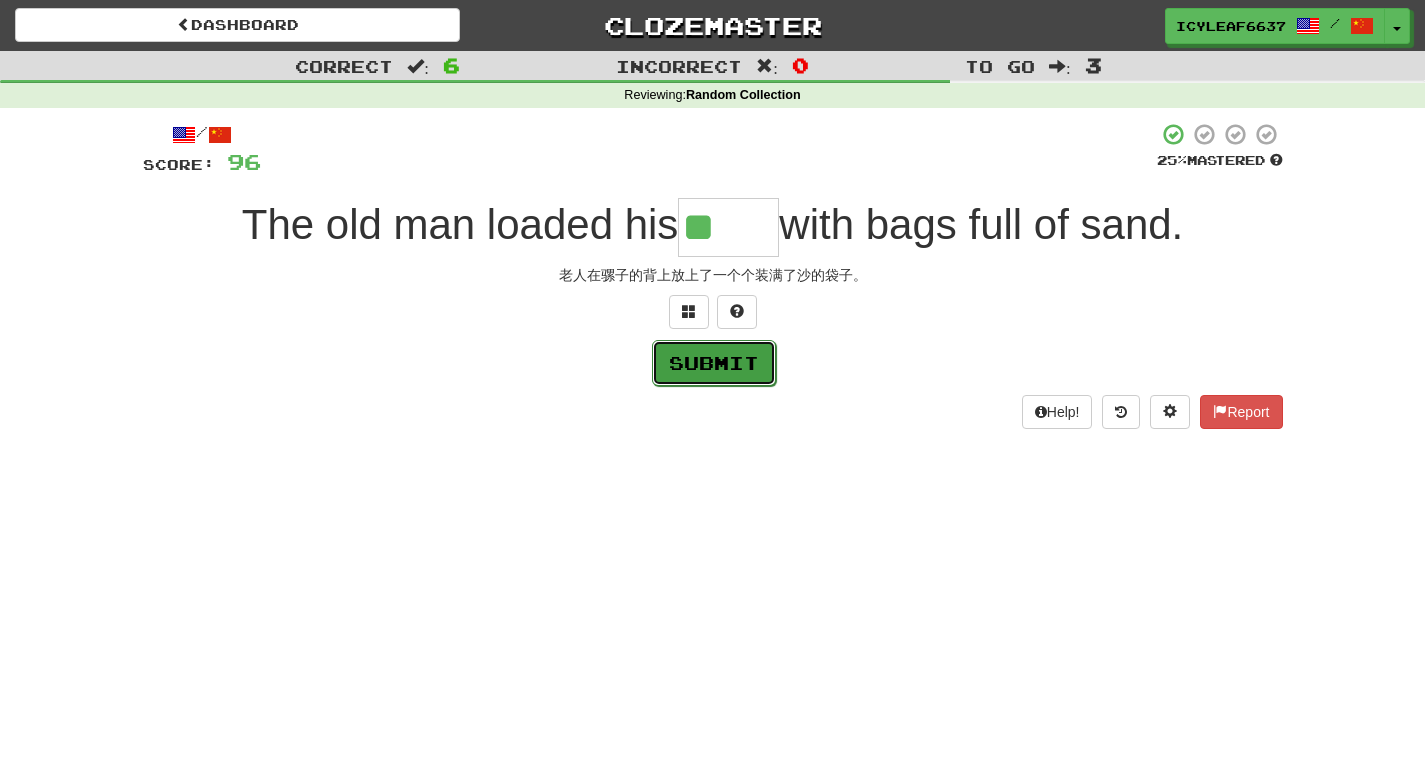 click on "Submit" at bounding box center [714, 363] 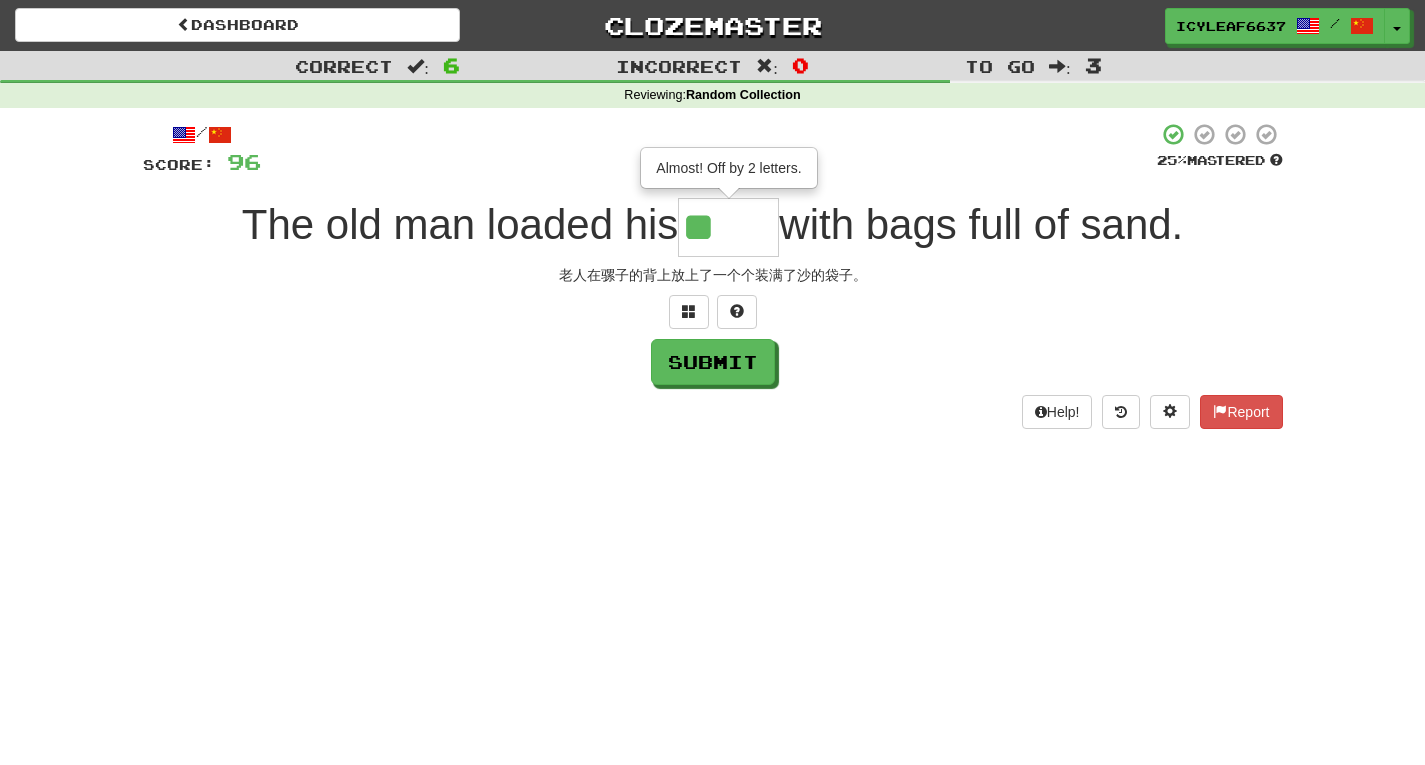 click on "**" at bounding box center (728, 227) 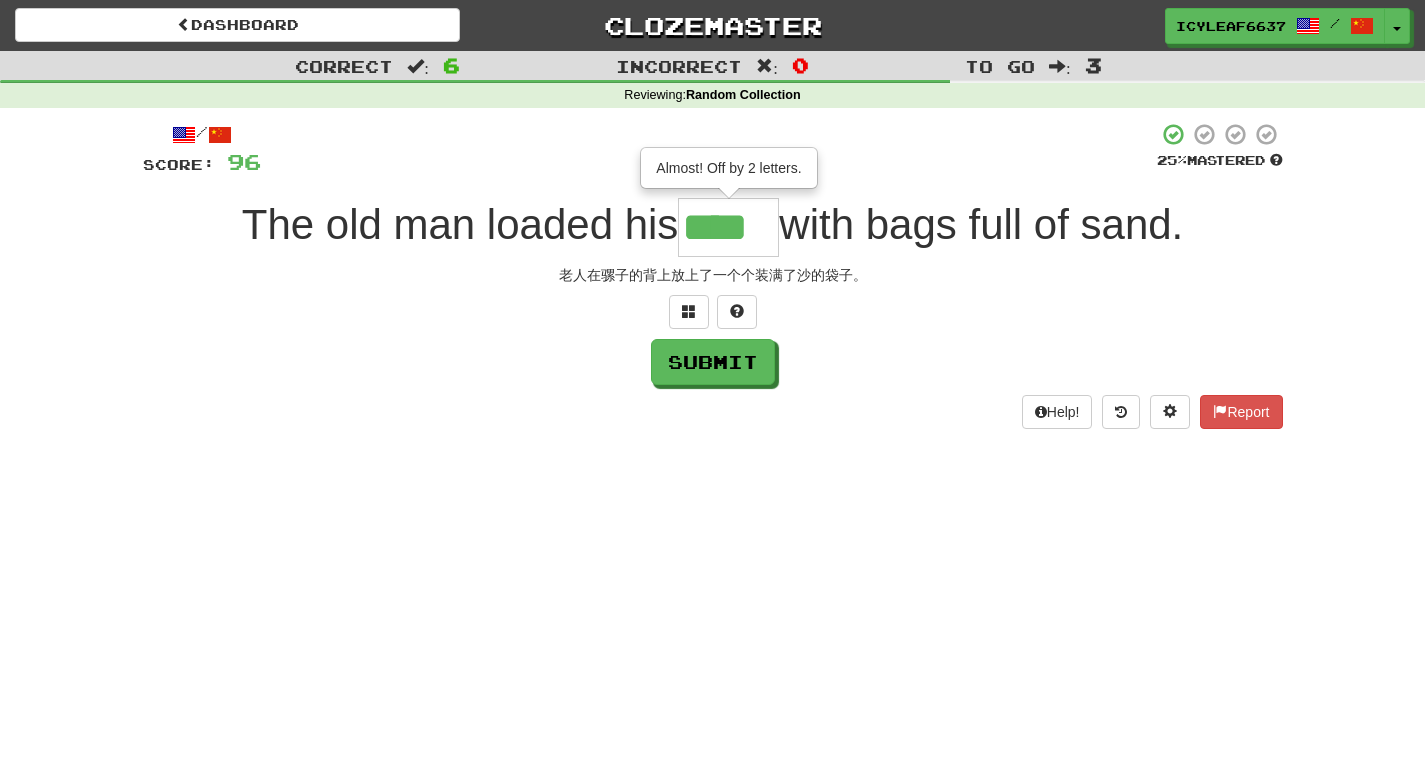 type on "****" 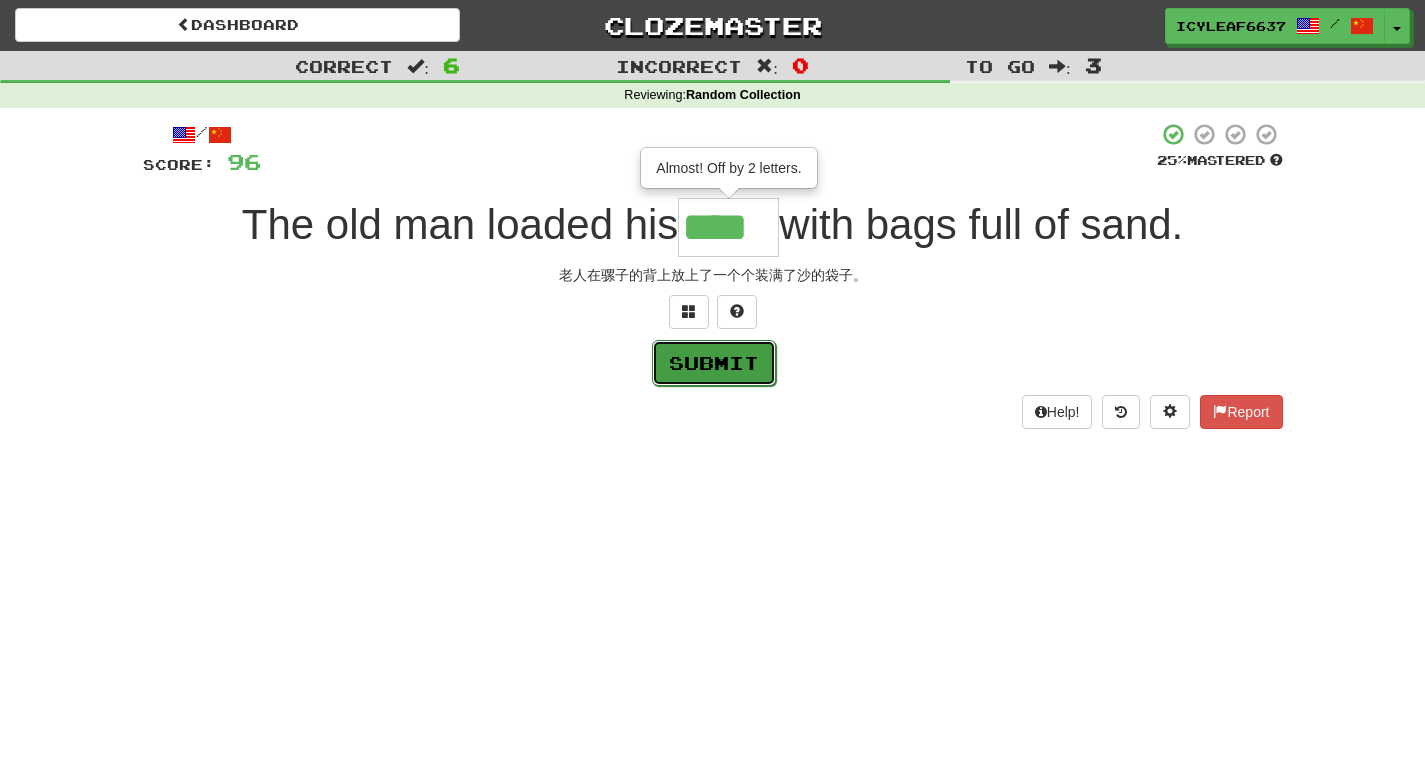 click on "Submit" at bounding box center (714, 363) 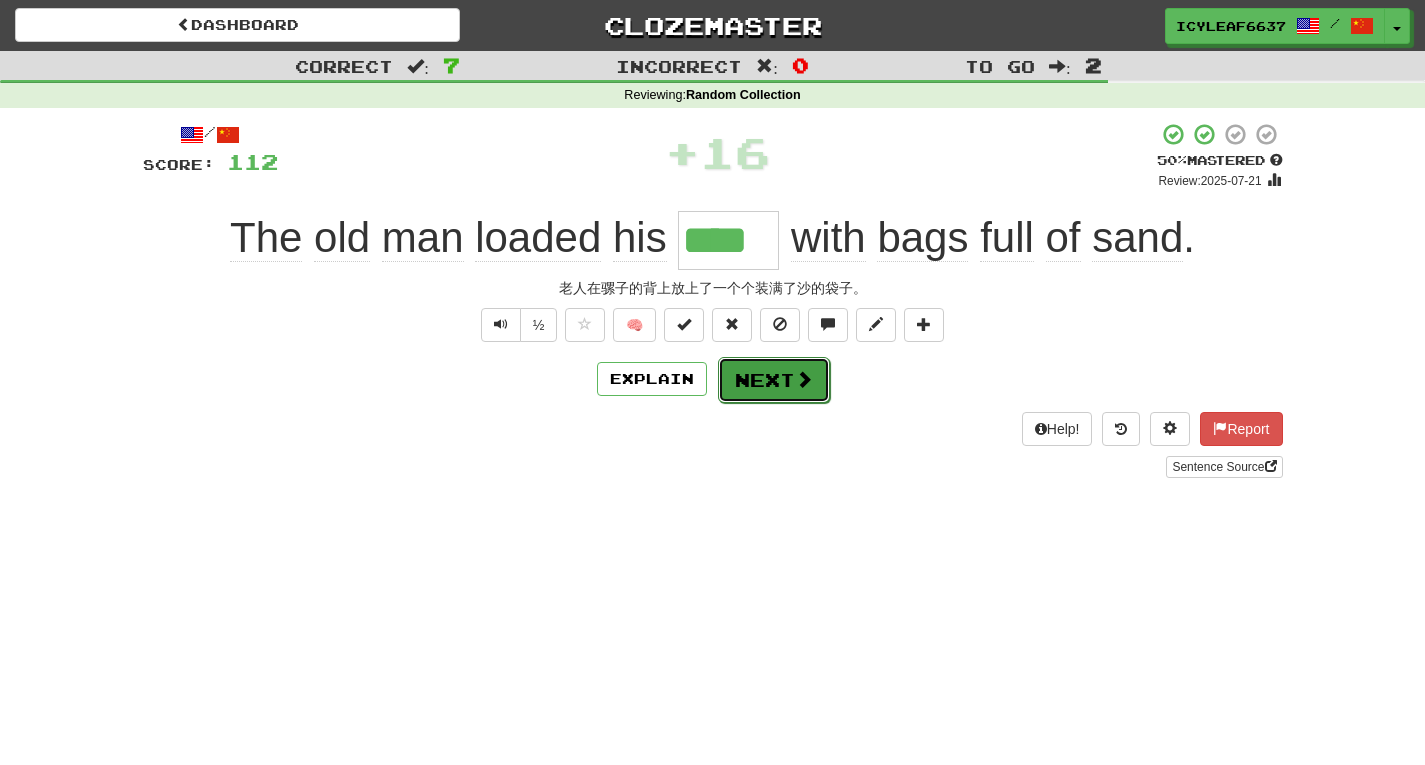 click on "Next" at bounding box center [774, 380] 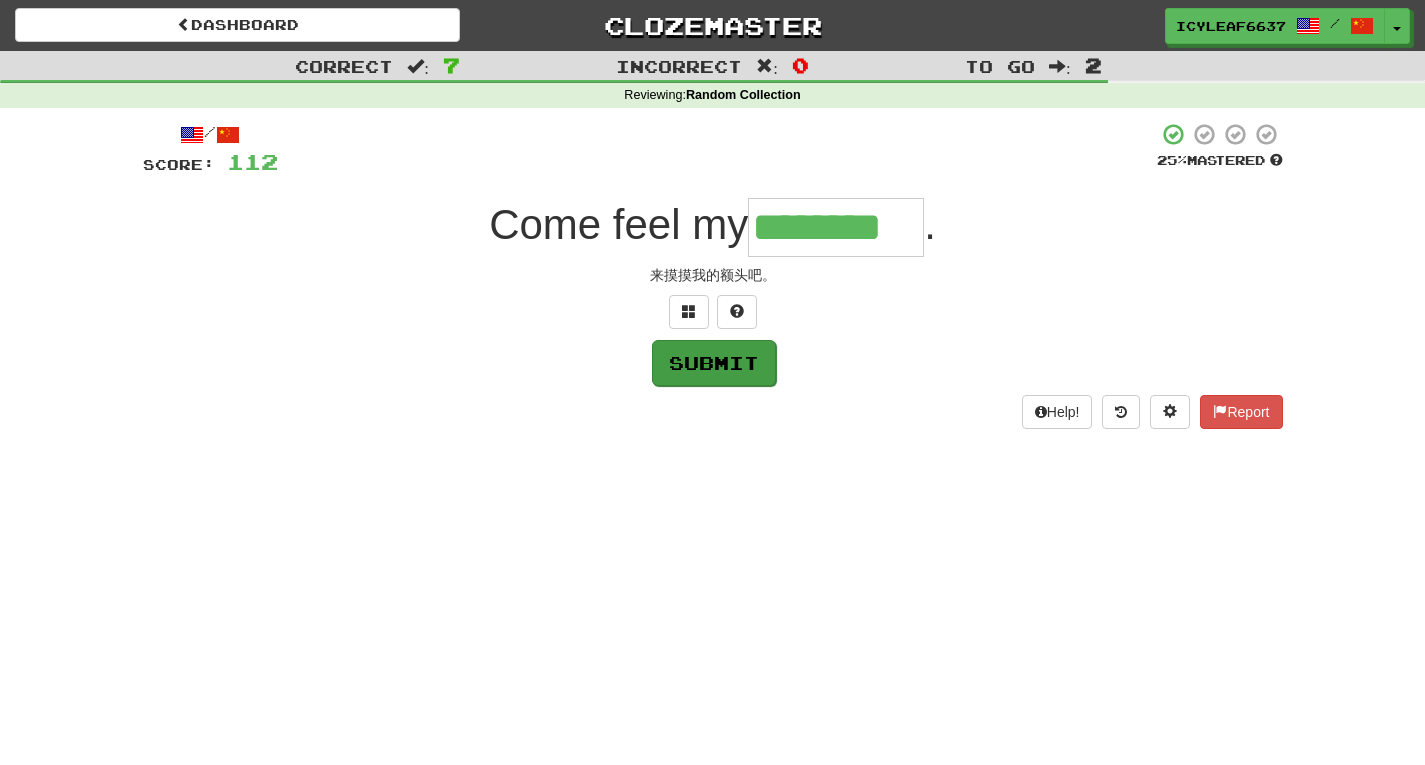 type on "********" 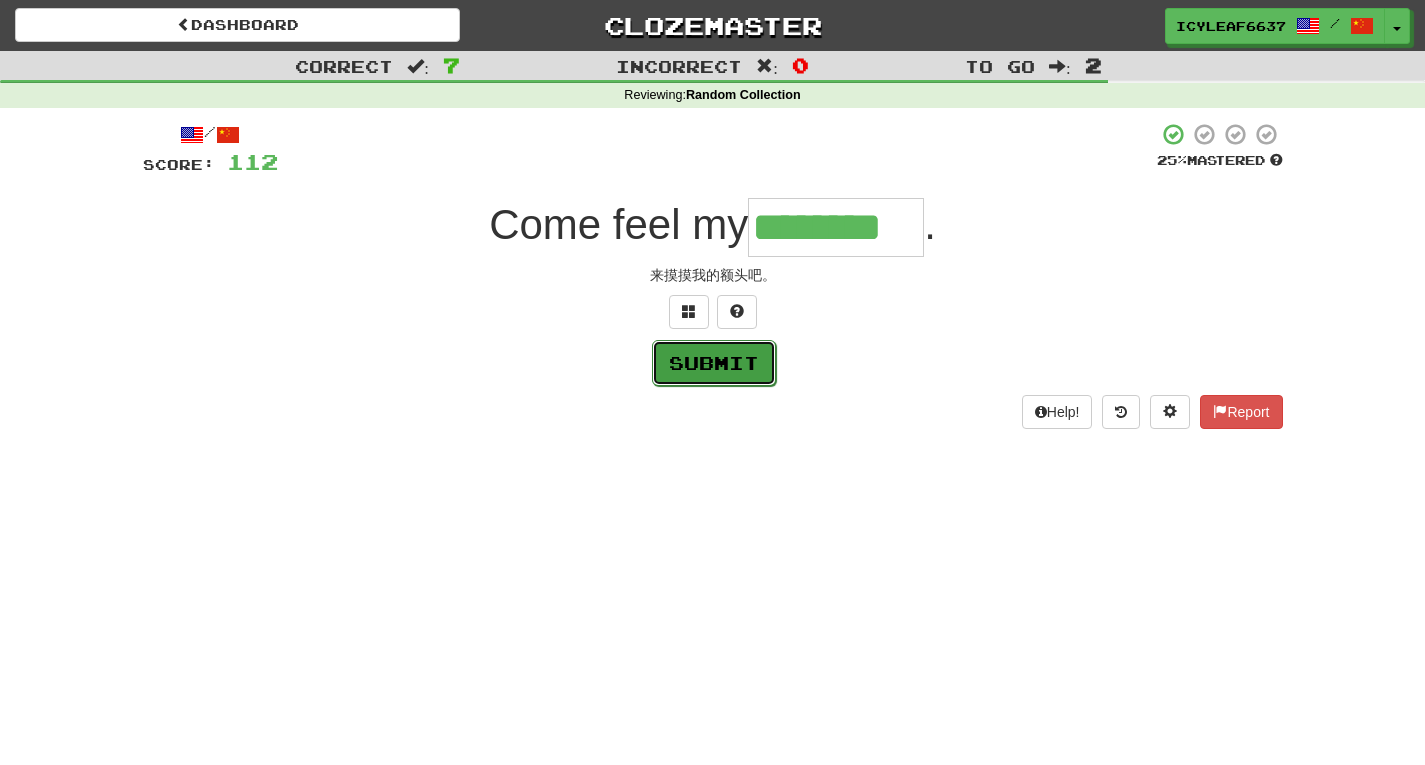 click on "Submit" at bounding box center [714, 363] 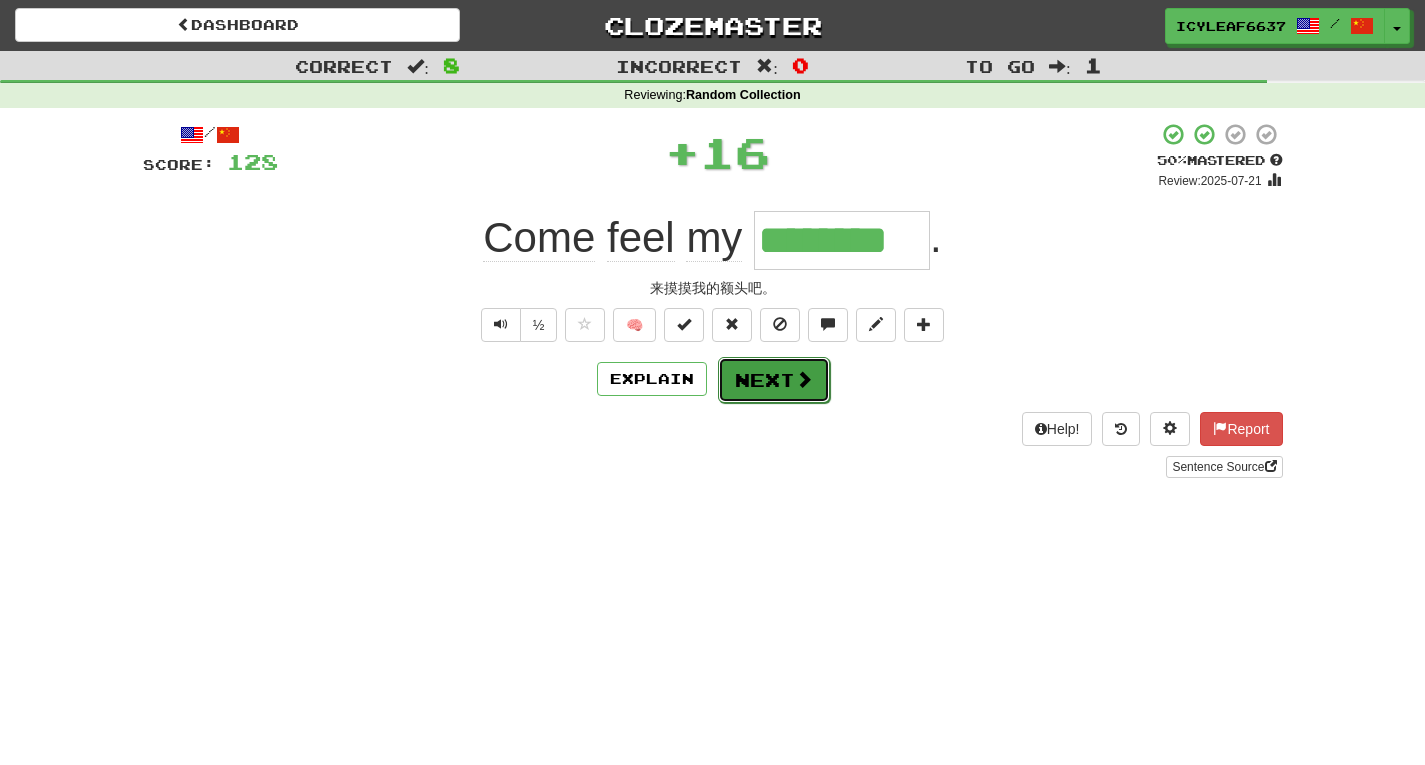 click on "Next" at bounding box center (774, 380) 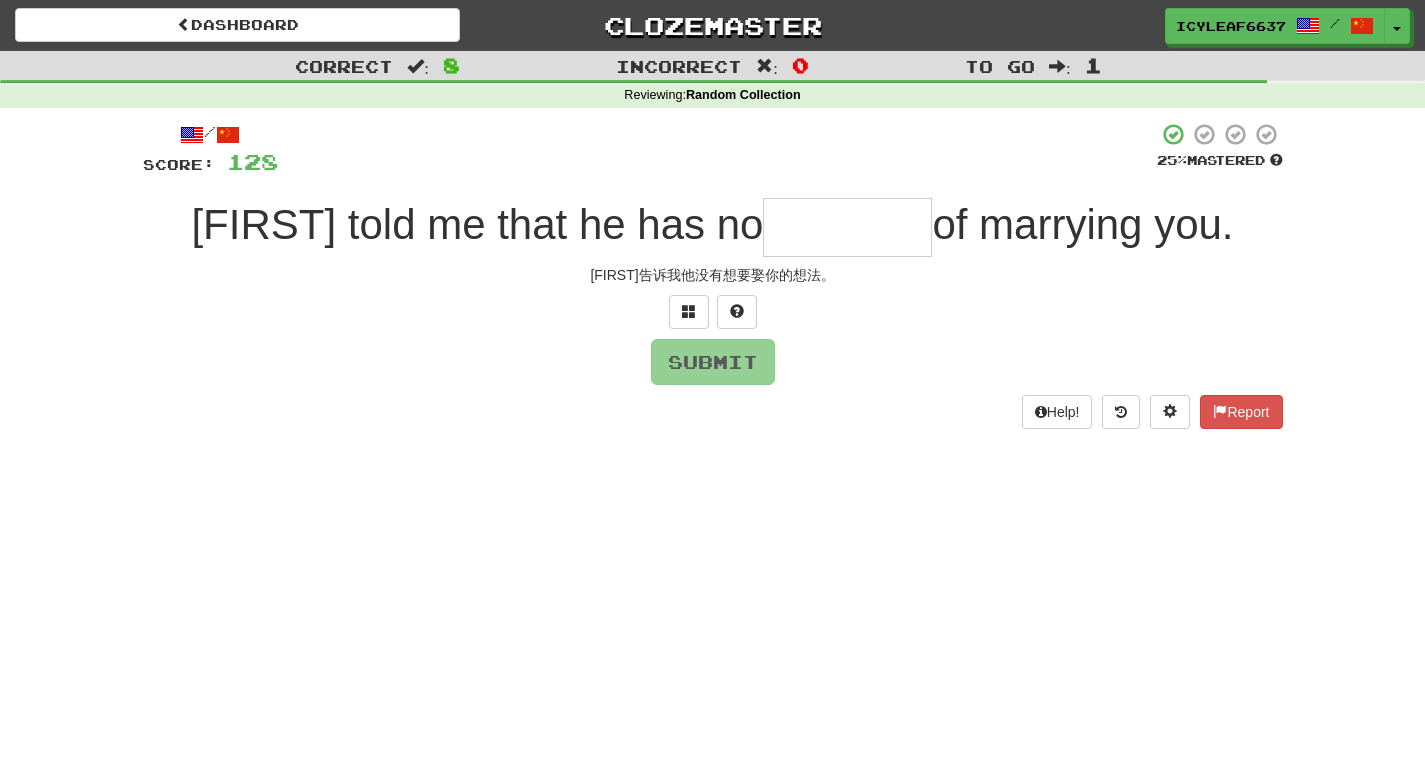 click at bounding box center (847, 227) 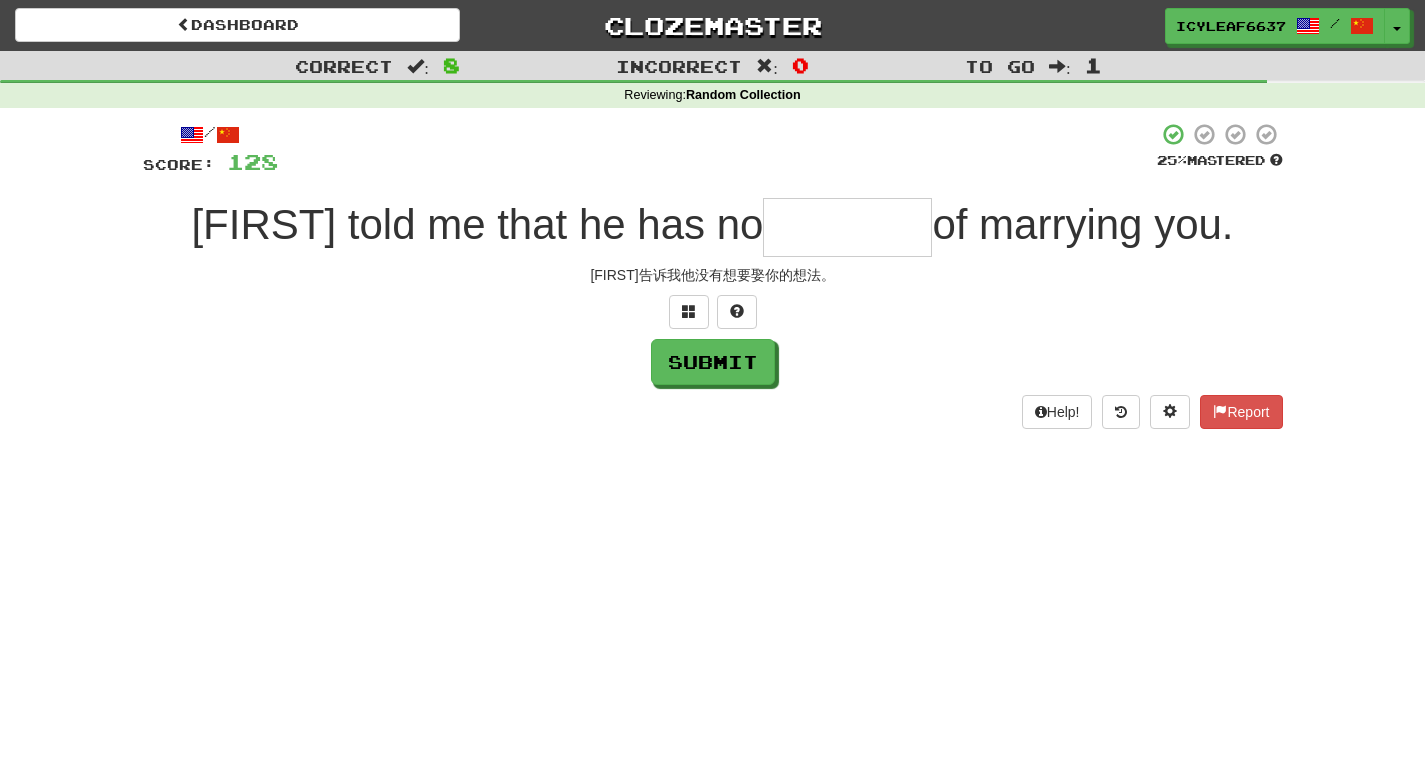 type on "*" 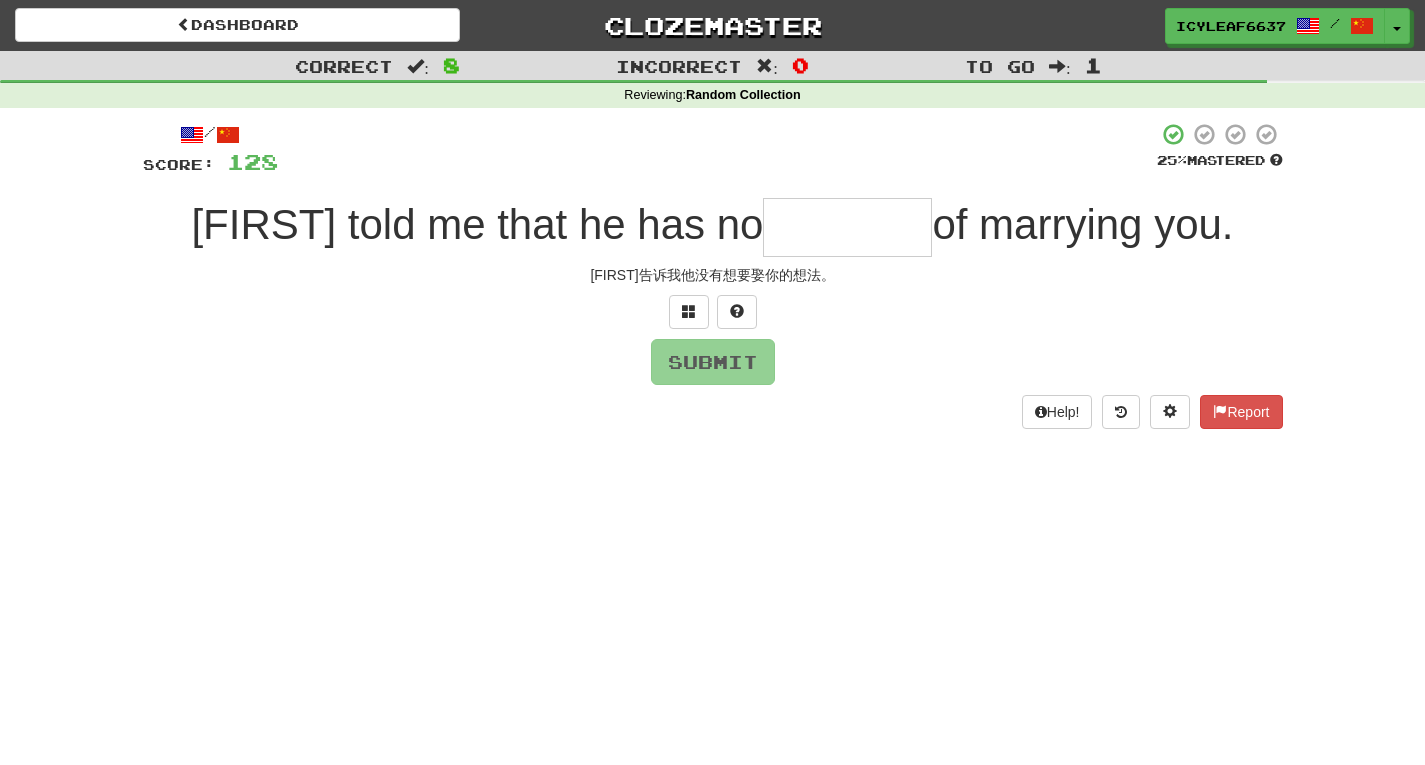 type on "*" 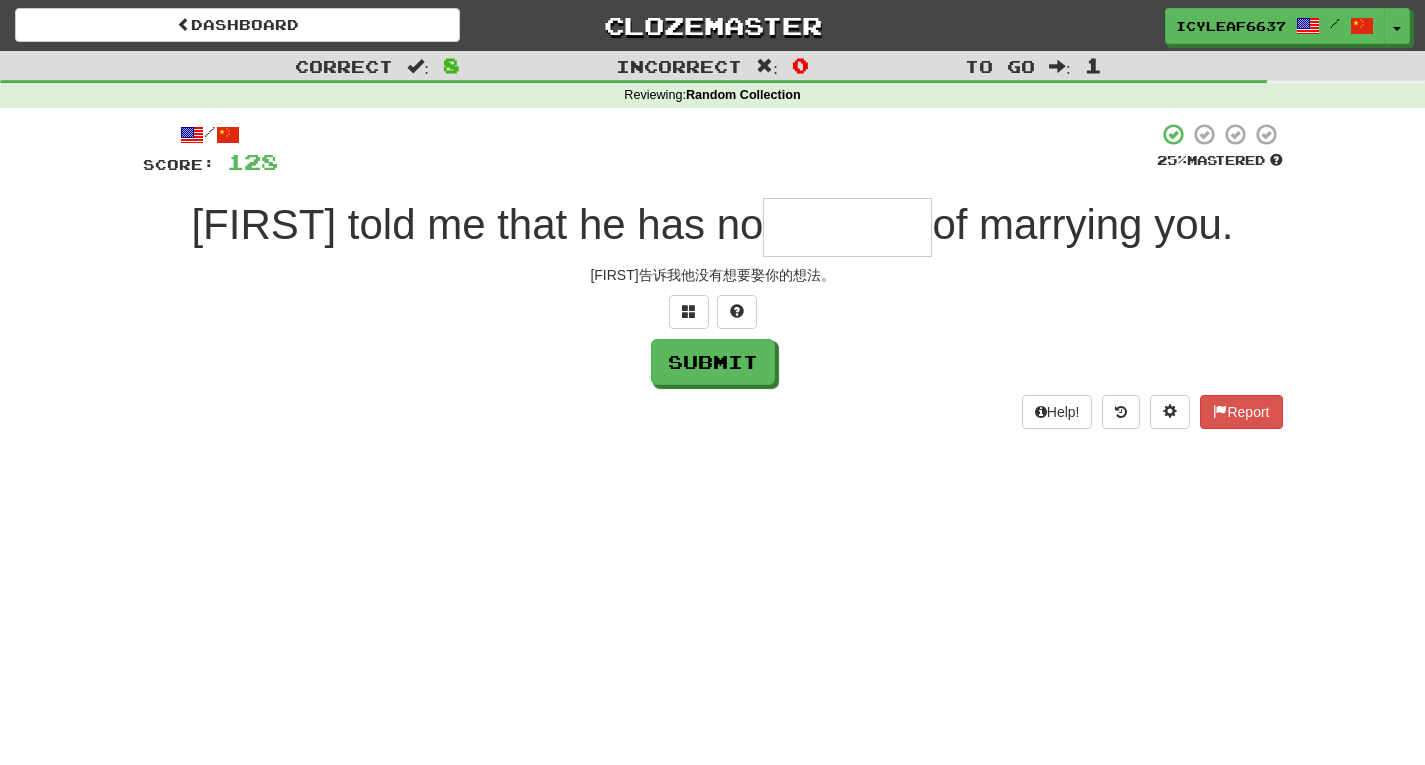 type on "*" 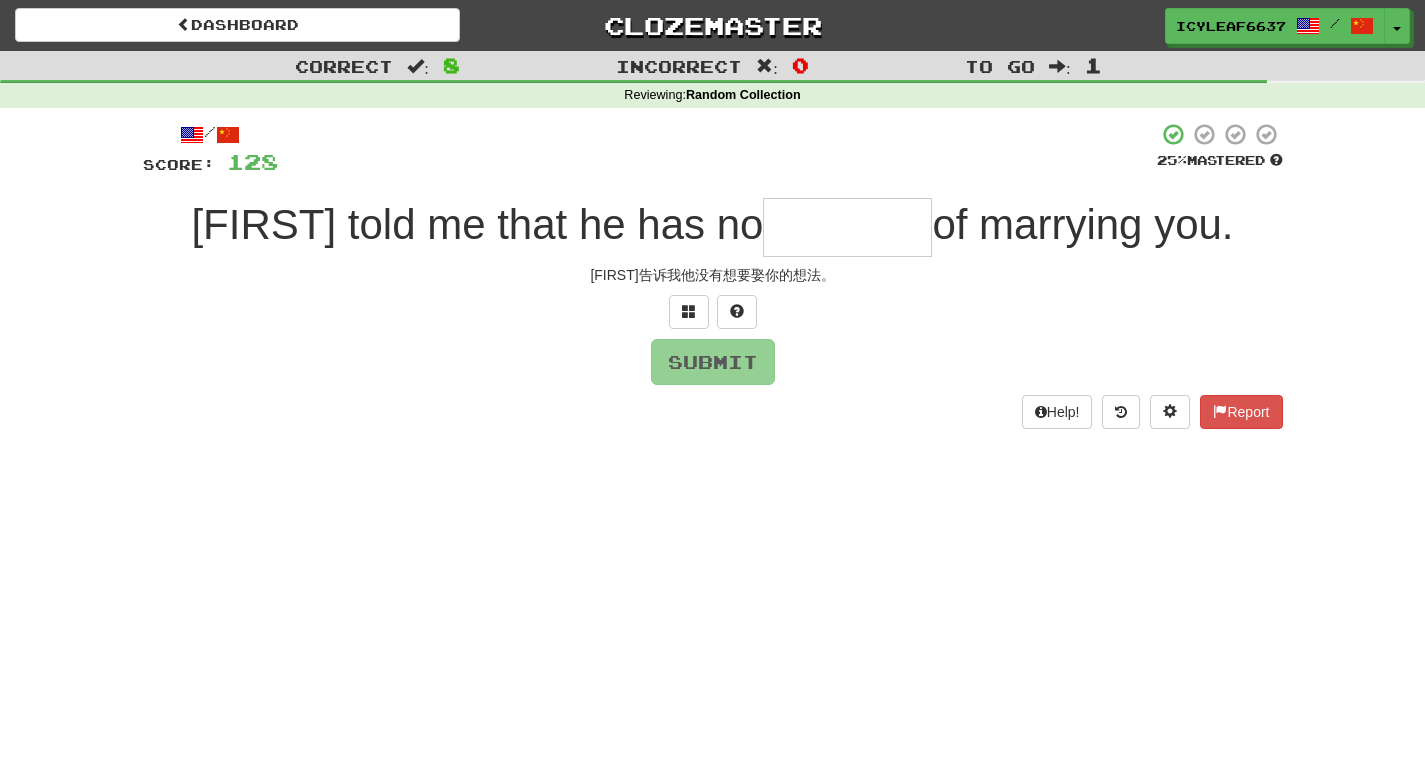 type on "*" 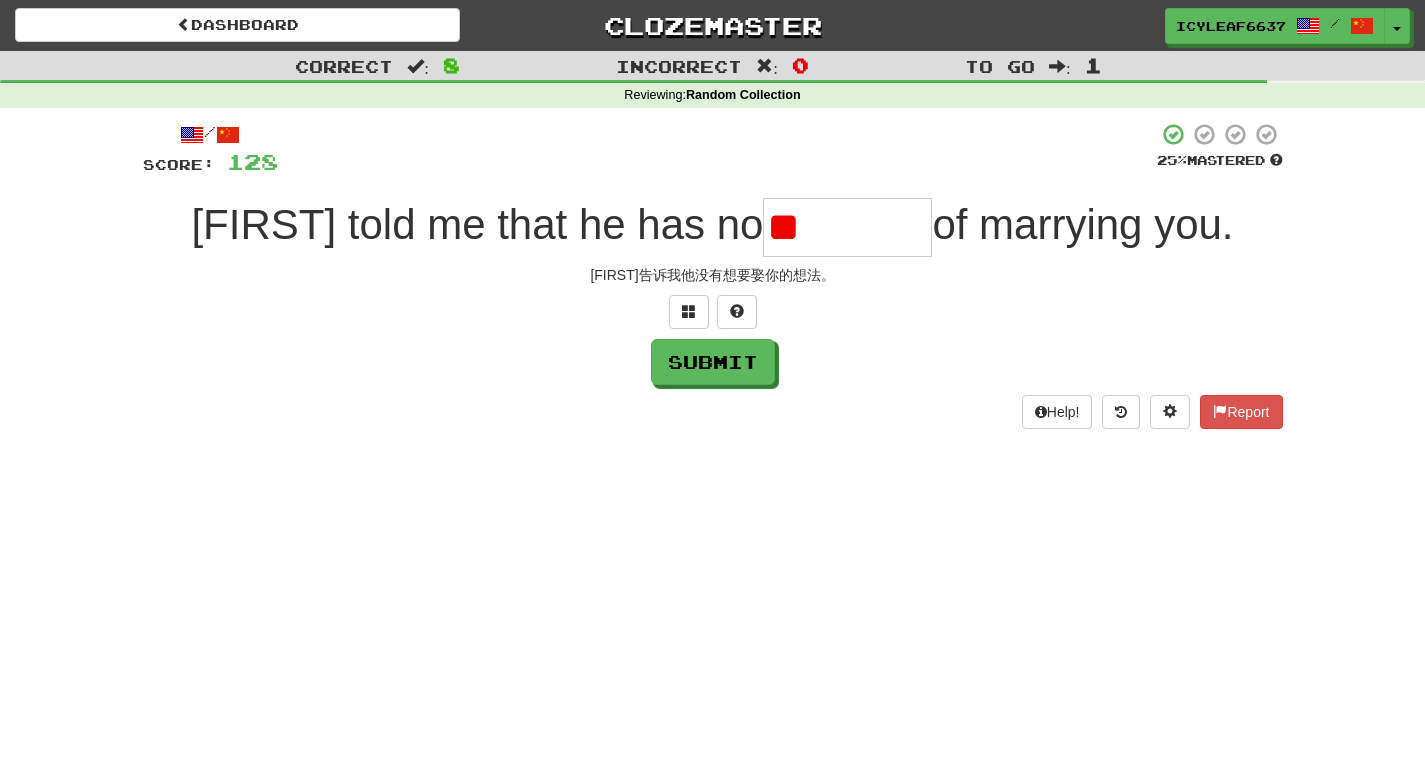 type on "*" 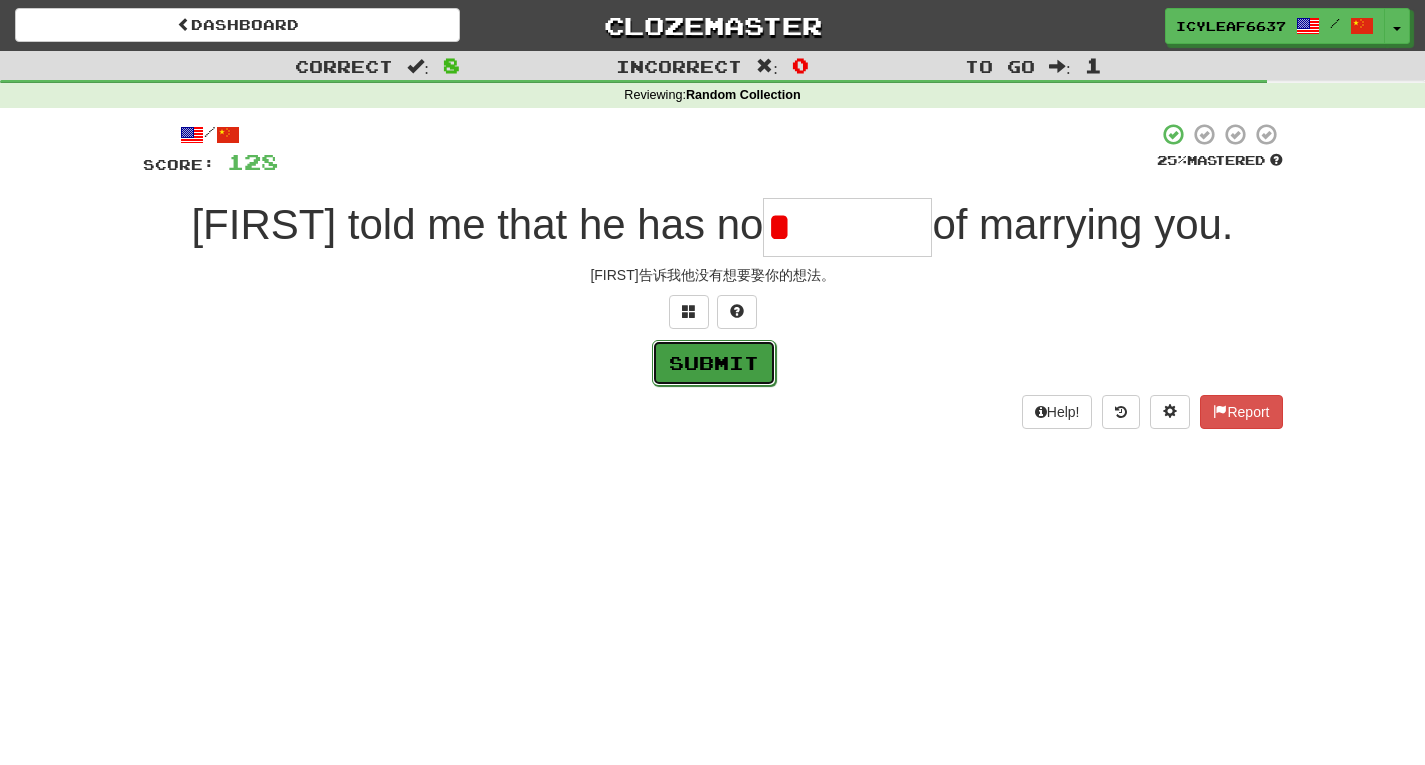 click on "Submit" at bounding box center [714, 363] 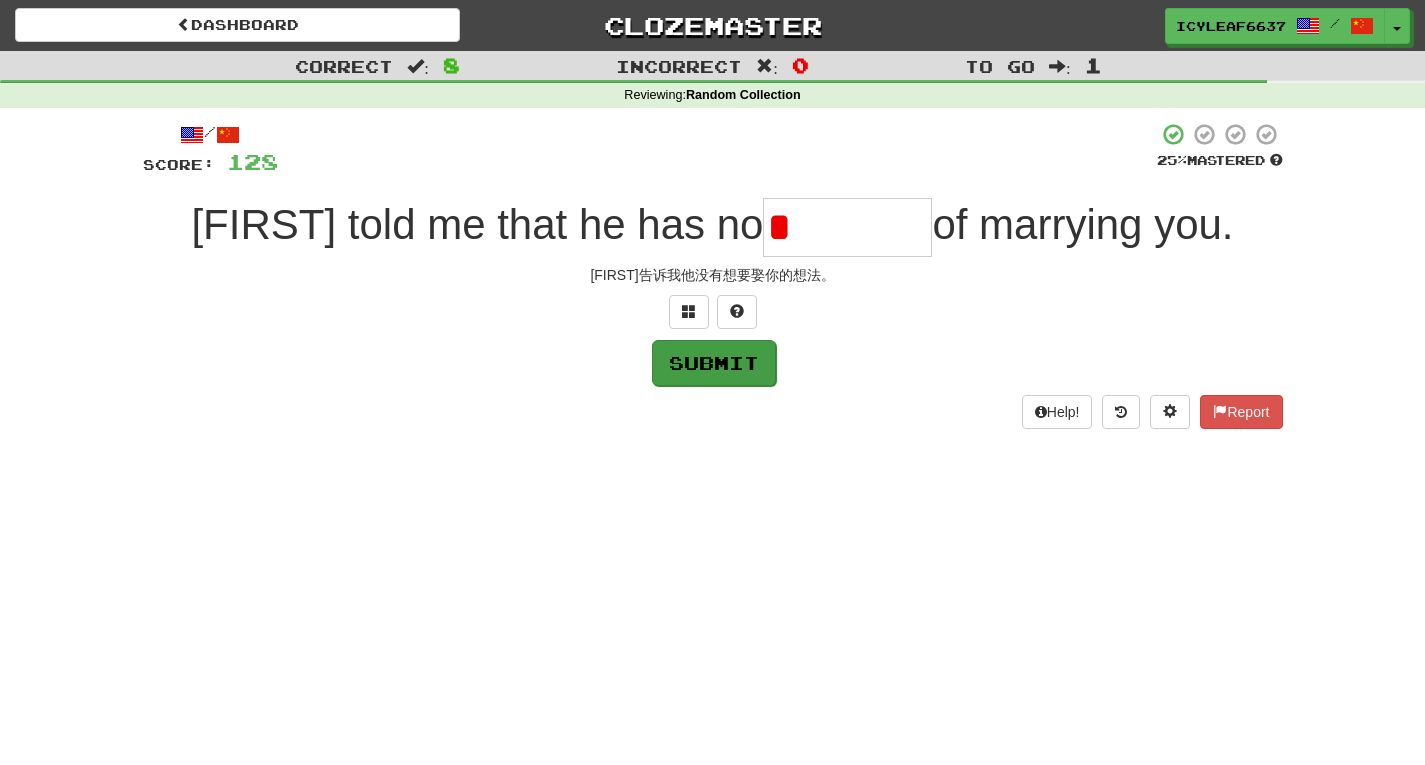 type on "*********" 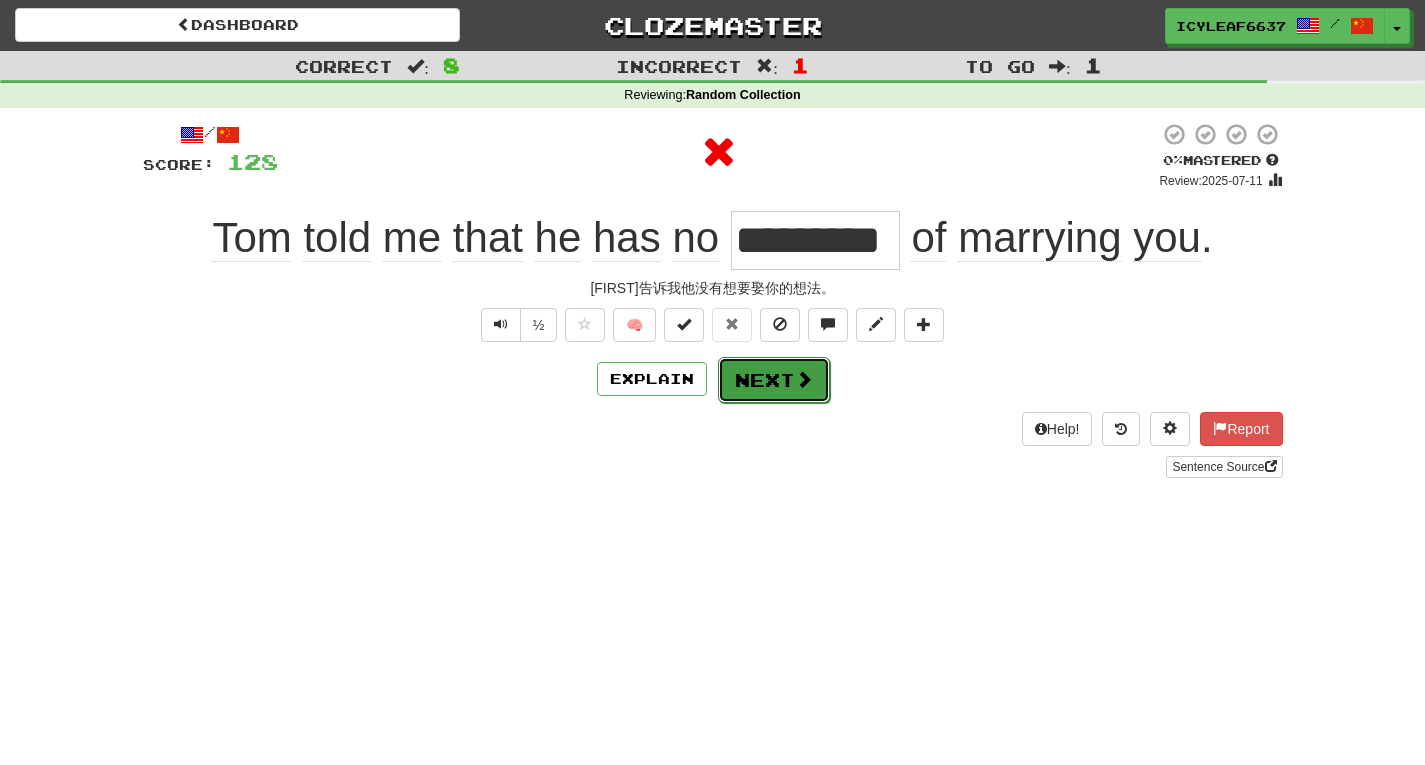 click at bounding box center [804, 379] 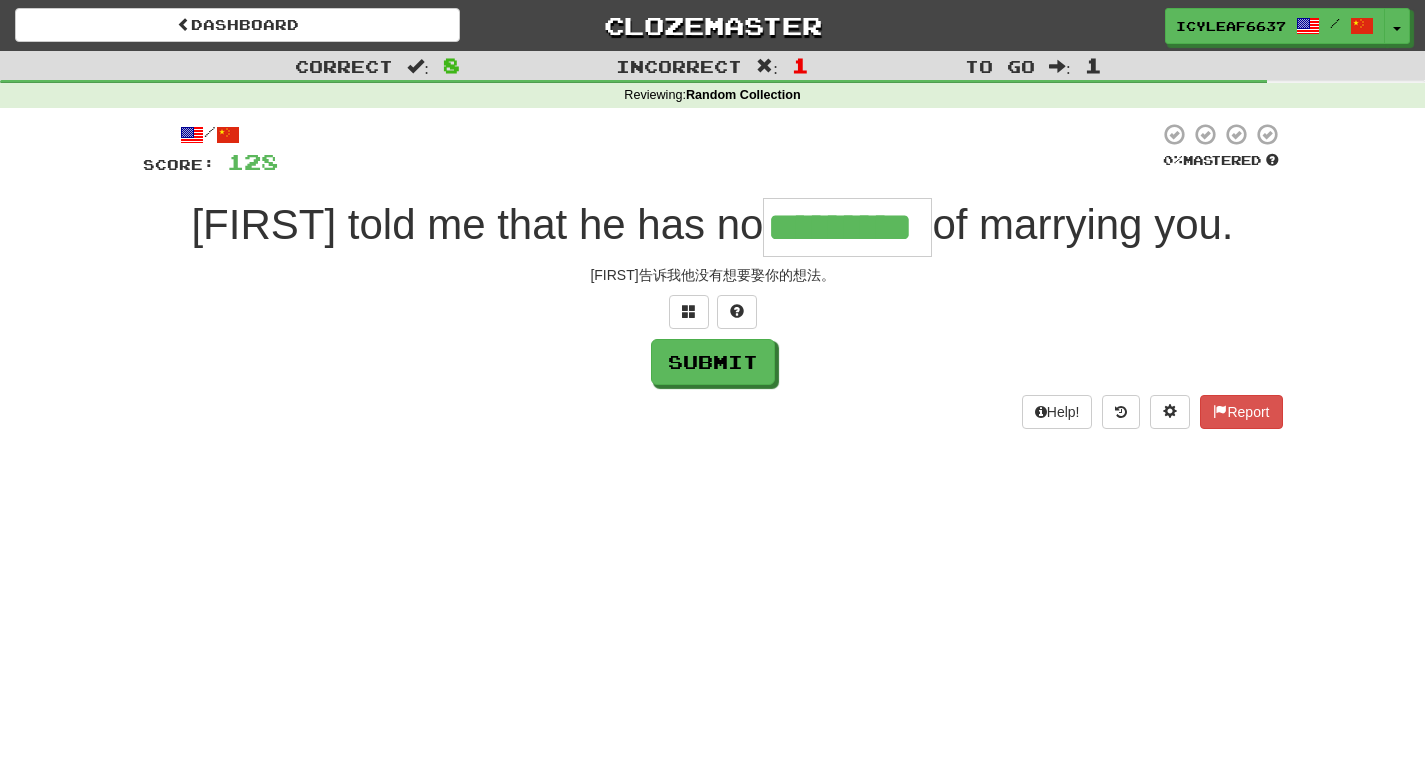 type on "*********" 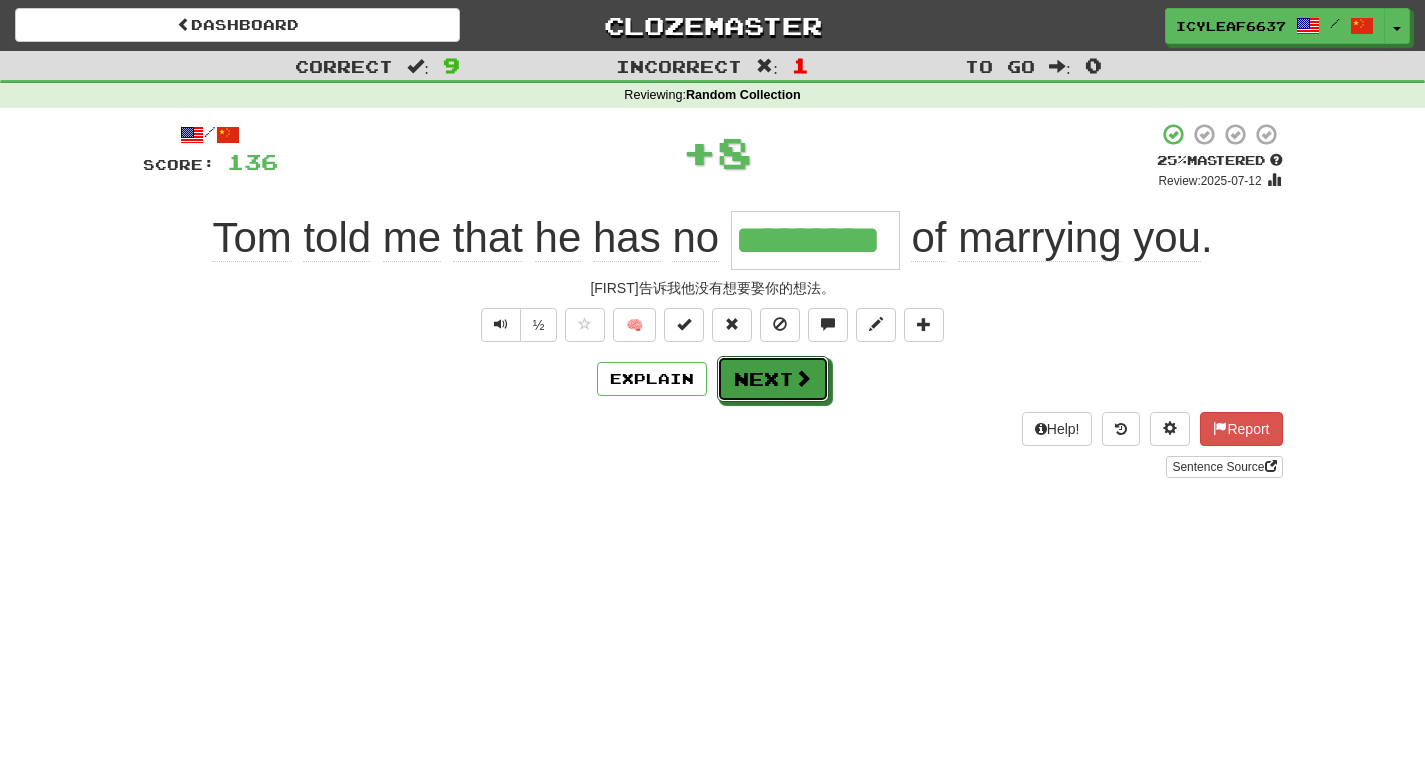 click at bounding box center [803, 378] 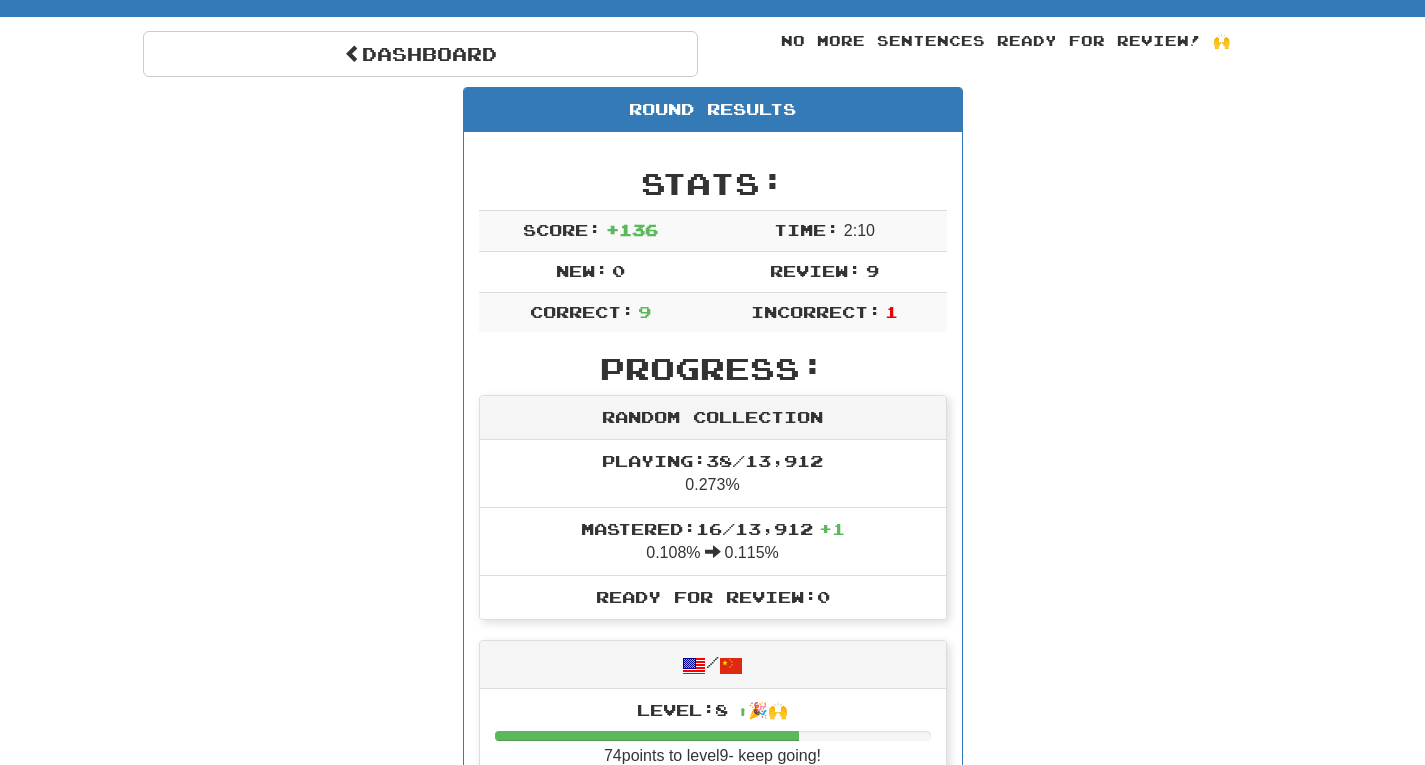 scroll, scrollTop: 0, scrollLeft: 0, axis: both 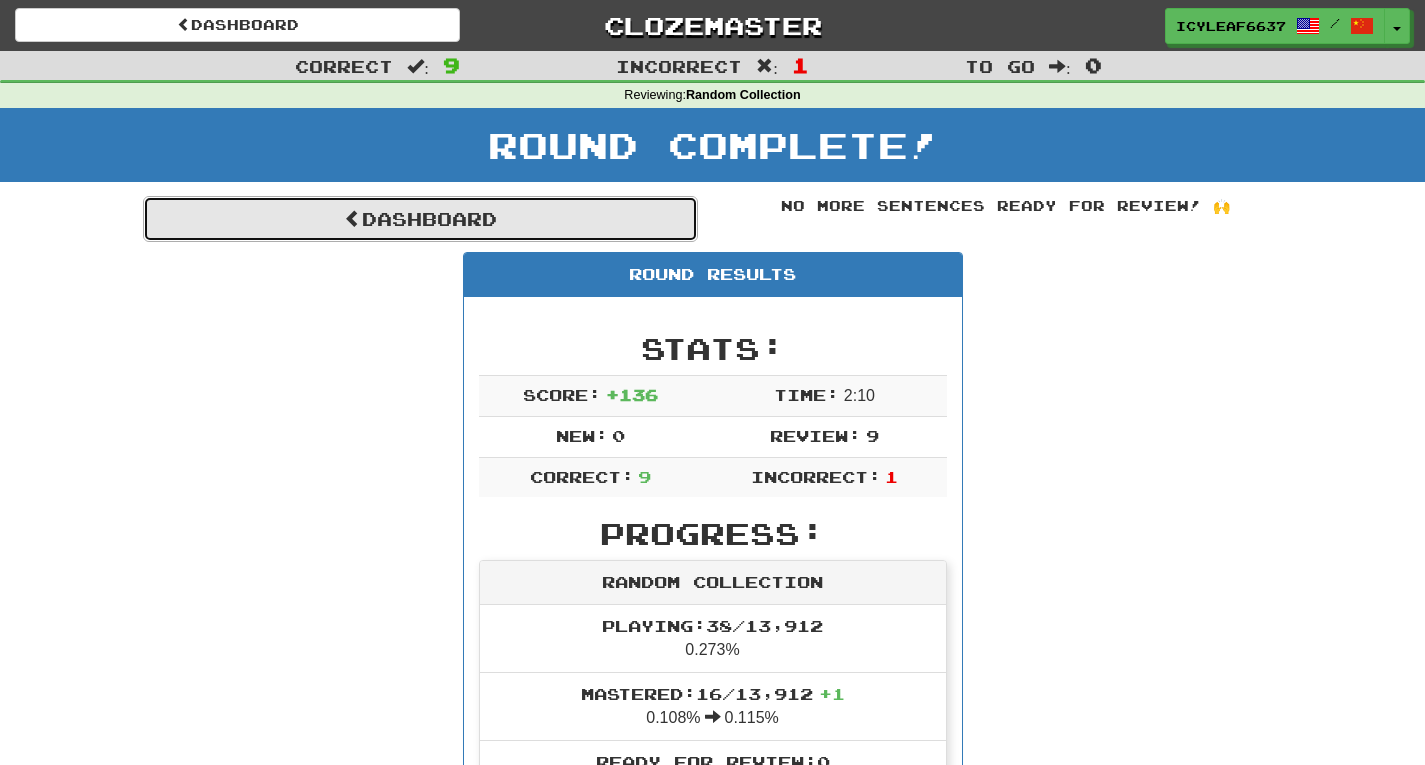 click on "Dashboard" at bounding box center [420, 219] 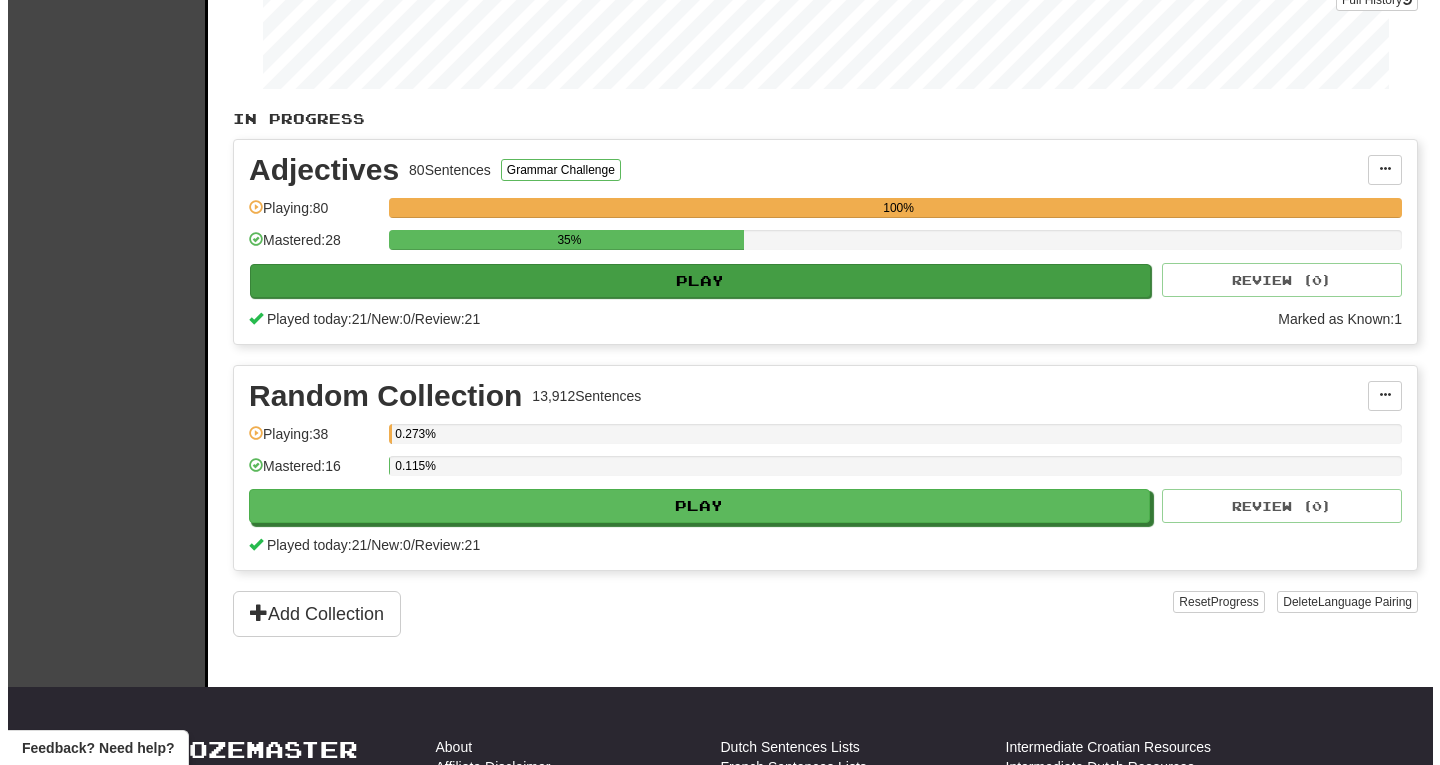 scroll, scrollTop: 323, scrollLeft: 0, axis: vertical 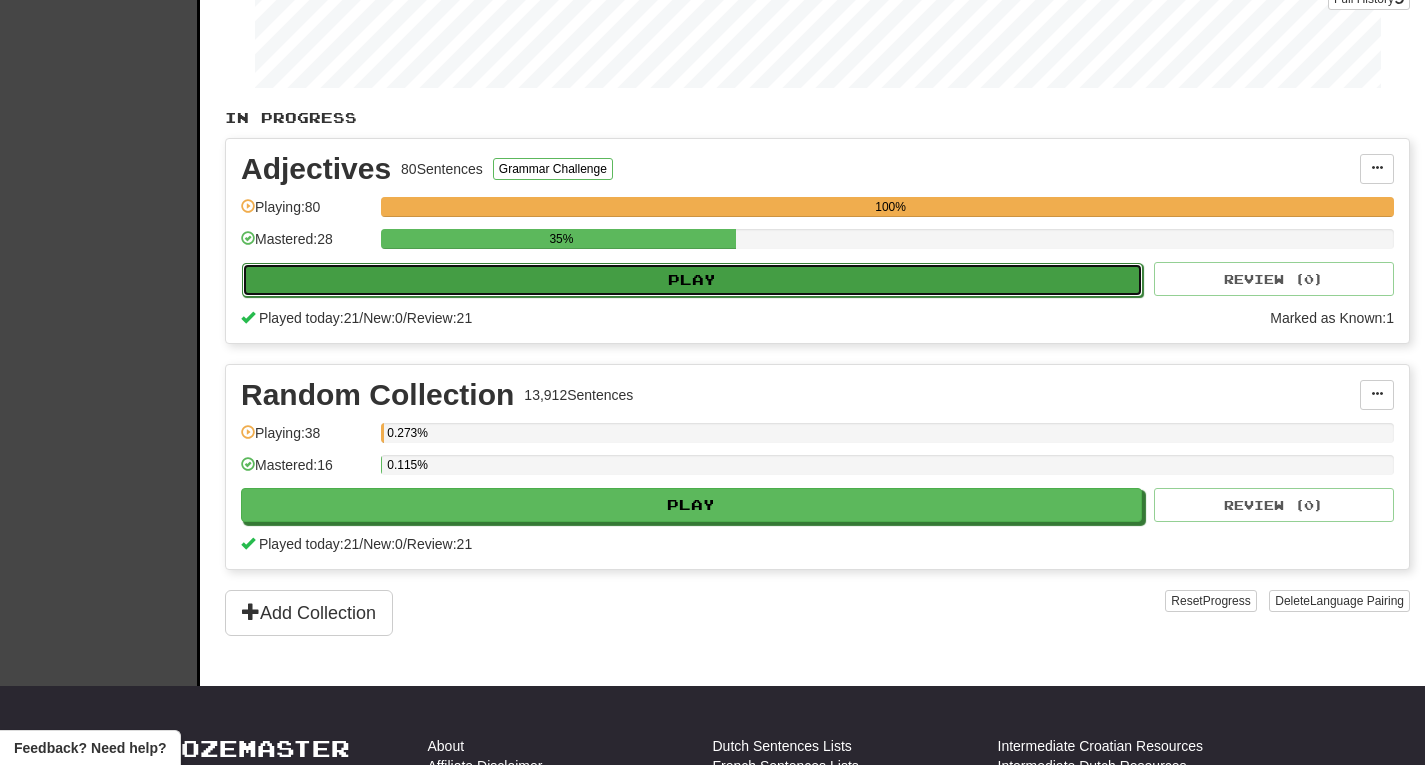 click on "Play" at bounding box center (692, 280) 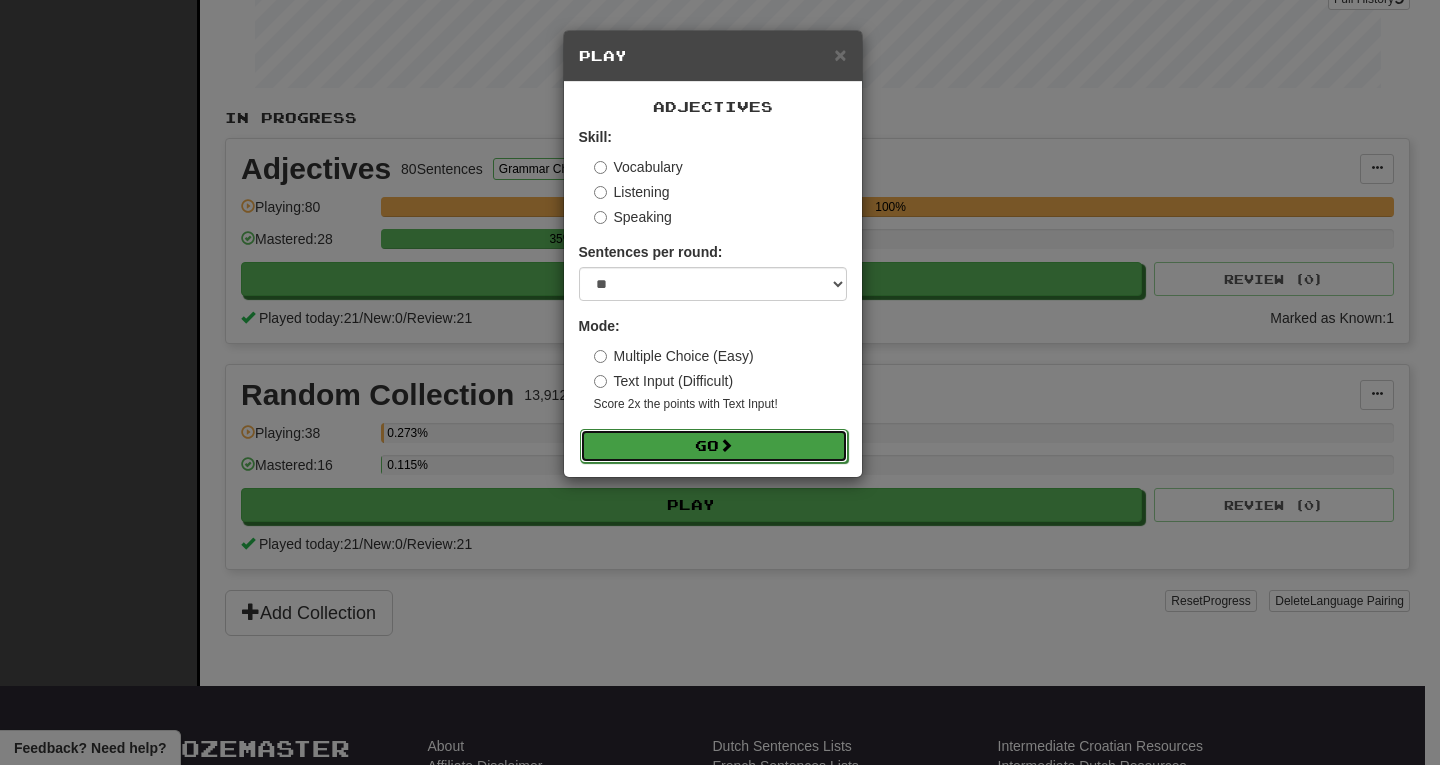 click on "Go" at bounding box center (714, 446) 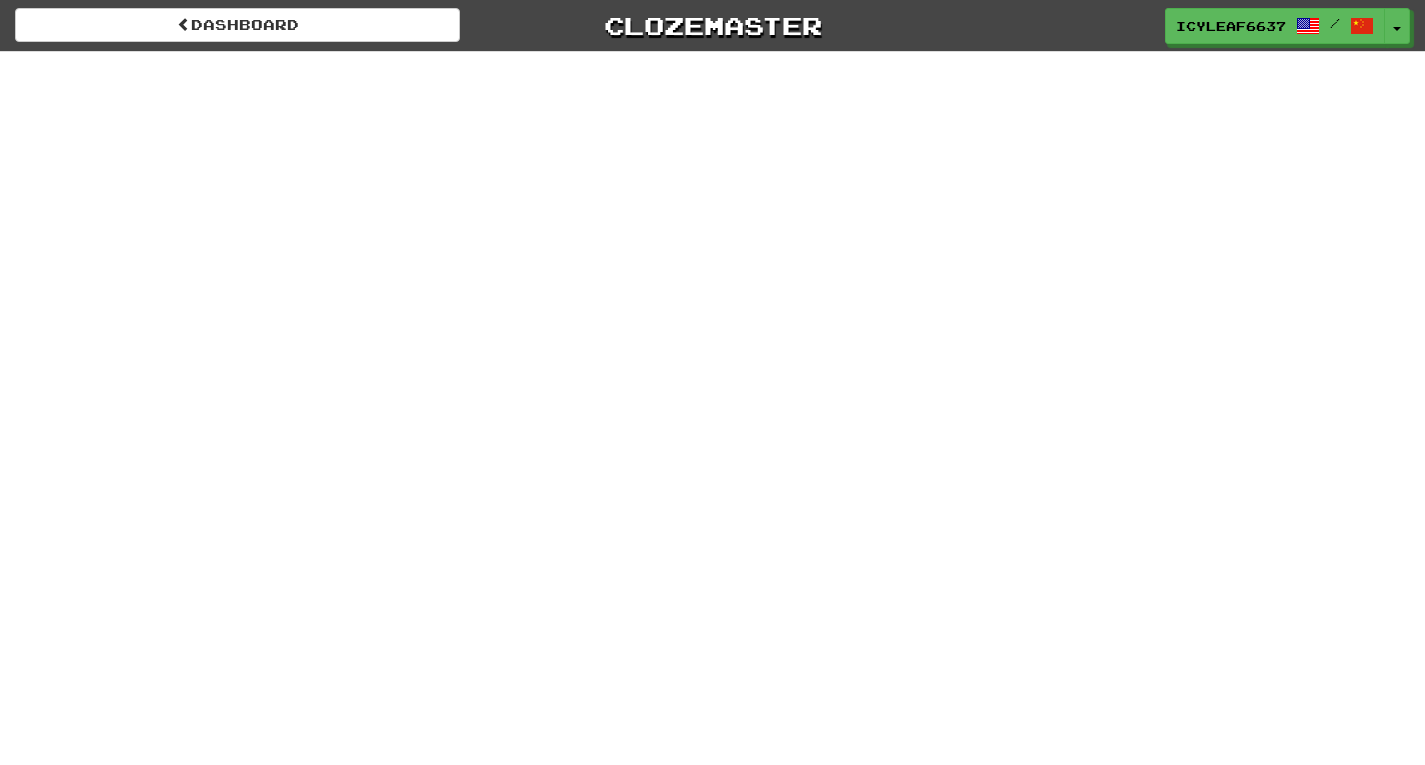 scroll, scrollTop: 0, scrollLeft: 0, axis: both 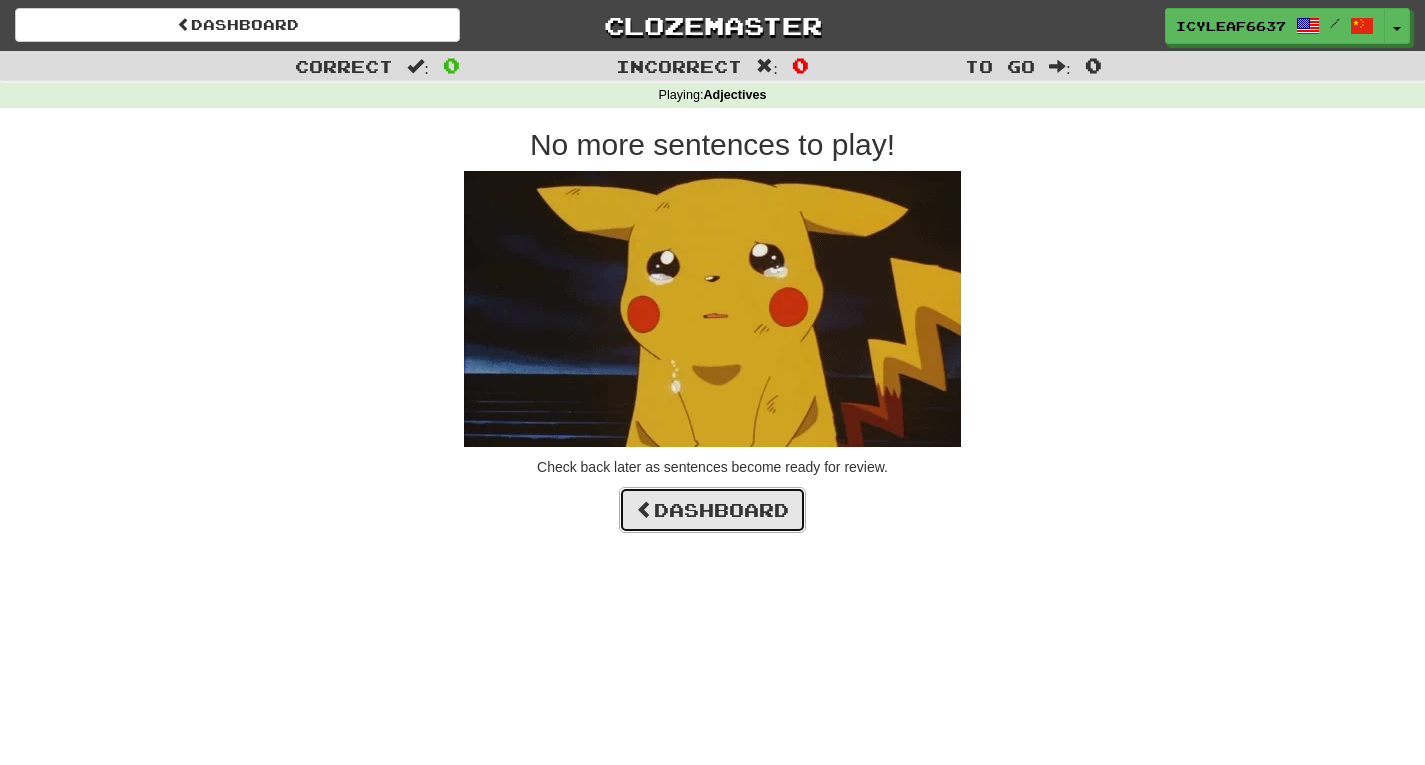 click on "Dashboard" at bounding box center [712, 510] 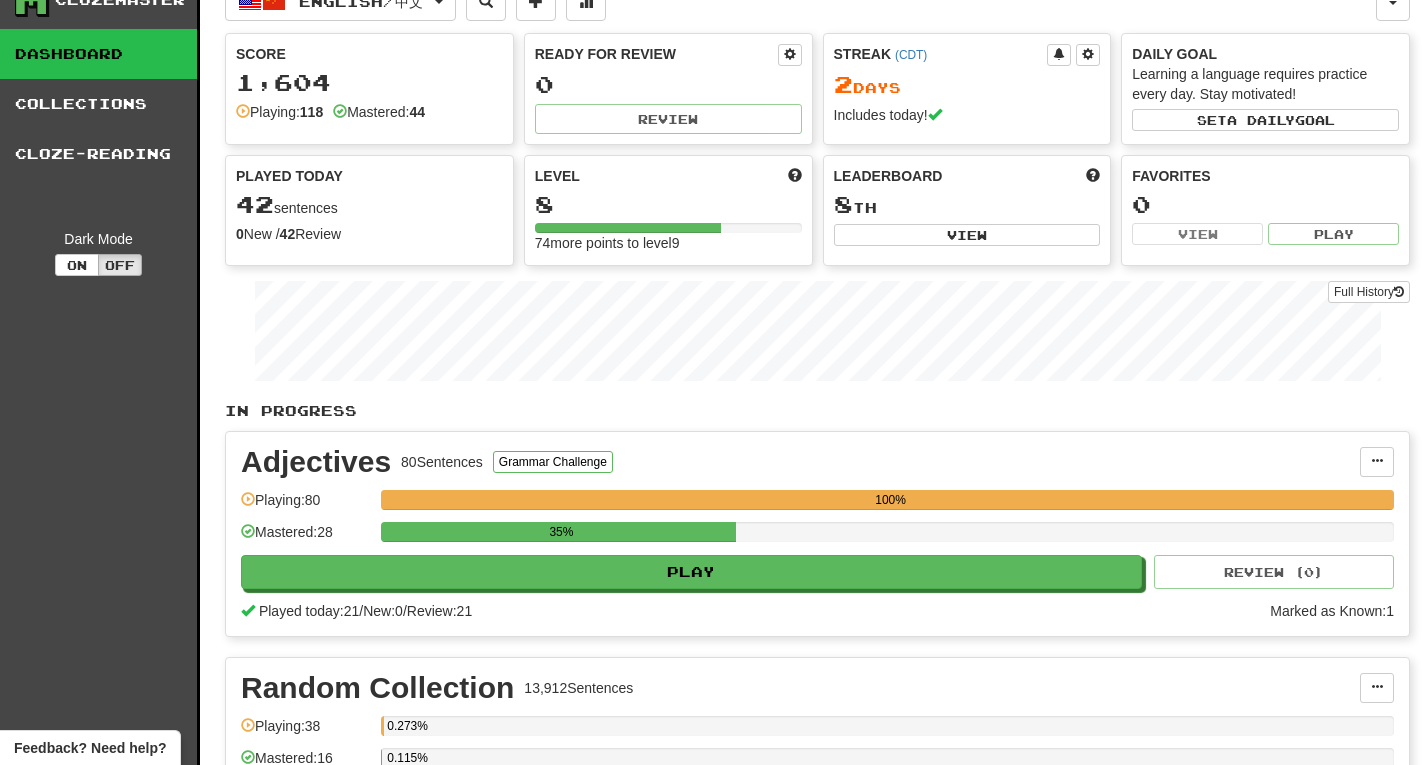 scroll, scrollTop: 0, scrollLeft: 0, axis: both 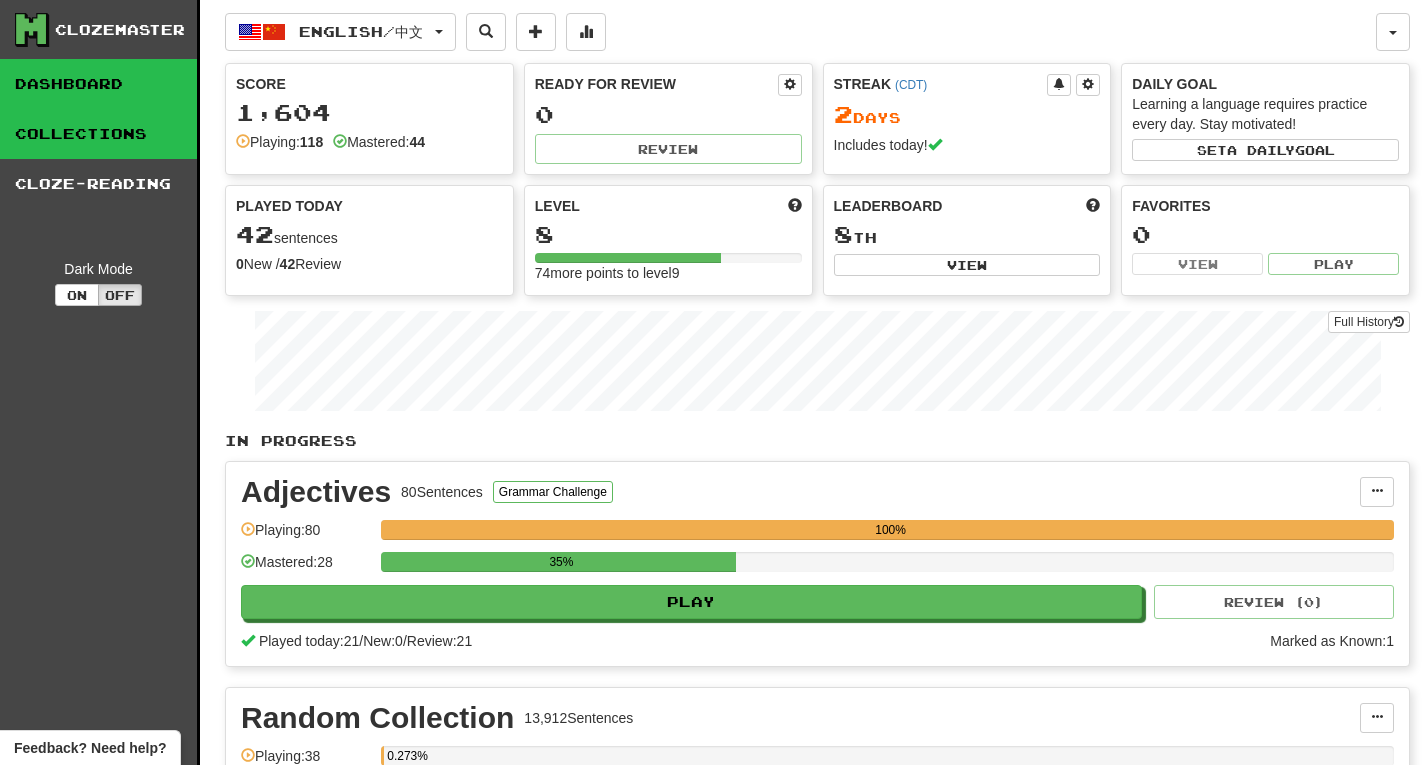 click on "Collections" at bounding box center [98, 134] 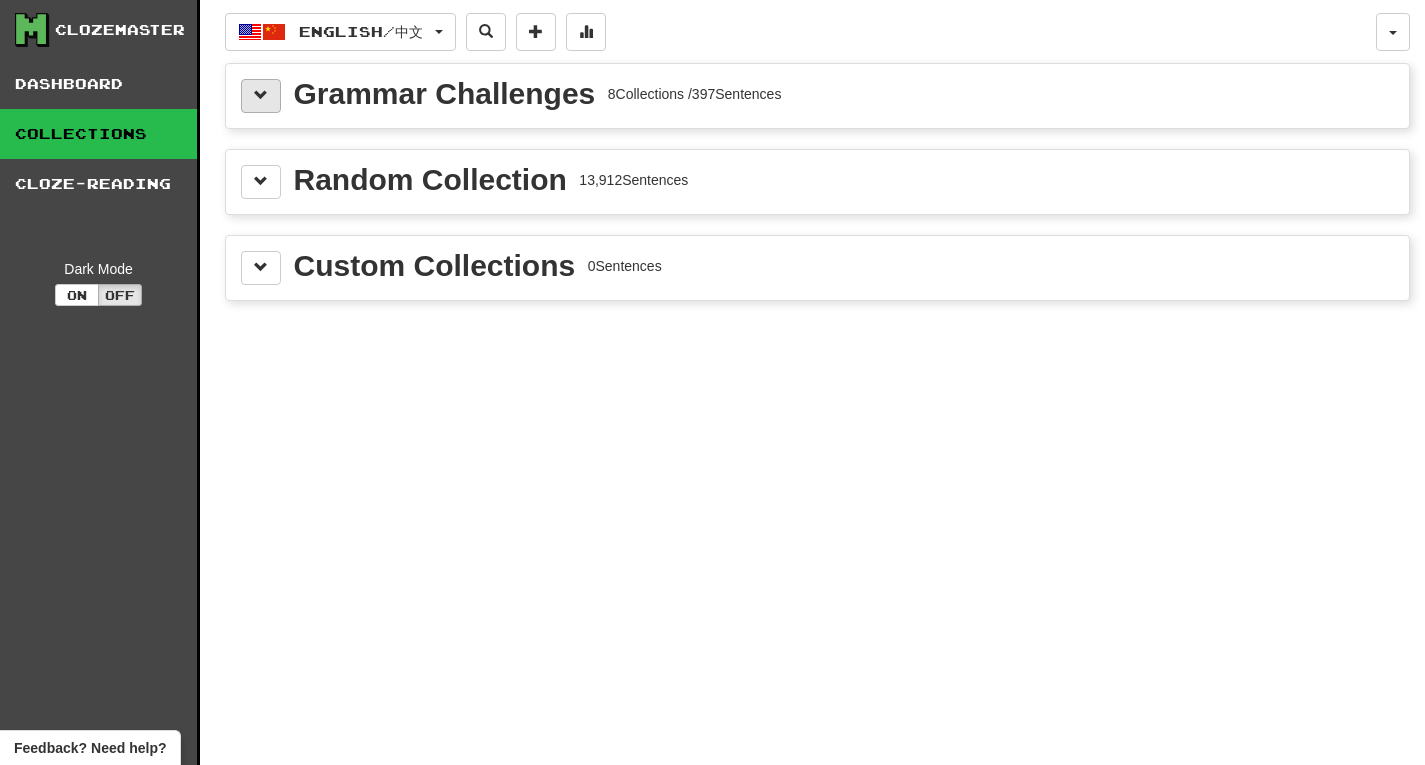drag, startPoint x: 279, startPoint y: 73, endPoint x: 265, endPoint y: 96, distance: 26.925823 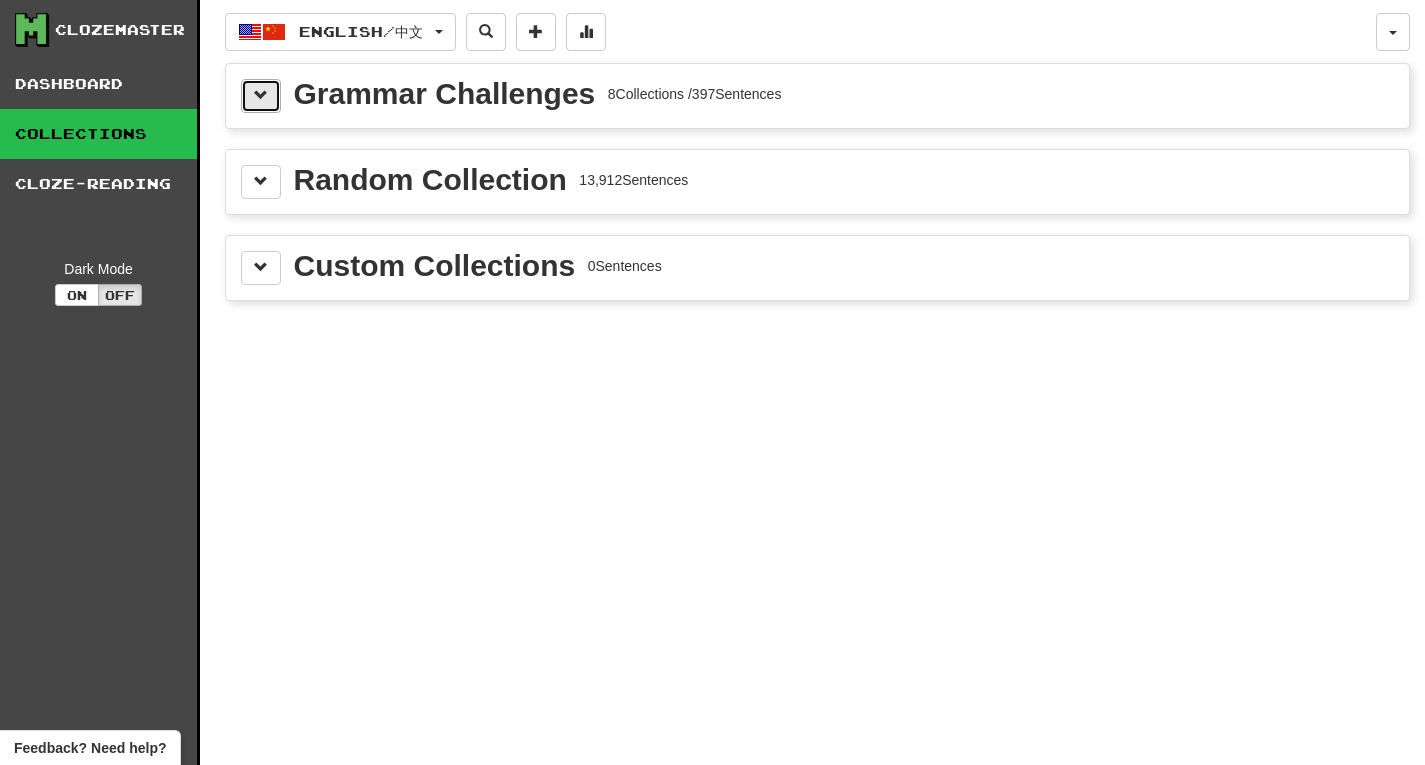 click at bounding box center [261, 95] 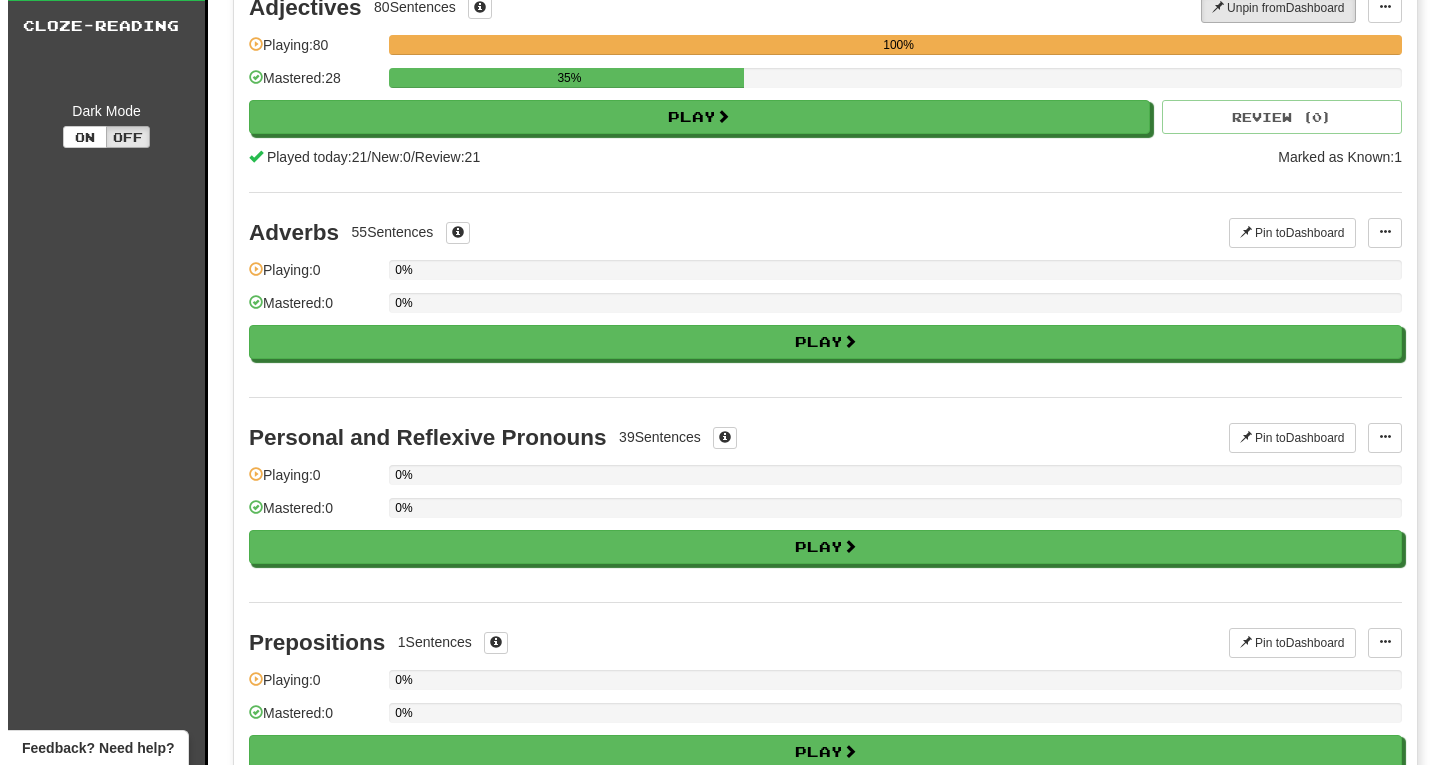 scroll, scrollTop: 235, scrollLeft: 0, axis: vertical 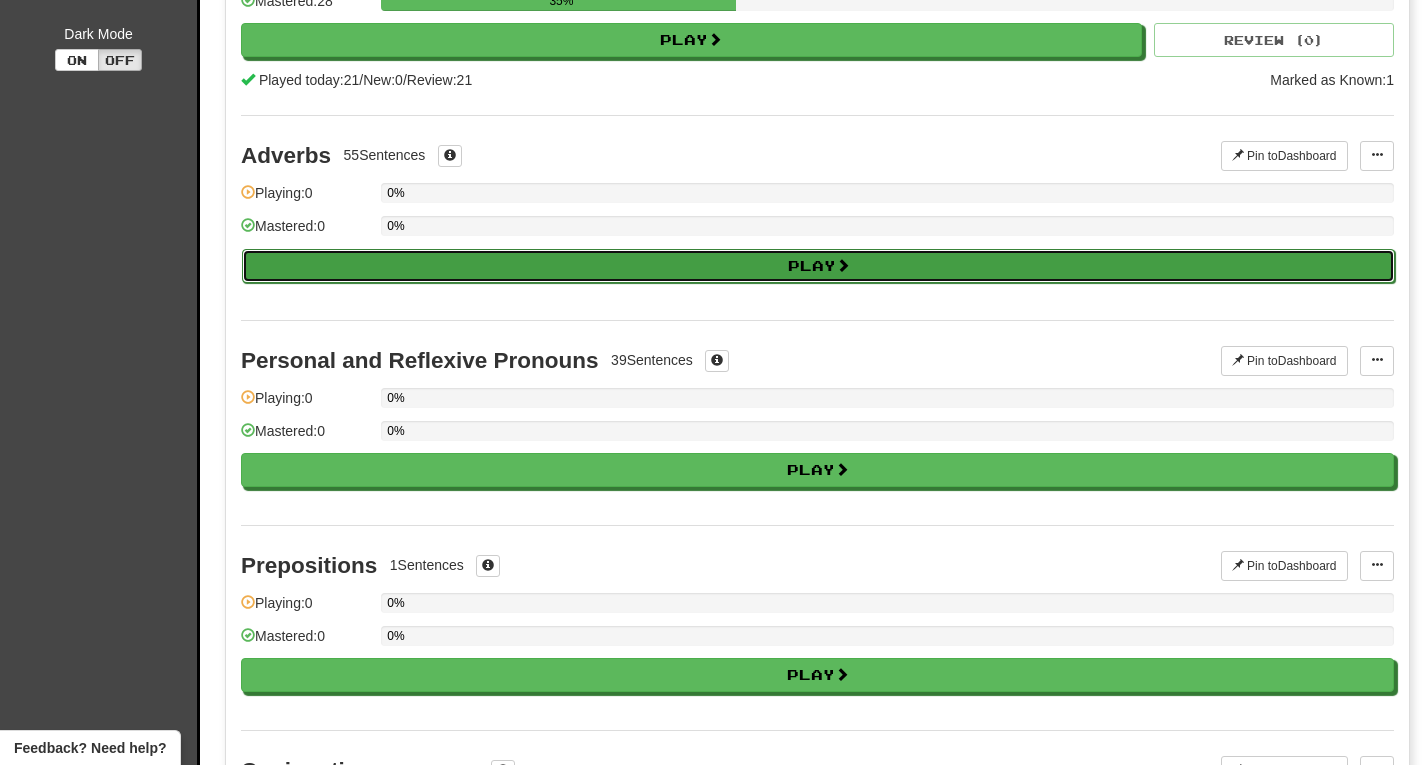 click on "Play" at bounding box center [818, 266] 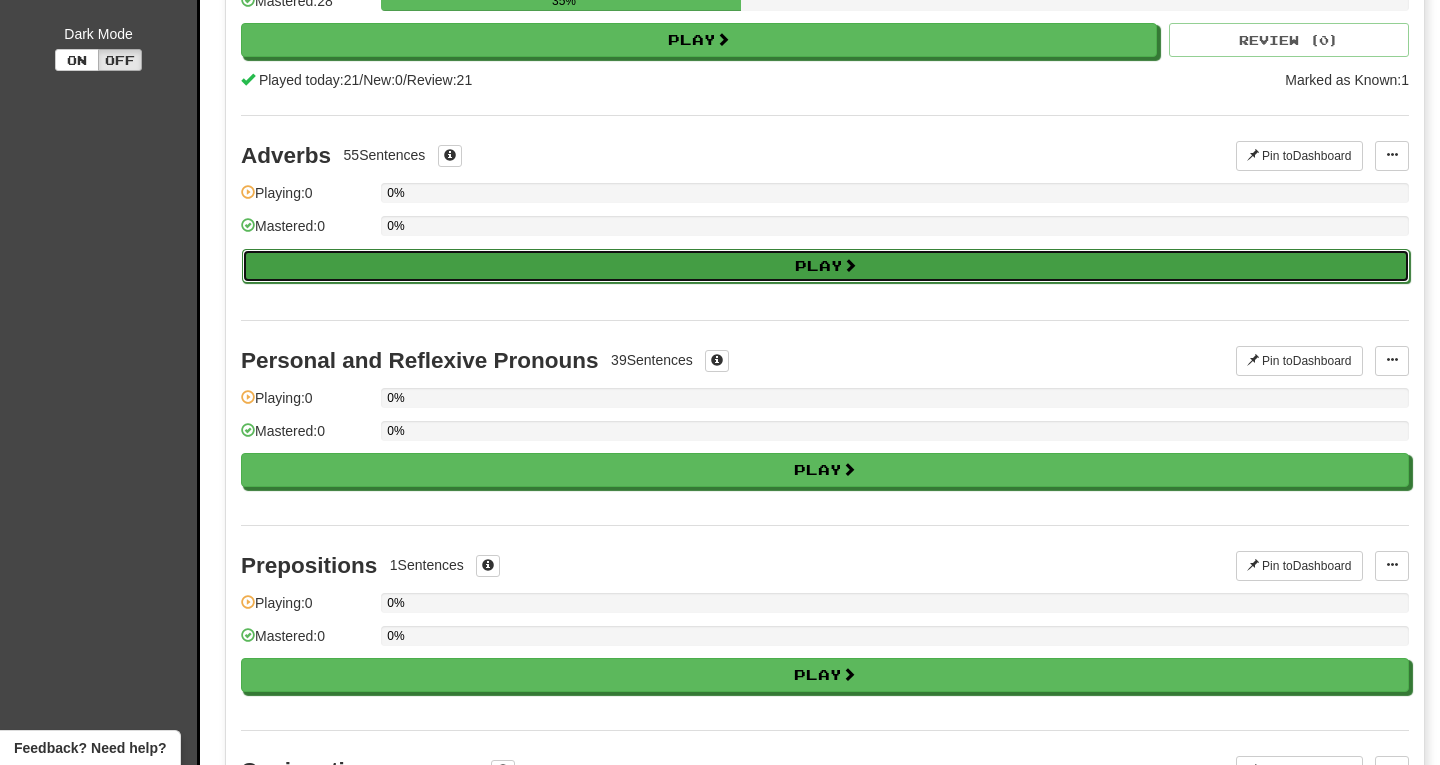 select on "**" 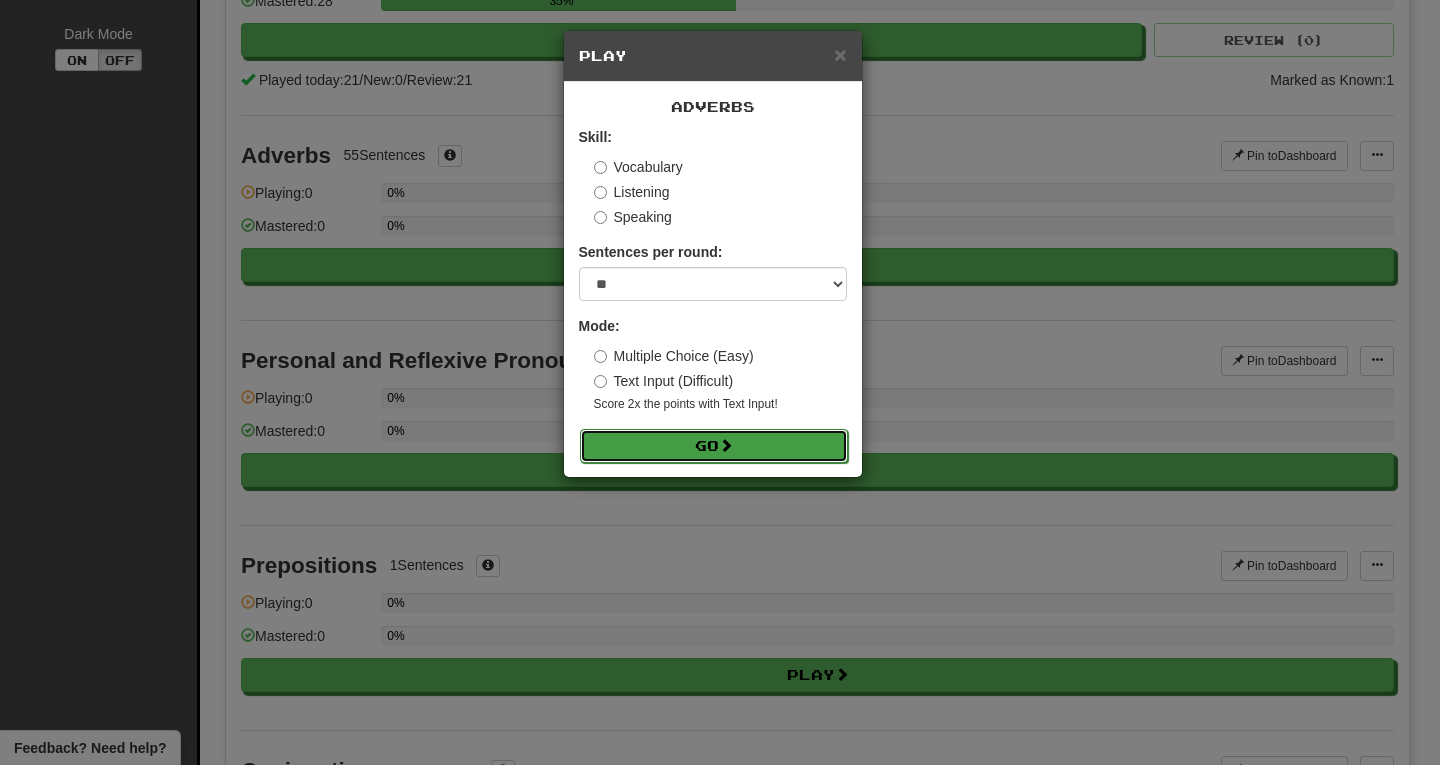 click on "Go" at bounding box center [714, 446] 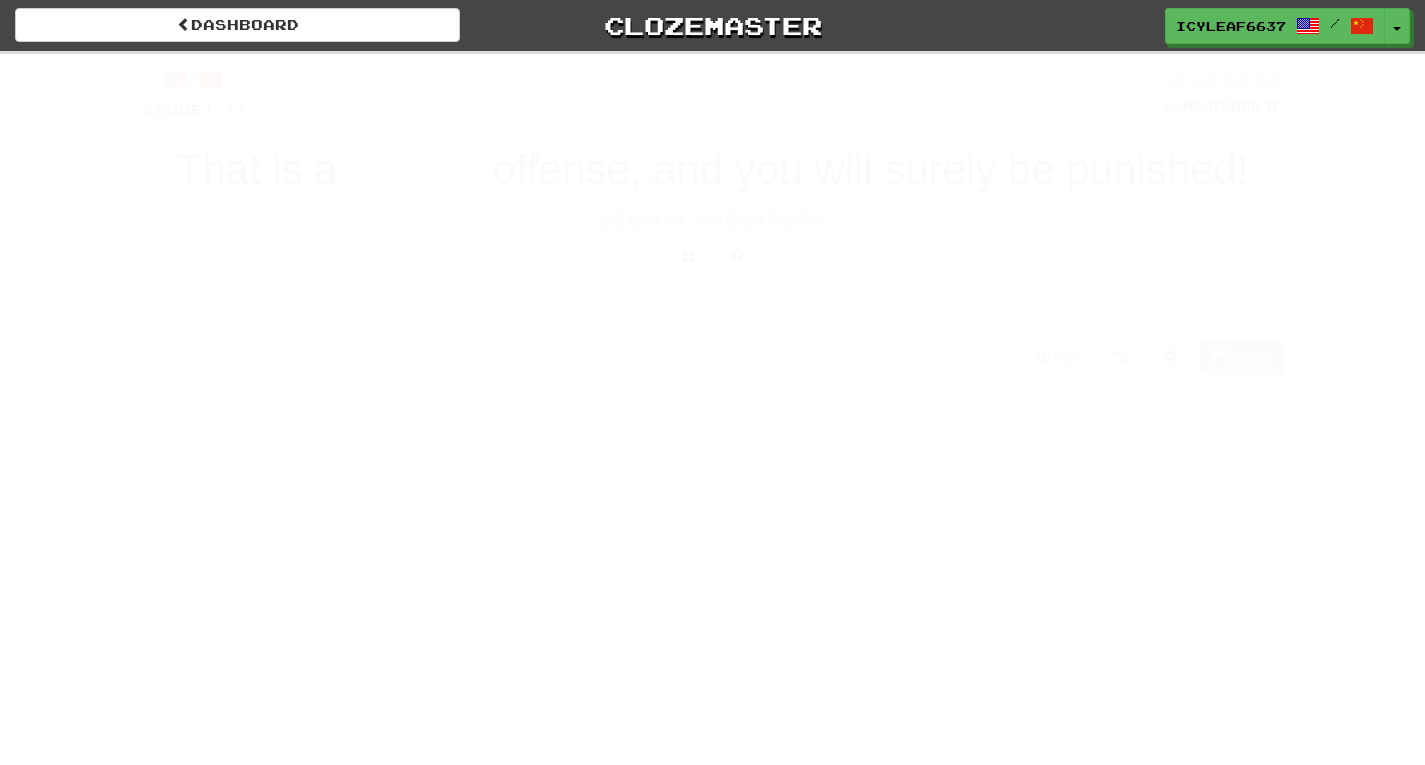 scroll, scrollTop: 0, scrollLeft: 0, axis: both 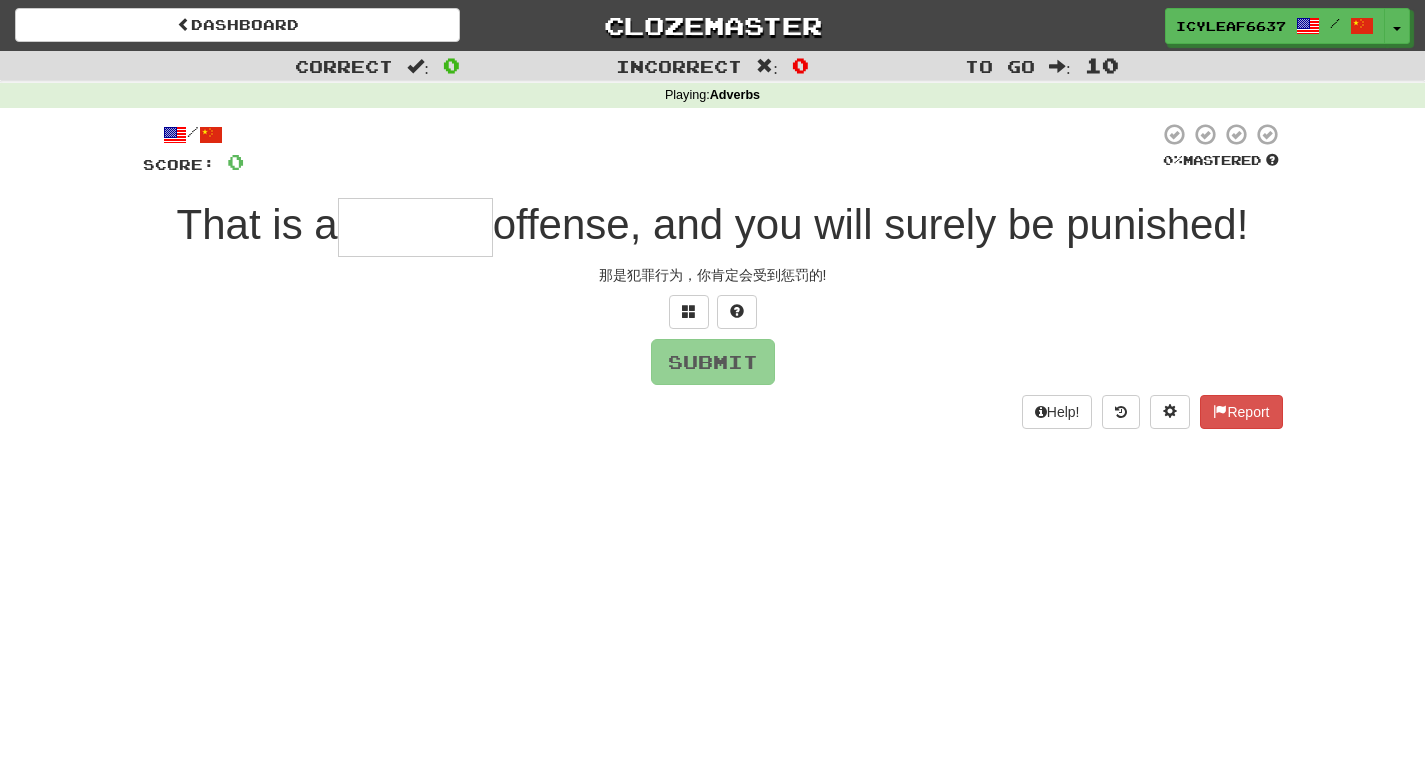 type on "*" 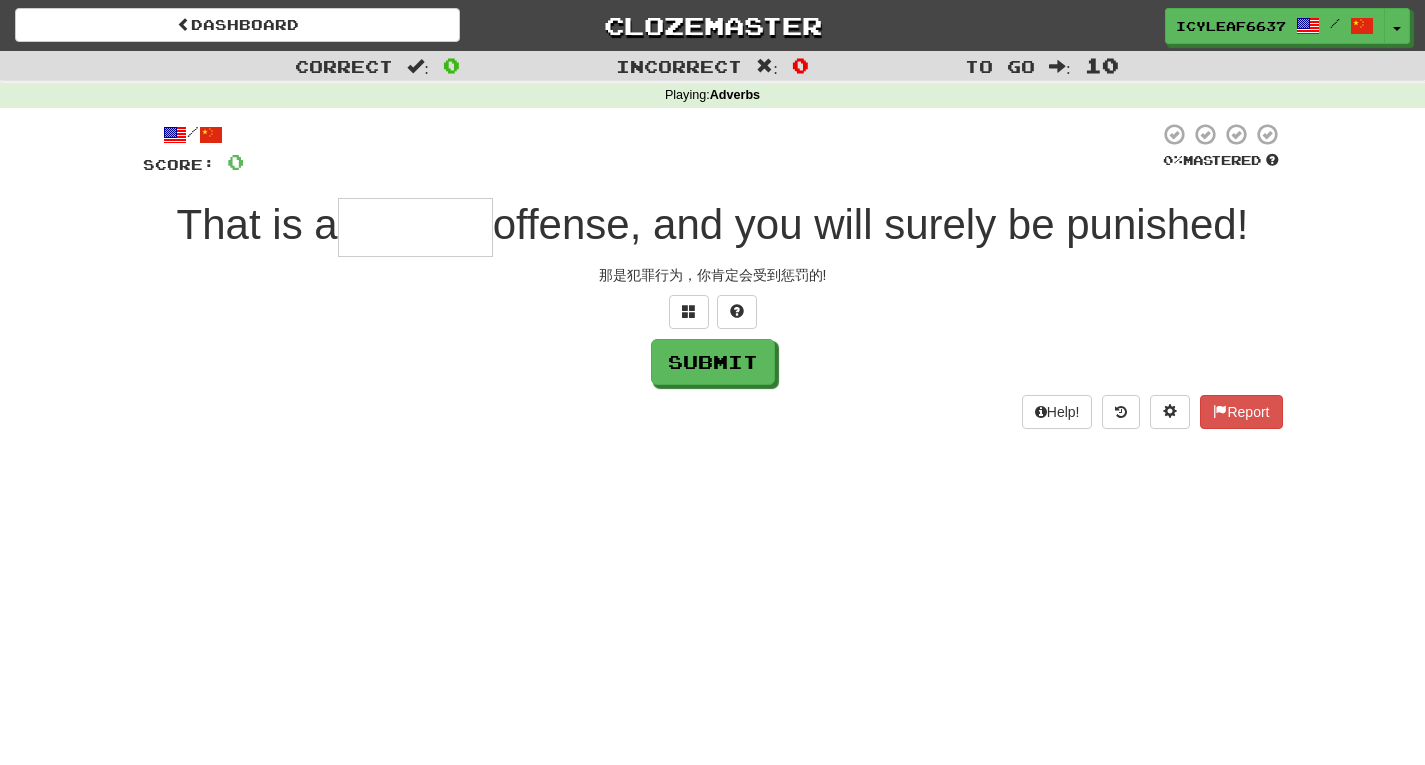 type on "*" 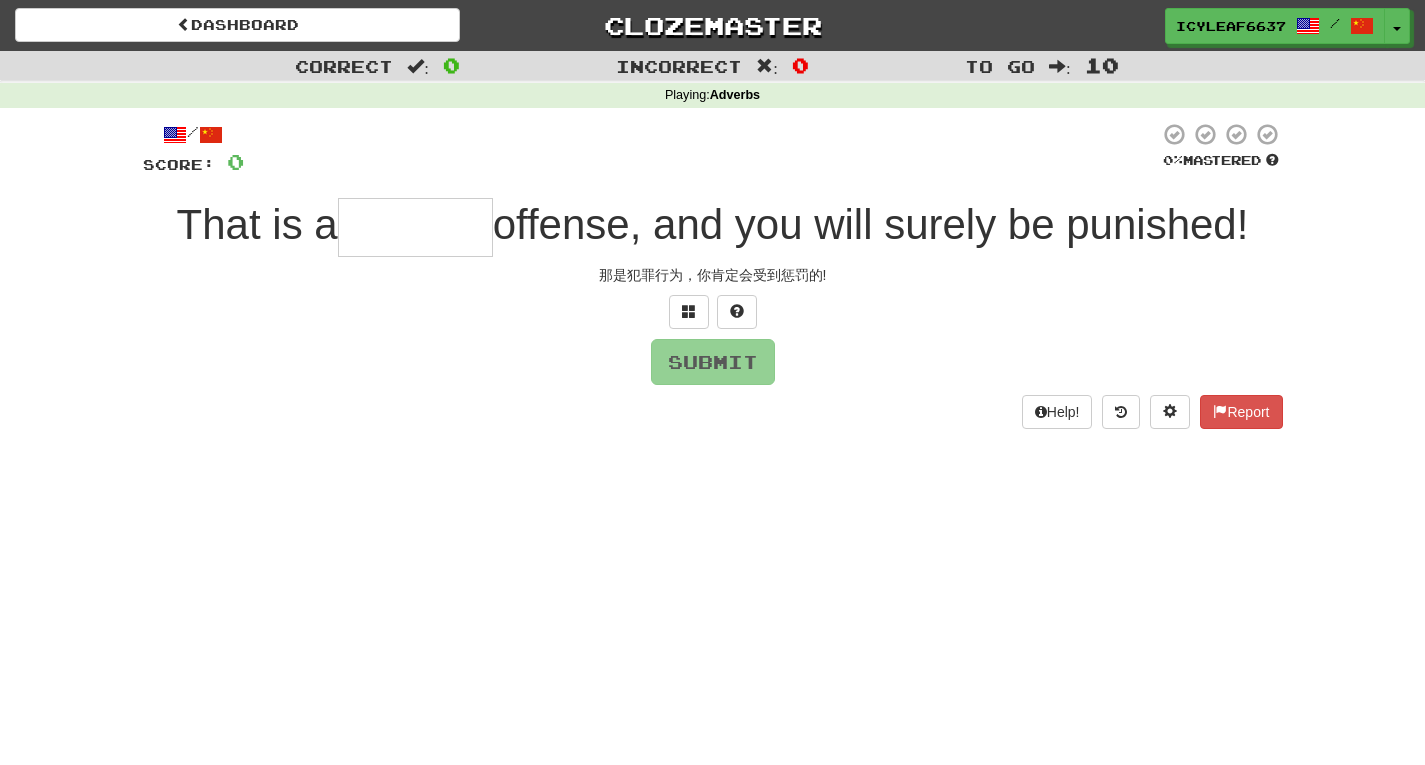 type on "*" 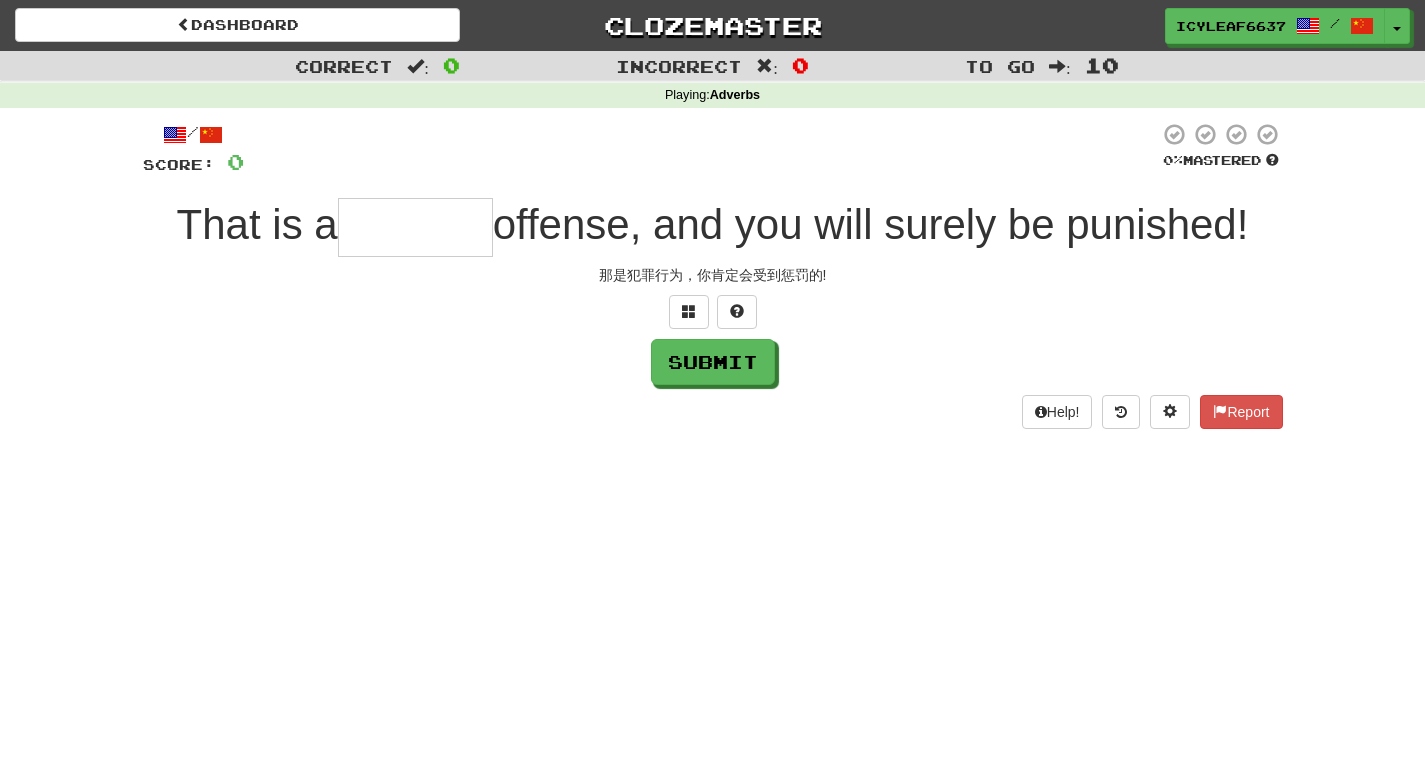 type on "*" 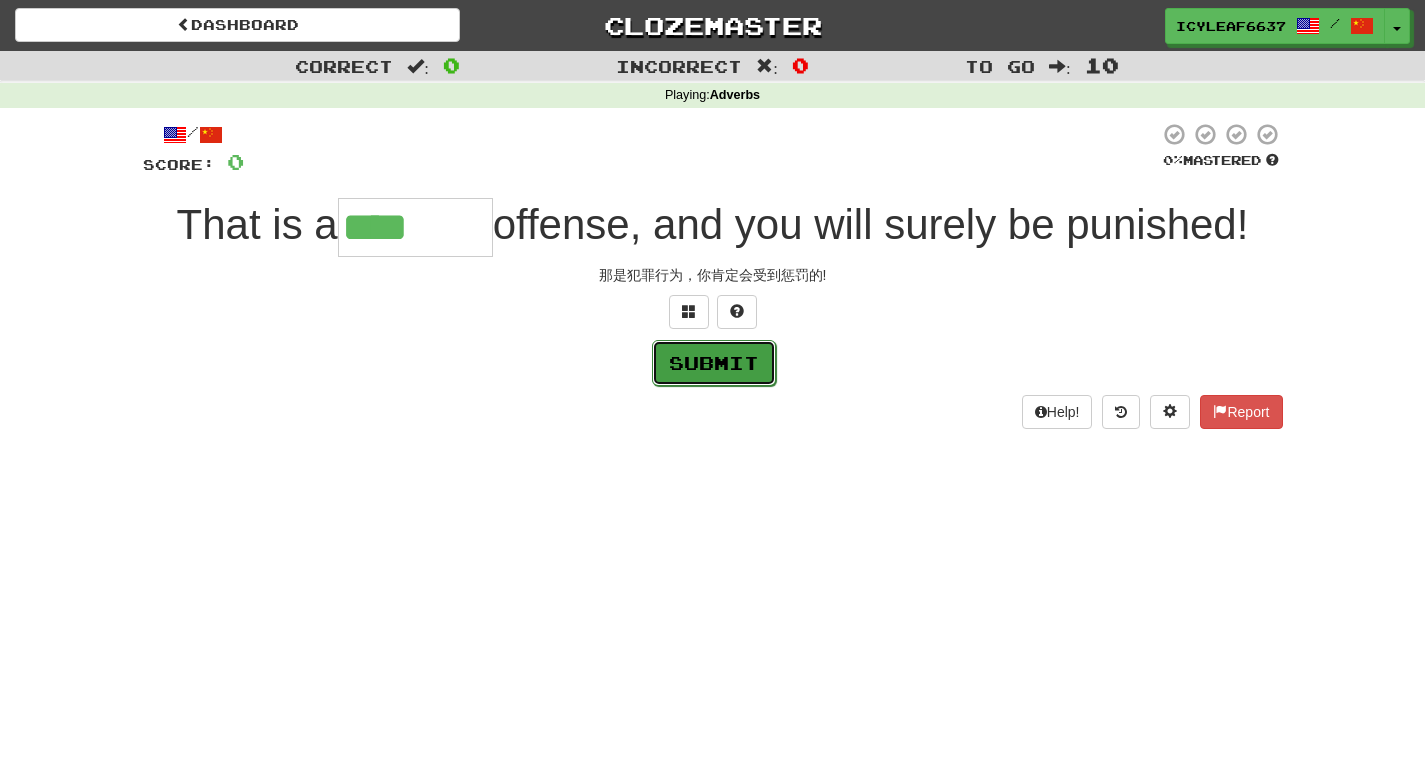 click on "Submit" at bounding box center (714, 363) 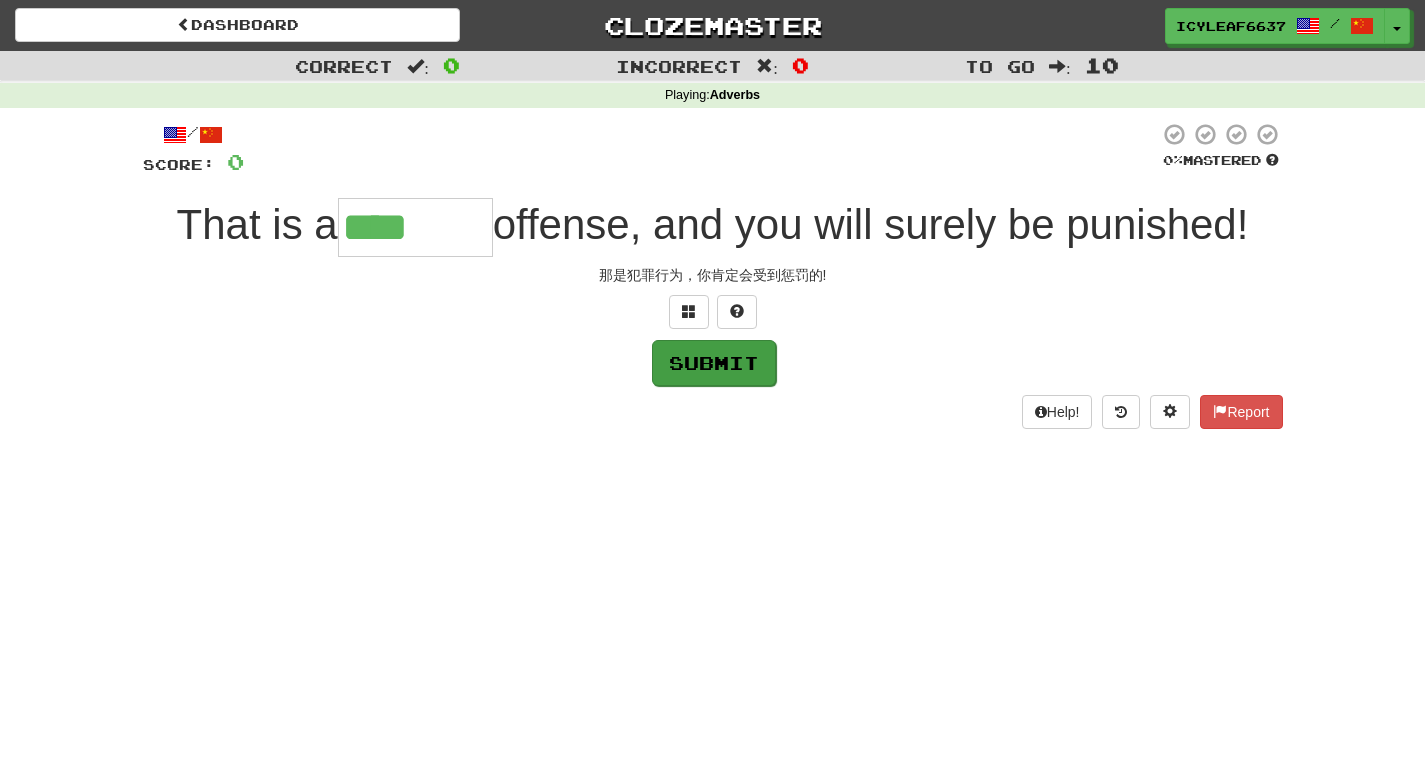 type on "********" 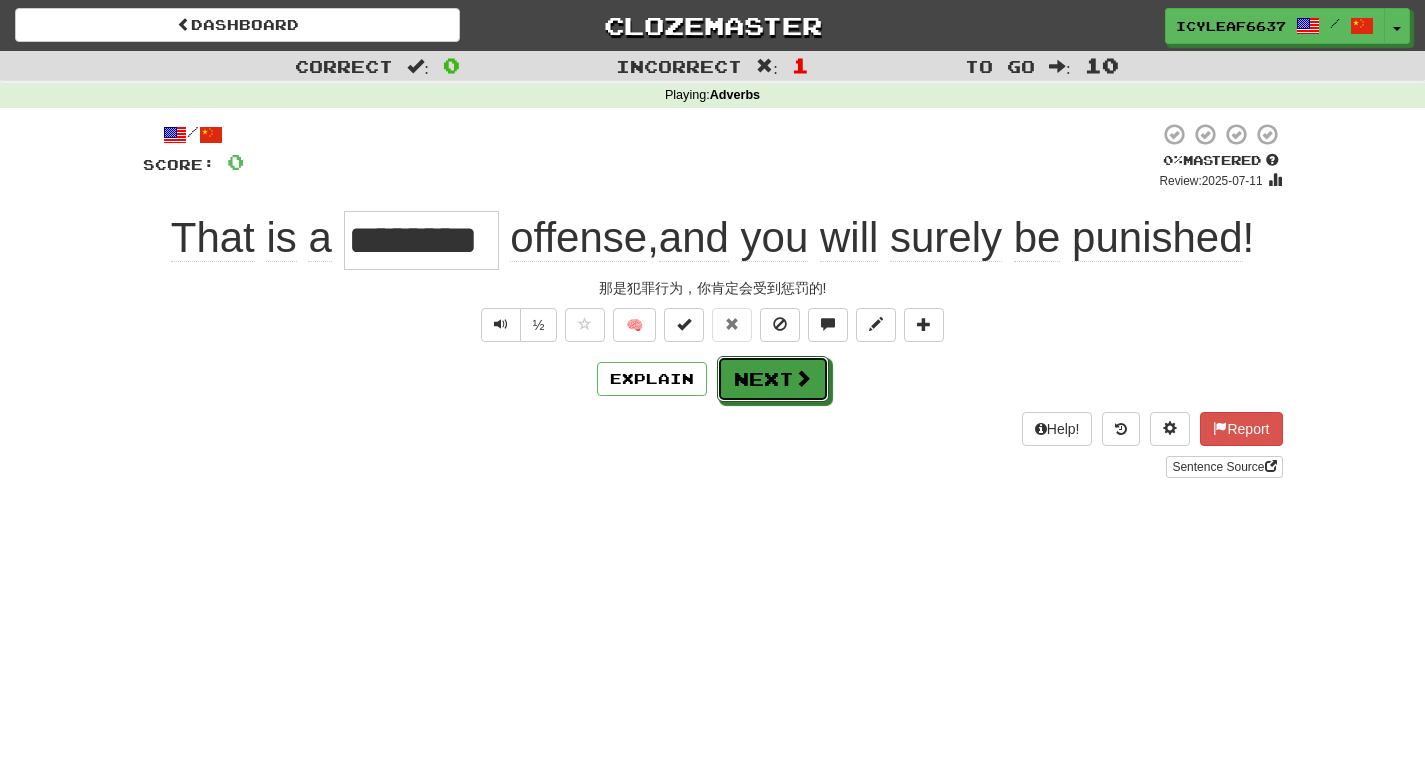 click on "Next" at bounding box center [773, 379] 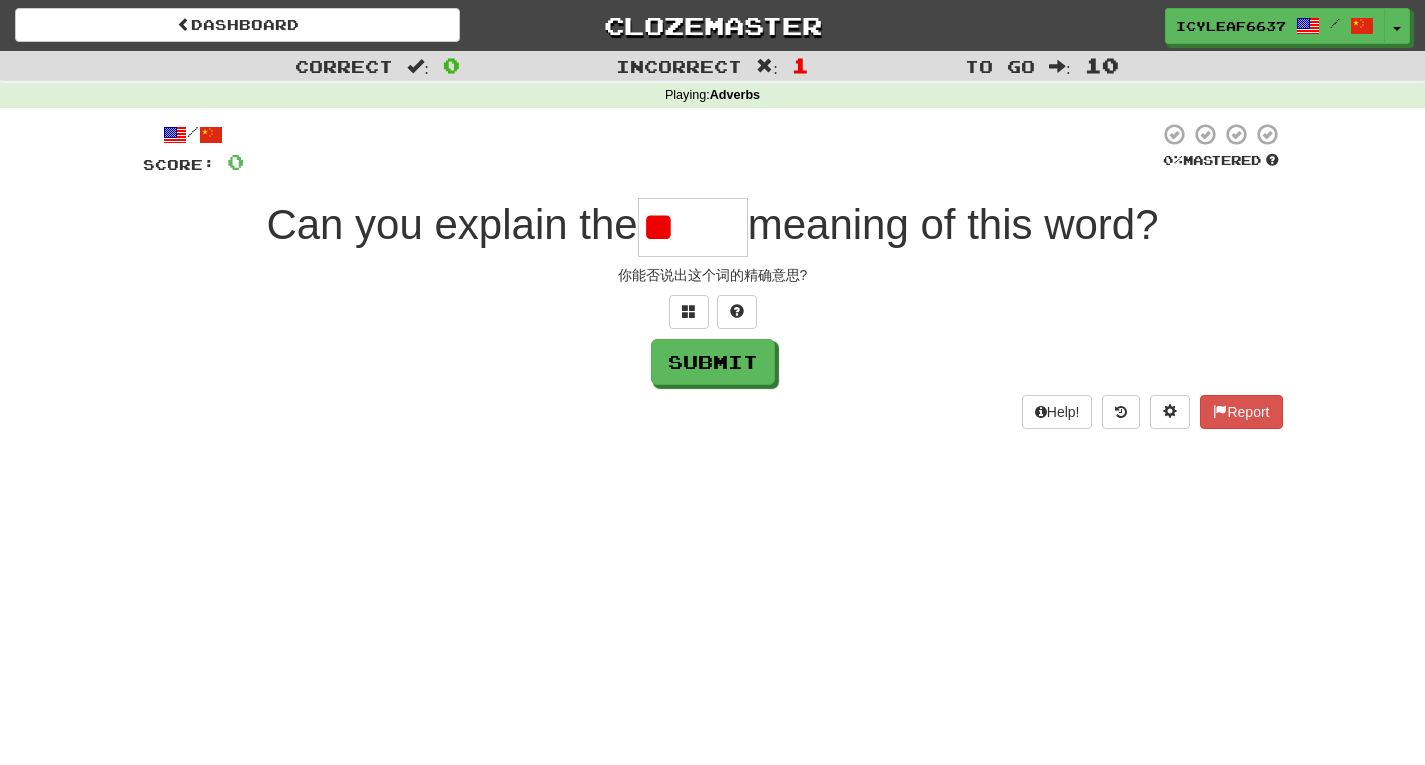 type on "*" 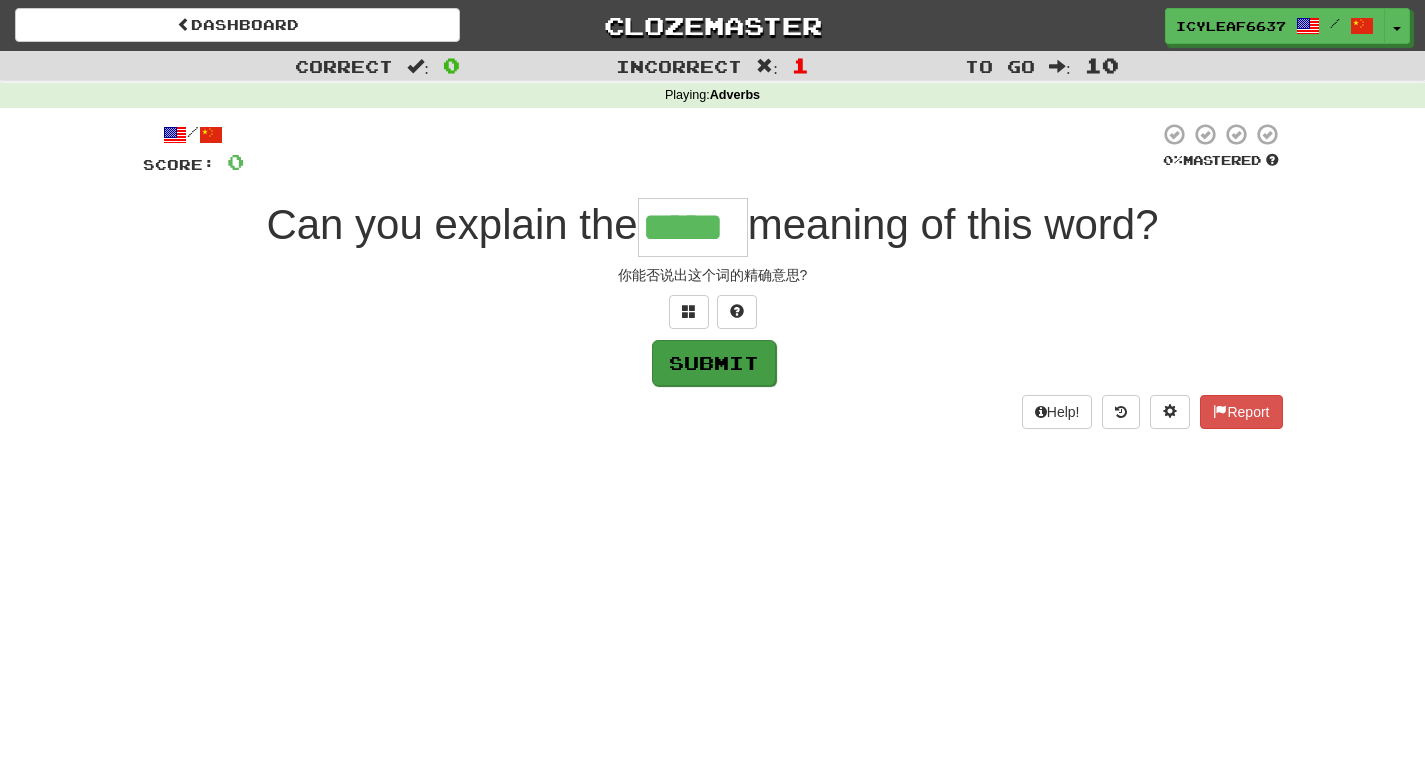 type on "*****" 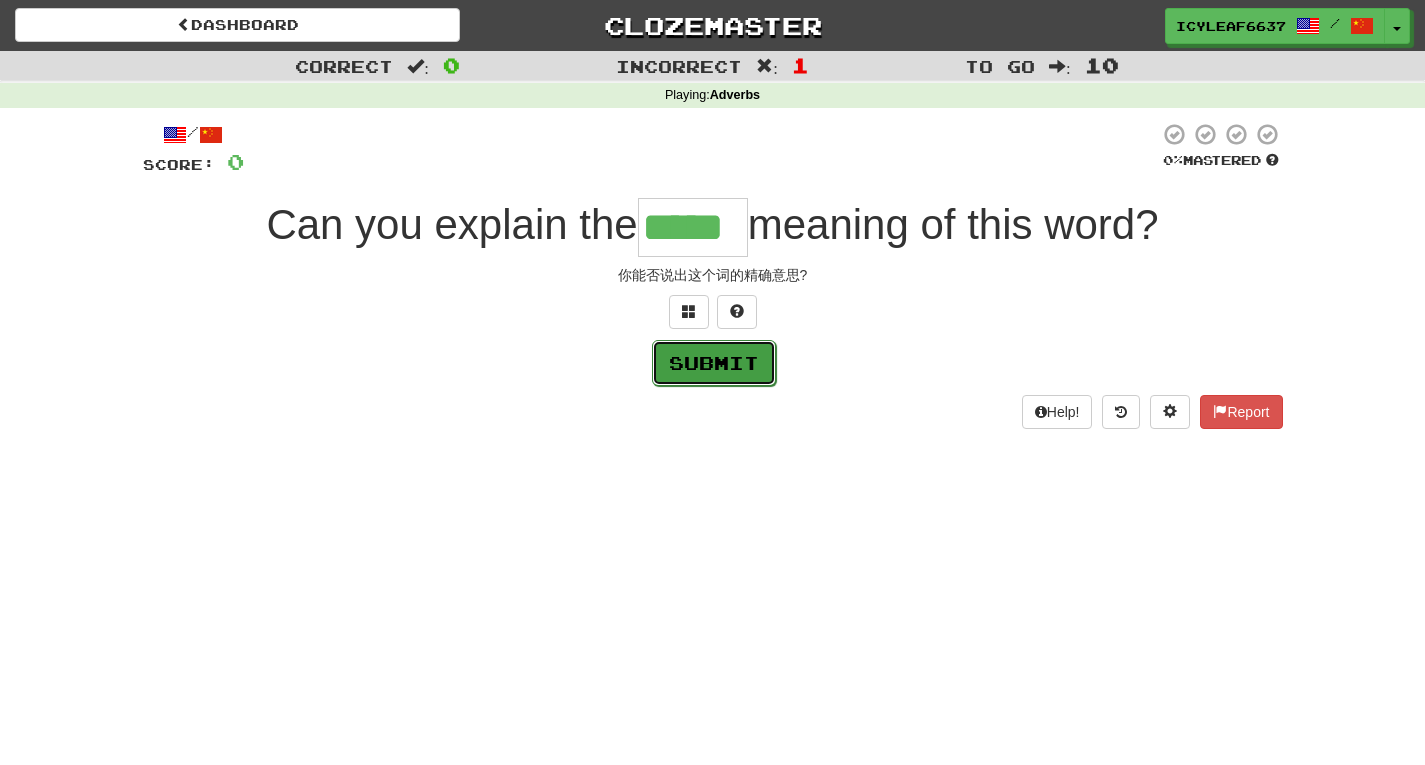 click on "Submit" at bounding box center [714, 363] 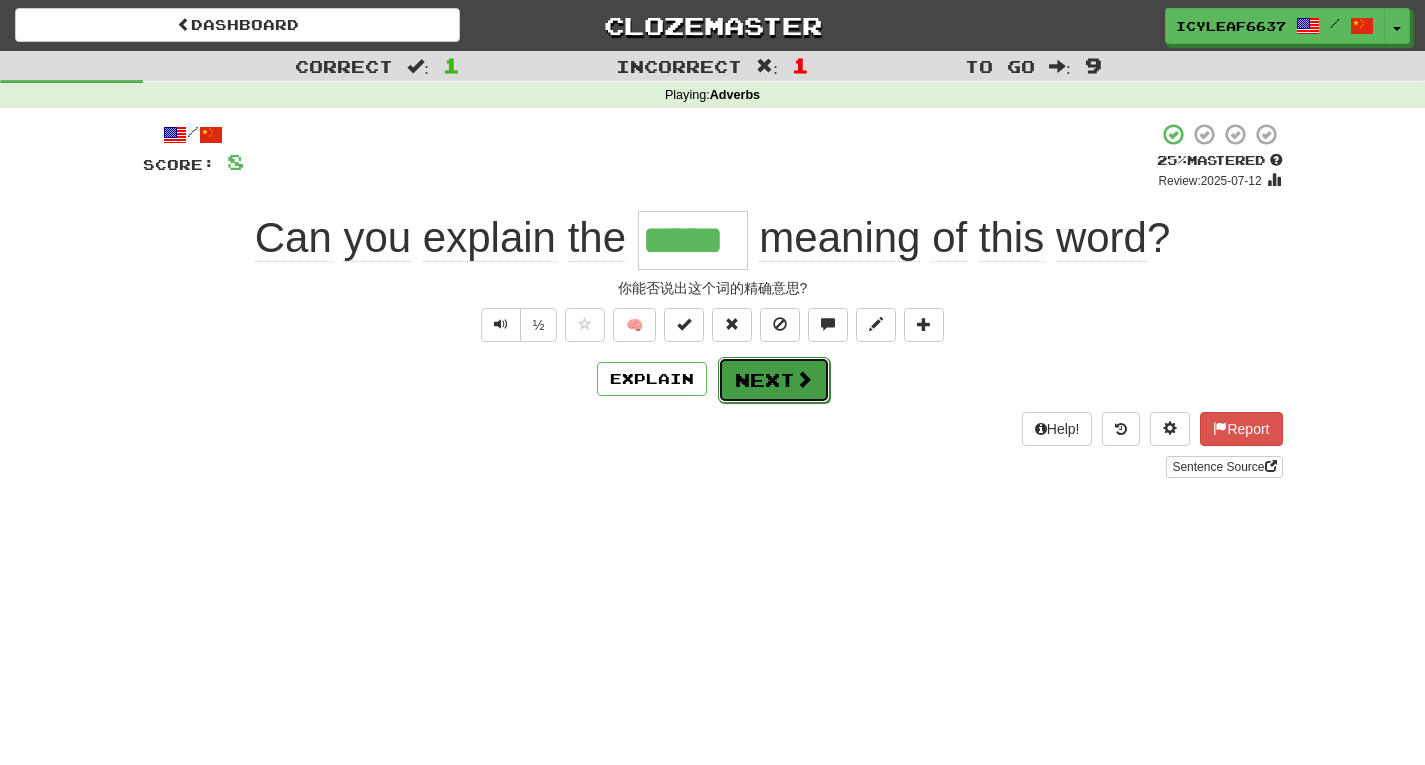 click on "Next" at bounding box center (774, 380) 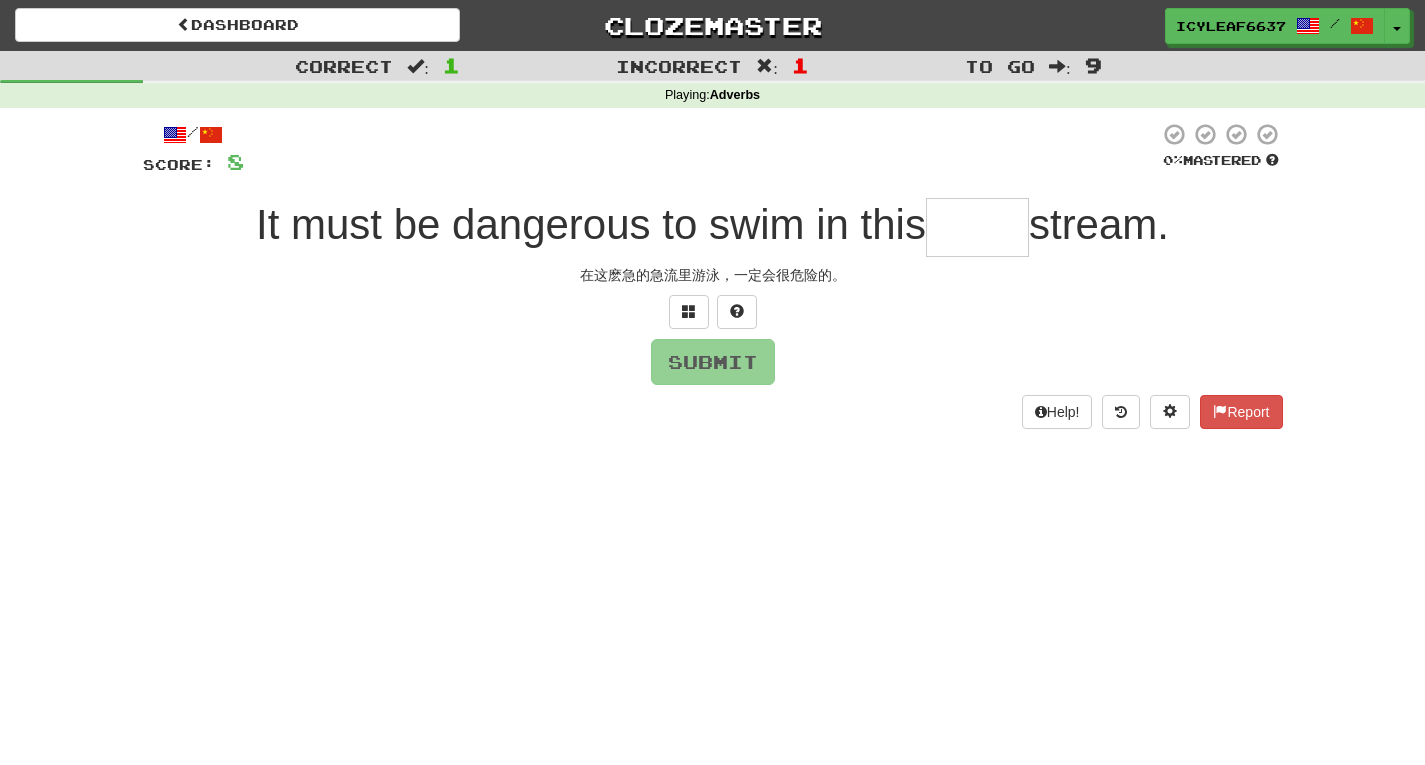 click at bounding box center (977, 227) 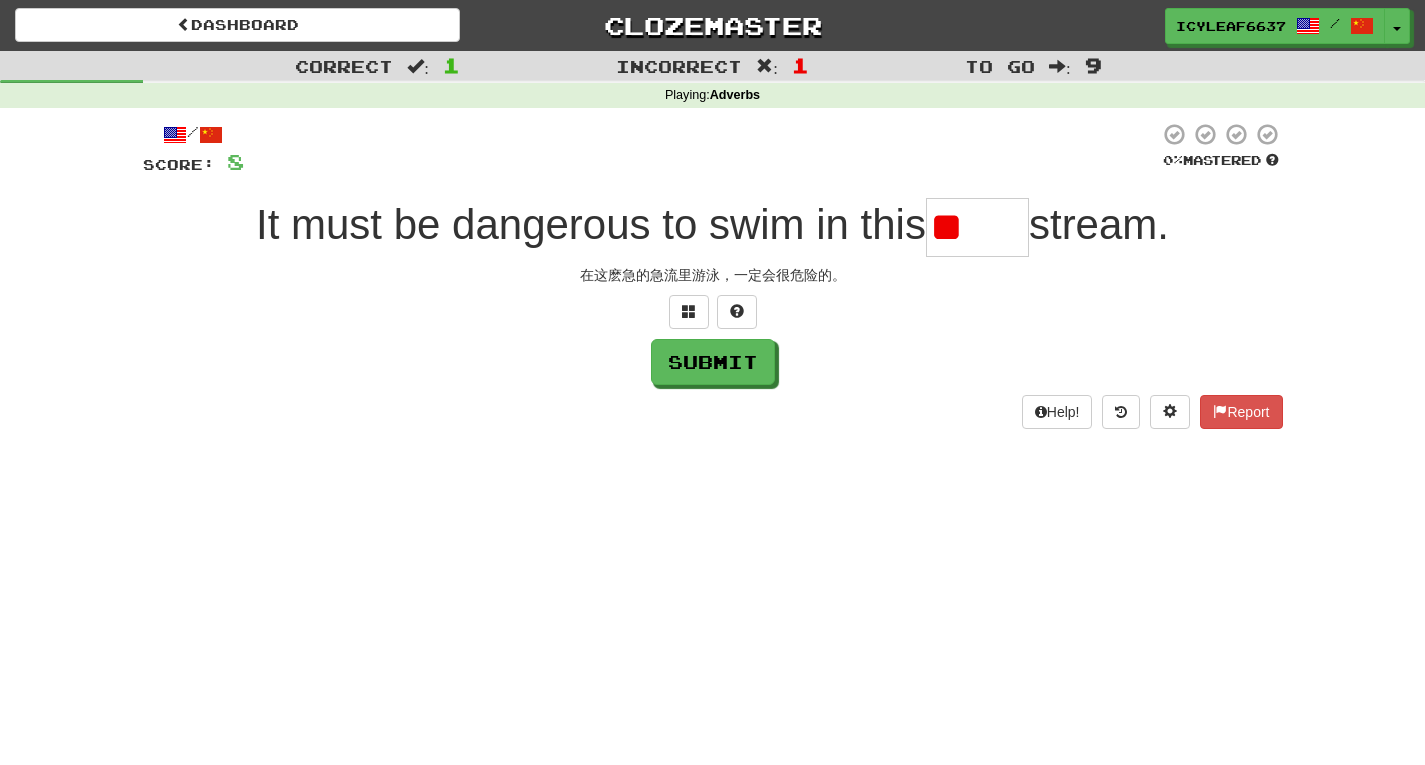type on "*" 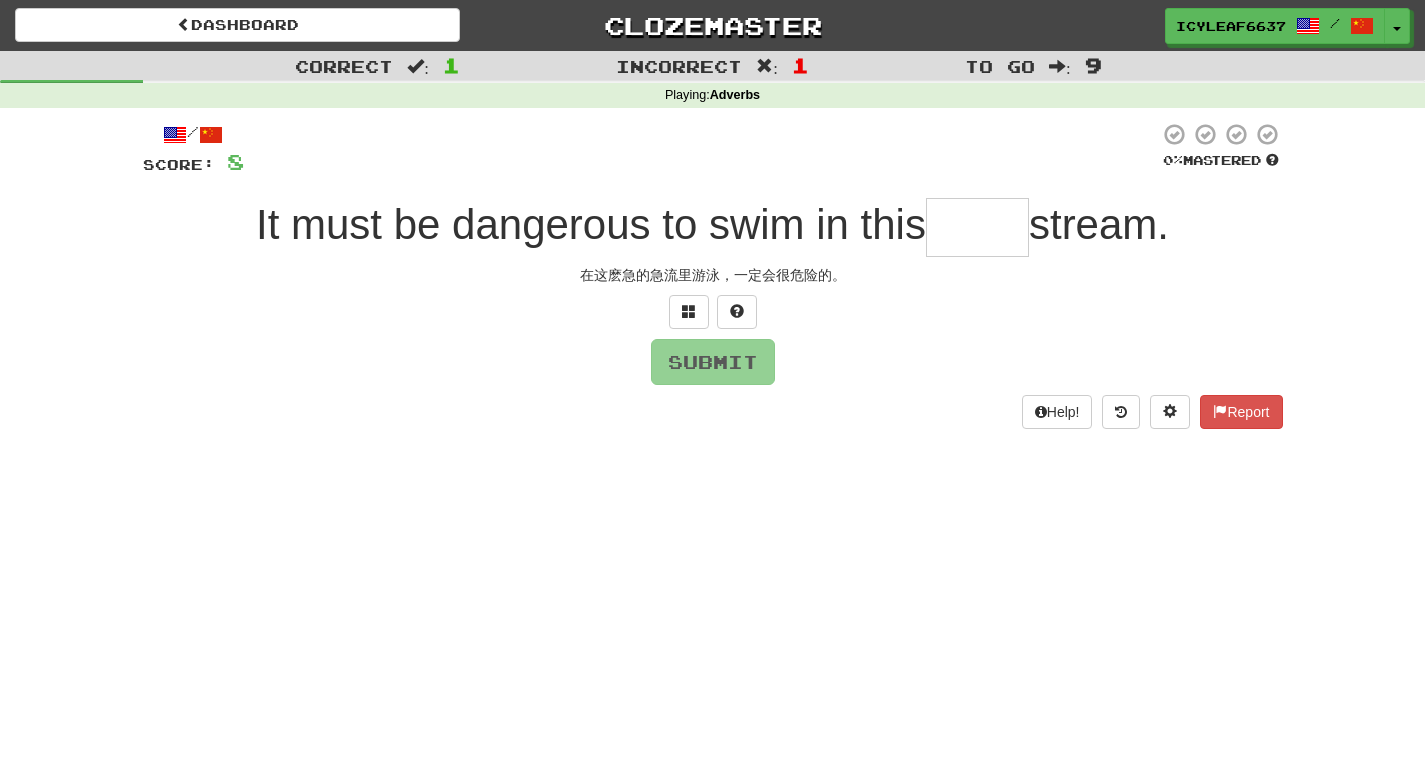 type on "*" 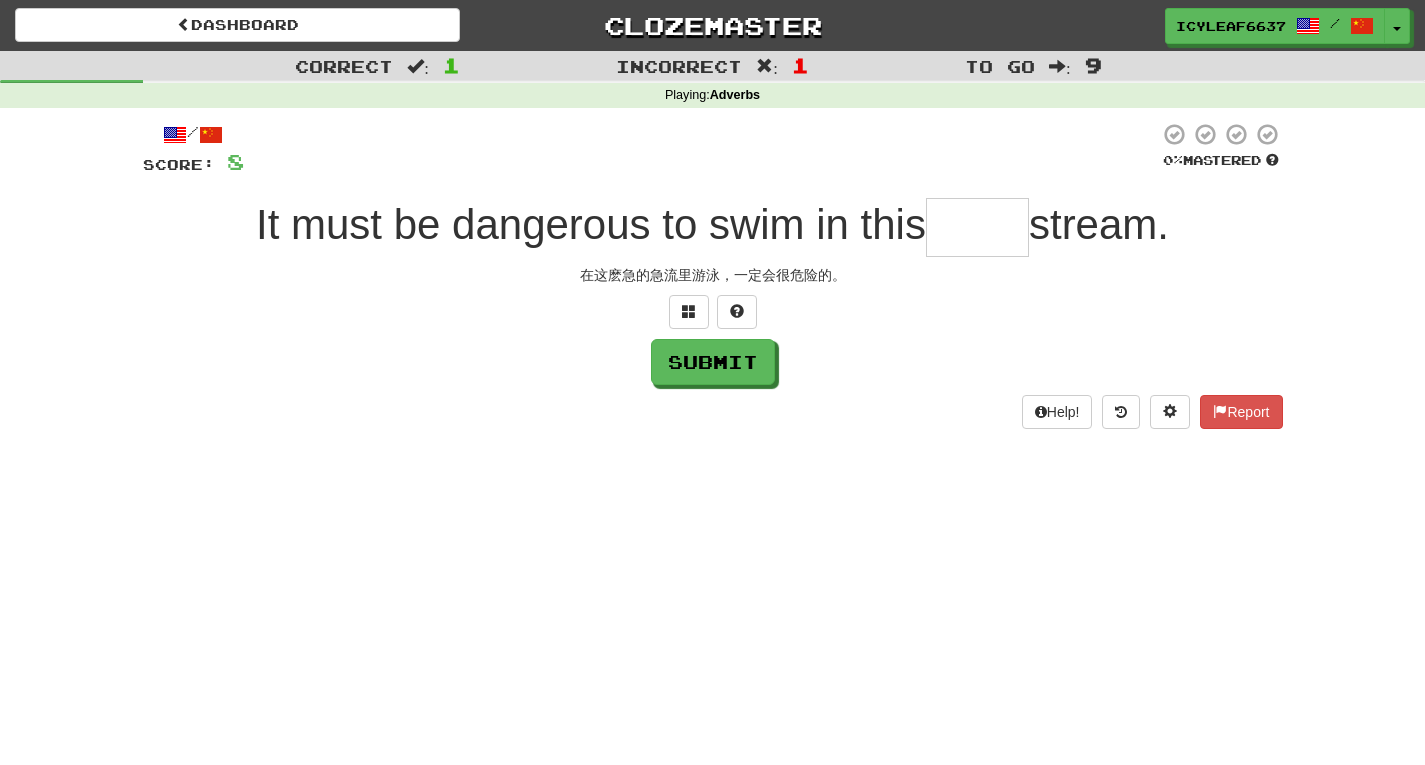 type on "*" 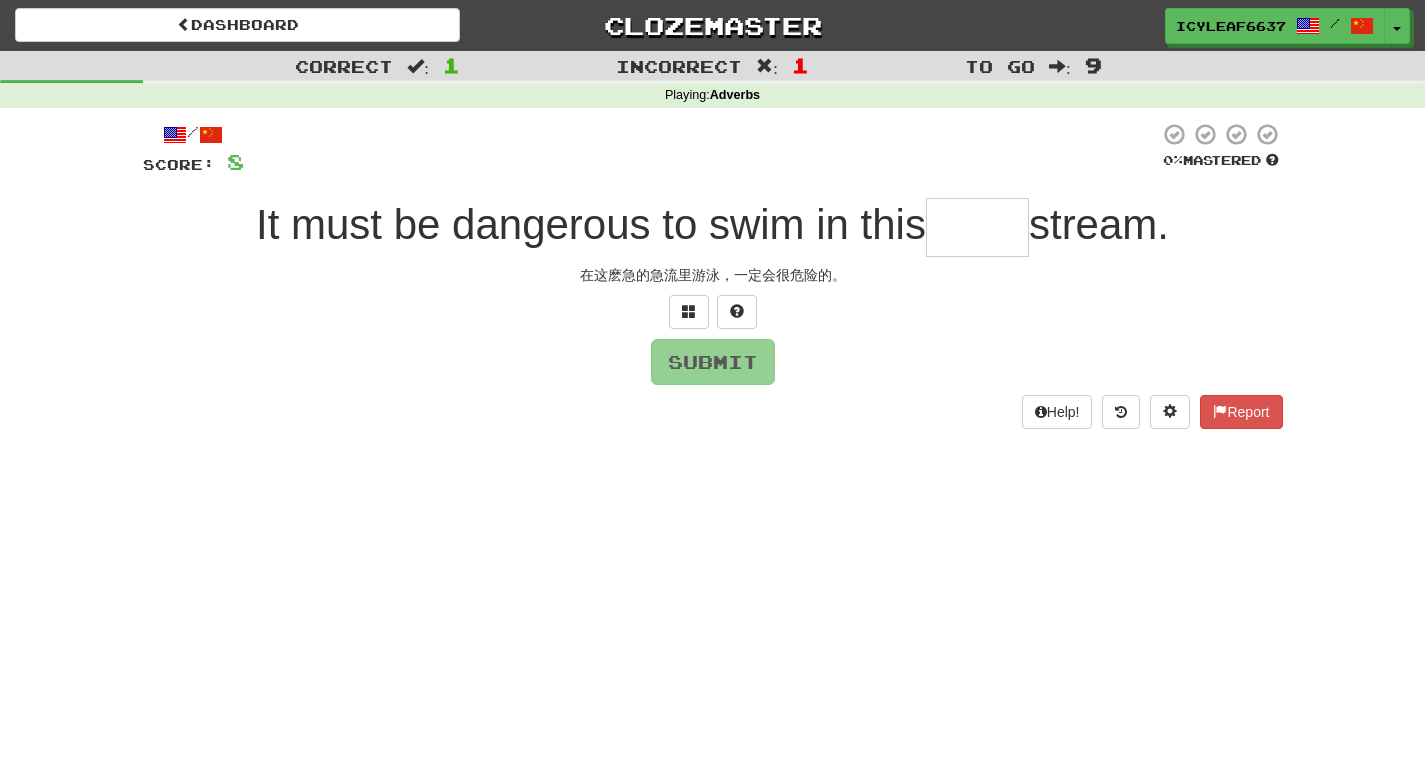 type on "*" 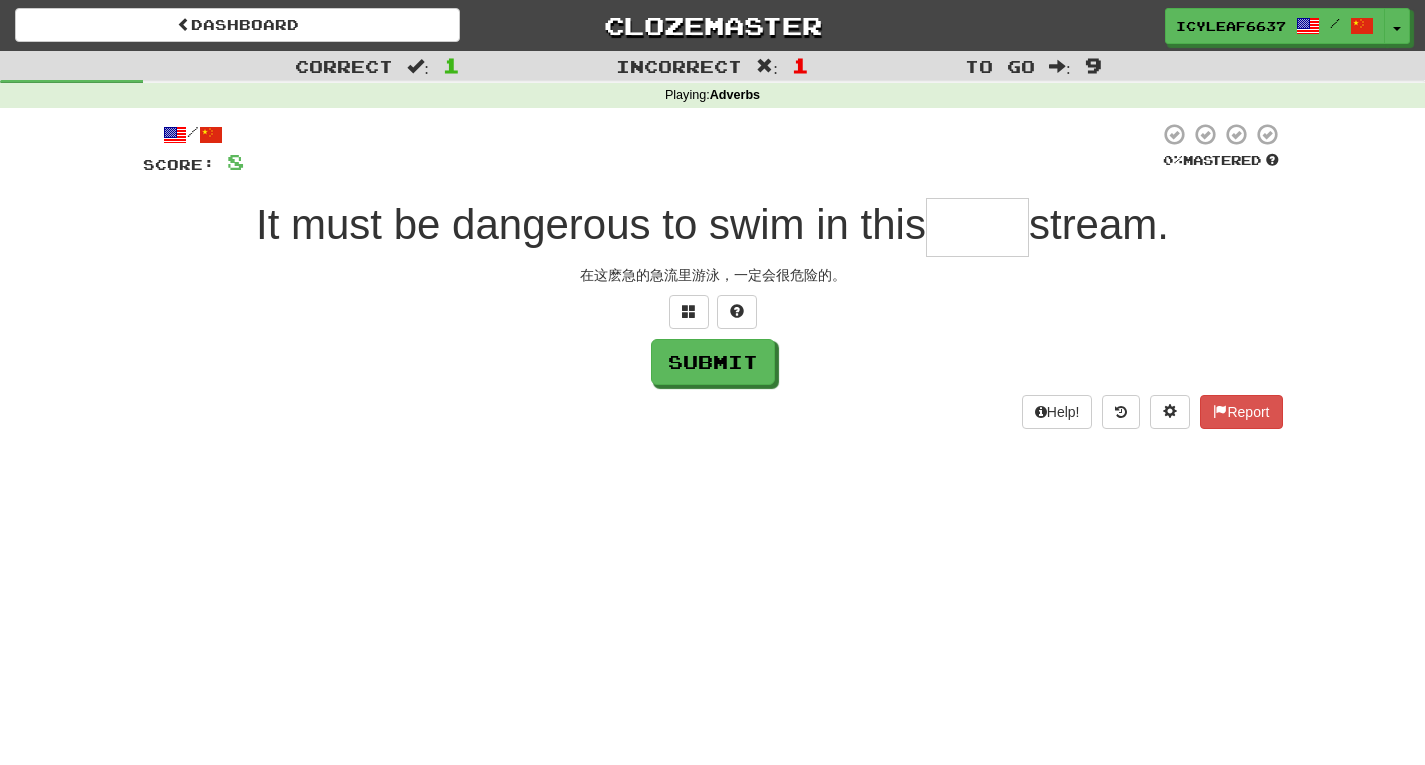 type on "*" 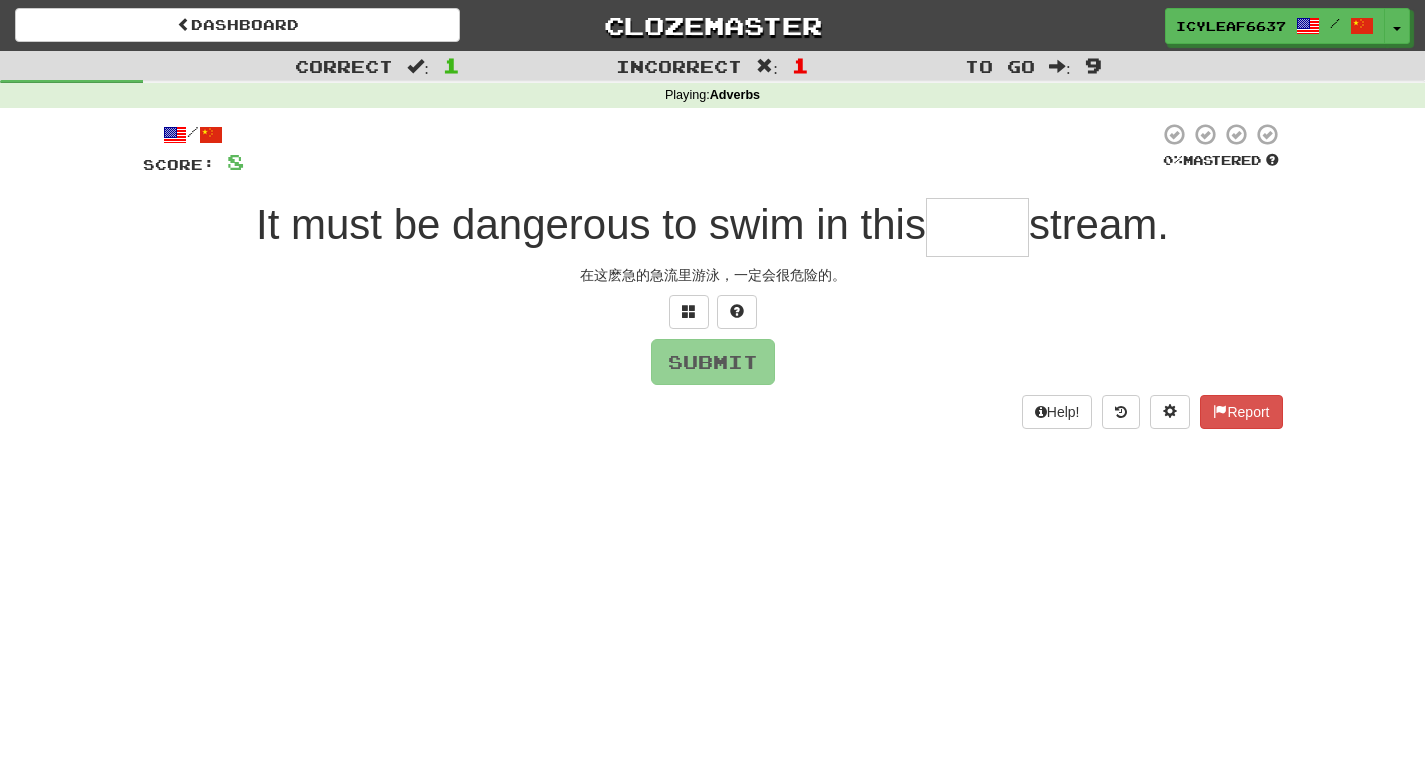 type on "*" 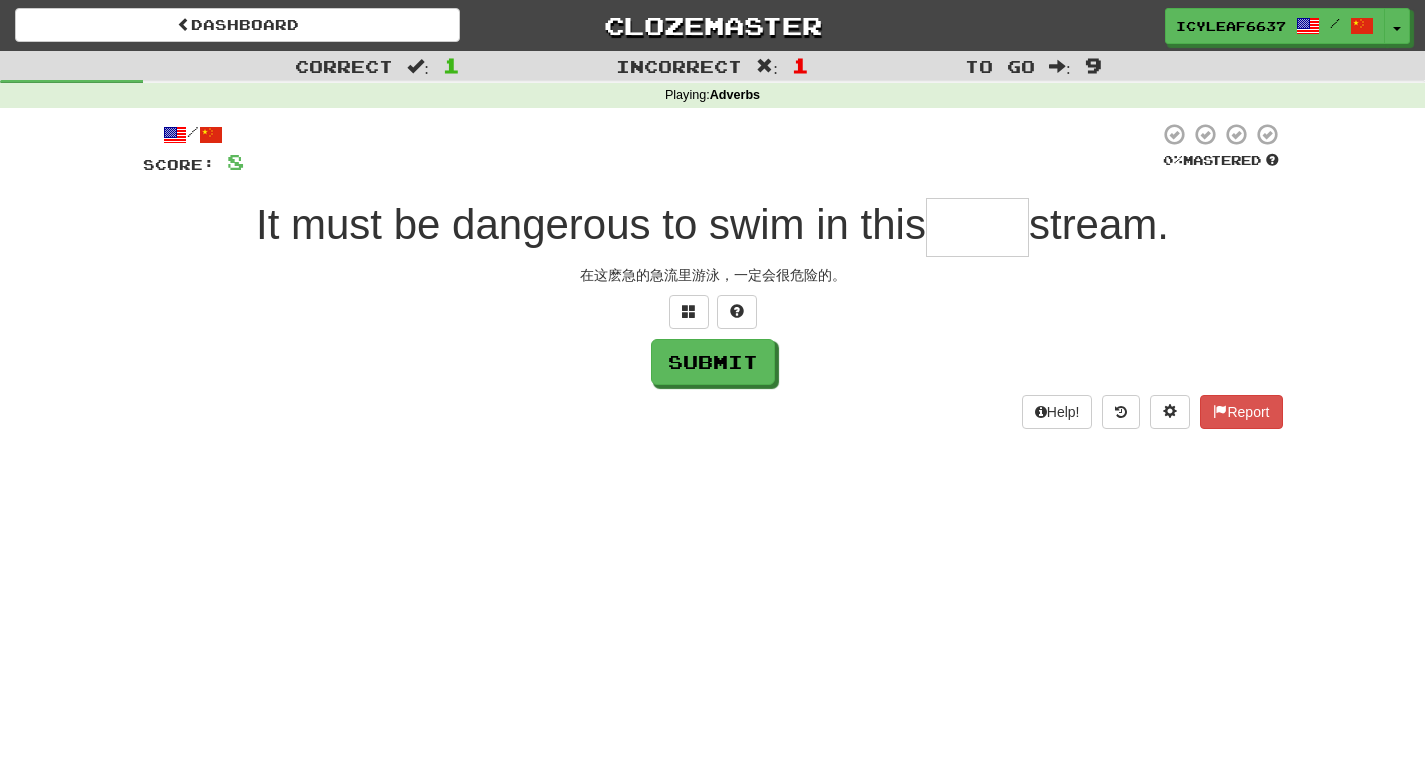 type on "*" 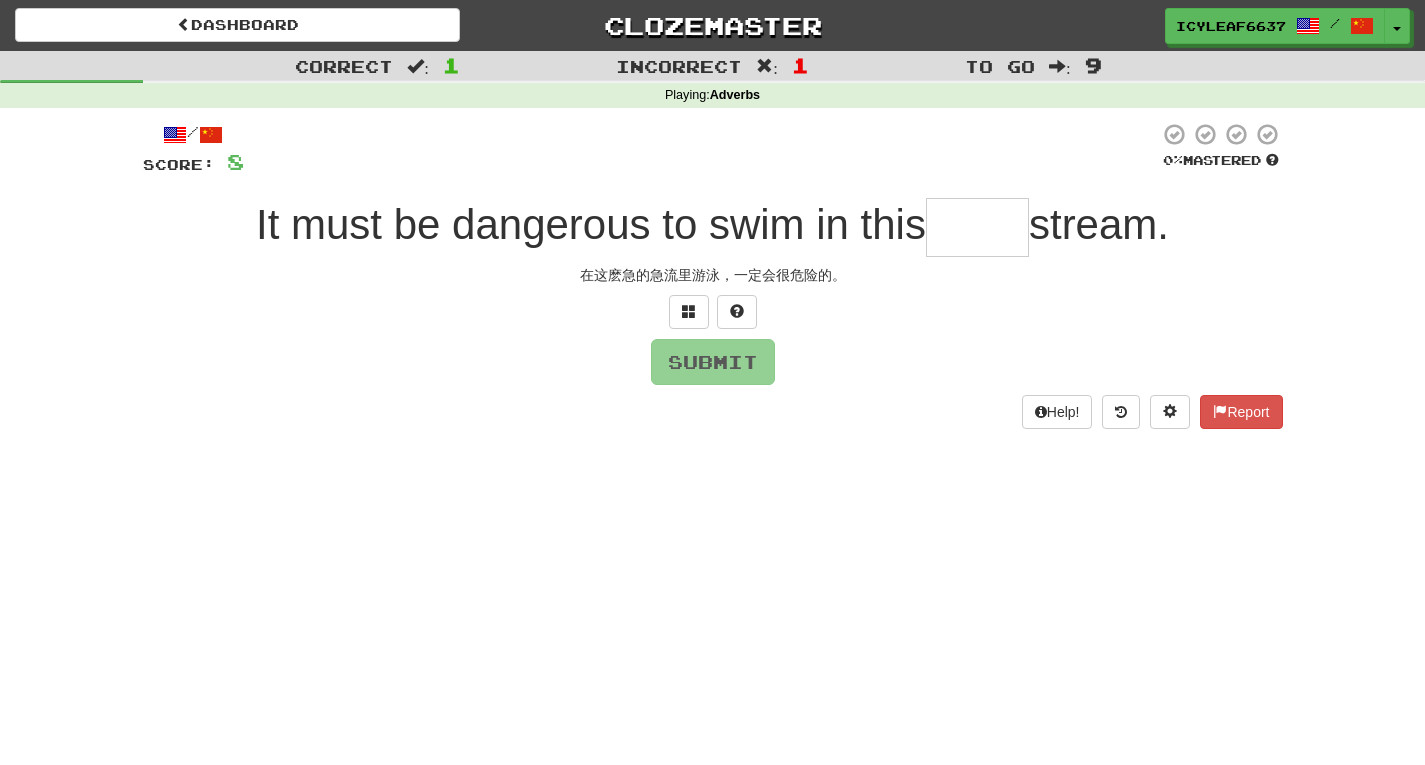type on "*" 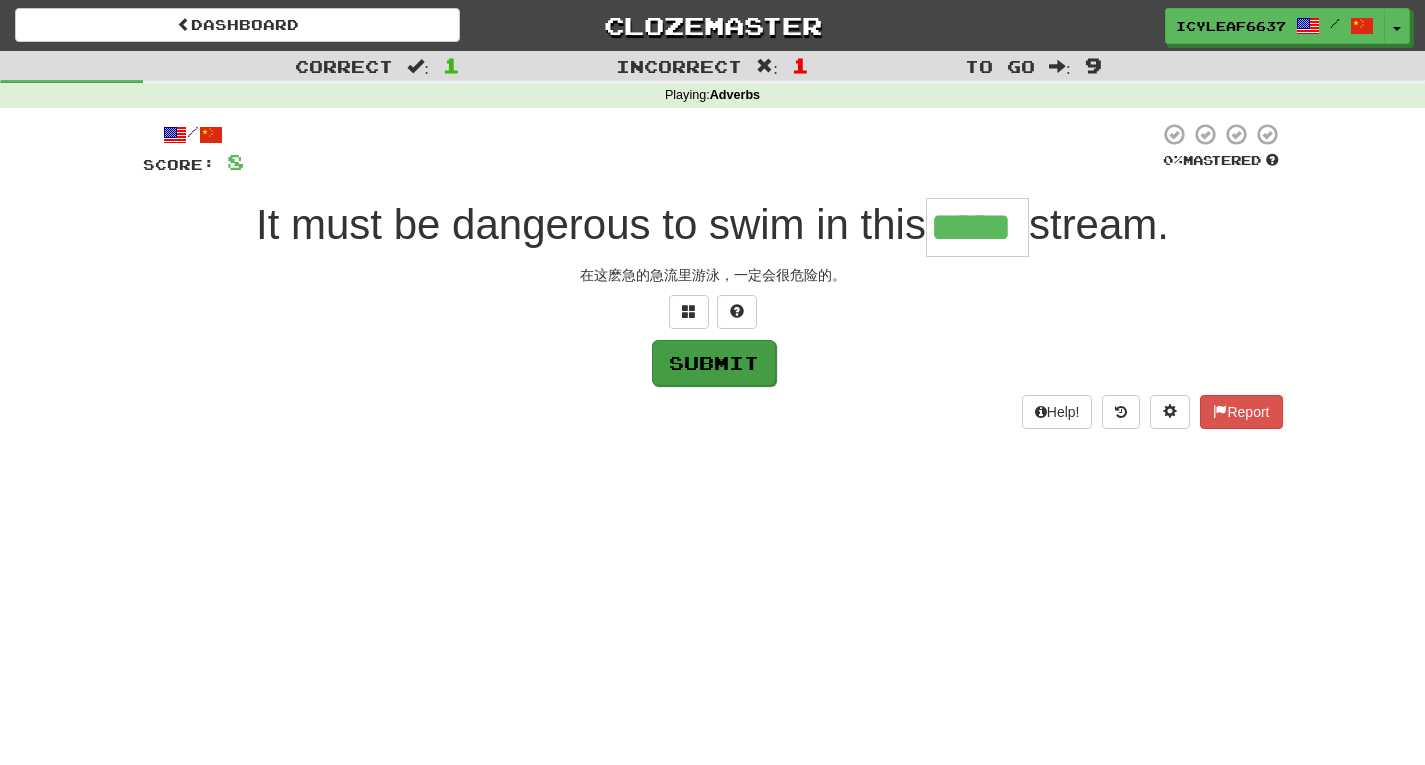 type on "*****" 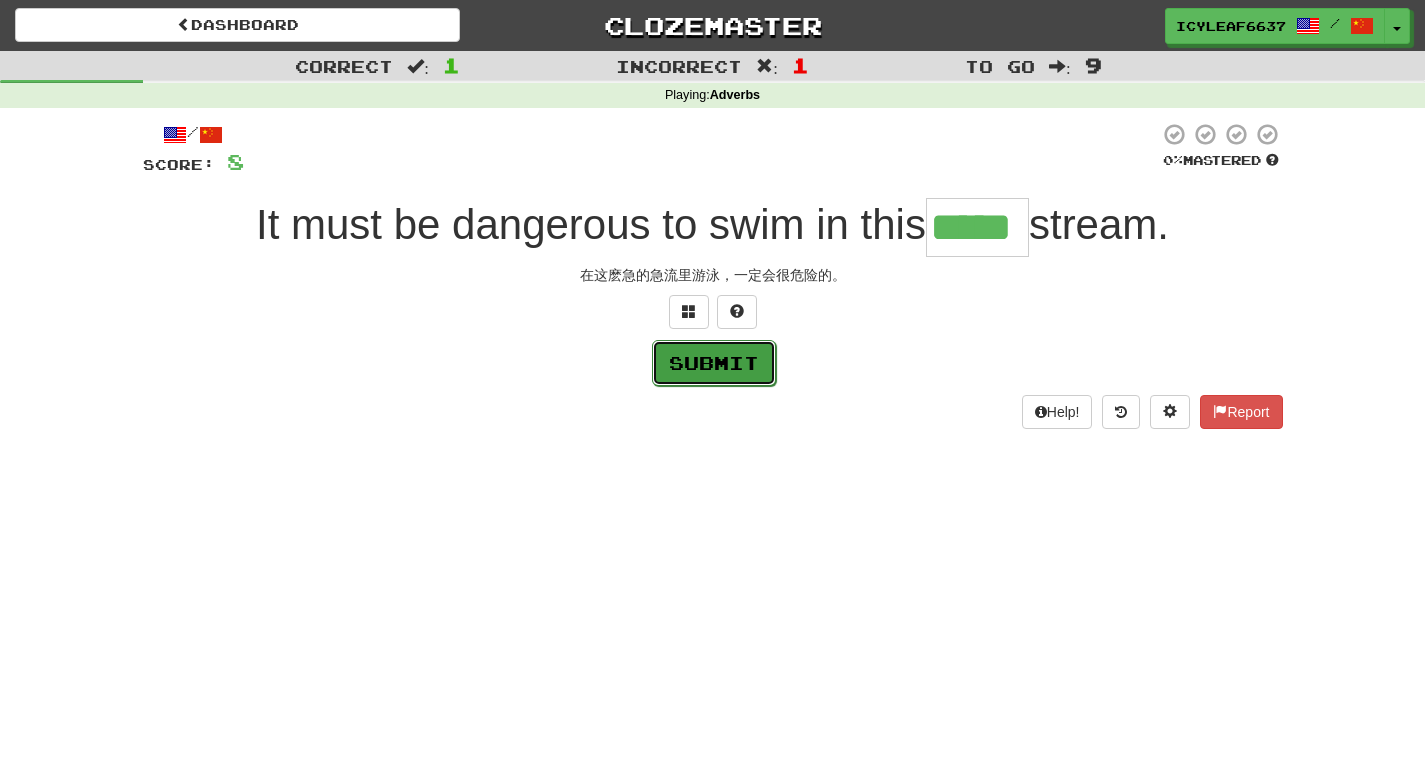 click on "Submit" at bounding box center [714, 363] 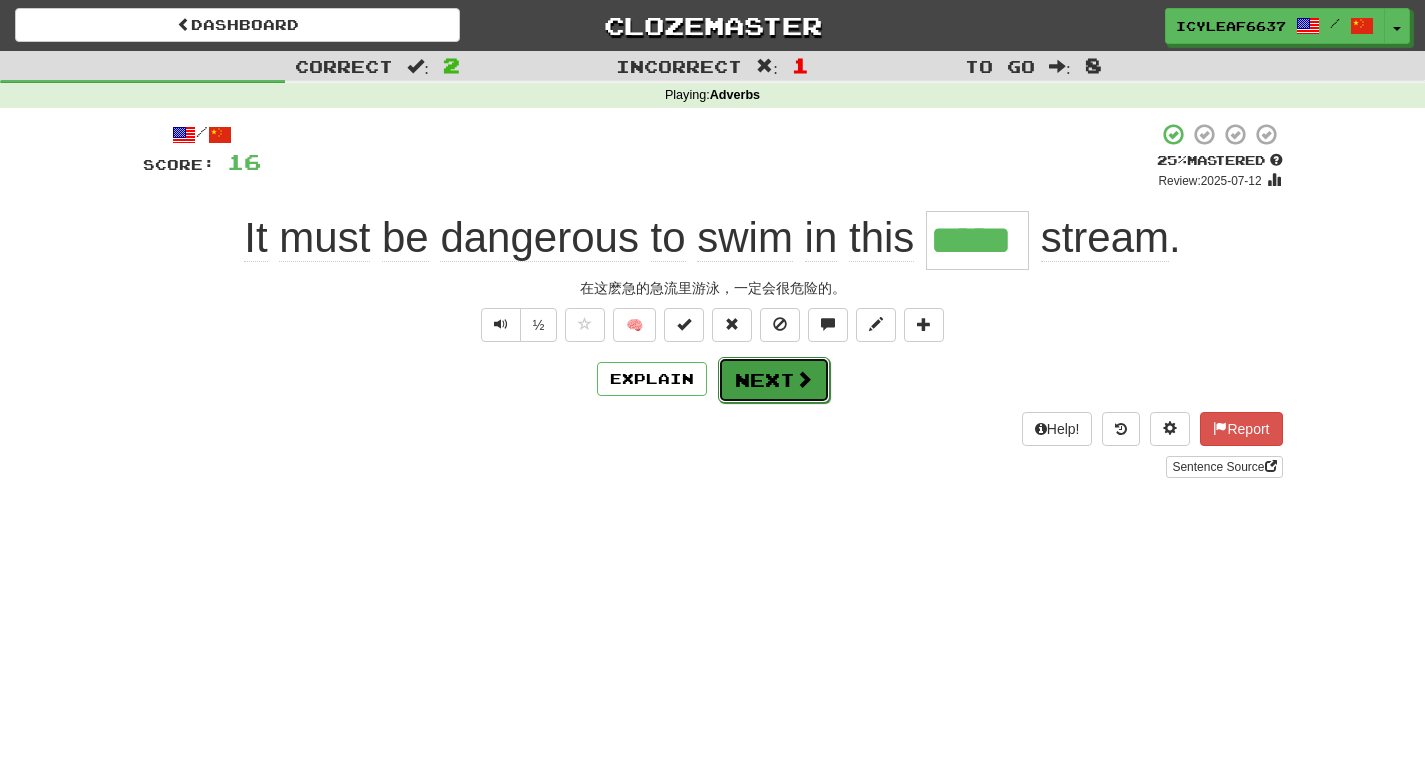 click on "Next" at bounding box center (774, 380) 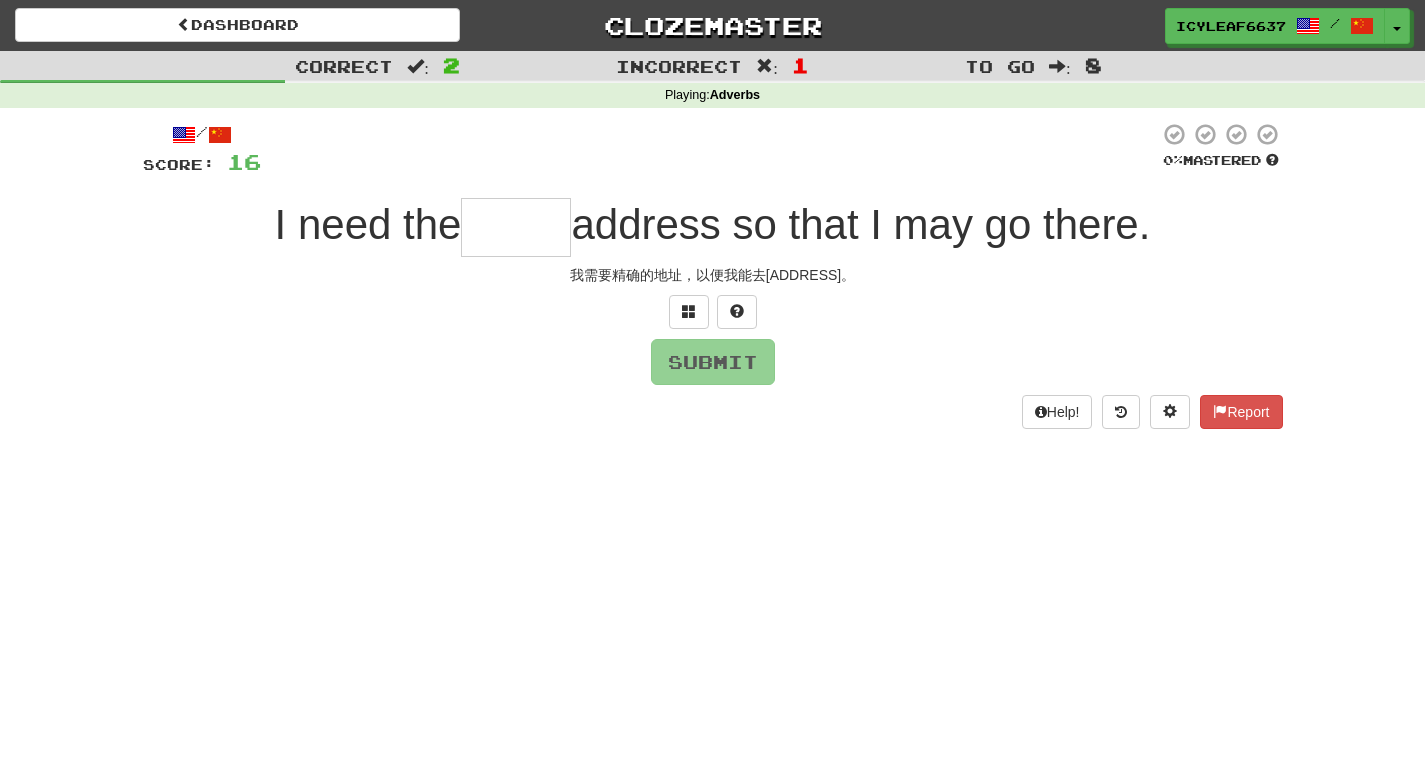 click at bounding box center [516, 227] 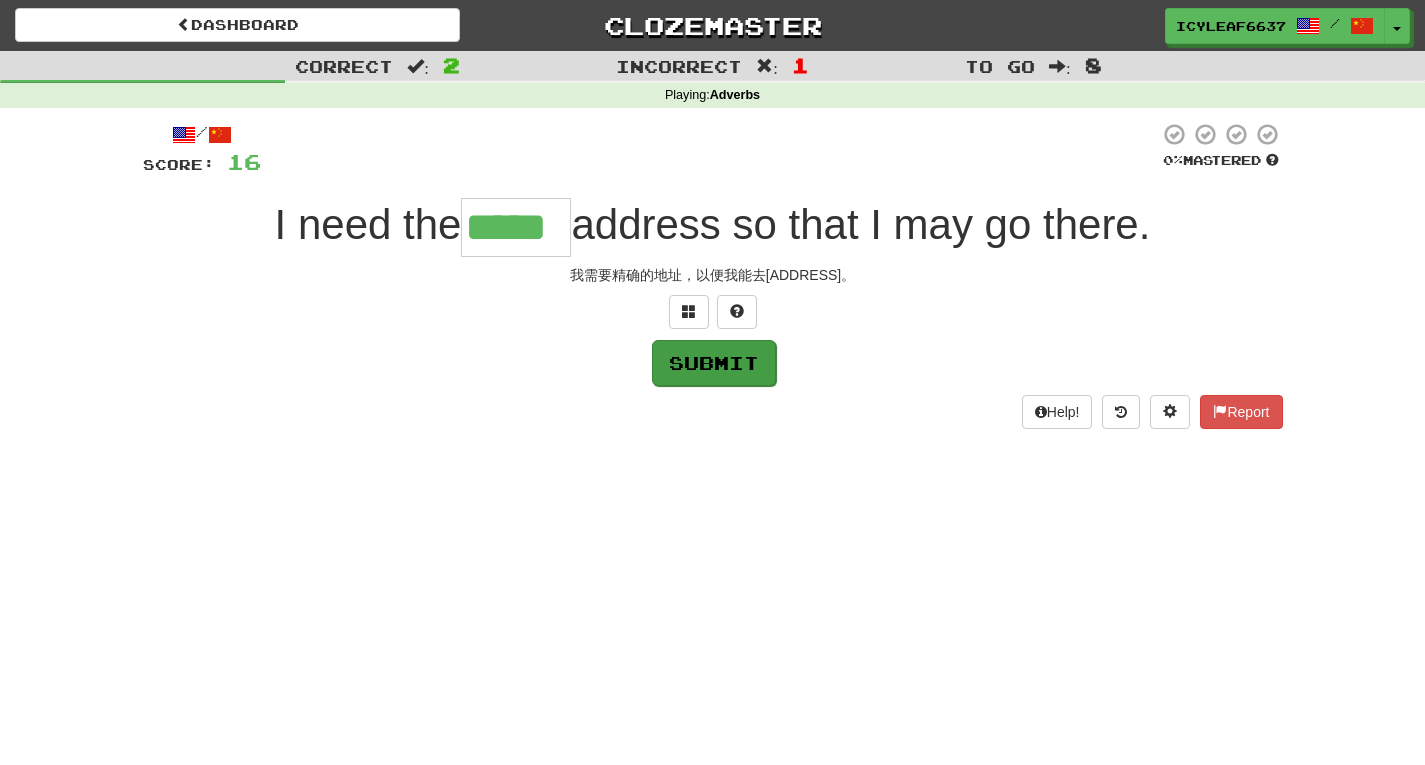 type on "*****" 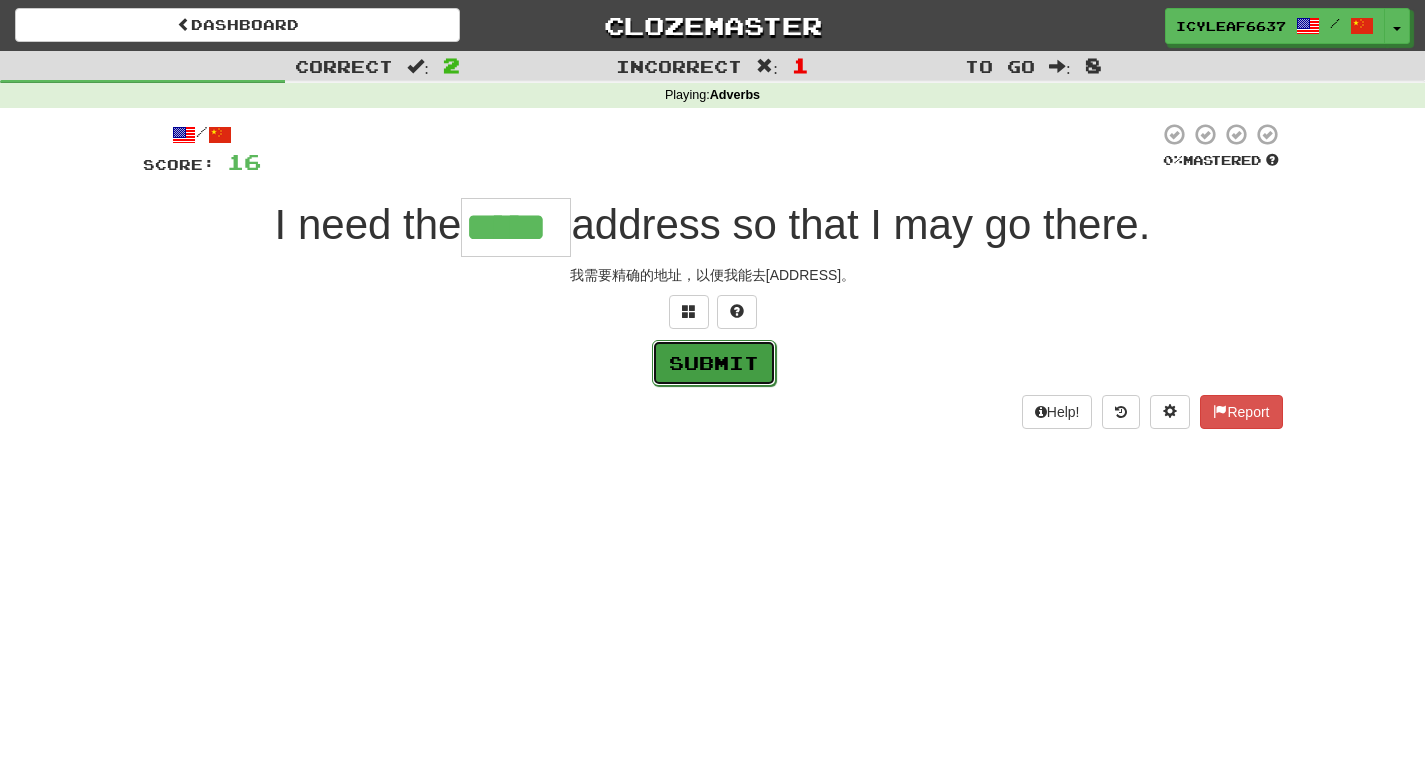 click on "Submit" at bounding box center (714, 363) 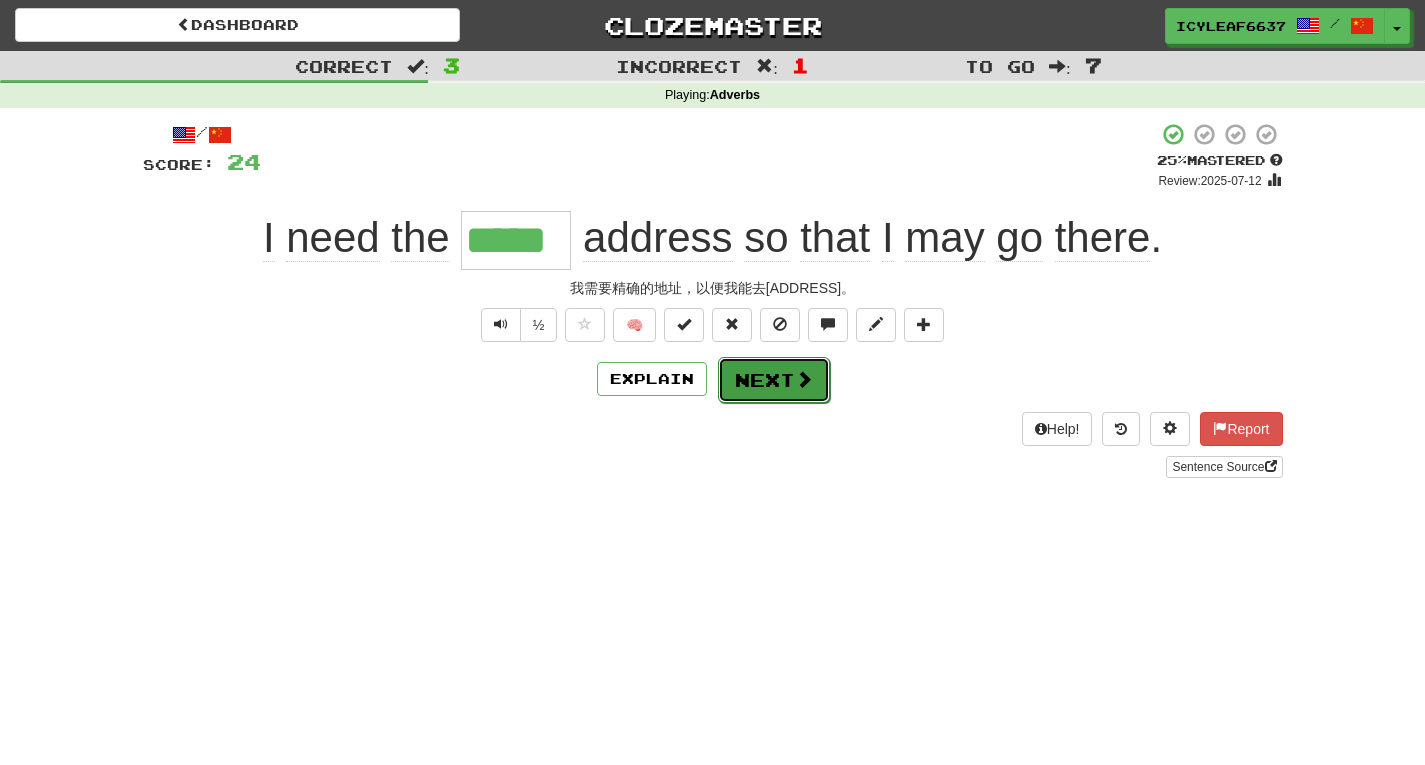 click on "Next" at bounding box center [774, 380] 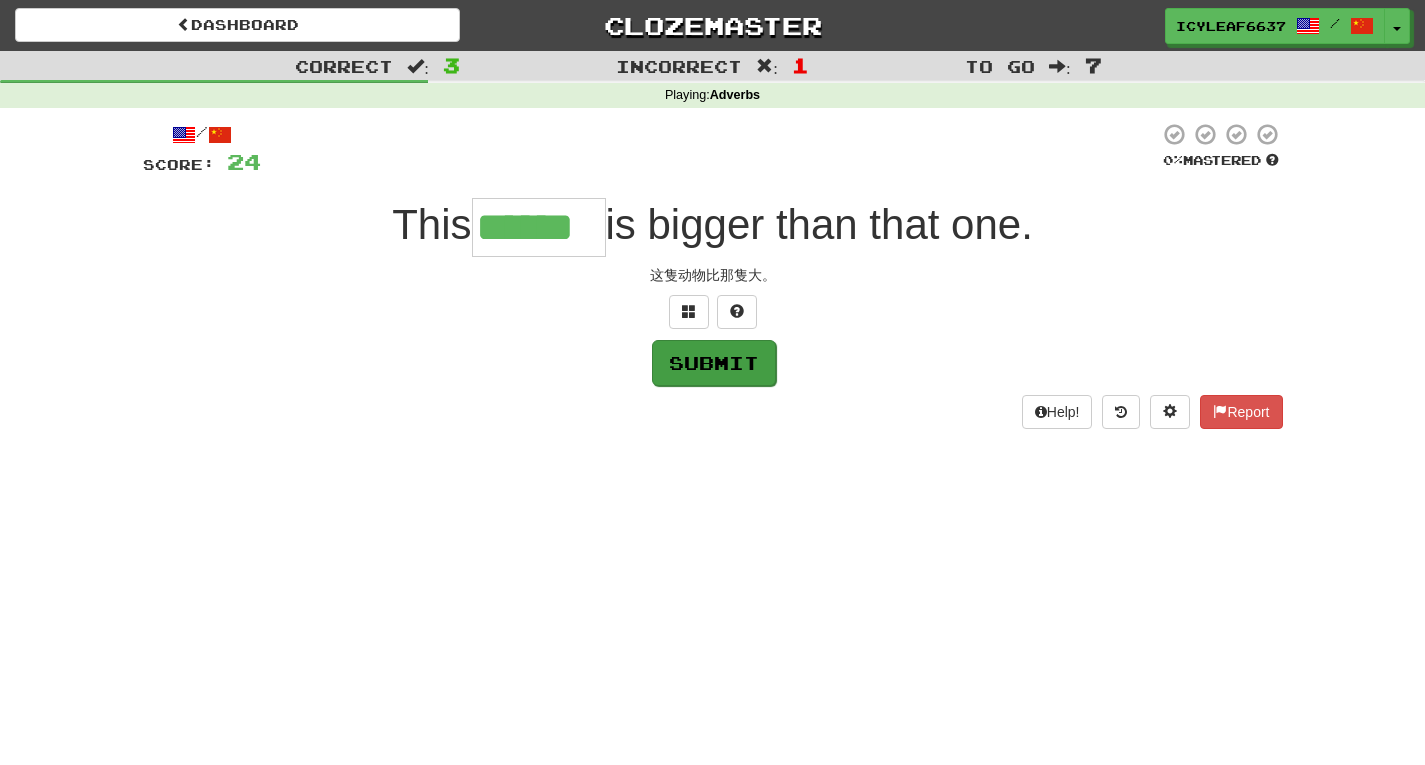 type on "******" 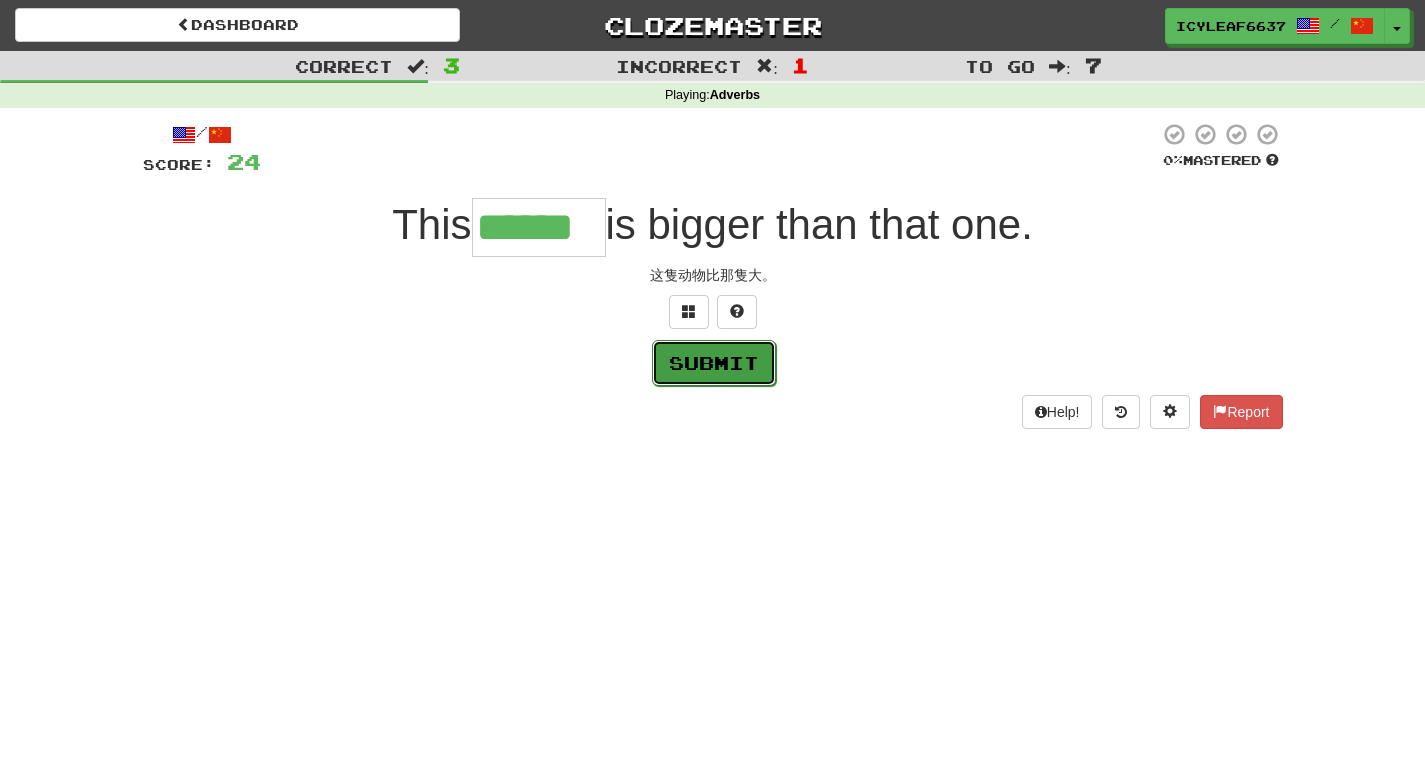 click on "Submit" at bounding box center (714, 363) 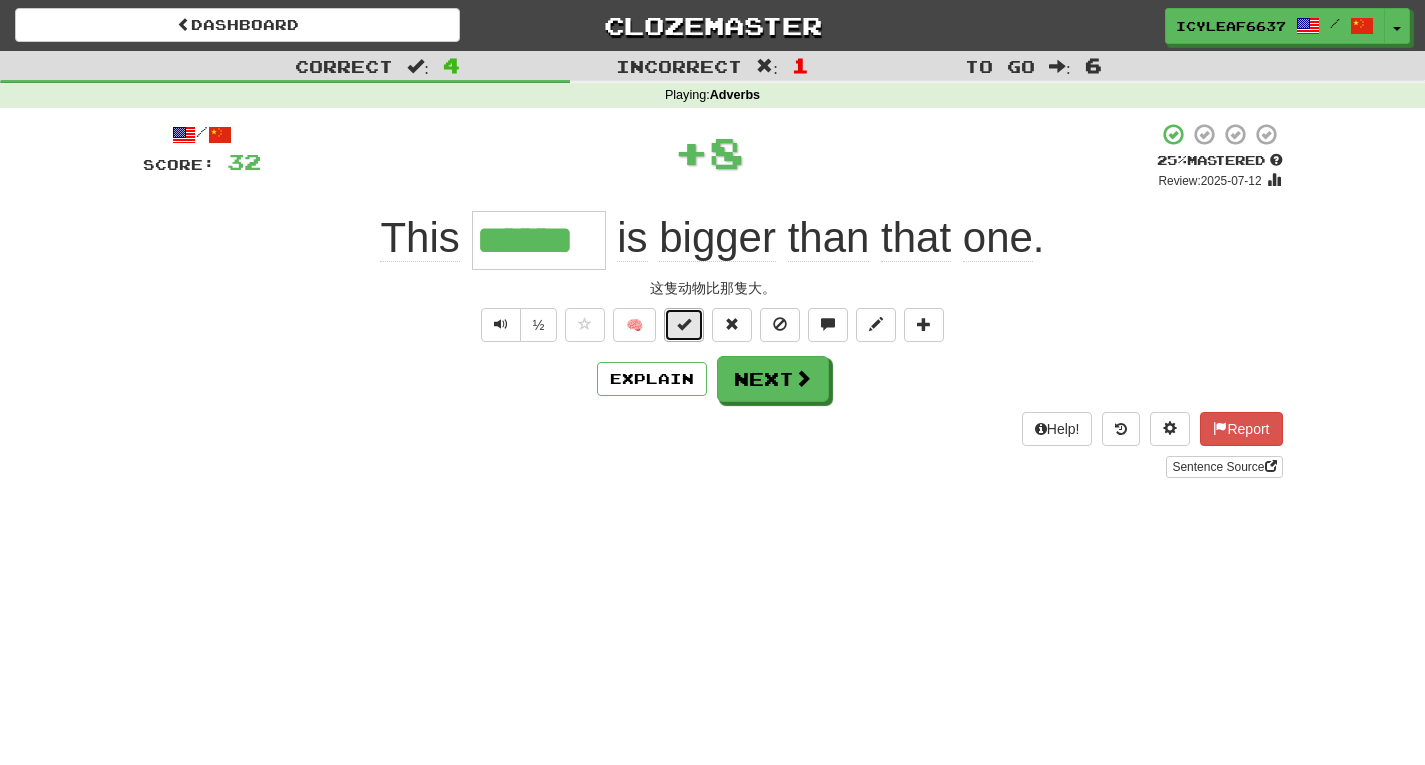 click at bounding box center (684, 325) 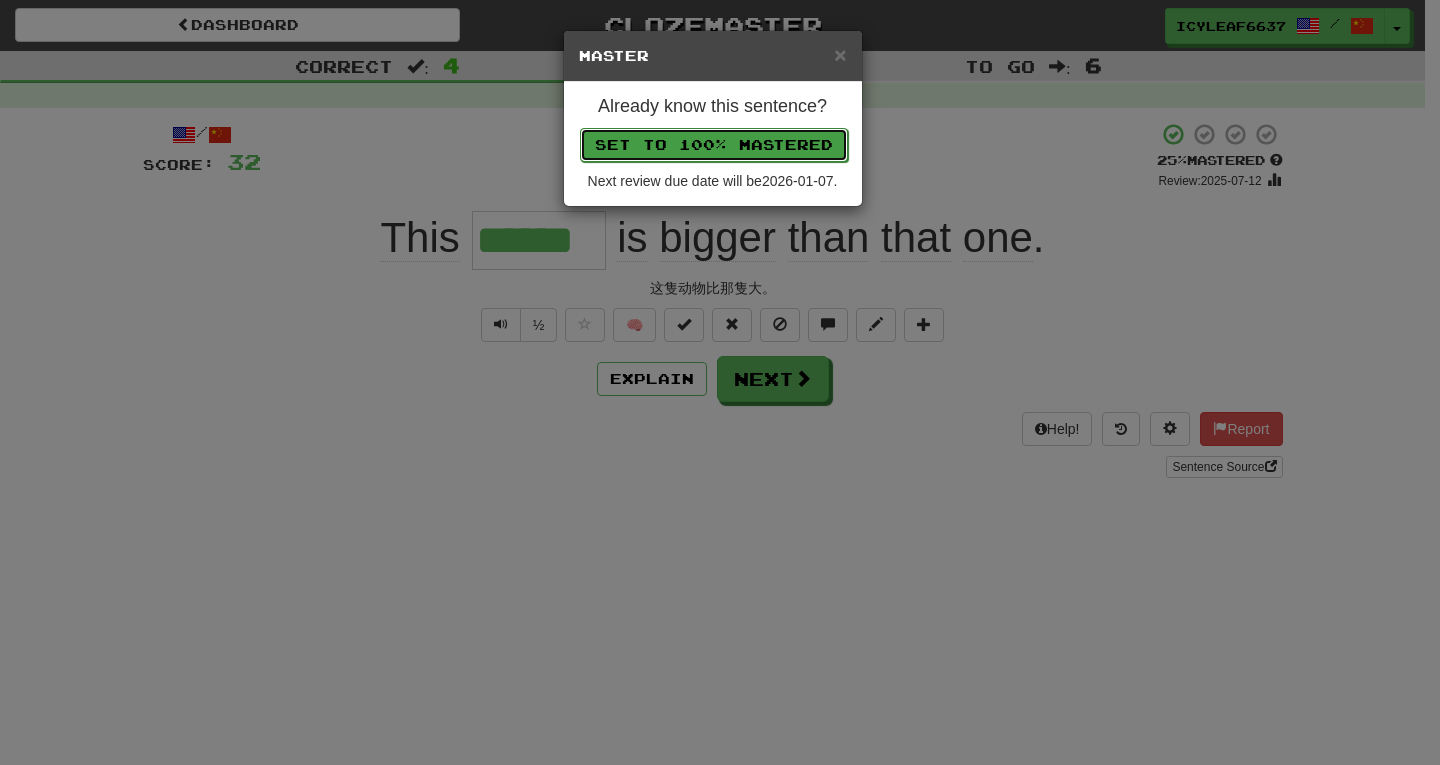 click on "Set to 100% Mastered" at bounding box center (714, 145) 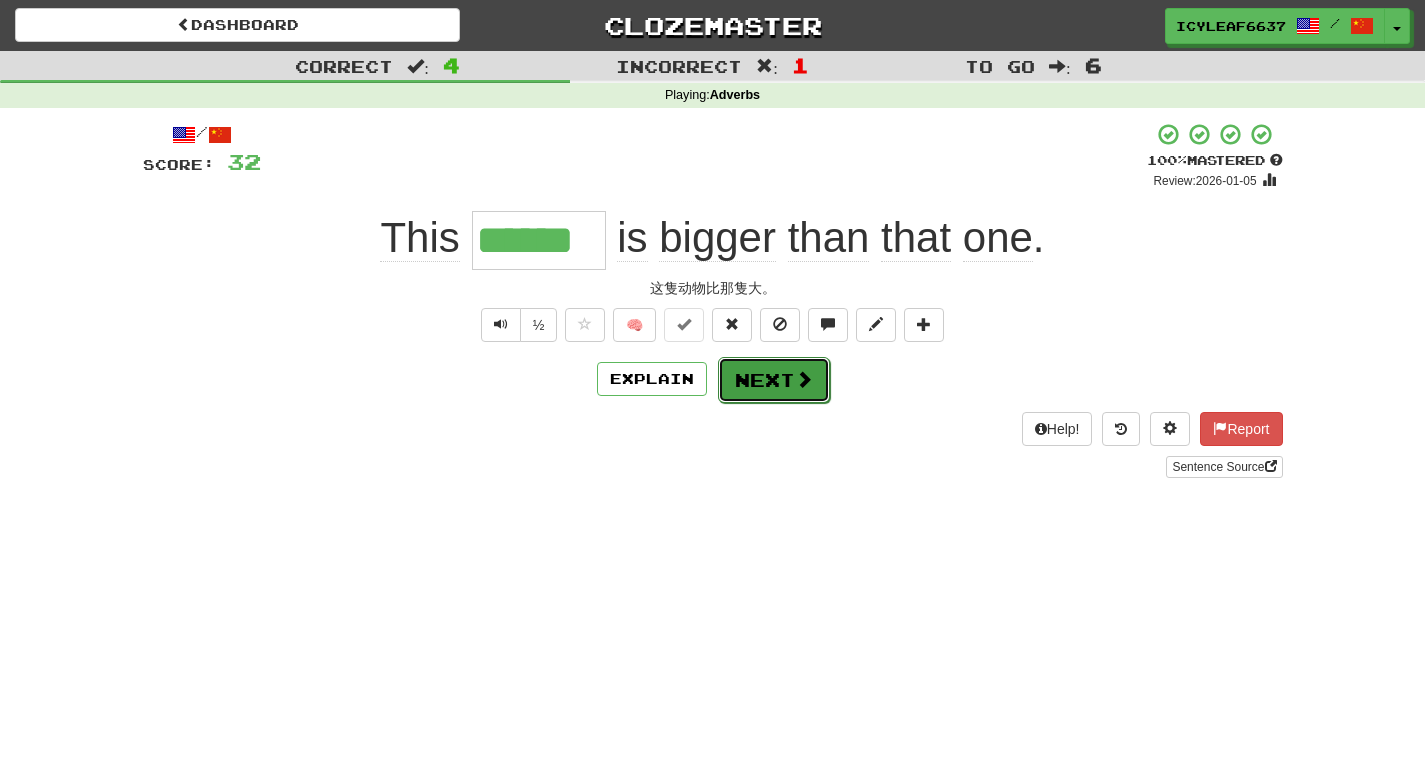 click on "Next" at bounding box center [774, 380] 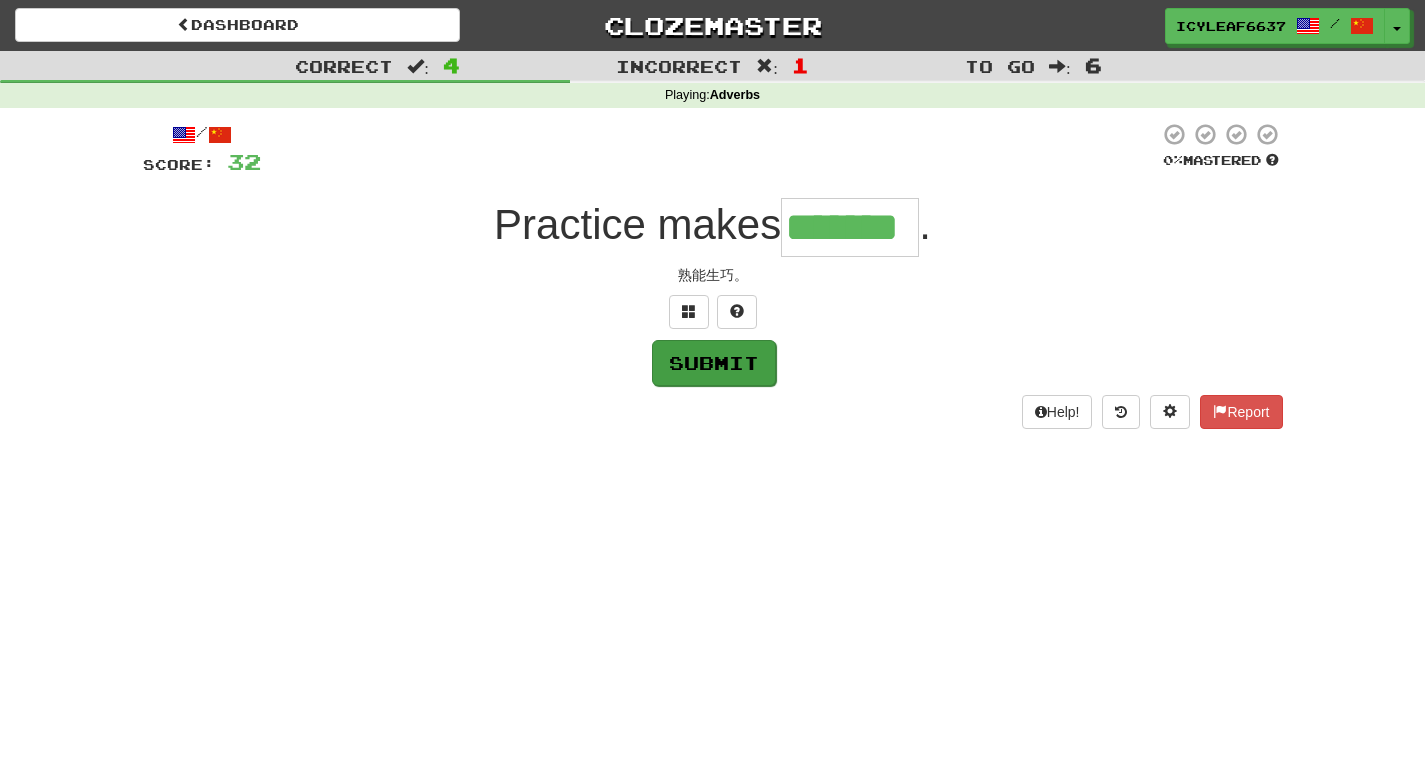 type on "*******" 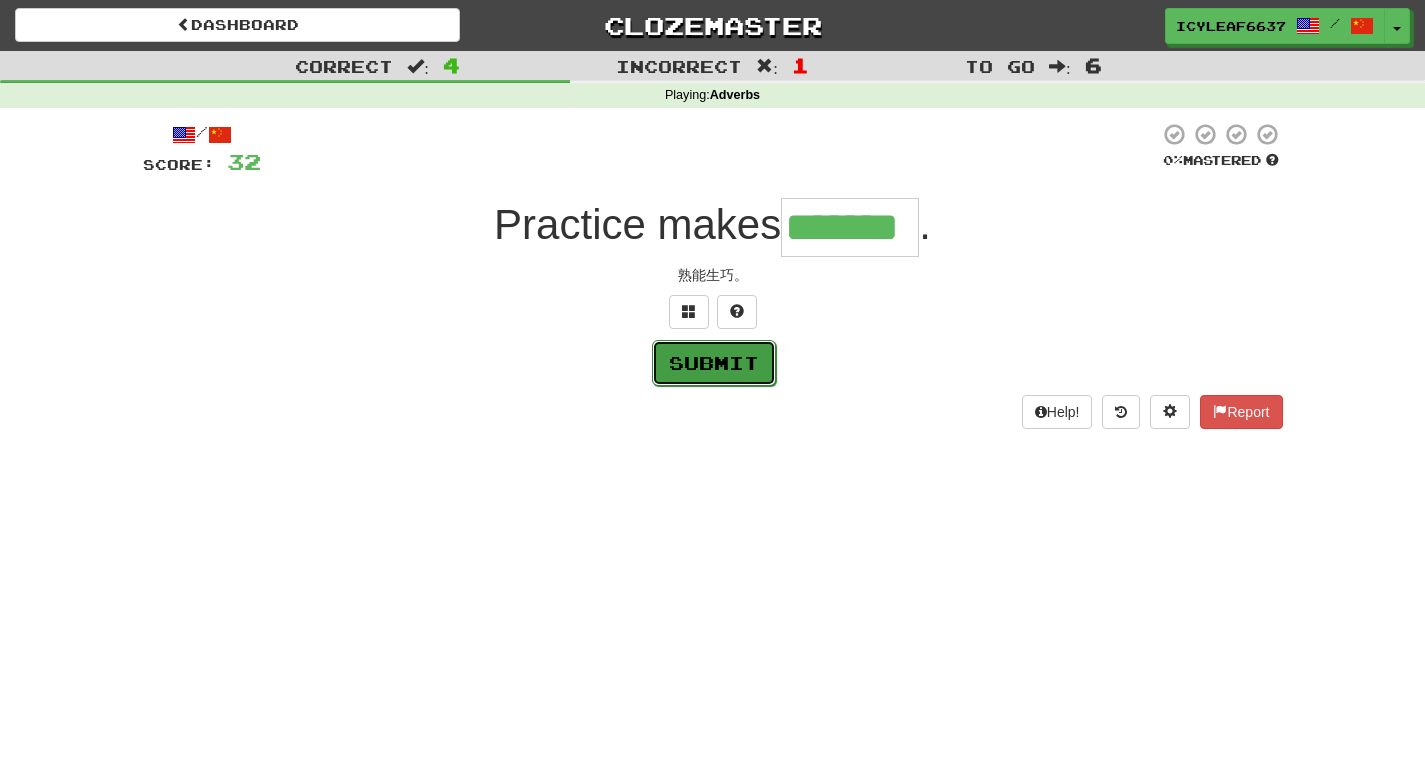 click on "Submit" at bounding box center [714, 363] 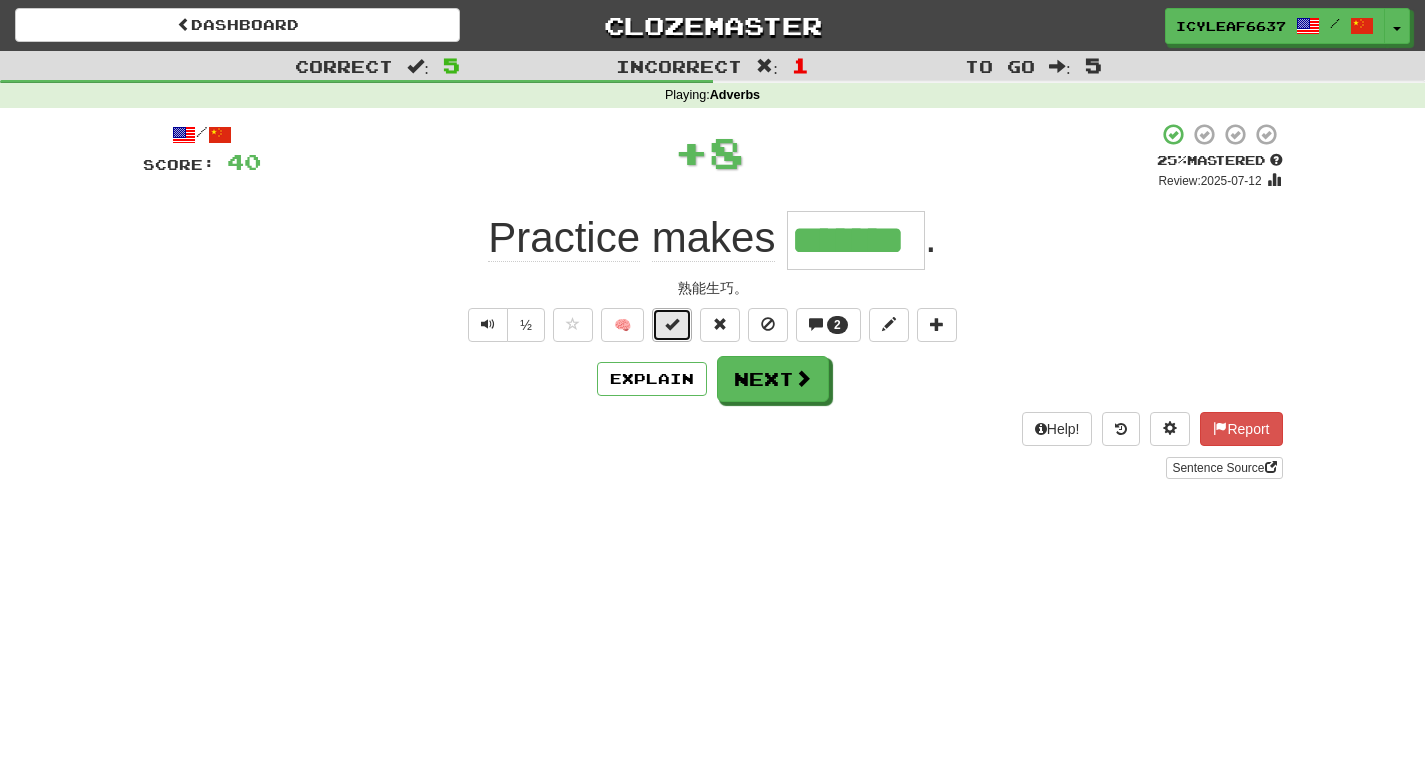 click at bounding box center (672, 325) 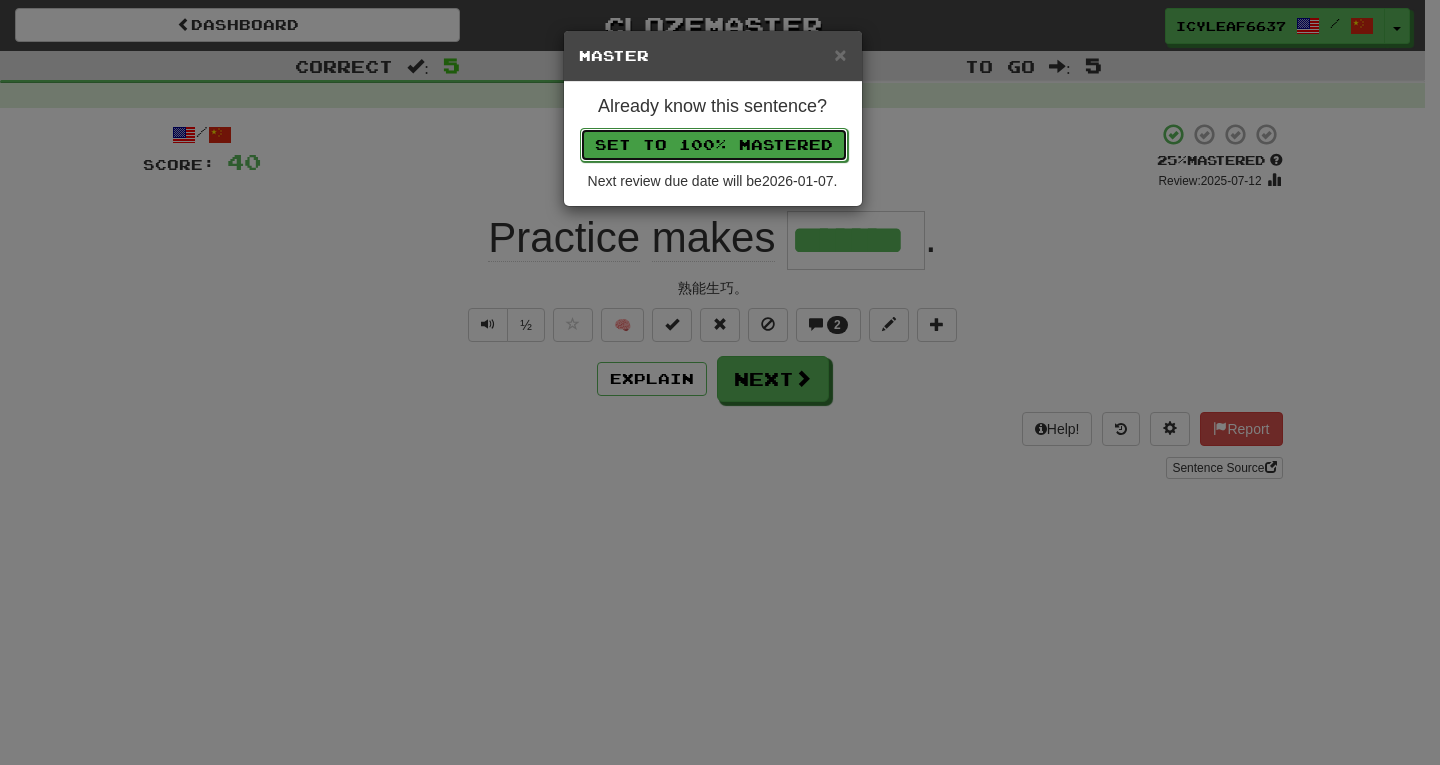 click on "Set to 100% Mastered" at bounding box center (714, 145) 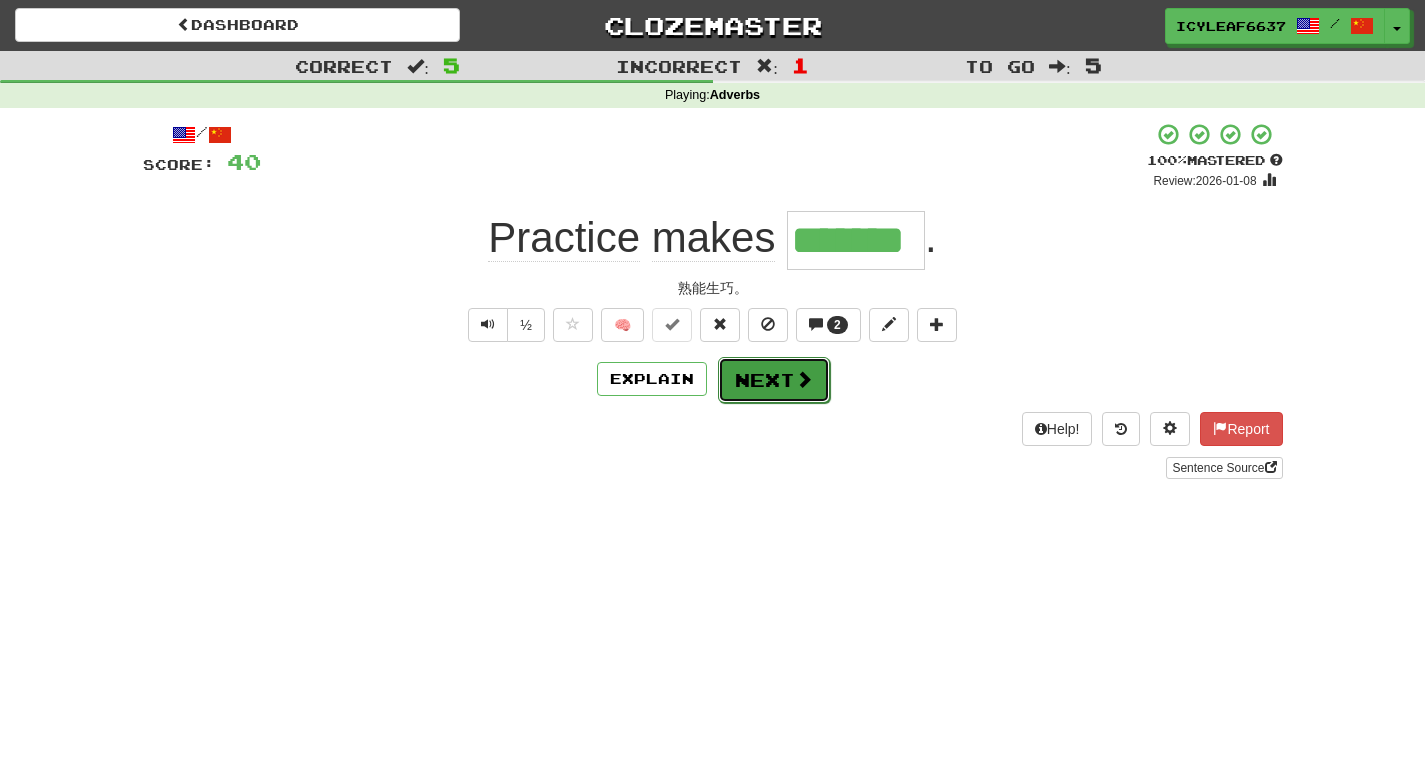 click on "Next" at bounding box center (774, 380) 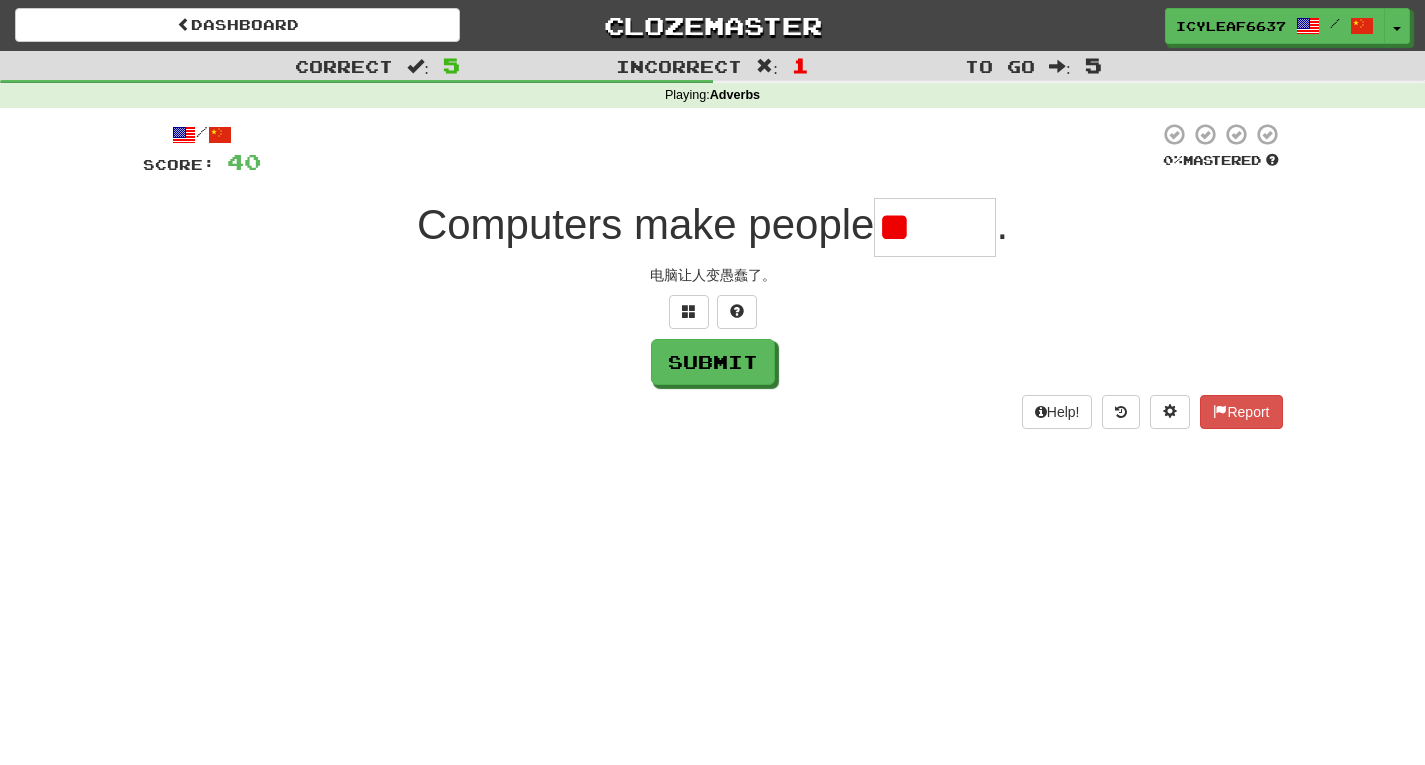 type on "*" 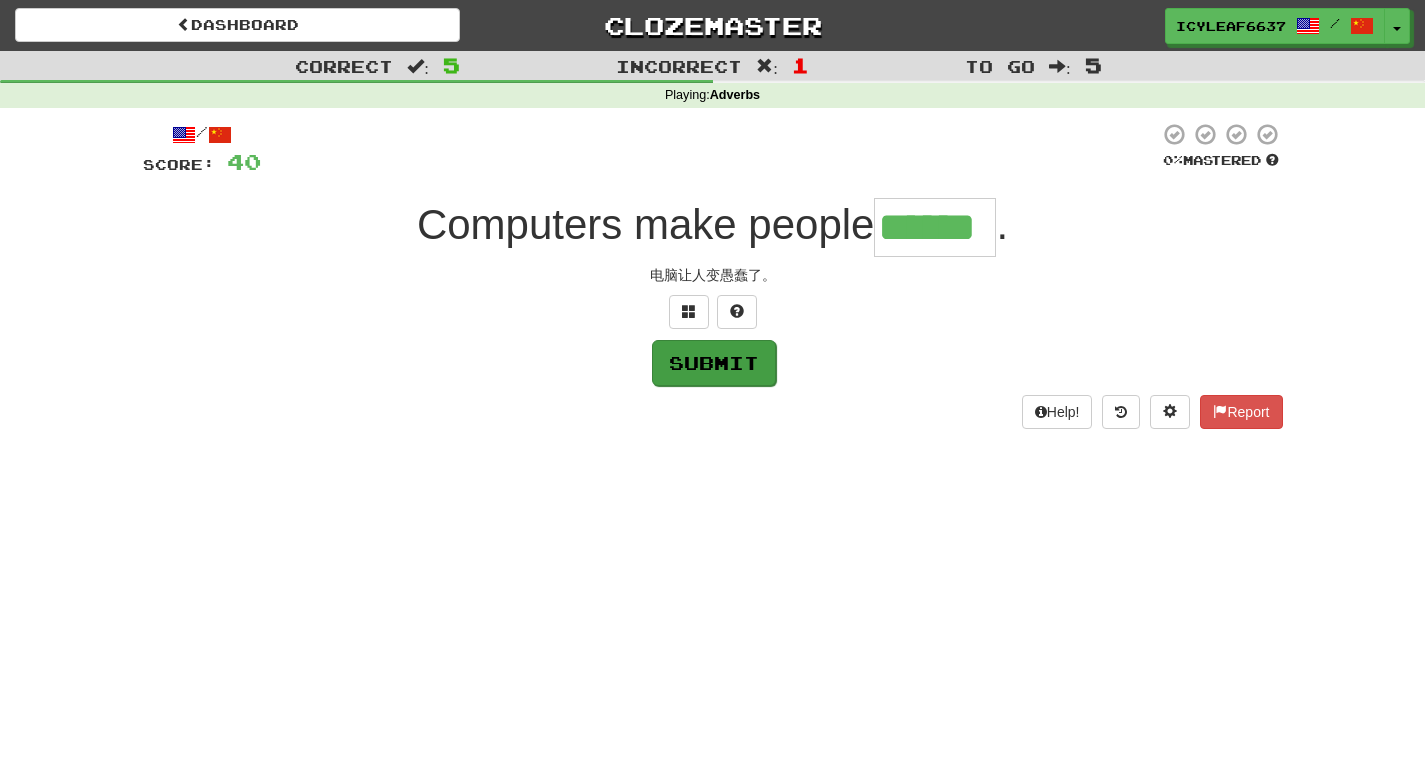type on "******" 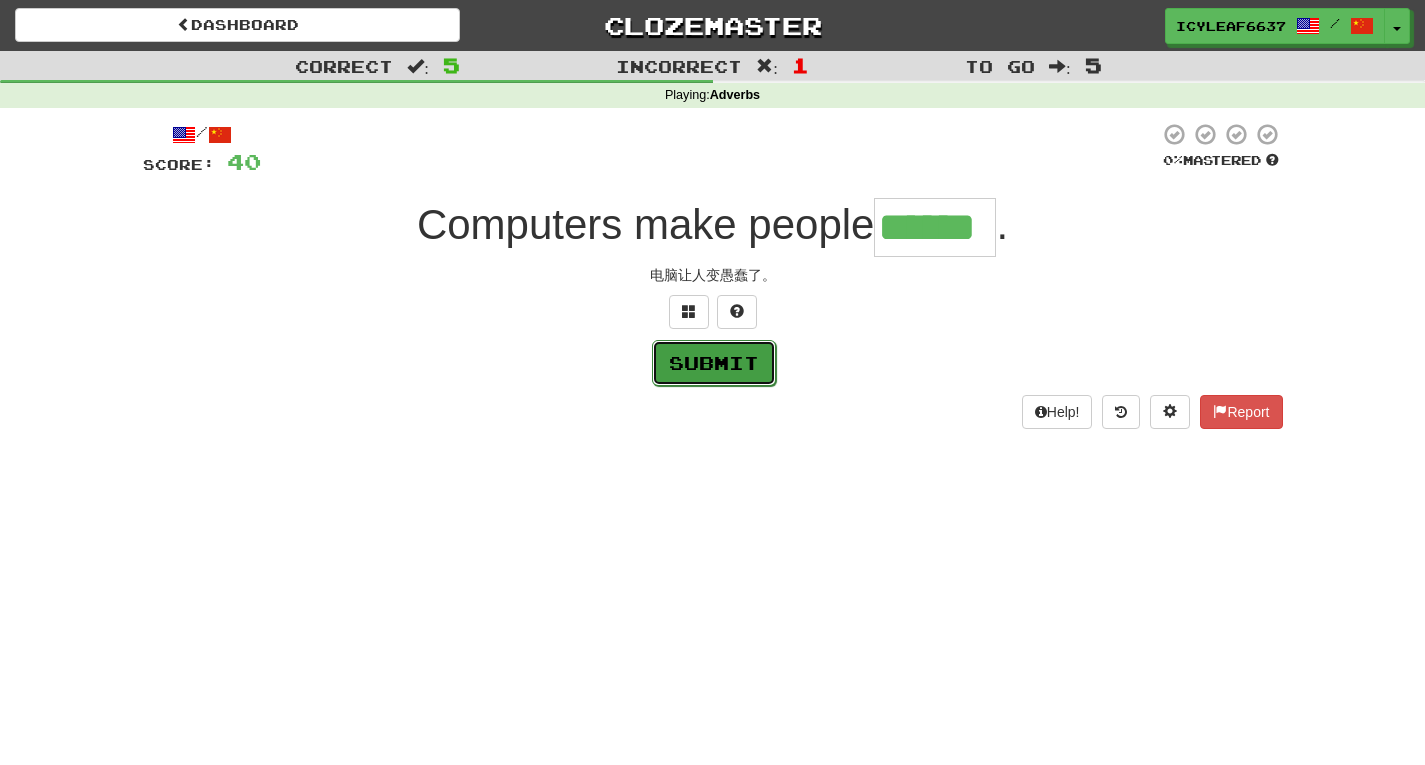 click on "Submit" at bounding box center (714, 363) 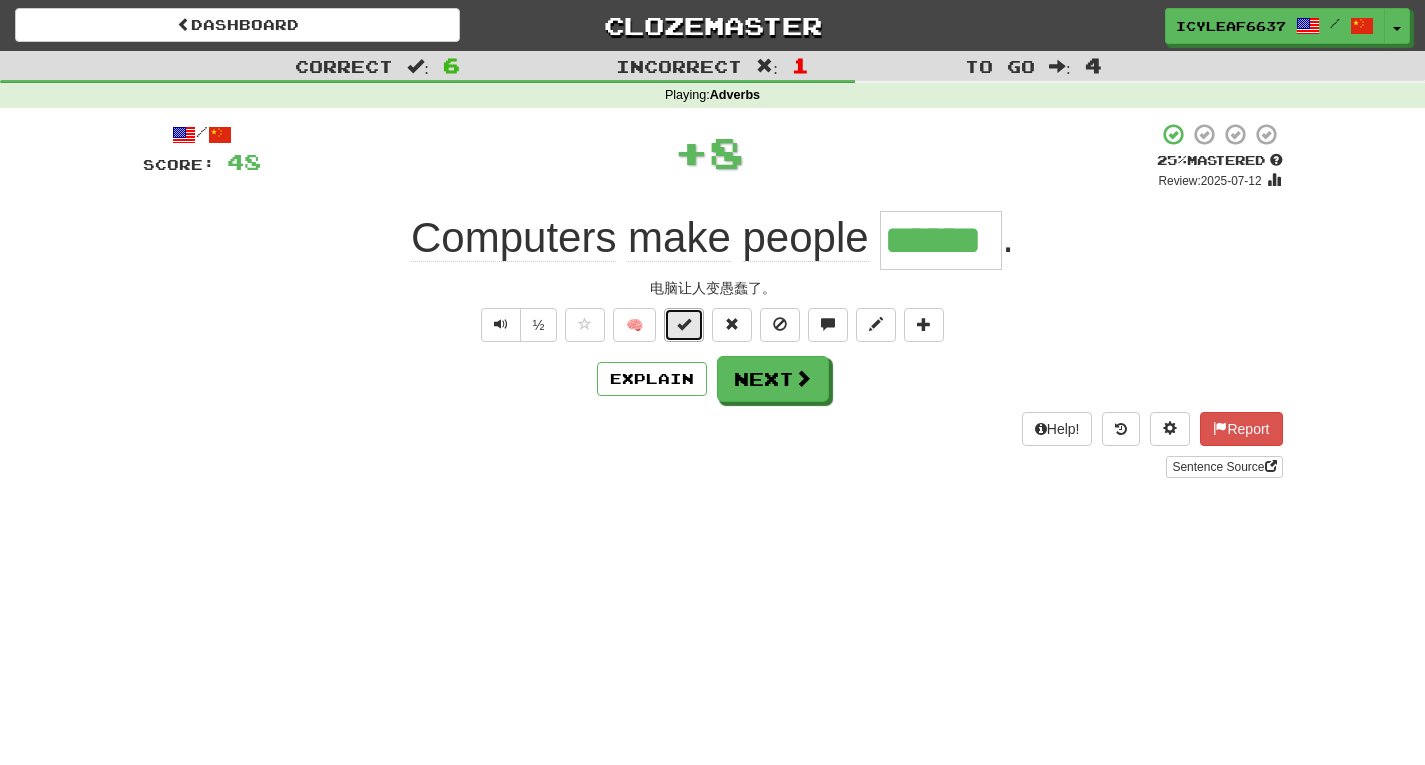 click at bounding box center (684, 324) 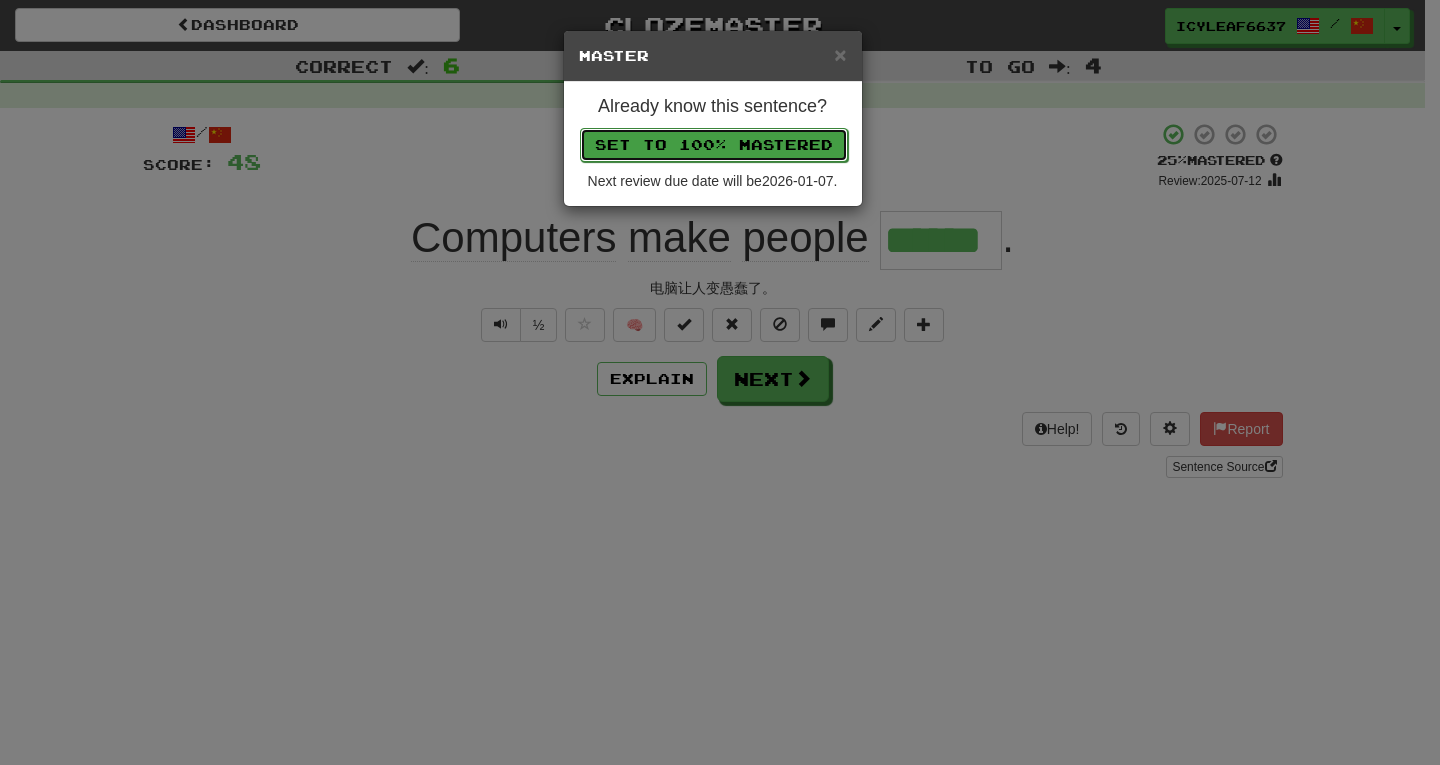 click on "Set to 100% Mastered" at bounding box center [714, 145] 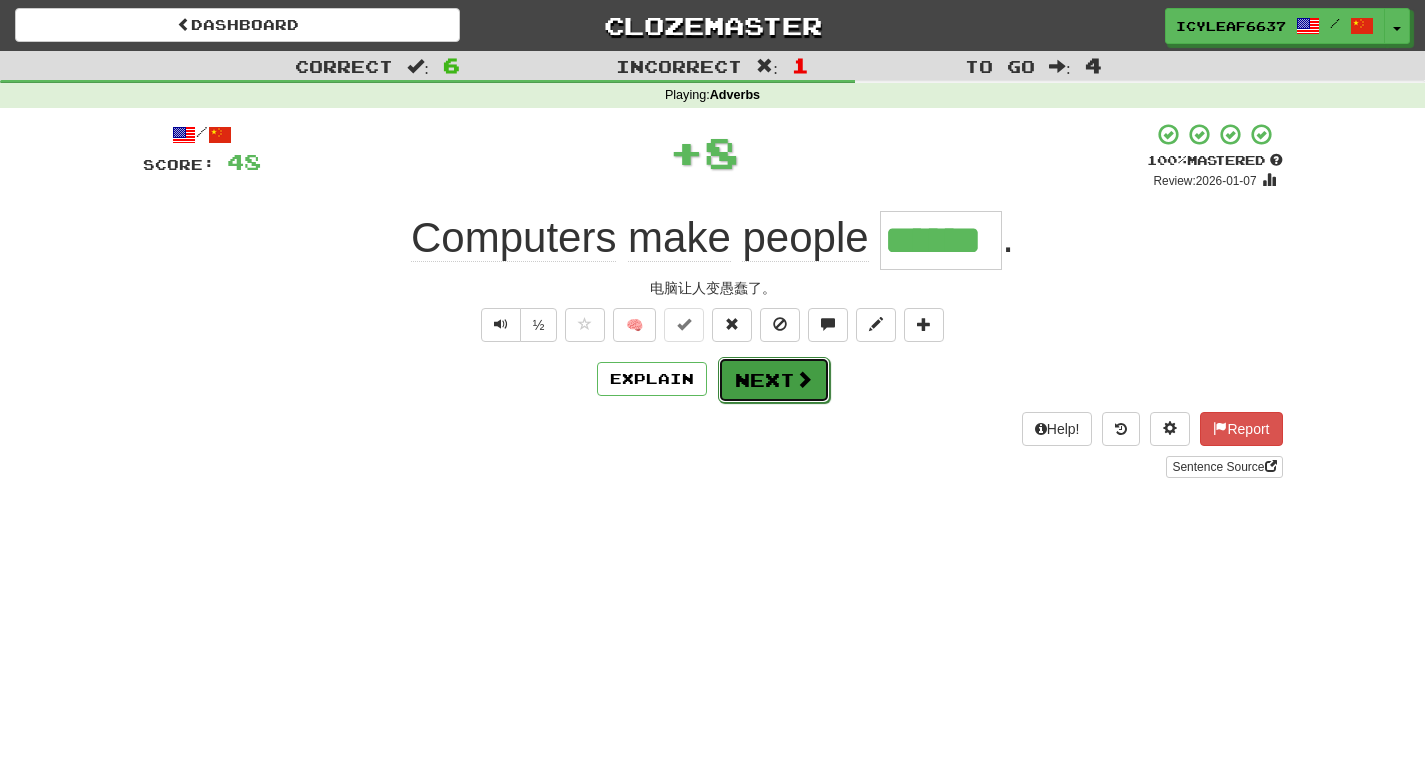 click on "Next" at bounding box center (774, 380) 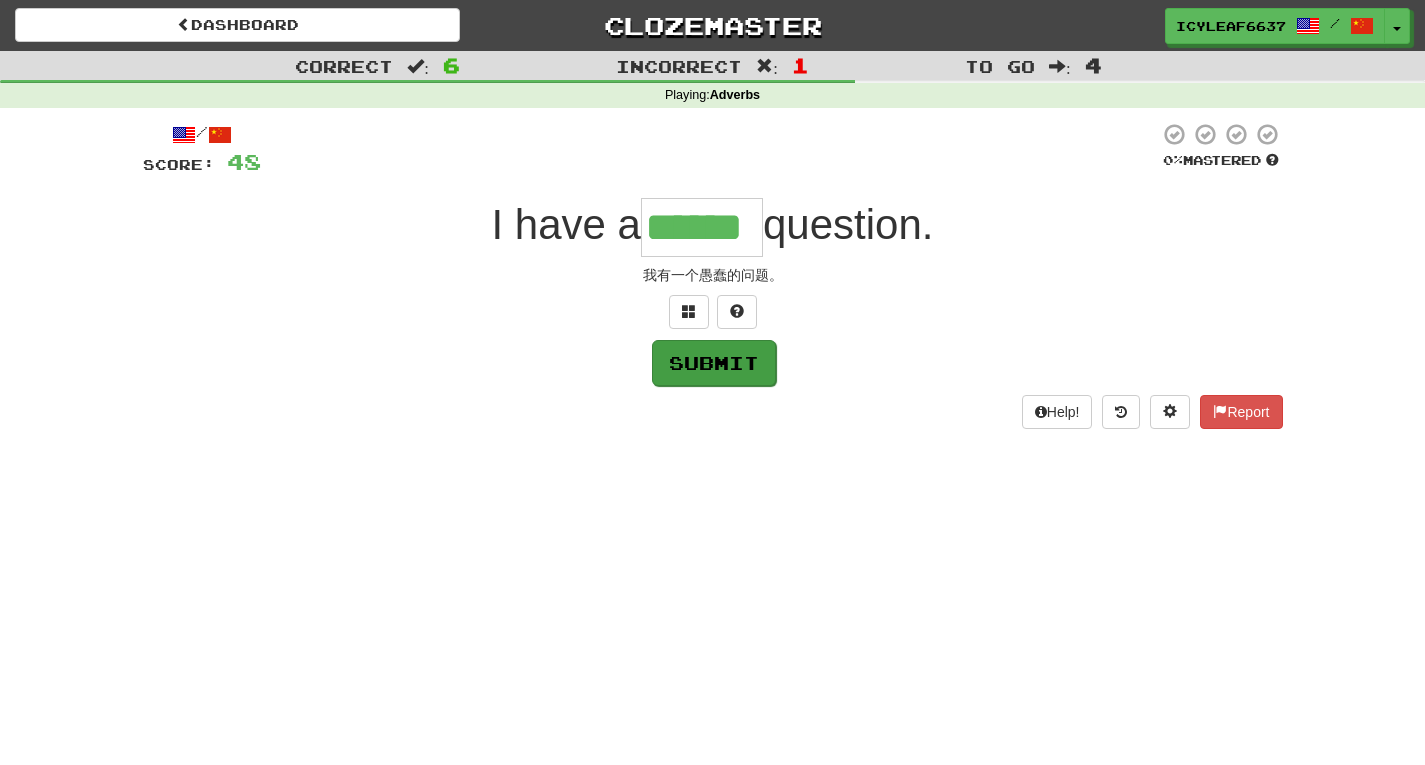 type on "******" 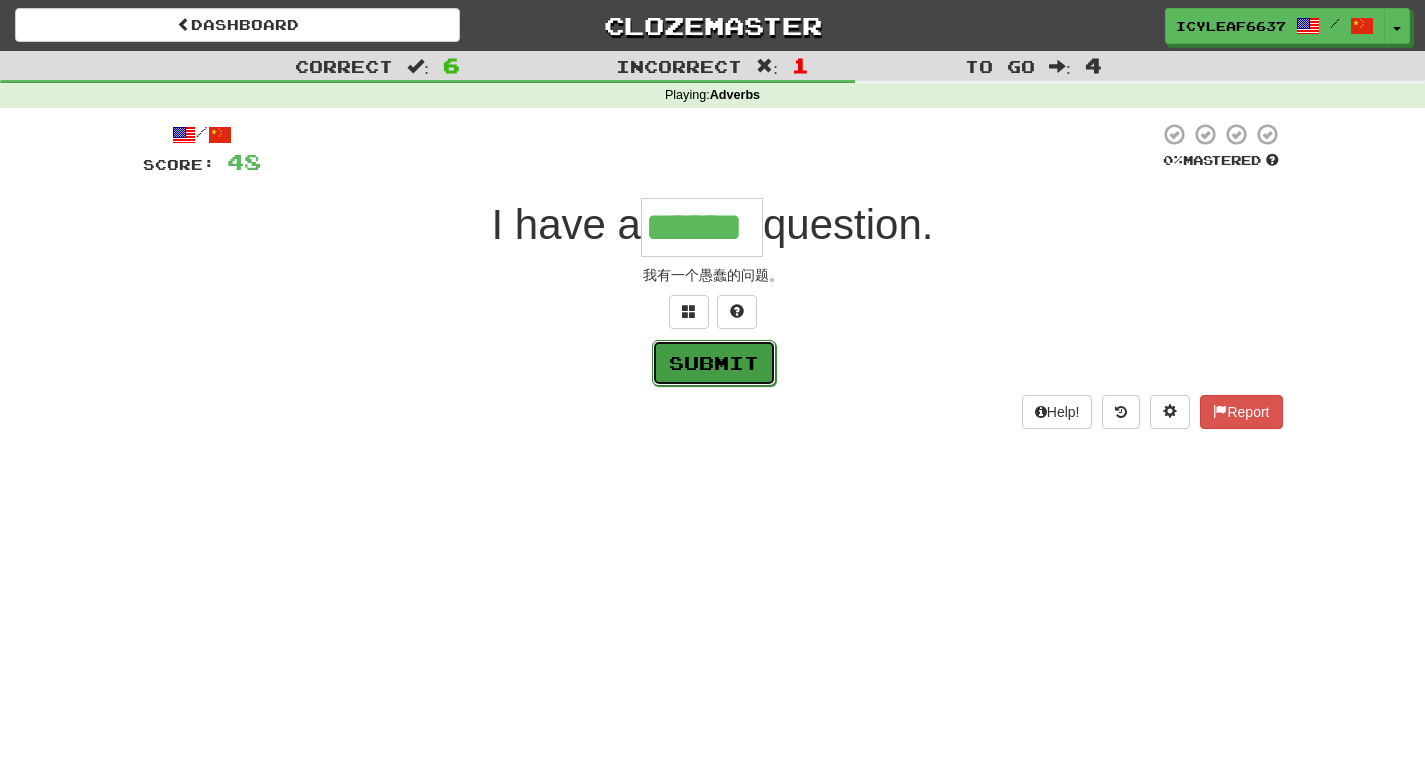 click on "Submit" at bounding box center [714, 363] 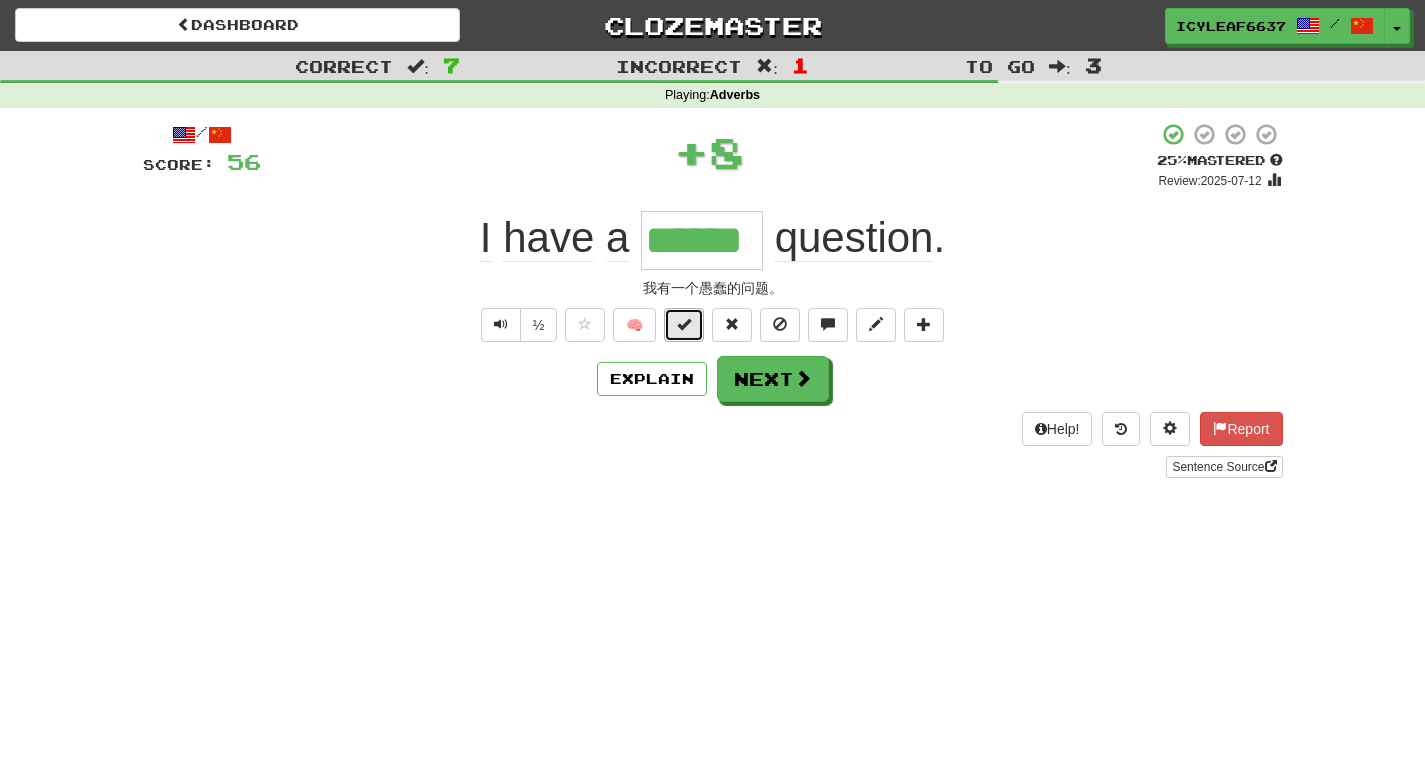 click at bounding box center (684, 324) 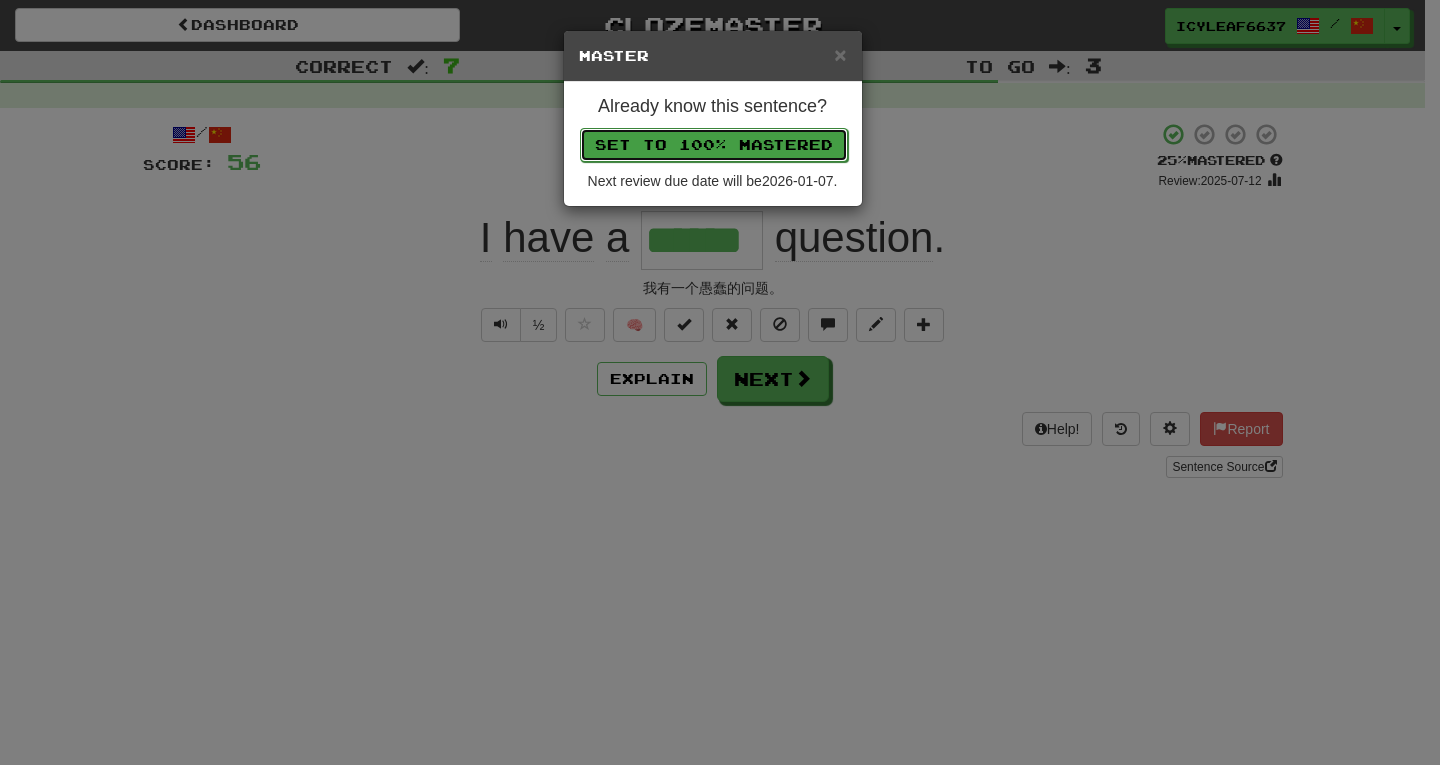 click on "Set to 100% Mastered" at bounding box center [714, 145] 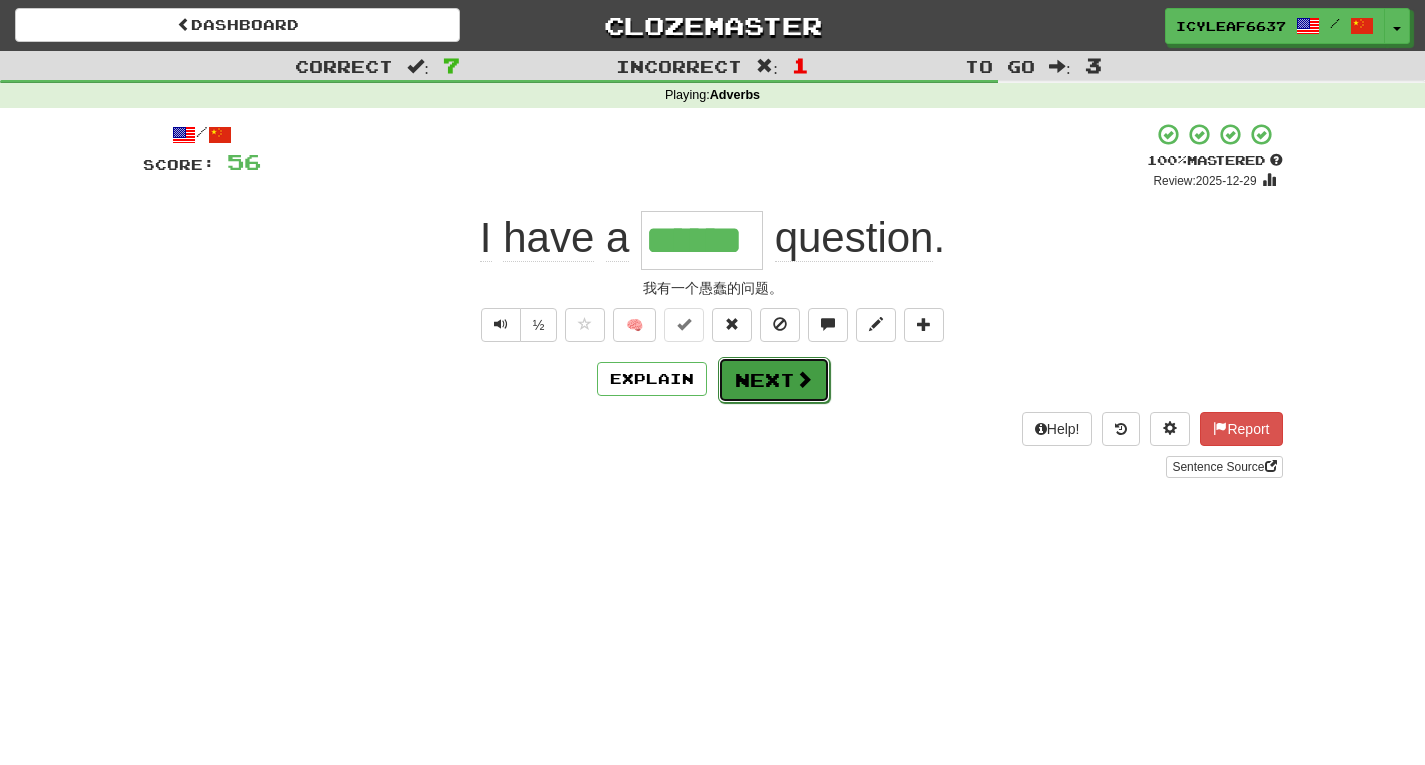click on "Next" at bounding box center (774, 380) 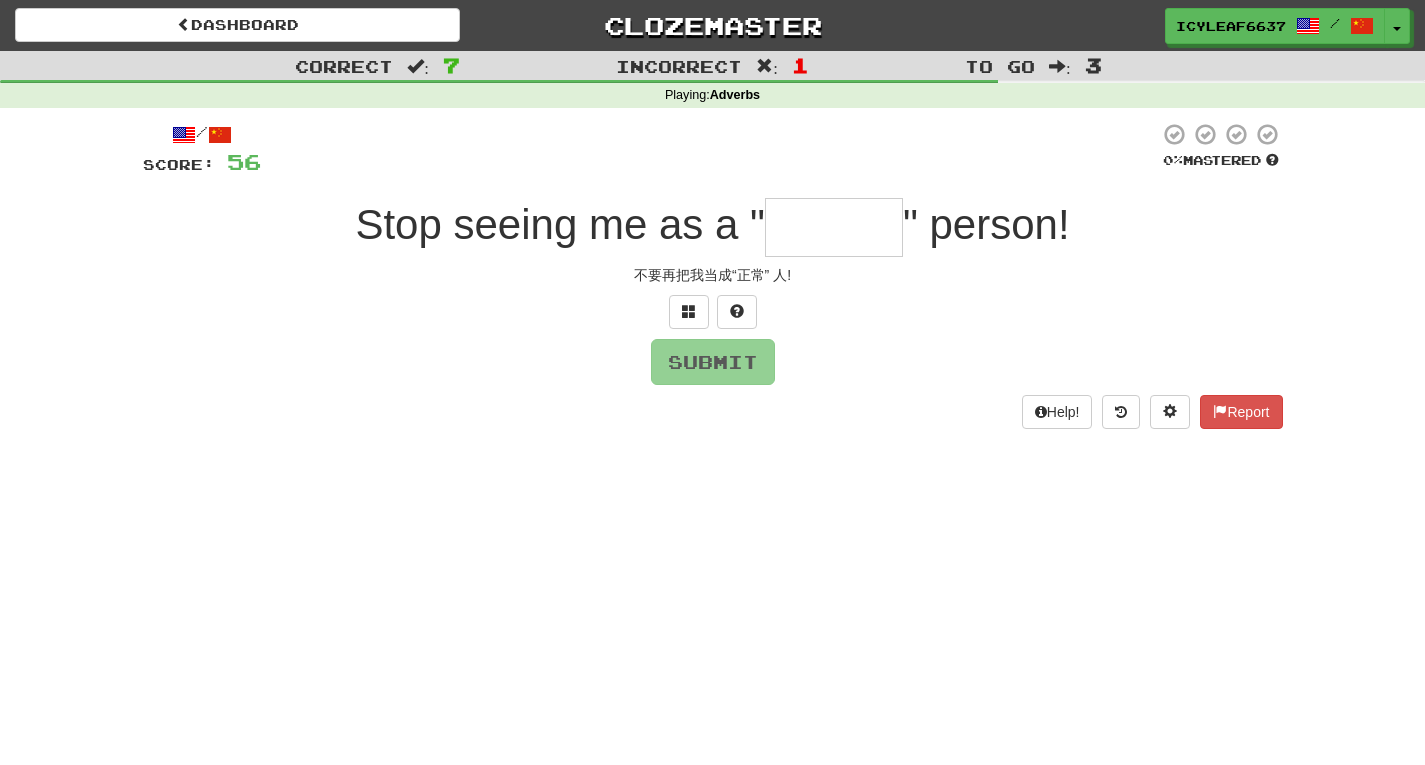 click at bounding box center (834, 227) 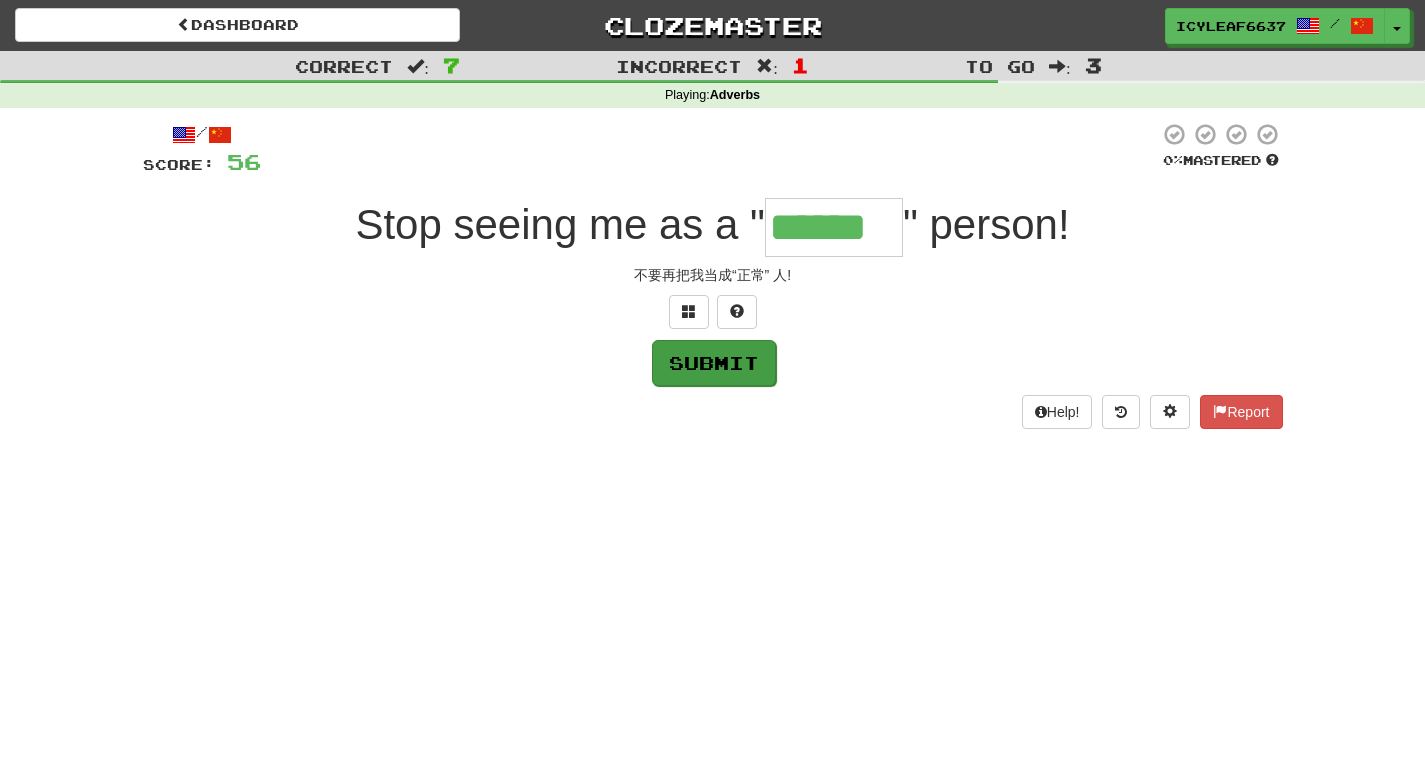 type on "******" 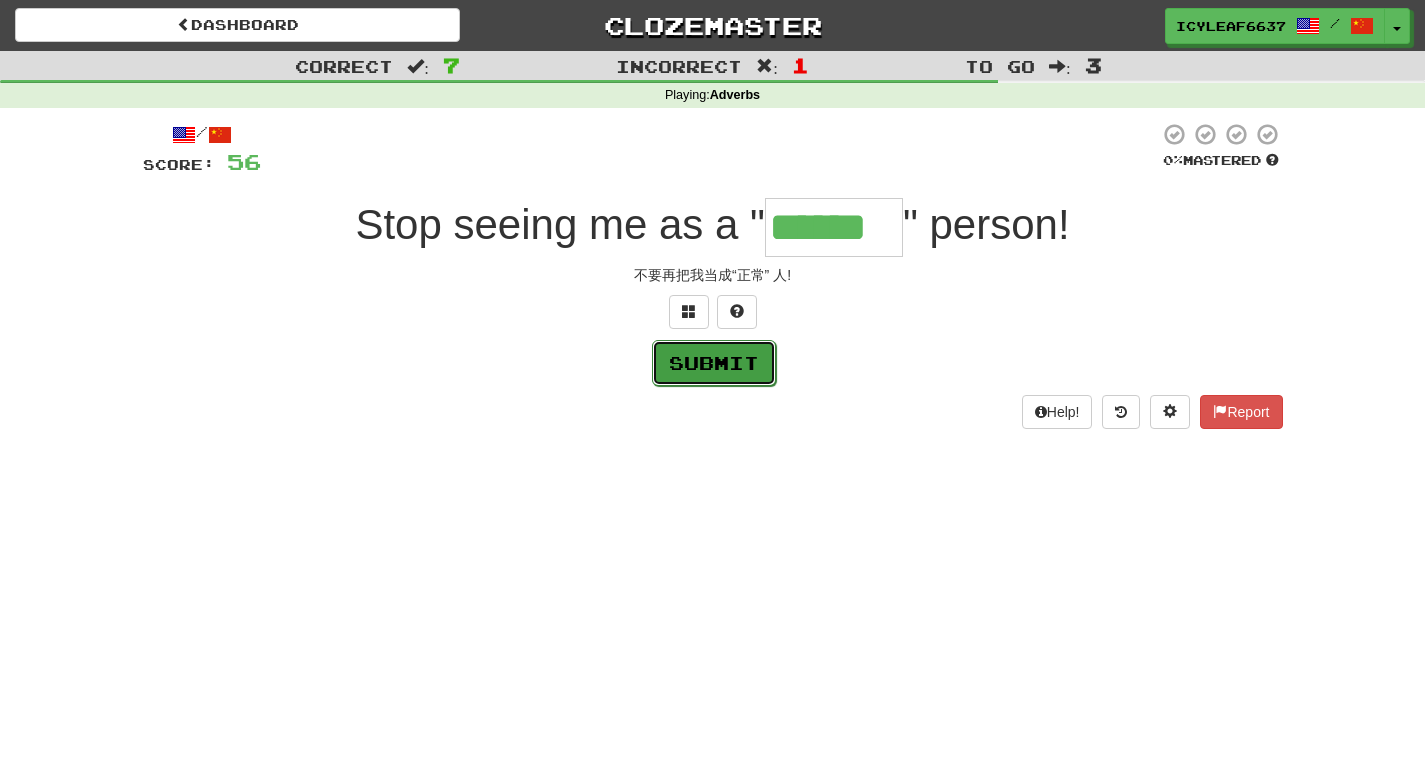 click on "Submit" at bounding box center [714, 363] 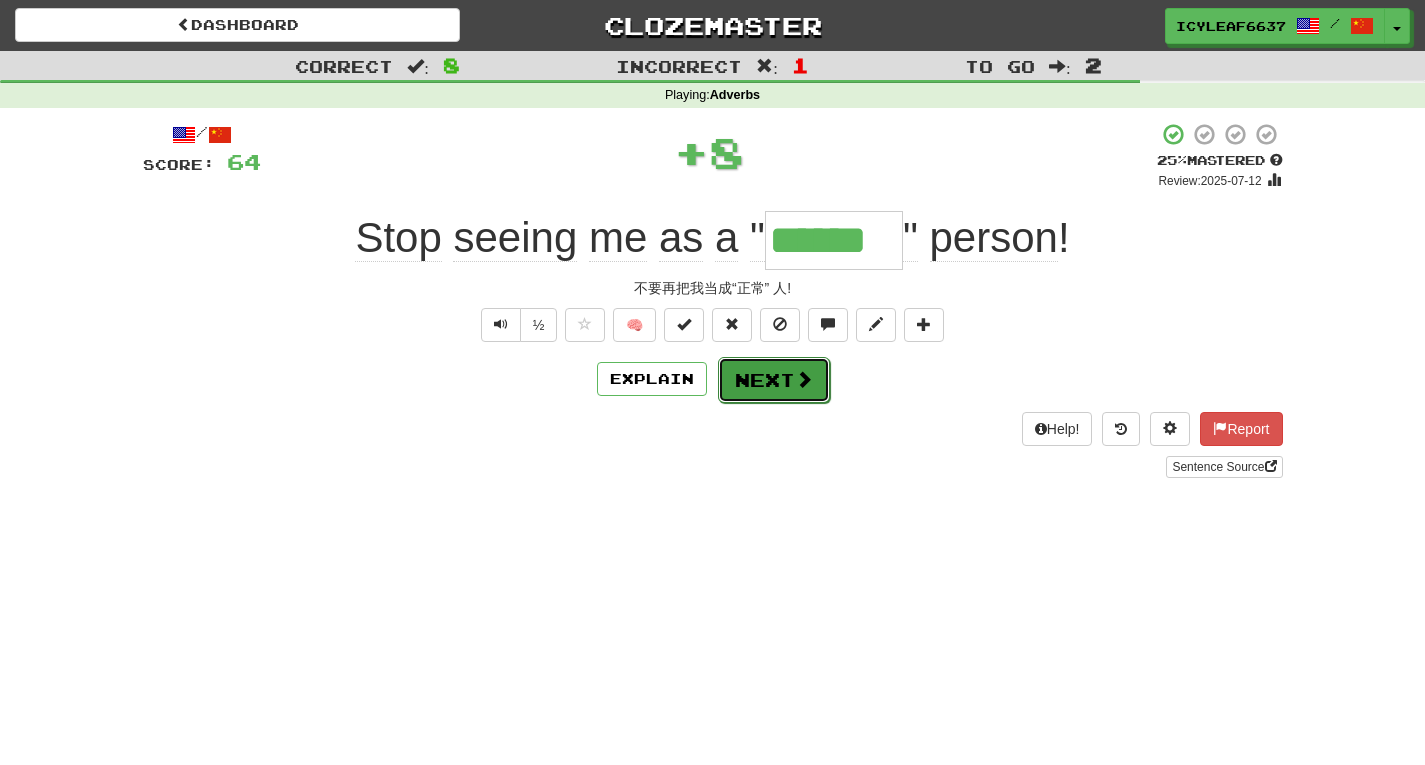 click on "Next" at bounding box center [774, 380] 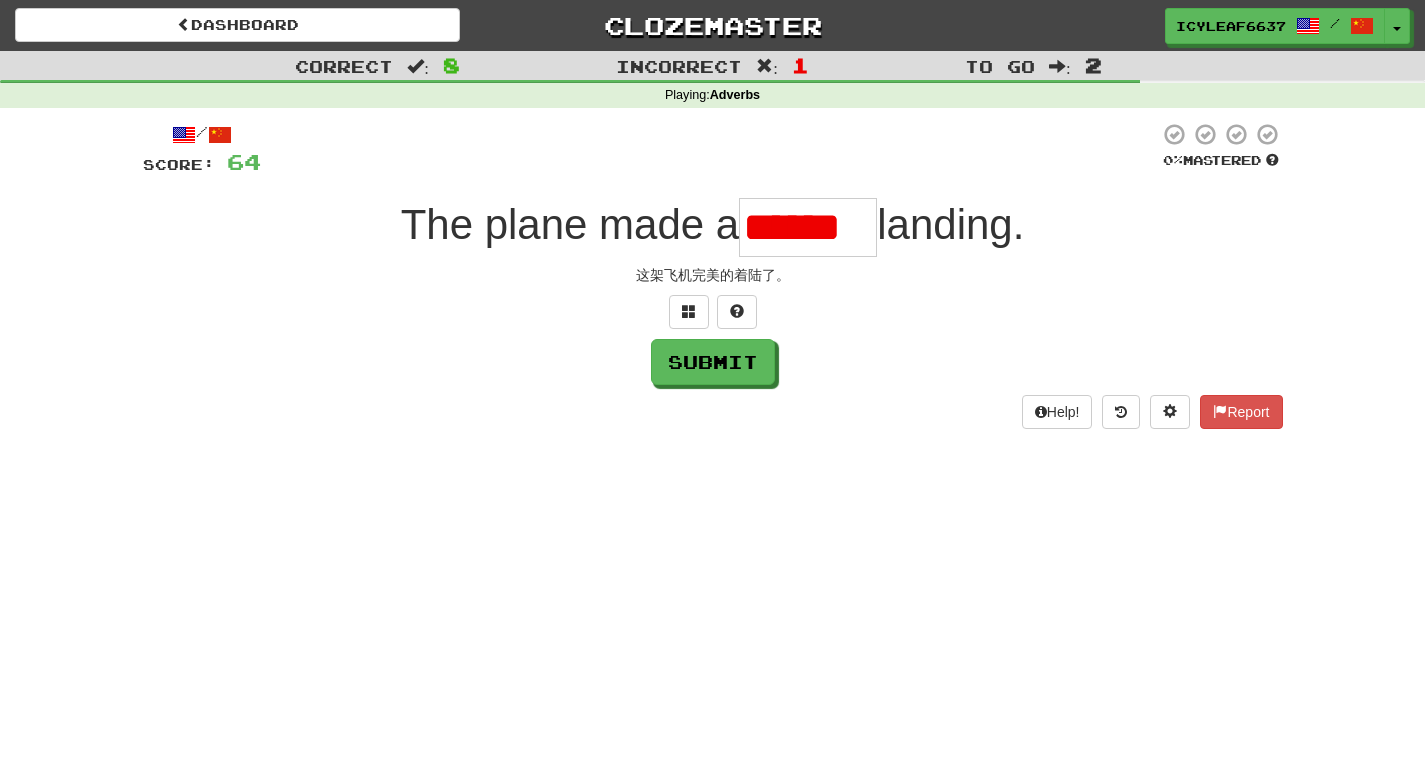 scroll, scrollTop: 0, scrollLeft: 0, axis: both 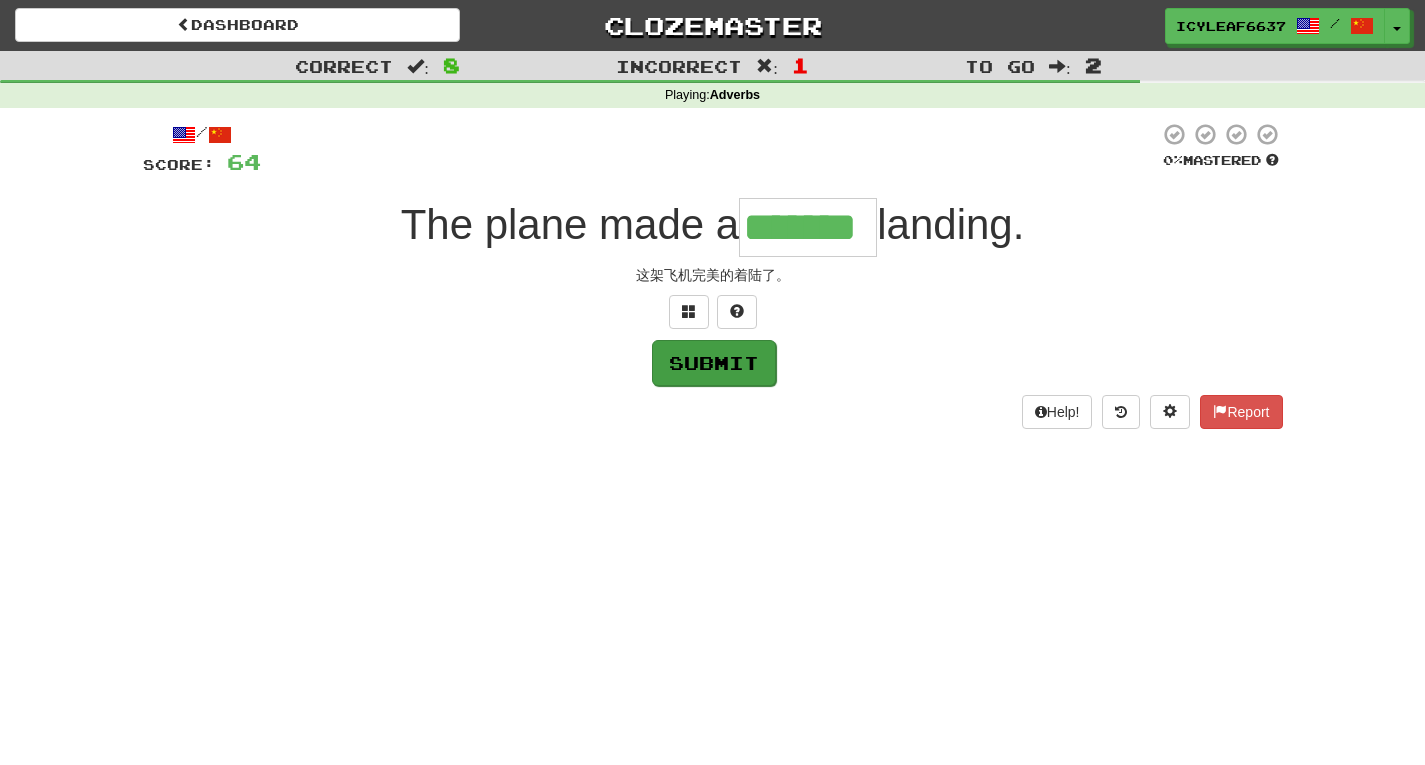 type on "*******" 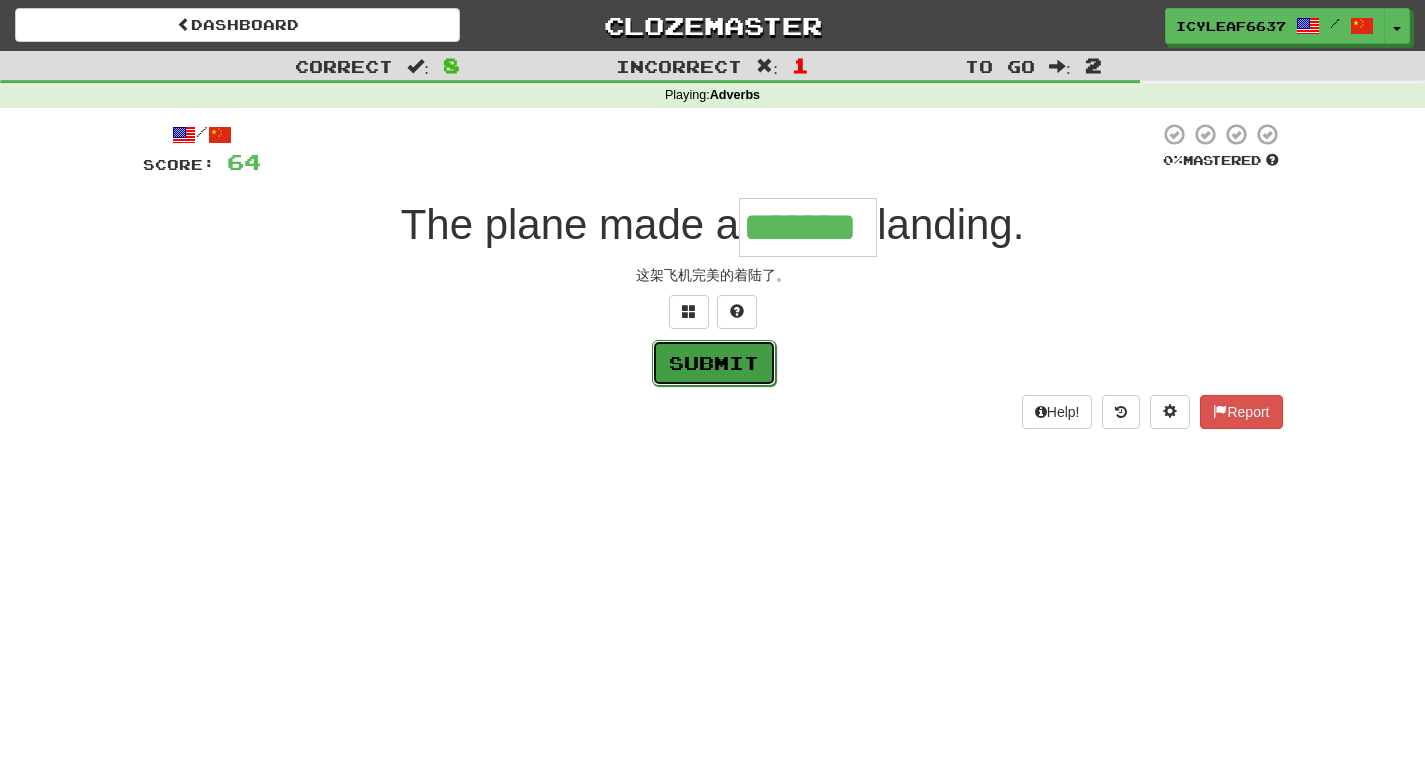 click on "Submit" at bounding box center [714, 363] 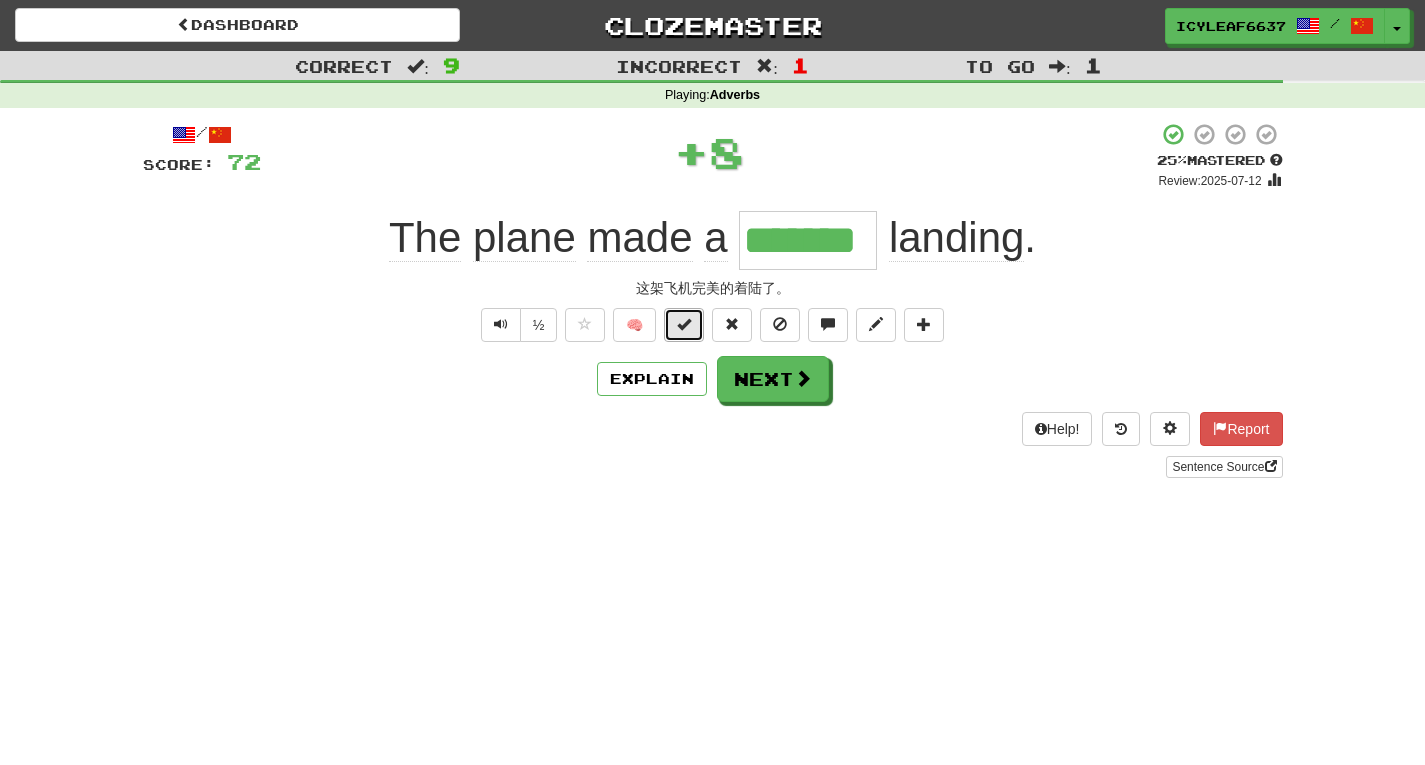 click at bounding box center (684, 324) 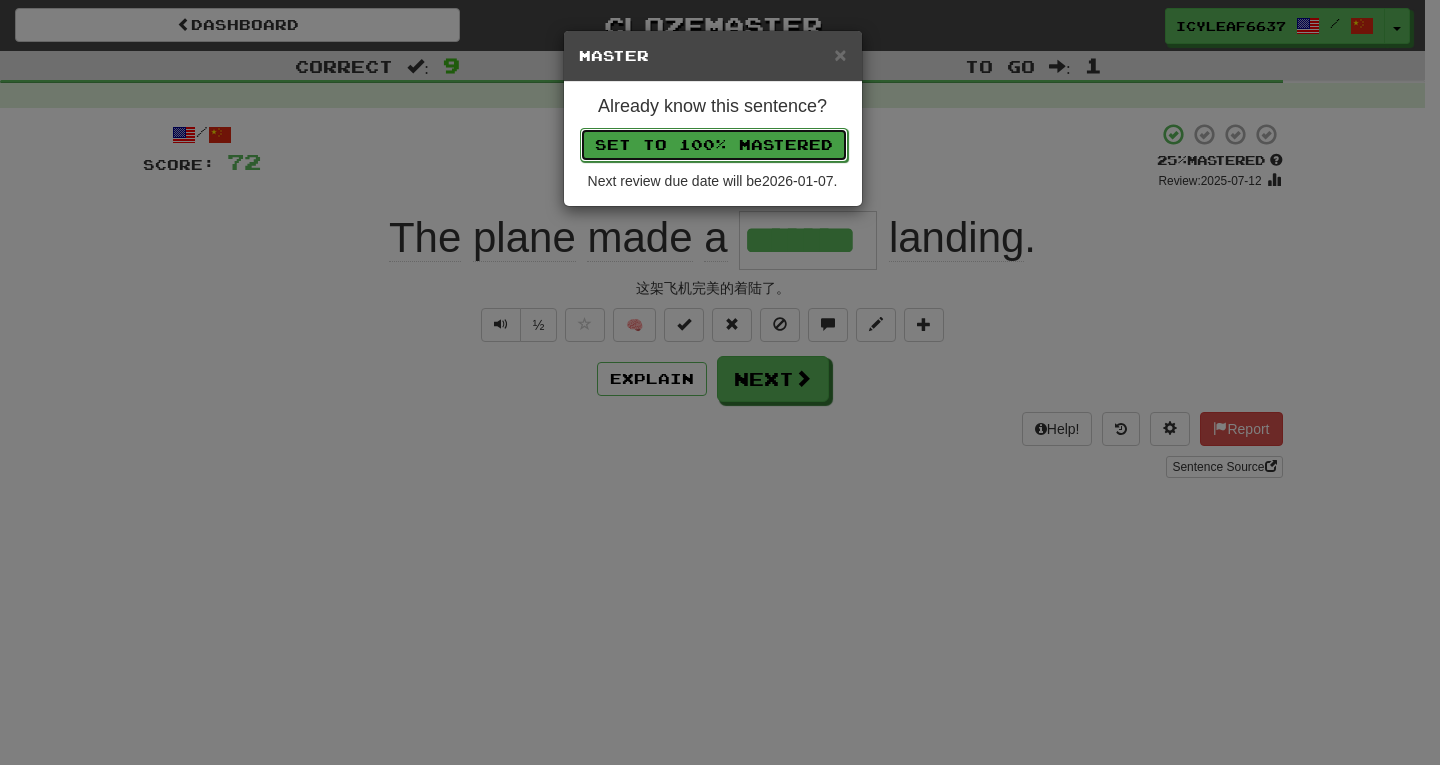 click on "Set to 100% Mastered" at bounding box center [714, 145] 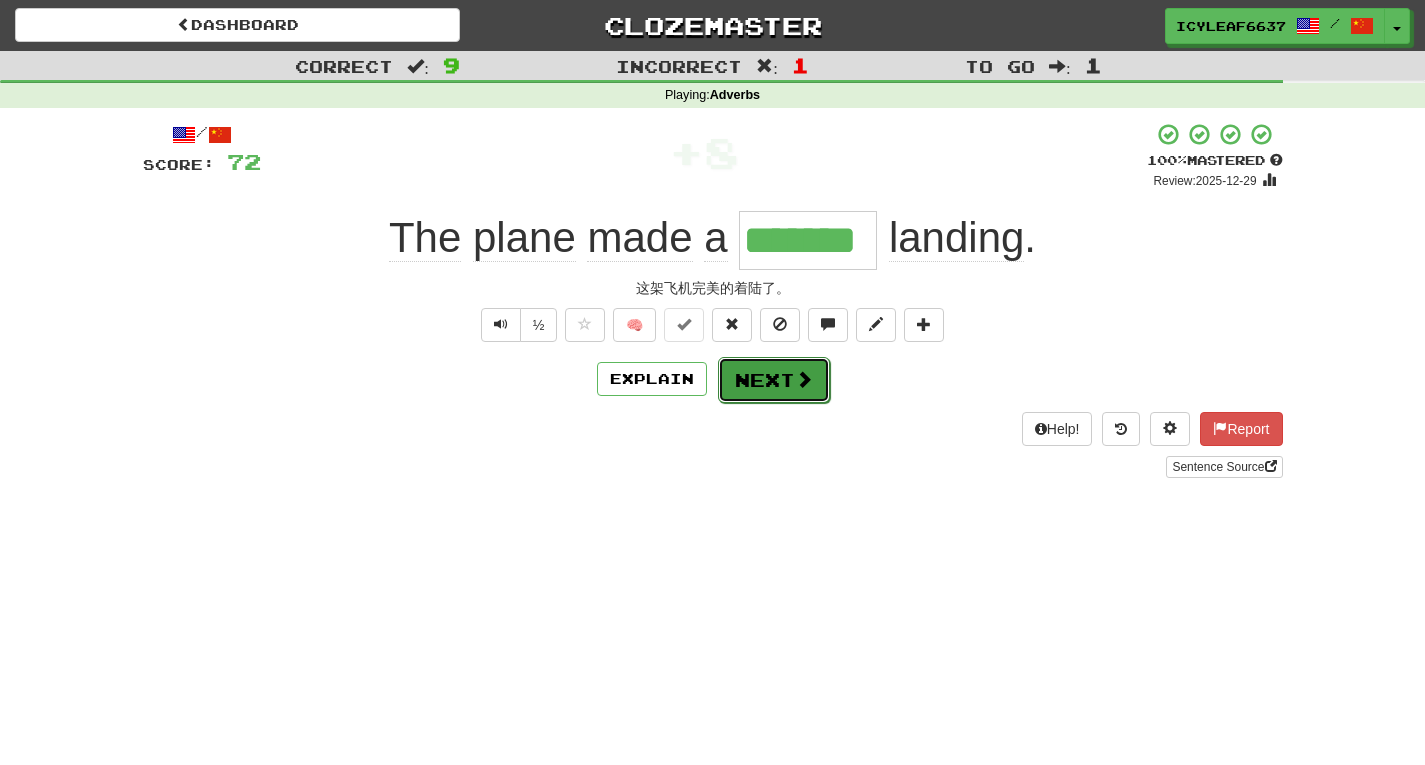 click on "Next" at bounding box center (774, 380) 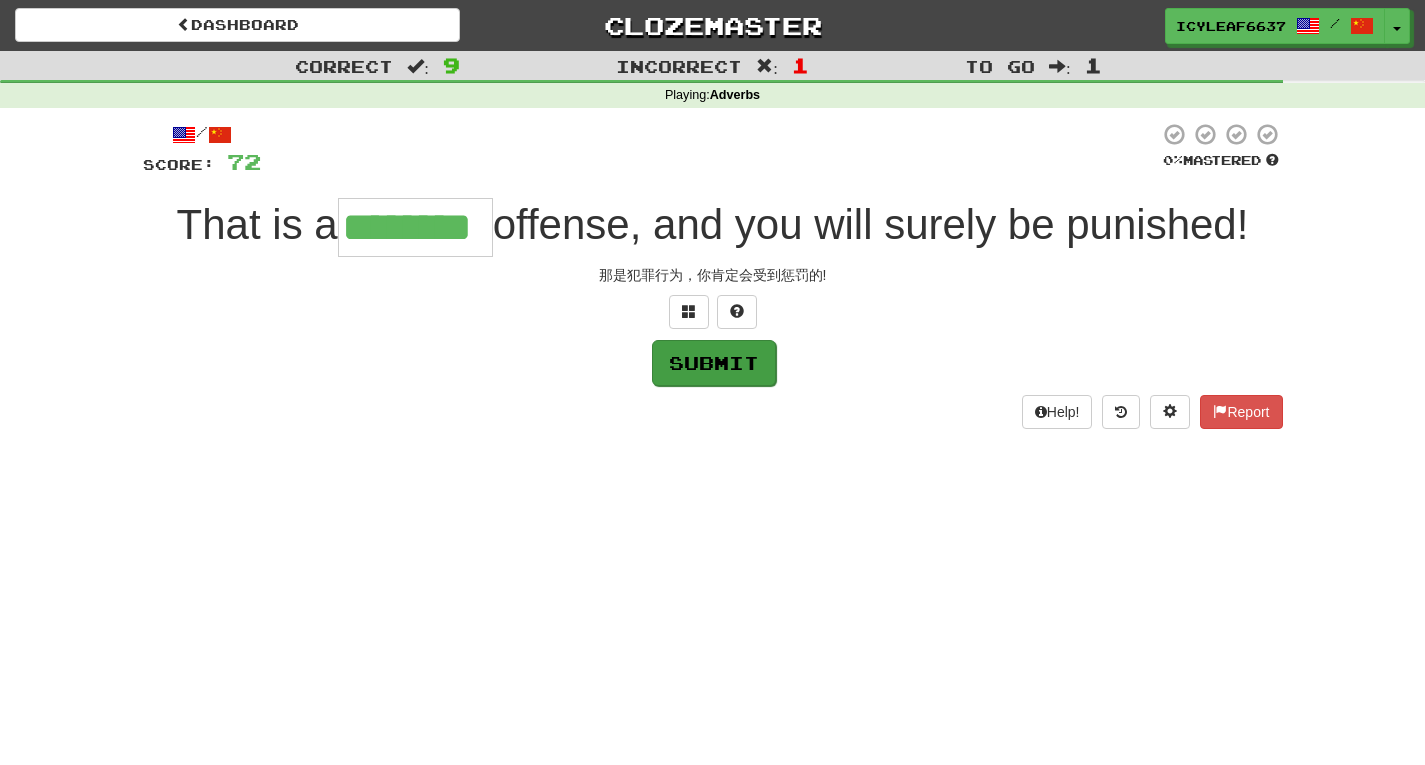 type on "********" 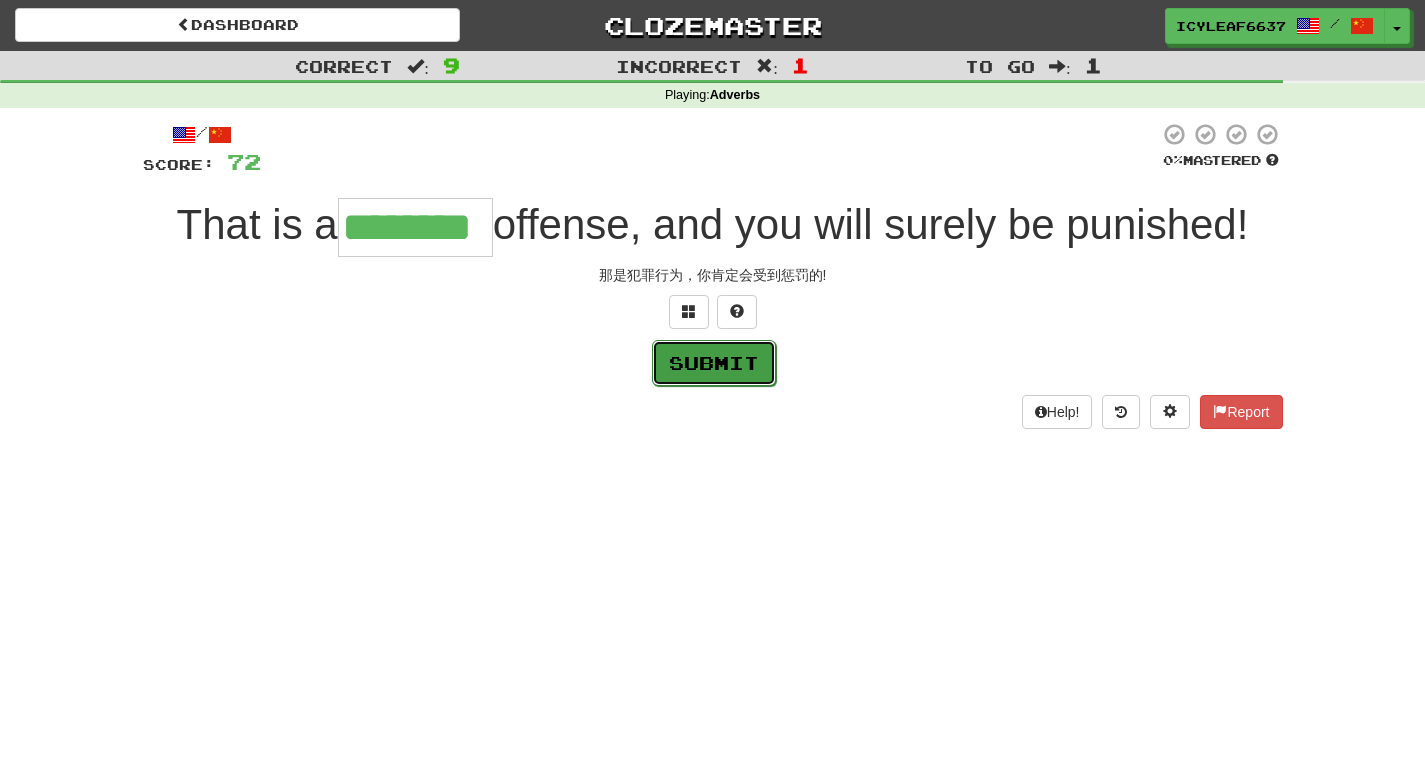 click on "Submit" at bounding box center (714, 363) 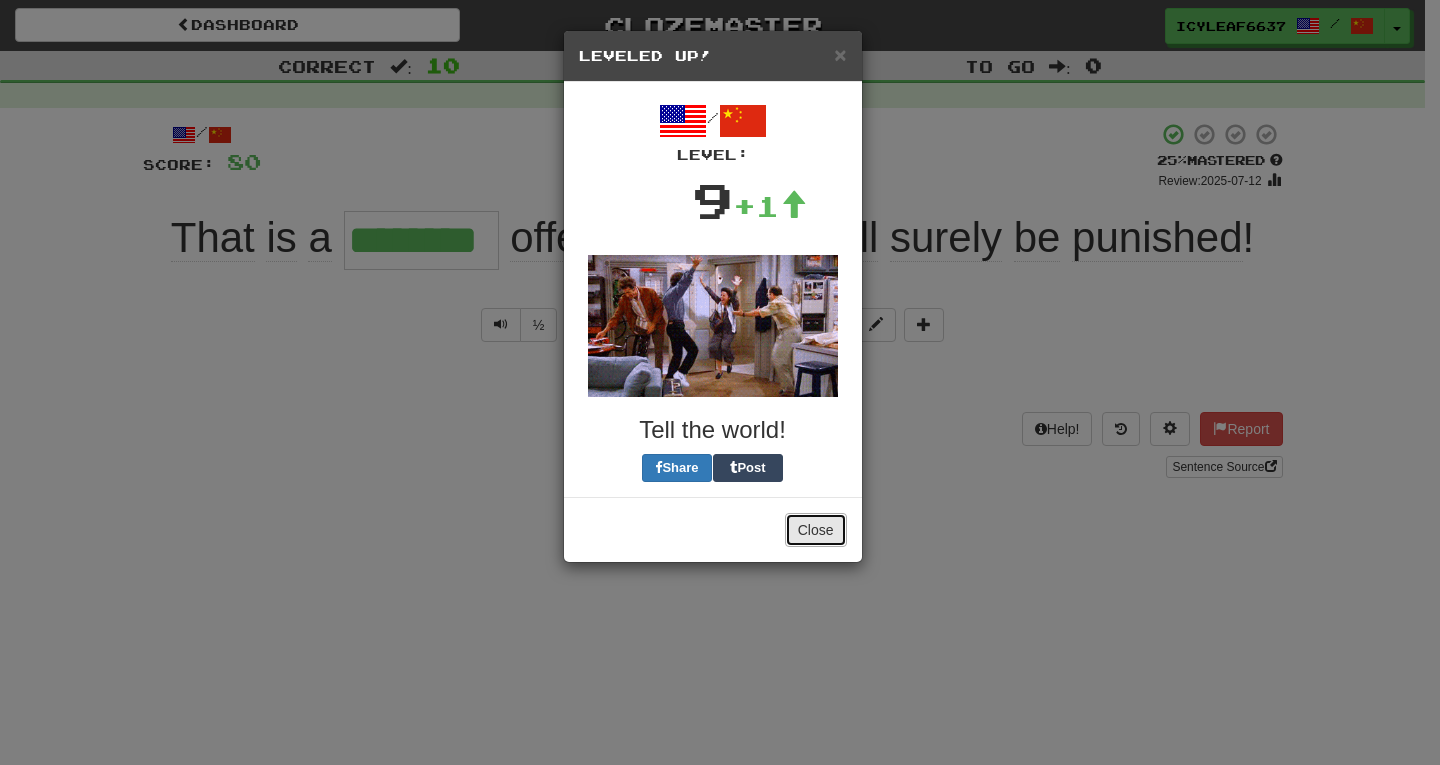 click on "Close" at bounding box center [816, 530] 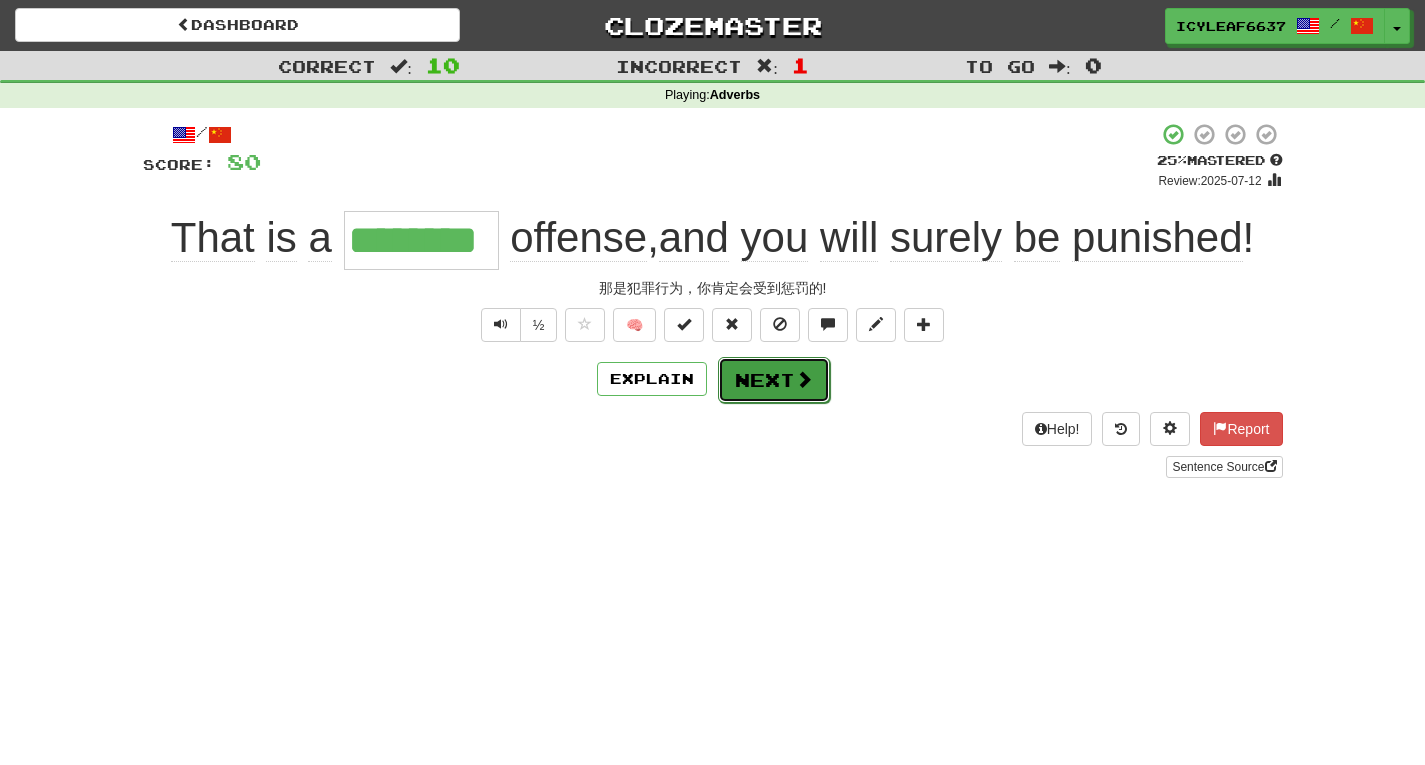 click on "Next" at bounding box center (774, 380) 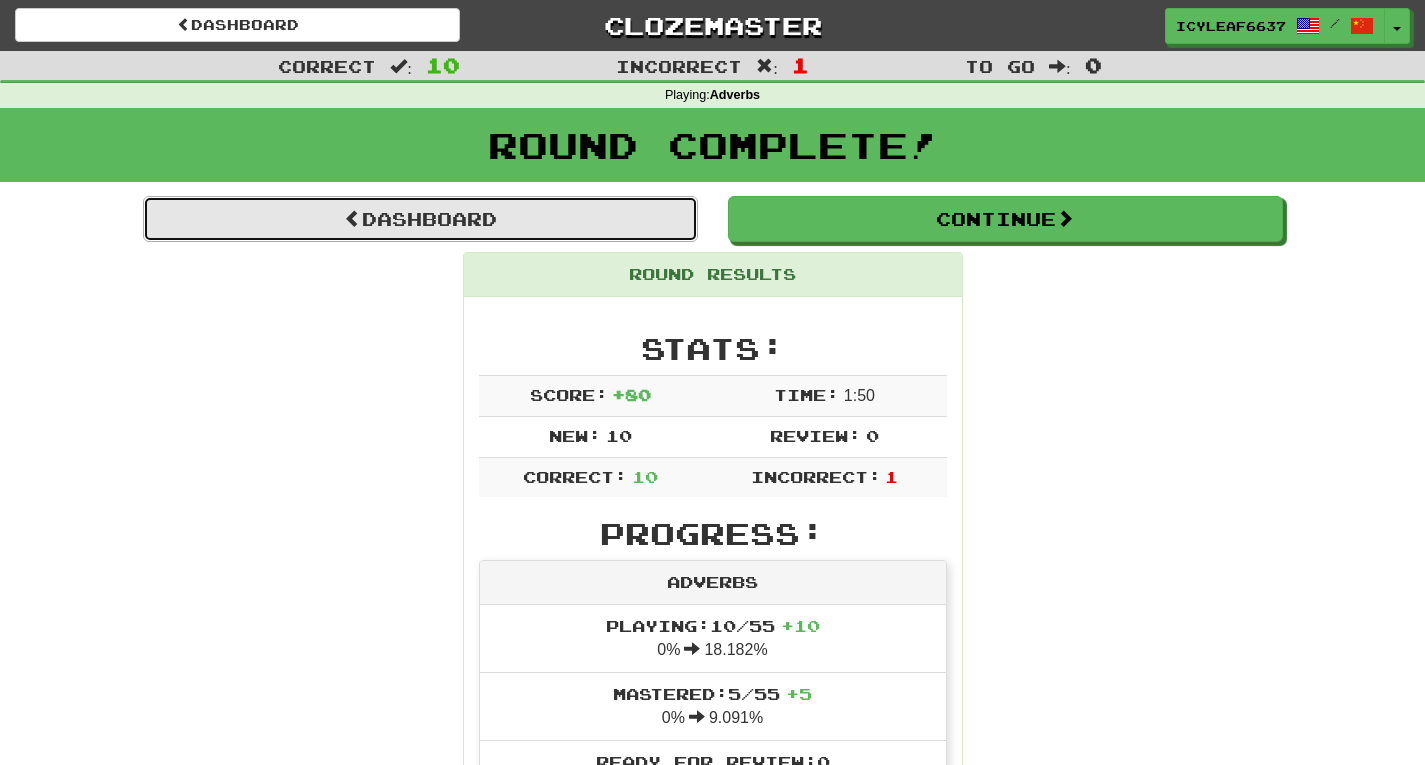 click on "Dashboard" at bounding box center (420, 219) 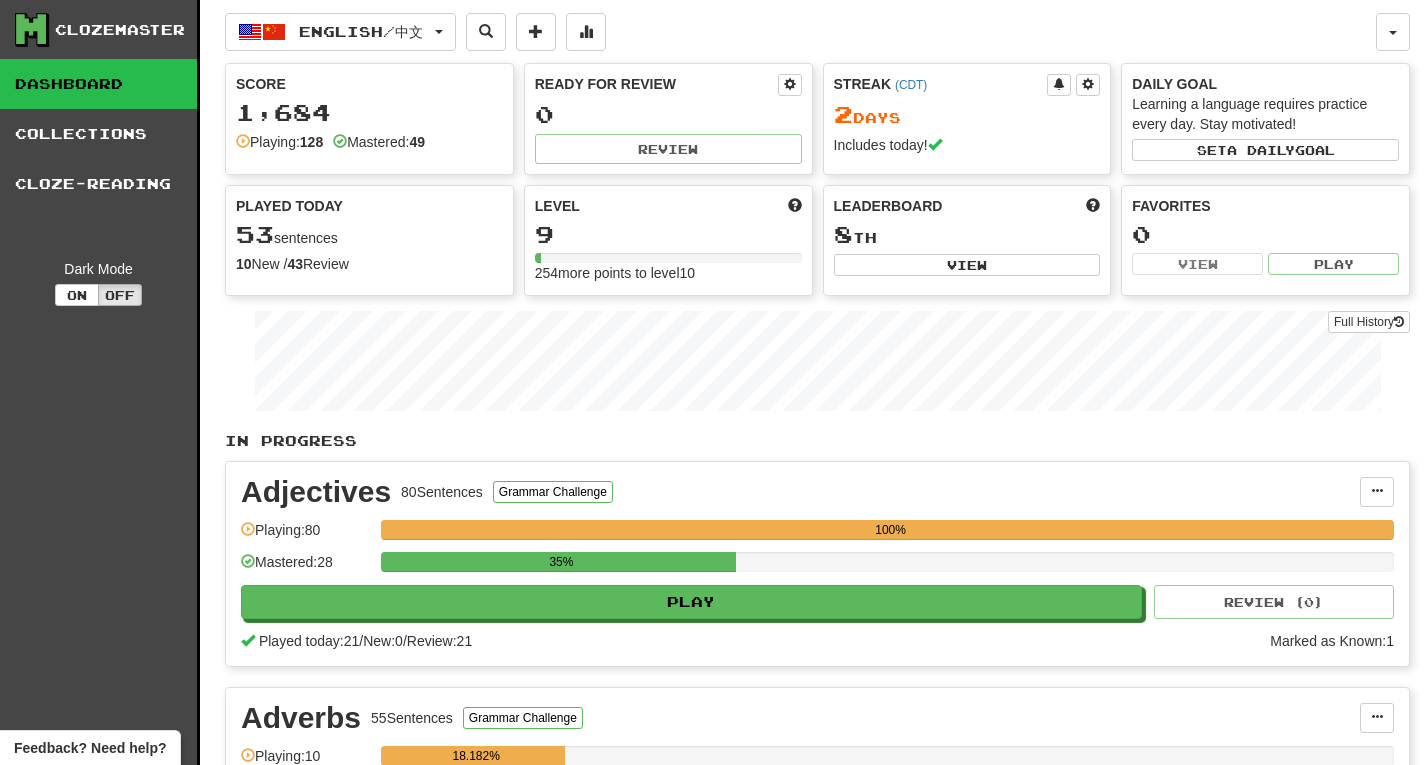 scroll, scrollTop: 0, scrollLeft: 0, axis: both 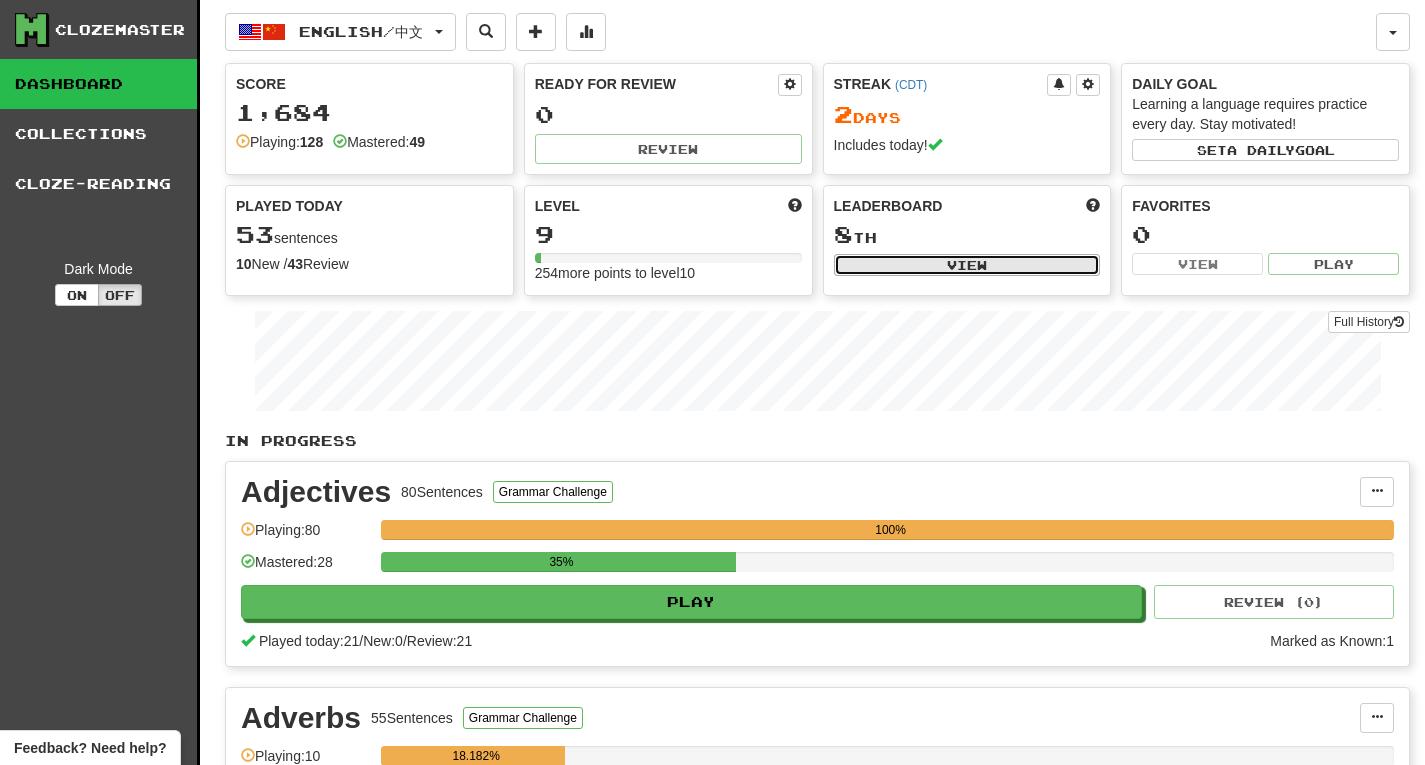 click on "View" at bounding box center (967, 265) 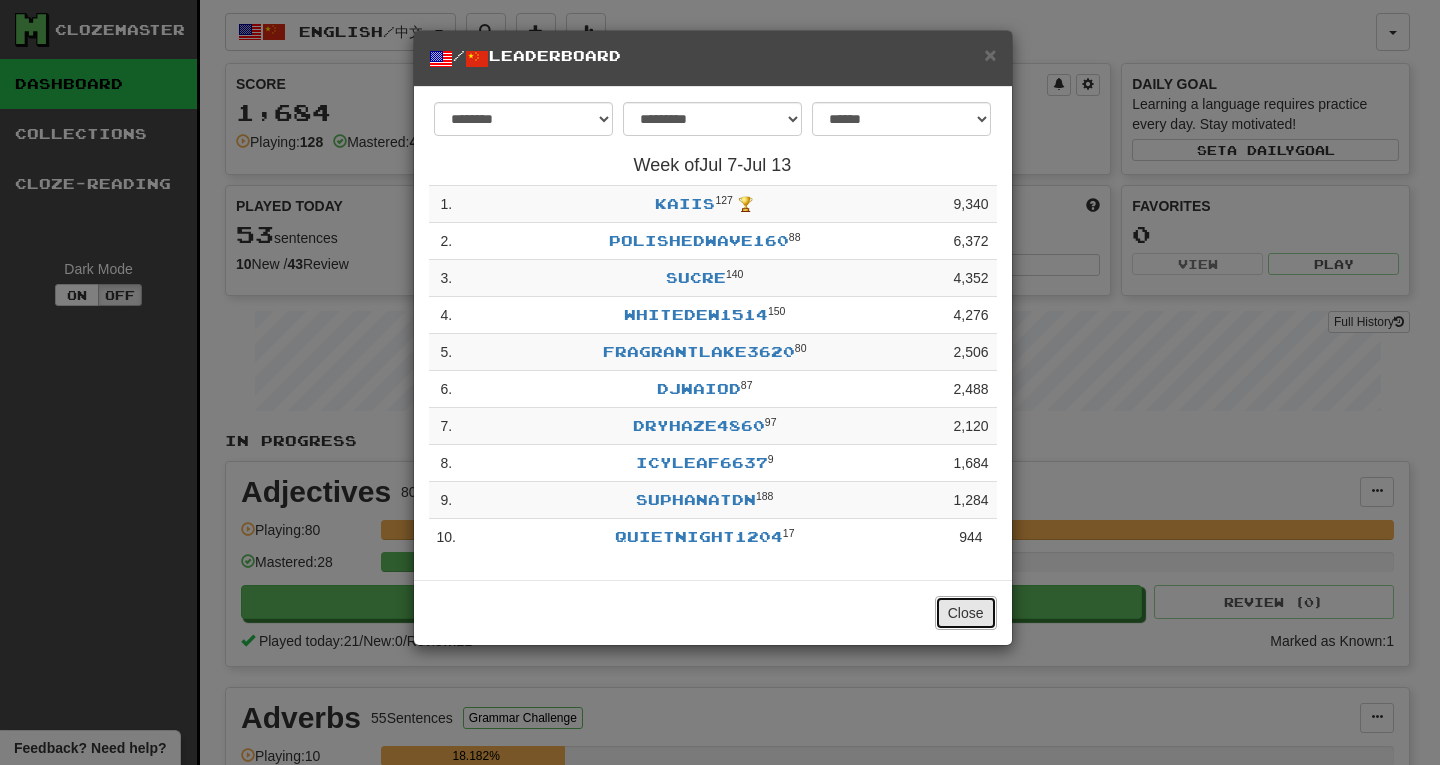 click on "Close" at bounding box center [966, 613] 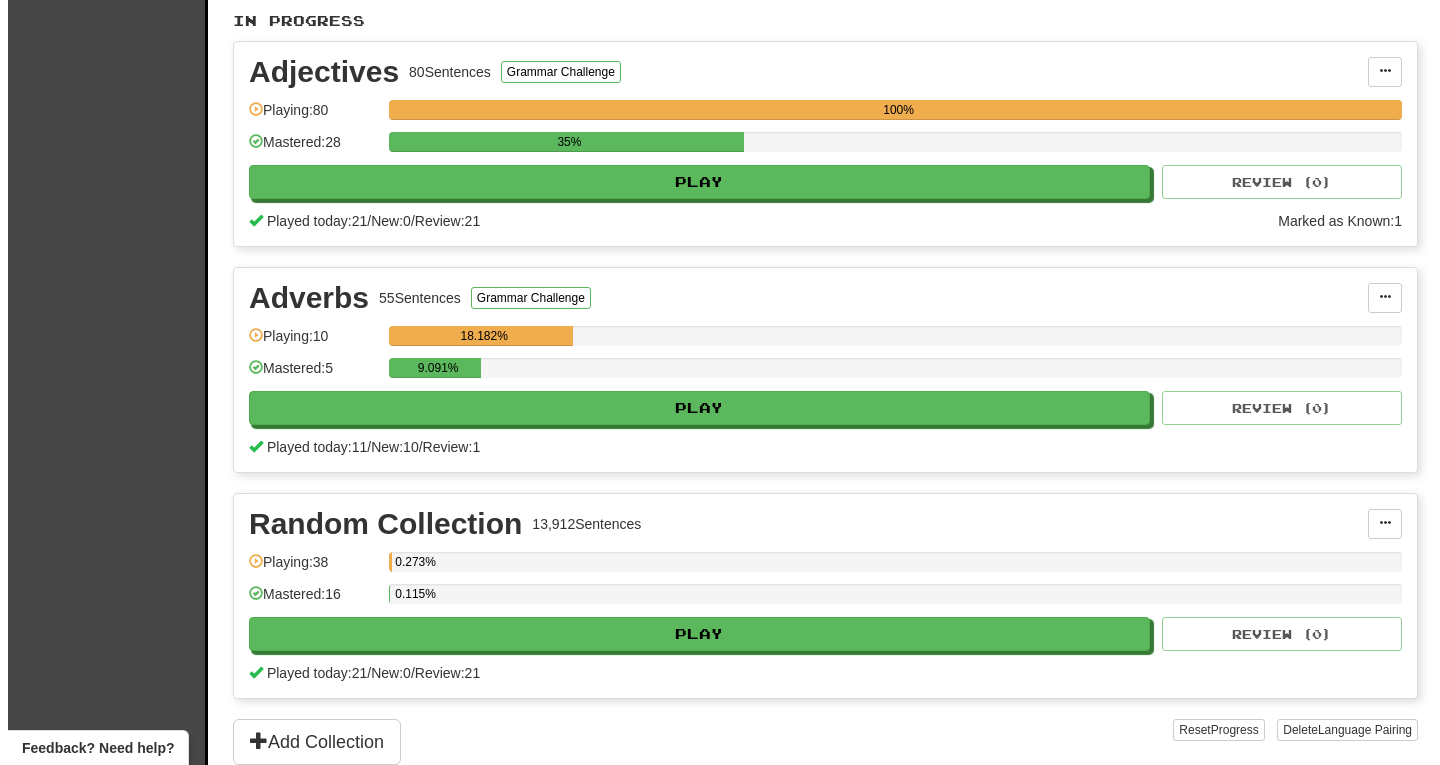 scroll, scrollTop: 421, scrollLeft: 0, axis: vertical 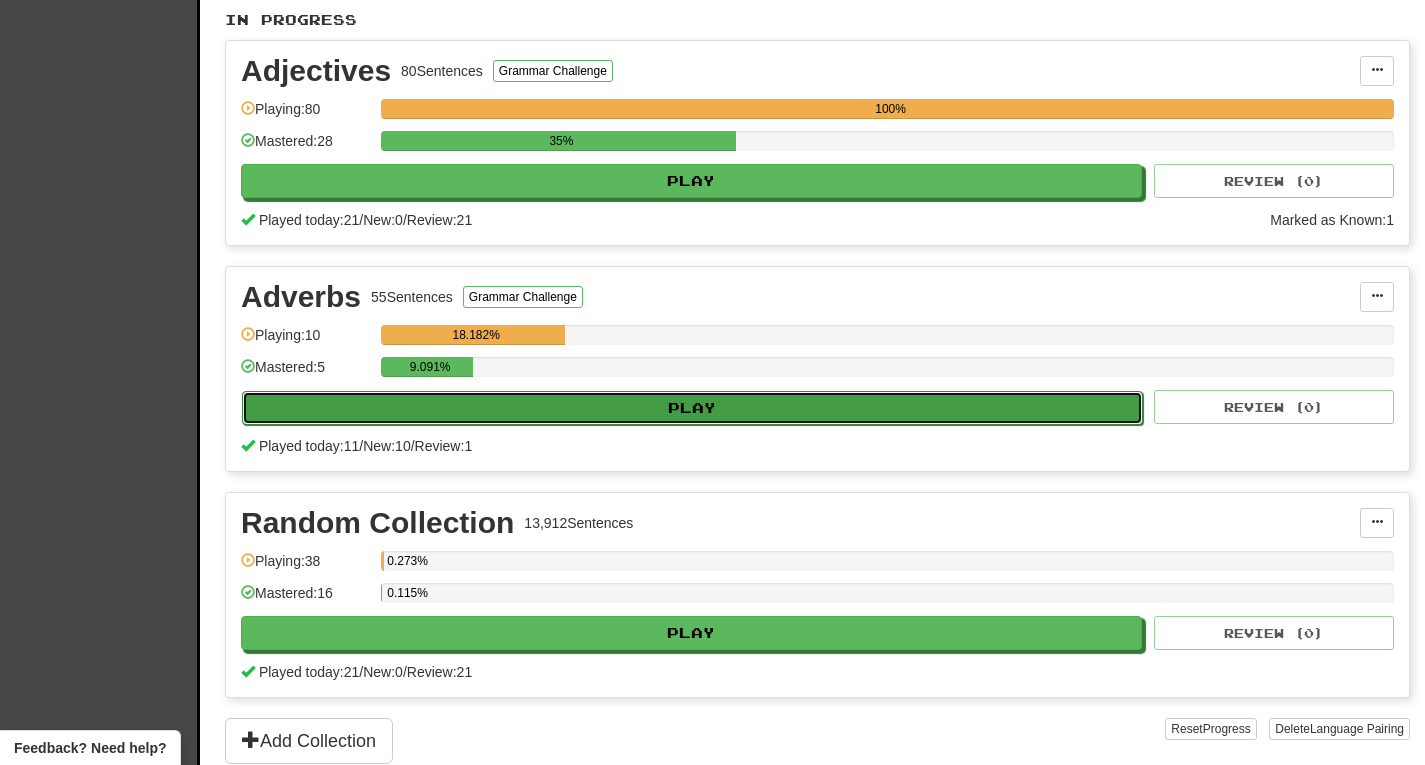 click on "Play" at bounding box center (692, 408) 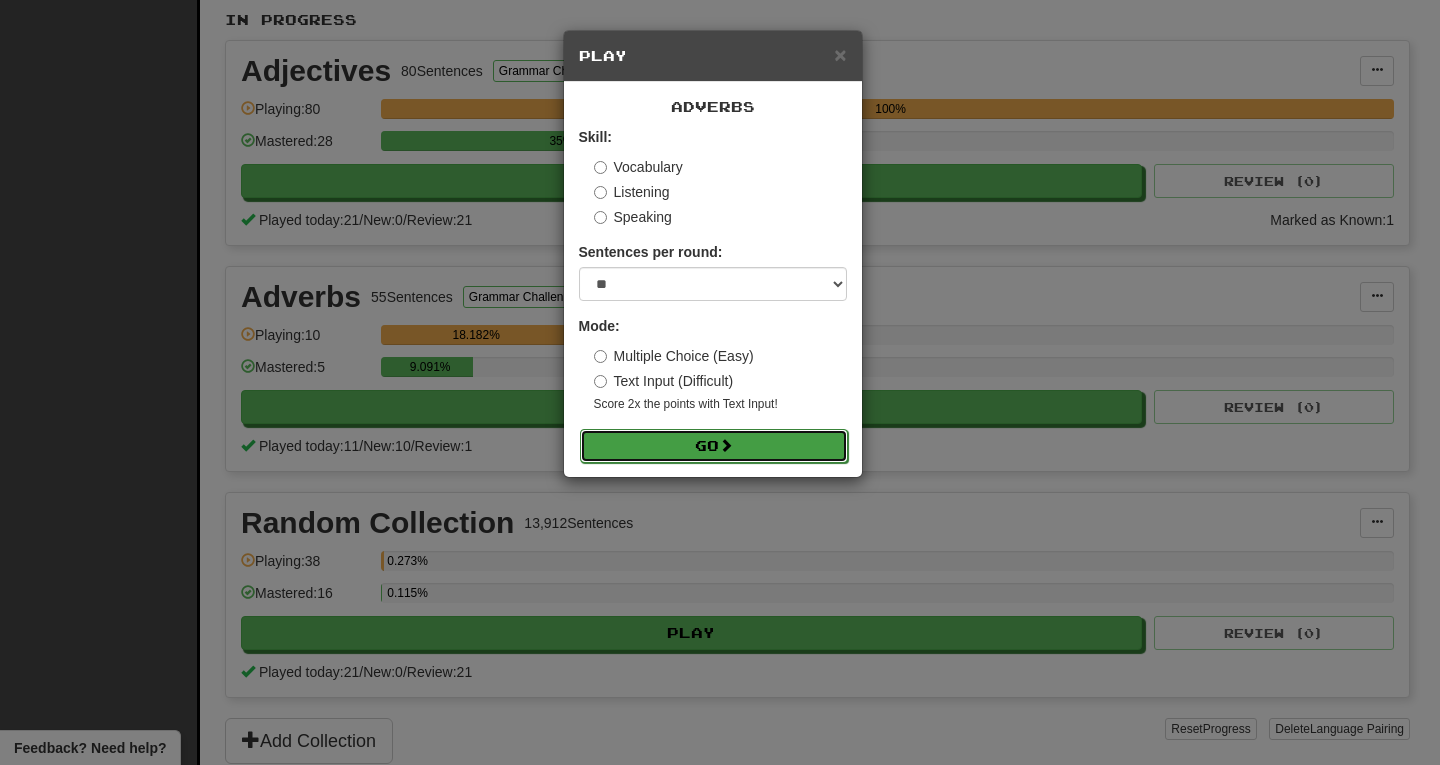 click on "Go" at bounding box center (714, 446) 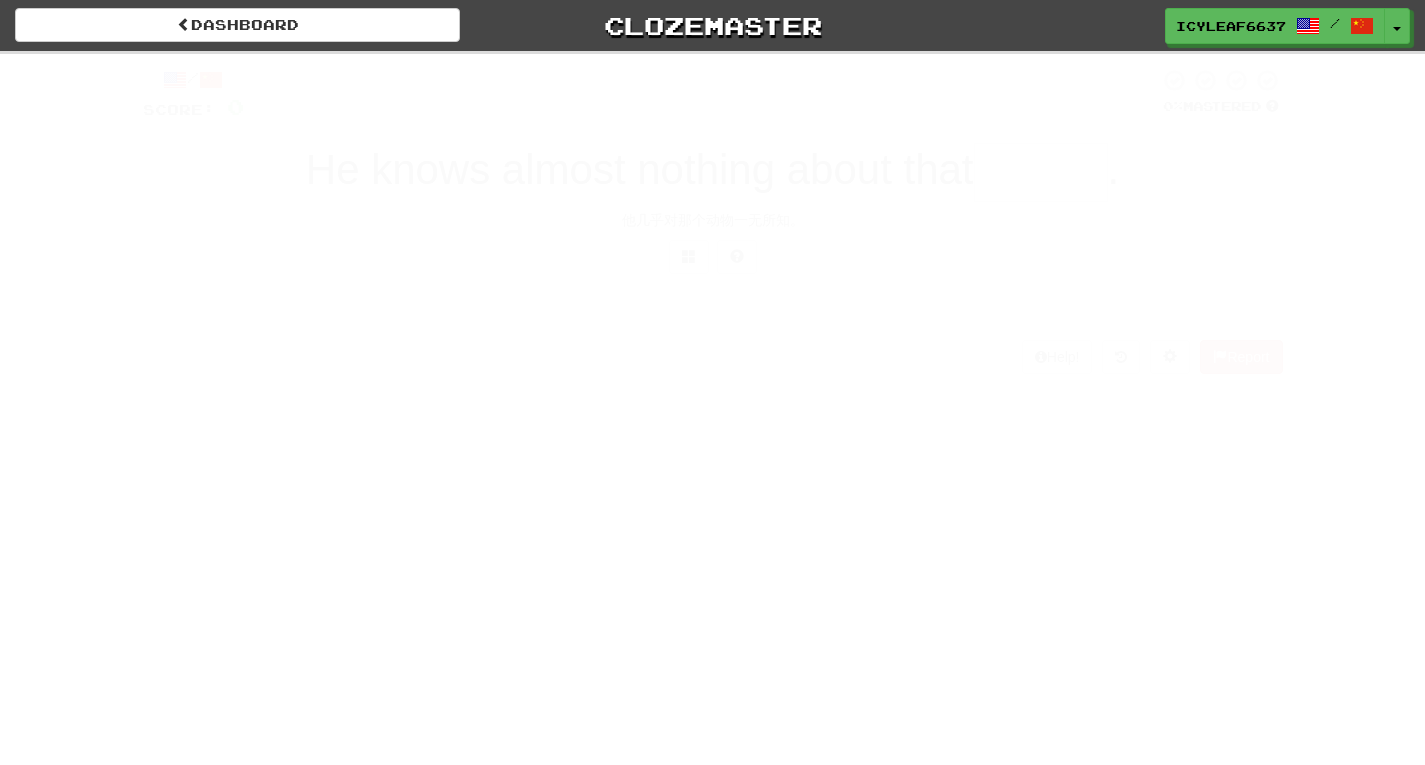 scroll, scrollTop: 0, scrollLeft: 0, axis: both 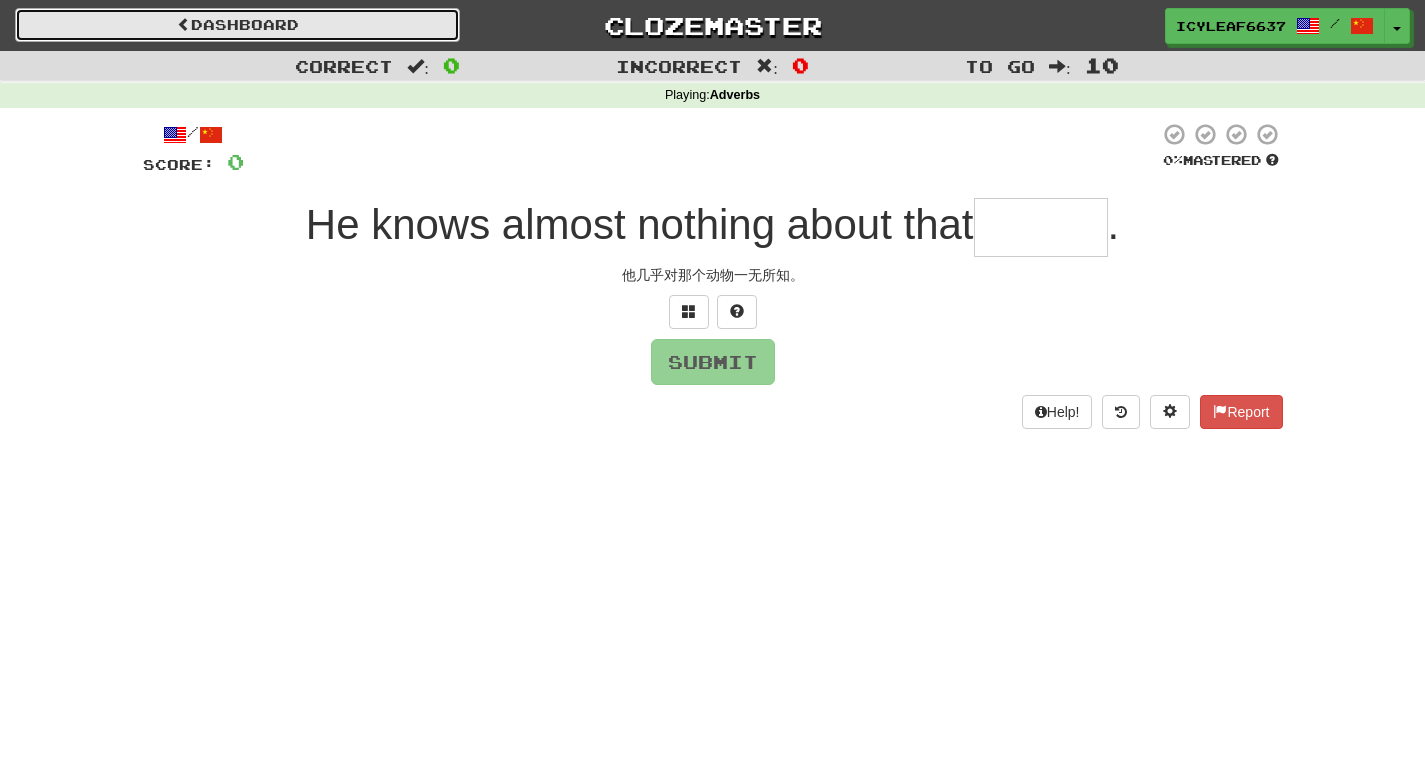 click on "Dashboard" at bounding box center [237, 25] 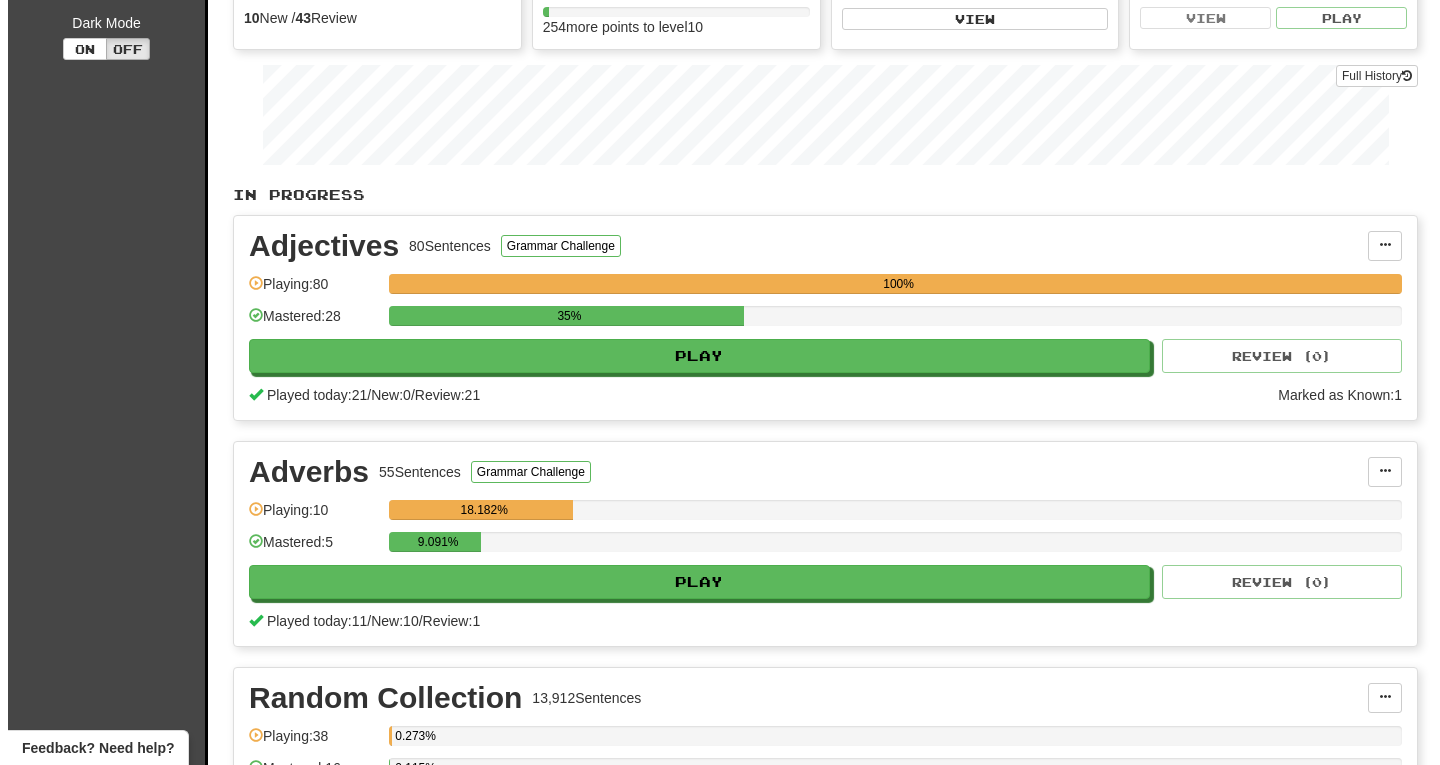 scroll, scrollTop: 248, scrollLeft: 0, axis: vertical 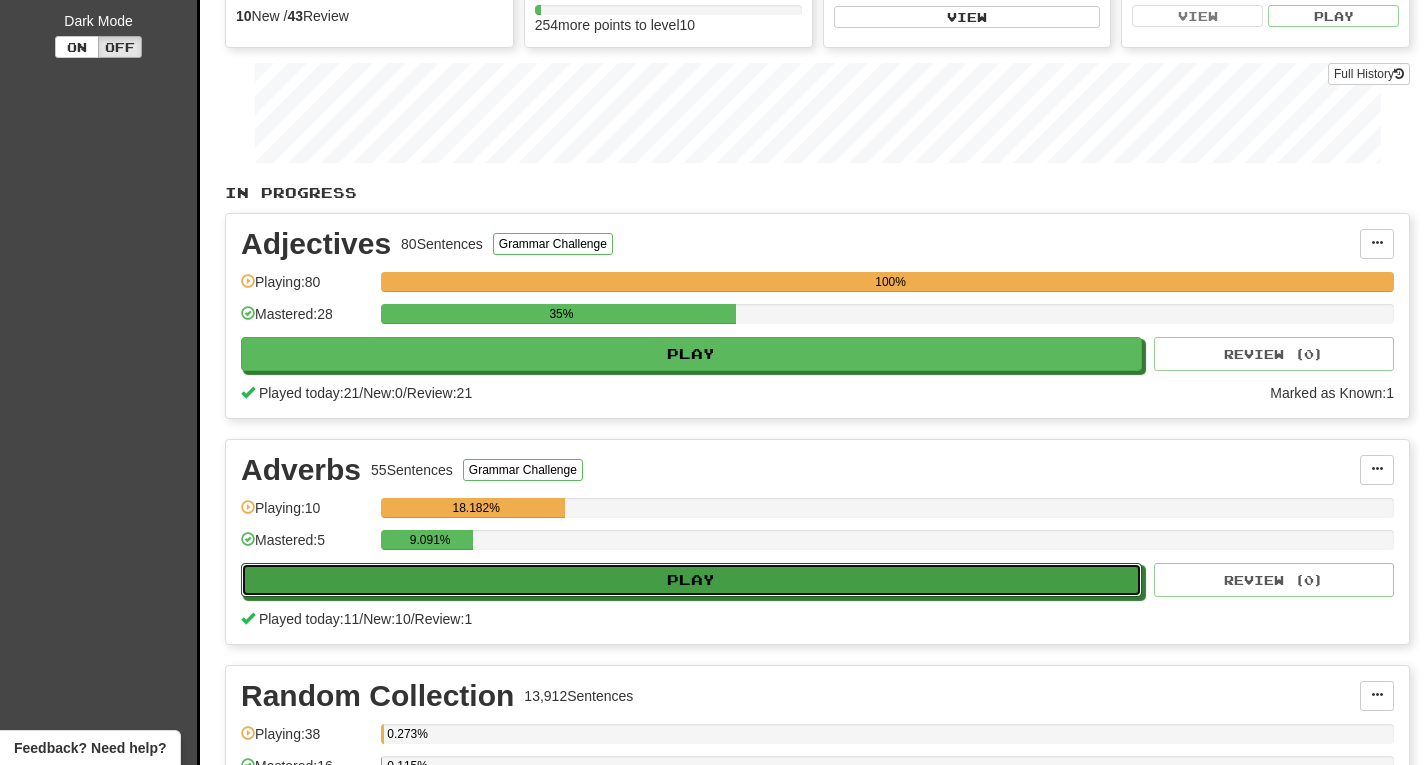 click on "Play" at bounding box center [691, 580] 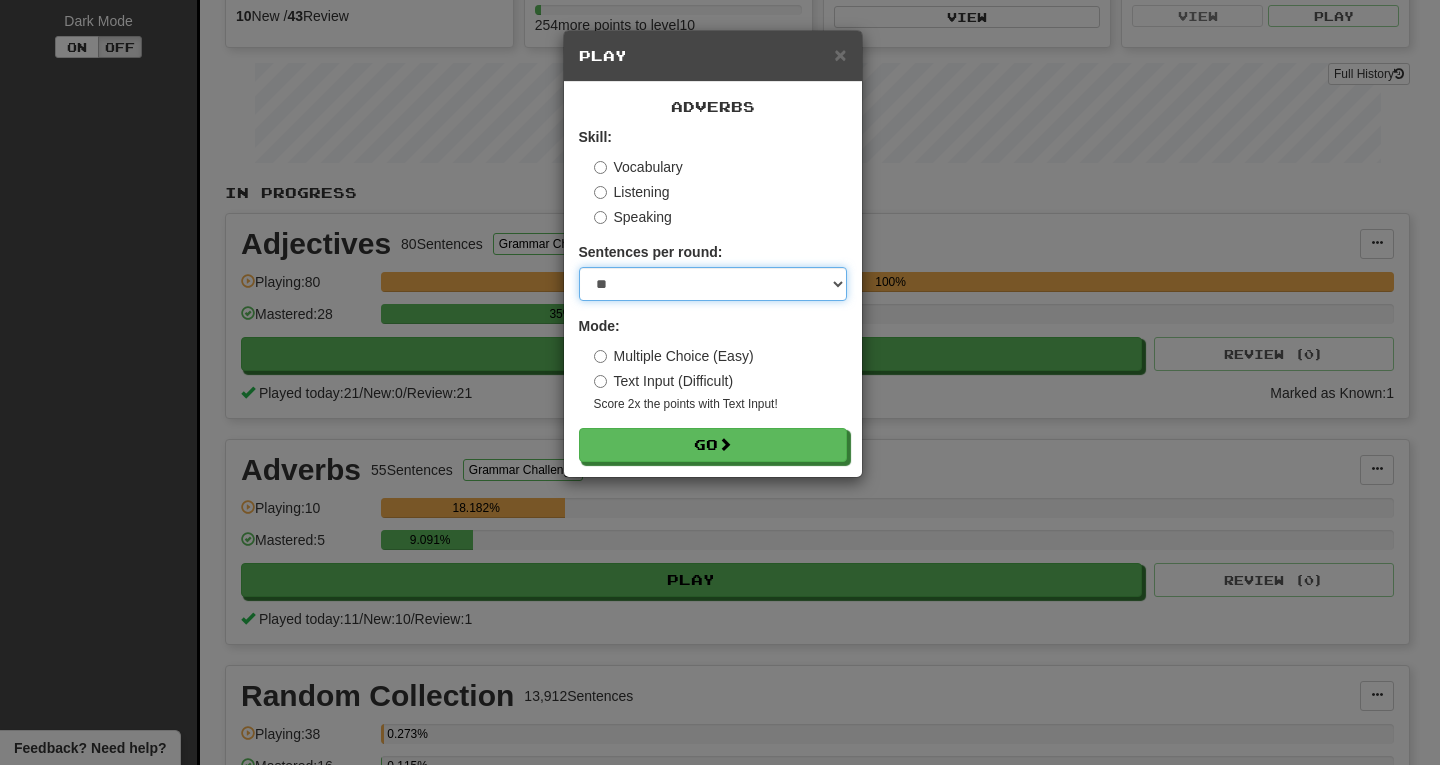 click on "* ** ** ** ** ** *** ********" at bounding box center (713, 284) 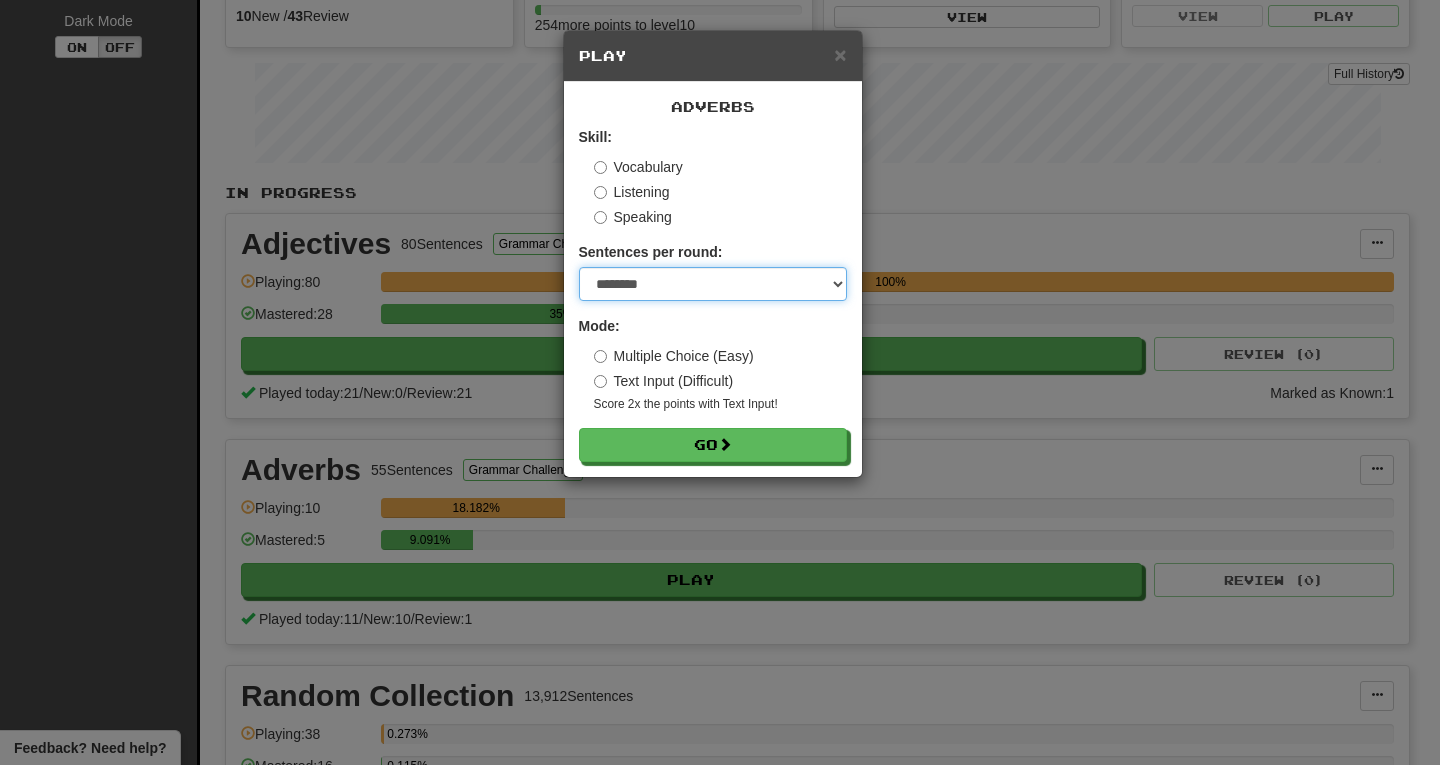 click on "* ** ** ** ** ** *** ********" at bounding box center (713, 284) 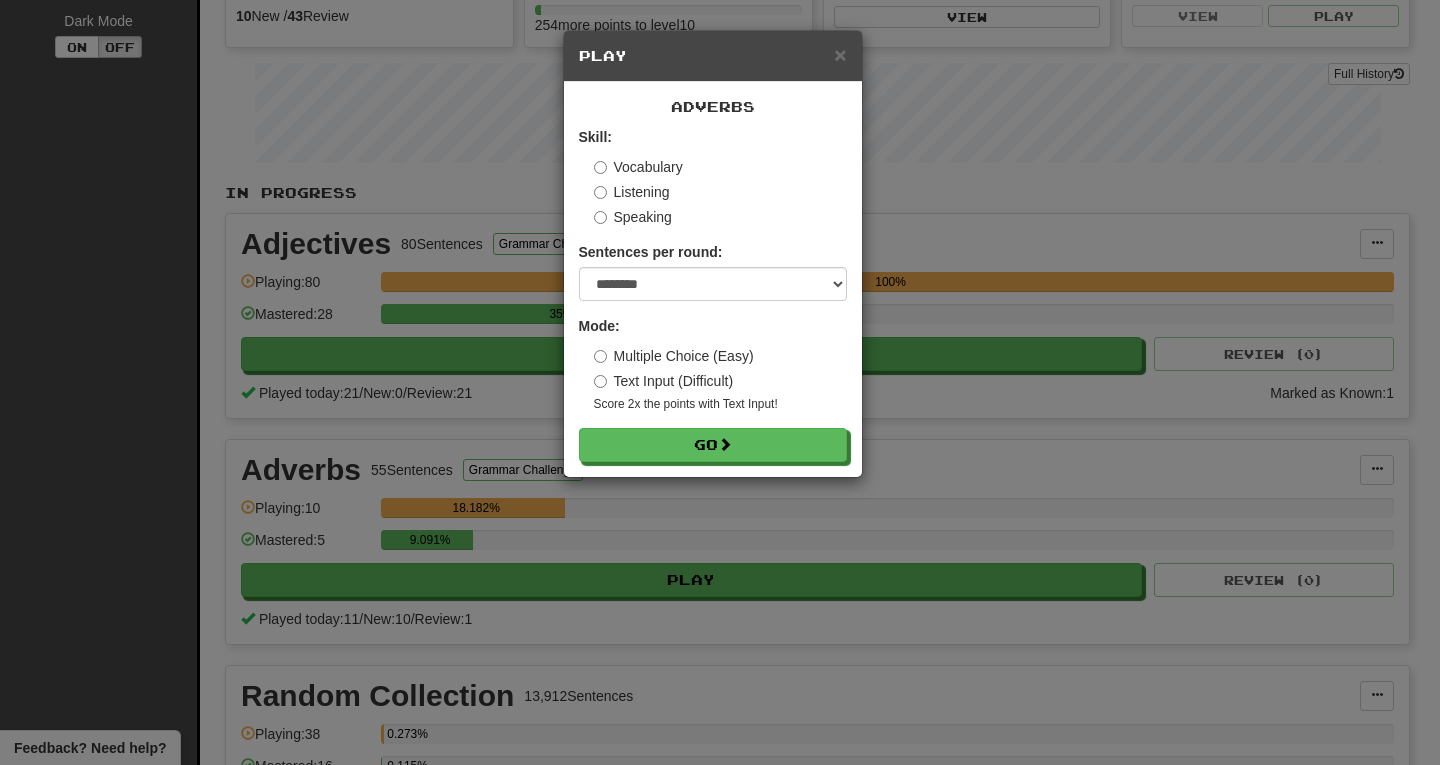 click on "Skill: Vocabulary Listening Speaking Sentences per round: * ** ** ** ** ** *** ******** Mode: Multiple Choice (Easy) Text Input (Difficult) Score 2x the points with Text Input ! Go" at bounding box center (713, 294) 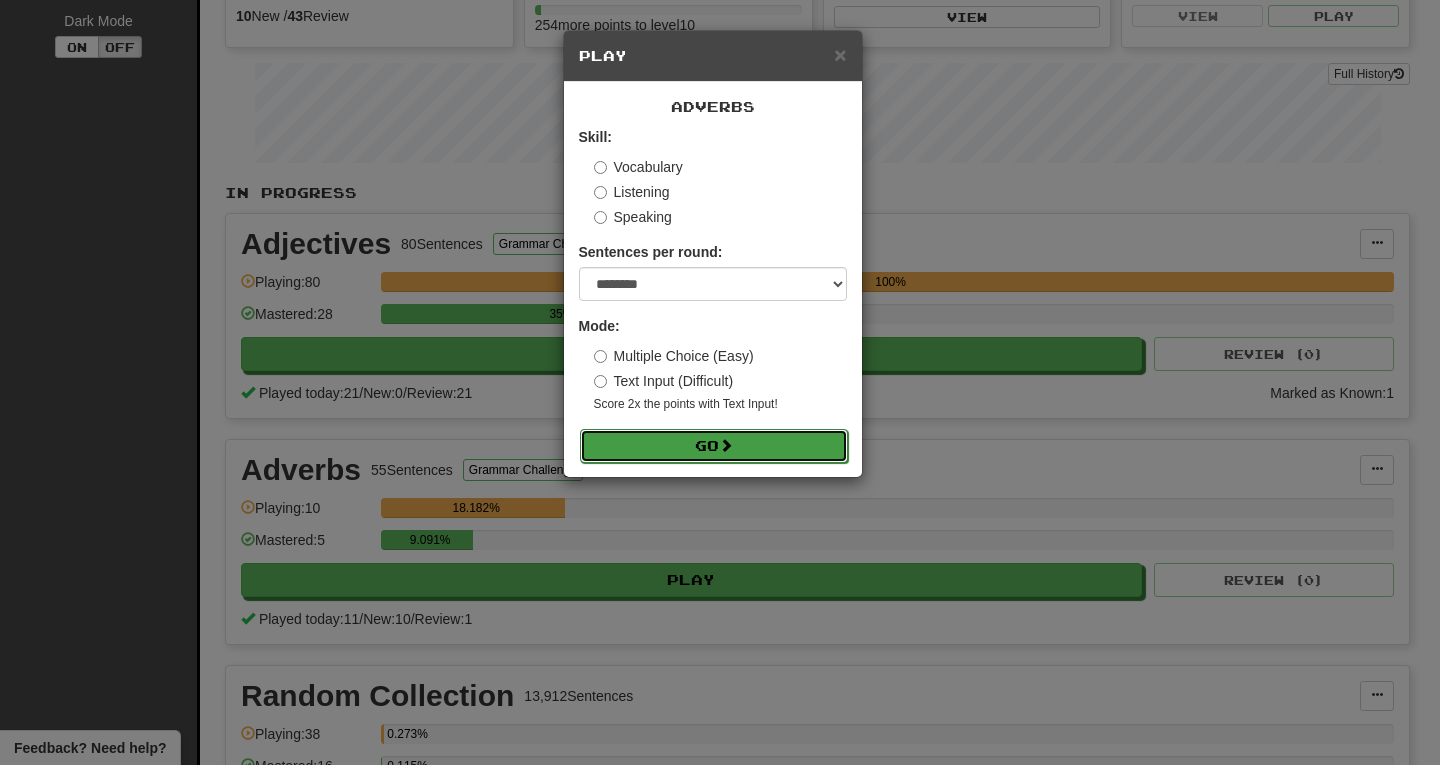 click on "Go" at bounding box center (714, 446) 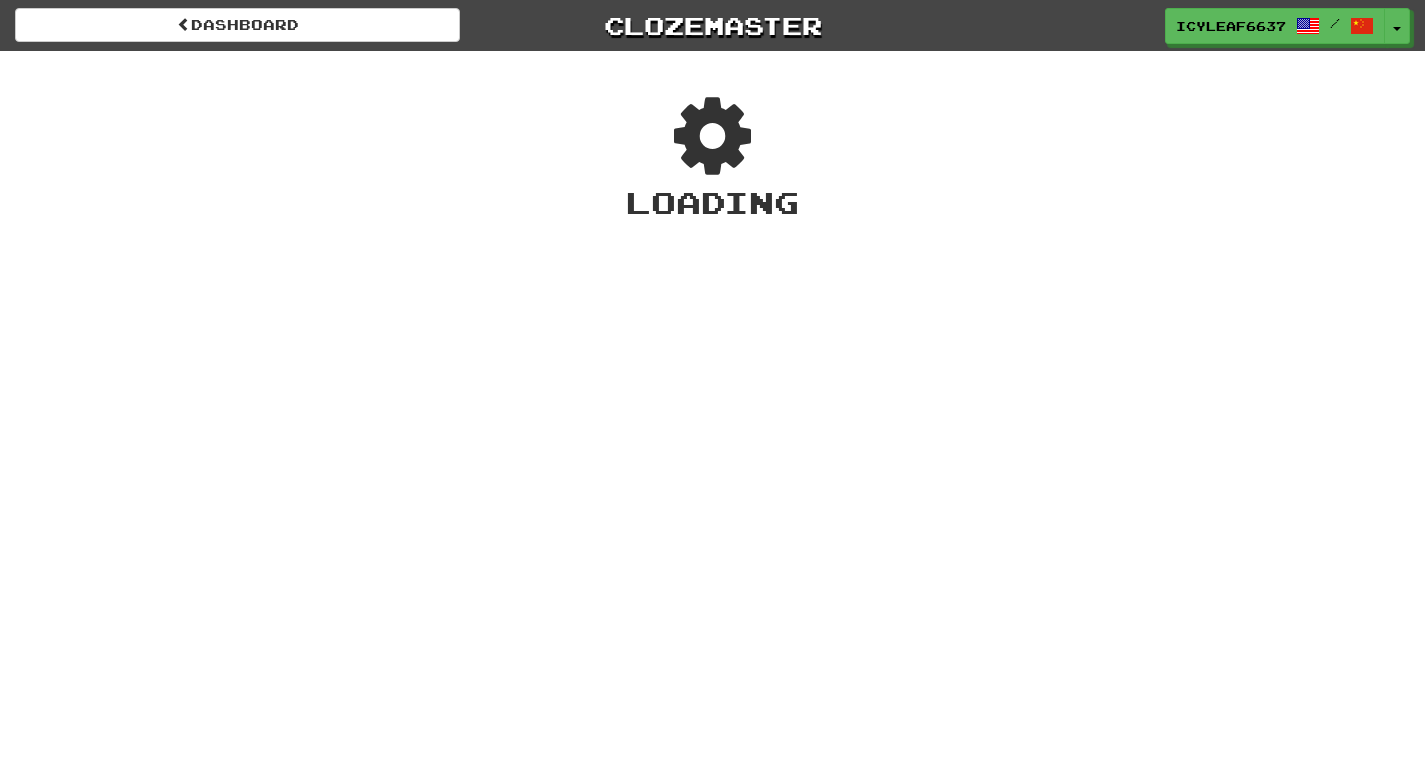 scroll, scrollTop: 0, scrollLeft: 0, axis: both 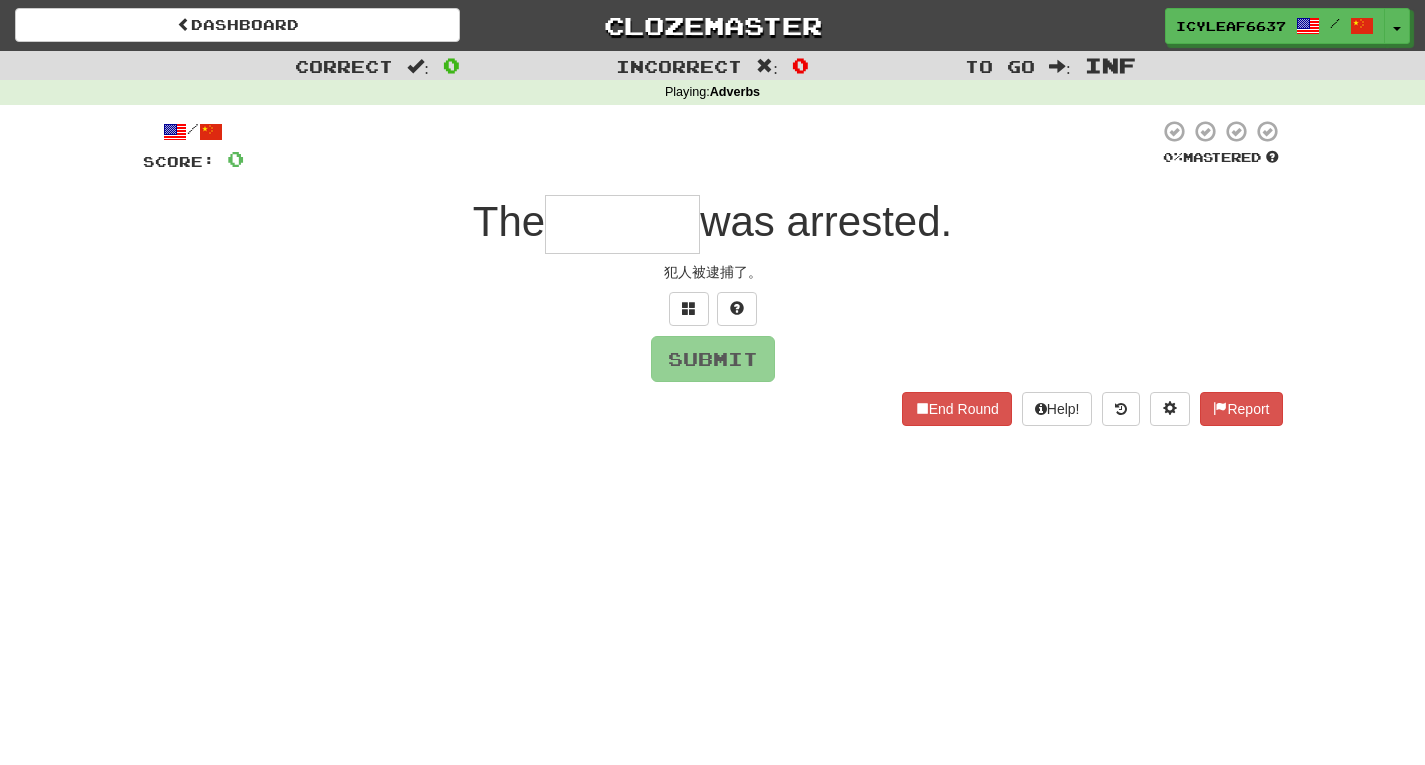 click at bounding box center (622, 224) 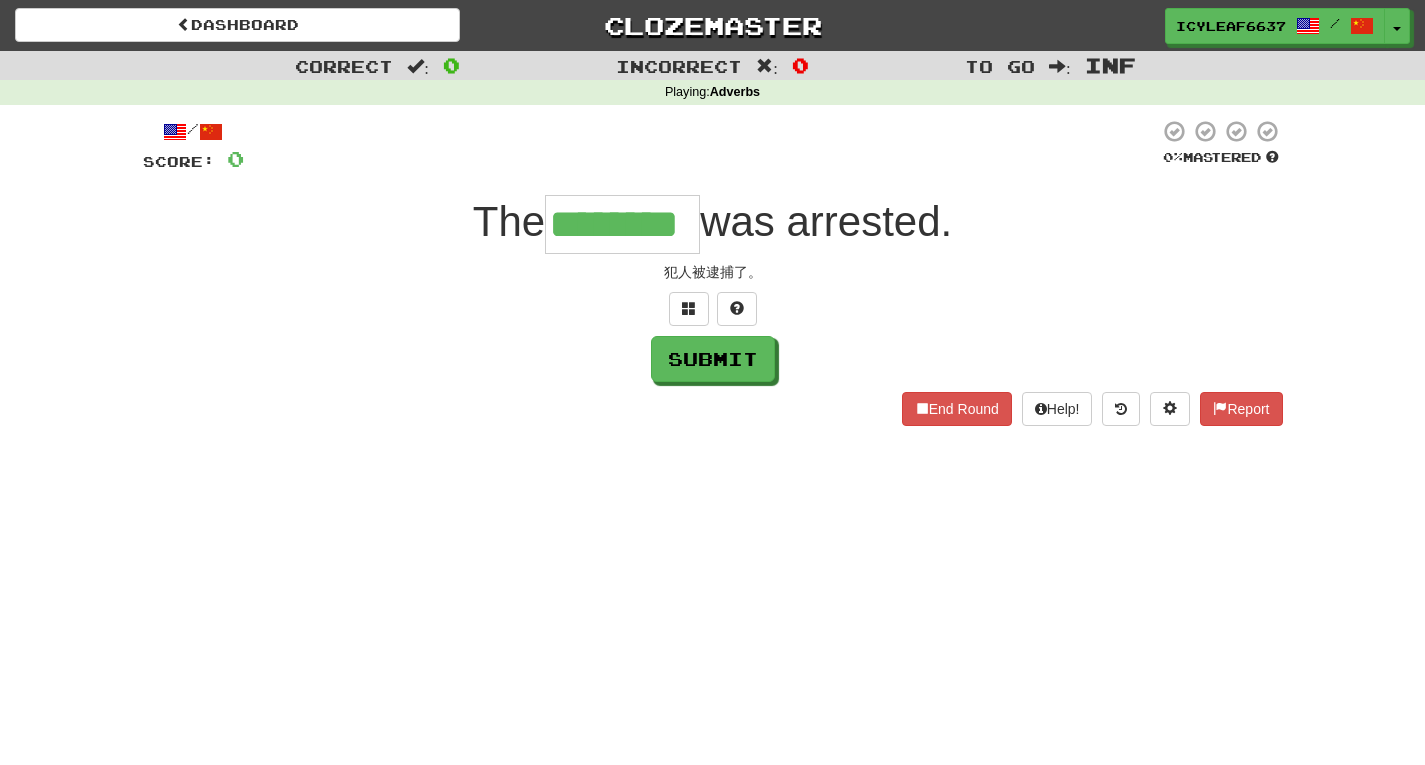 type on "********" 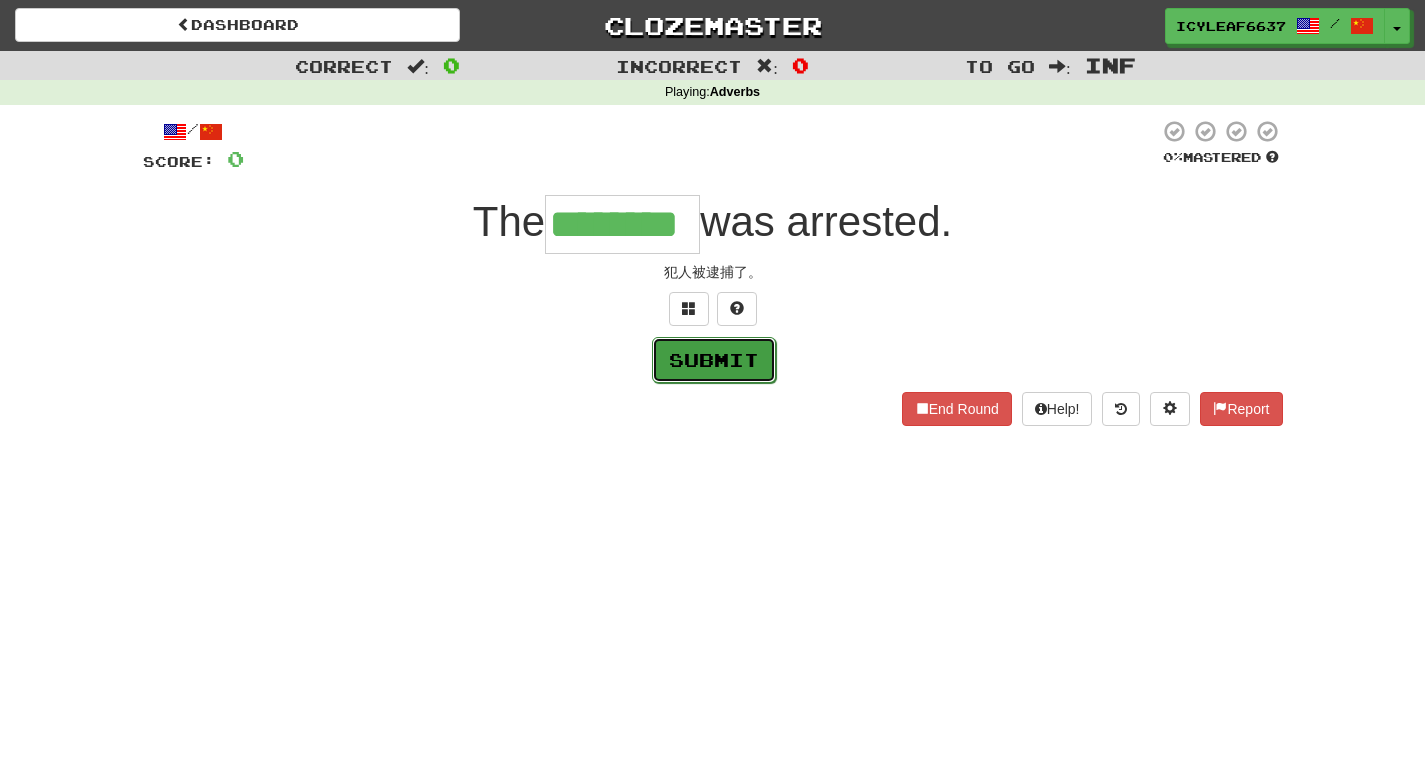 click on "Submit" at bounding box center [714, 360] 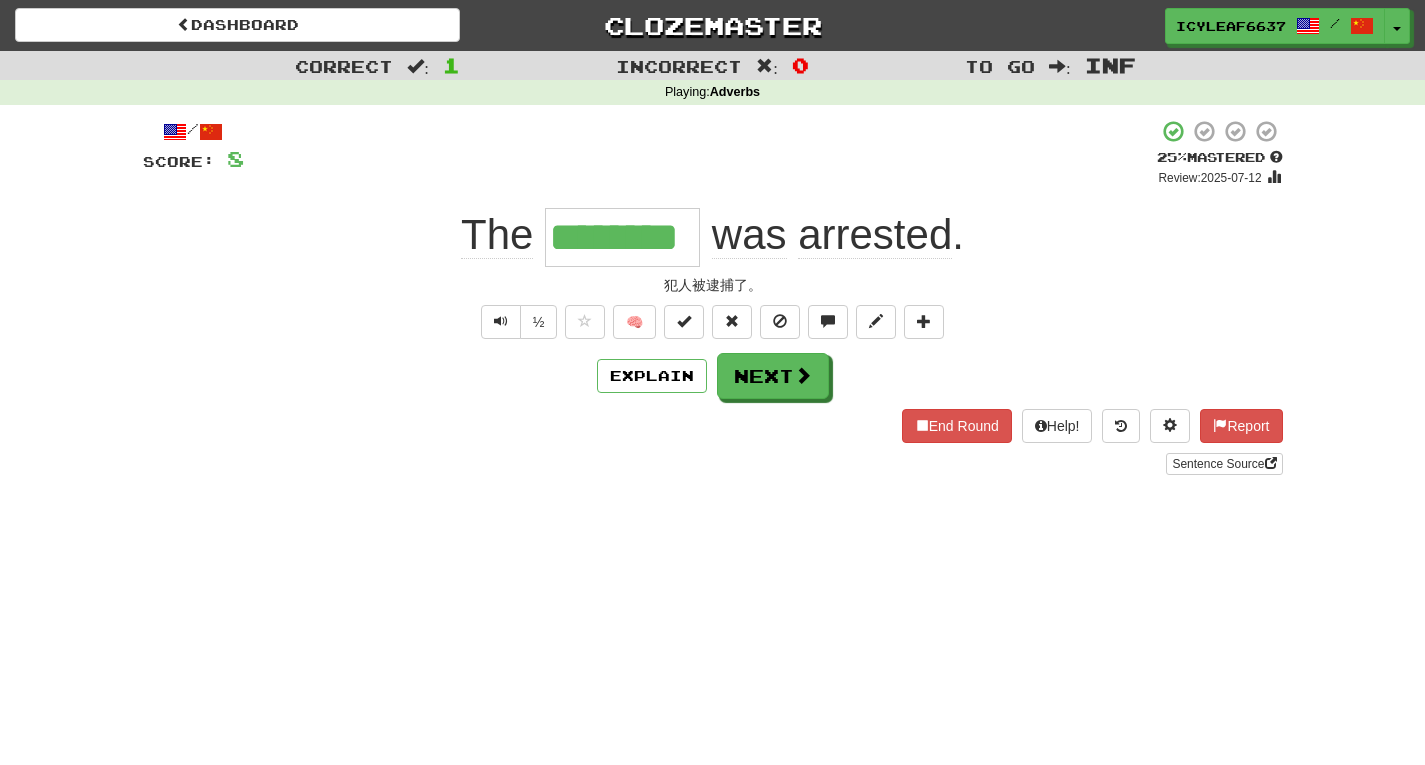 drag, startPoint x: 691, startPoint y: 245, endPoint x: 518, endPoint y: 227, distance: 173.9339 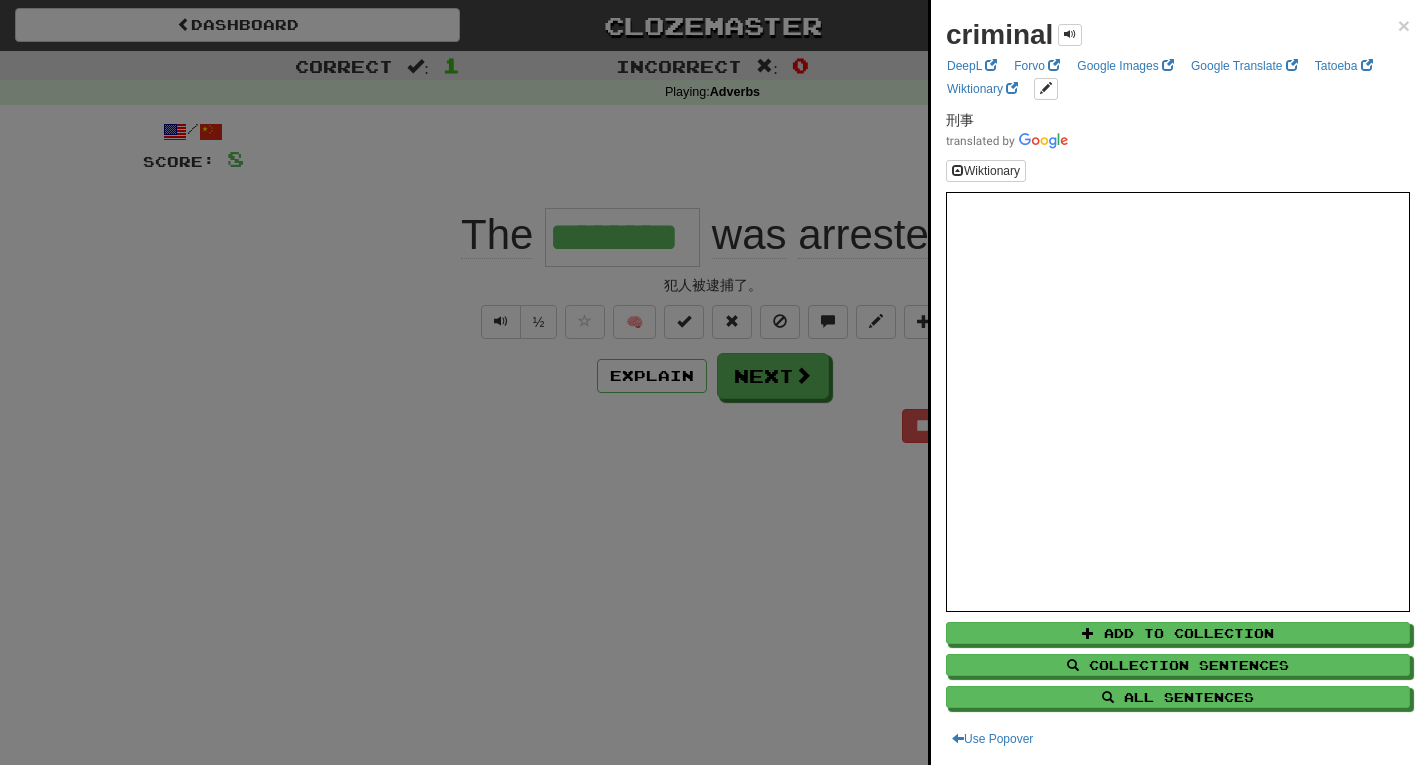 click at bounding box center (712, 382) 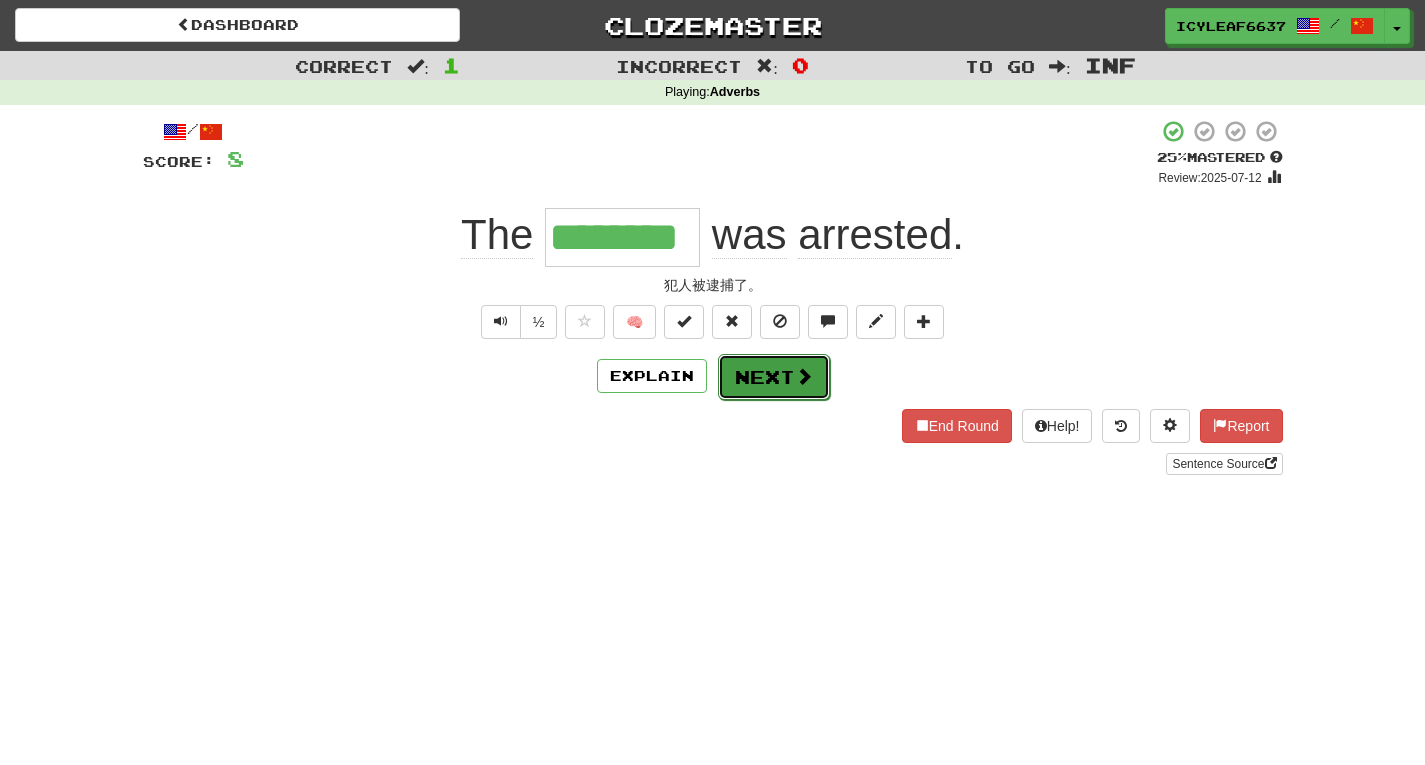 click on "Next" at bounding box center (774, 377) 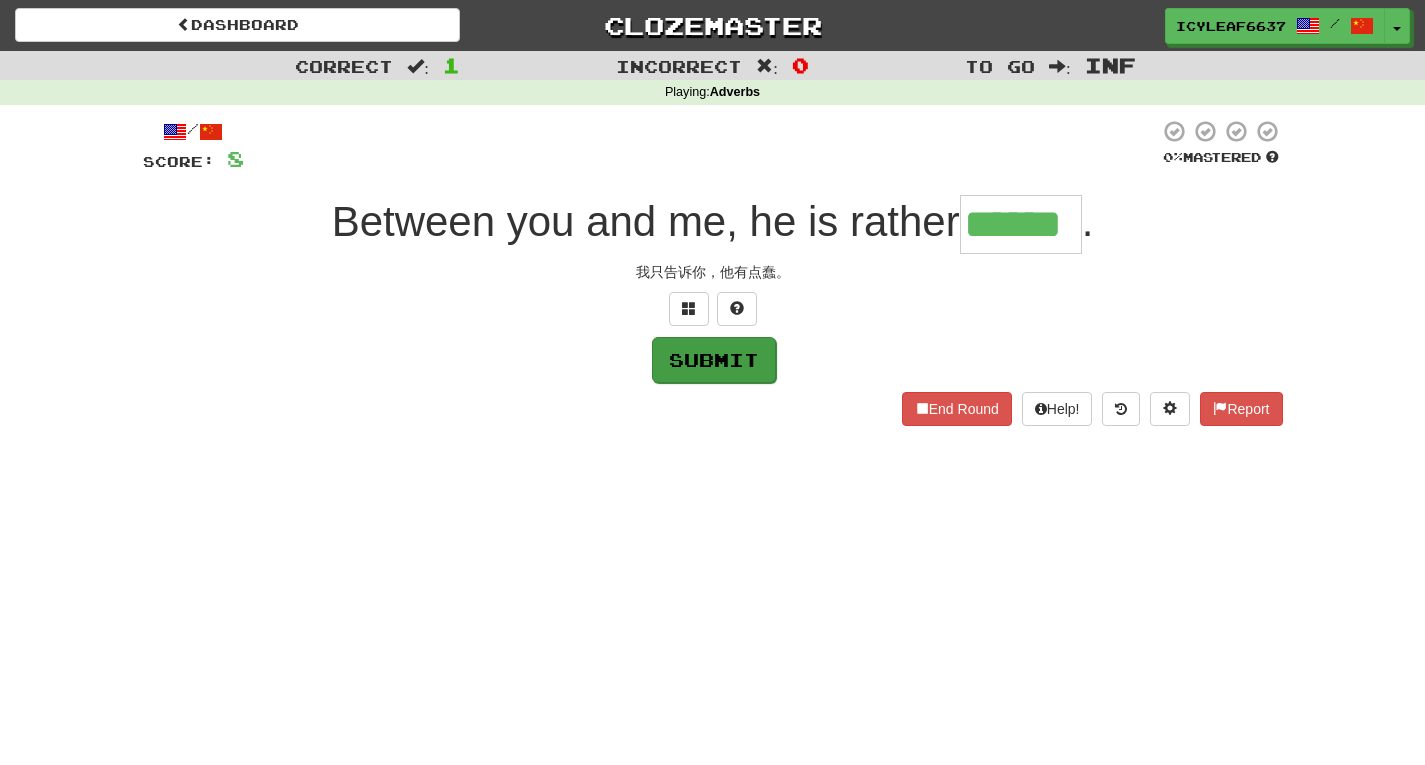 type on "******" 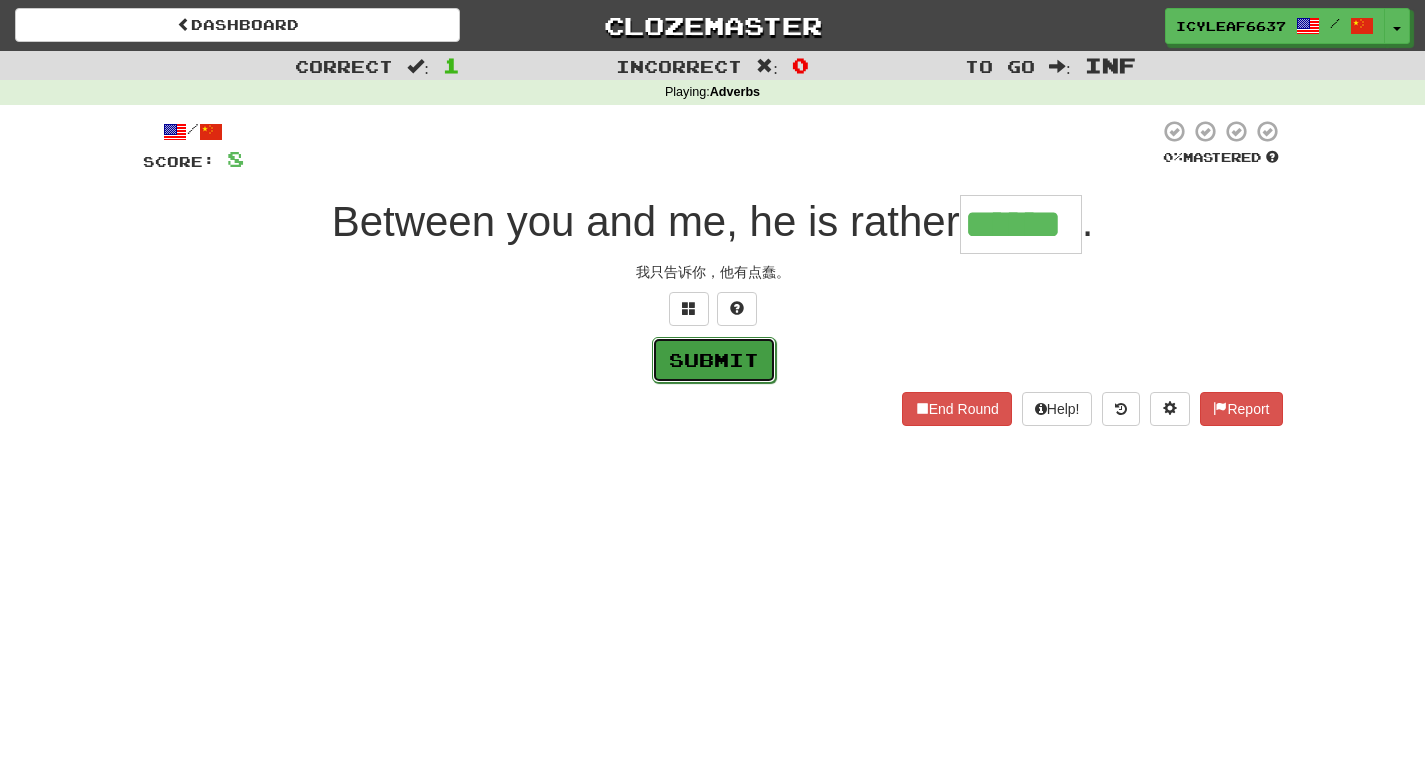 click on "Submit" at bounding box center [714, 360] 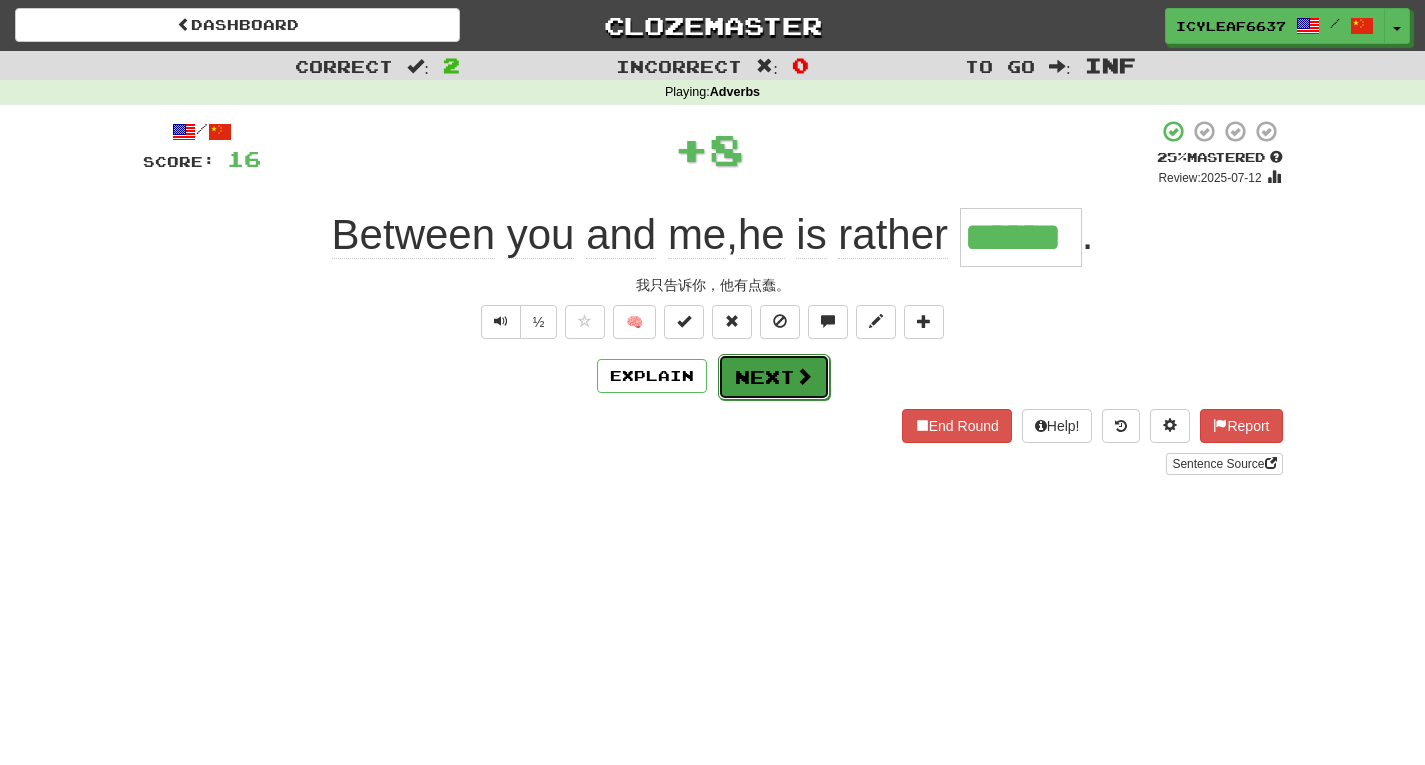 click on "Next" at bounding box center (774, 377) 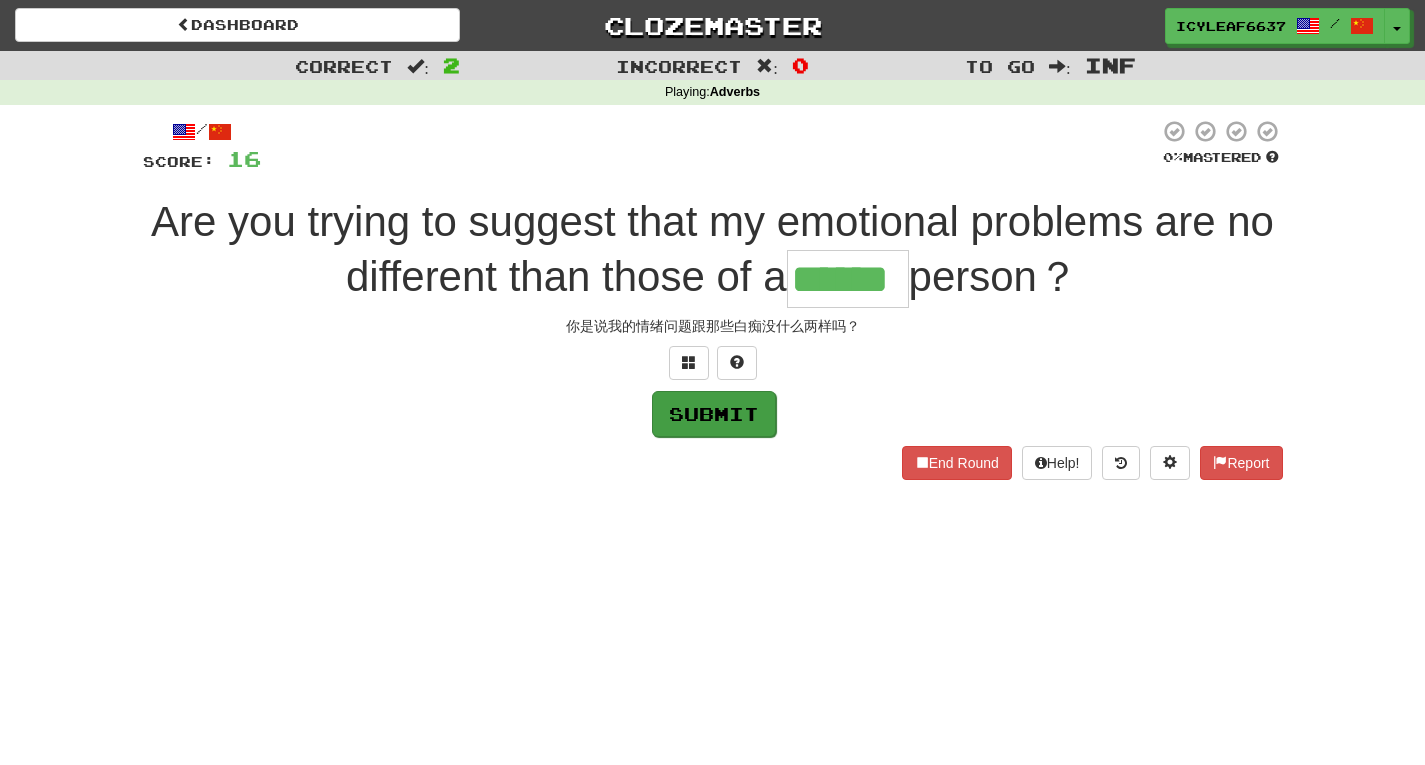 type on "******" 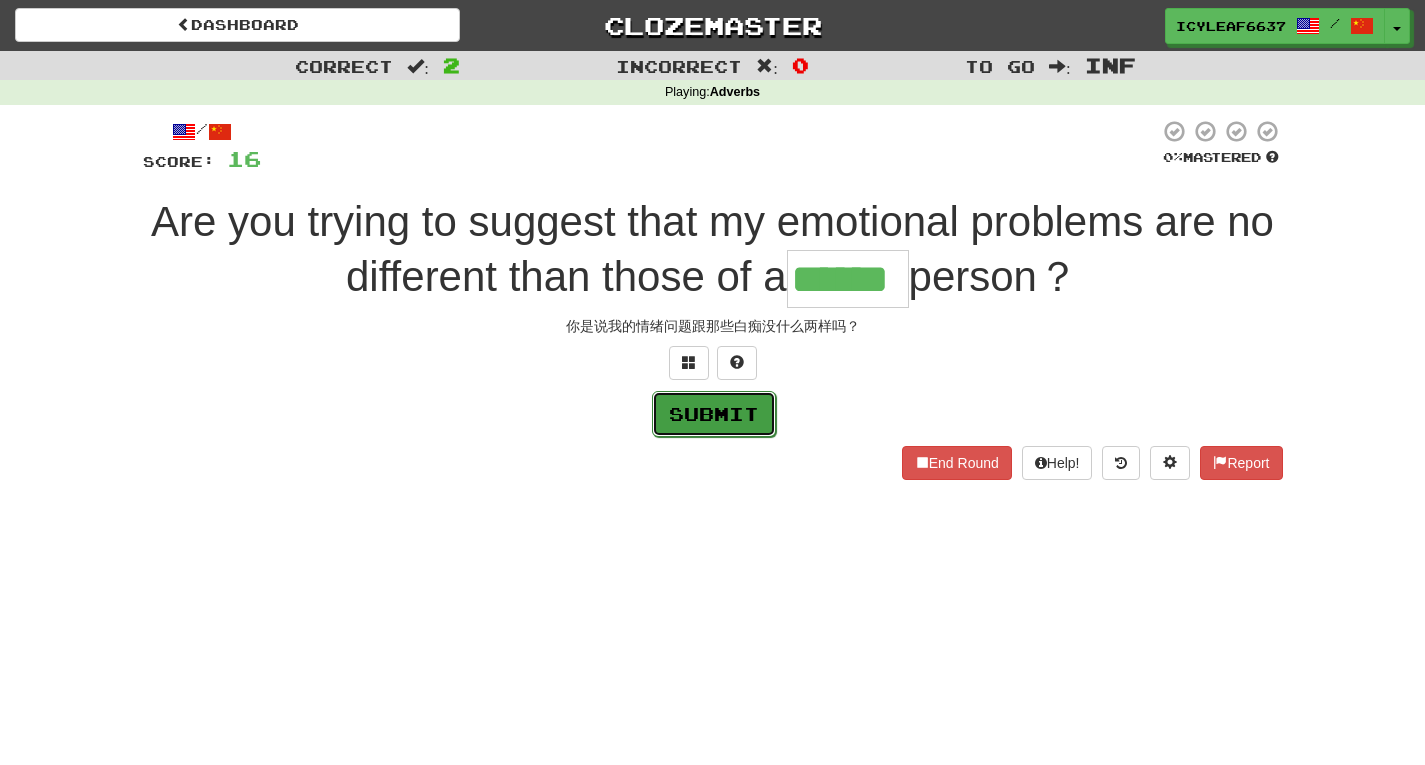 click on "Submit" at bounding box center [714, 414] 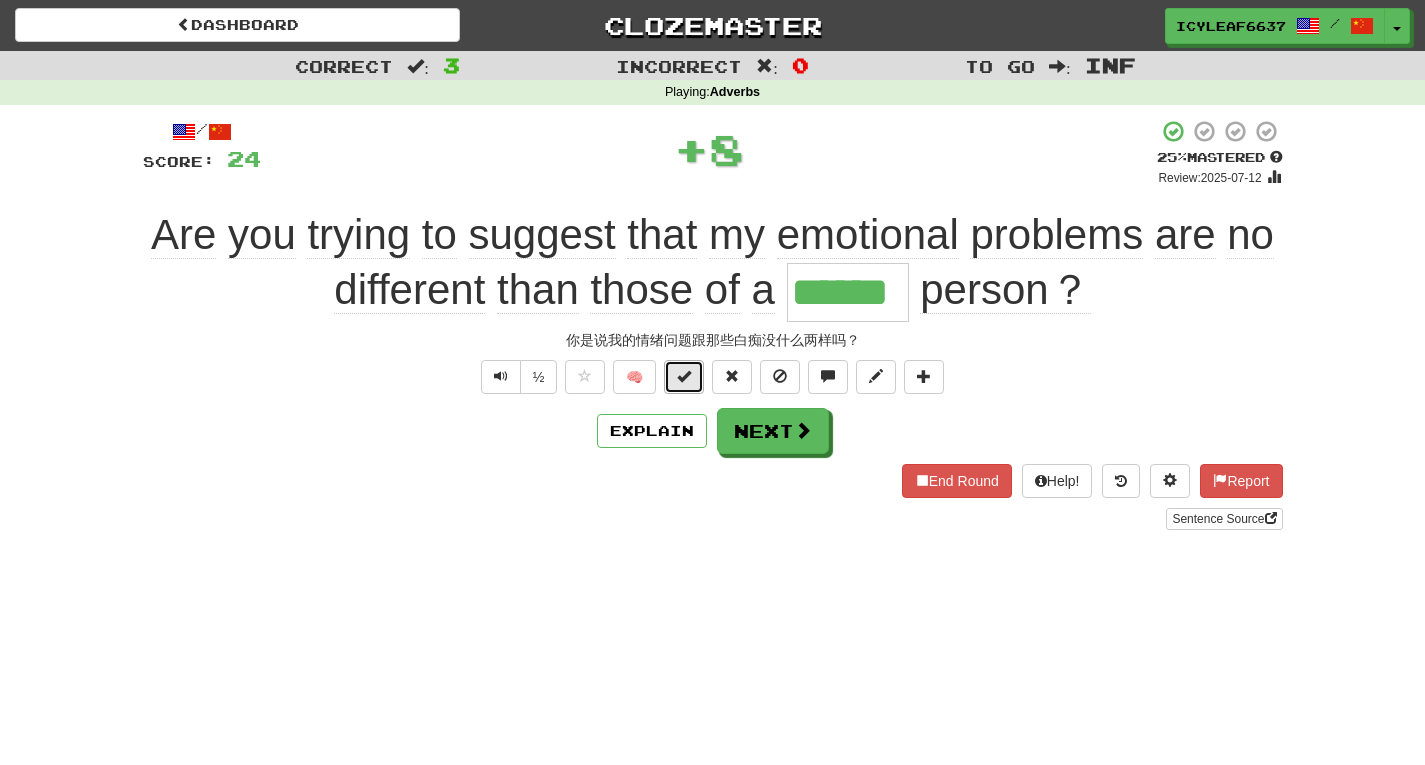 click at bounding box center (684, 376) 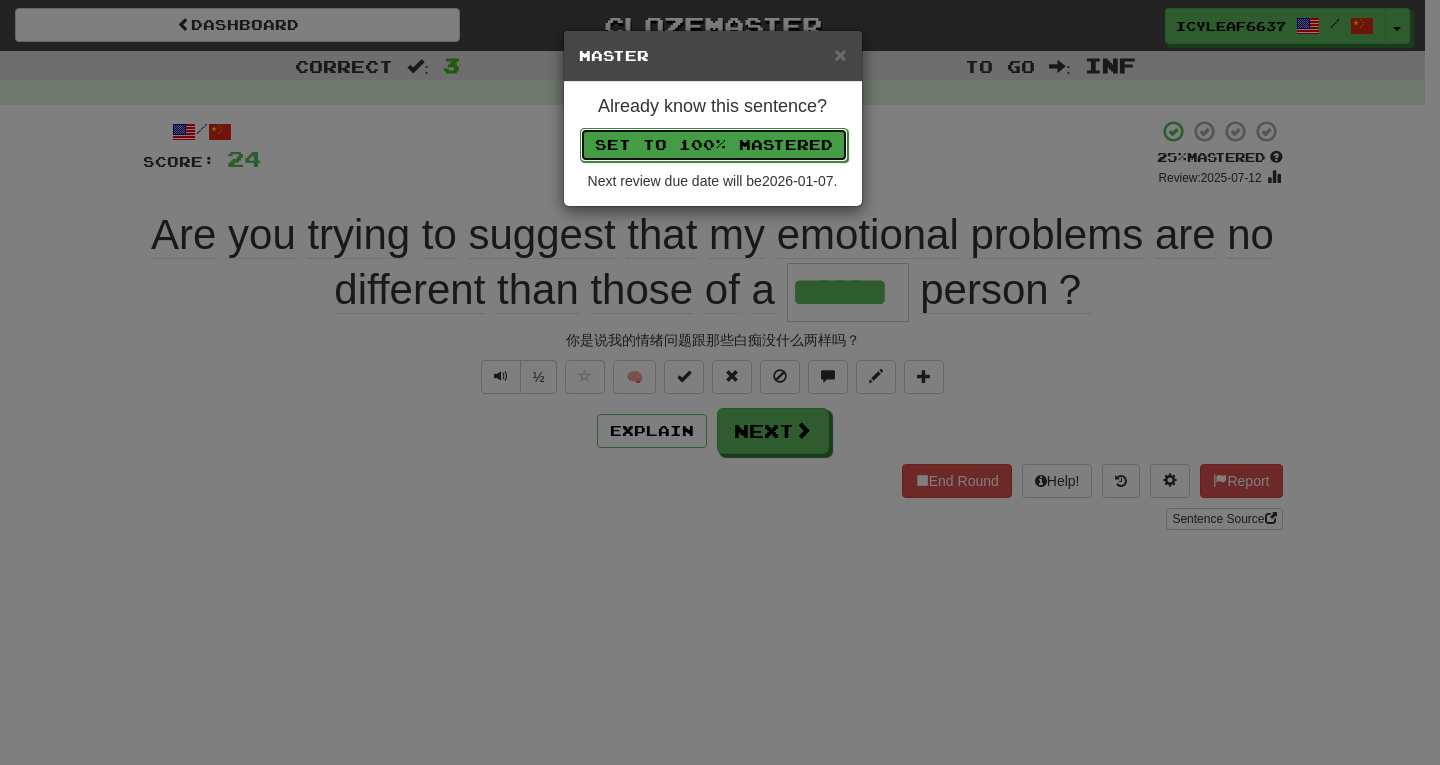 click on "Set to 100% Mastered" at bounding box center [714, 145] 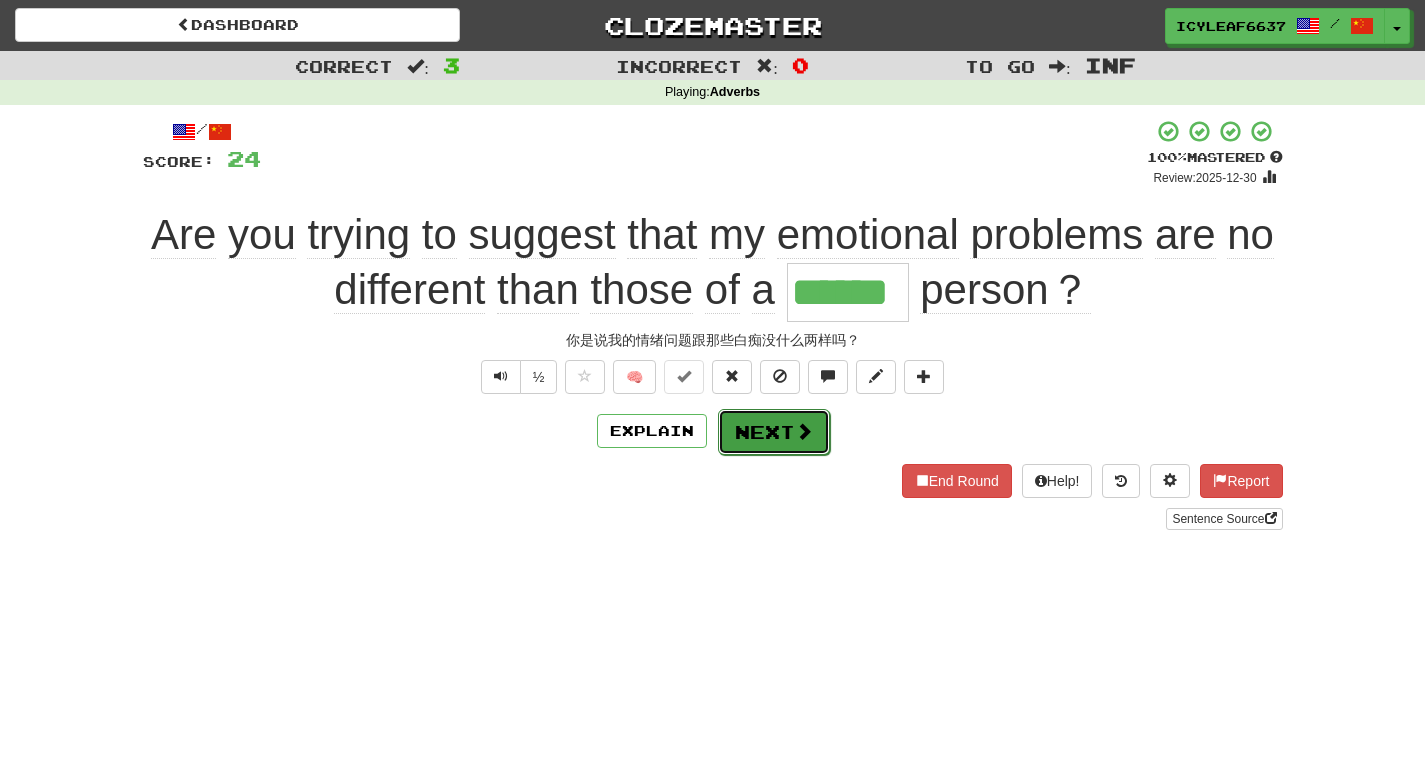 click on "Next" at bounding box center [774, 432] 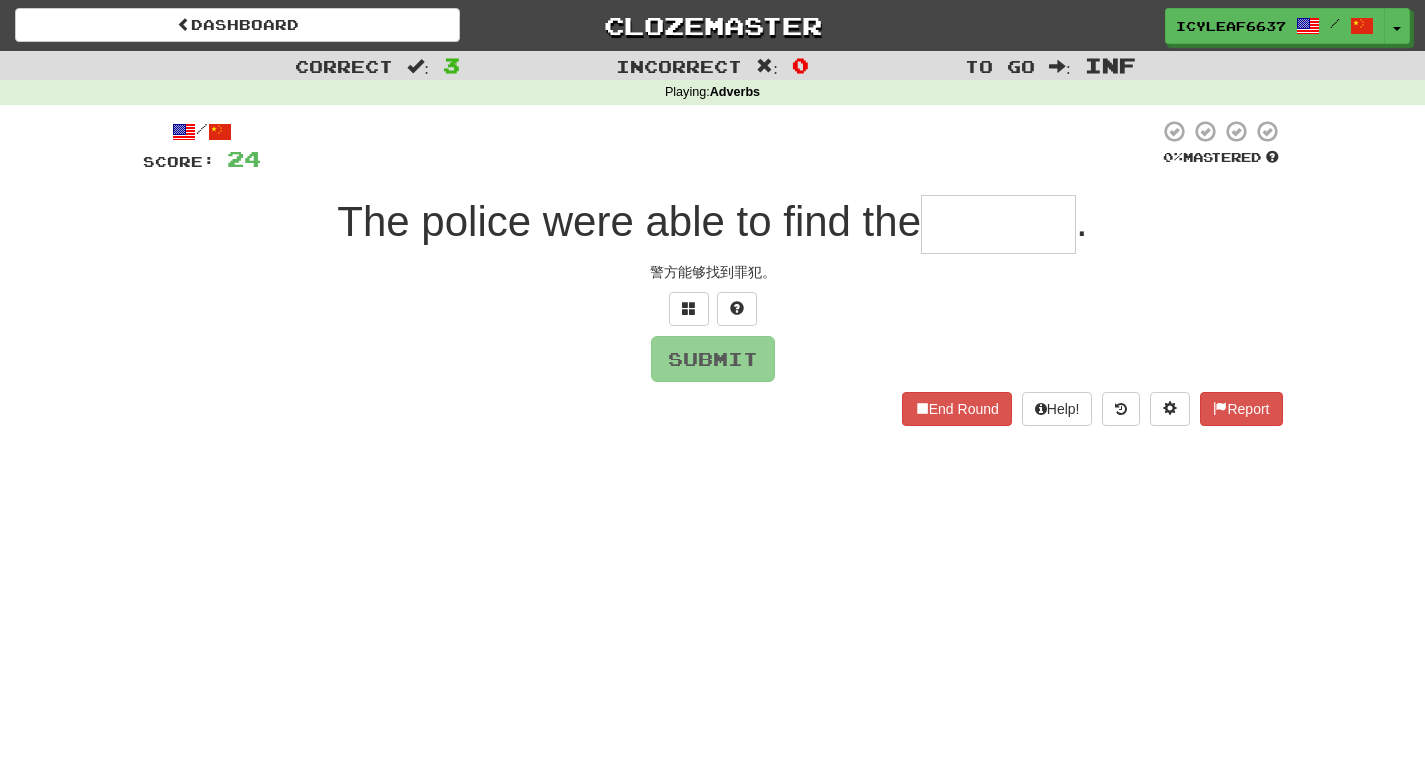 click at bounding box center [998, 224] 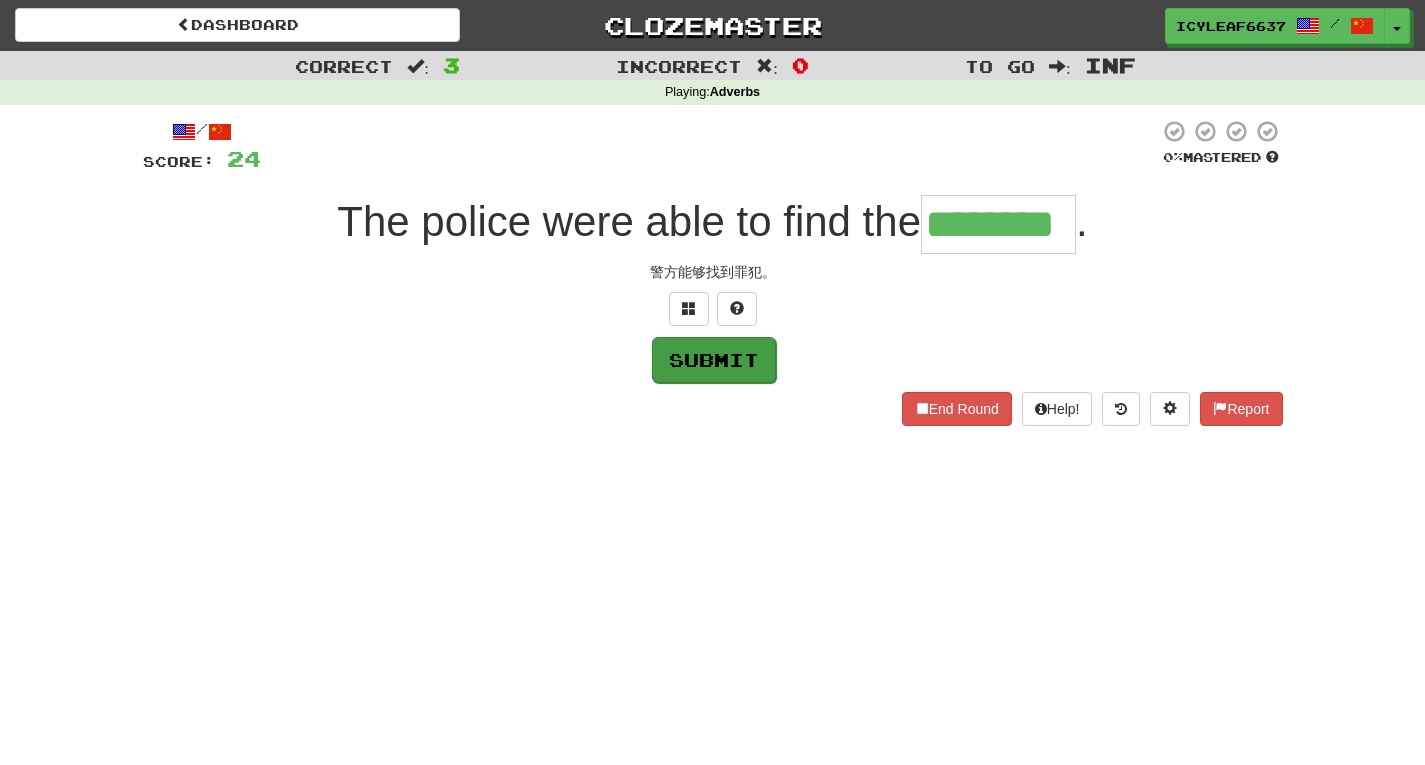 type on "********" 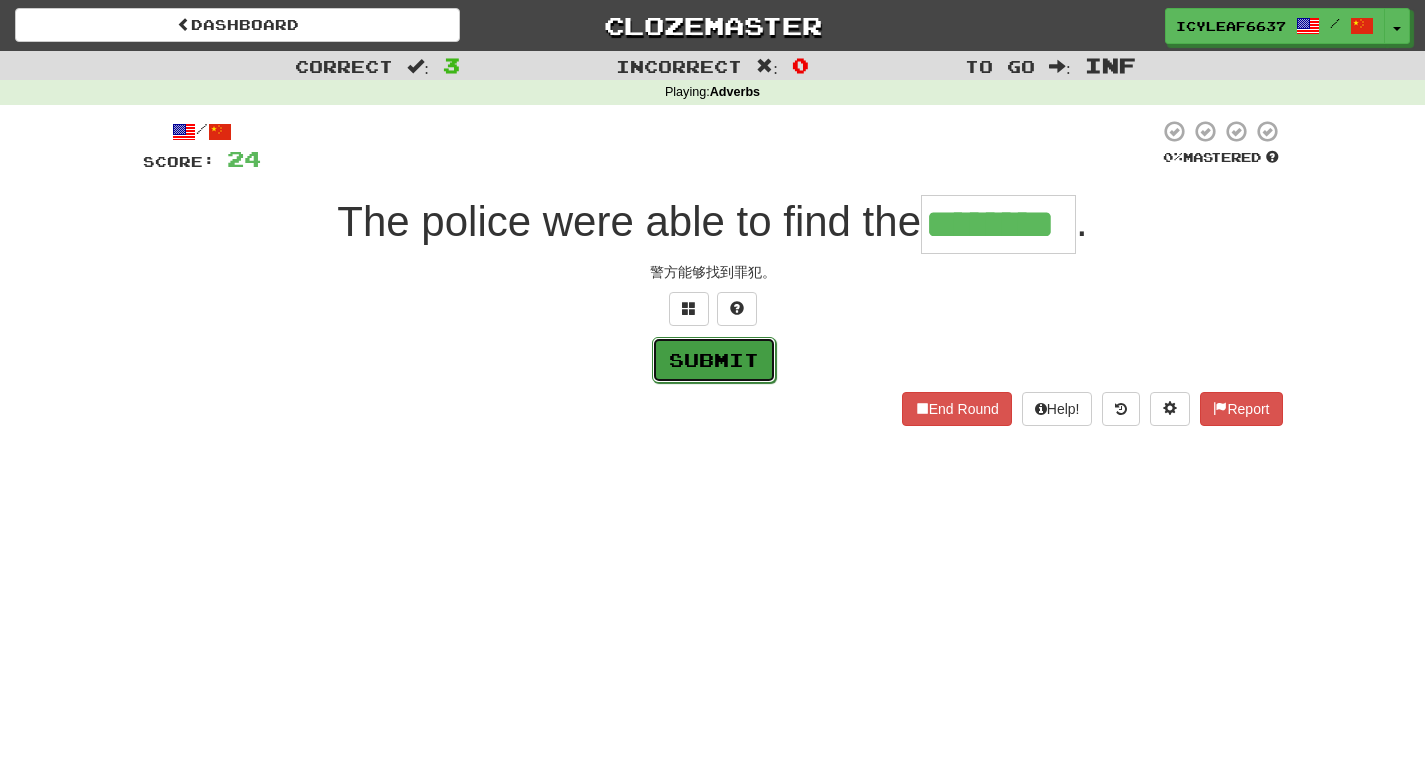 click on "Submit" at bounding box center [714, 360] 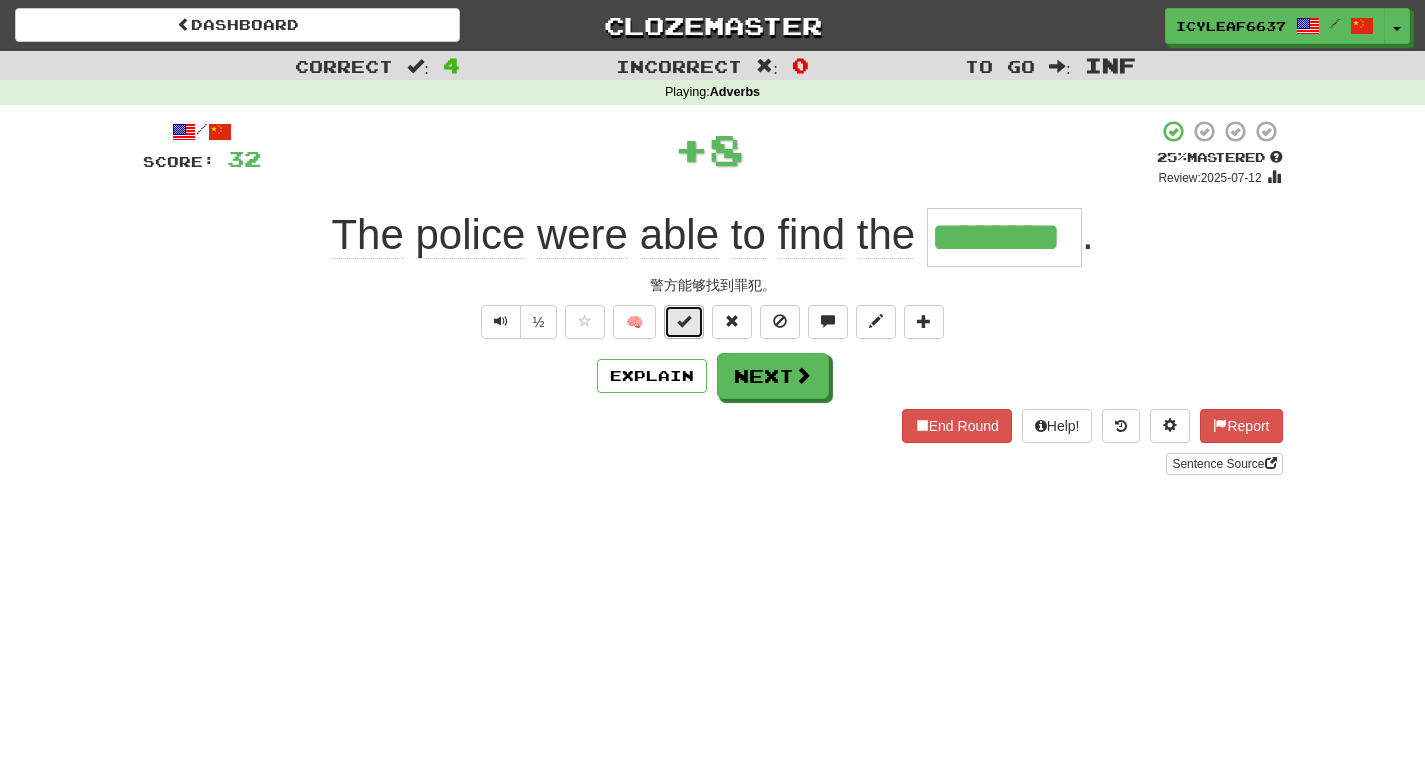 click at bounding box center (684, 322) 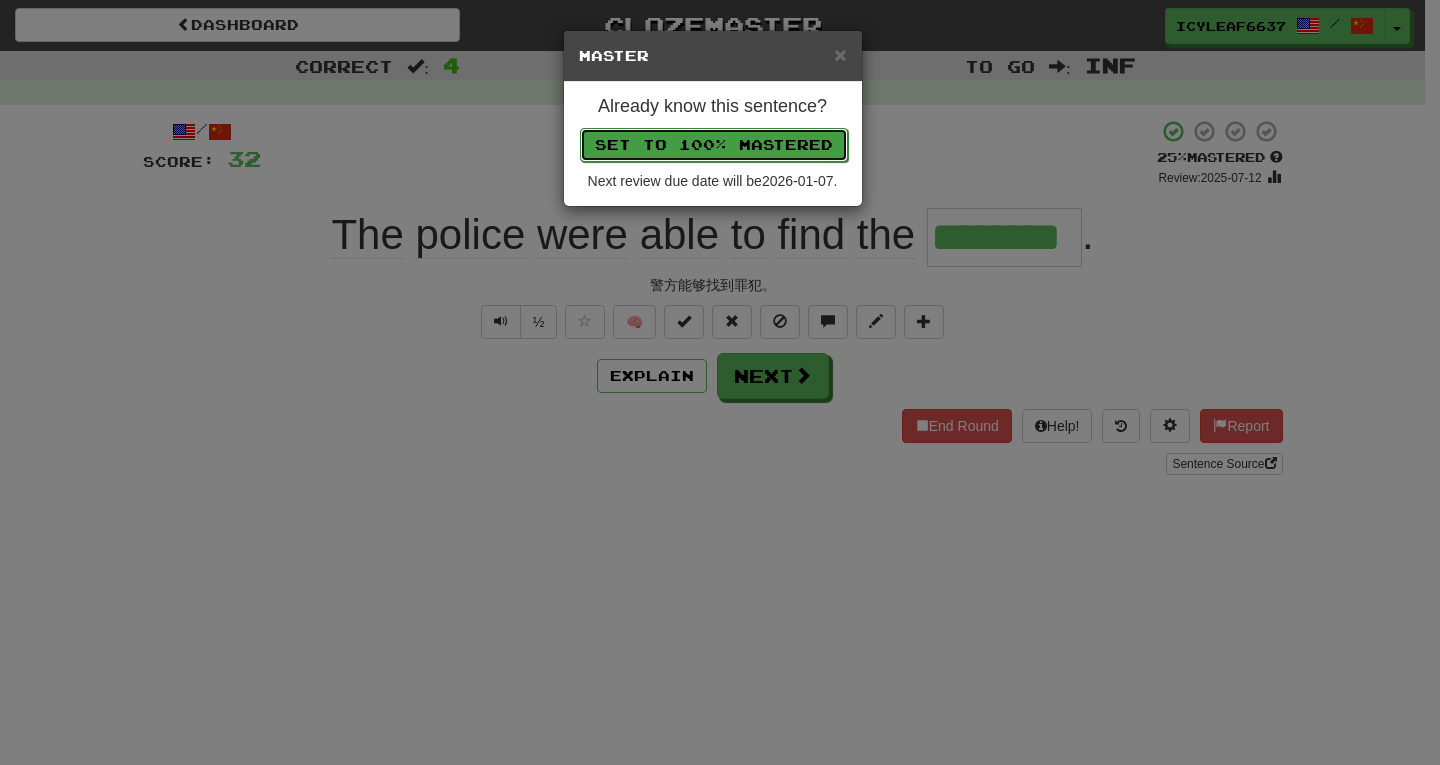 click on "Set to 100% Mastered" at bounding box center [714, 145] 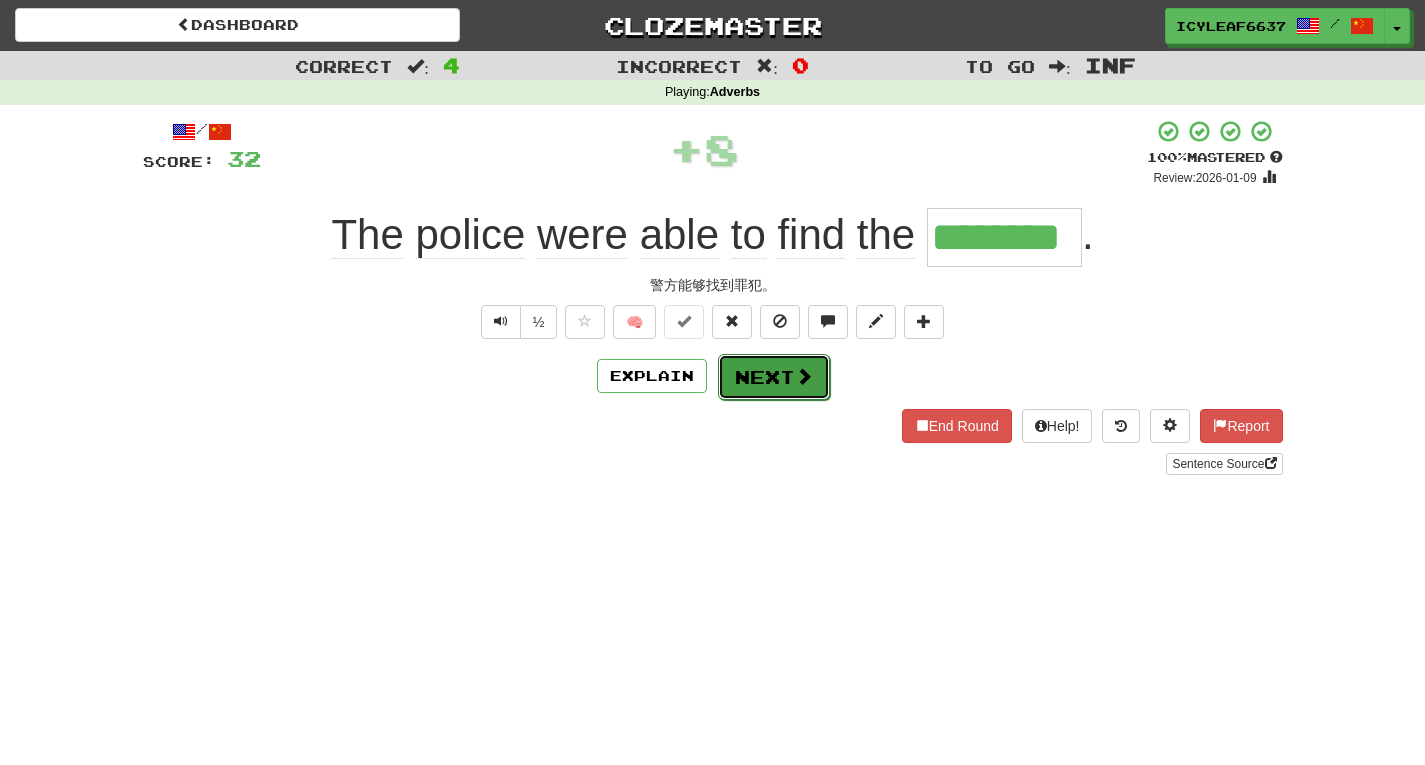click on "Next" at bounding box center [774, 377] 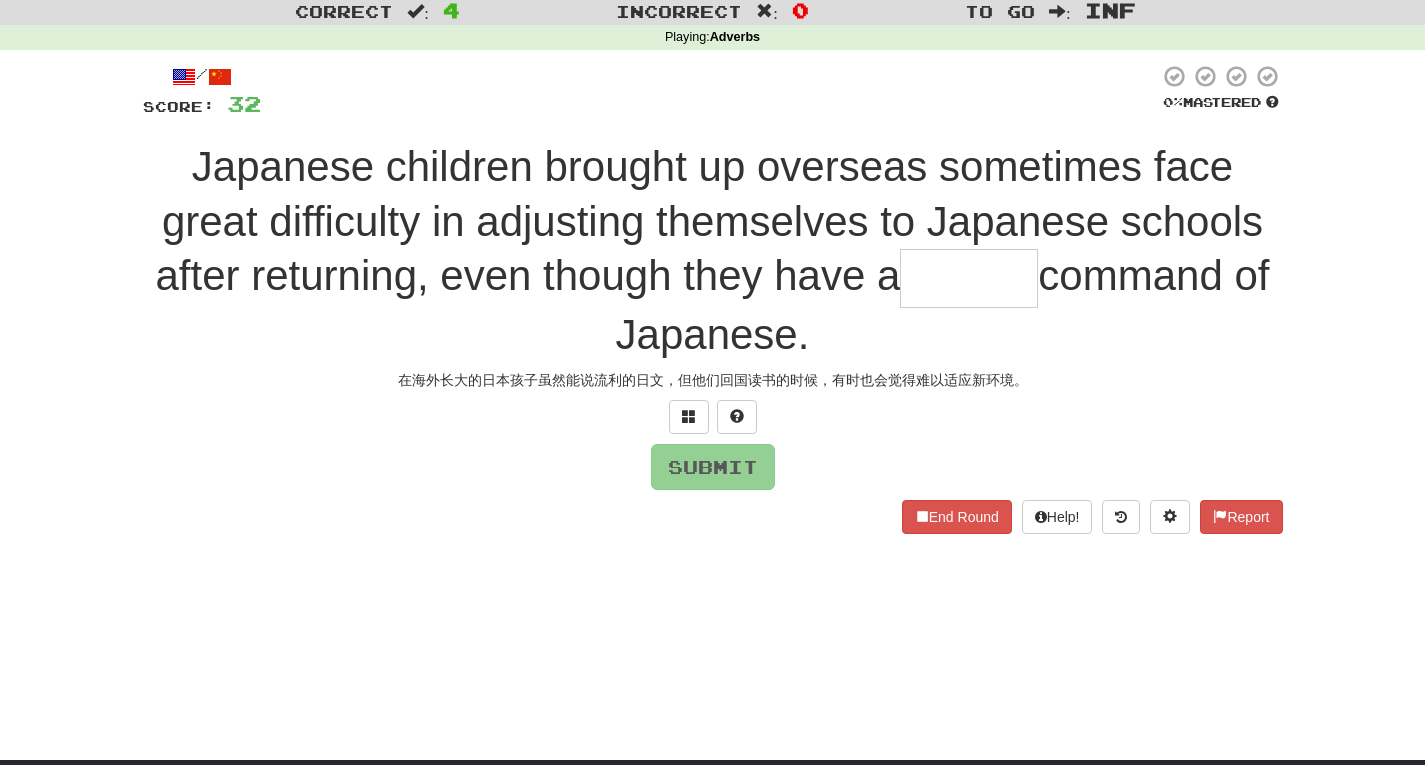 scroll, scrollTop: 56, scrollLeft: 0, axis: vertical 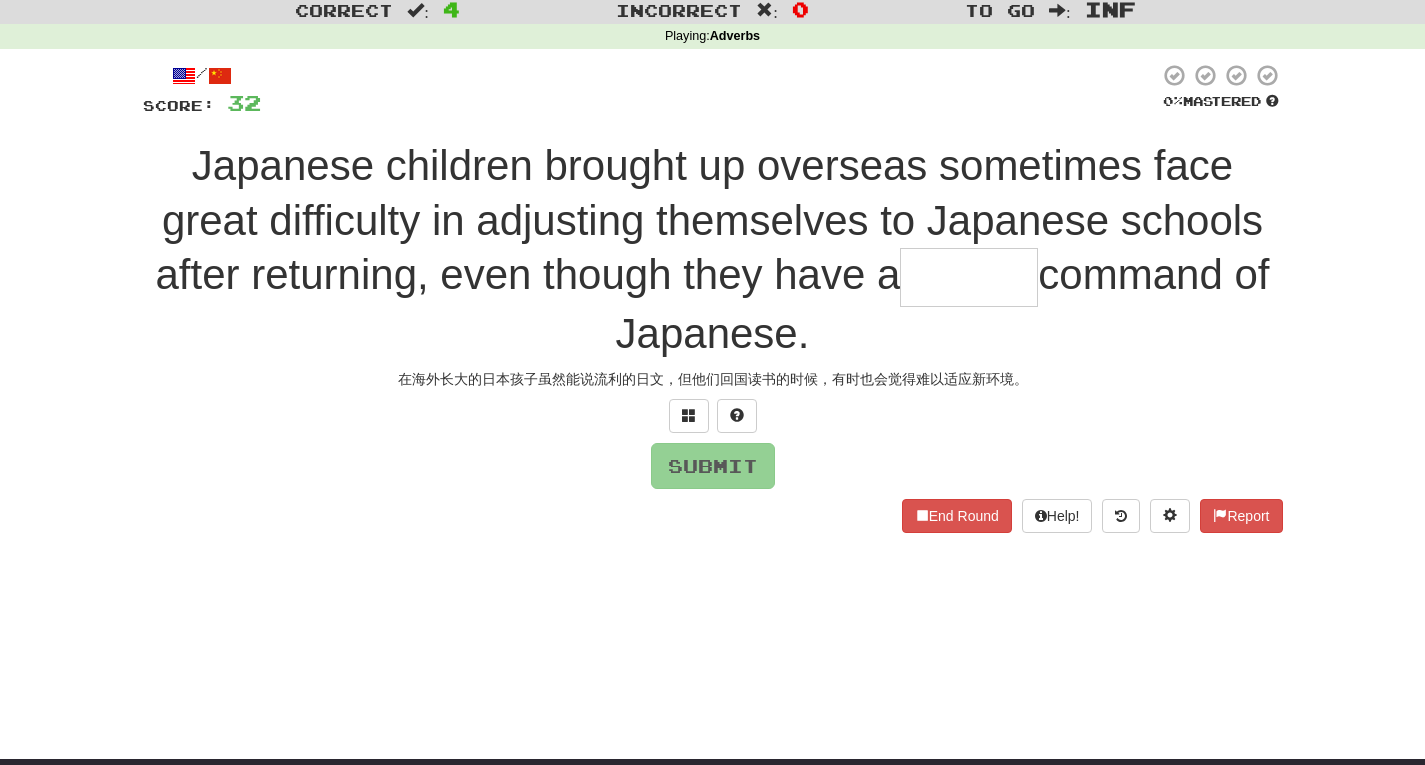 type on "*" 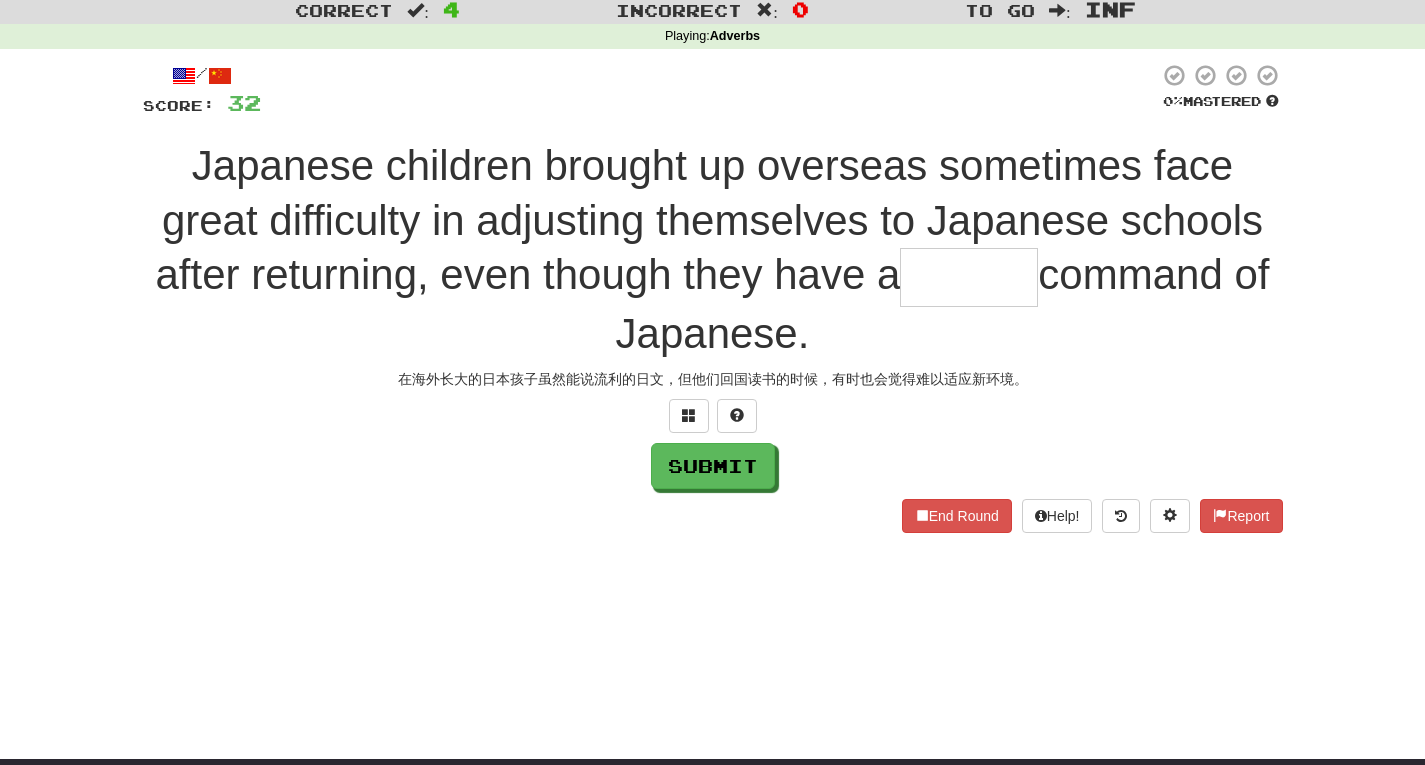 type on "*" 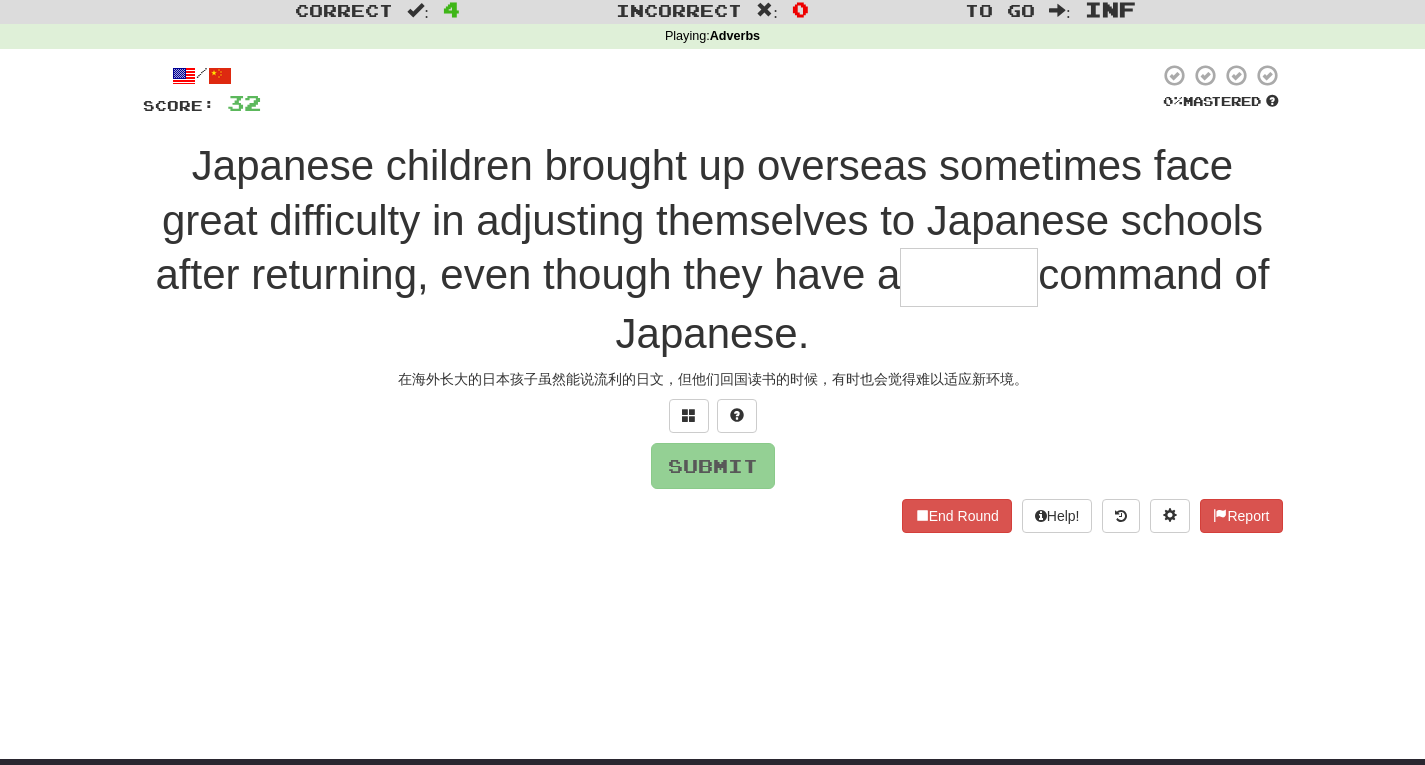 type on "*" 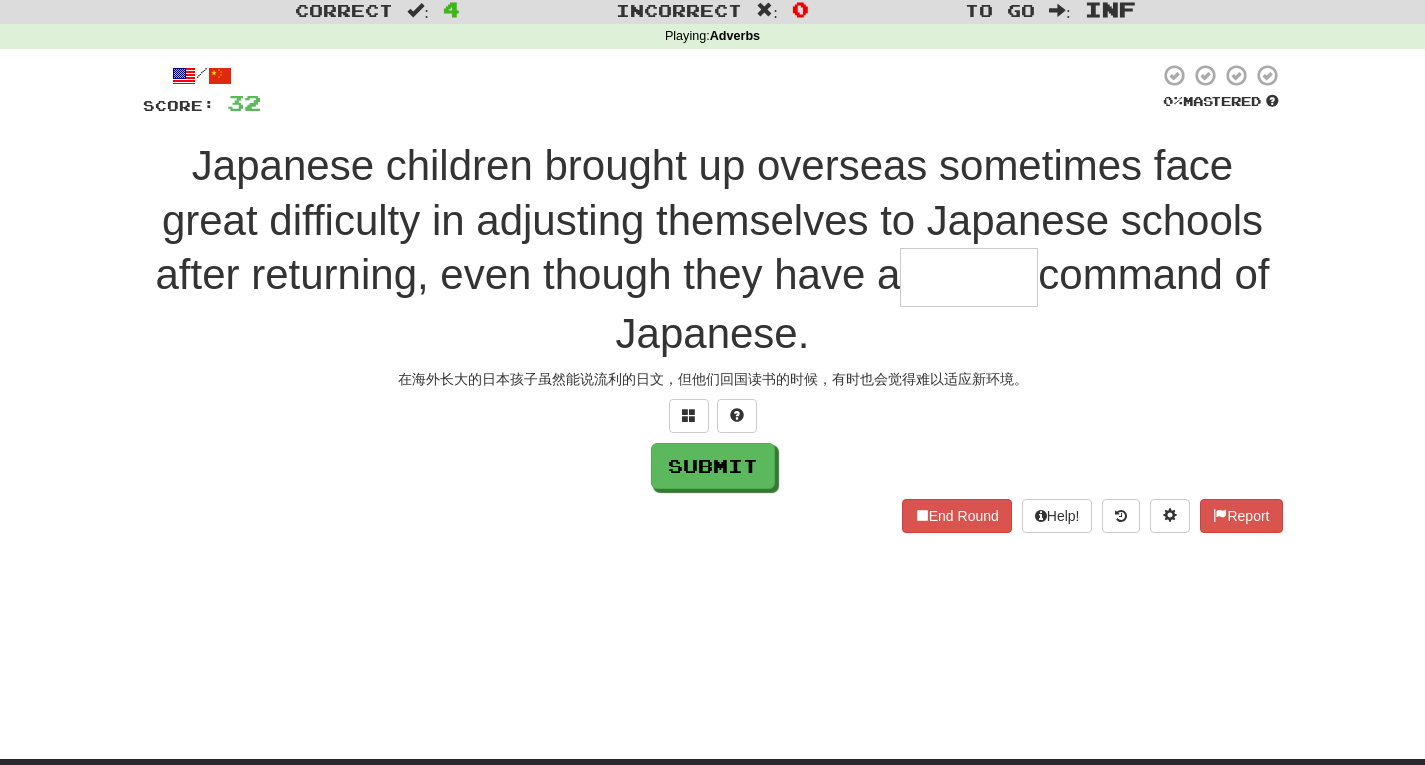 type on "*" 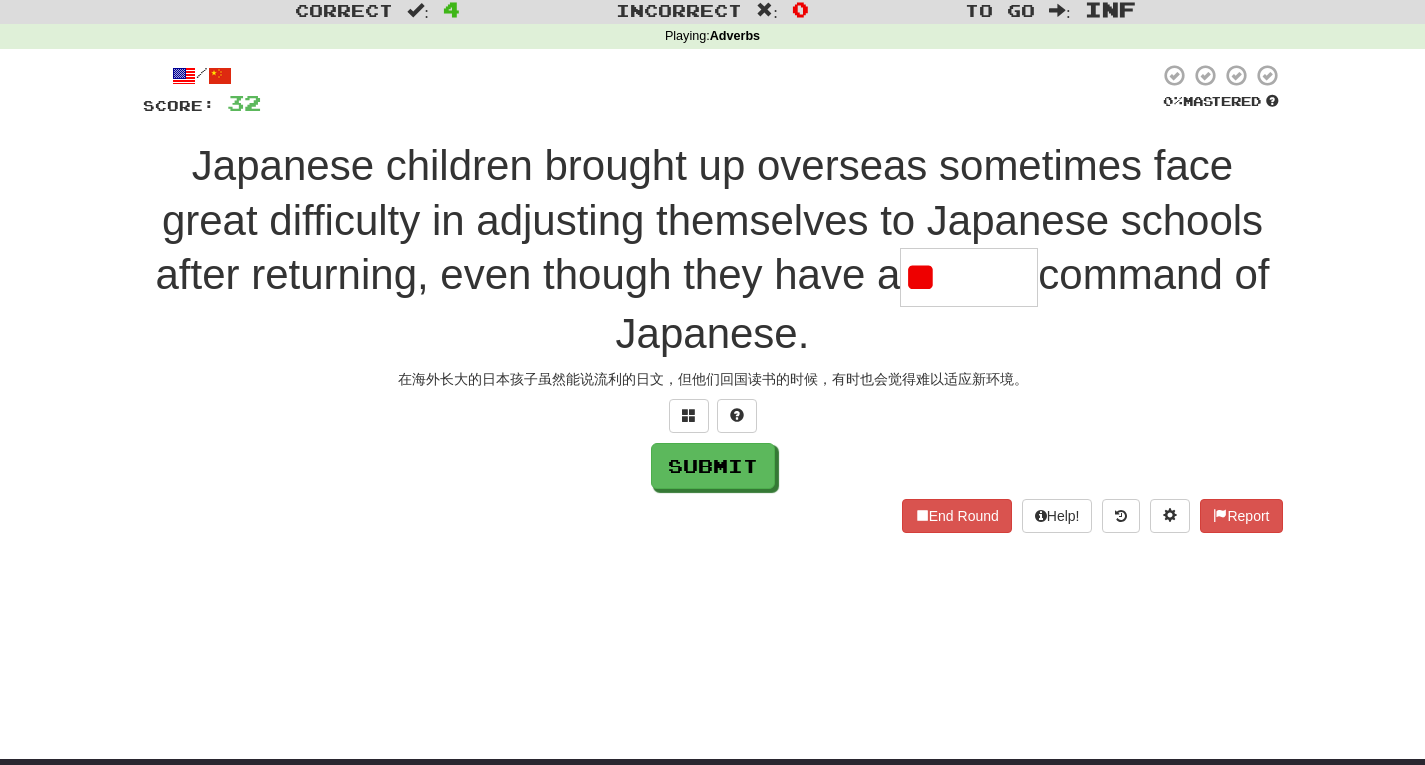 type on "*" 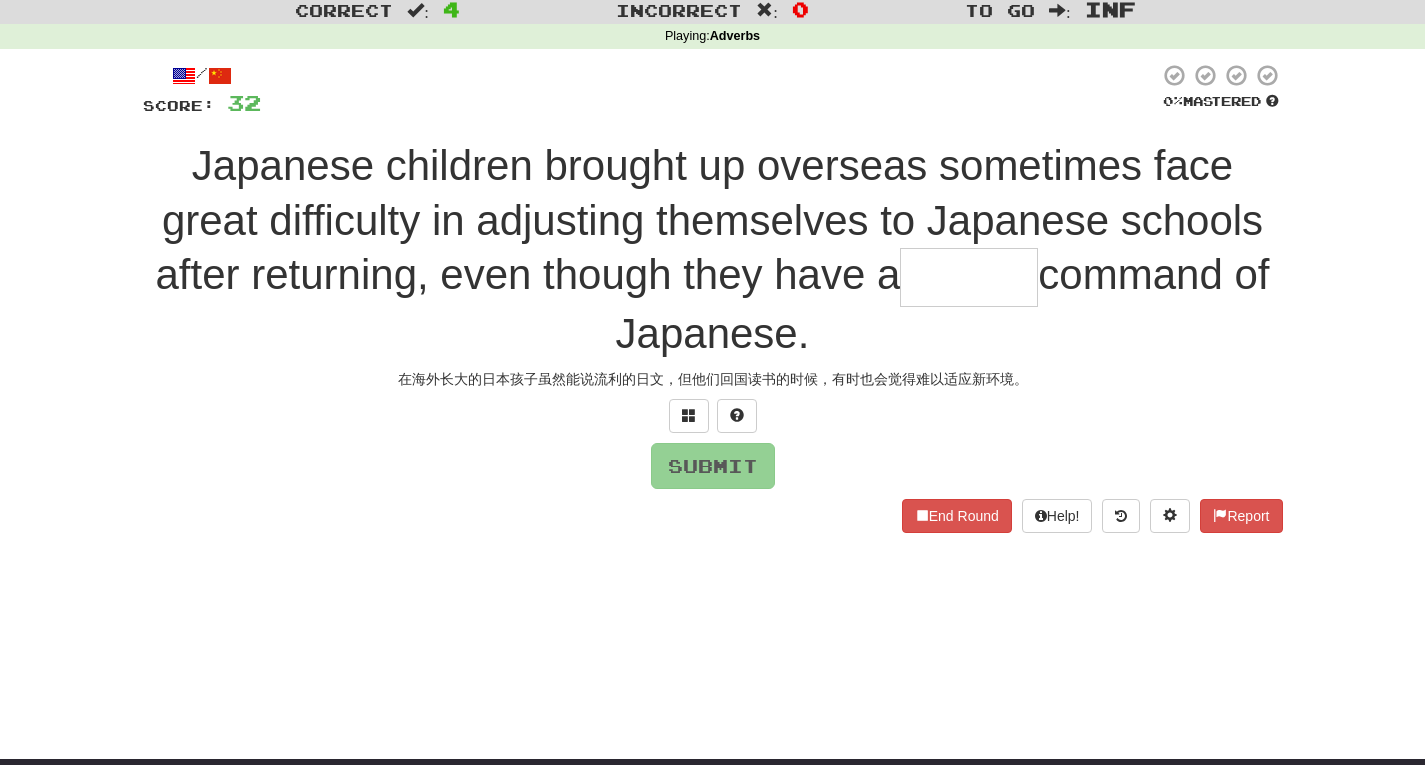 type on "*" 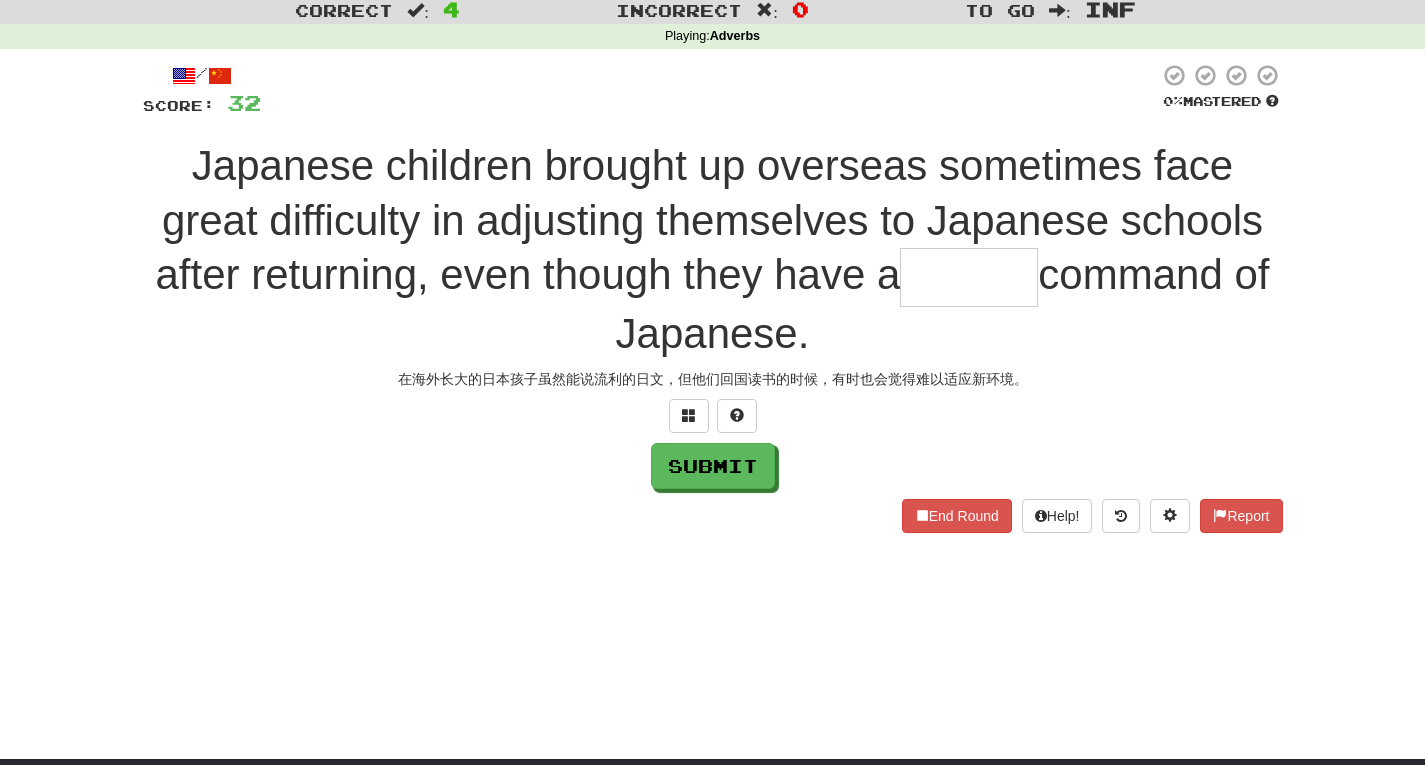 type on "*" 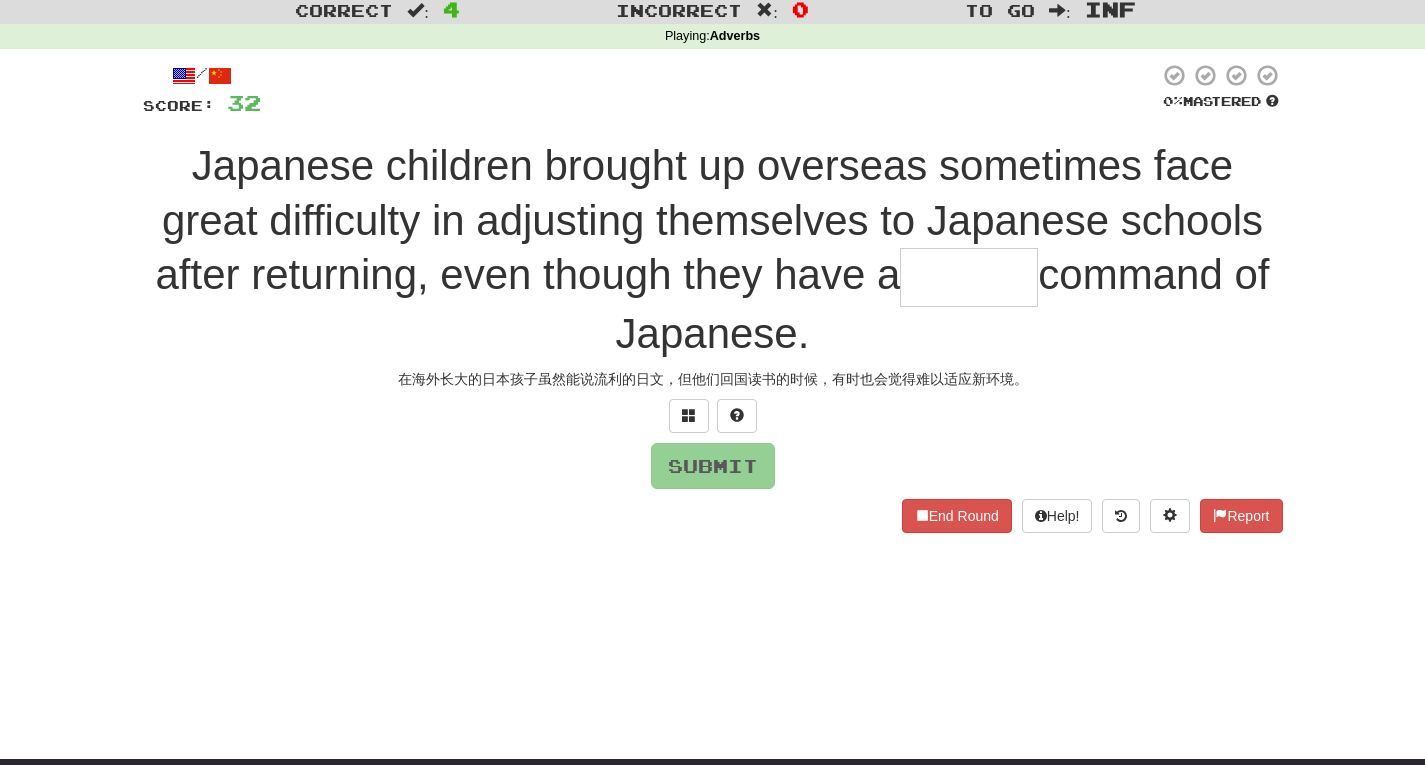type on "*" 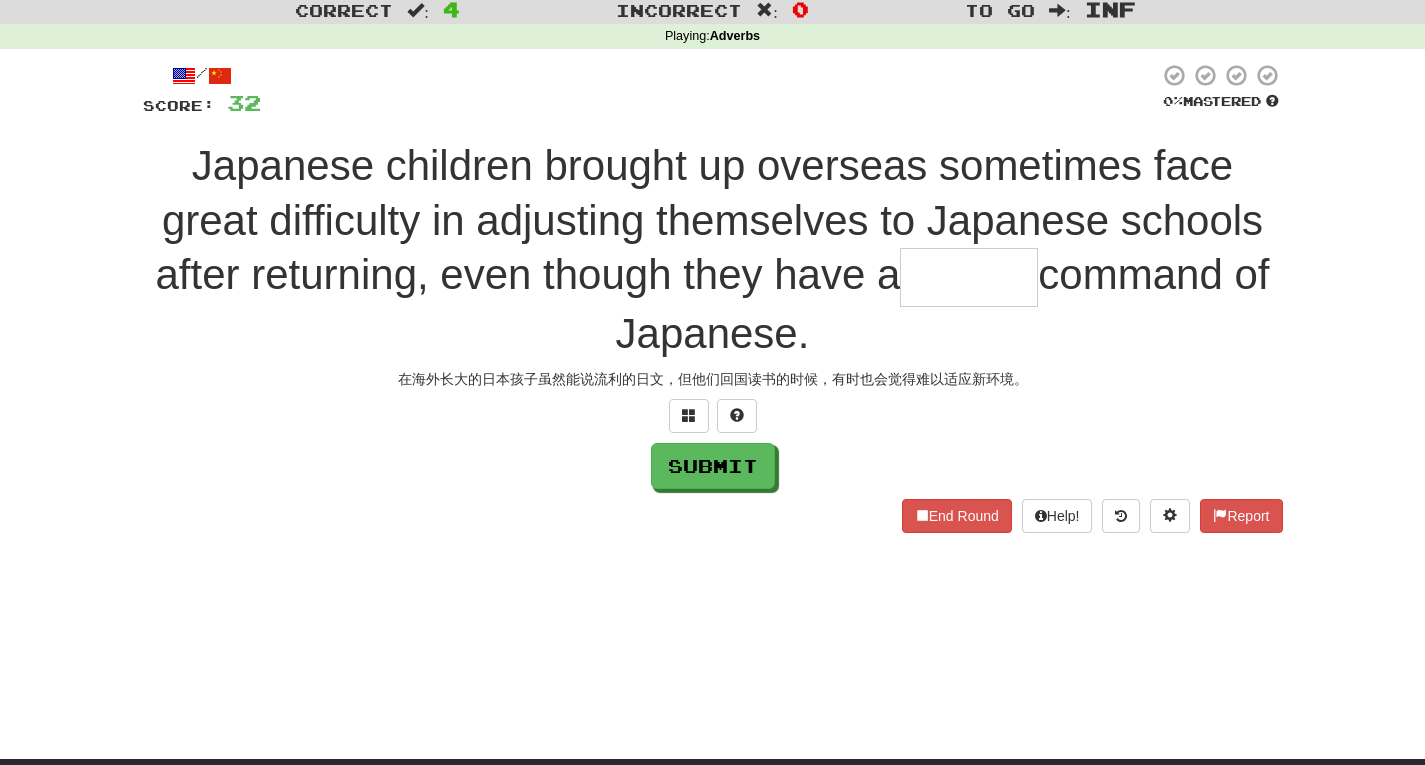type on "*" 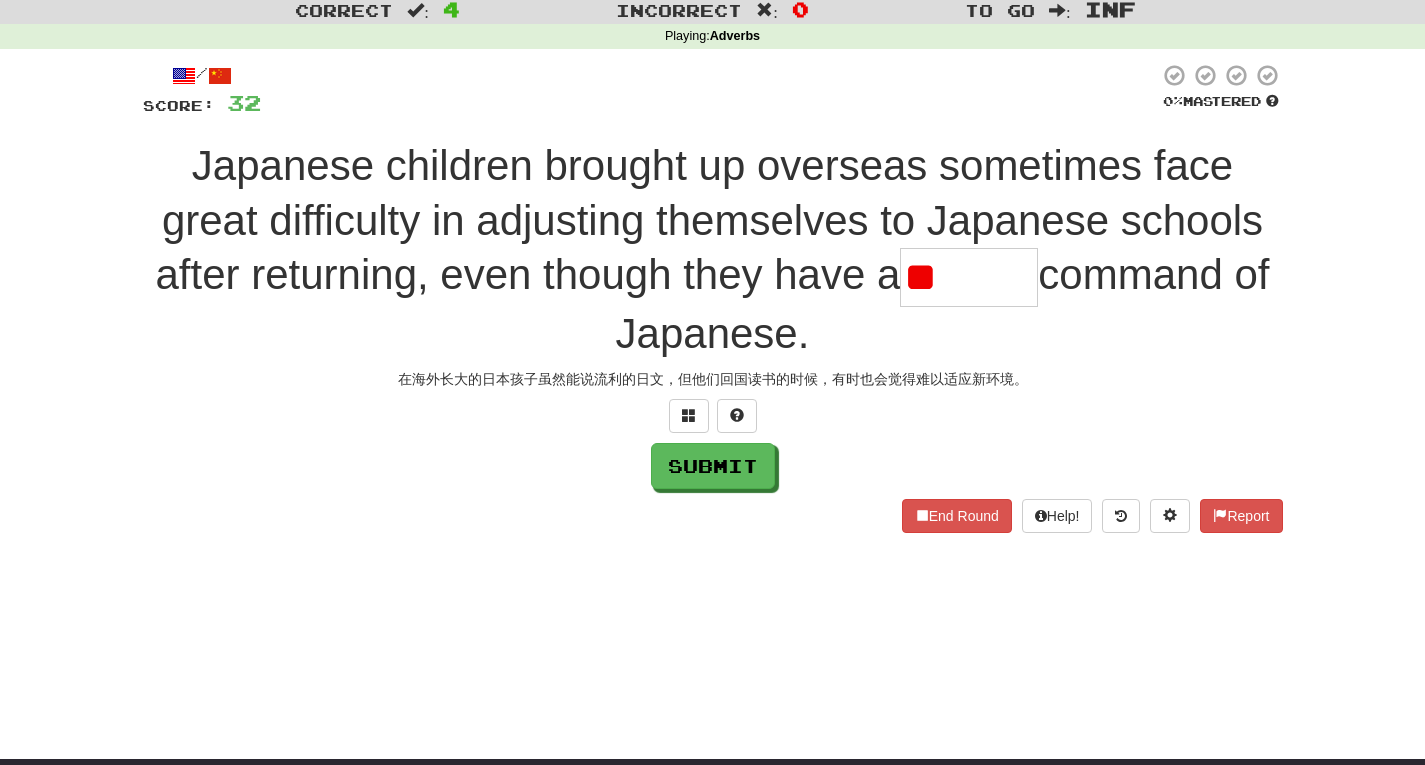 type on "*" 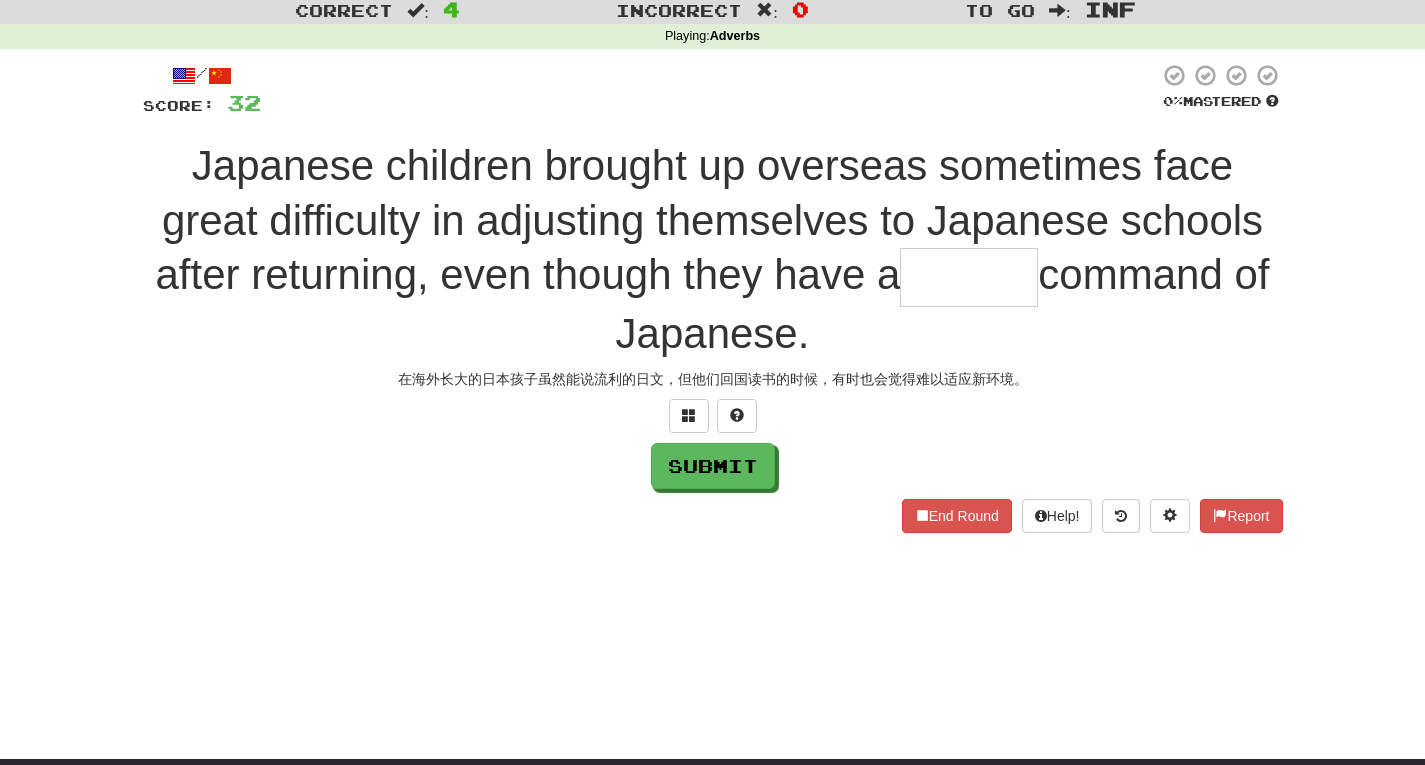 type on "*" 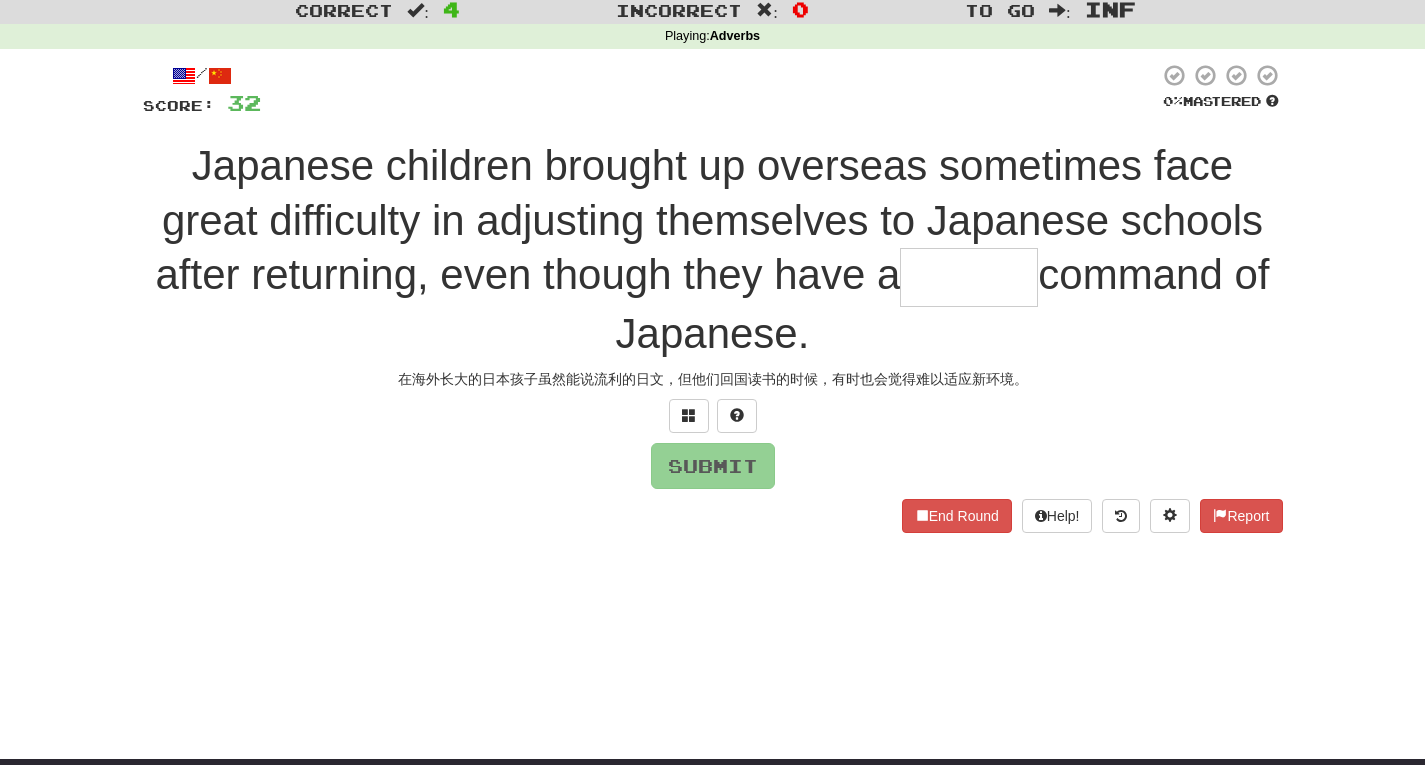 type on "*" 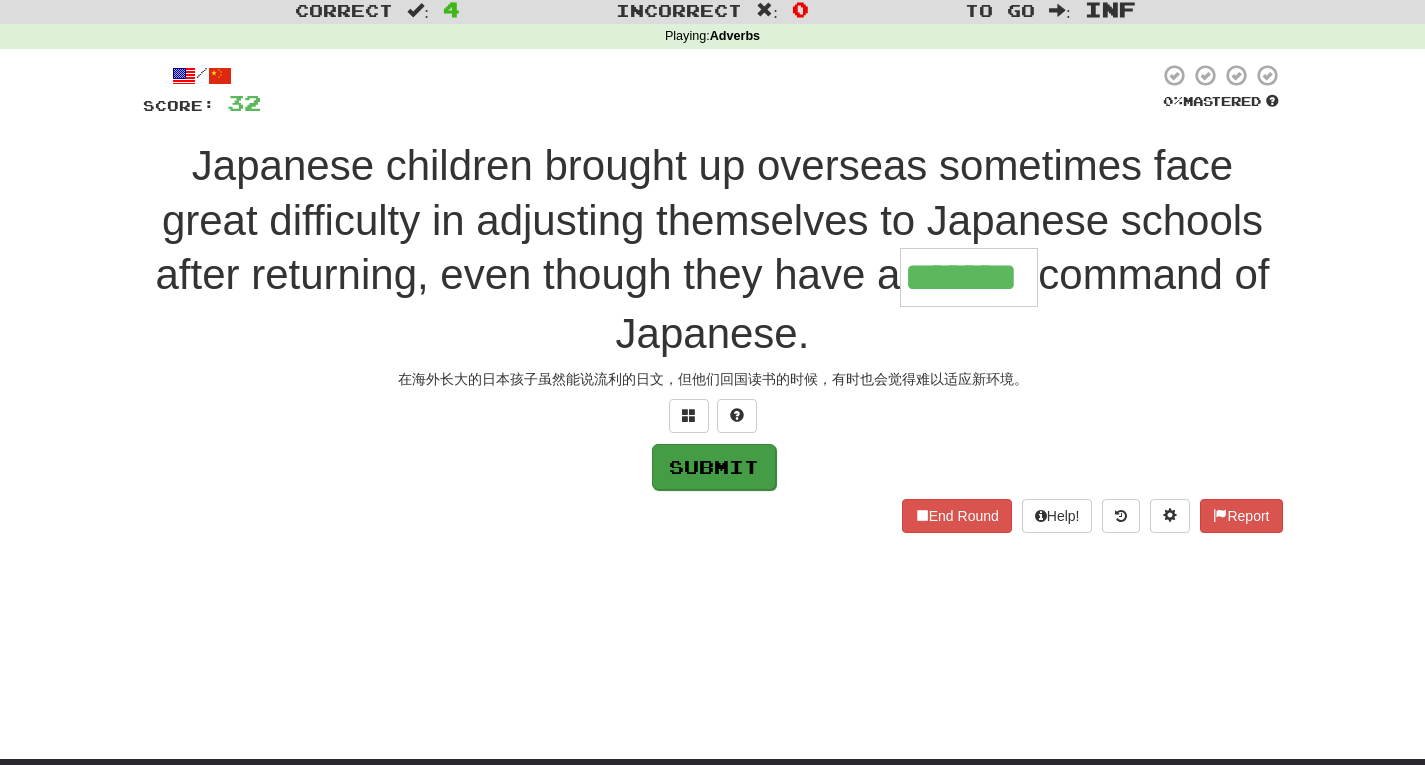 type on "*******" 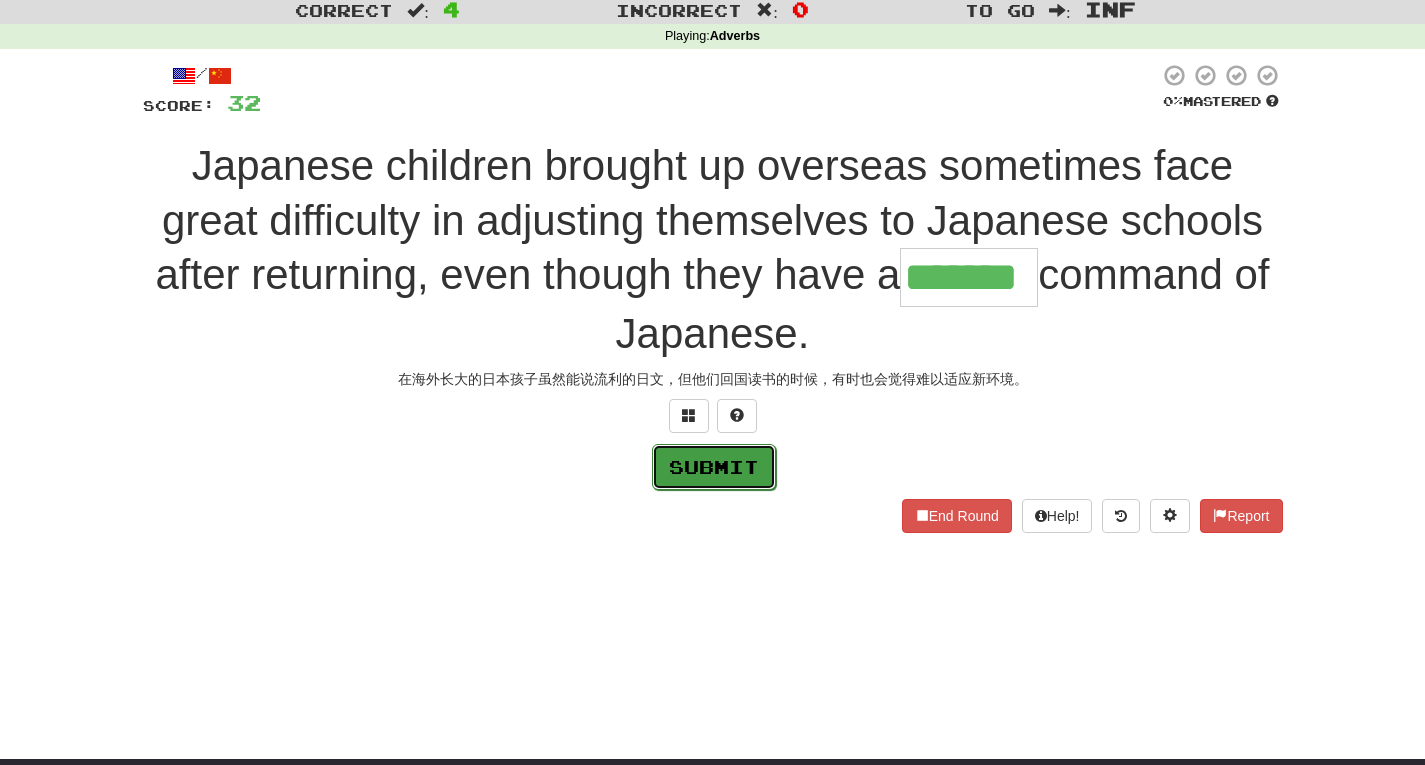 click on "Submit" at bounding box center (714, 467) 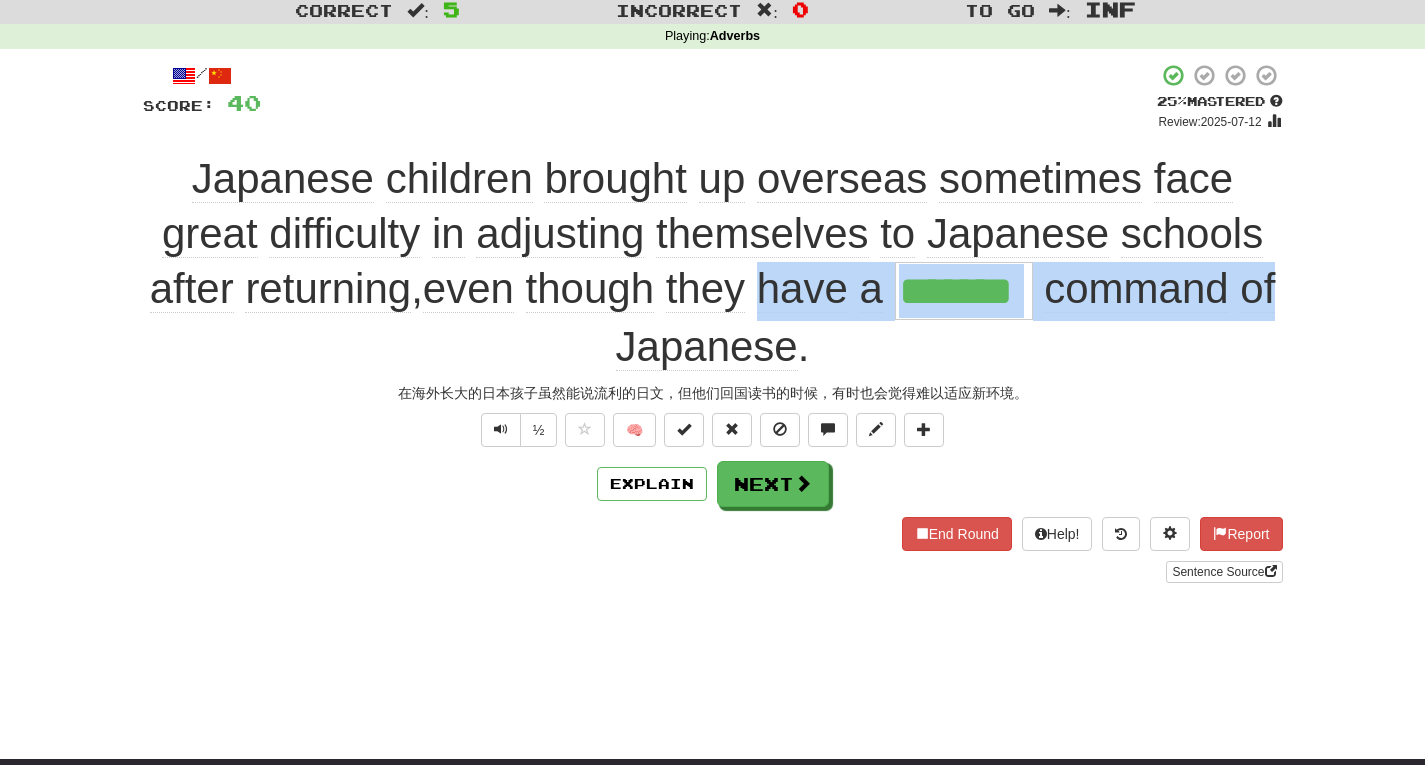 drag, startPoint x: 764, startPoint y: 293, endPoint x: 1292, endPoint y: 293, distance: 528 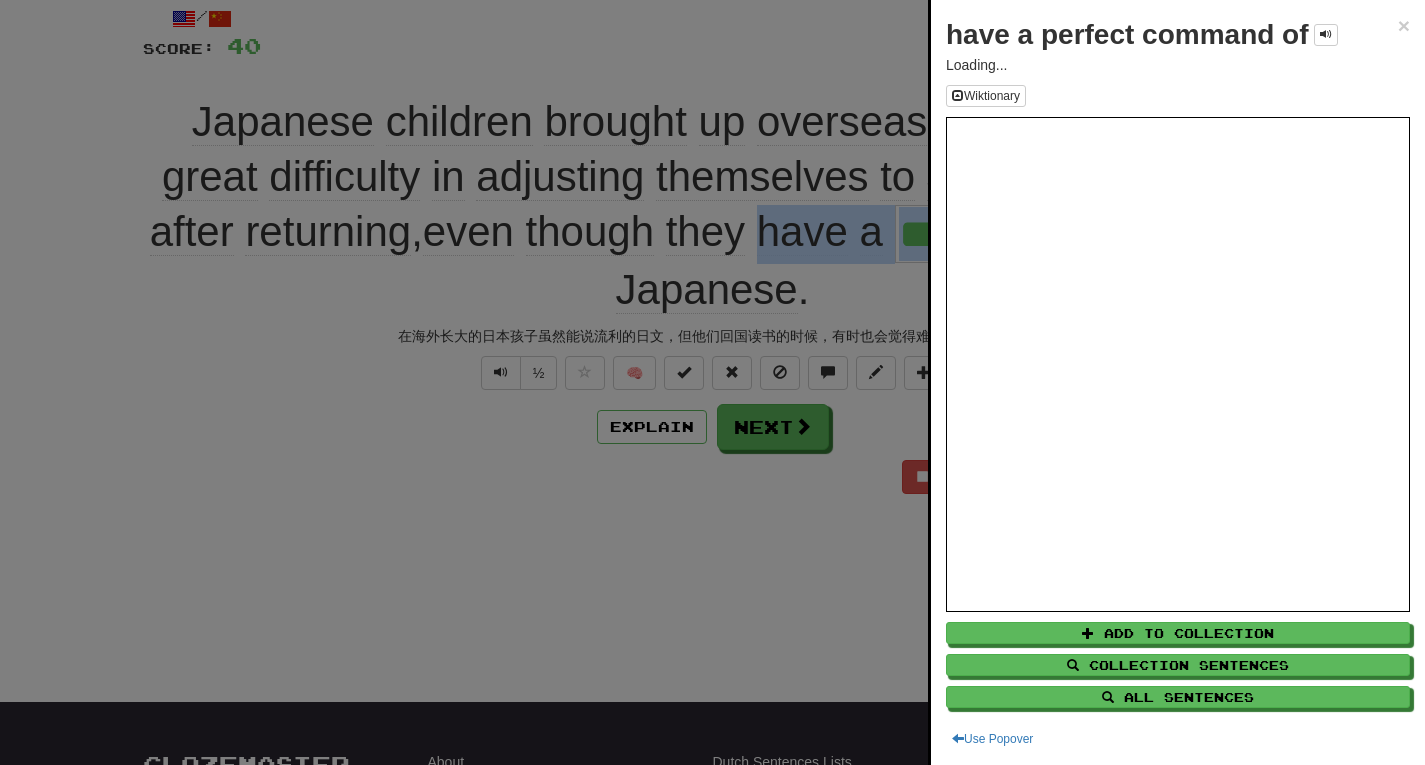 scroll, scrollTop: 114, scrollLeft: 0, axis: vertical 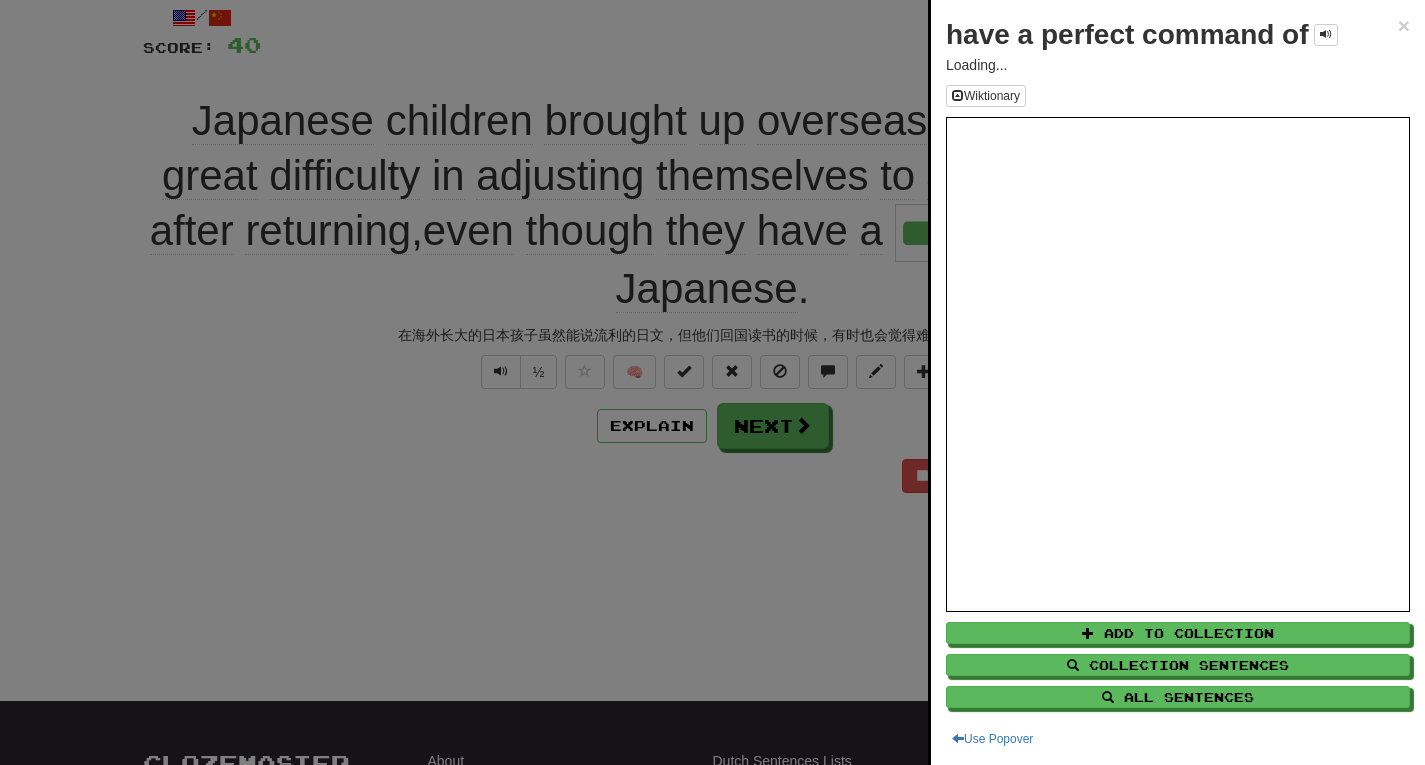 click at bounding box center [712, 382] 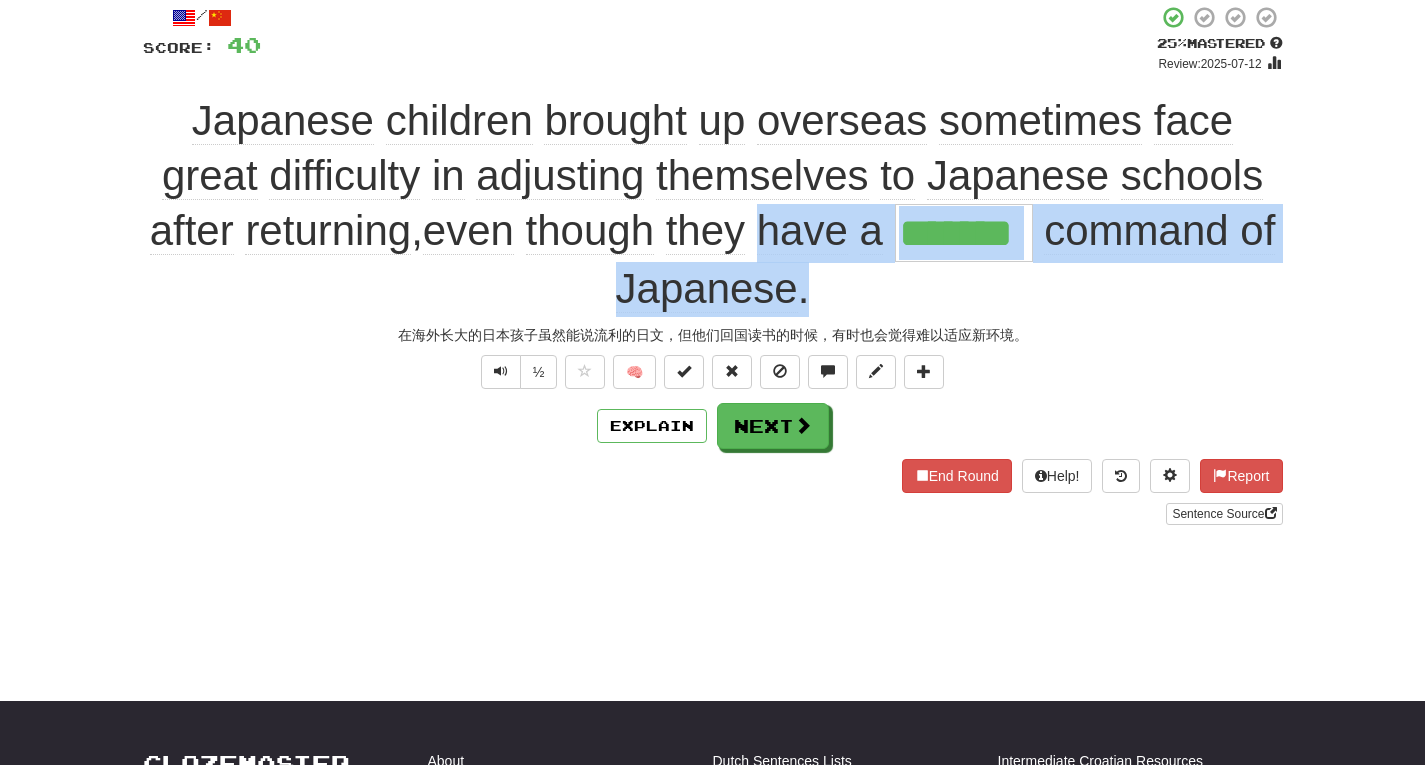 drag, startPoint x: 765, startPoint y: 228, endPoint x: 864, endPoint y: 280, distance: 111.82576 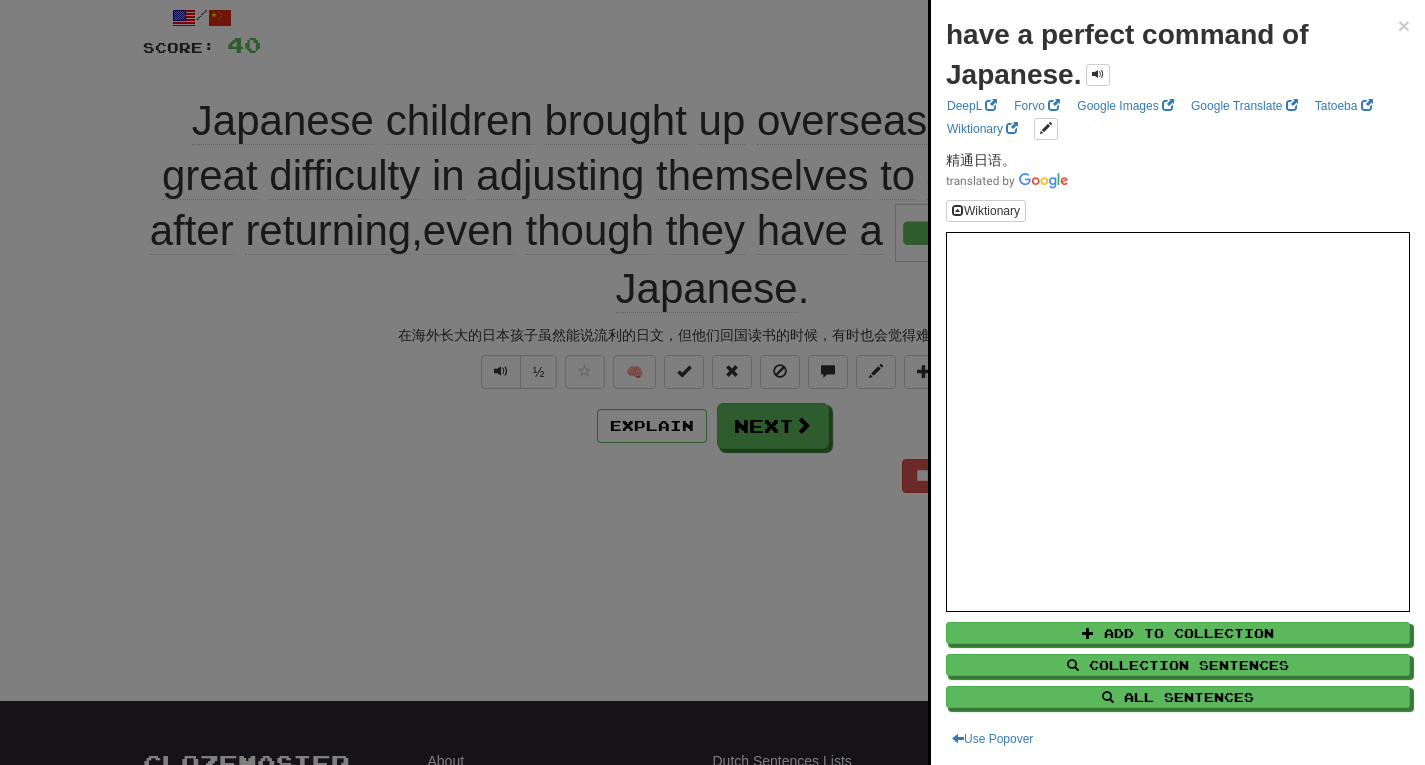 click at bounding box center [712, 382] 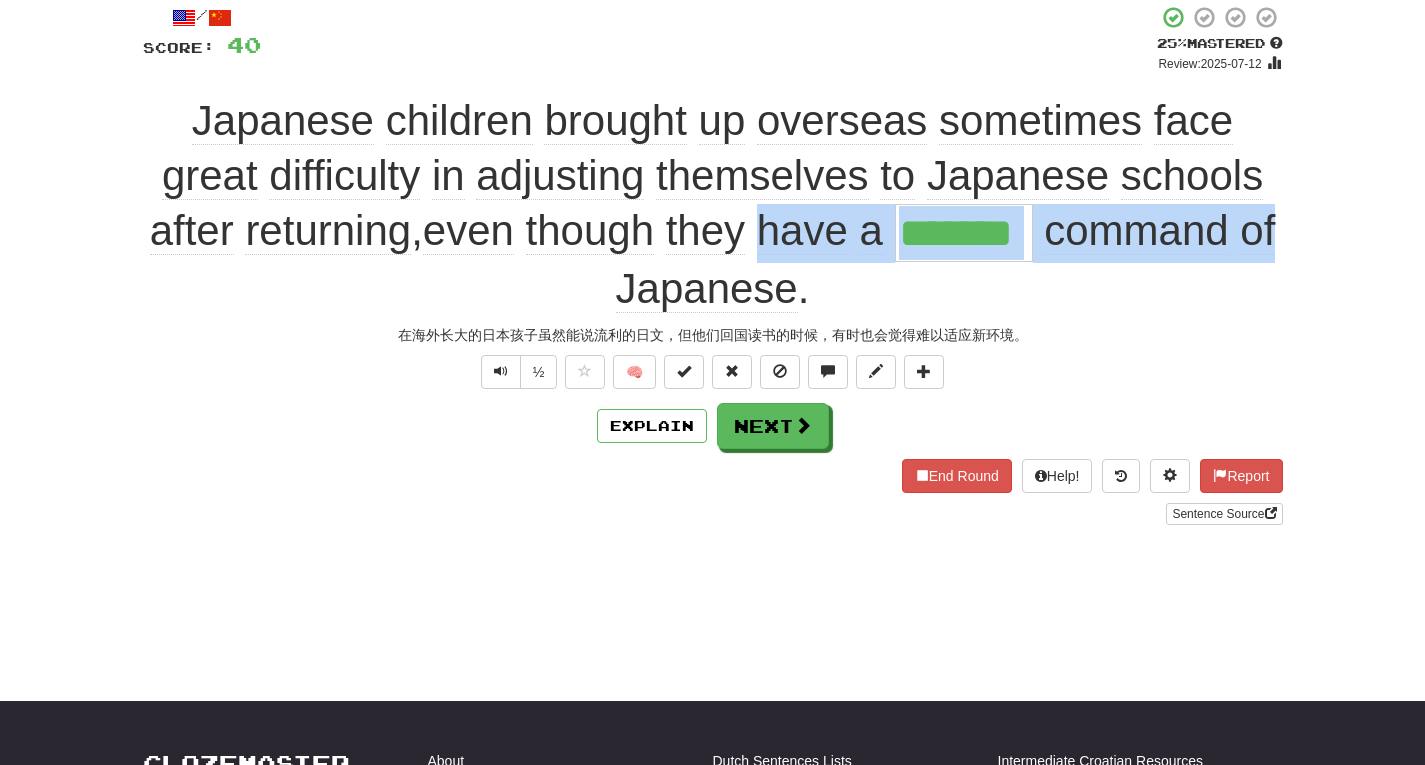 drag, startPoint x: 758, startPoint y: 230, endPoint x: 1307, endPoint y: 232, distance: 549.00366 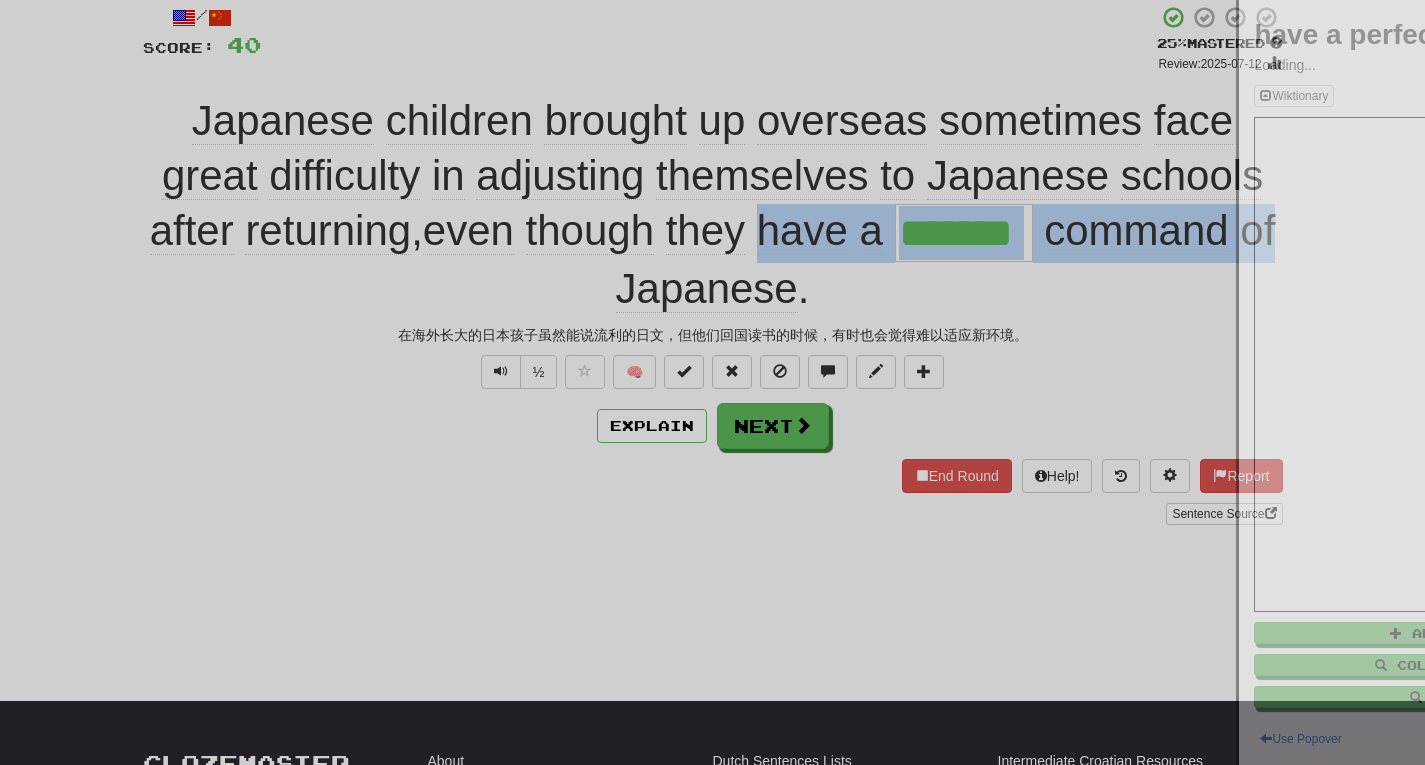 copy on "have   a     command   of" 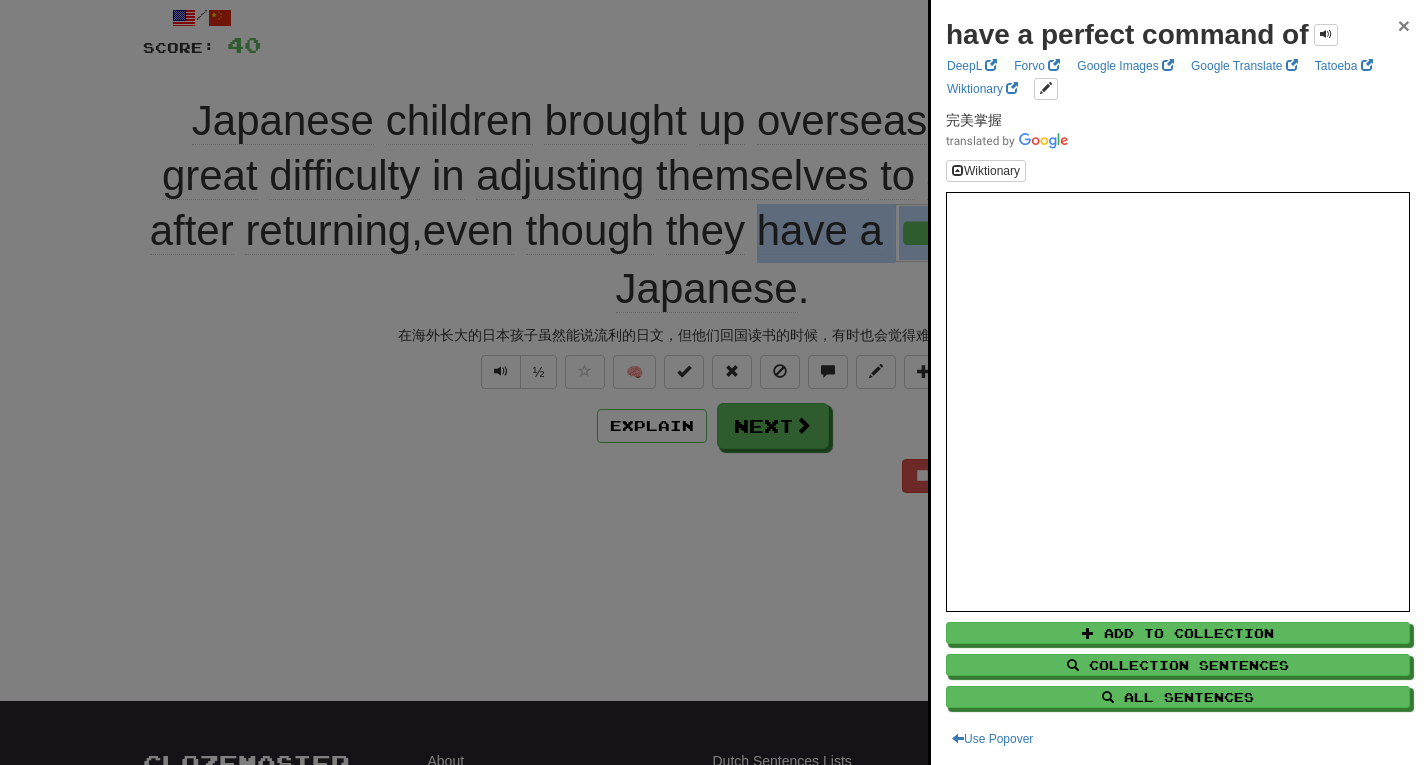 click on "×" at bounding box center (1404, 25) 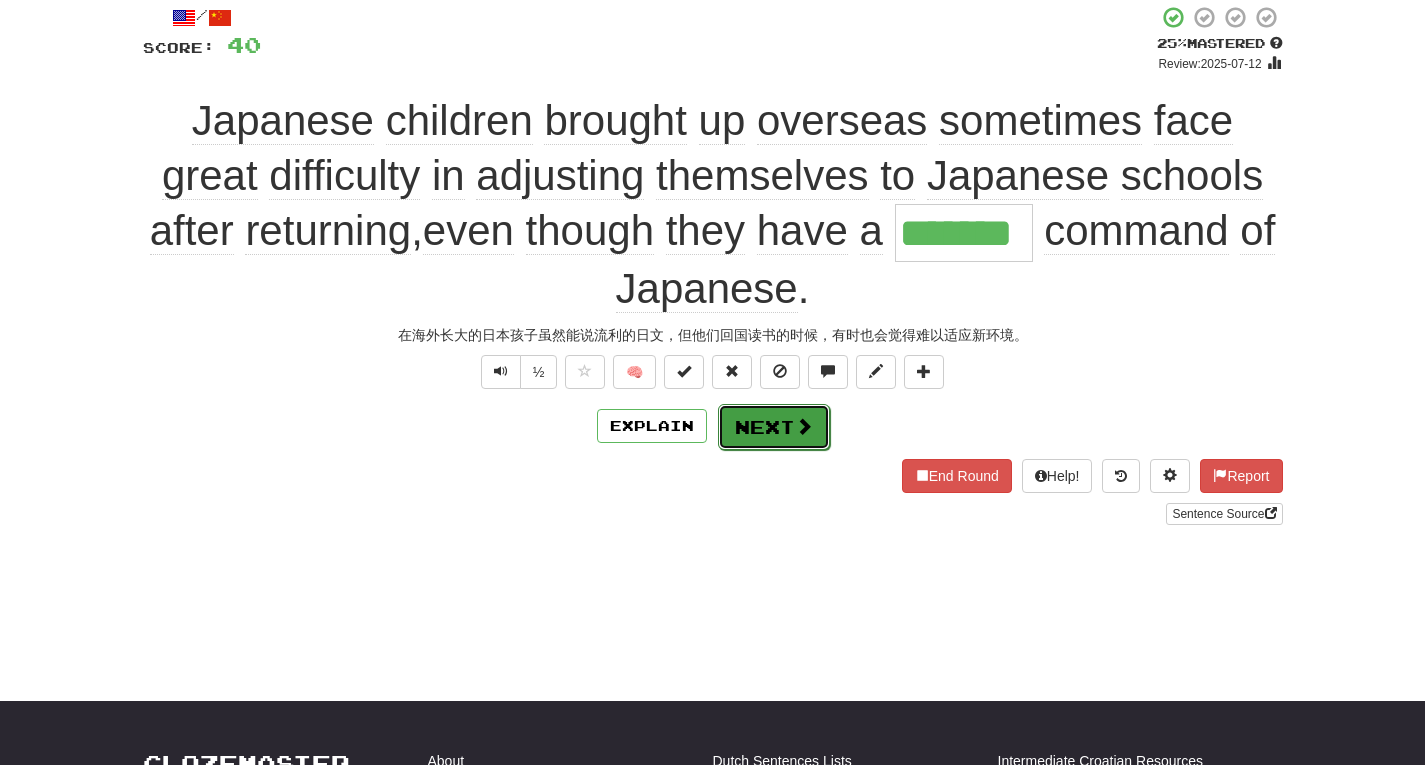 click on "Next" at bounding box center [774, 427] 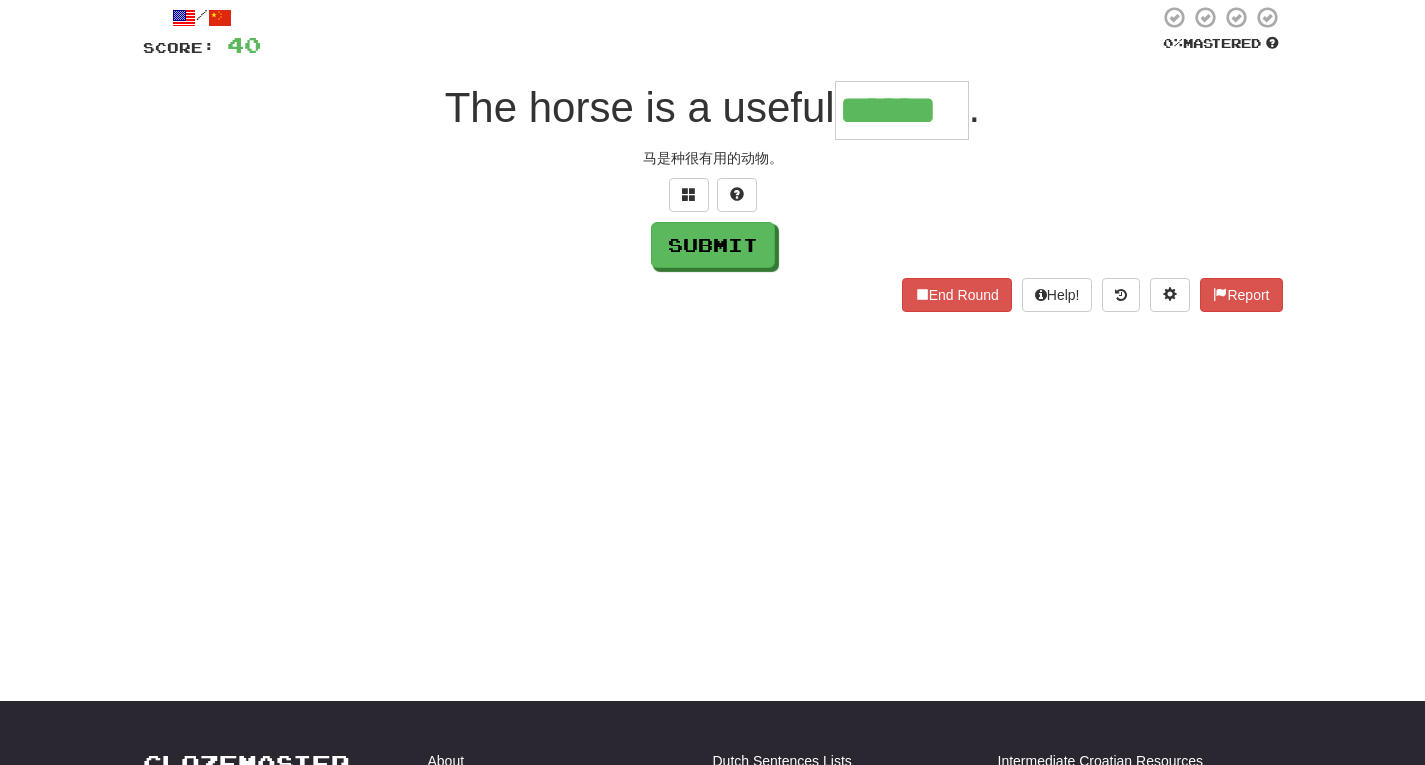 scroll, scrollTop: 0, scrollLeft: 0, axis: both 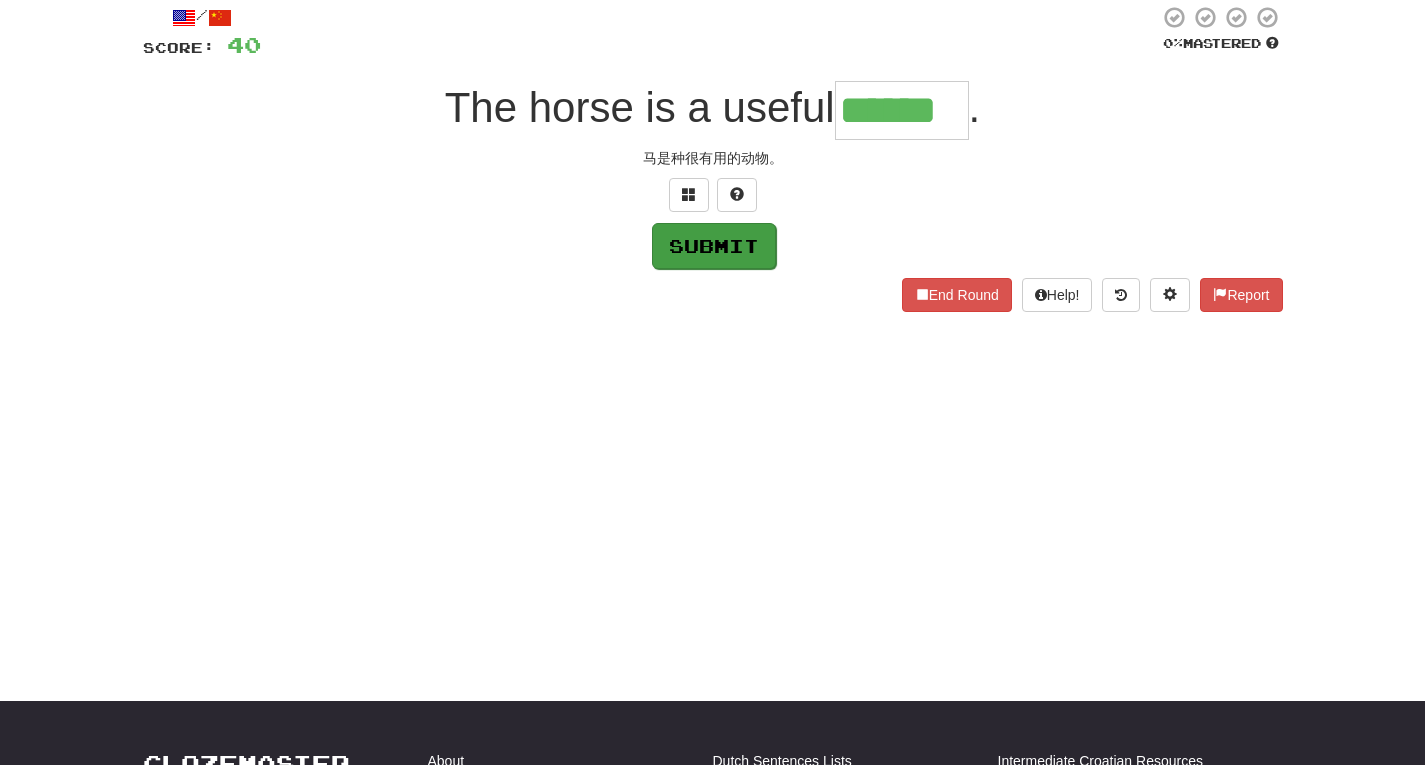 type on "******" 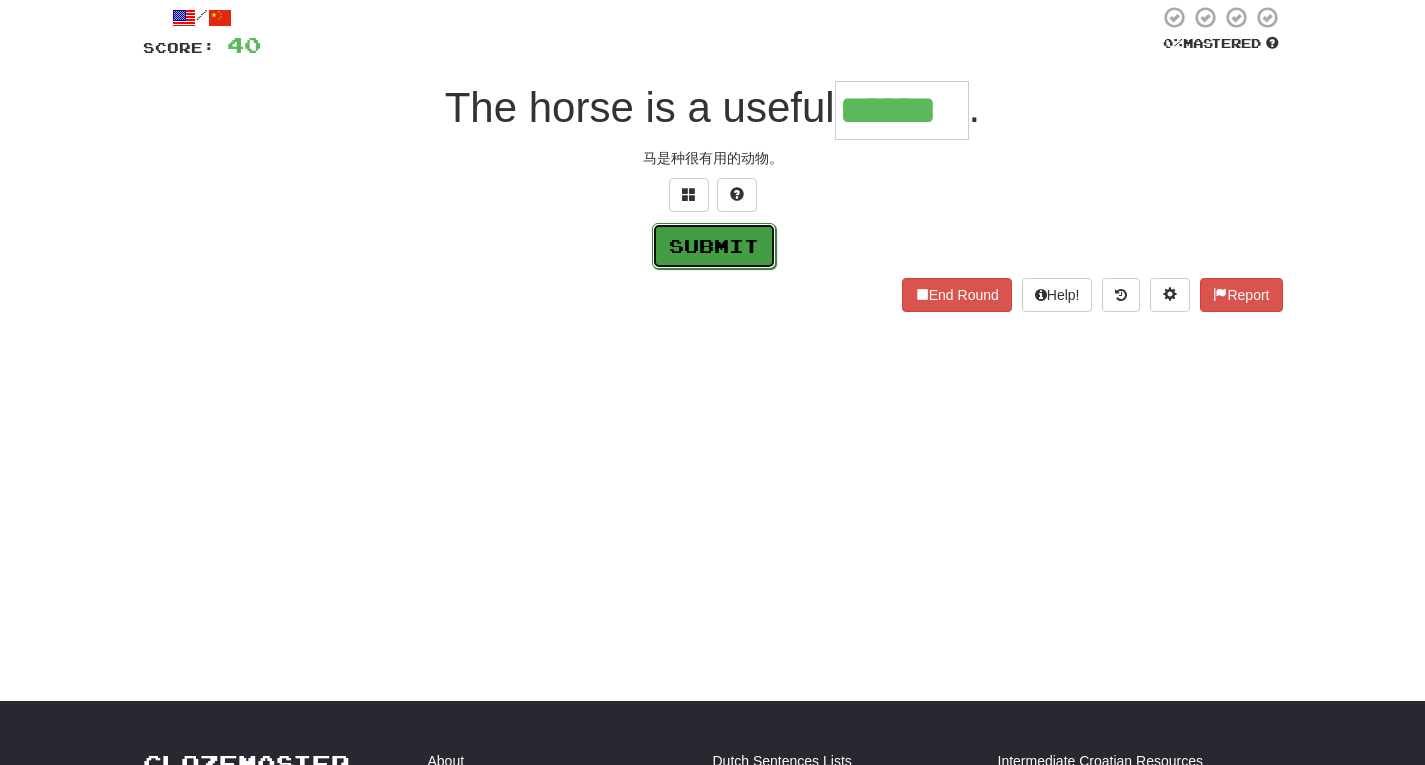 click on "Submit" at bounding box center [714, 246] 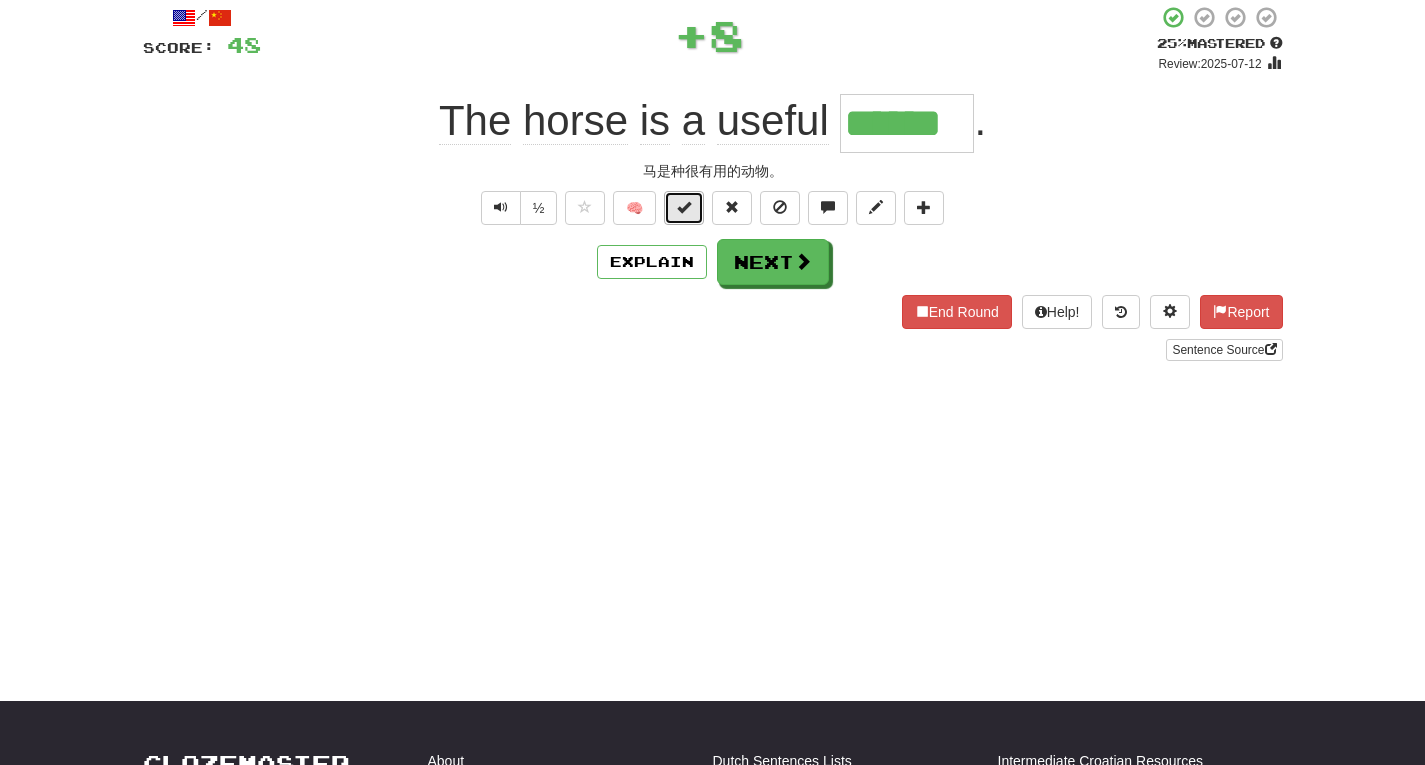 click at bounding box center [684, 207] 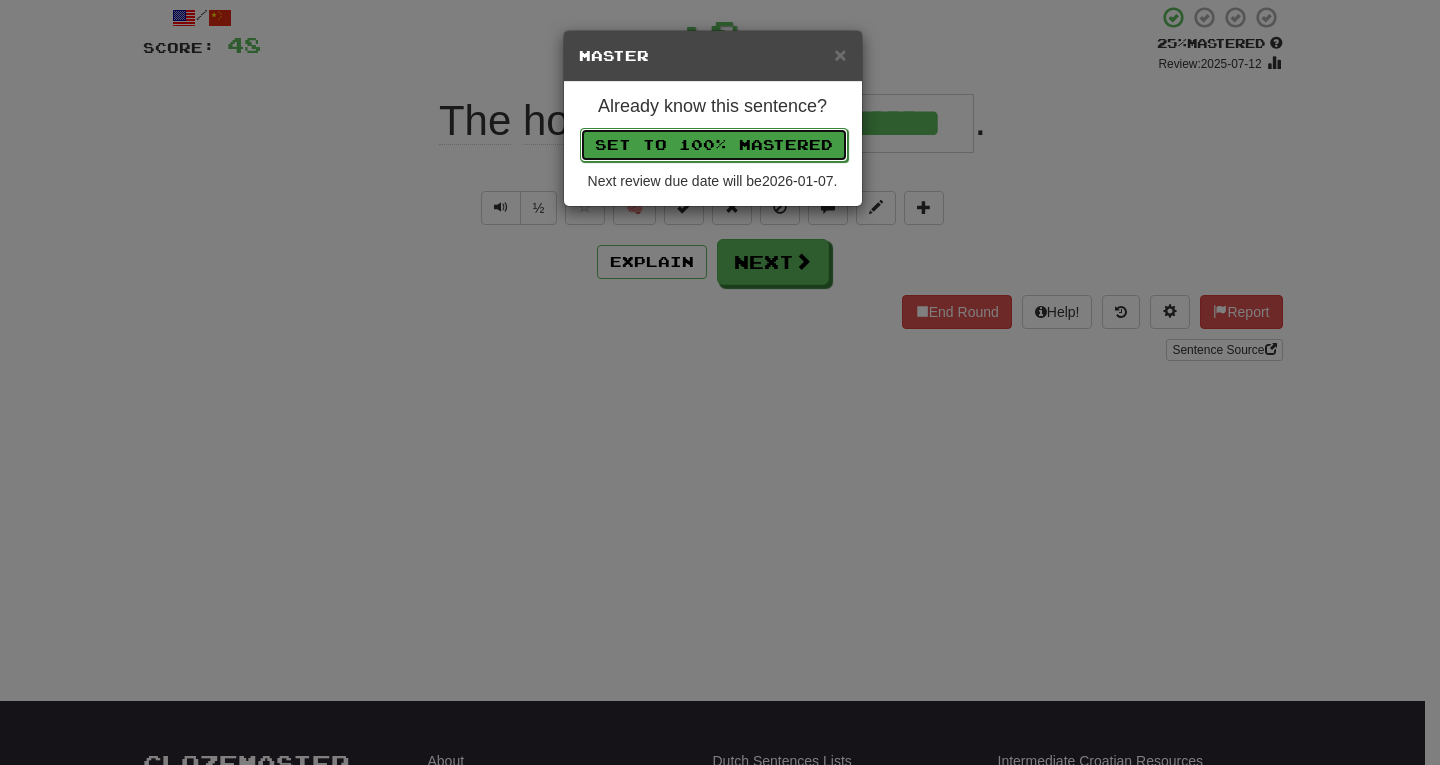 click on "Set to 100% Mastered" at bounding box center (714, 145) 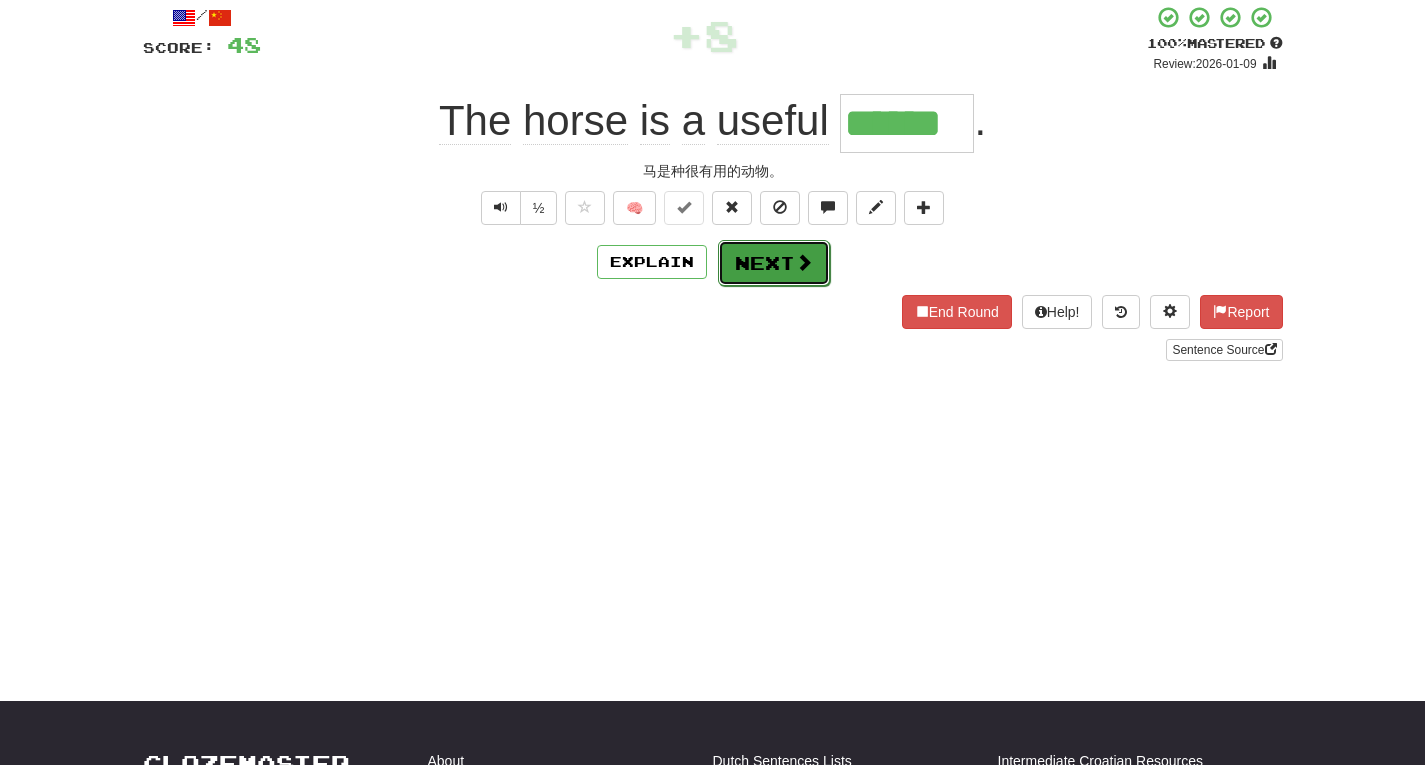 click on "Next" at bounding box center [774, 263] 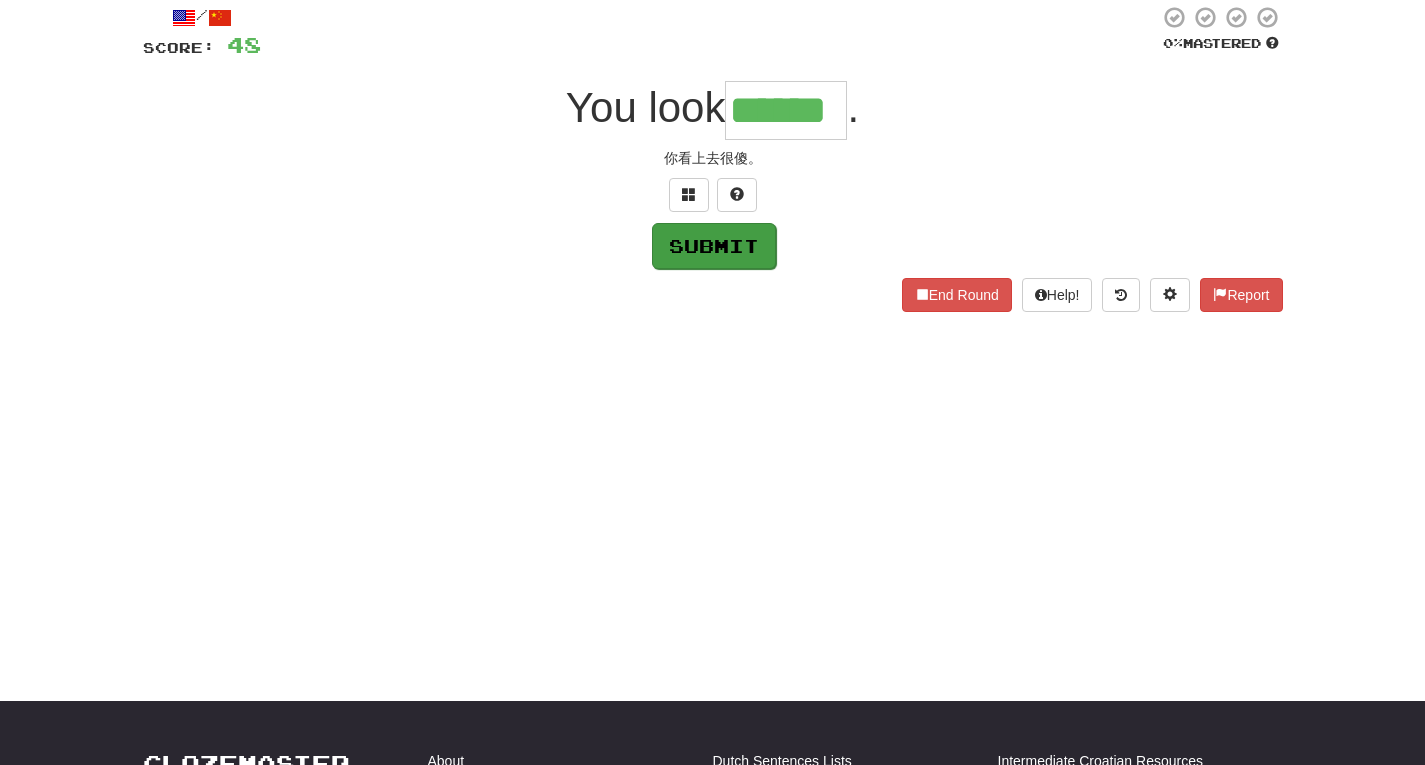 type on "******" 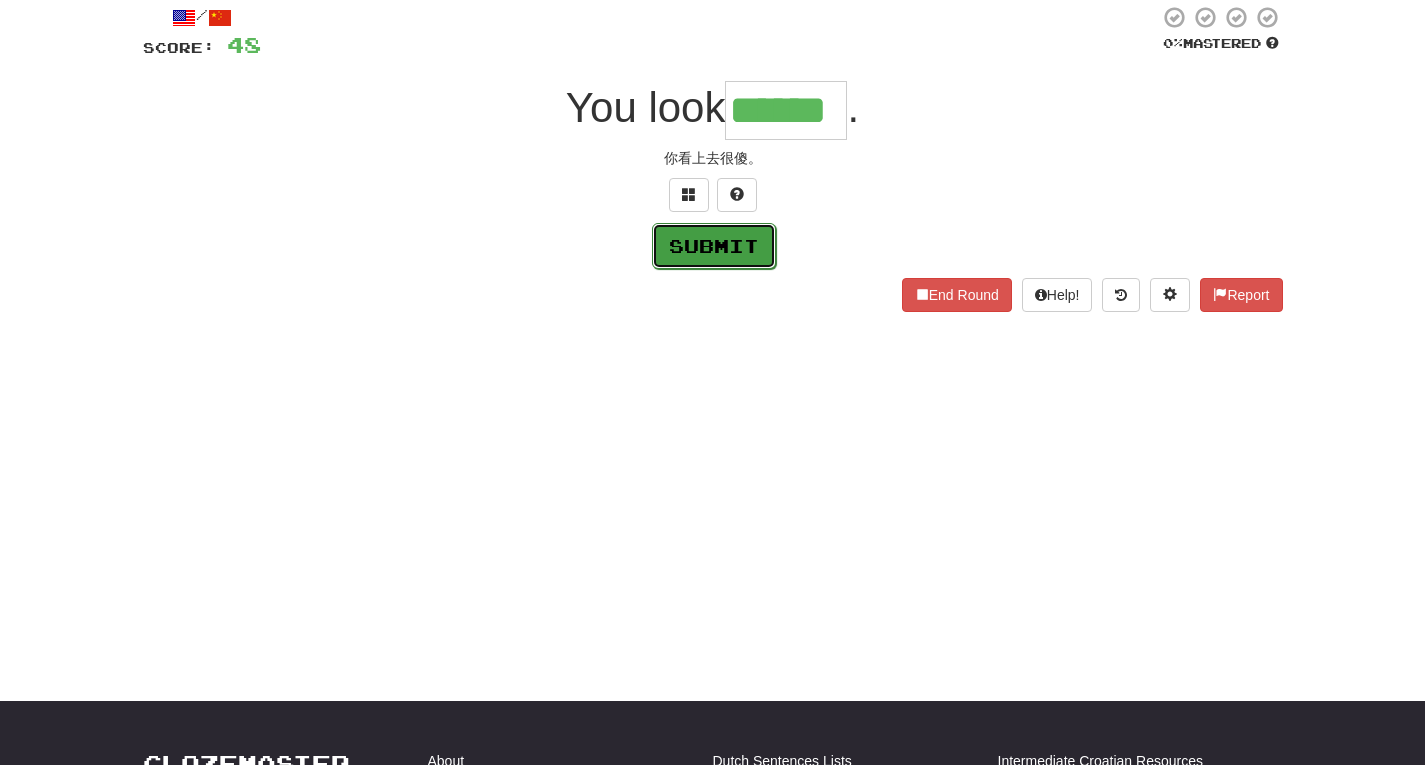 click on "Submit" at bounding box center [714, 246] 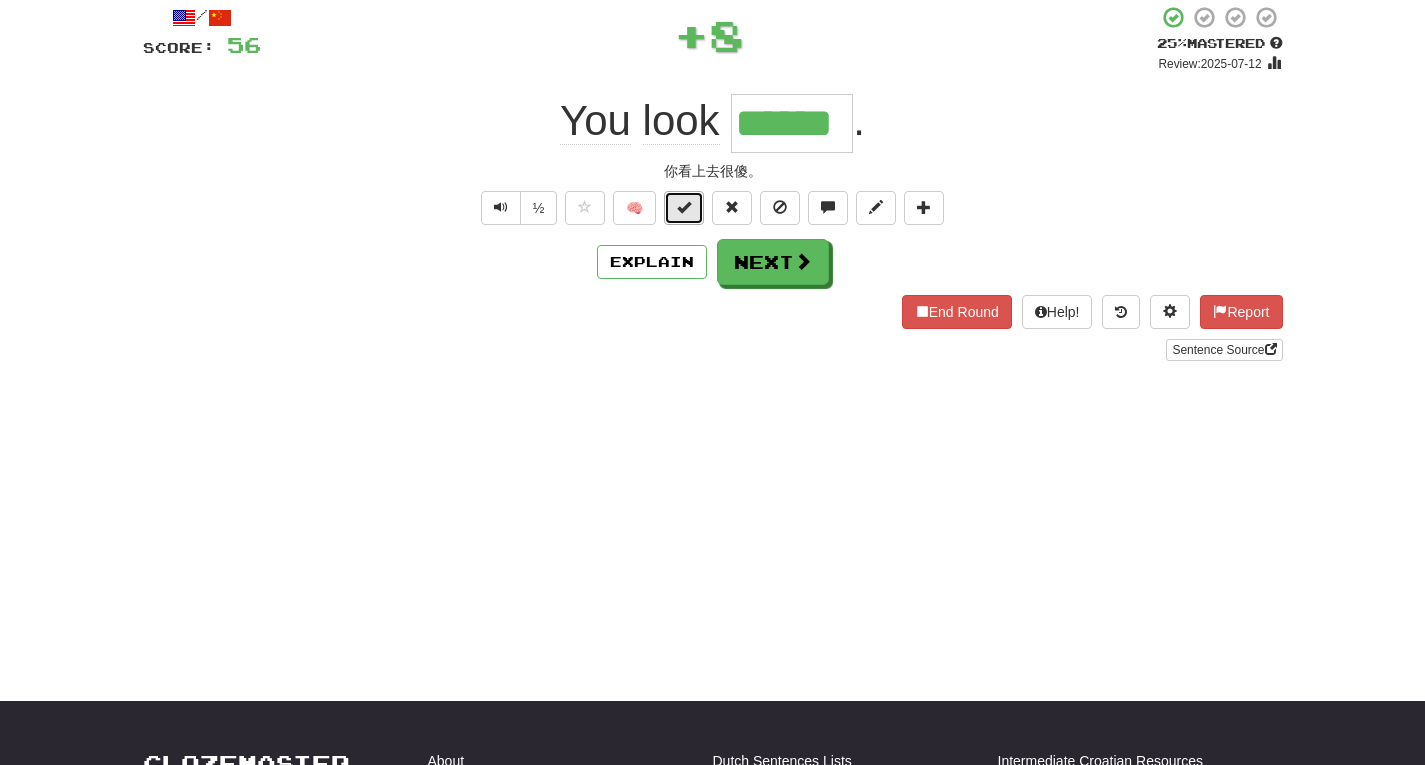 click at bounding box center (684, 207) 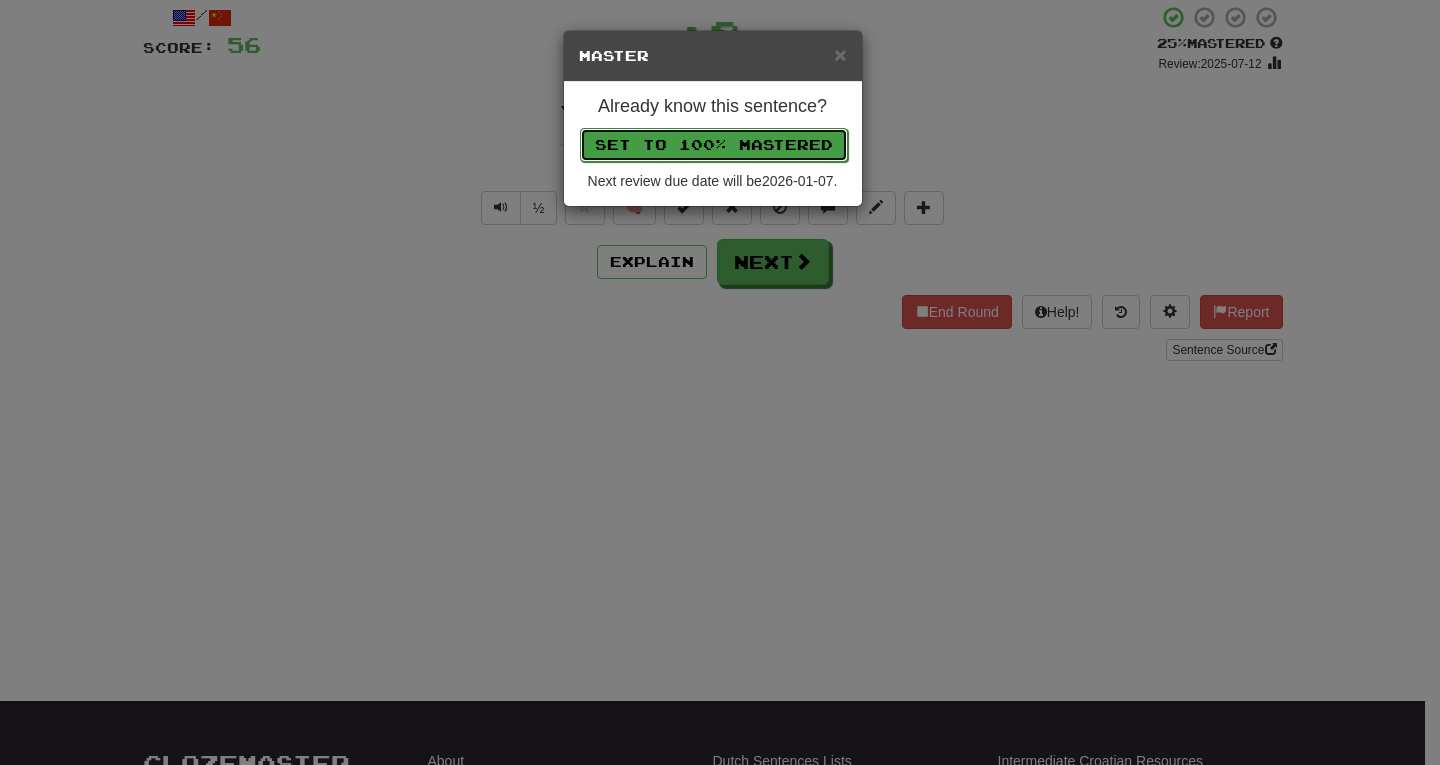 click on "Set to 100% Mastered" at bounding box center [714, 145] 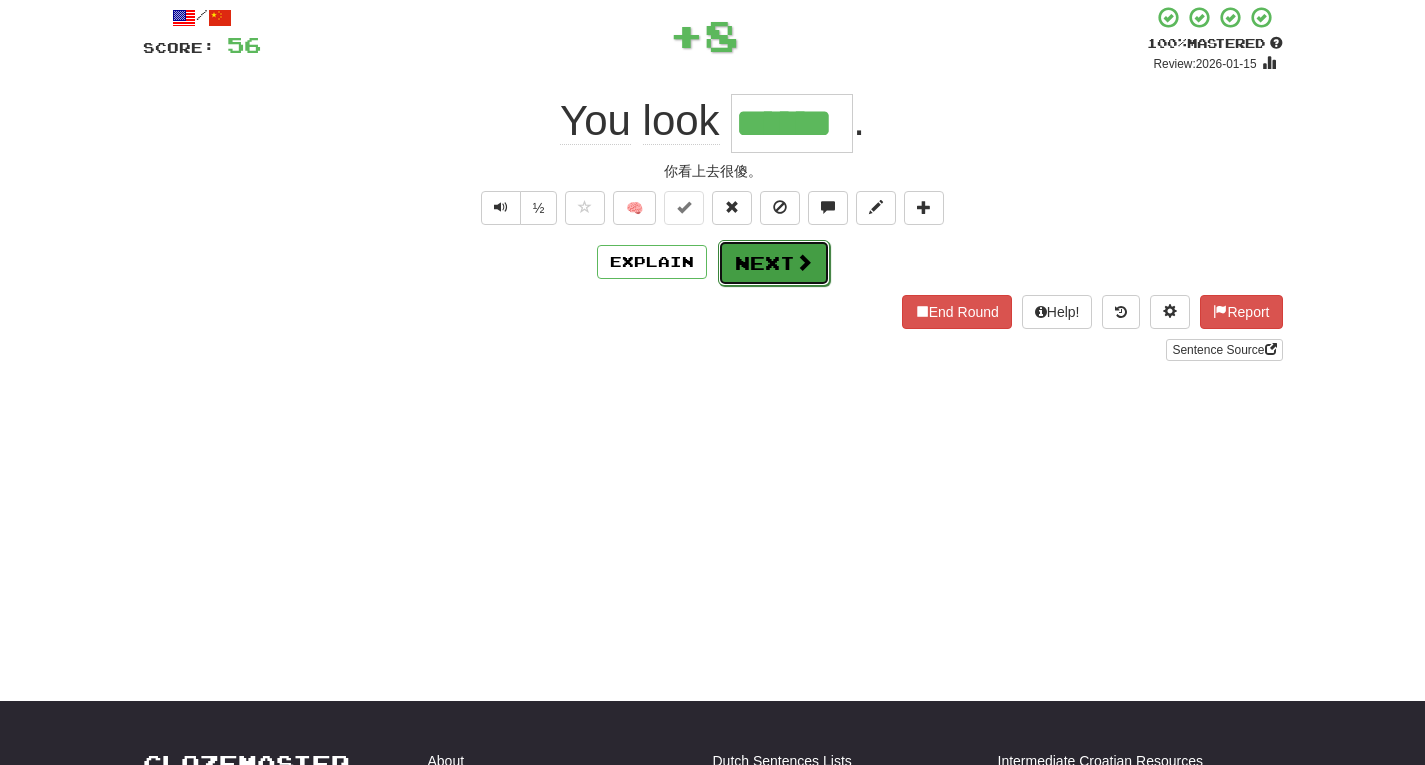 click on "Next" at bounding box center [774, 263] 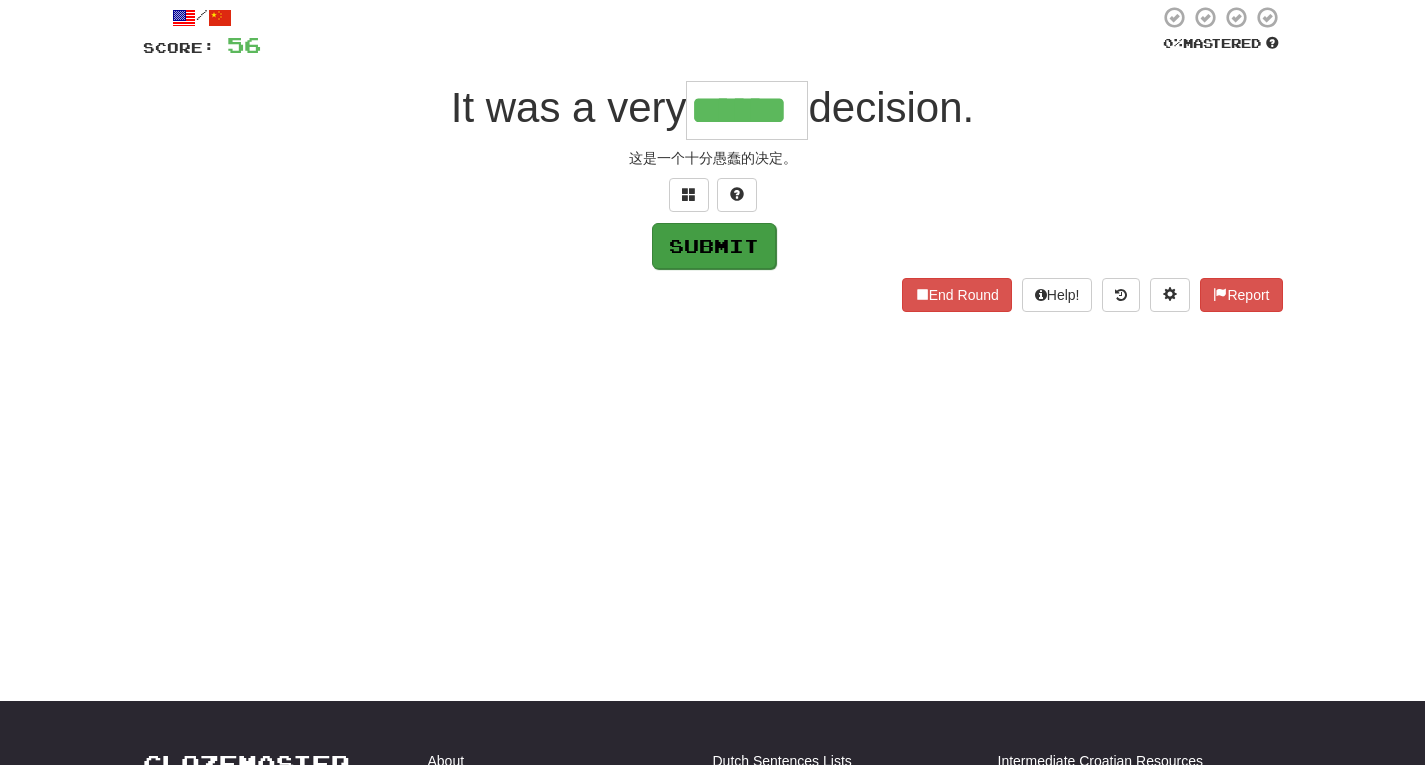 type on "******" 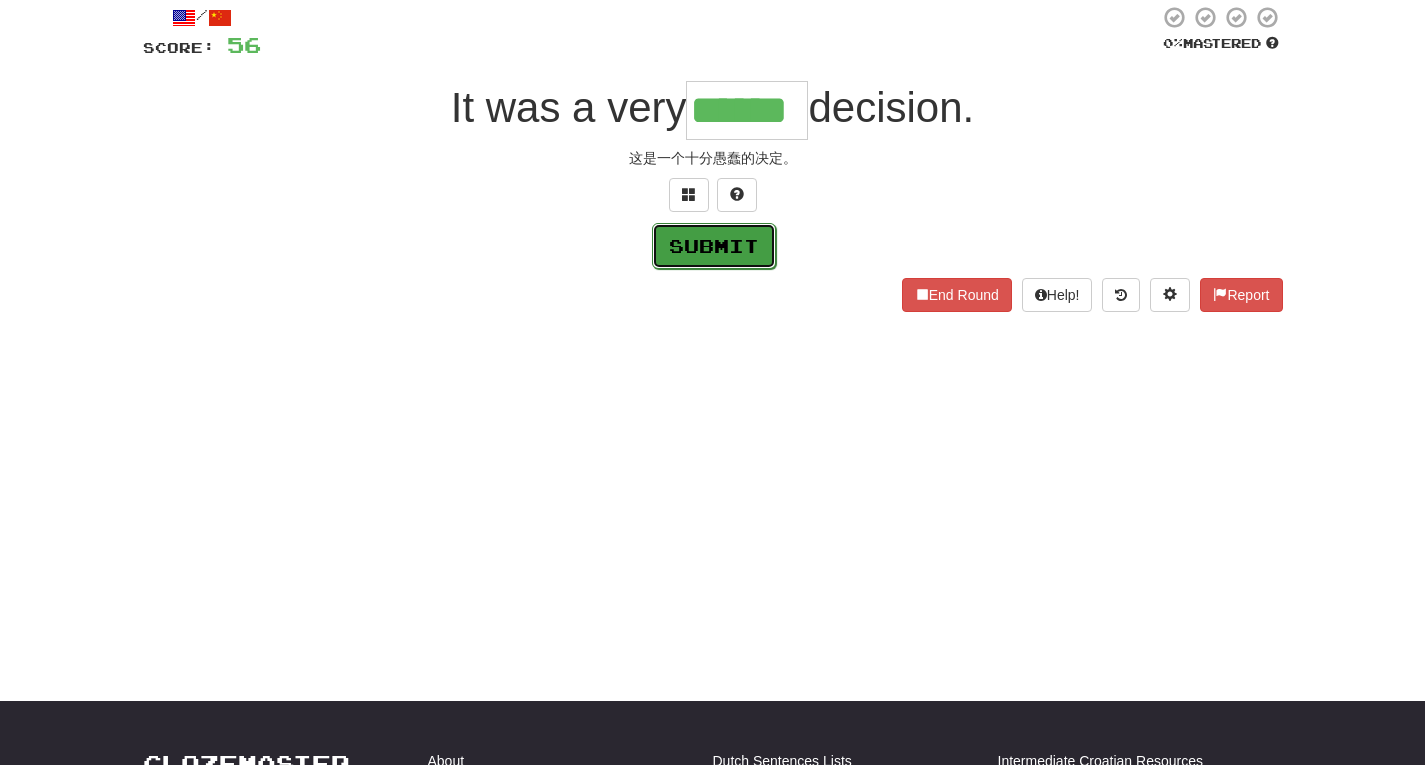 click on "Submit" at bounding box center (714, 246) 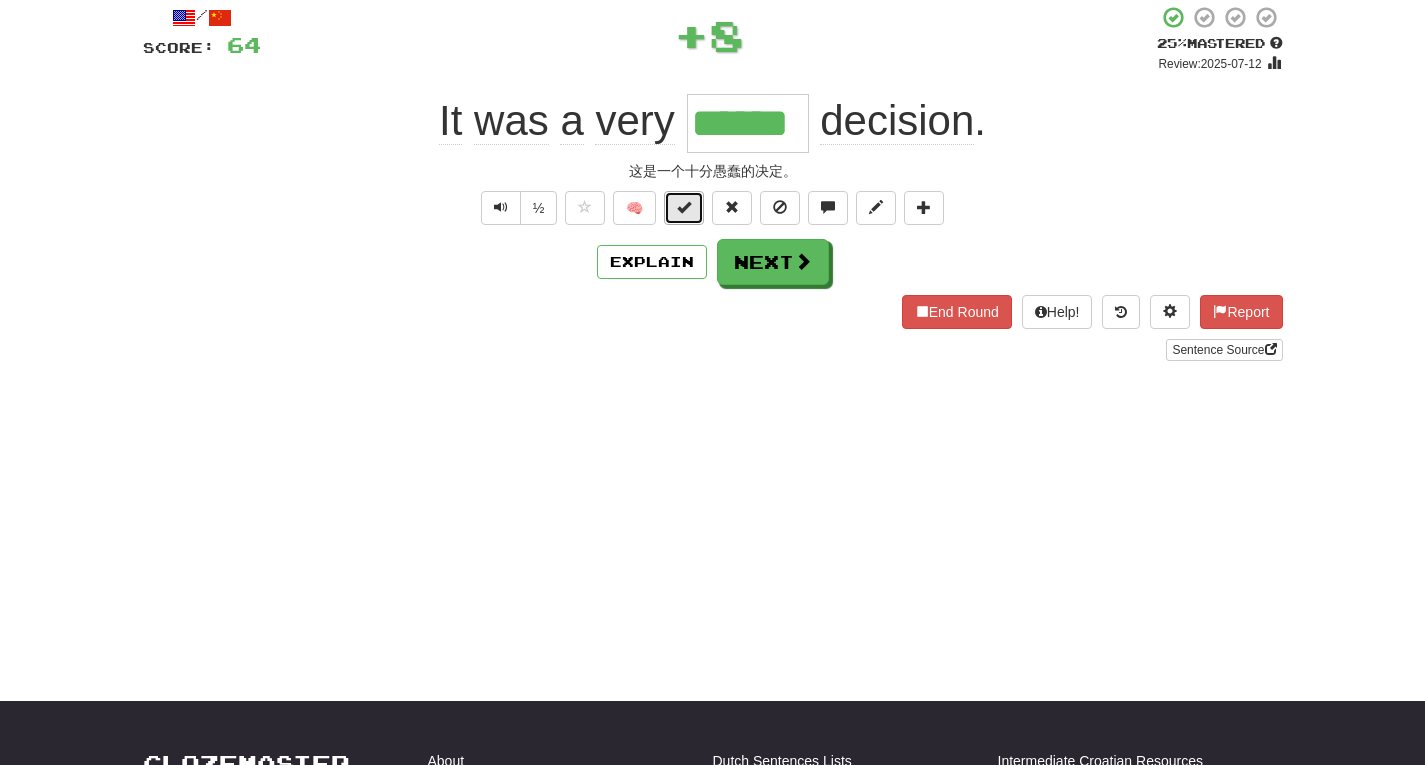 click at bounding box center [684, 208] 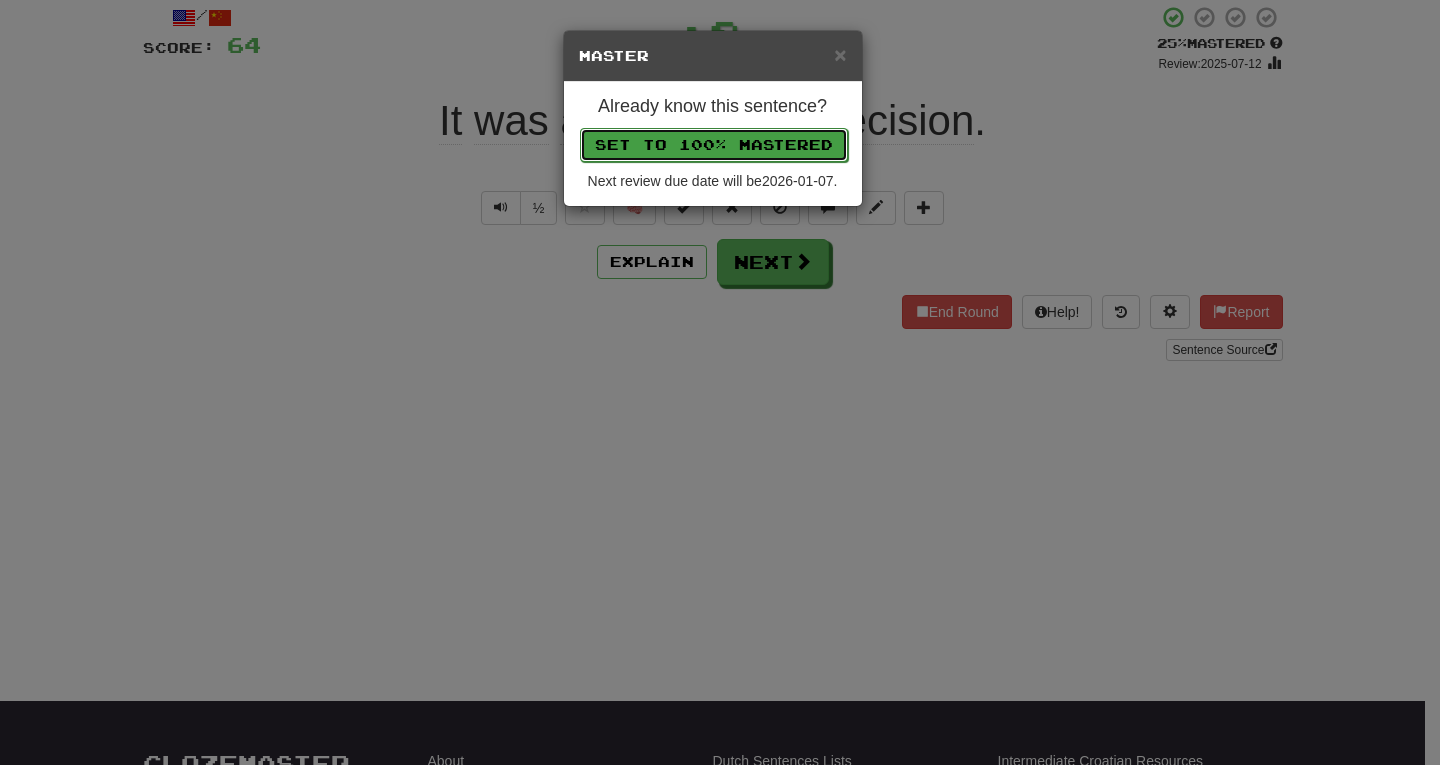 click on "Set to 100% Mastered" at bounding box center [714, 145] 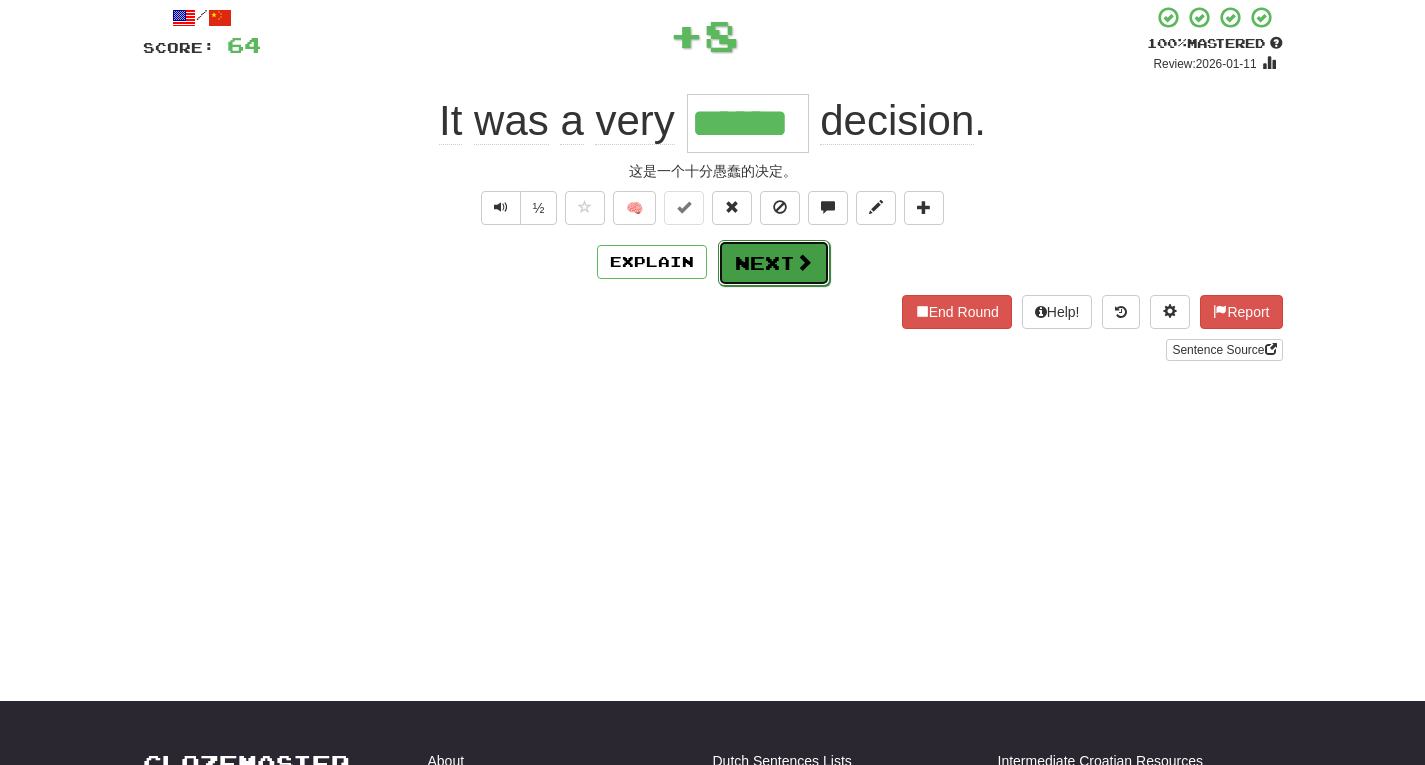 click on "Next" at bounding box center (774, 263) 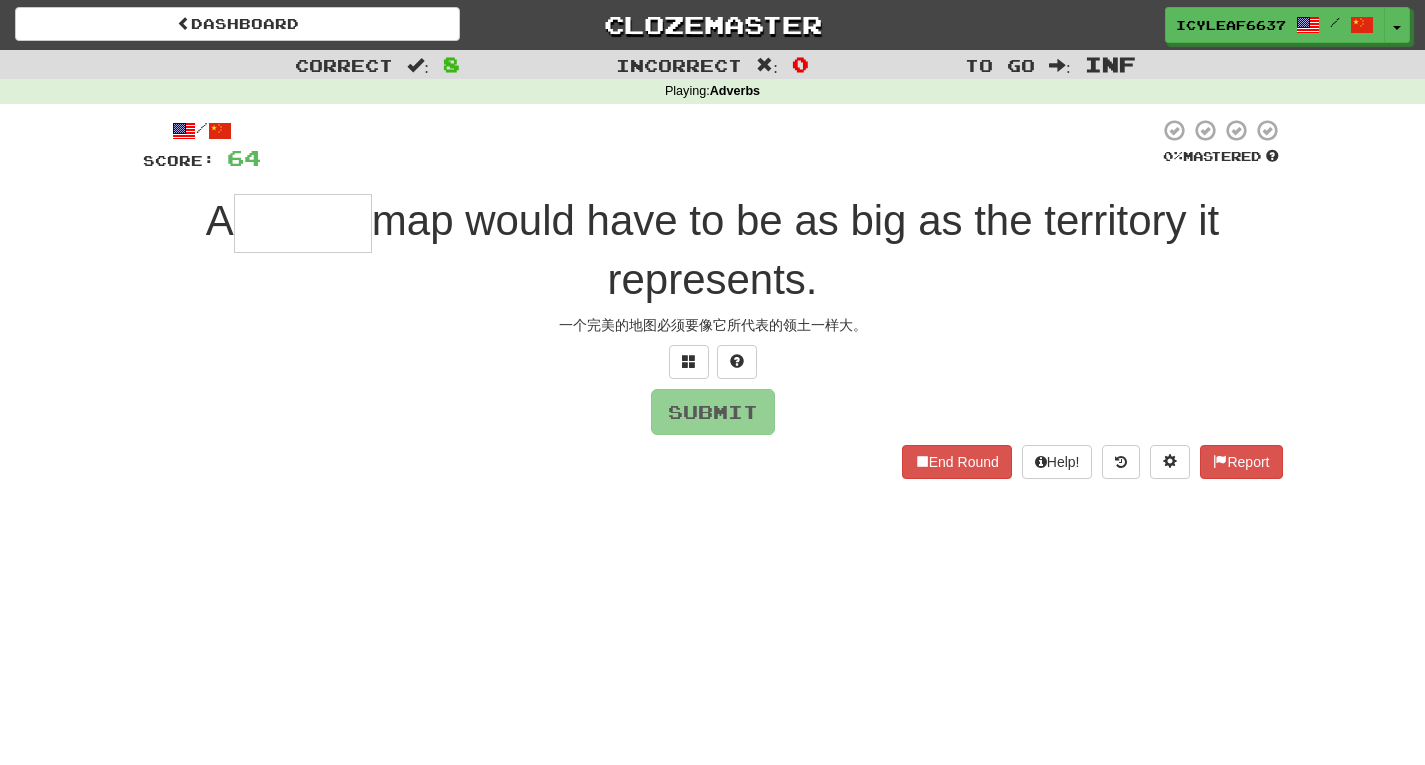 scroll, scrollTop: 0, scrollLeft: 0, axis: both 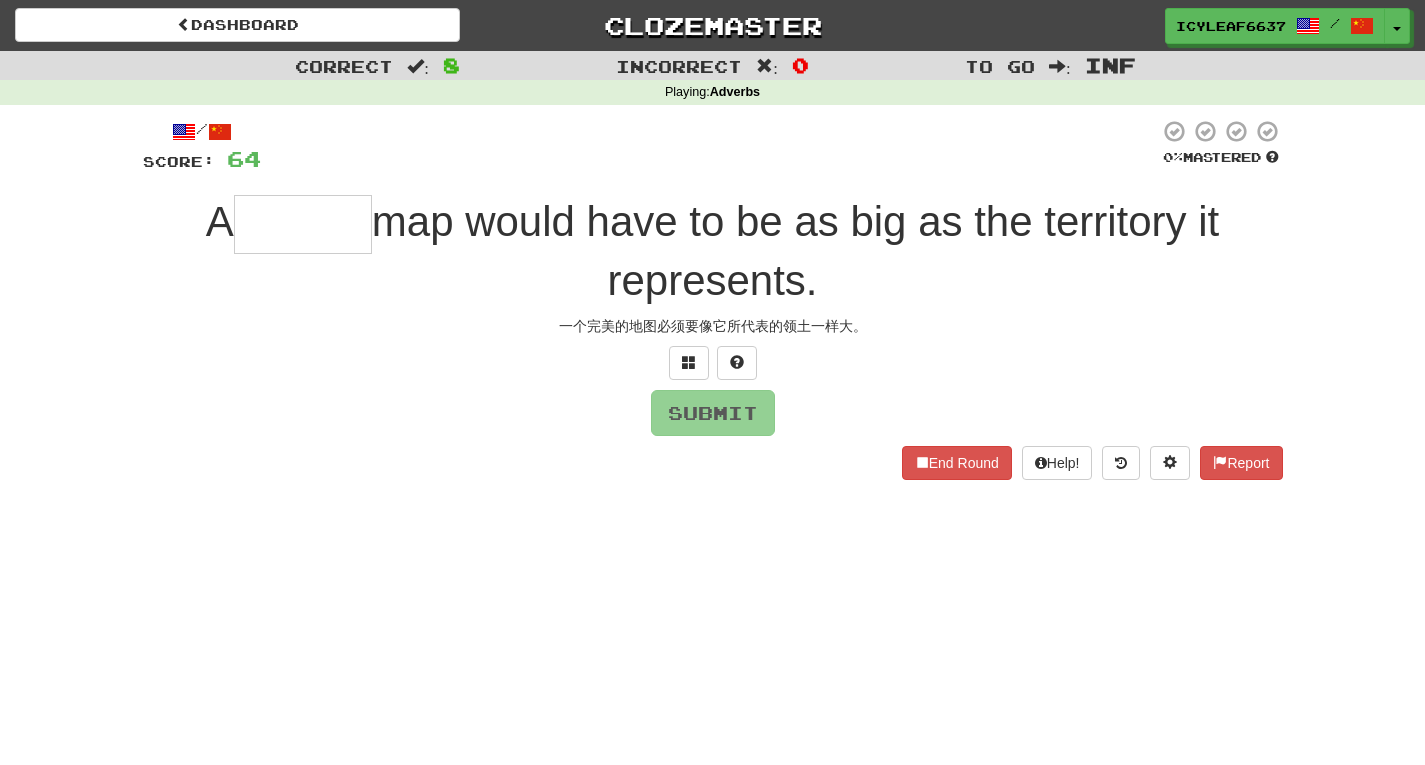 click at bounding box center (303, 224) 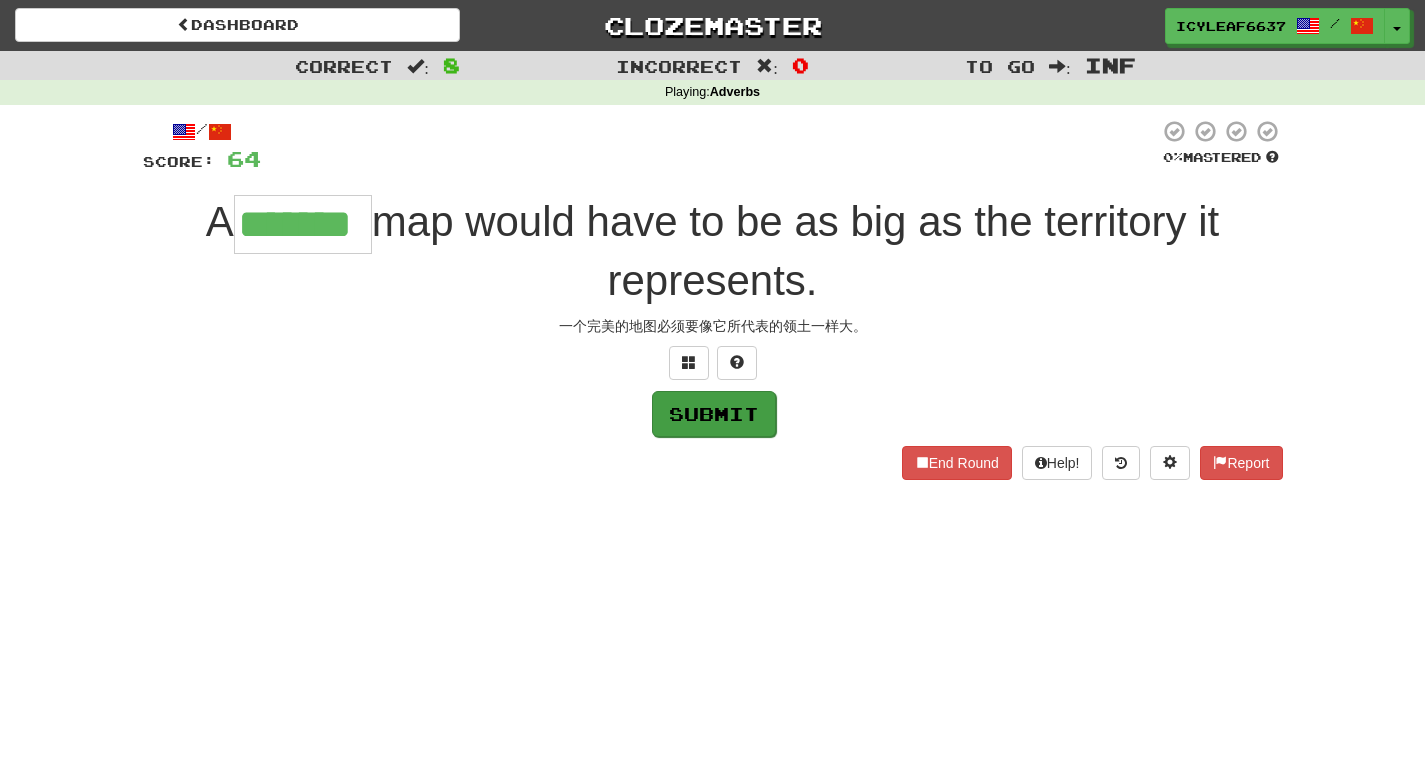 type on "*******" 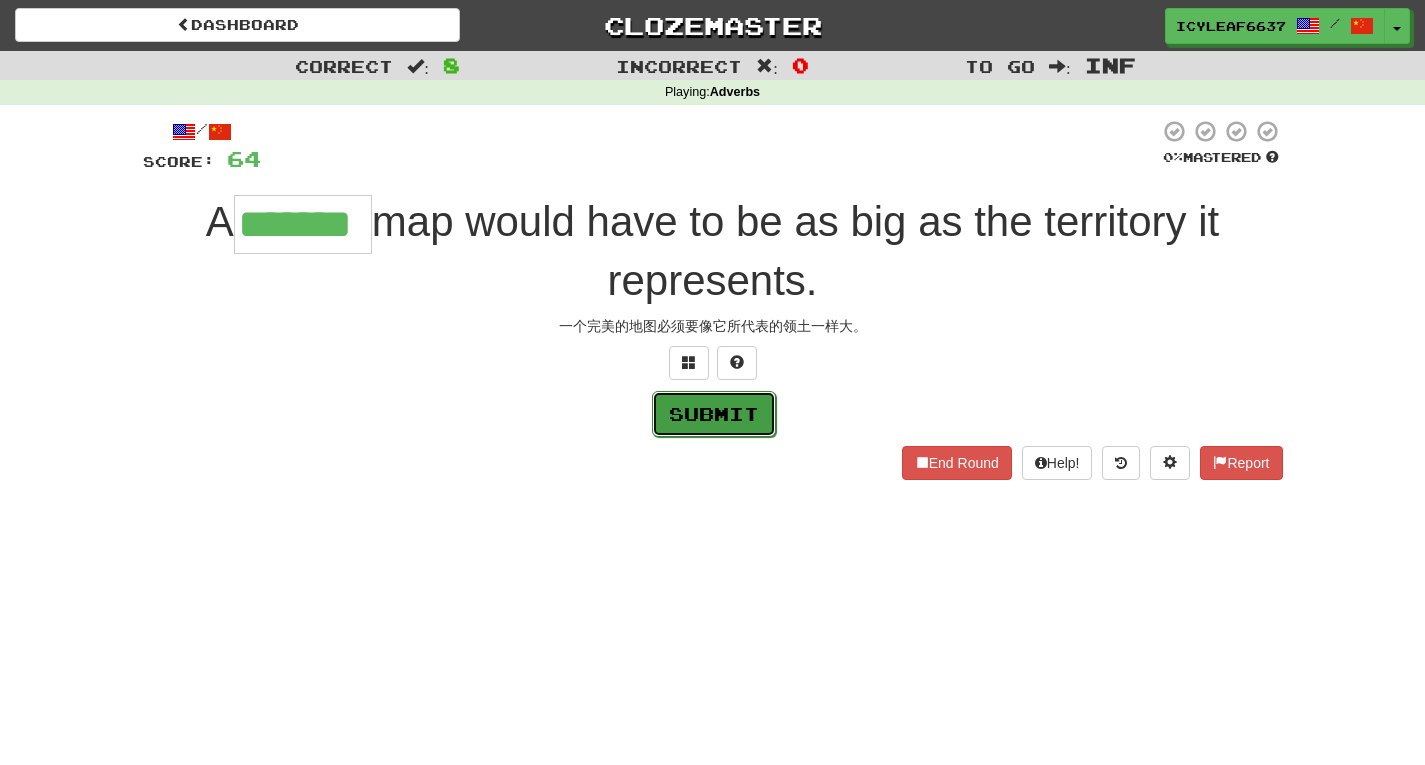 click on "Submit" at bounding box center [714, 414] 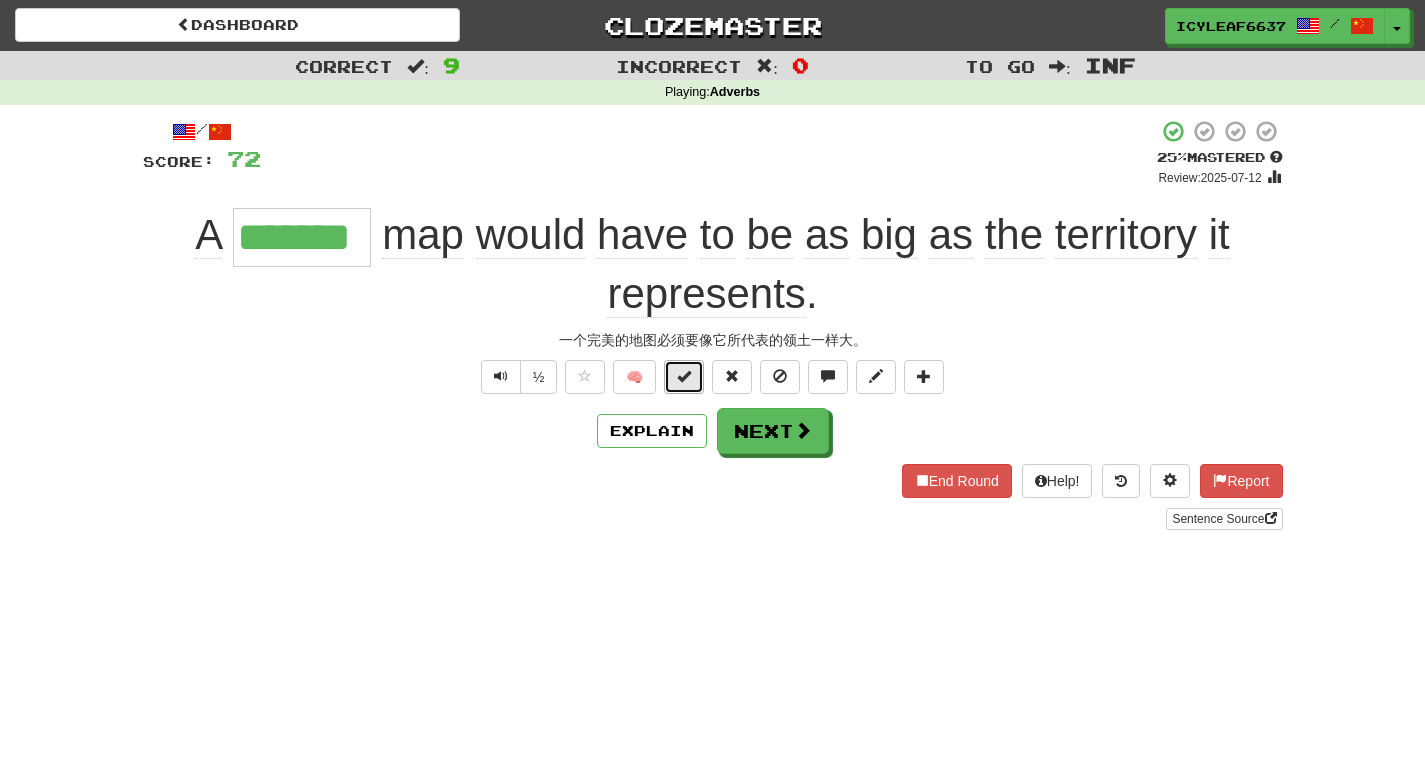 click at bounding box center [684, 377] 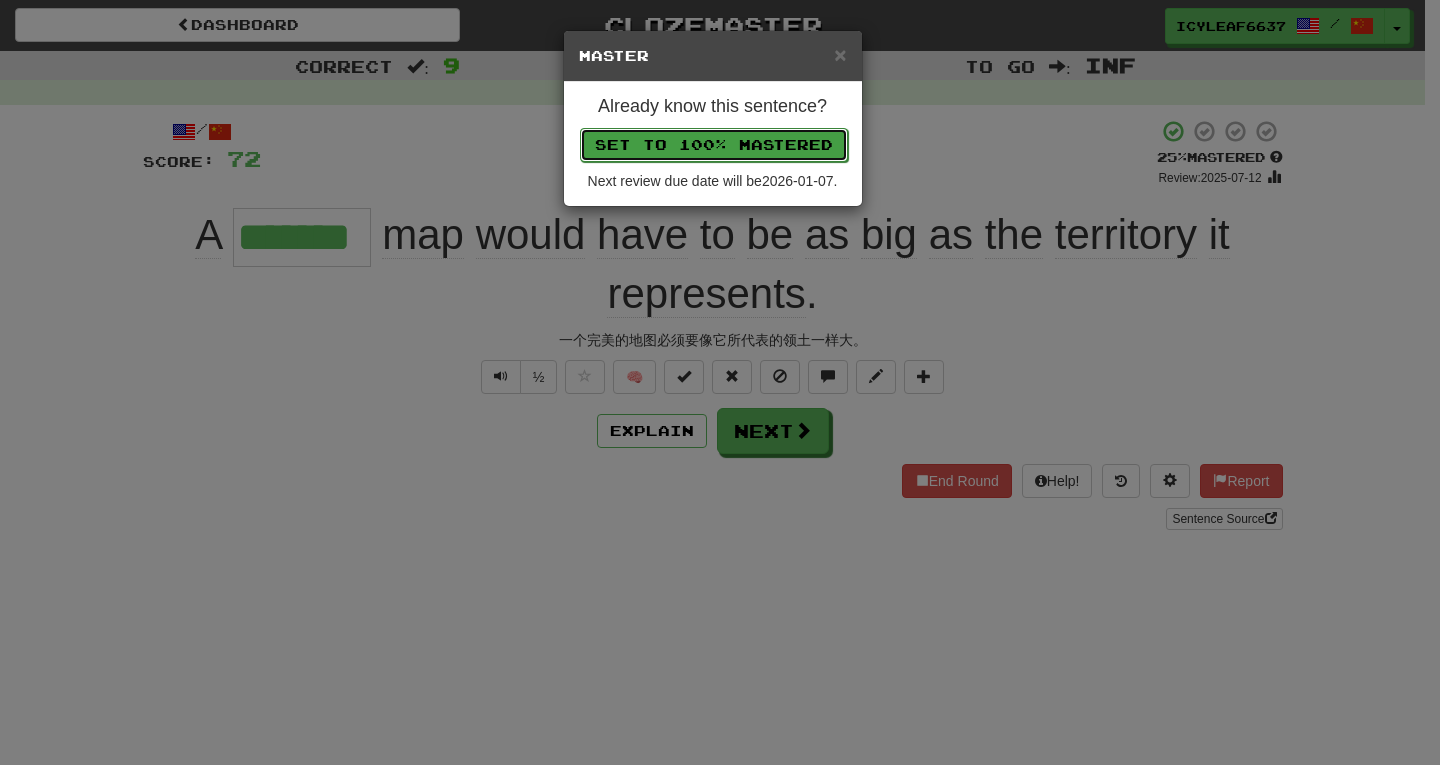 click on "Set to 100% Mastered" at bounding box center [714, 145] 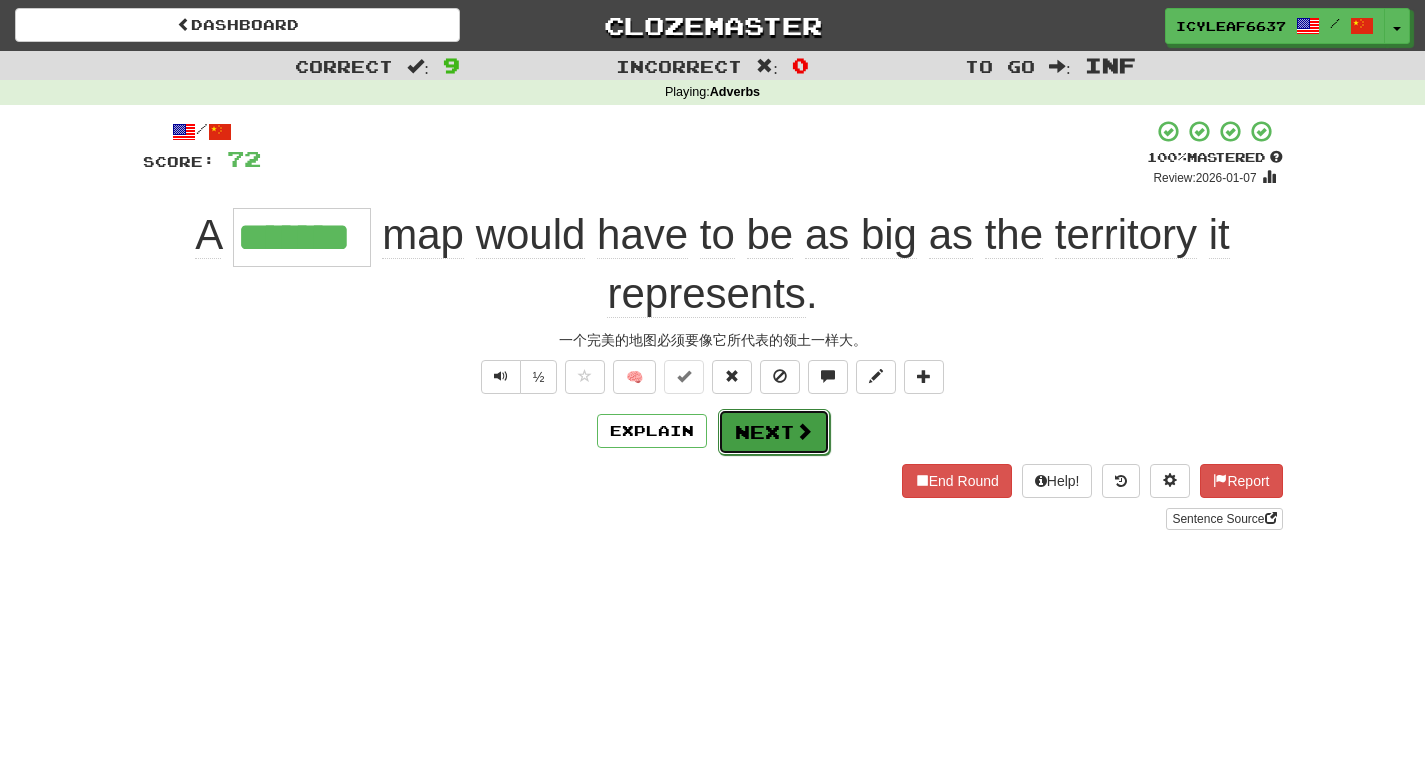 click on "Next" at bounding box center [774, 432] 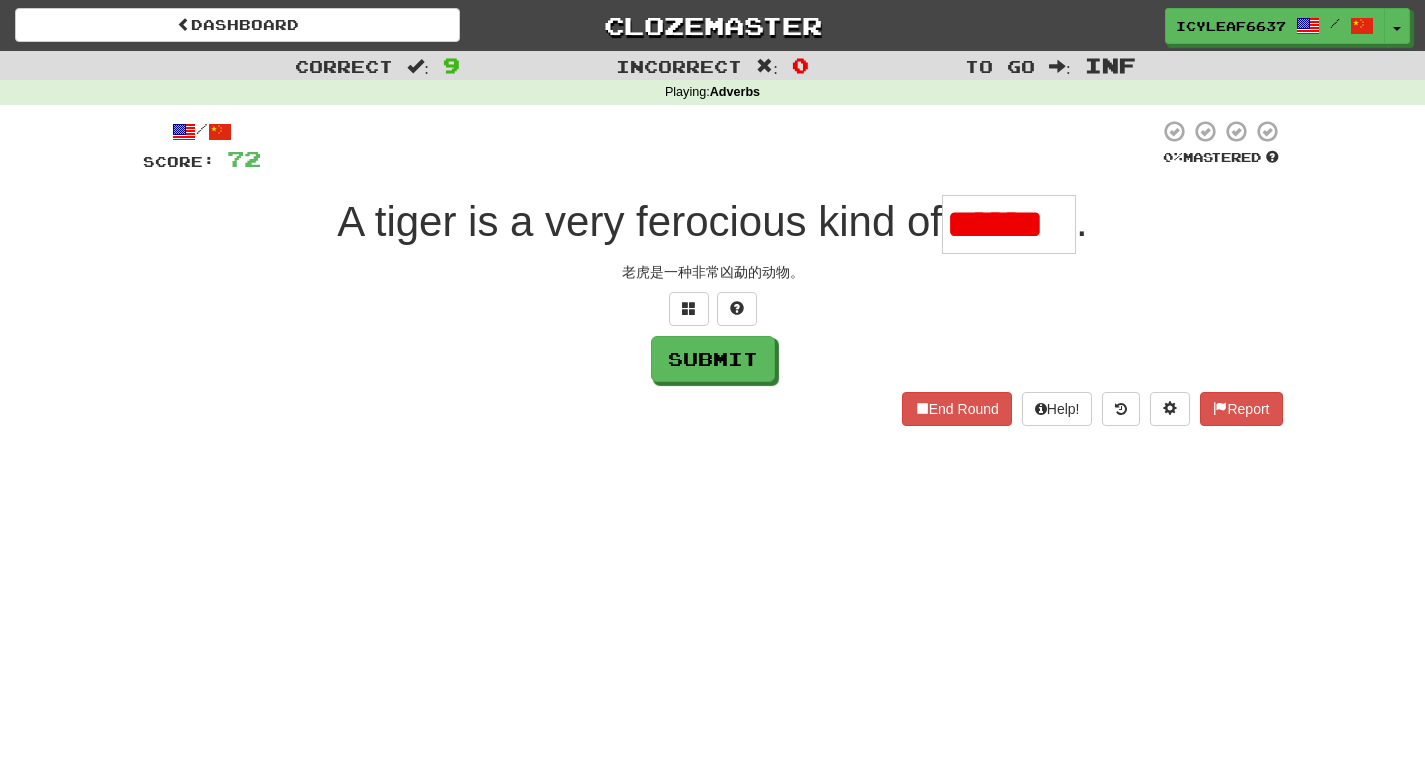 scroll, scrollTop: 0, scrollLeft: 0, axis: both 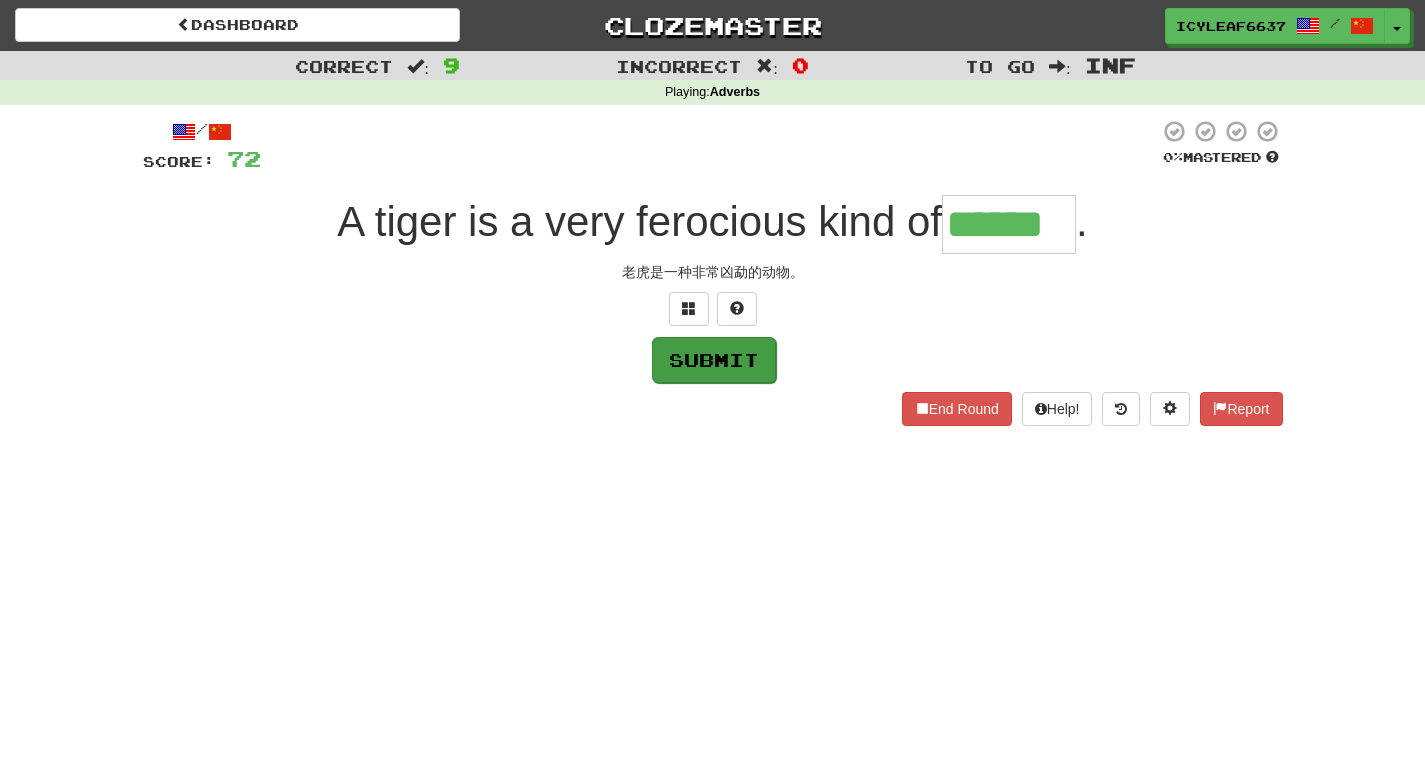 type on "******" 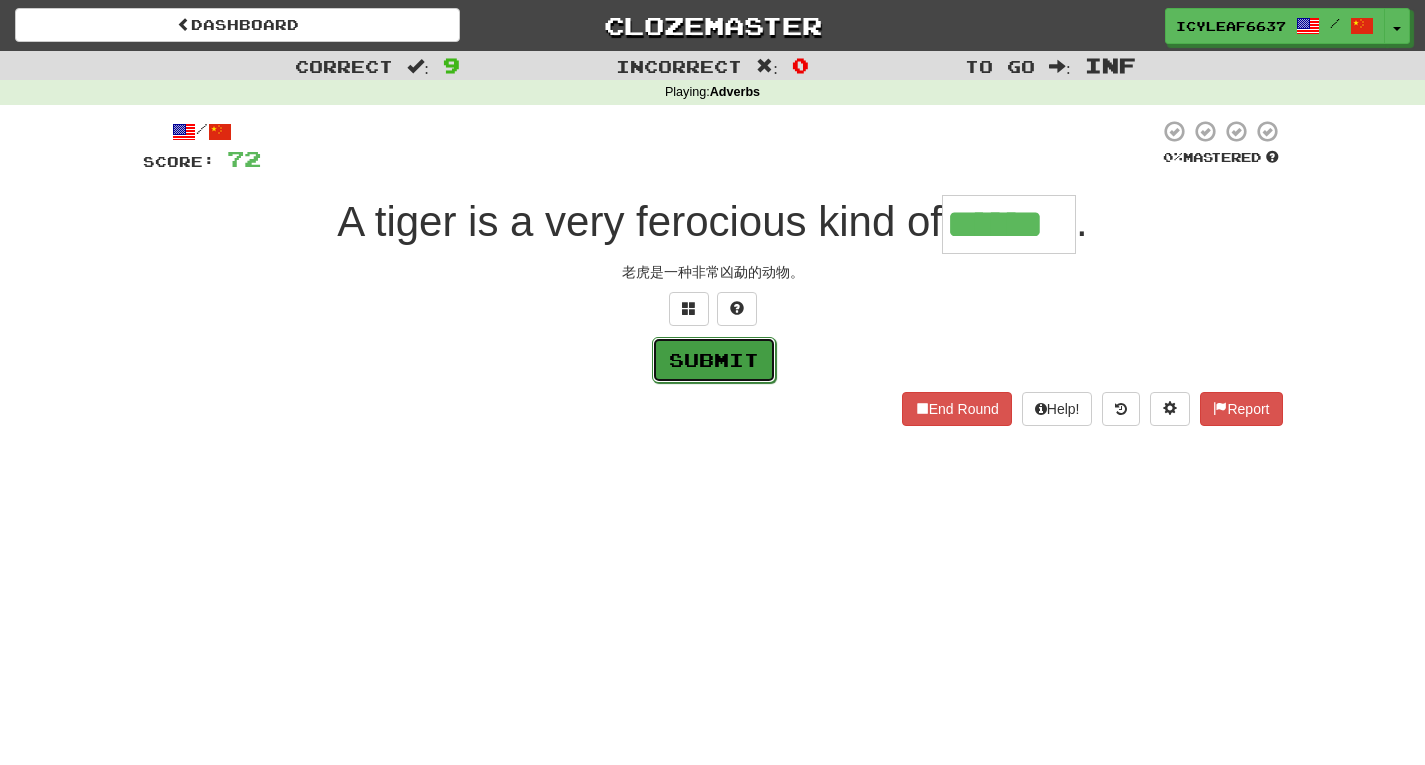 click on "Submit" at bounding box center [714, 360] 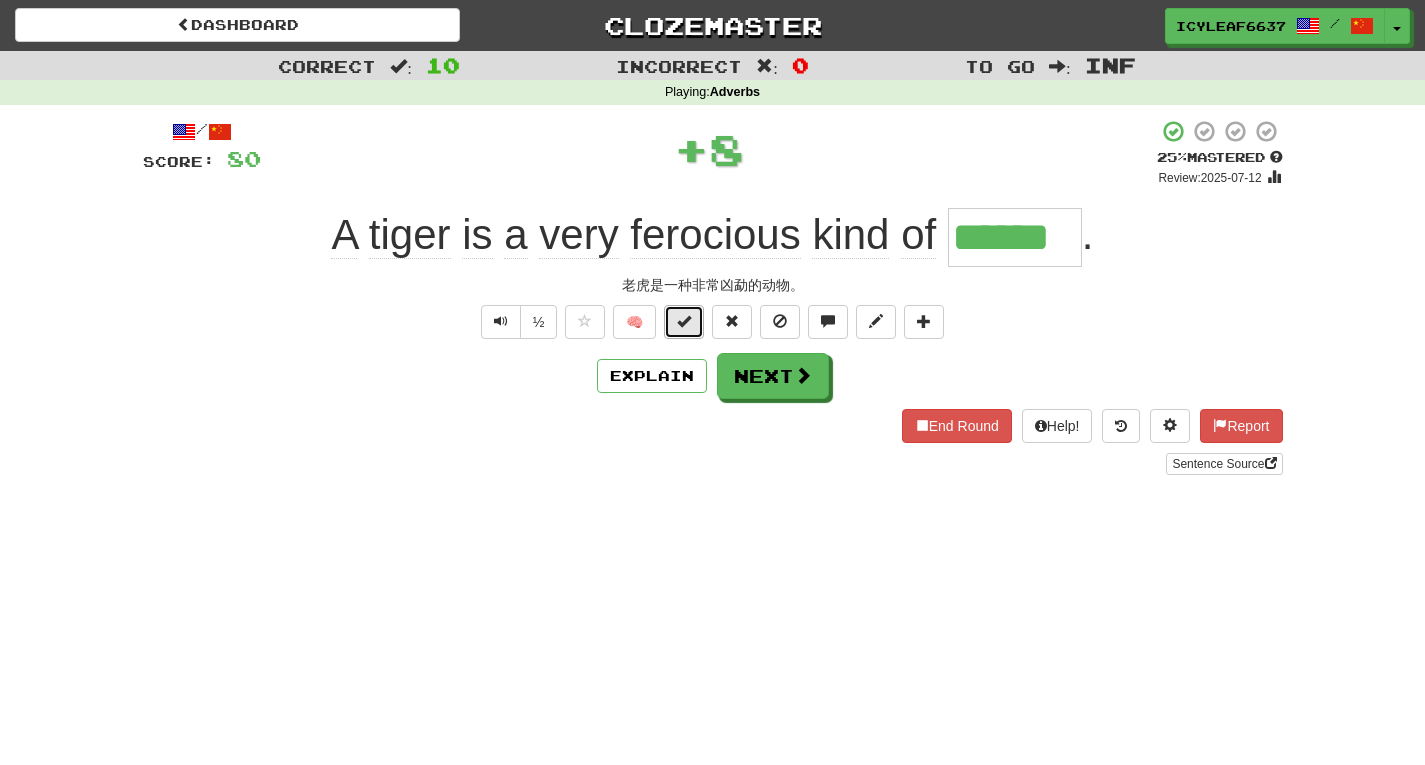 click at bounding box center [684, 322] 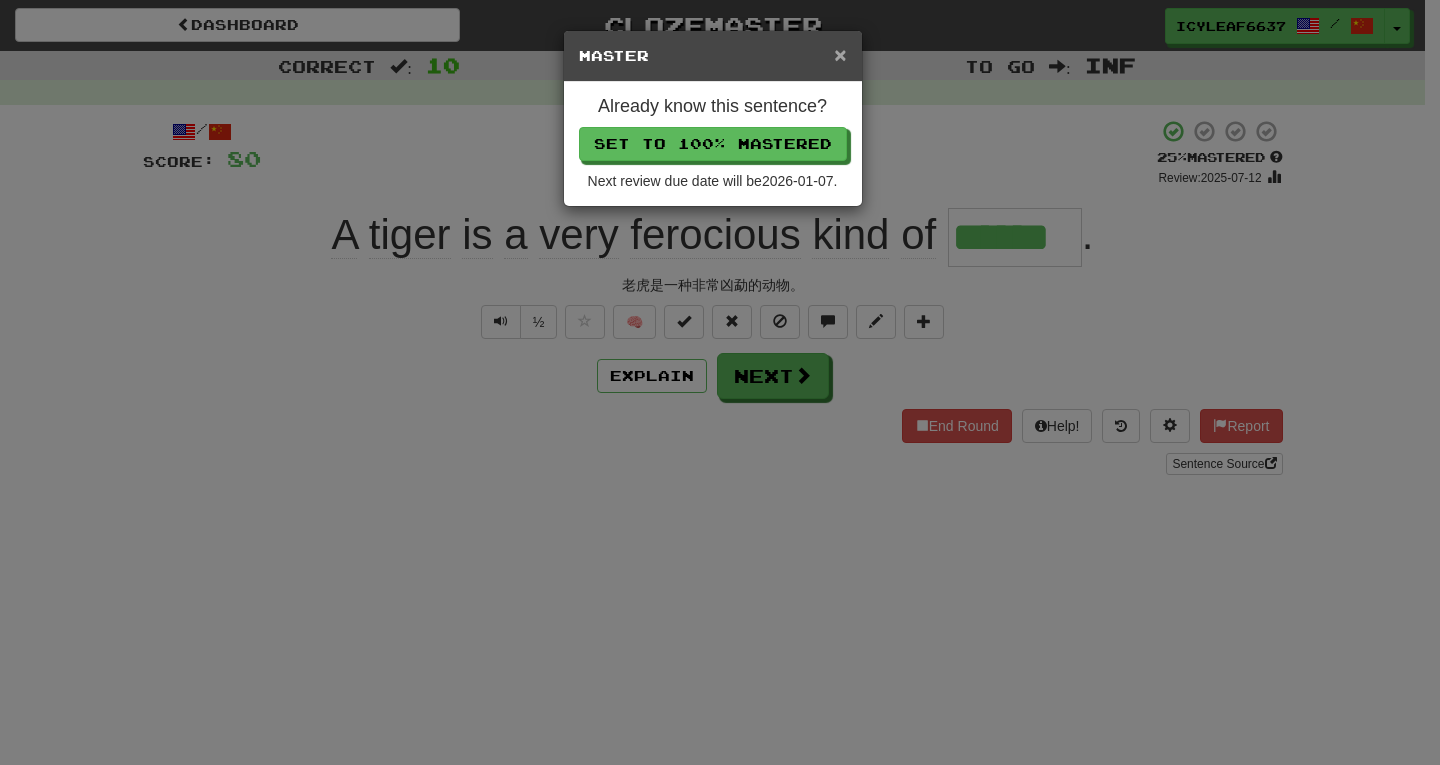 click on "×" at bounding box center [840, 54] 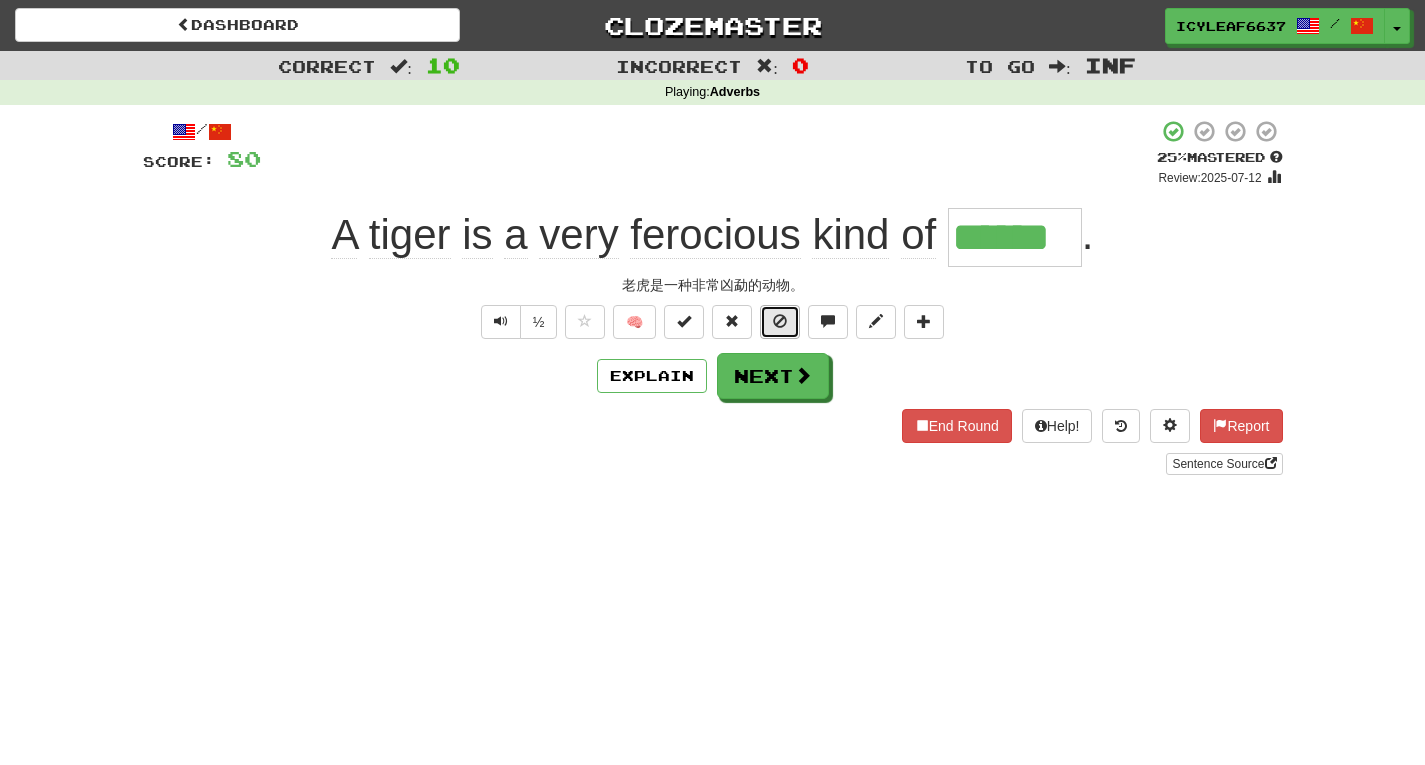 click at bounding box center (780, 321) 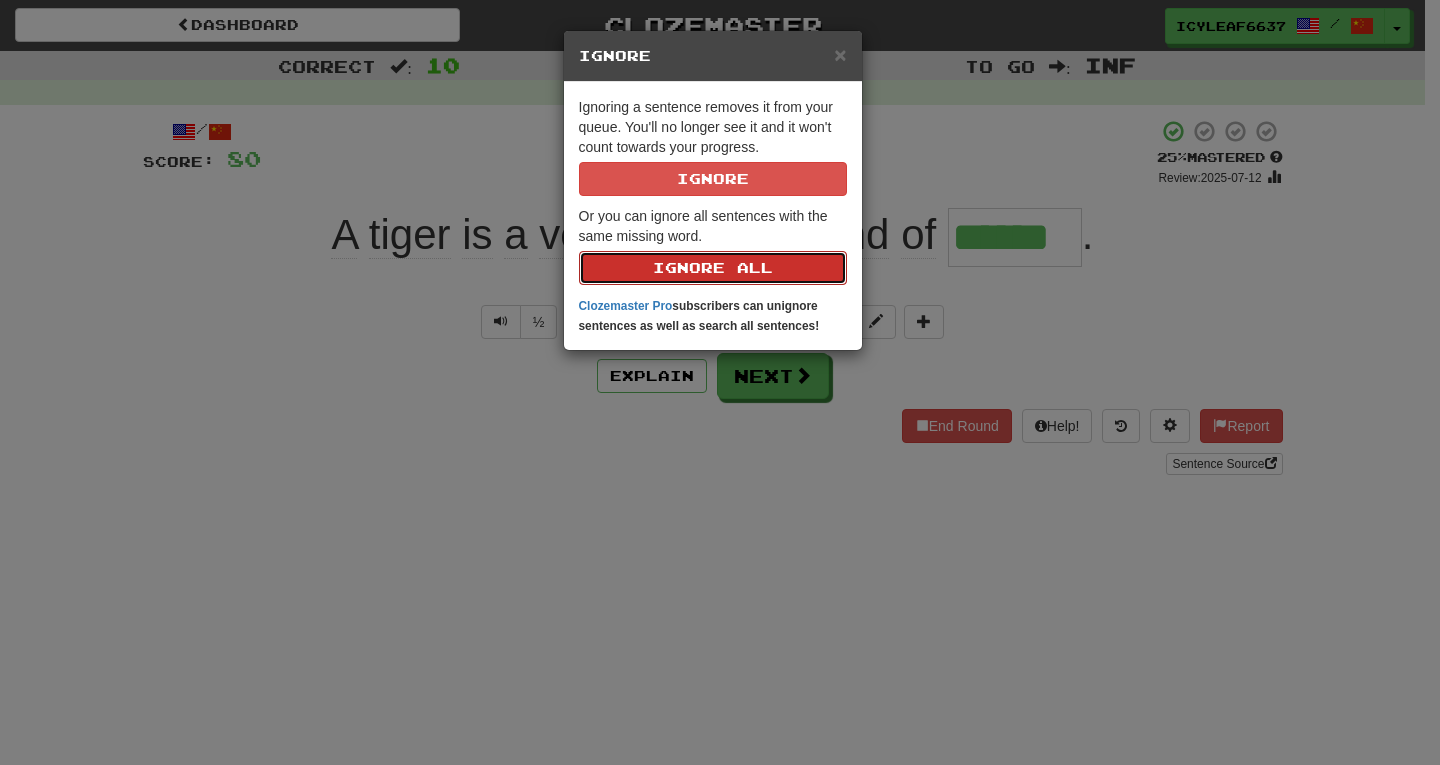 click on "Ignore All" at bounding box center (713, 268) 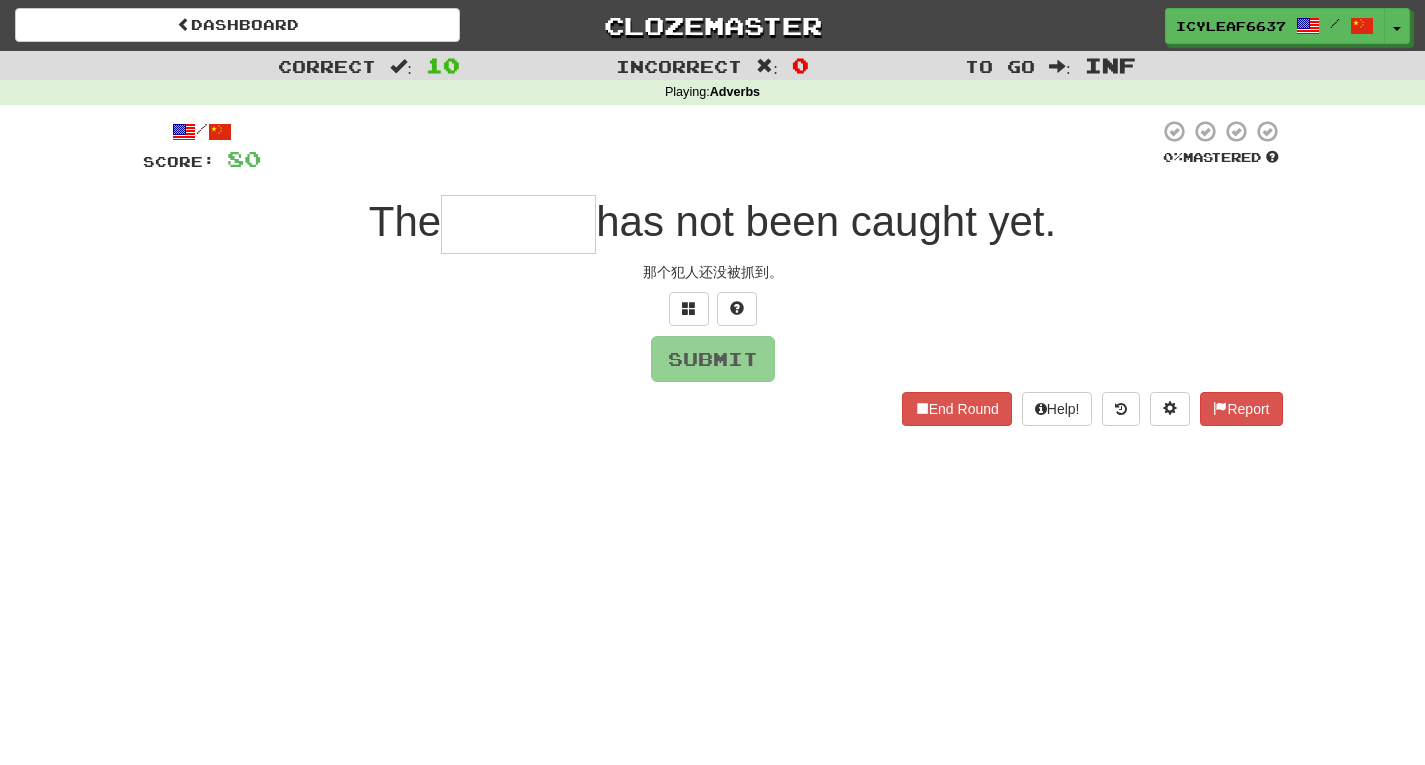 click at bounding box center [518, 224] 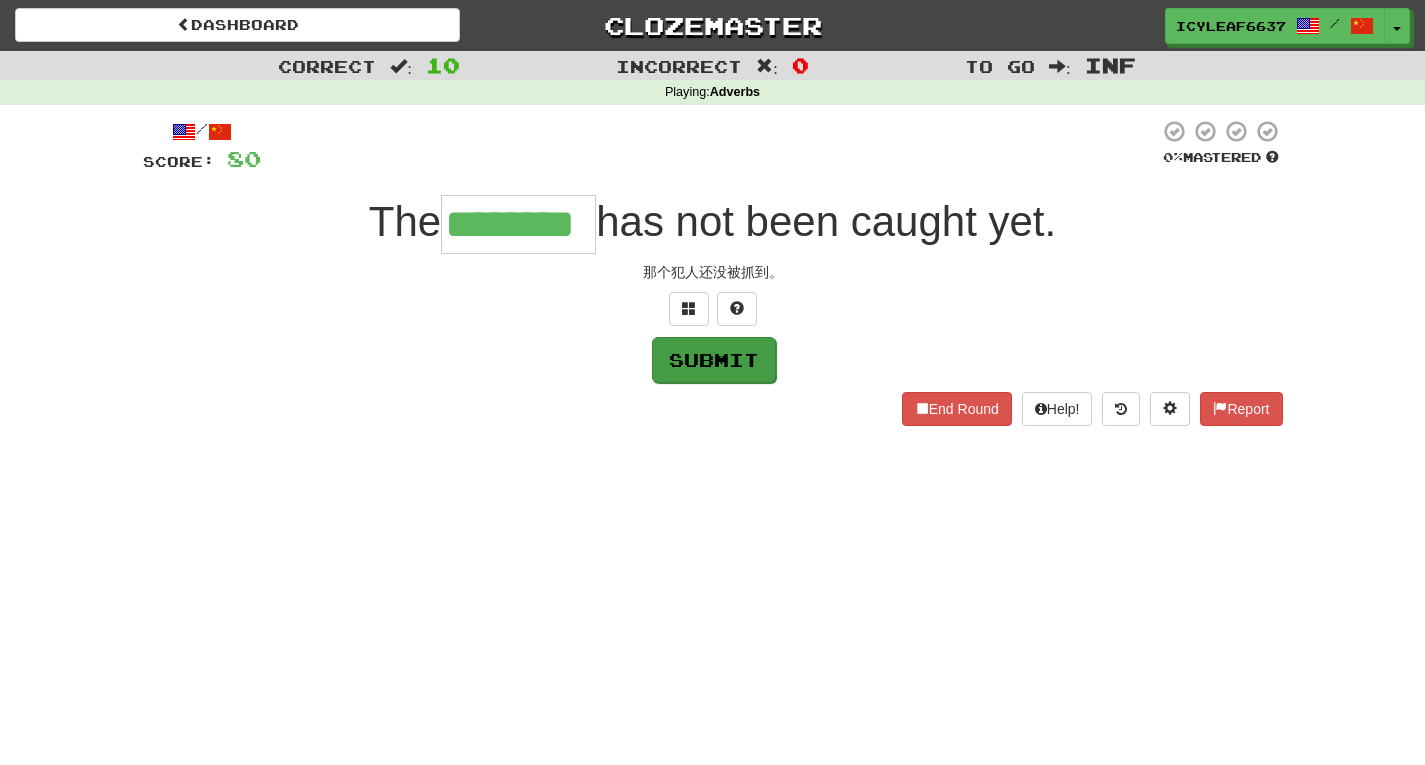 type on "********" 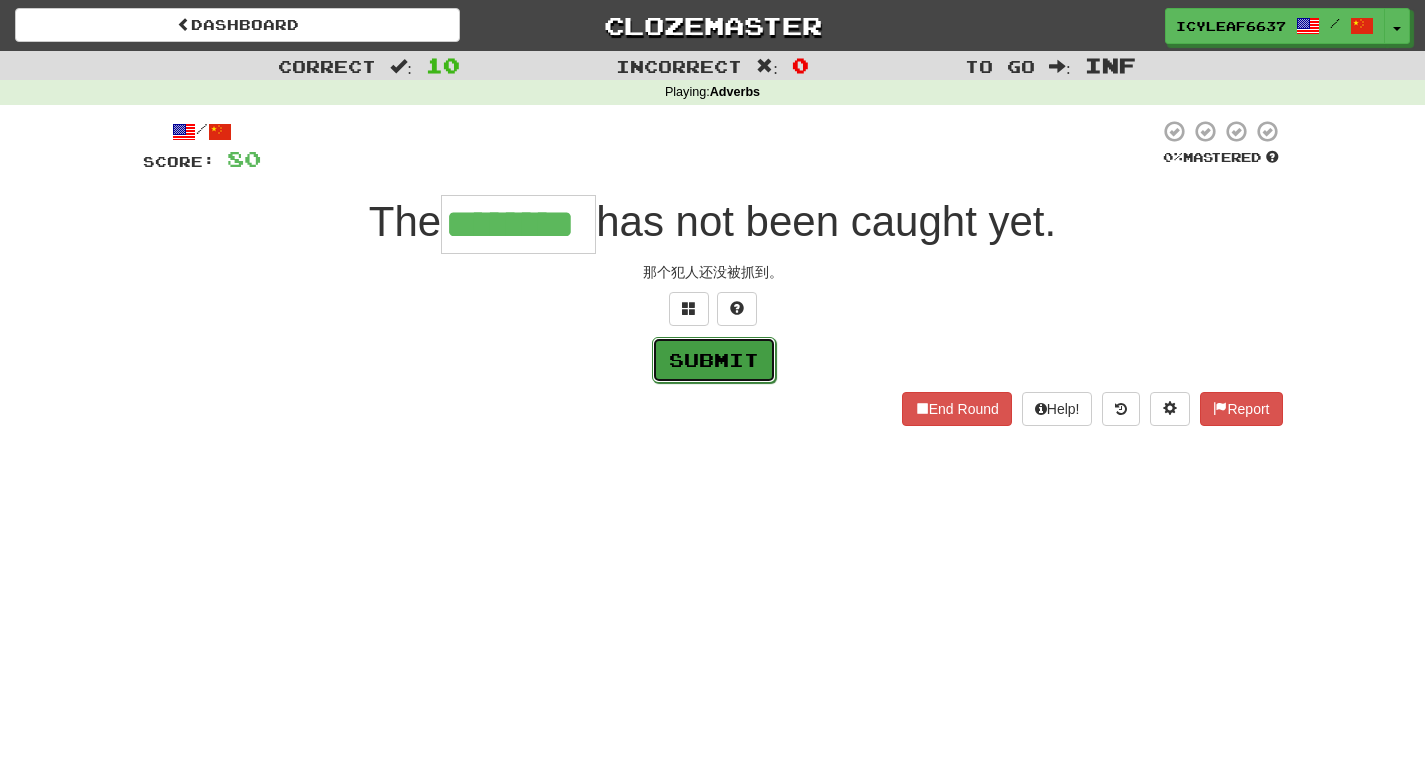 click on "Submit" at bounding box center [714, 360] 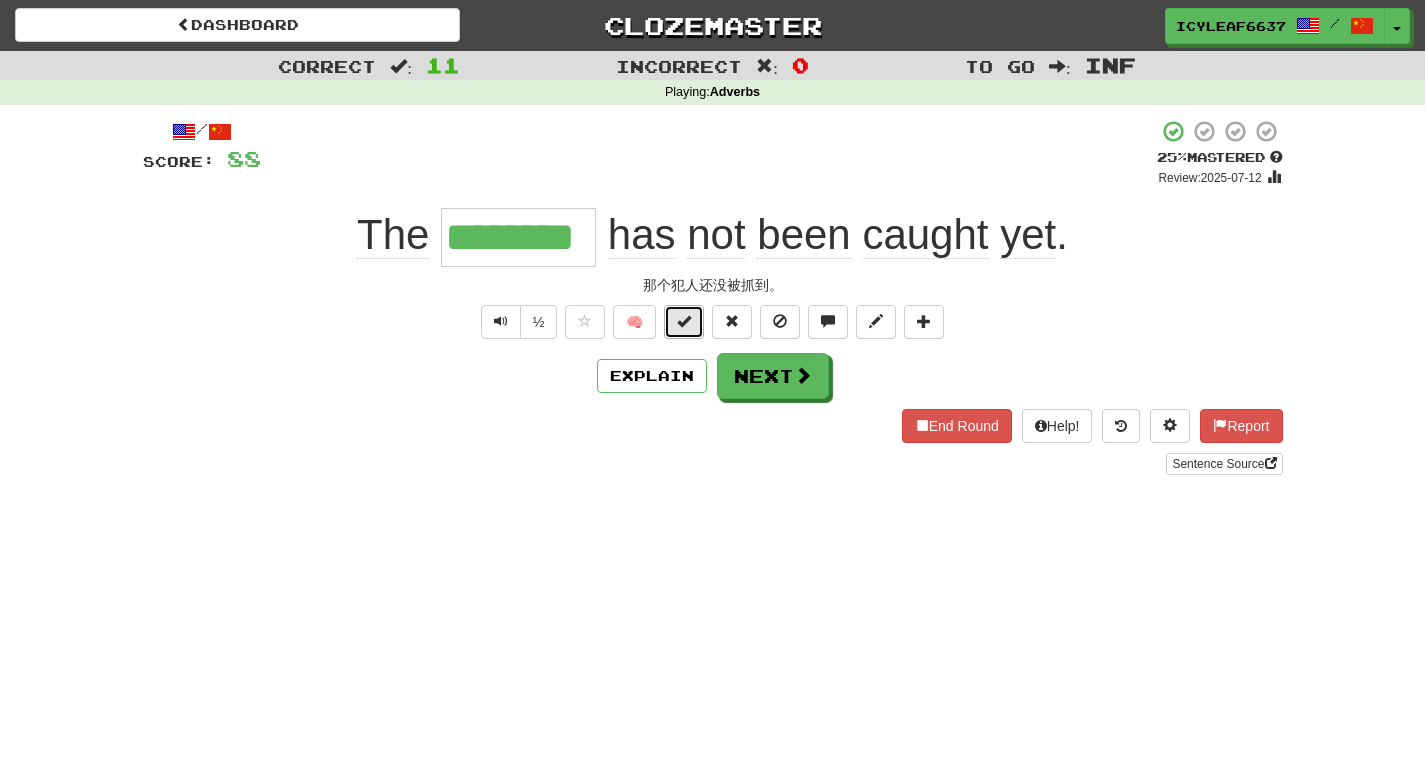 click at bounding box center (684, 321) 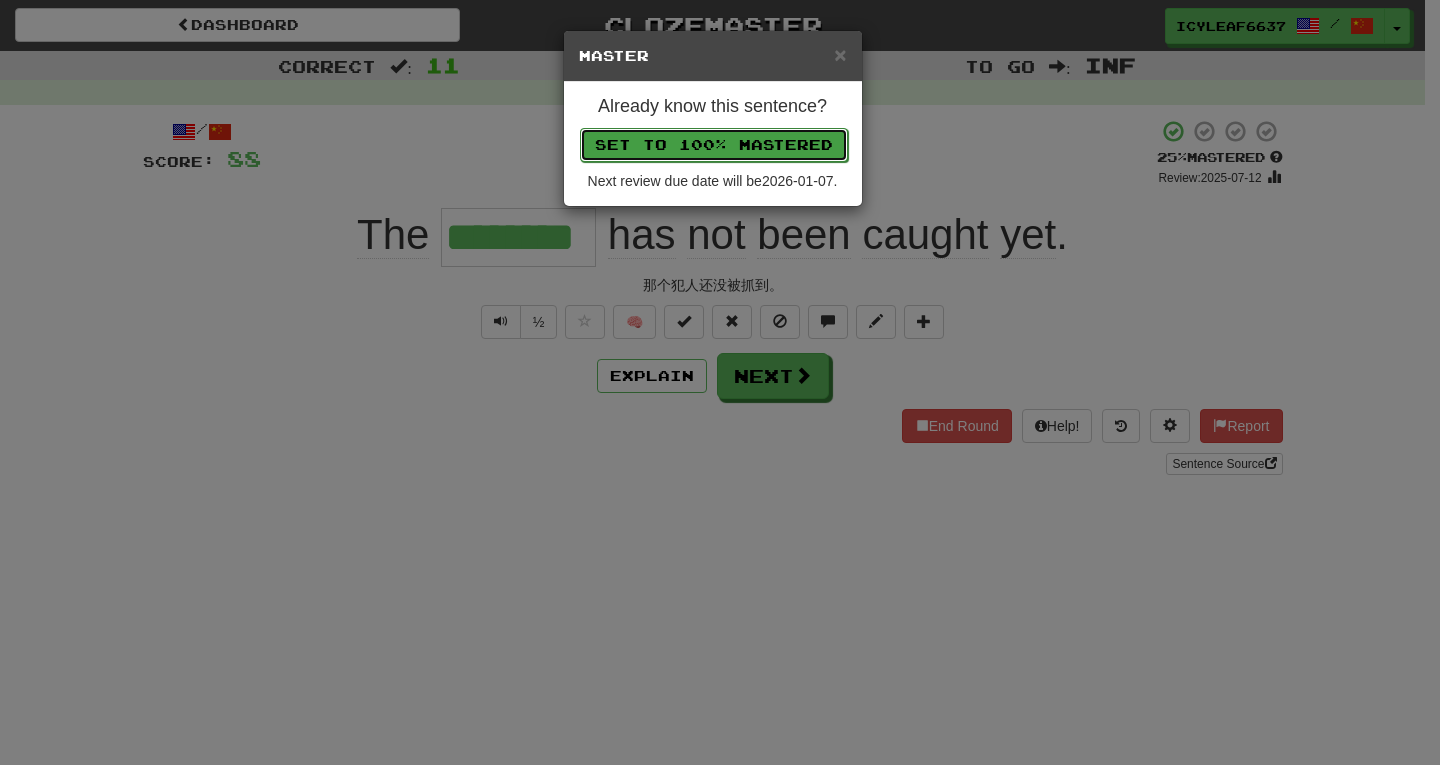 click on "Set to 100% Mastered" at bounding box center [714, 145] 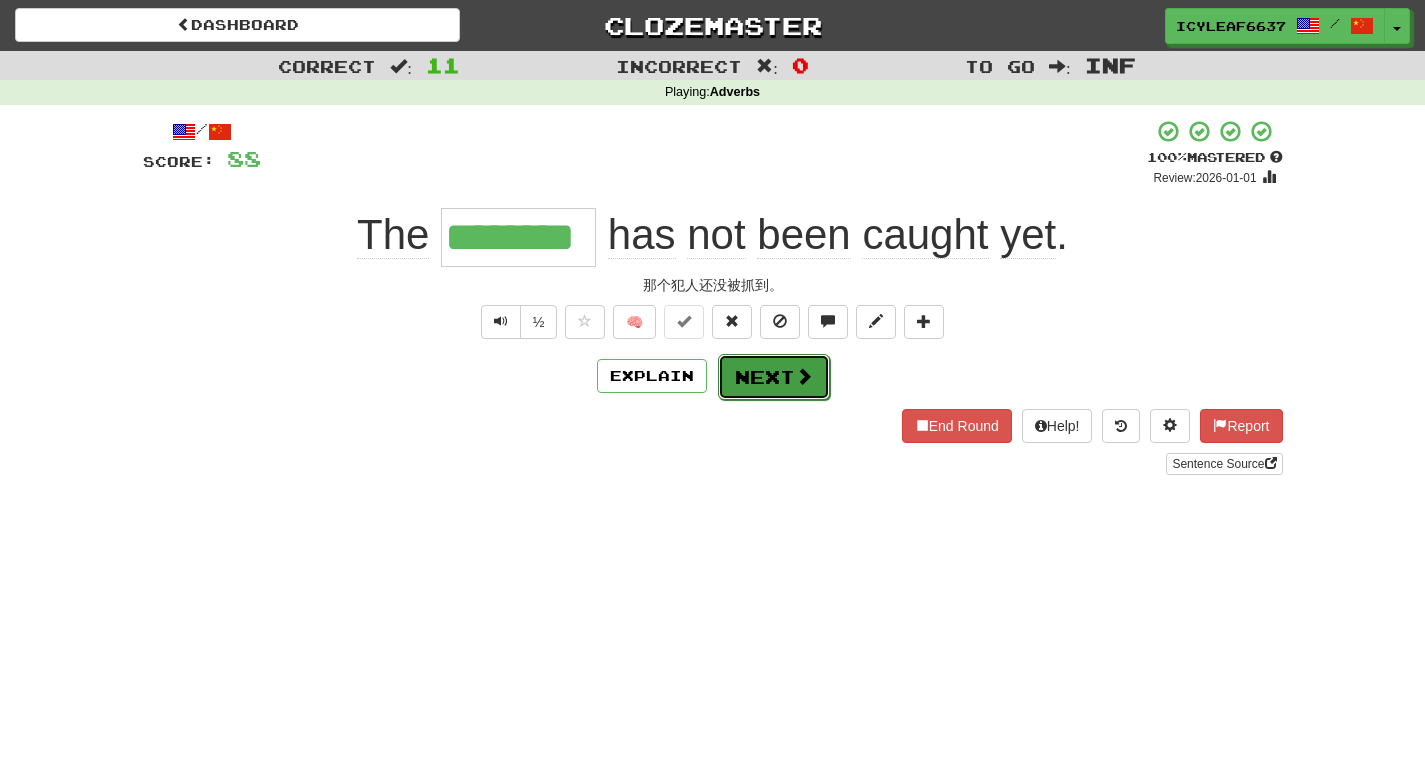 click on "Next" at bounding box center [774, 377] 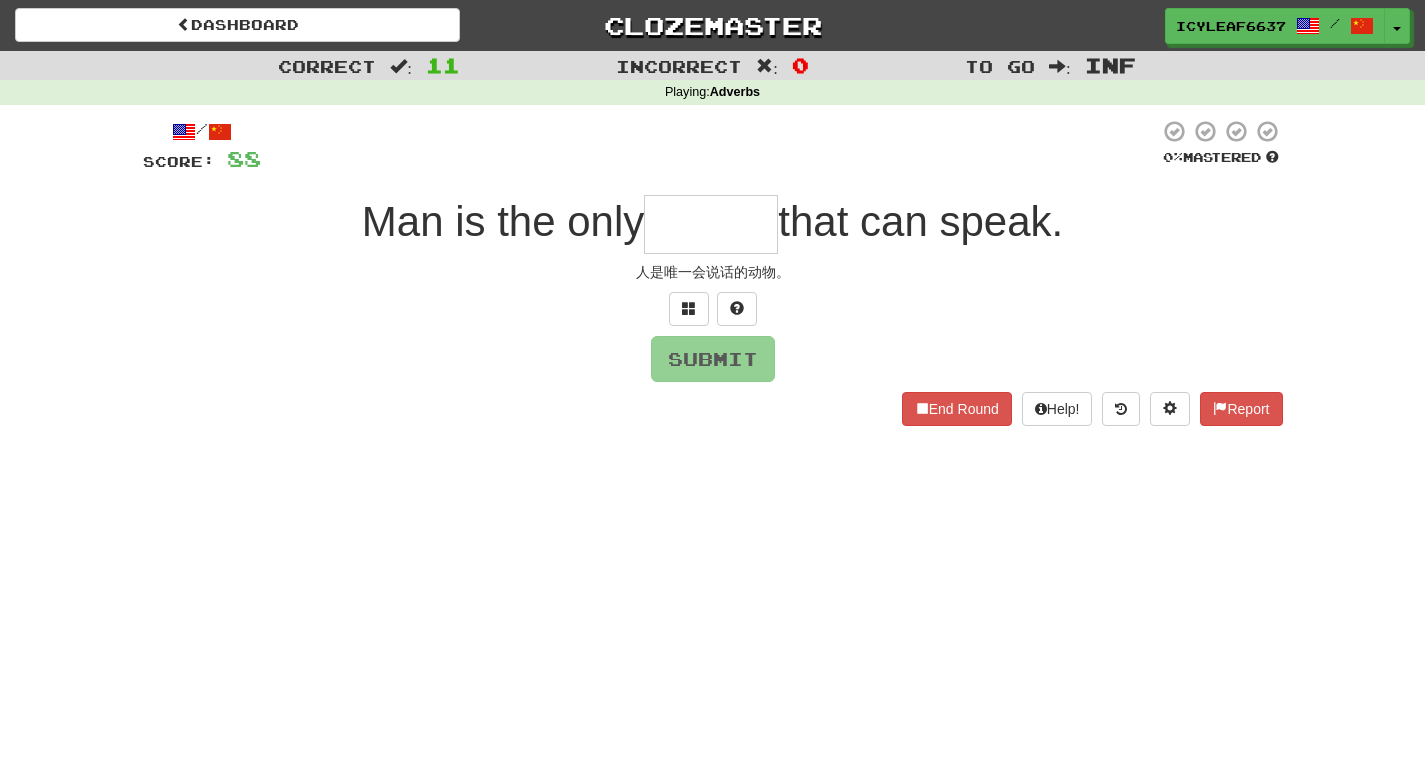click at bounding box center [711, 224] 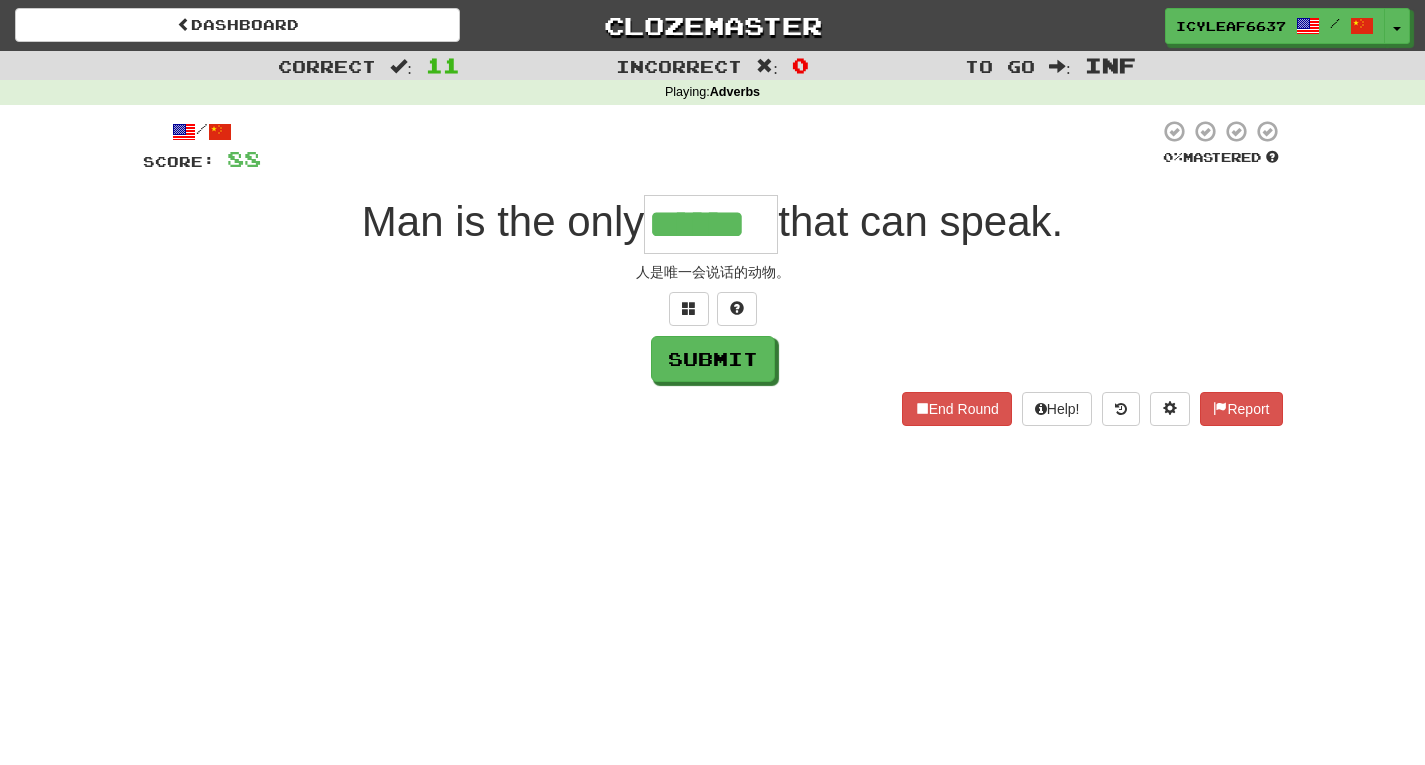 type on "******" 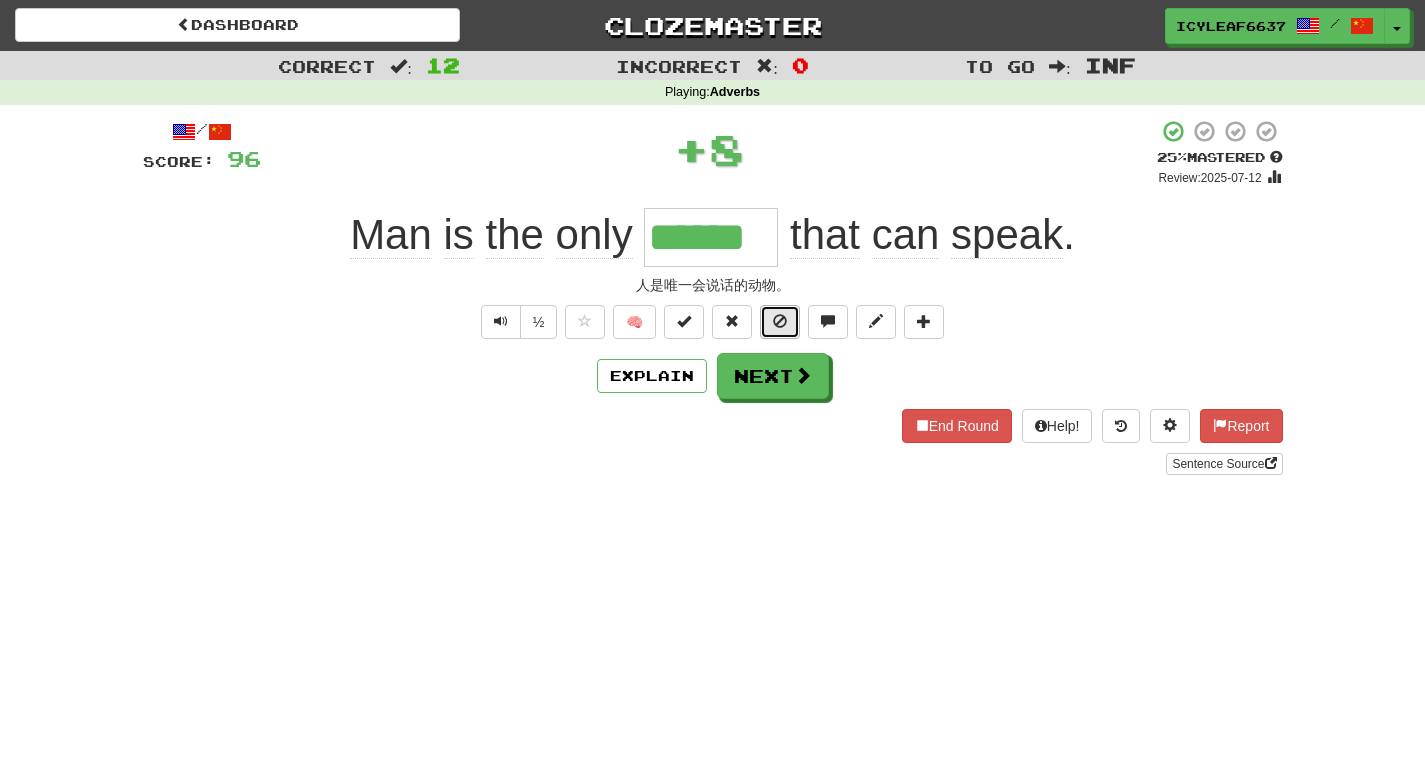 click at bounding box center (780, 321) 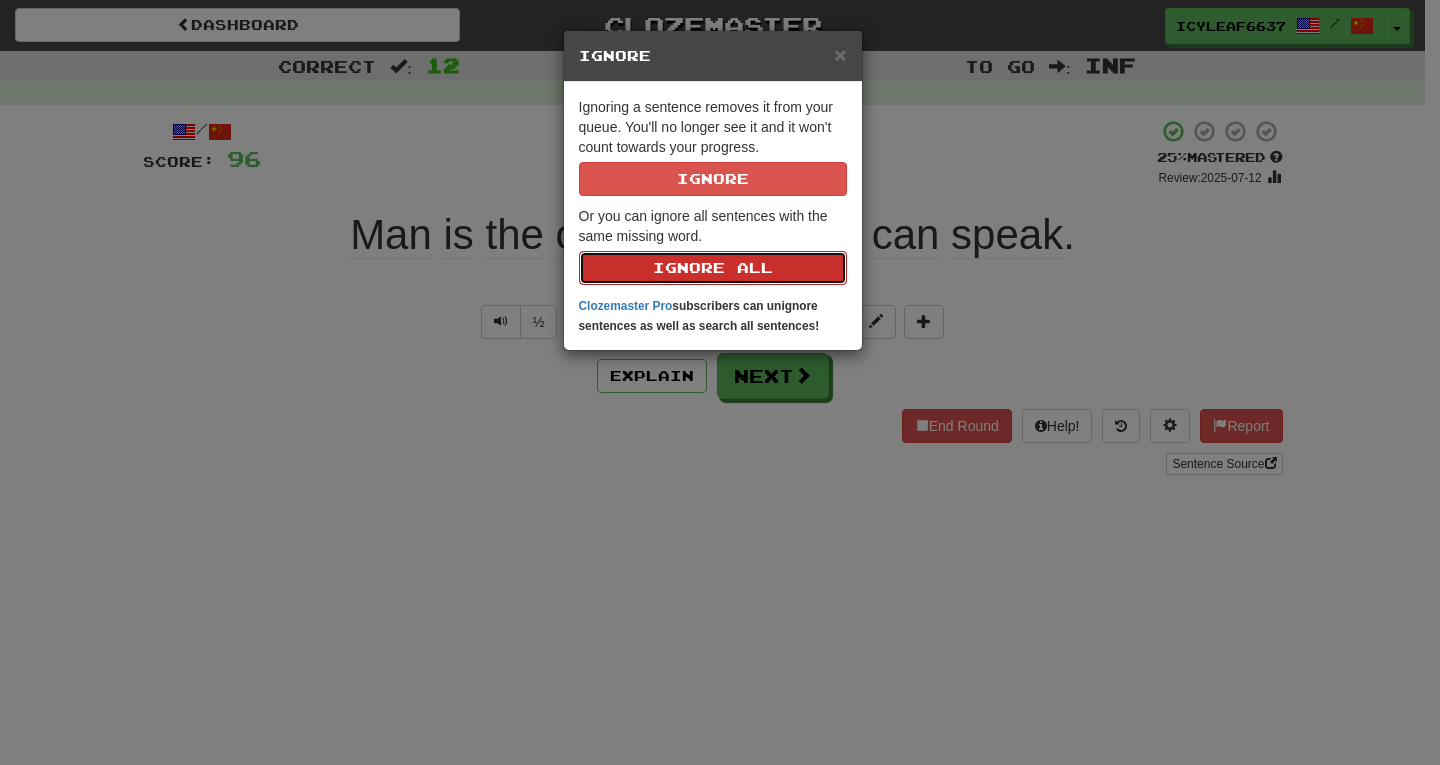 click on "Ignore All" at bounding box center [713, 268] 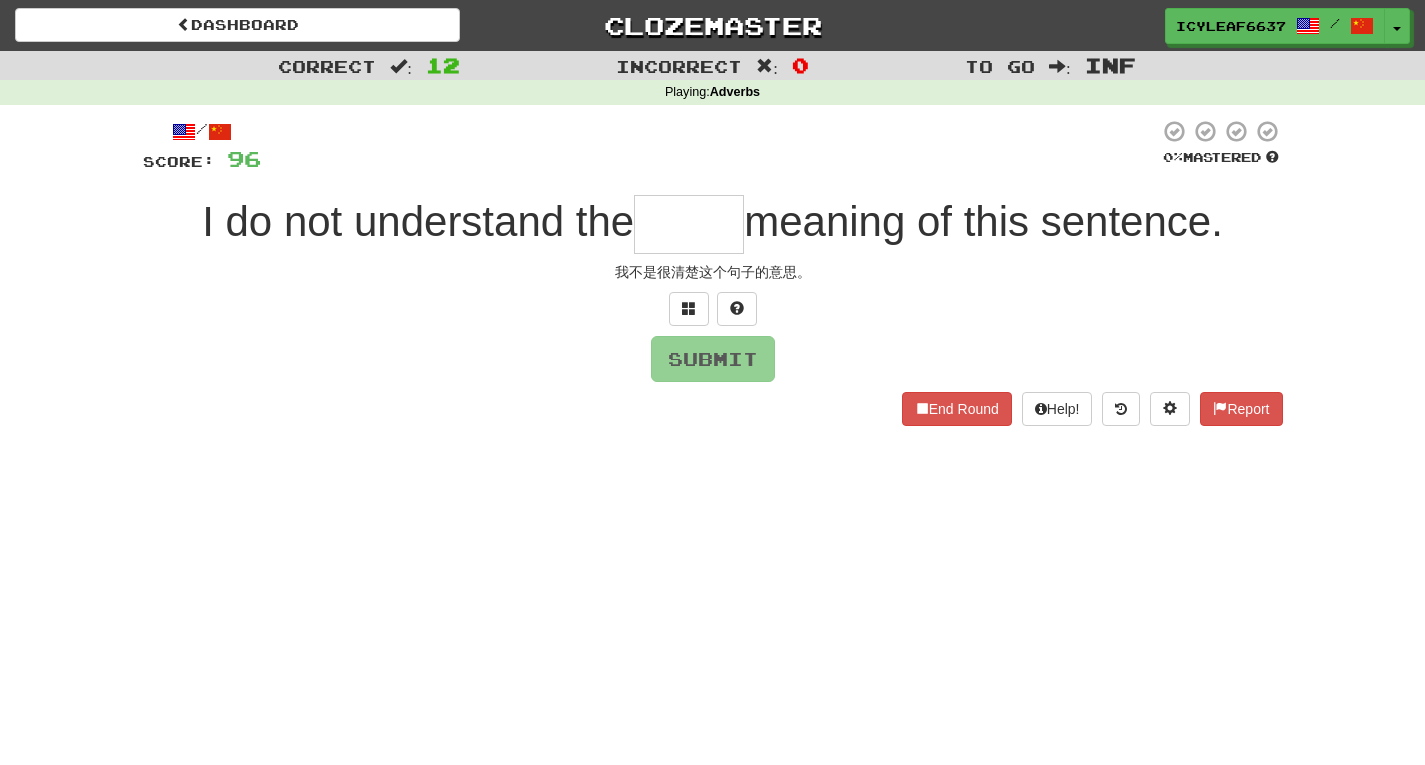 click at bounding box center [689, 224] 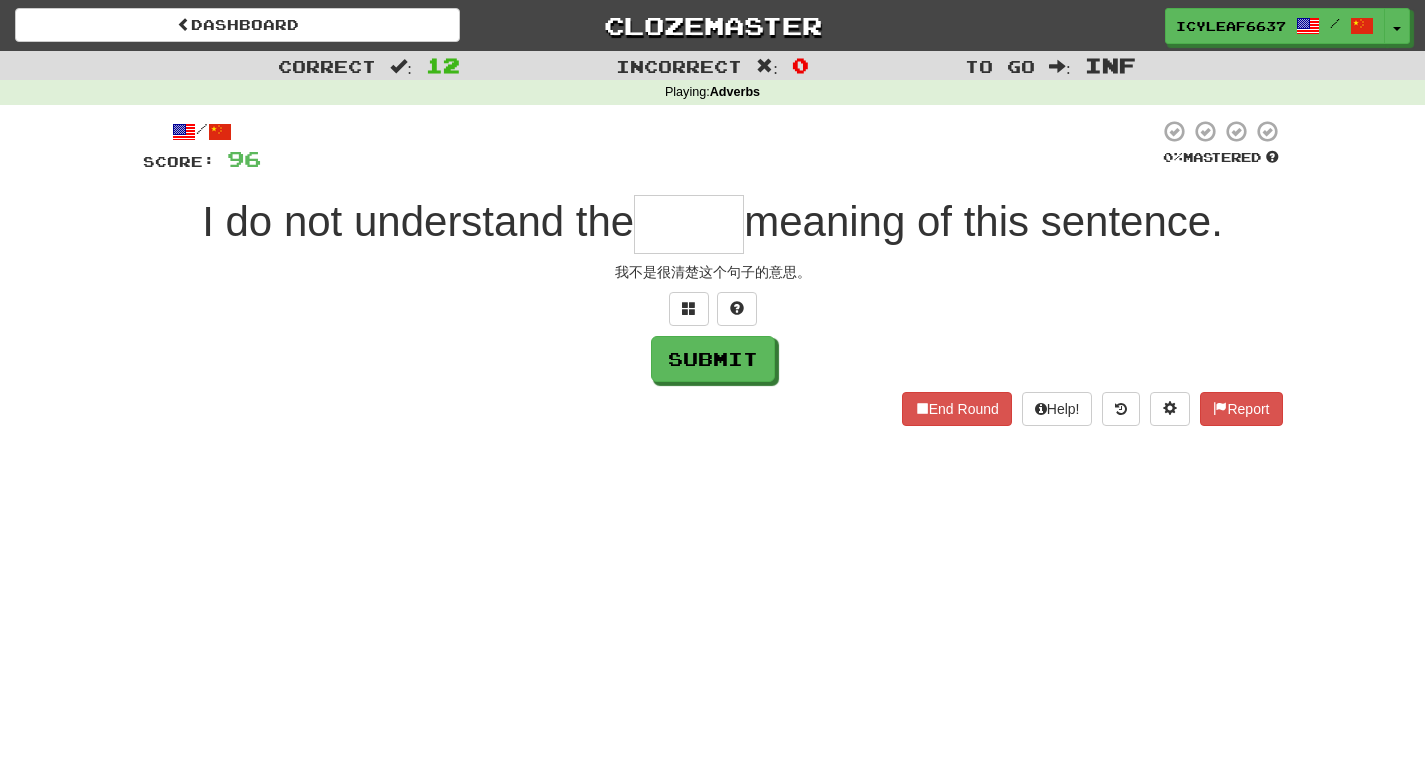 type on "*" 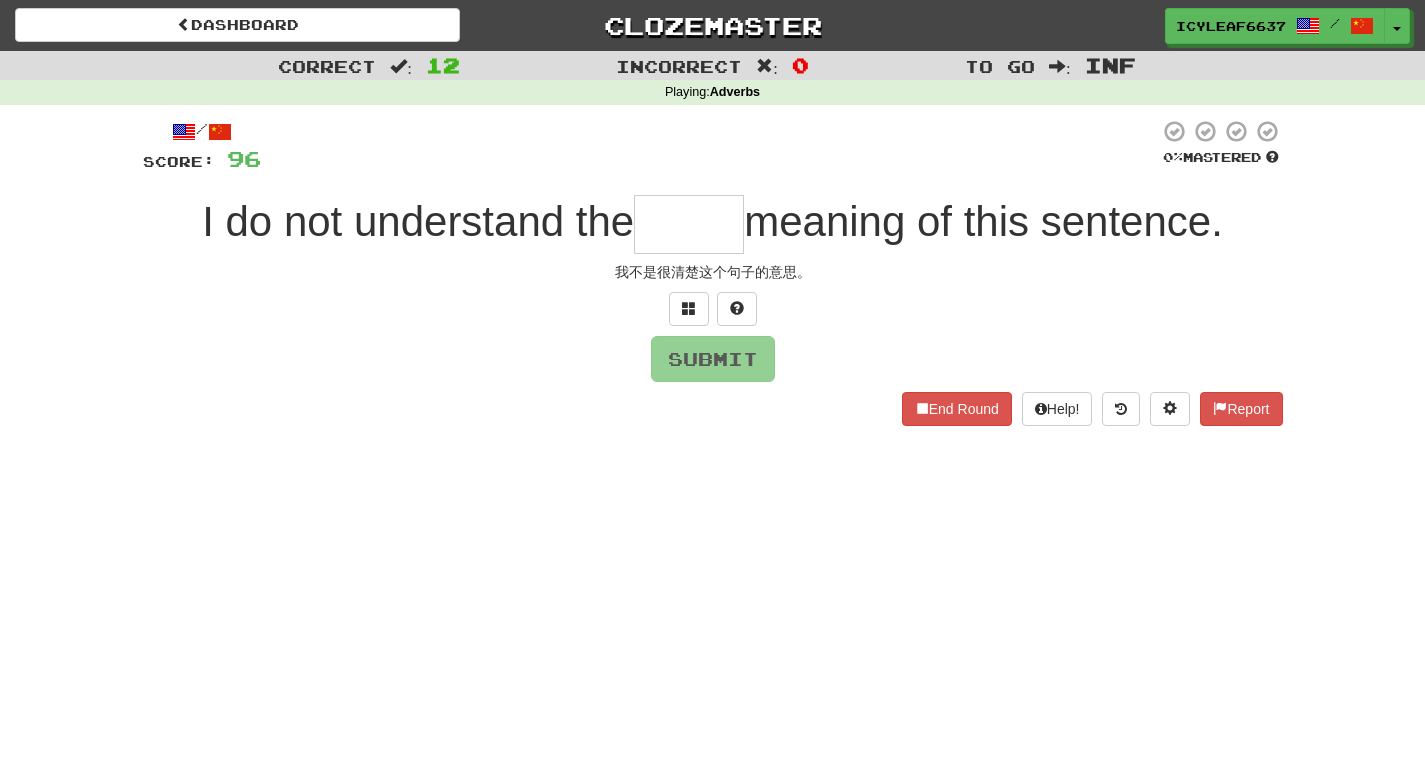 type on "*" 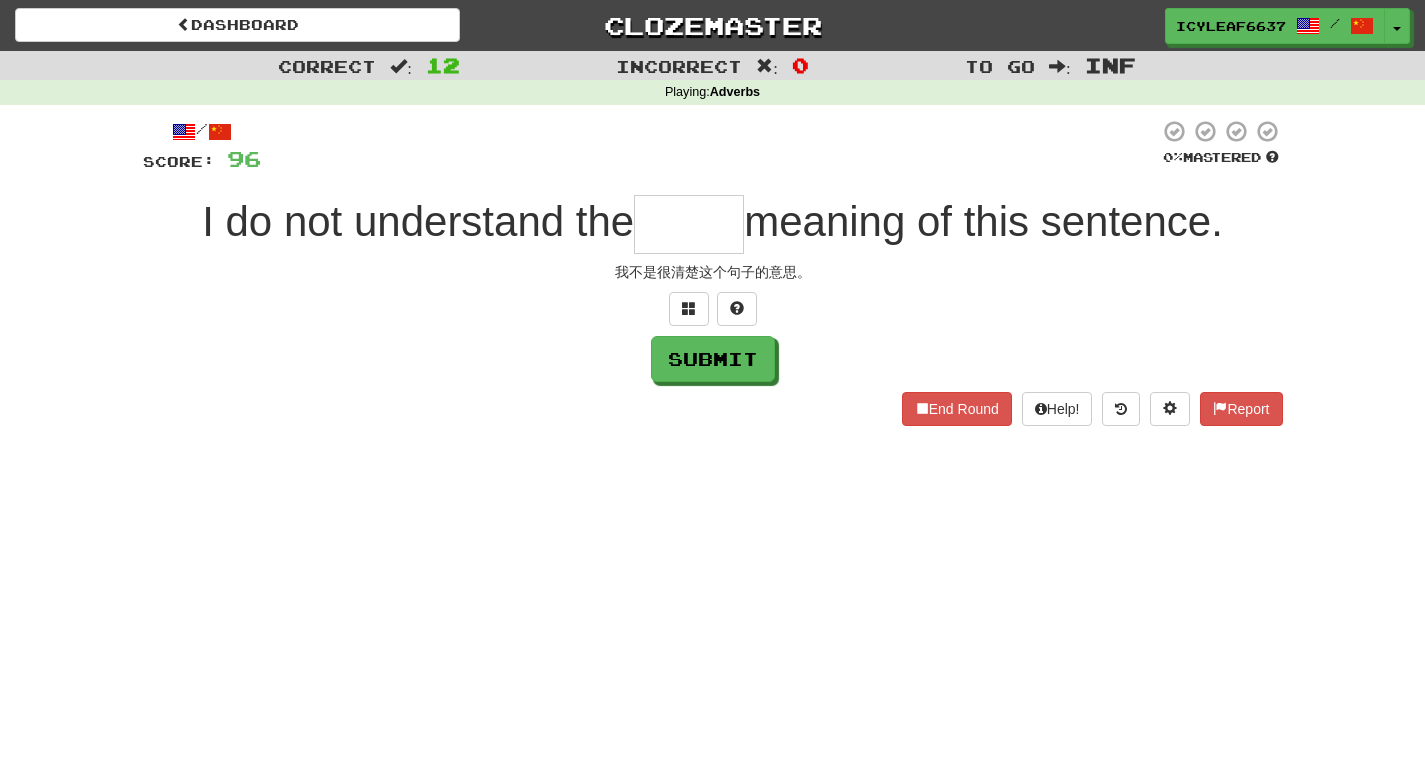 type on "*" 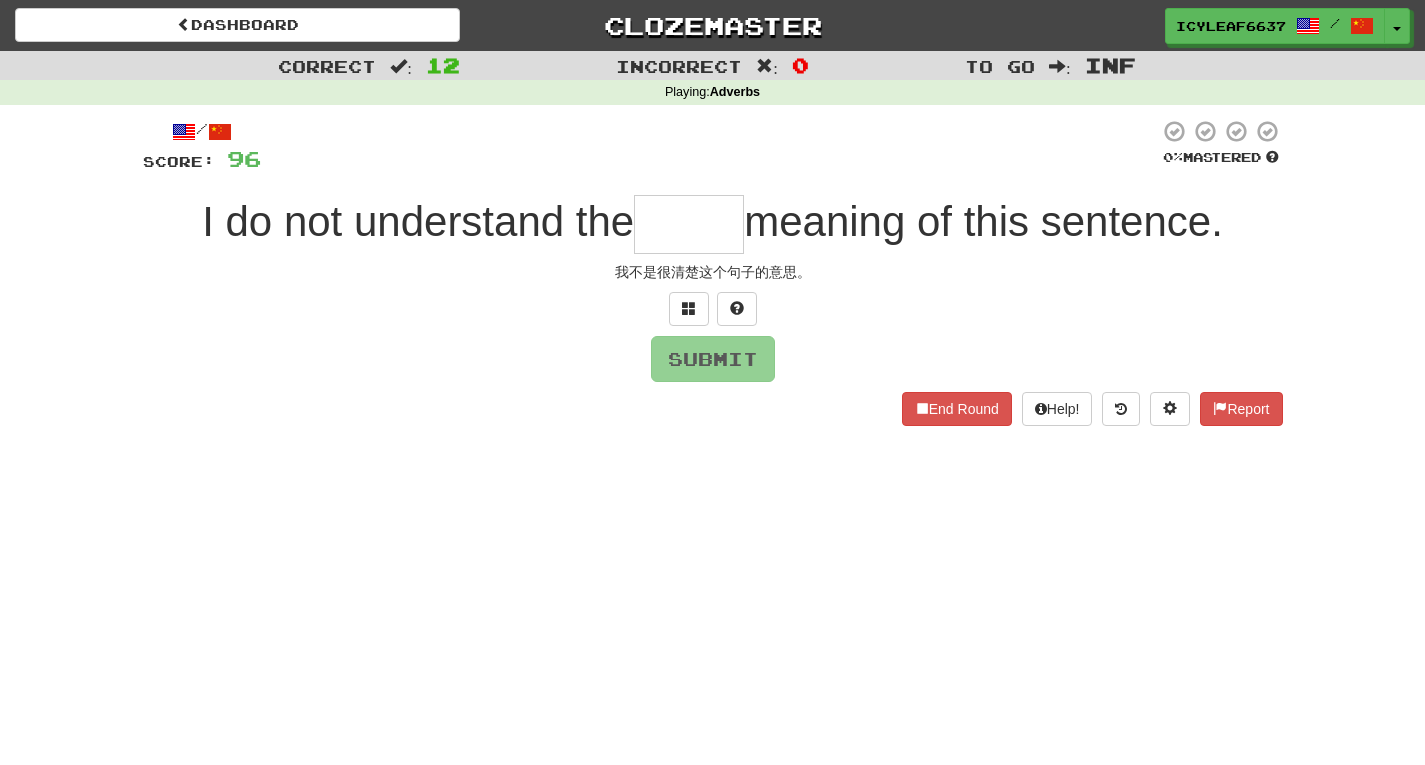 type on "*" 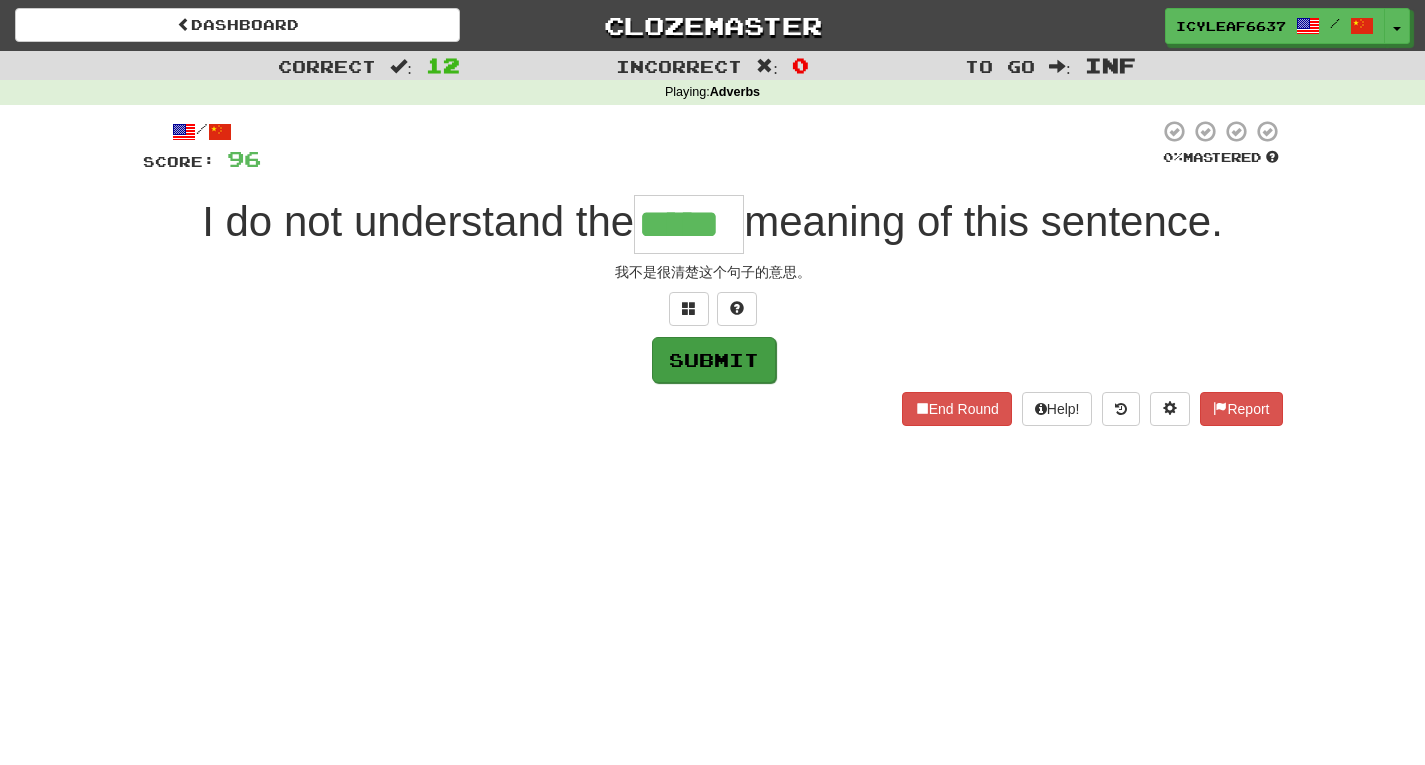type on "*****" 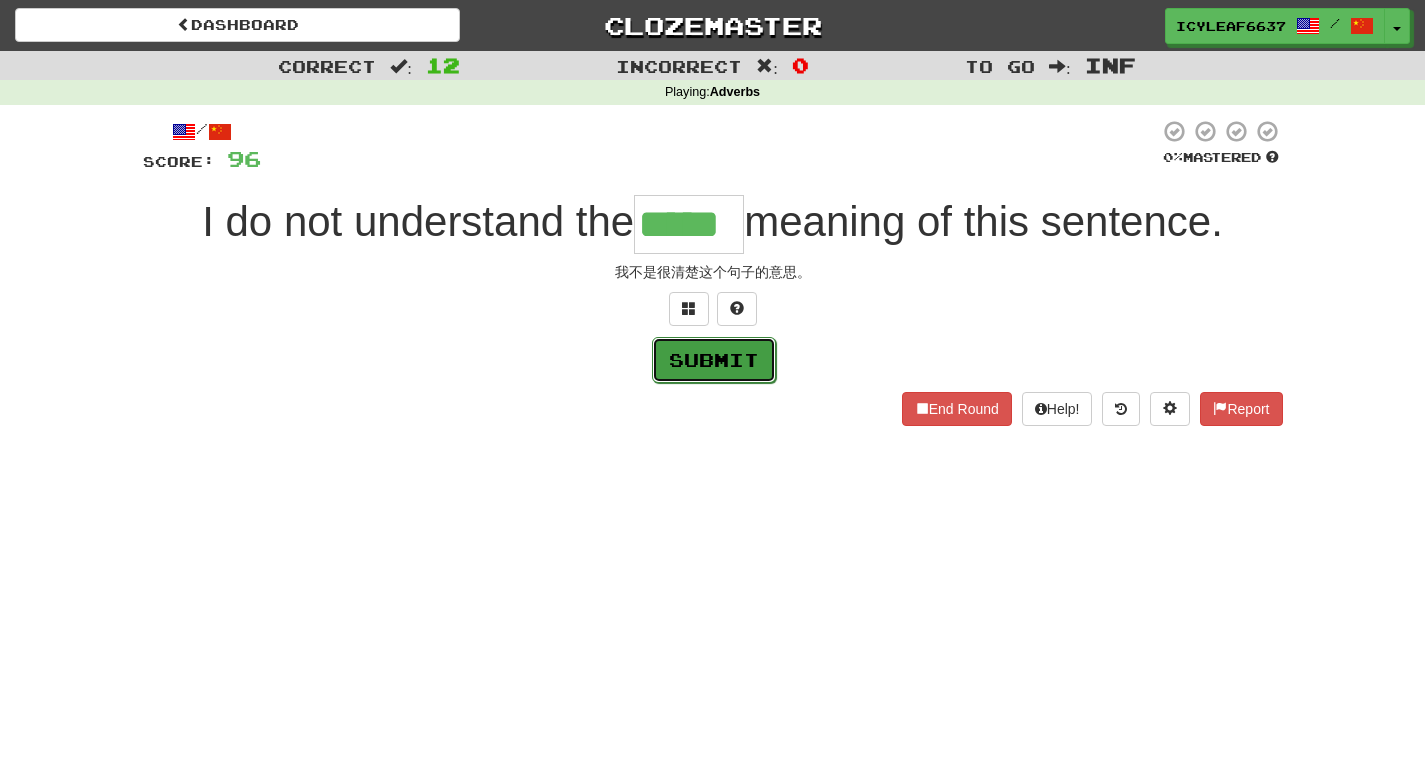 click on "Submit" at bounding box center [714, 360] 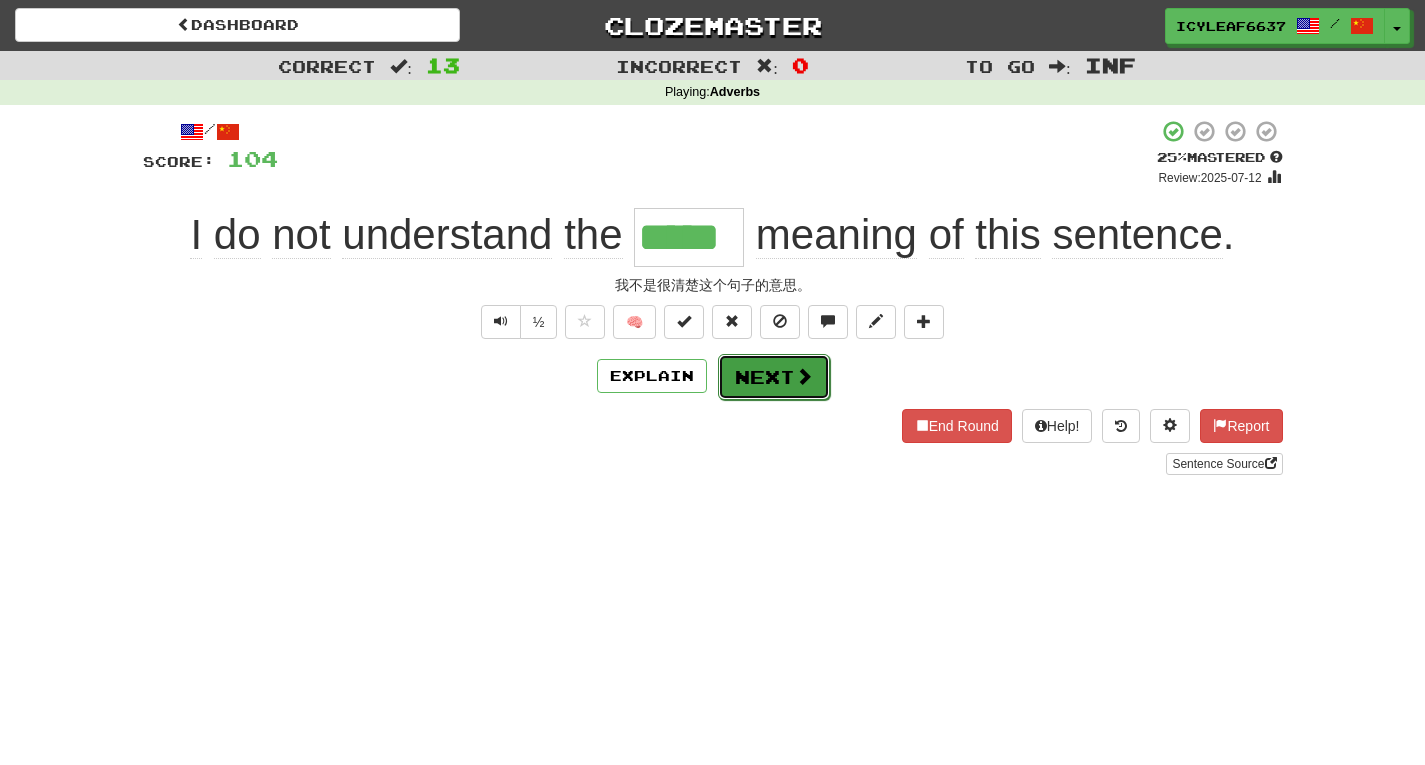 click on "Next" at bounding box center (774, 377) 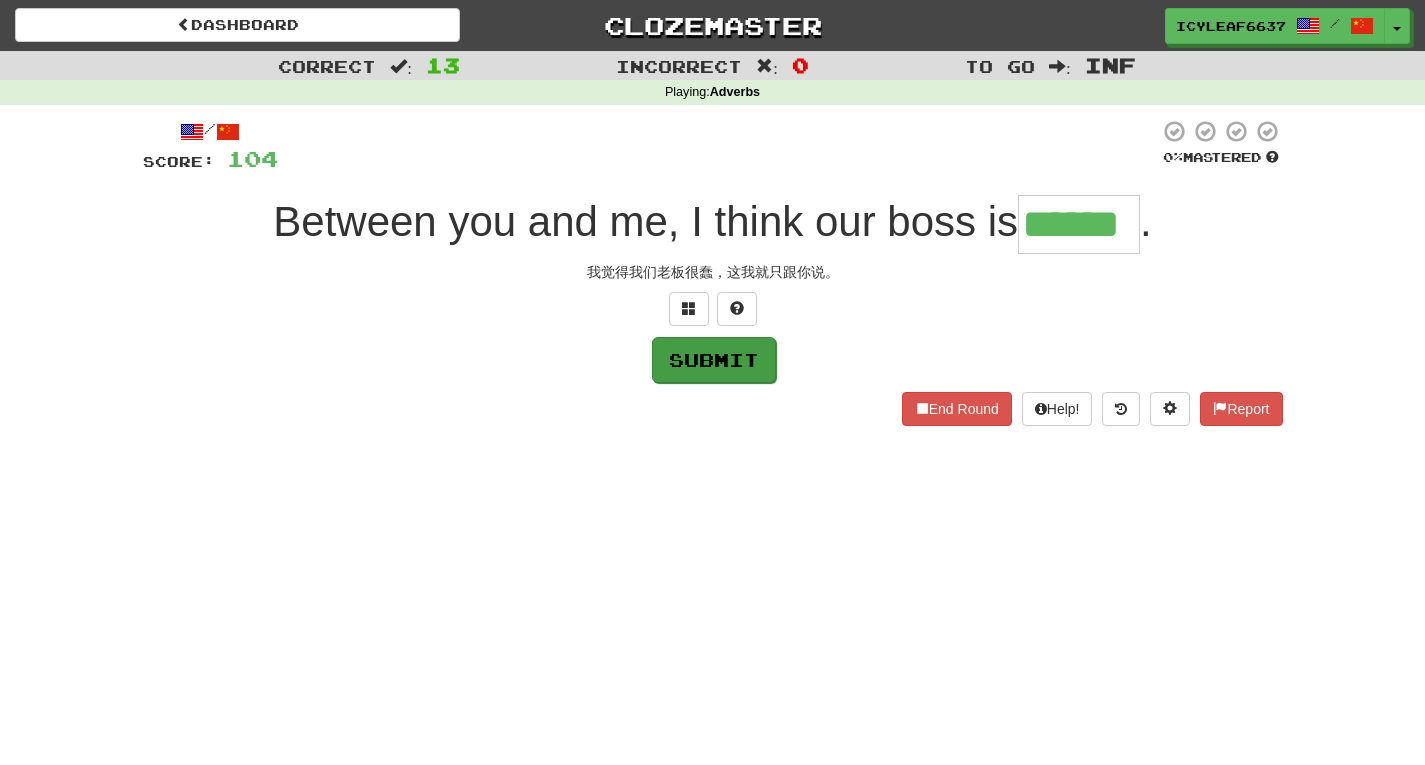 type on "******" 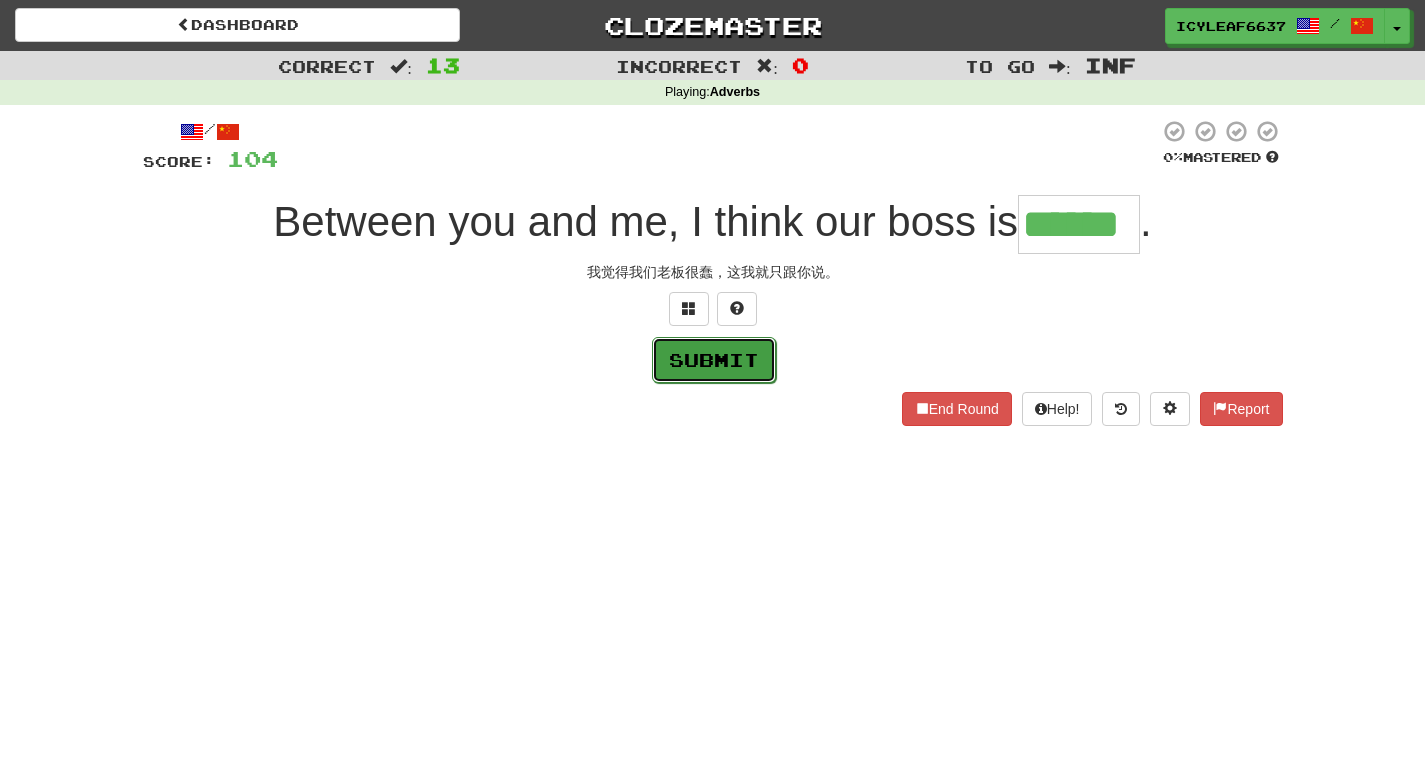 click on "Submit" at bounding box center (714, 360) 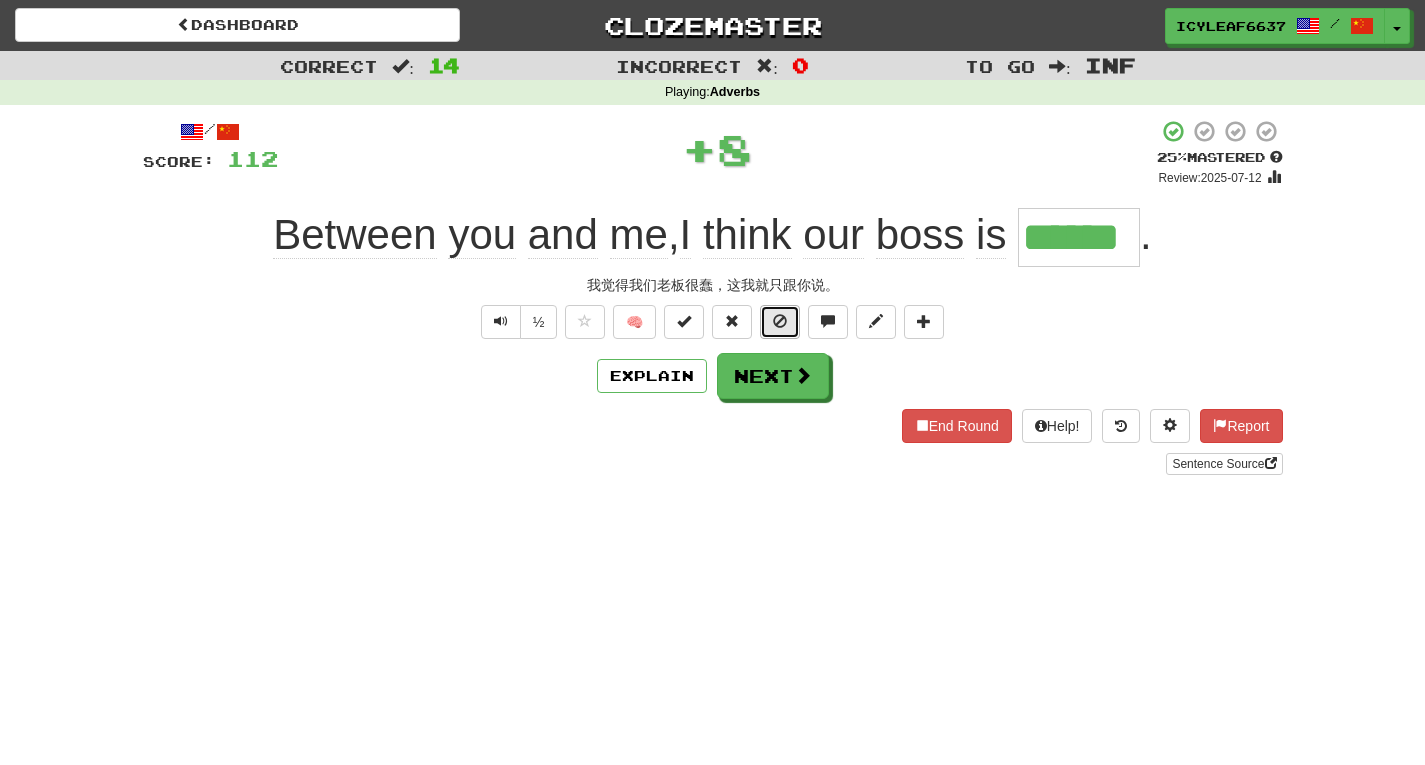 click at bounding box center (780, 321) 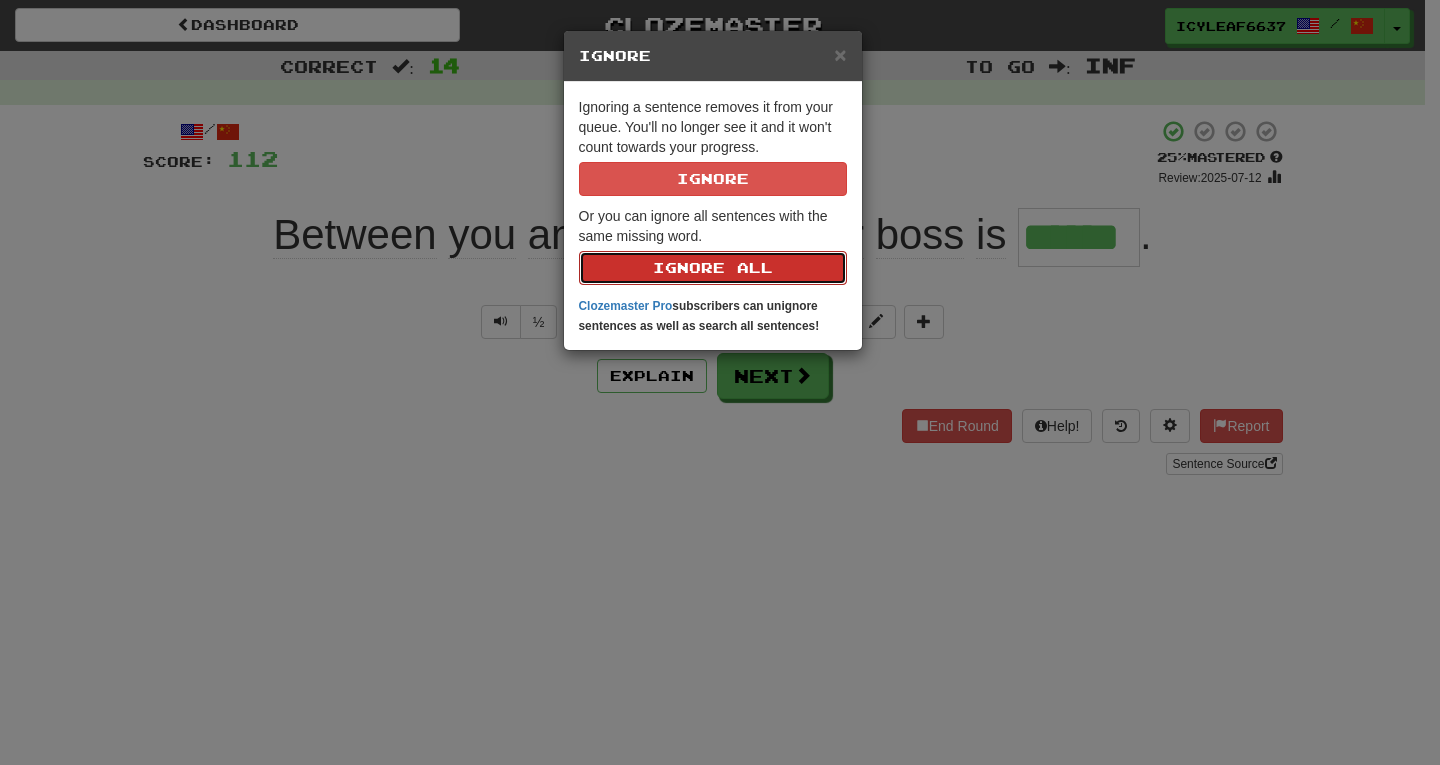 click on "Ignore All" at bounding box center (713, 268) 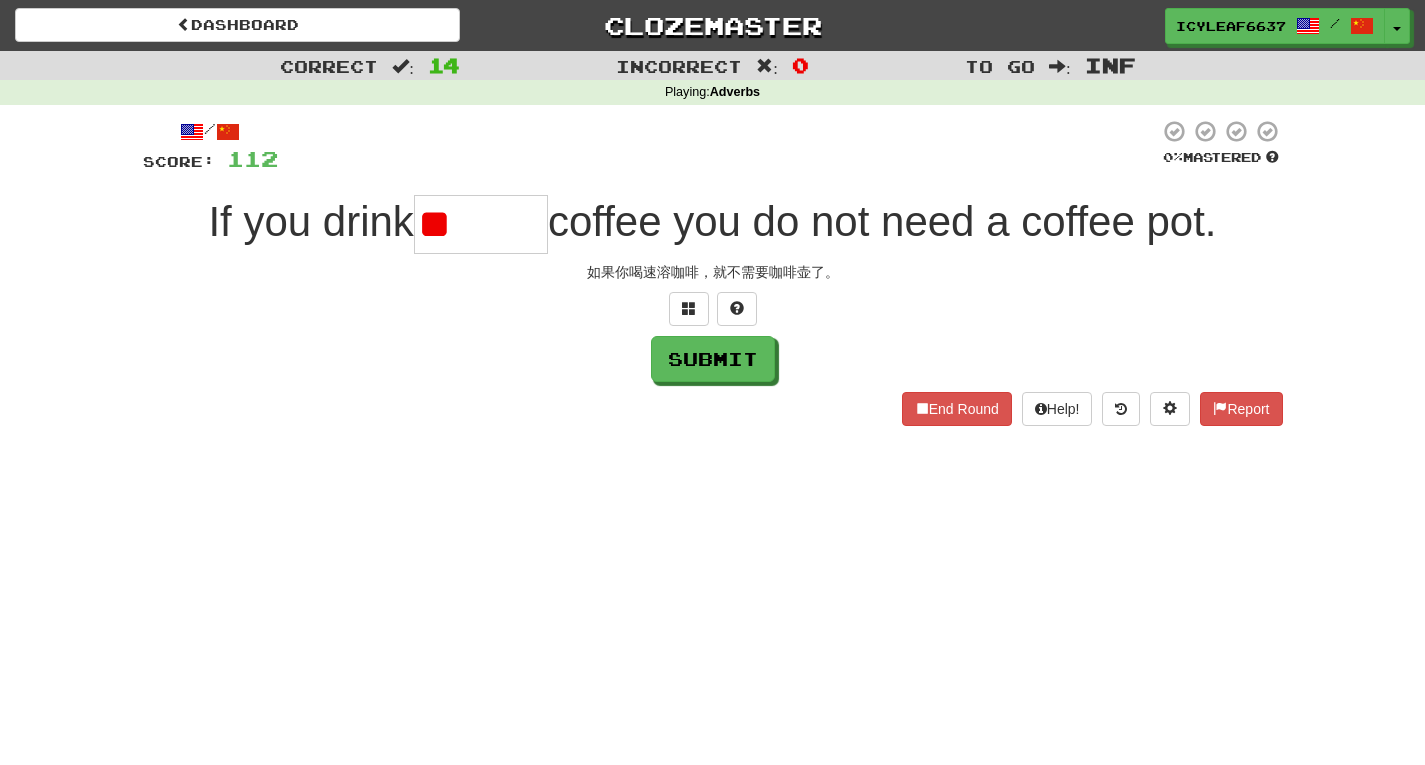 type on "*" 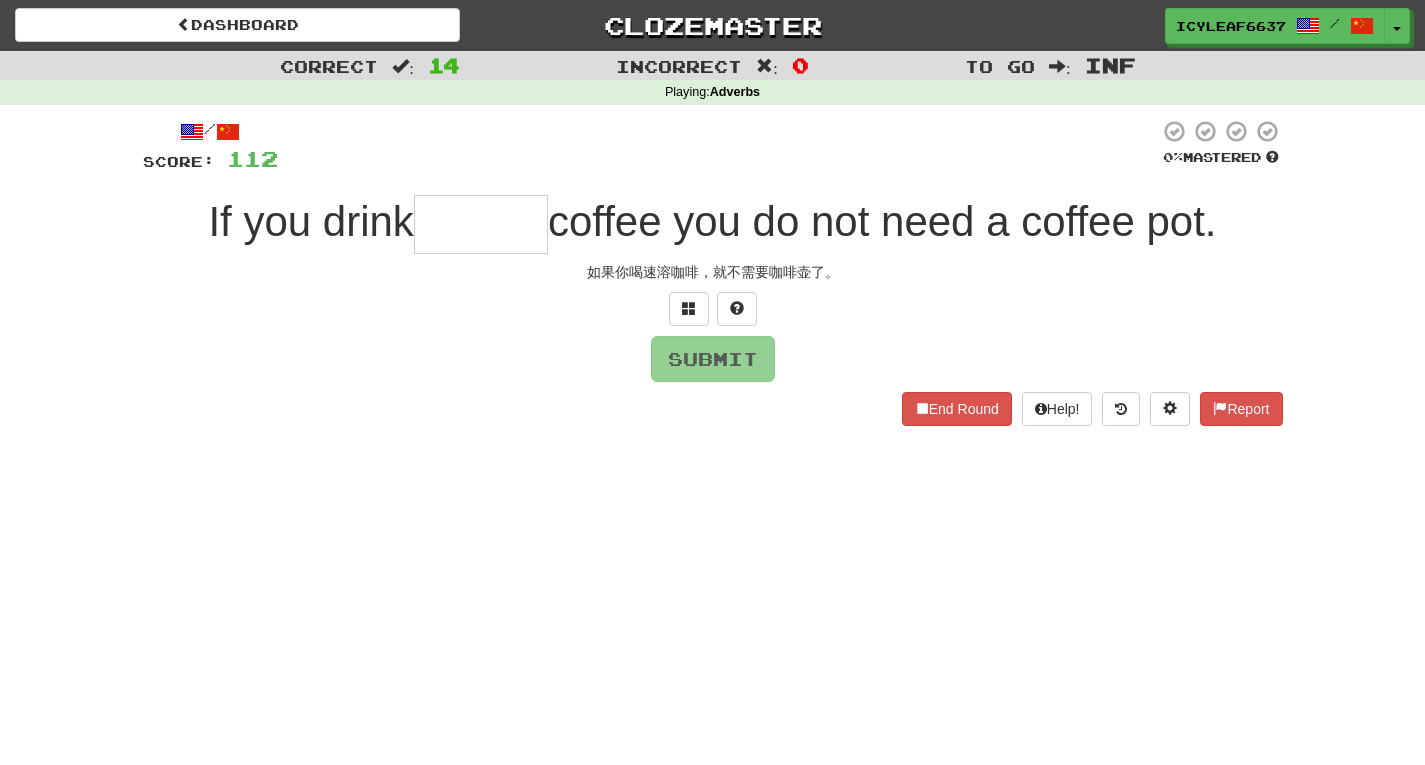 type on "*" 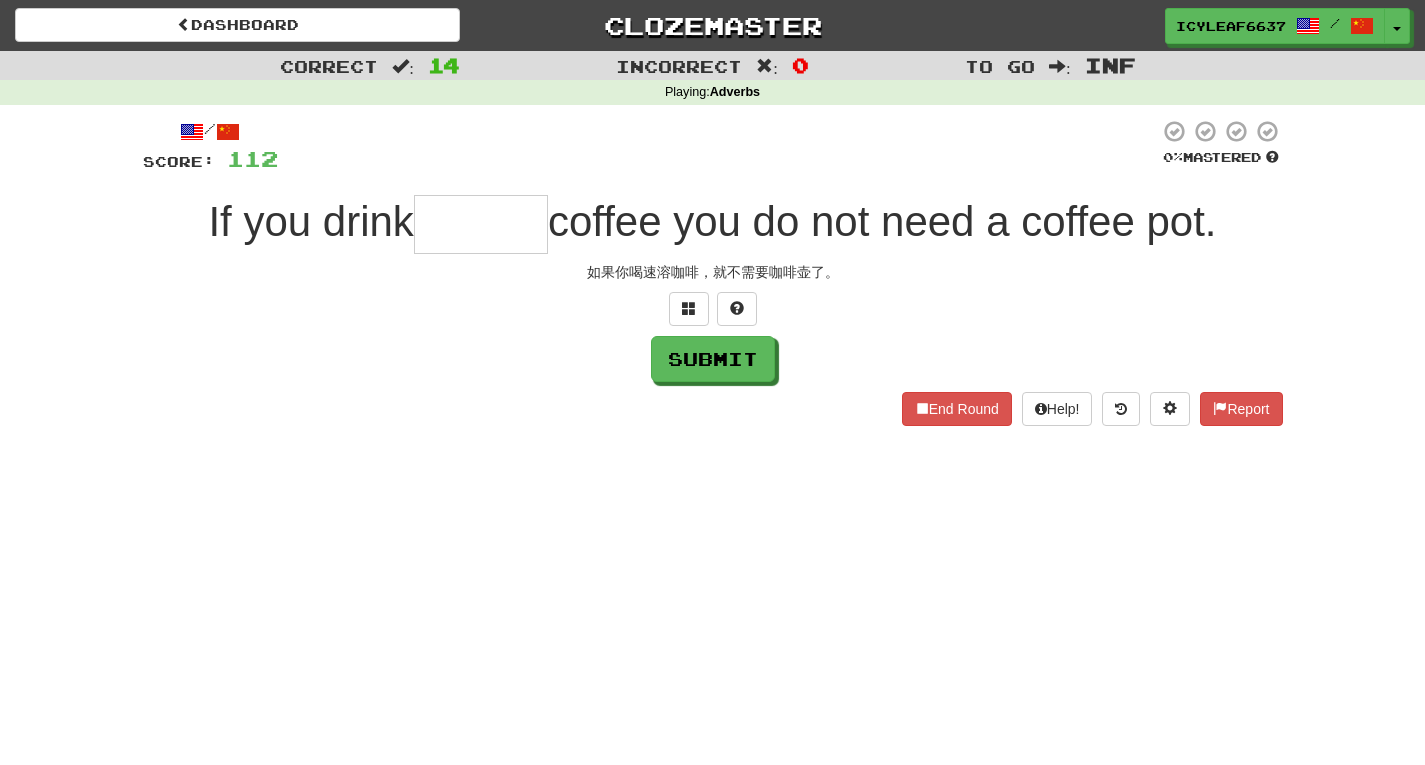 type on "*" 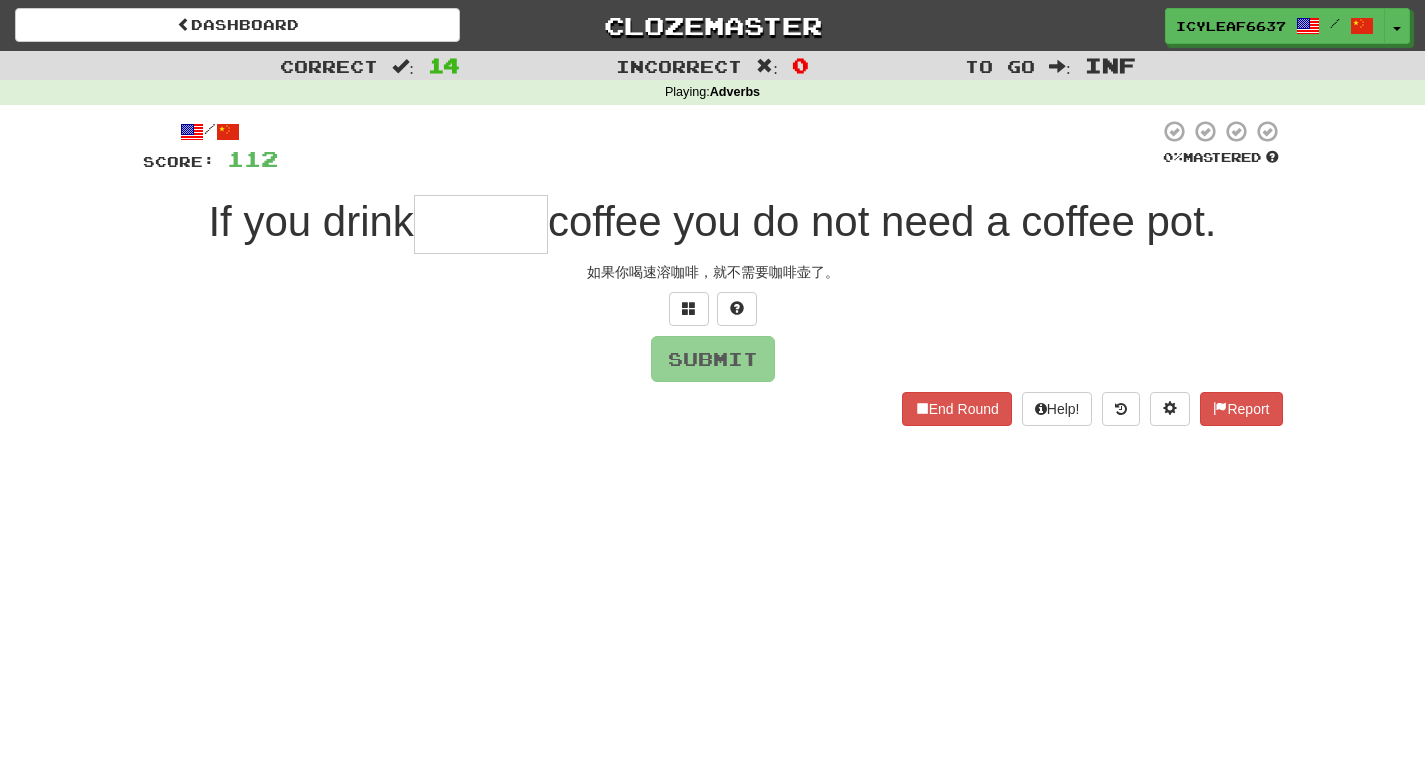 type on "*" 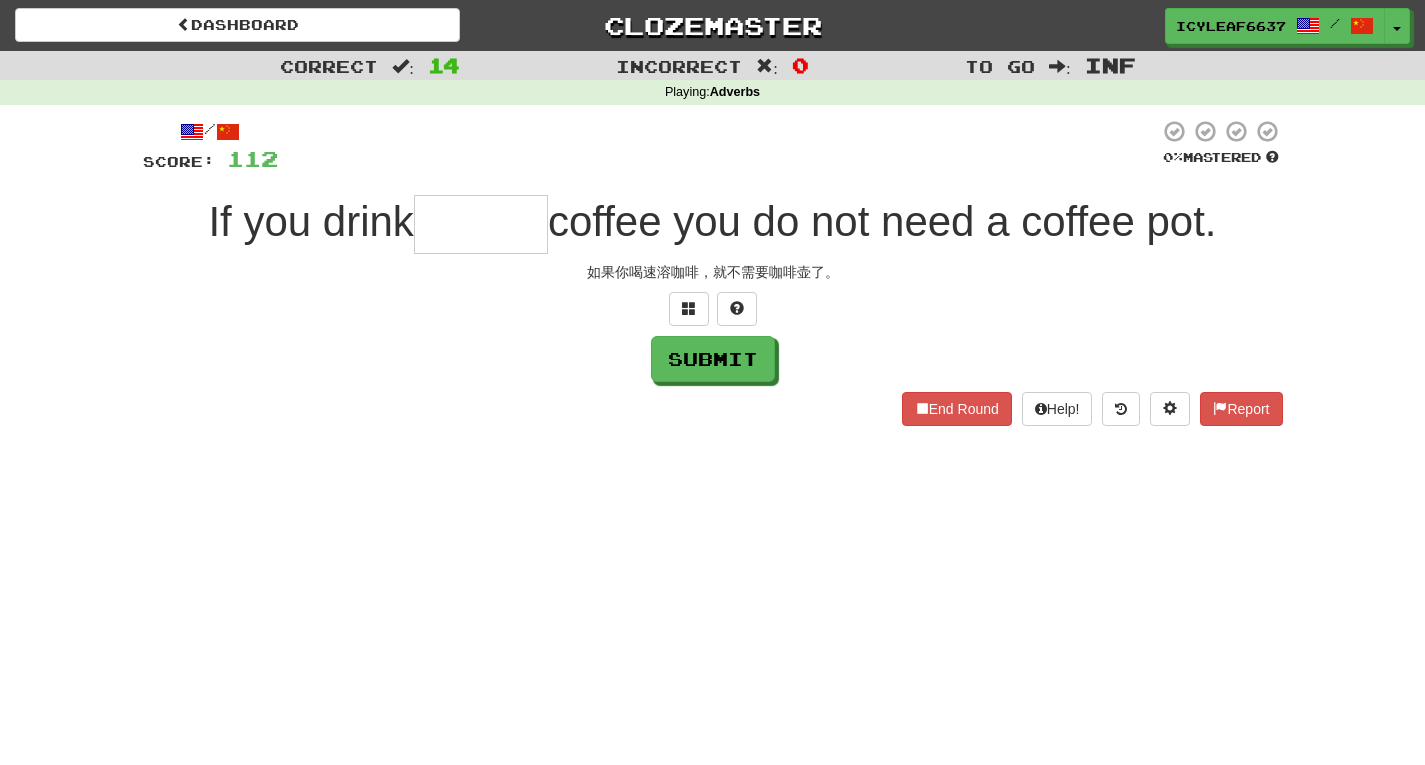 type on "*" 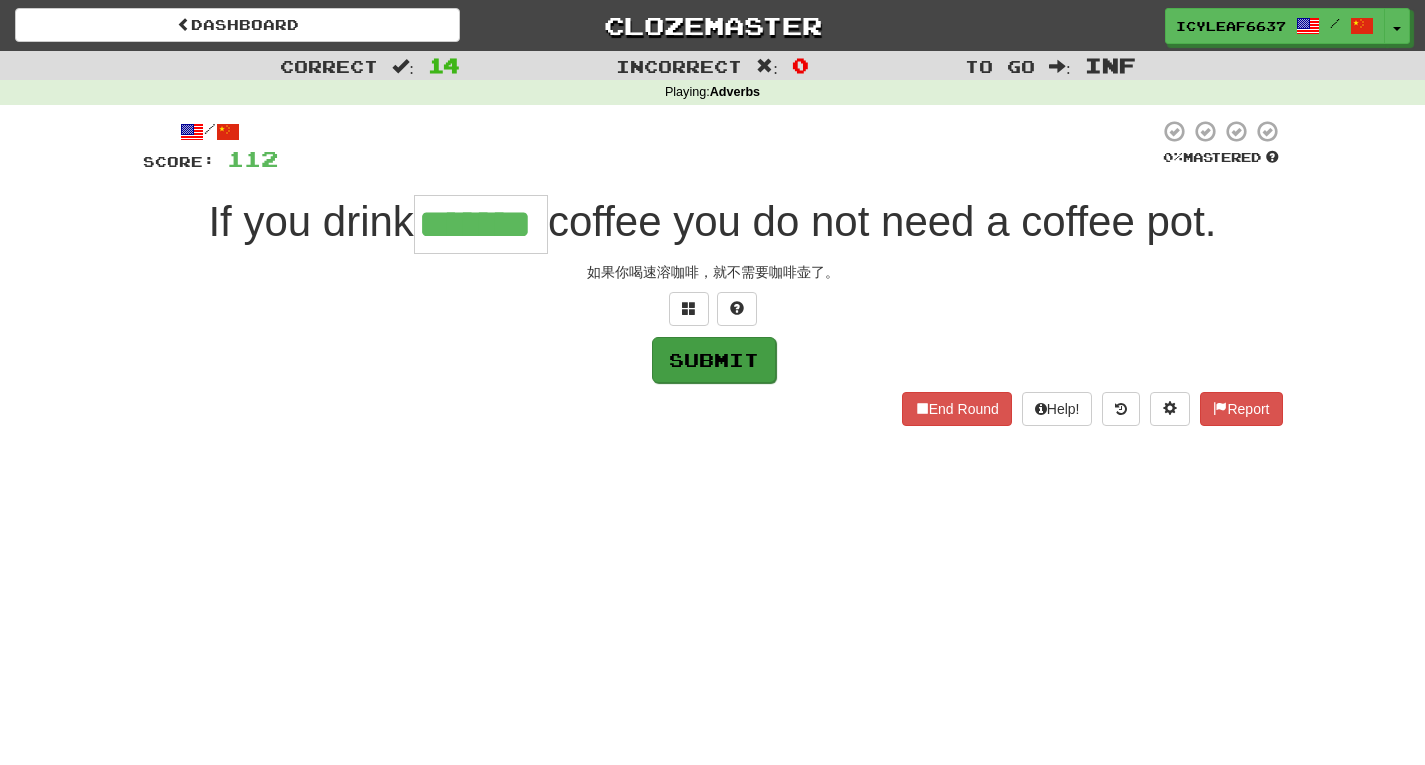 type on "*******" 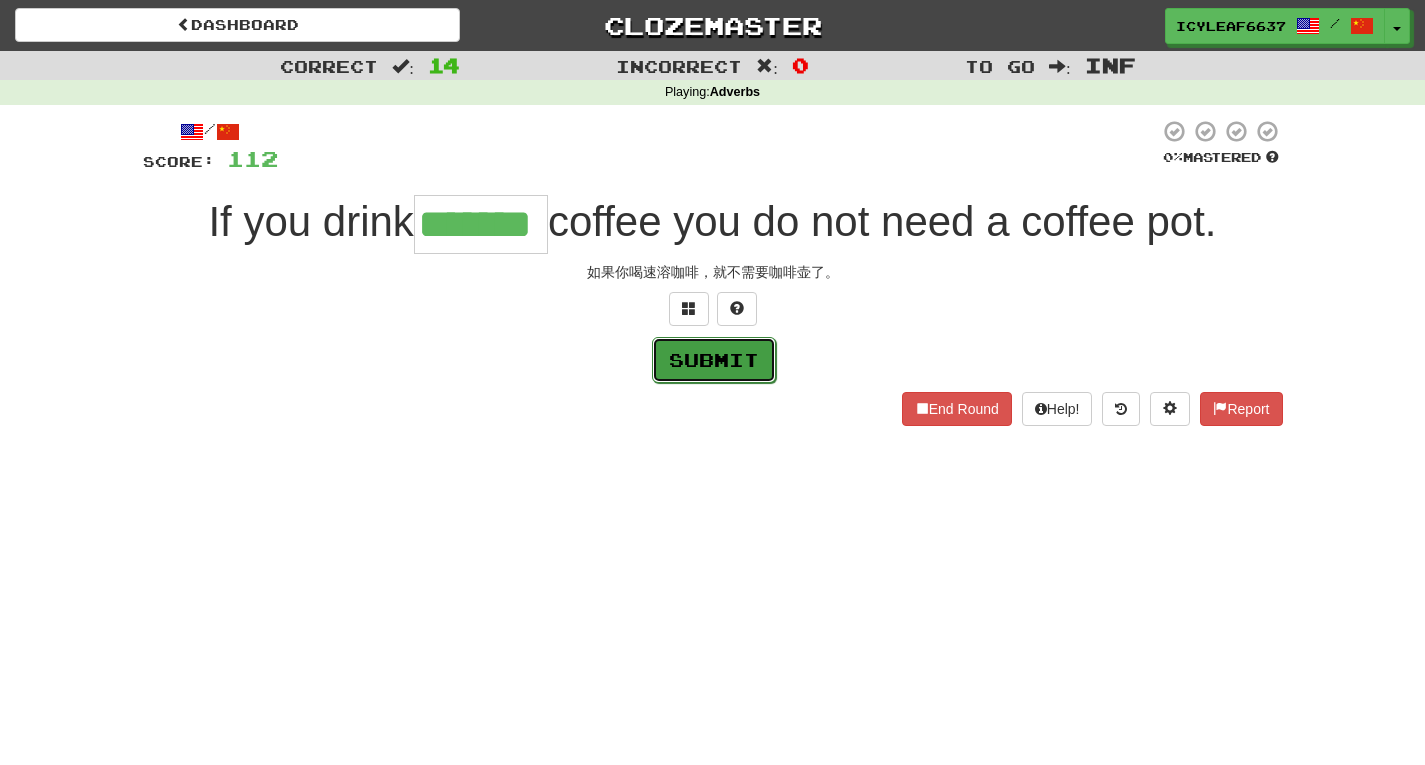 click on "Submit" at bounding box center [714, 360] 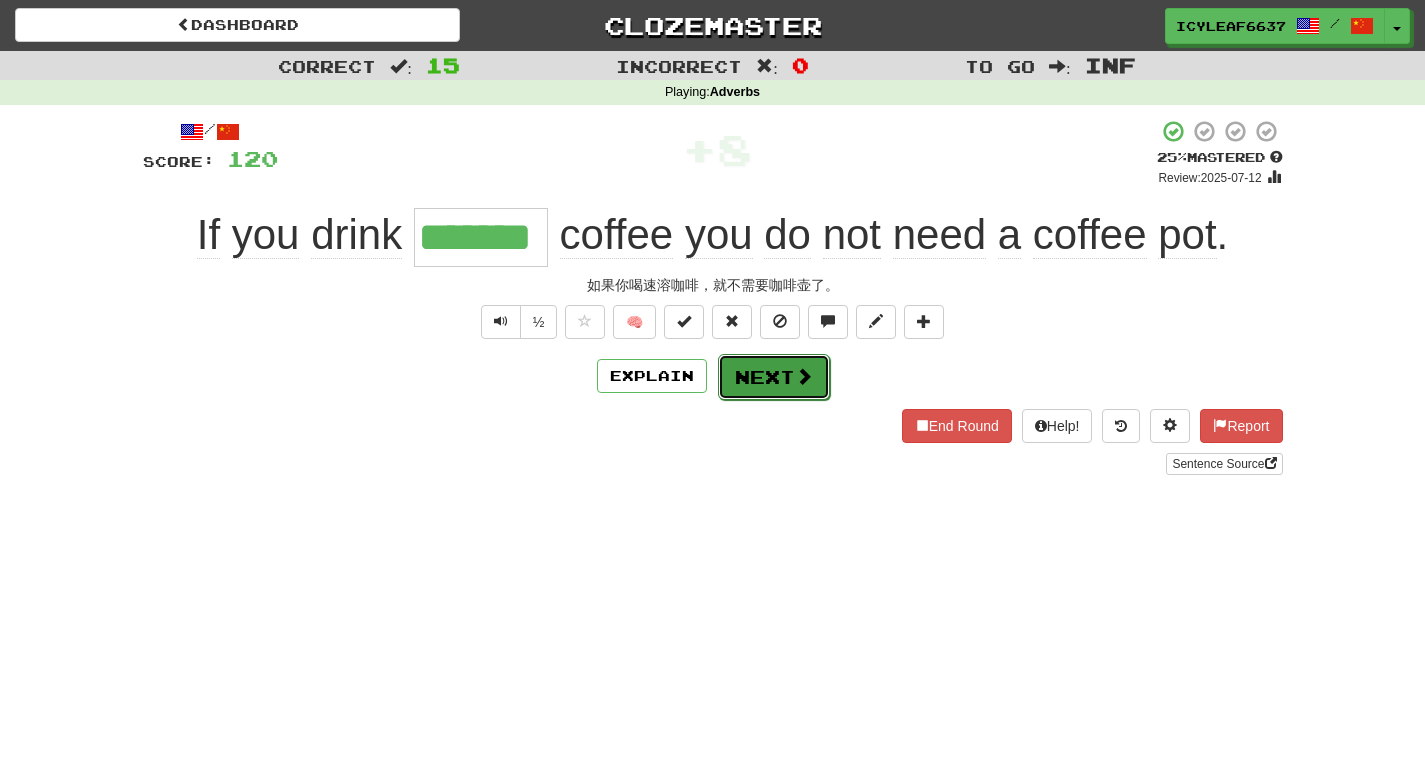 click on "Next" at bounding box center (774, 377) 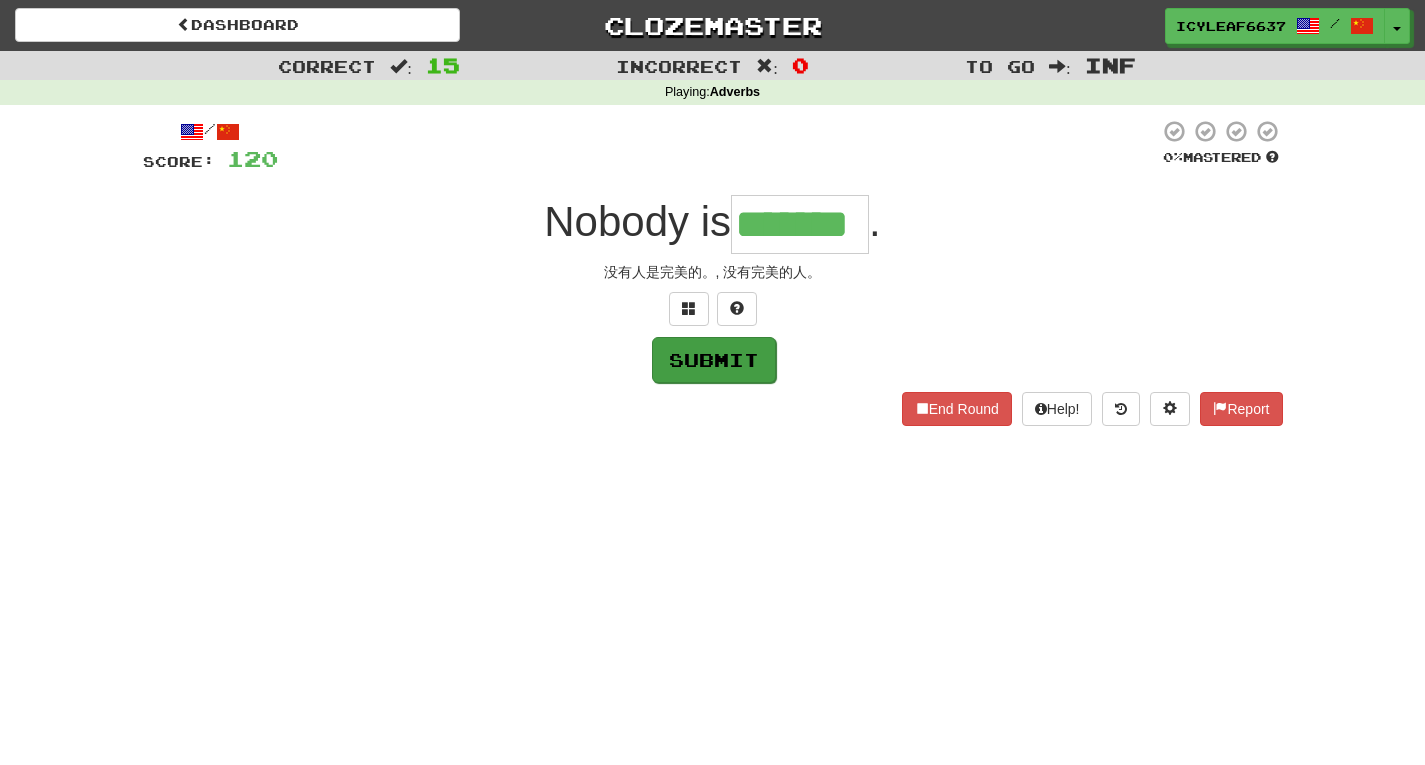 type on "*******" 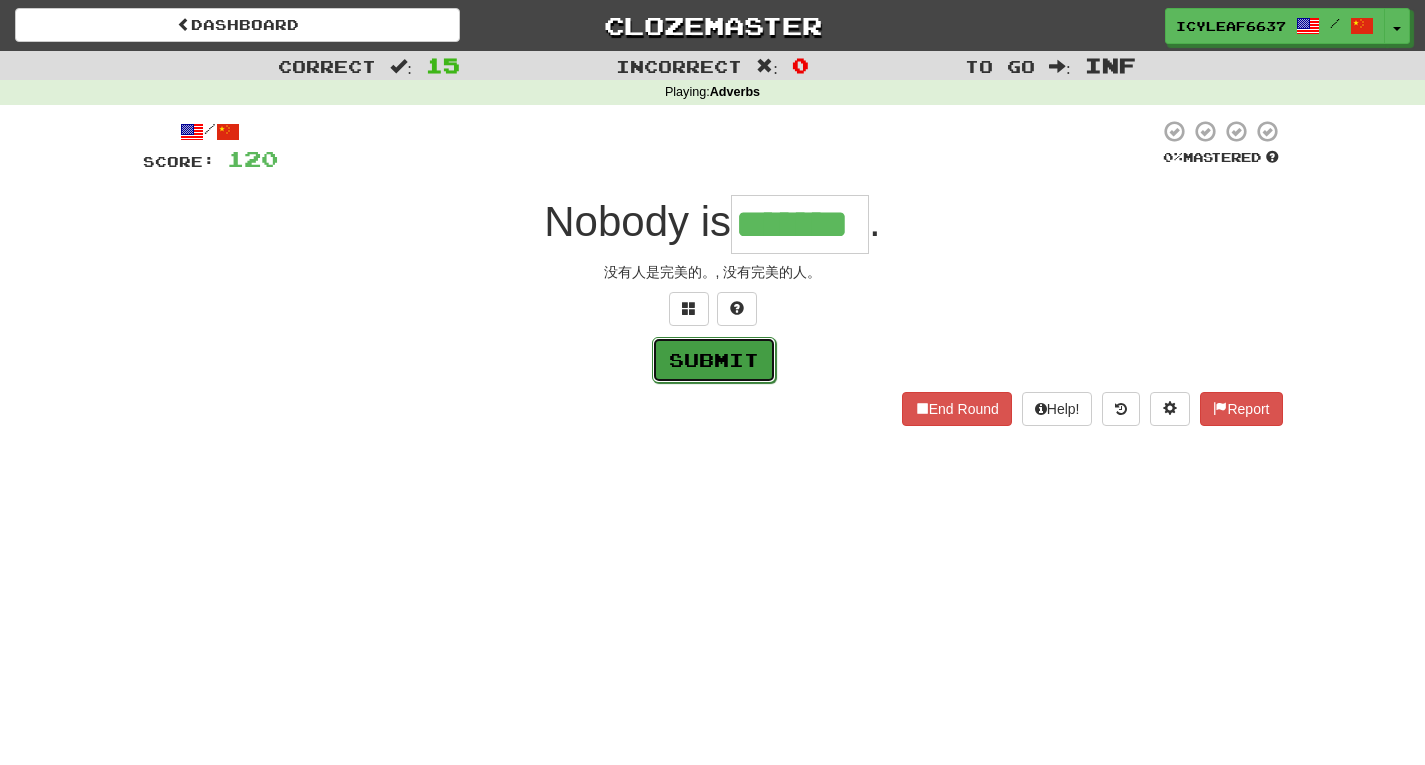 click on "Submit" at bounding box center (714, 360) 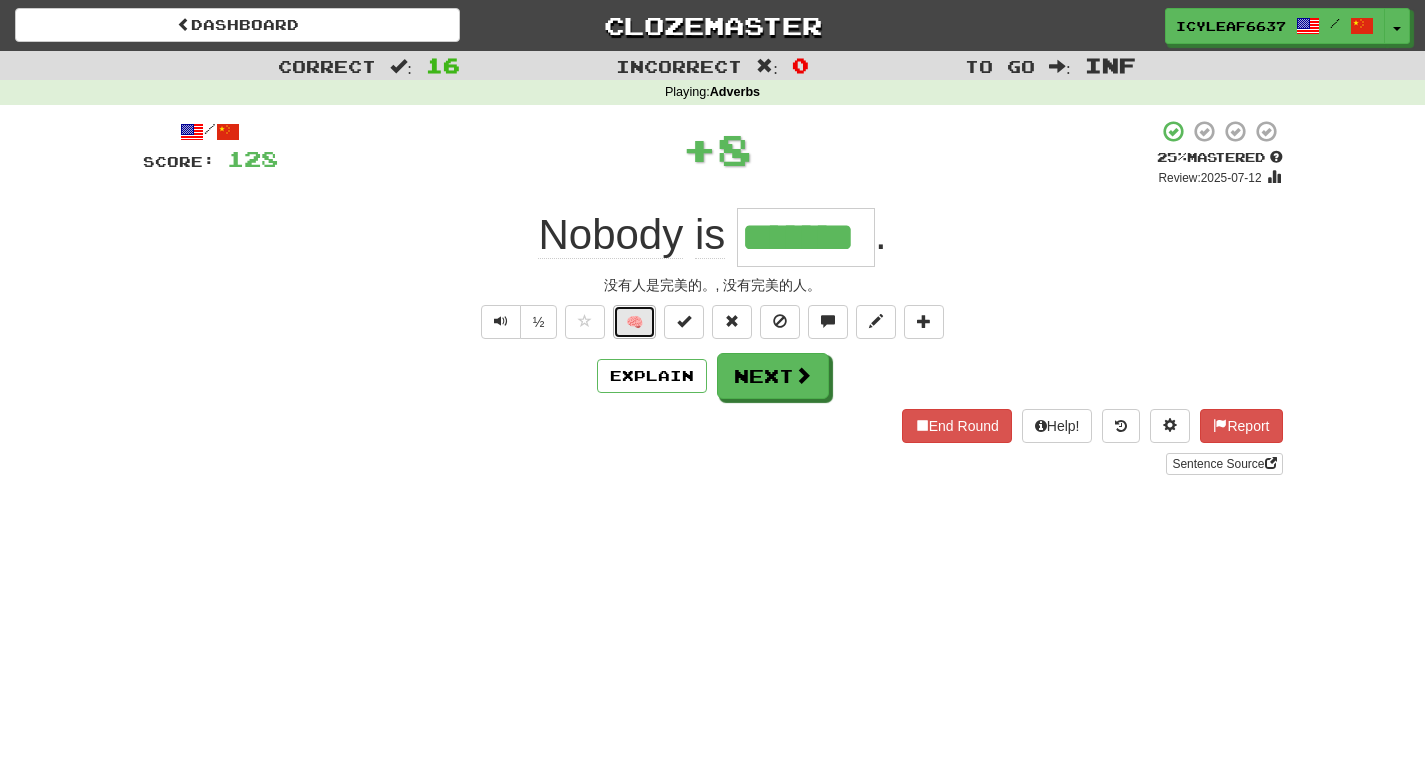 click on "🧠" at bounding box center [634, 322] 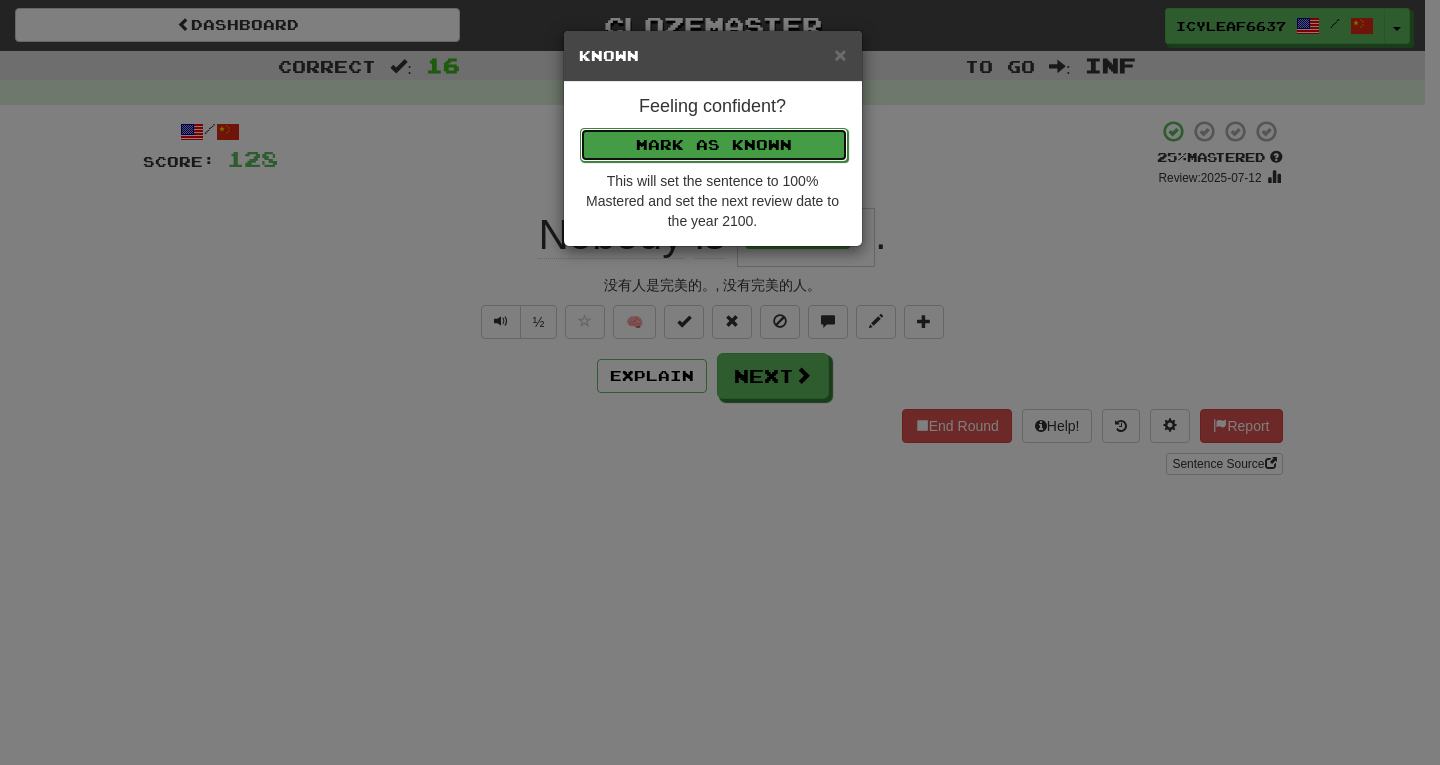 click on "Mark as Known" at bounding box center (714, 145) 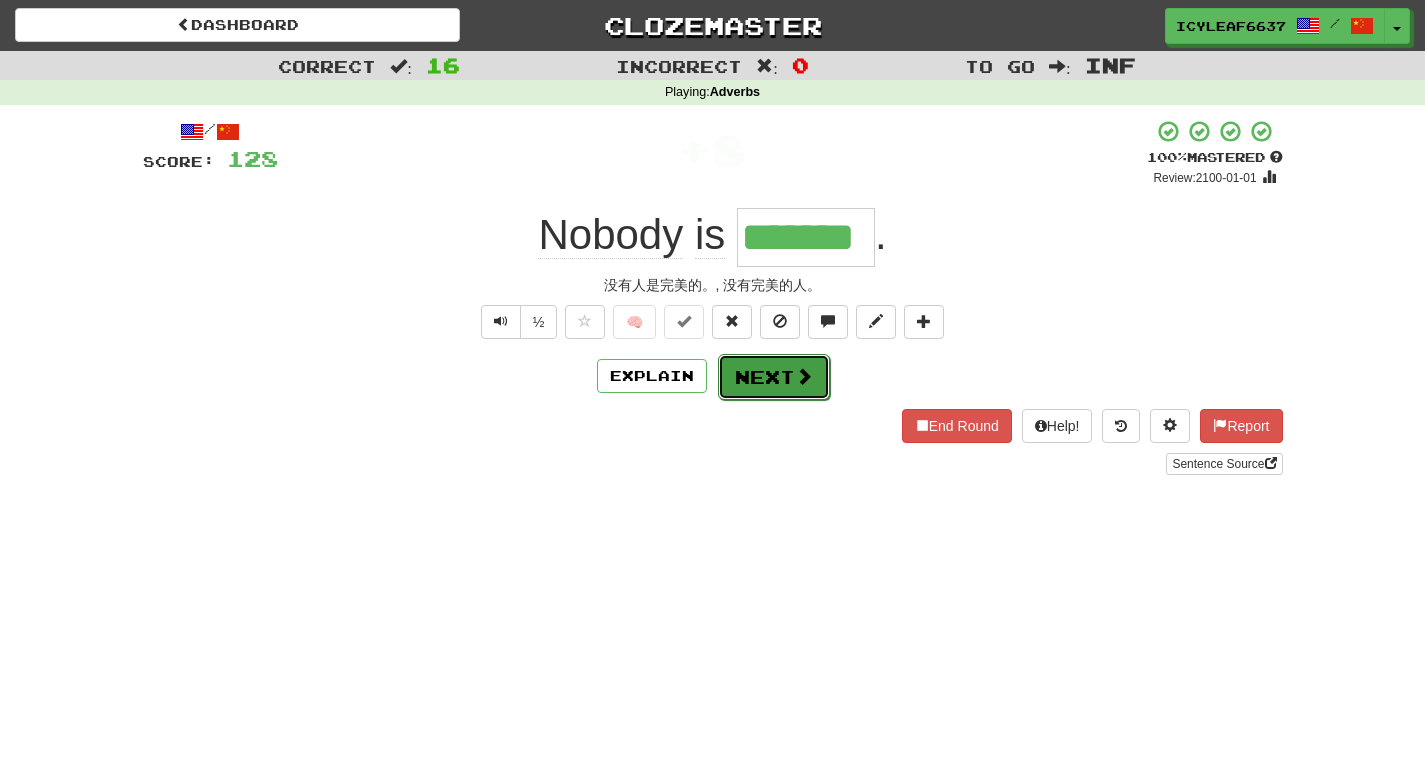 click on "Next" at bounding box center (774, 377) 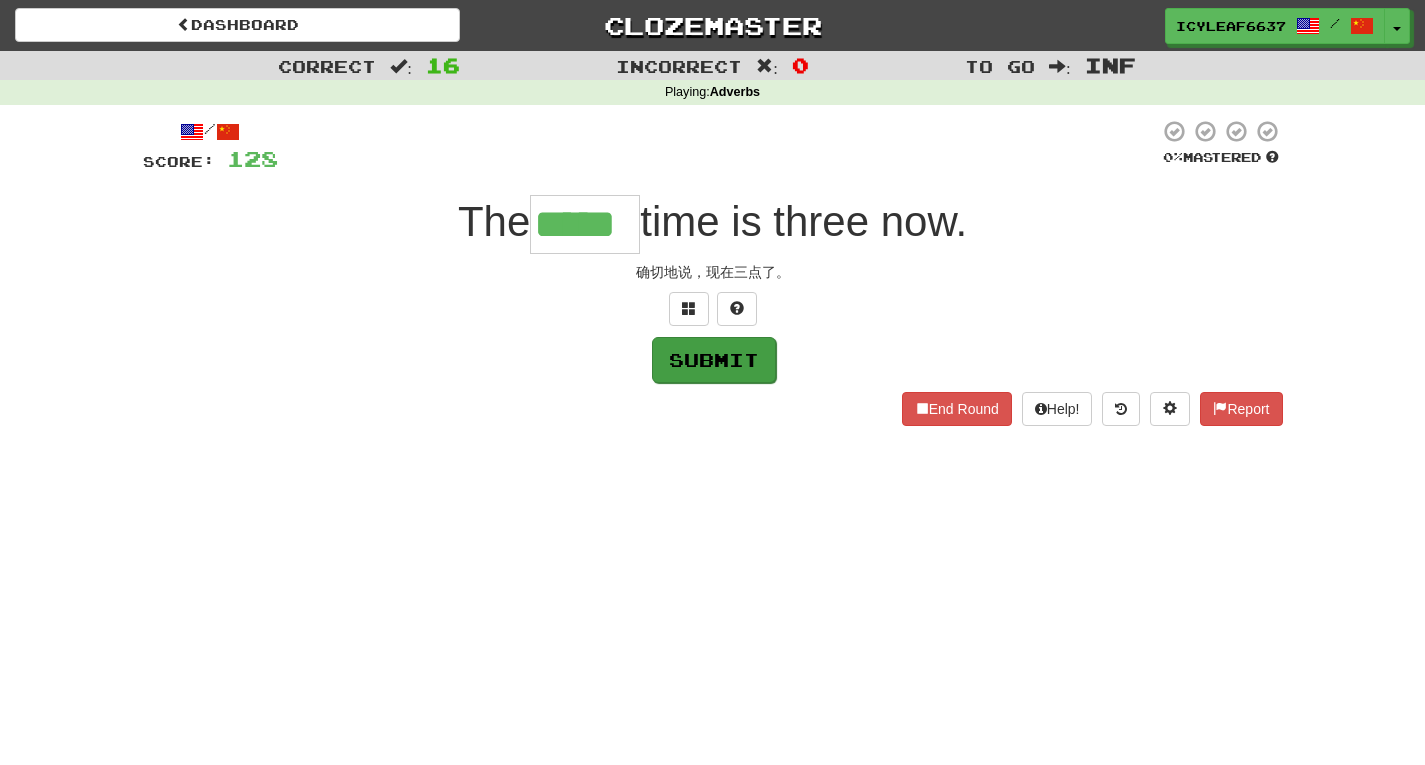 type on "*****" 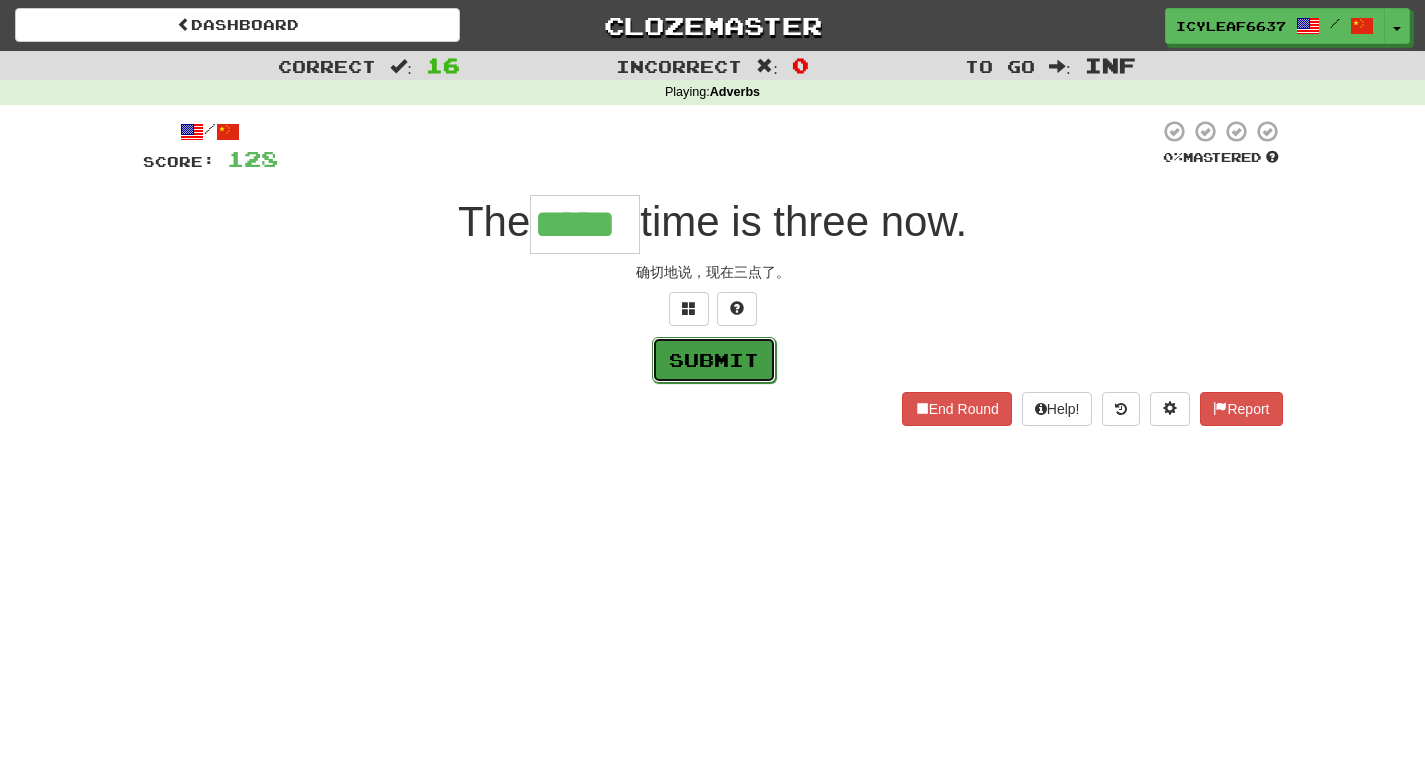 click on "Submit" at bounding box center [714, 360] 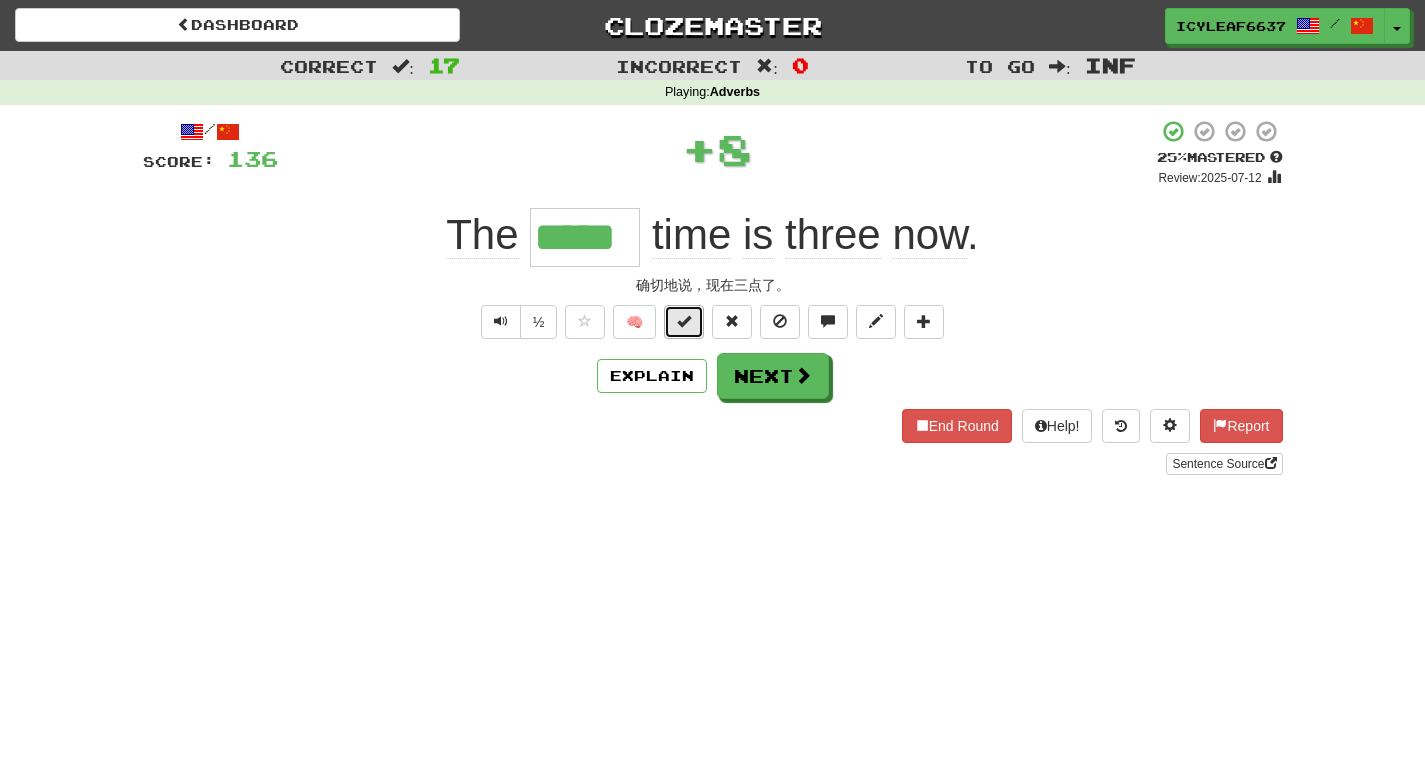 click at bounding box center [684, 321] 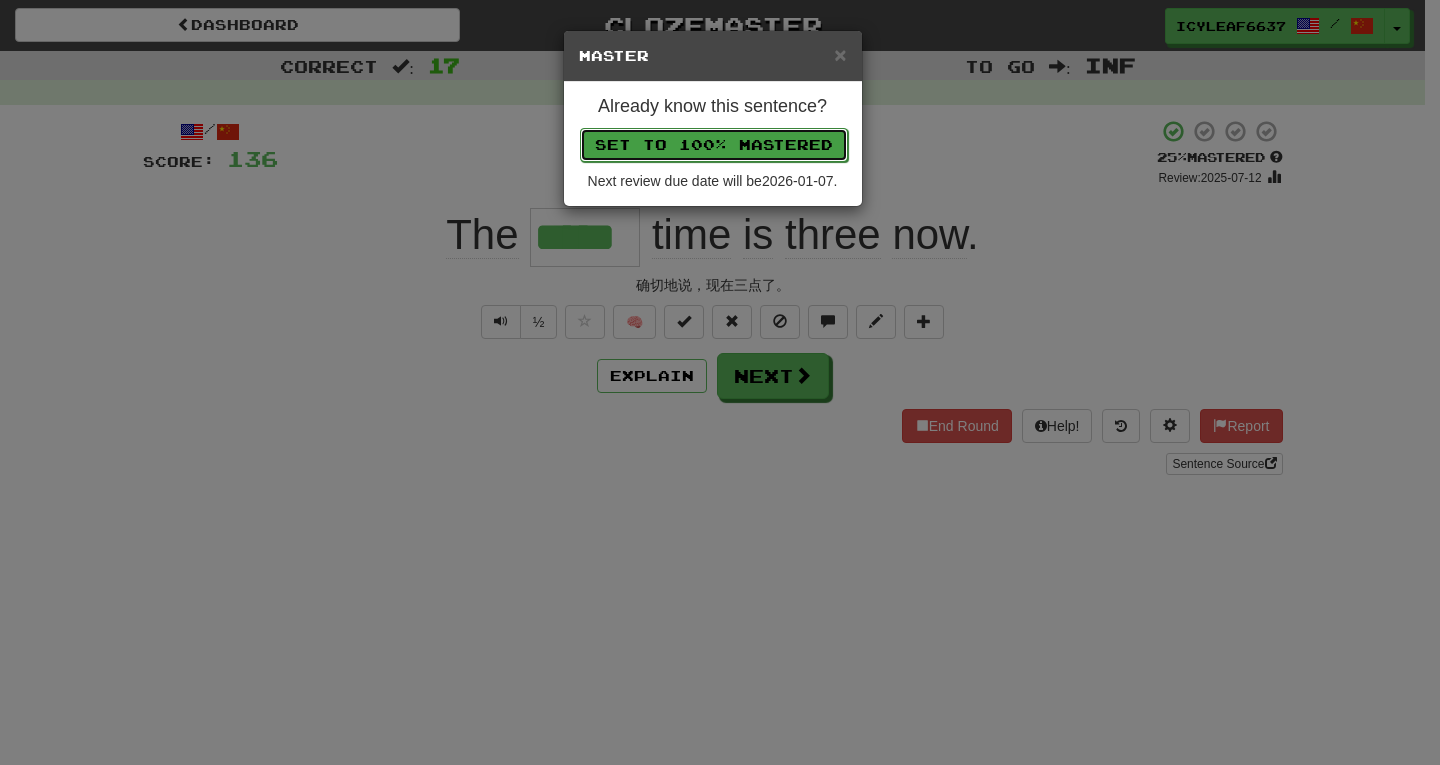 click on "Set to 100% Mastered" at bounding box center [714, 145] 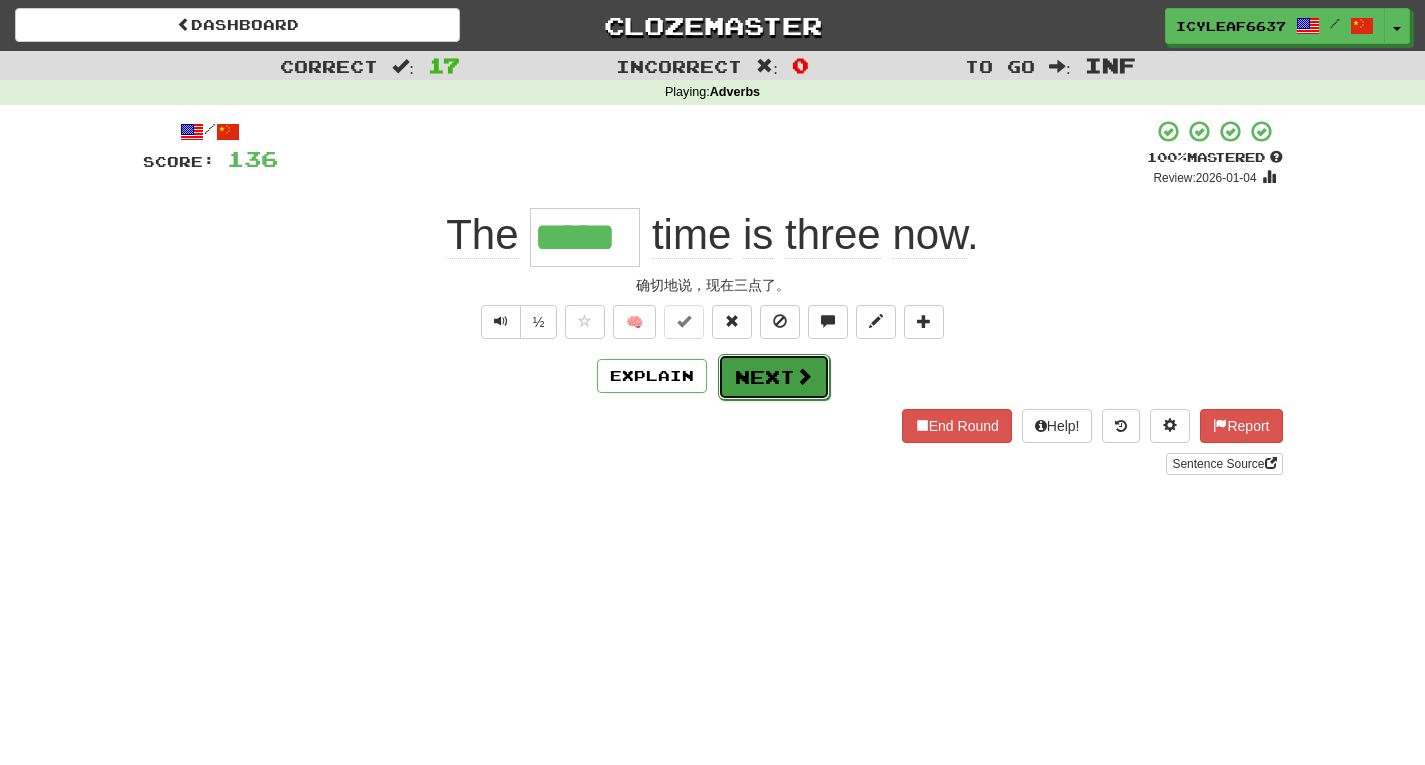 click on "Next" at bounding box center [774, 377] 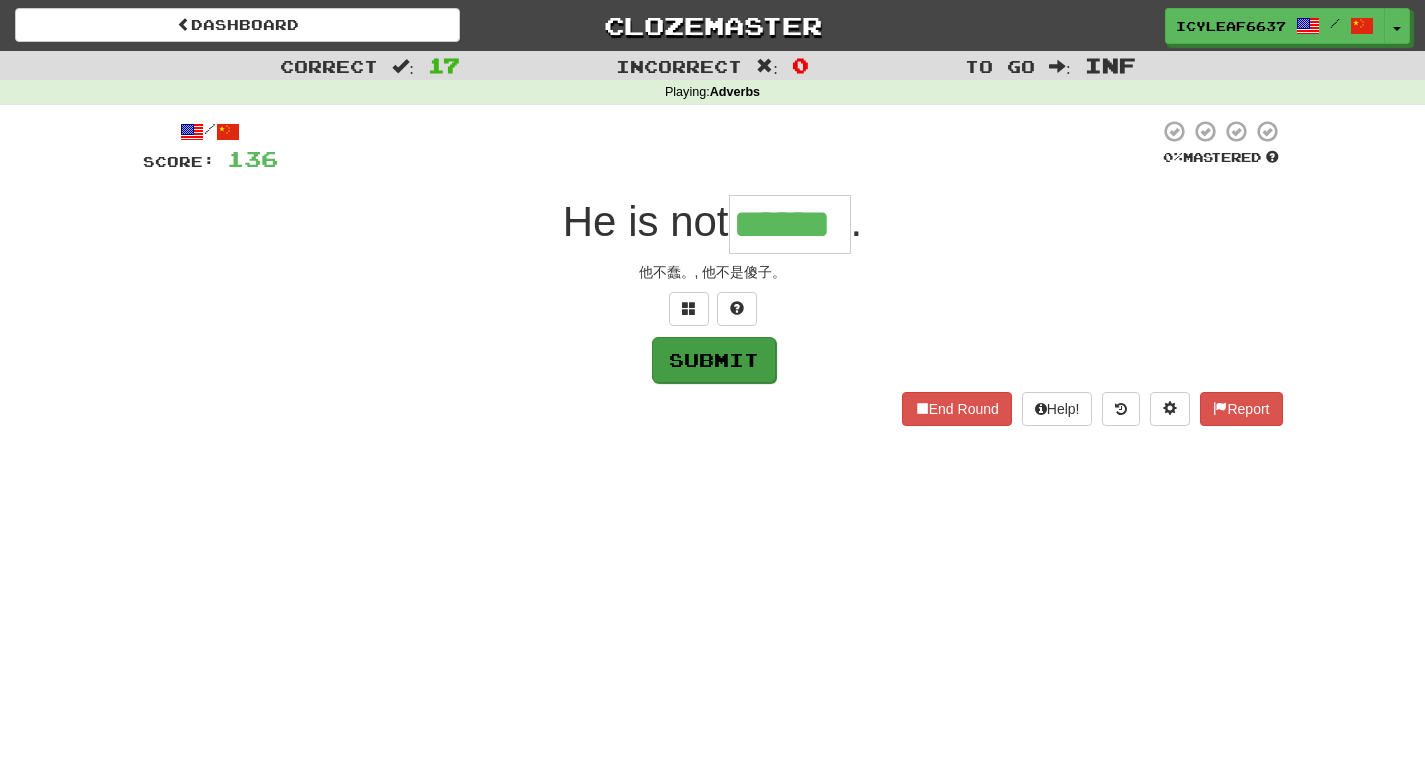 type on "******" 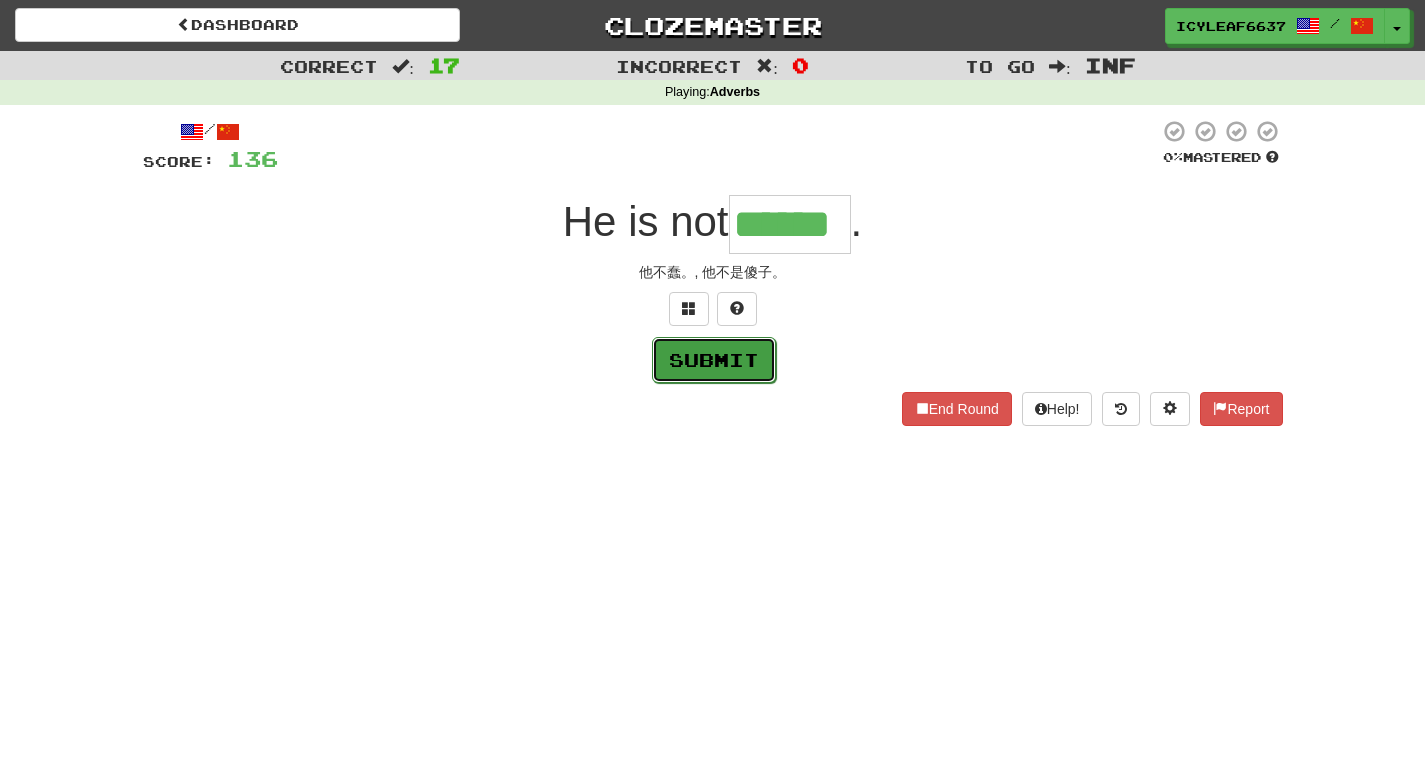 click on "Submit" at bounding box center (714, 360) 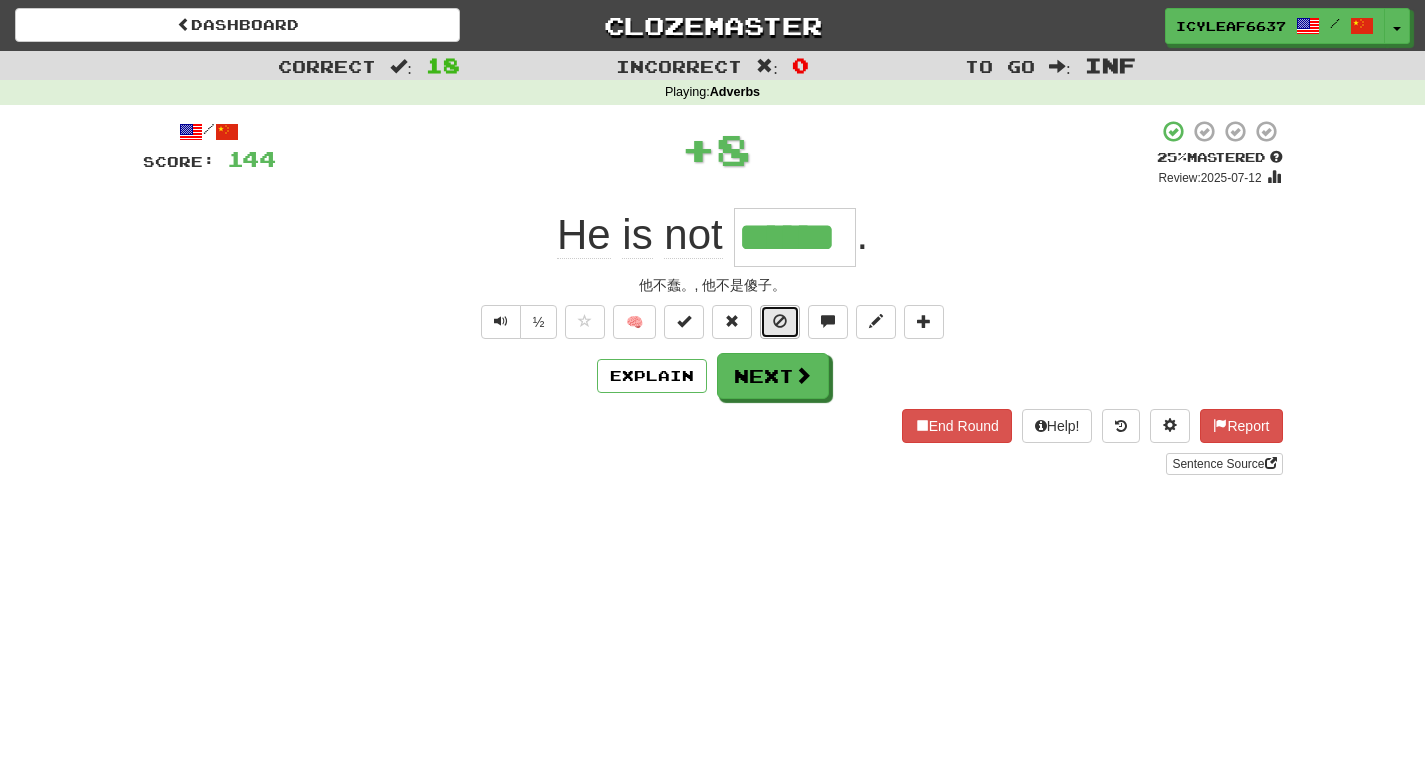 click at bounding box center (780, 321) 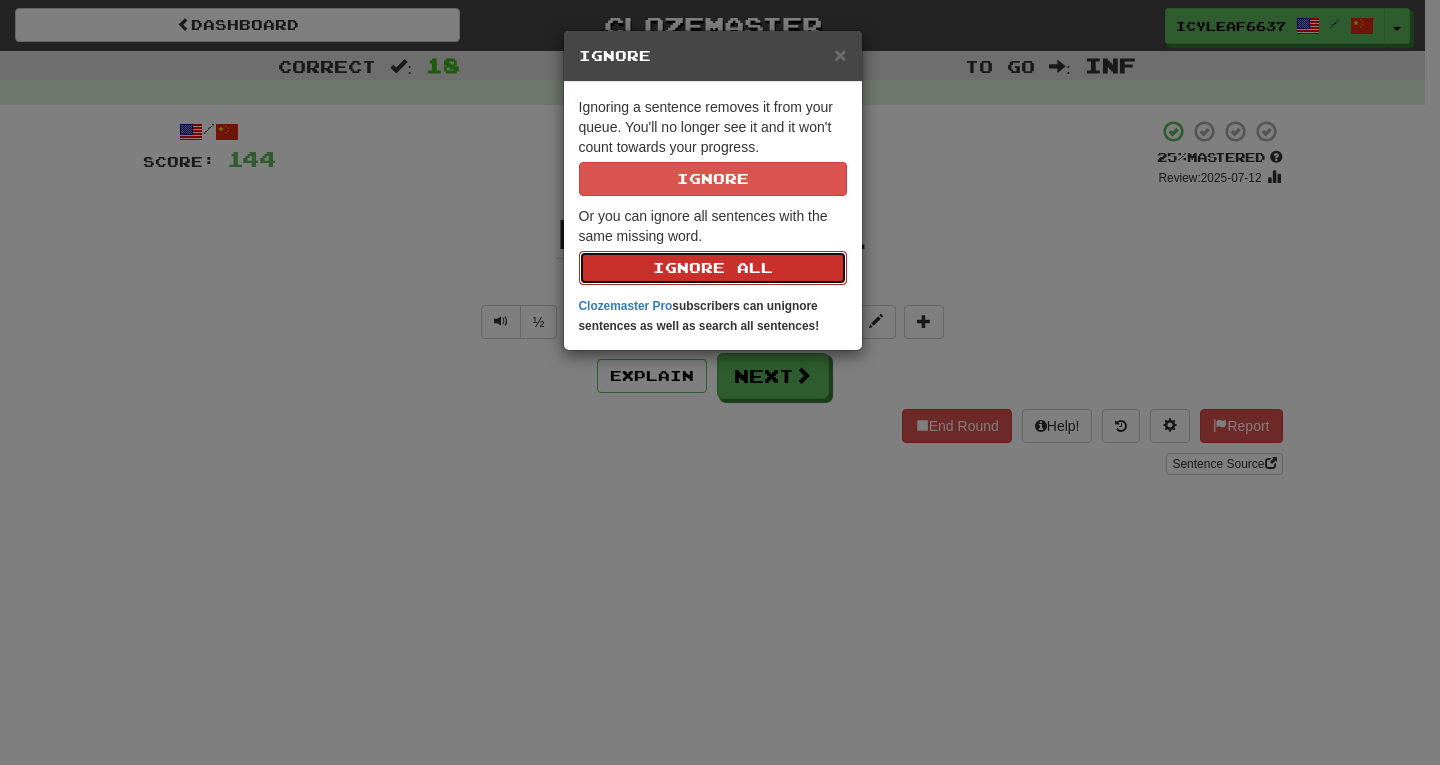 click on "Ignore All" at bounding box center [713, 268] 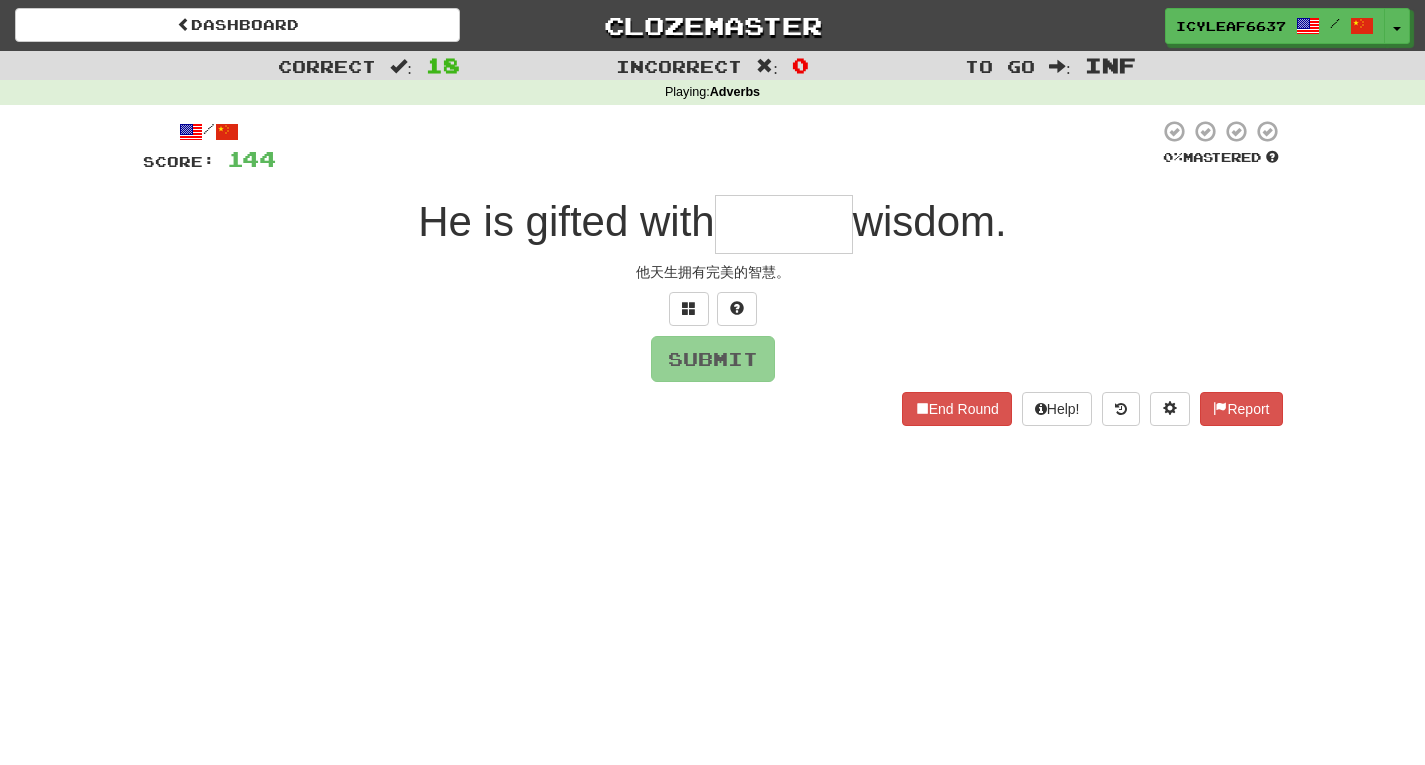 click at bounding box center (784, 224) 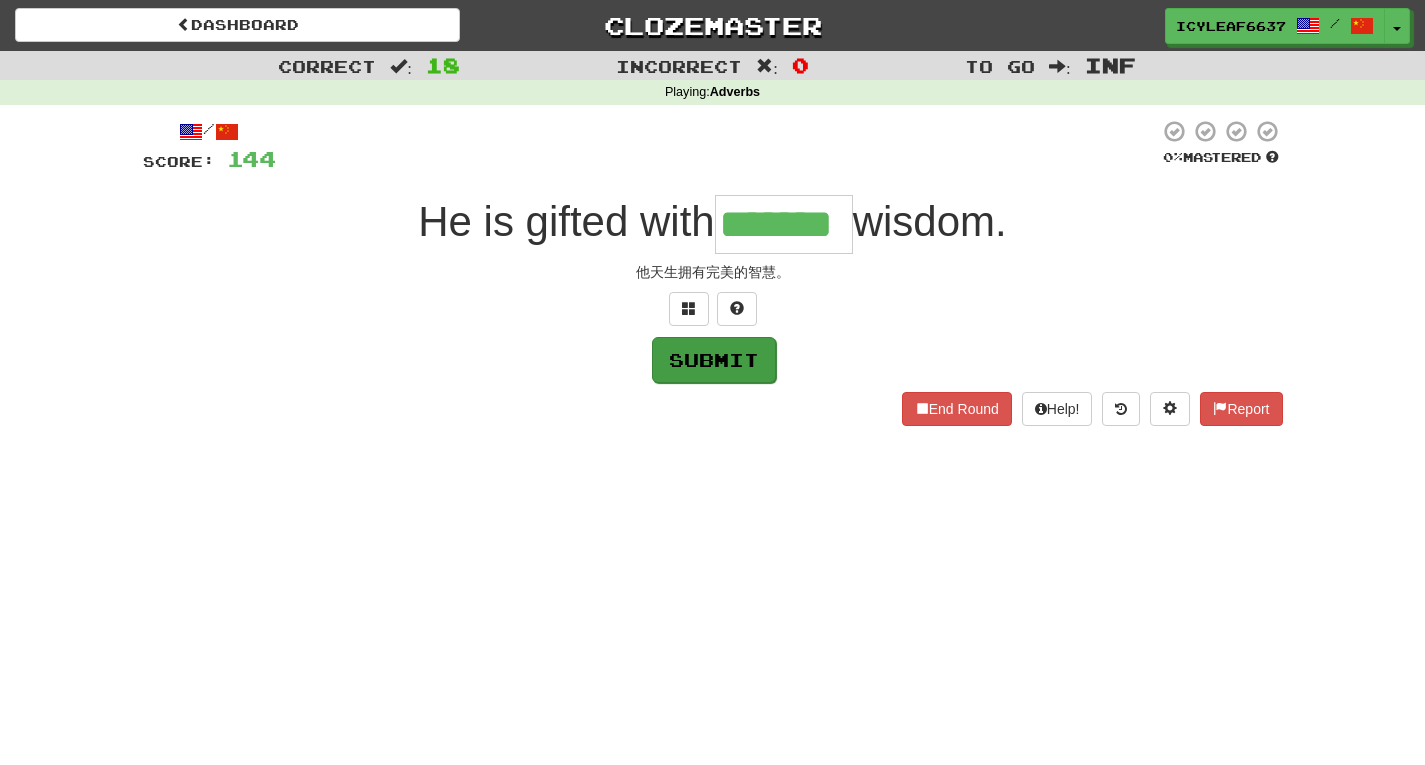 type on "*******" 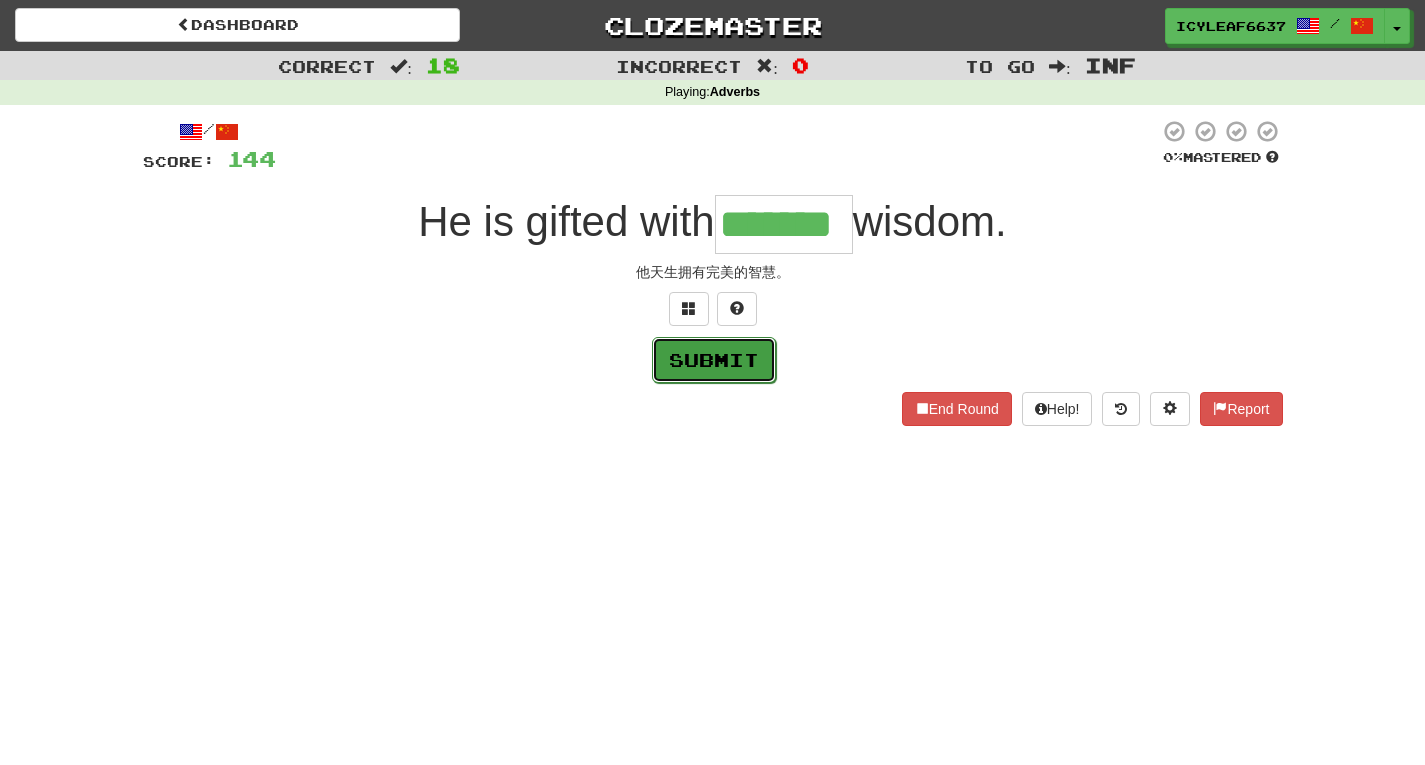 click on "Submit" at bounding box center (714, 360) 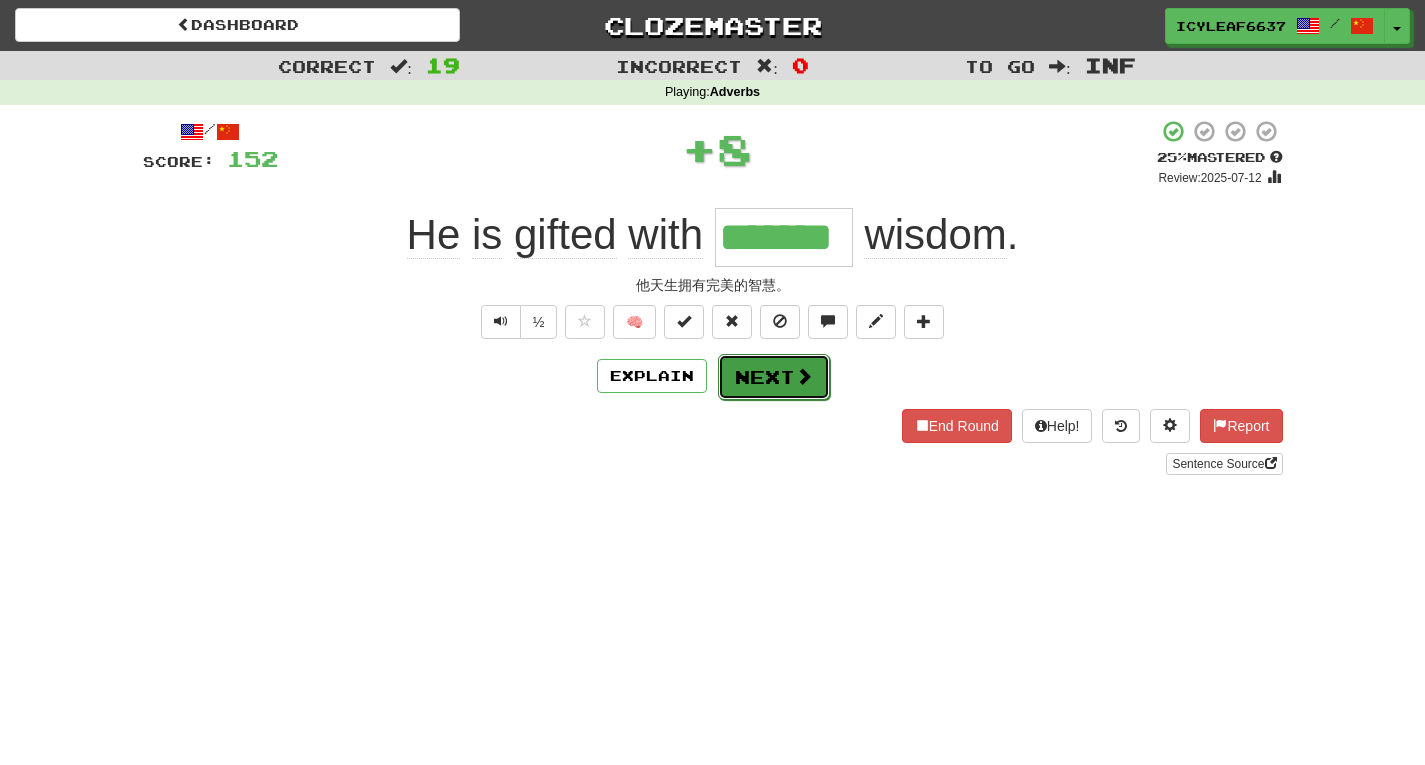click on "Next" at bounding box center [774, 377] 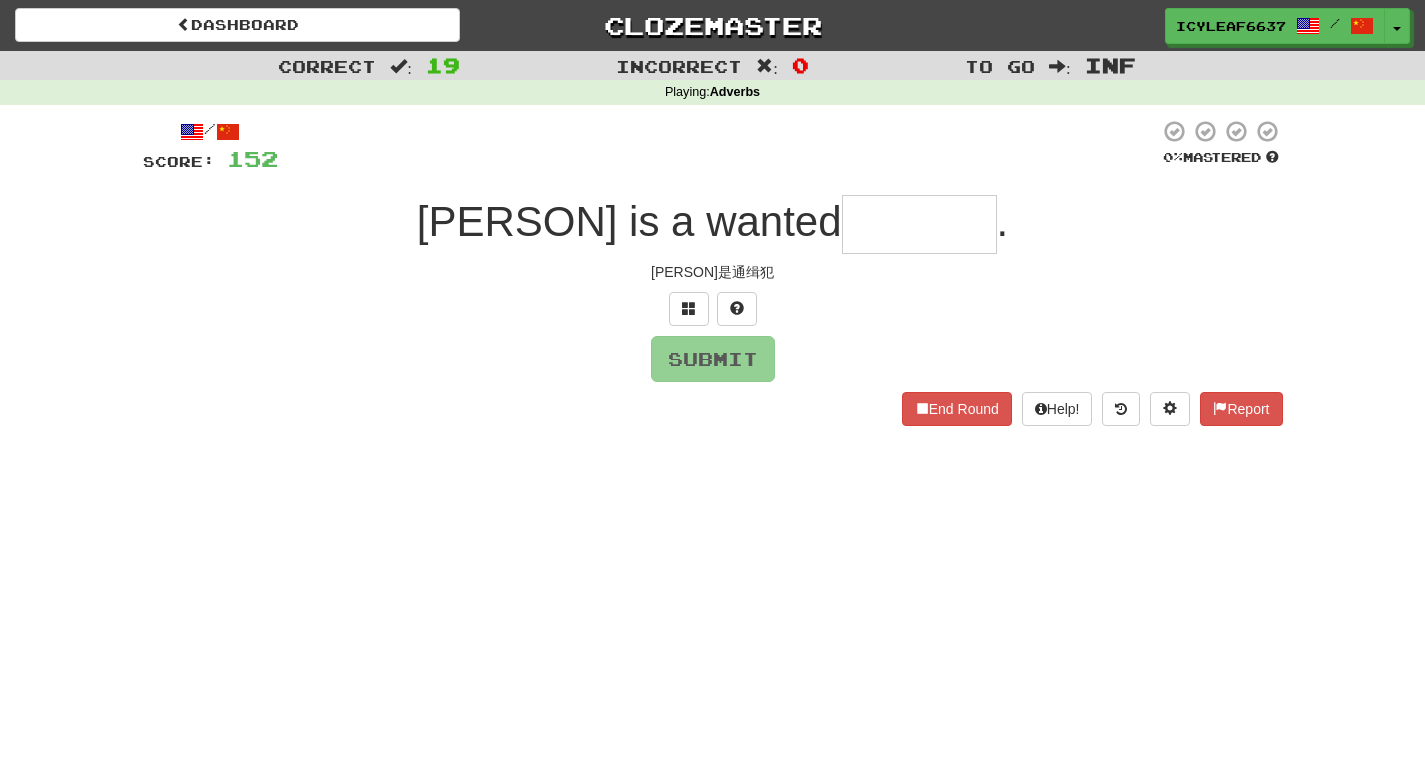 click at bounding box center (919, 224) 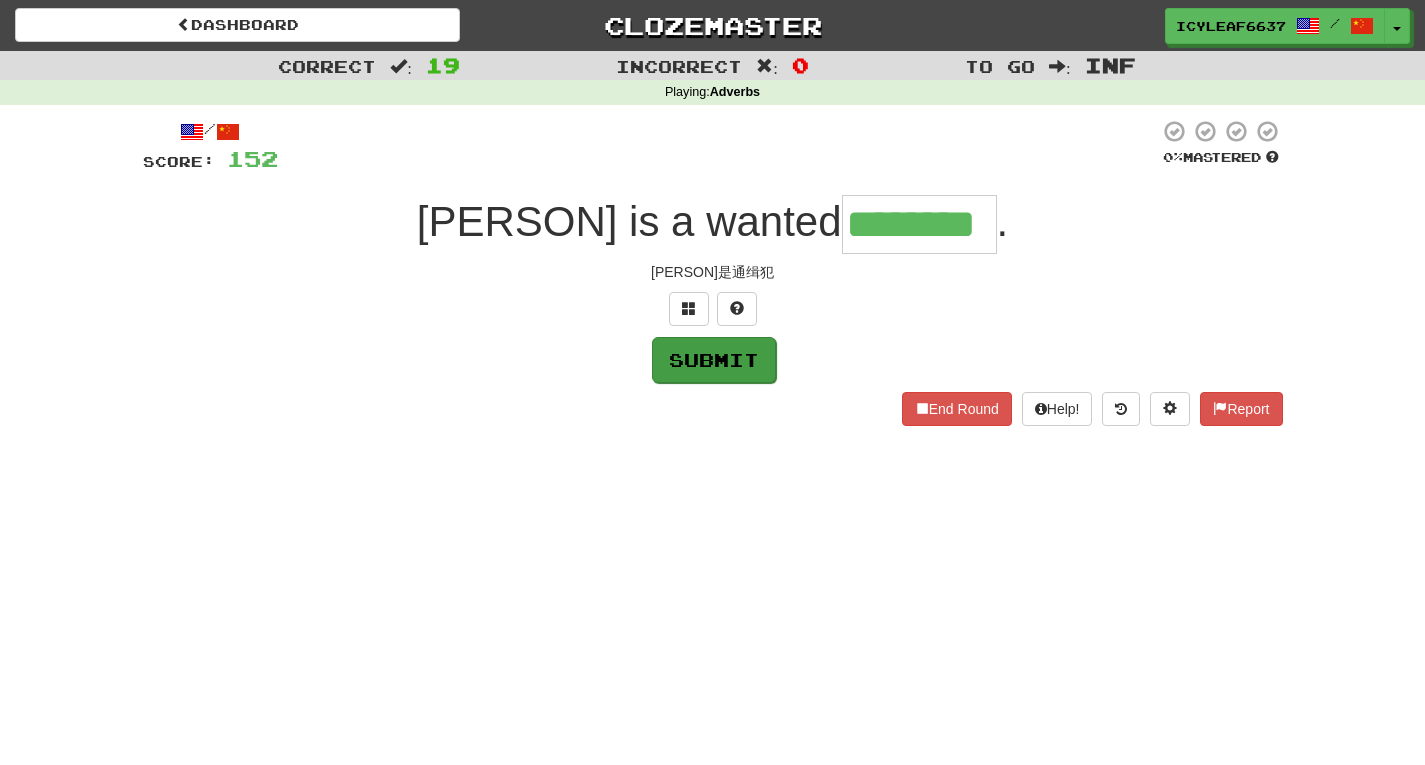 type on "********" 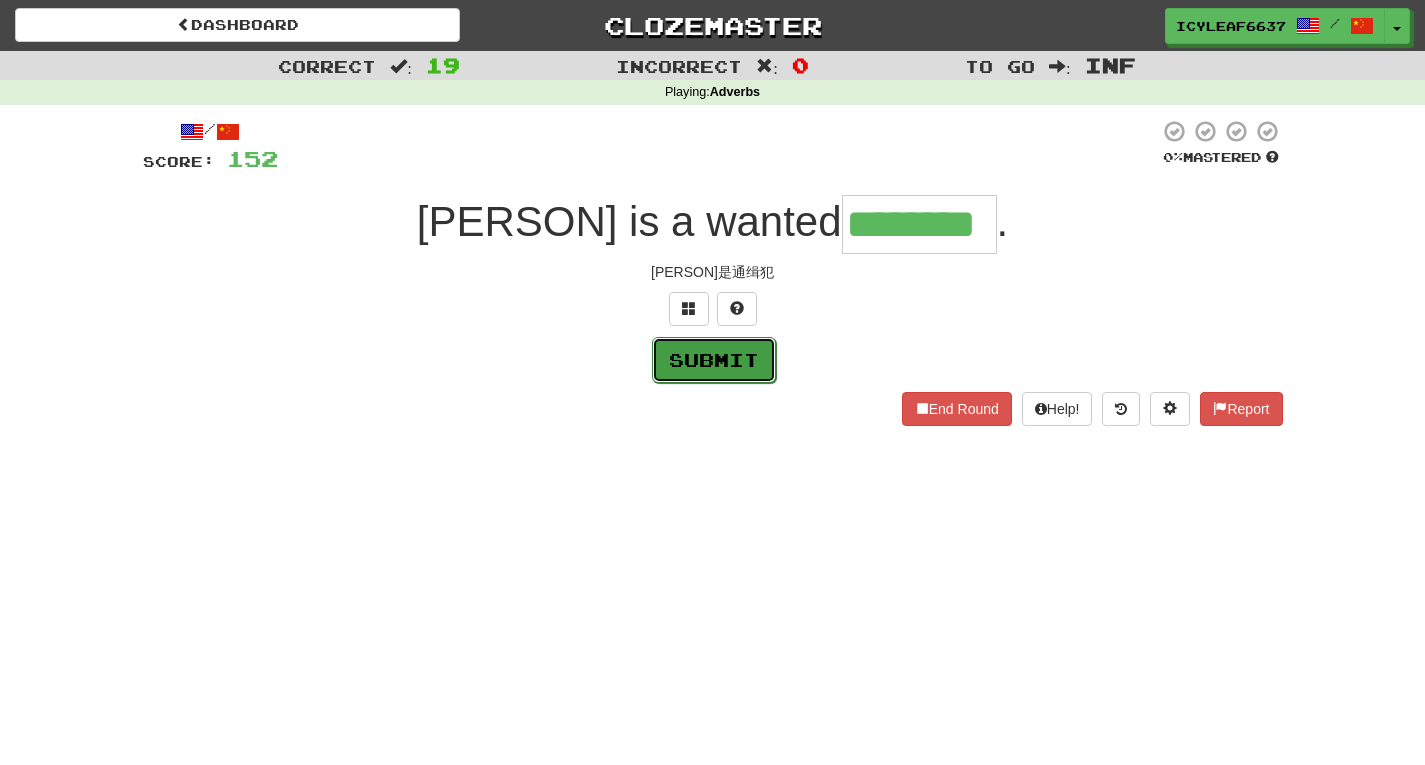 click on "Submit" at bounding box center [714, 360] 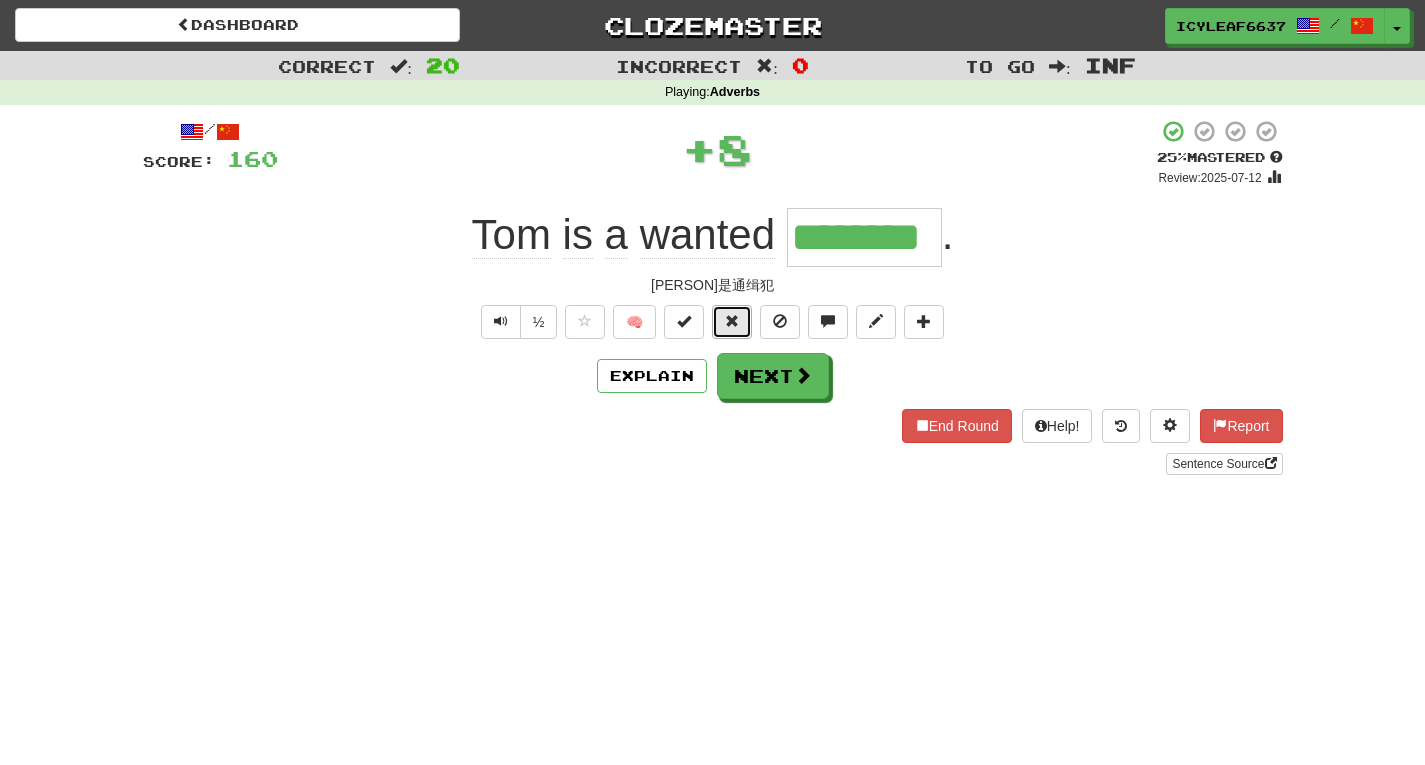 click at bounding box center [732, 321] 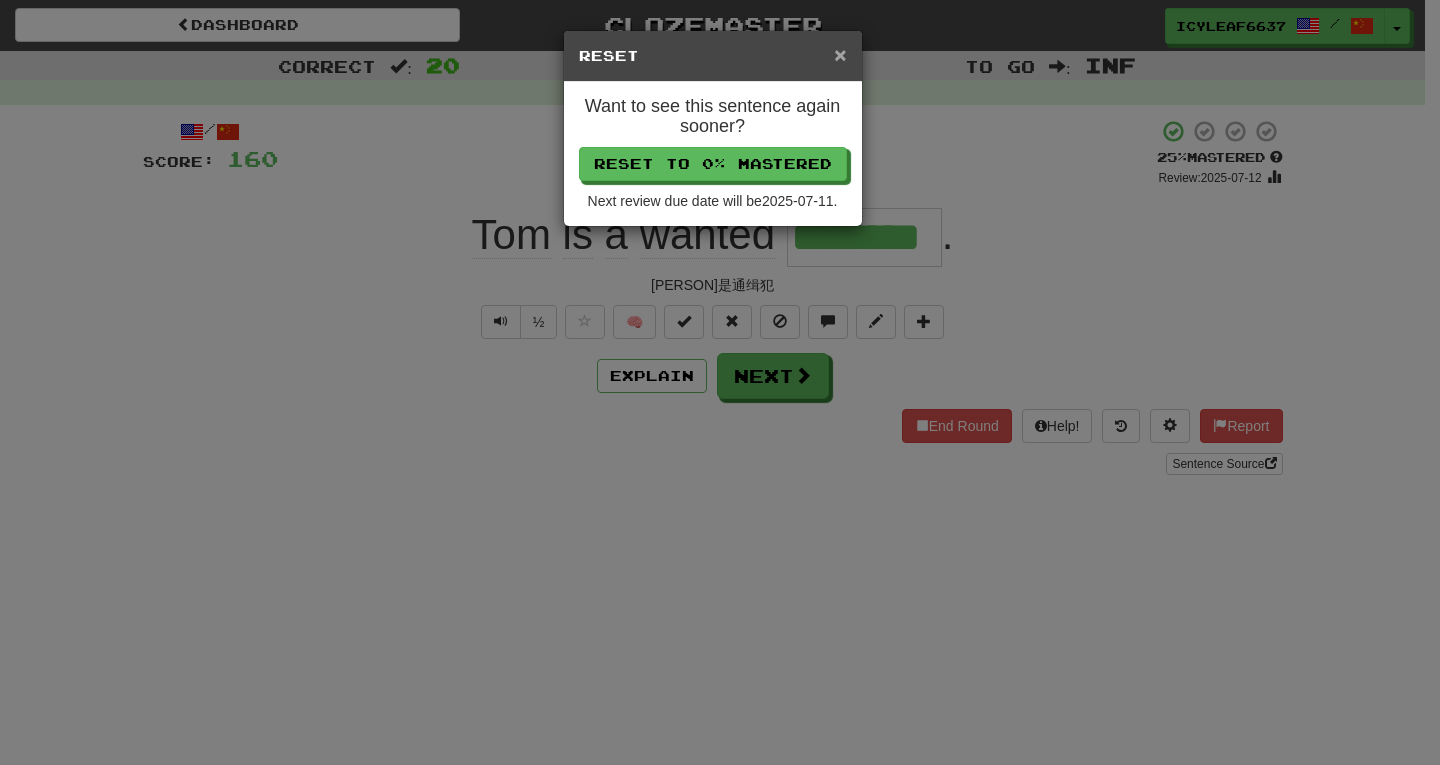 click on "×" at bounding box center (840, 54) 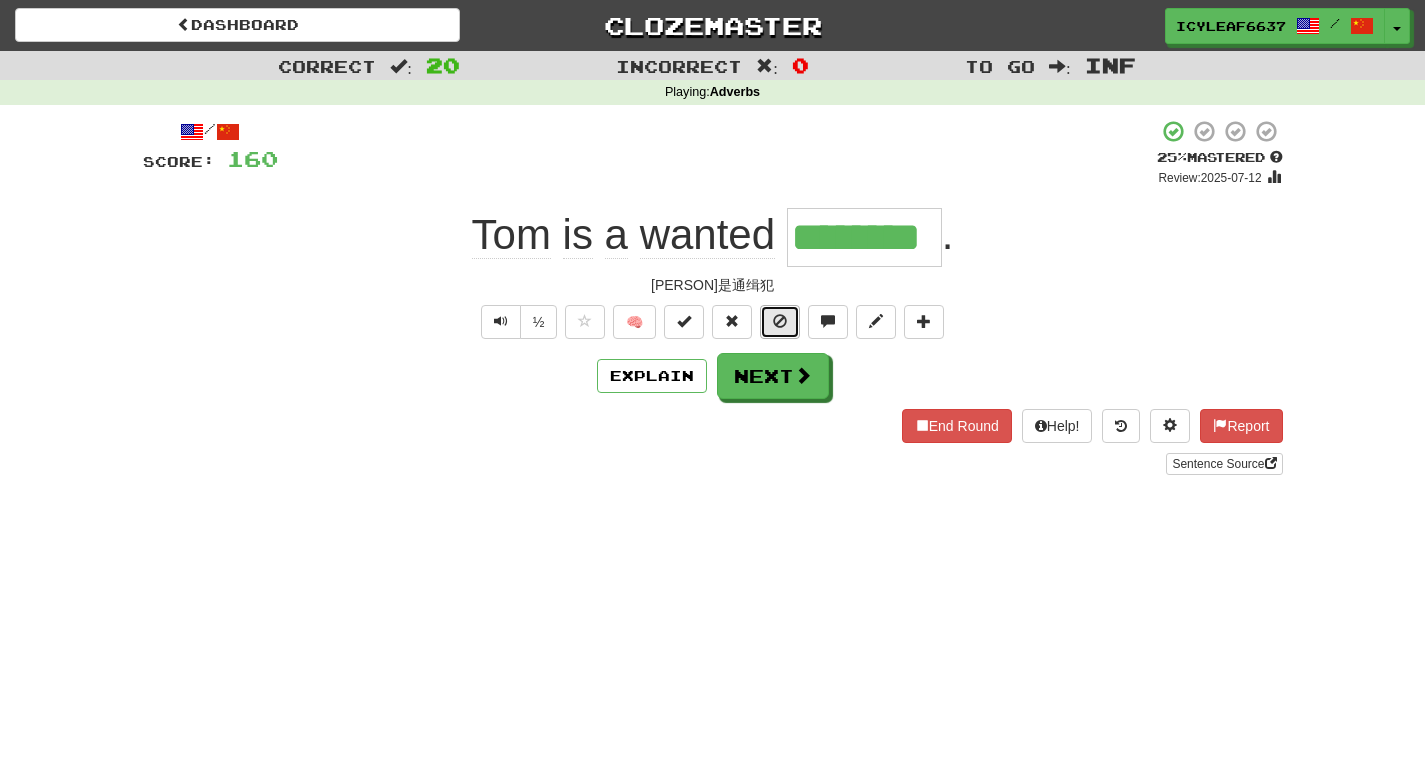click at bounding box center (780, 321) 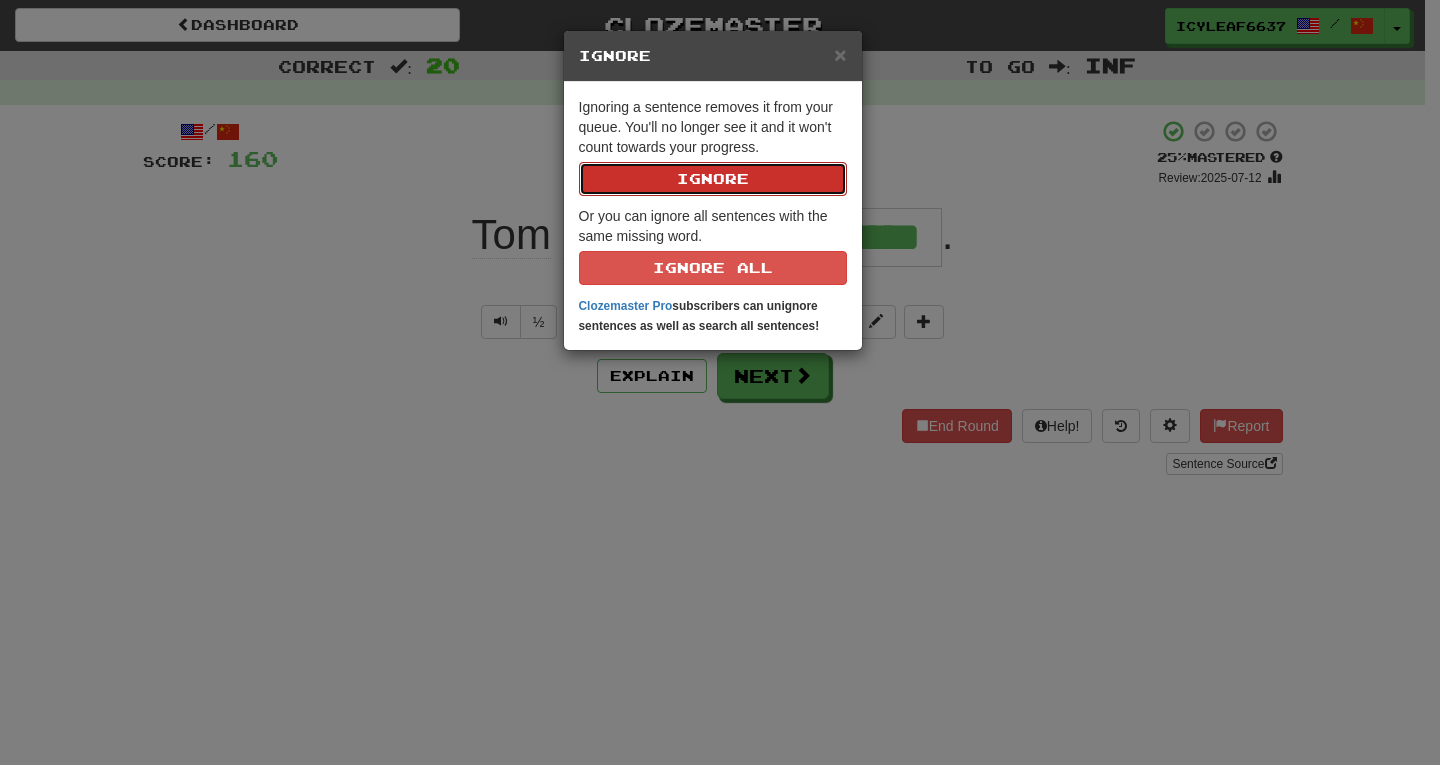 click on "Ignore" at bounding box center (713, 179) 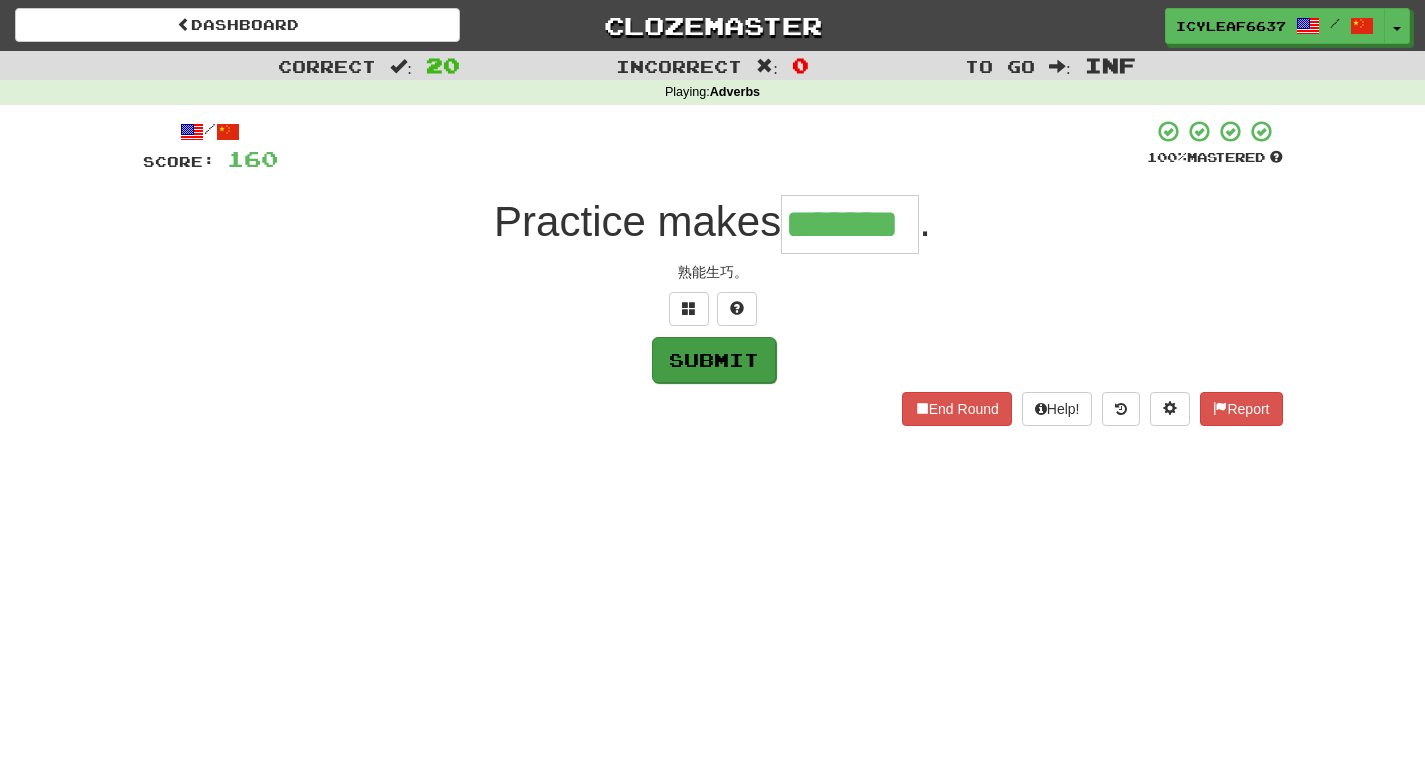 type on "*******" 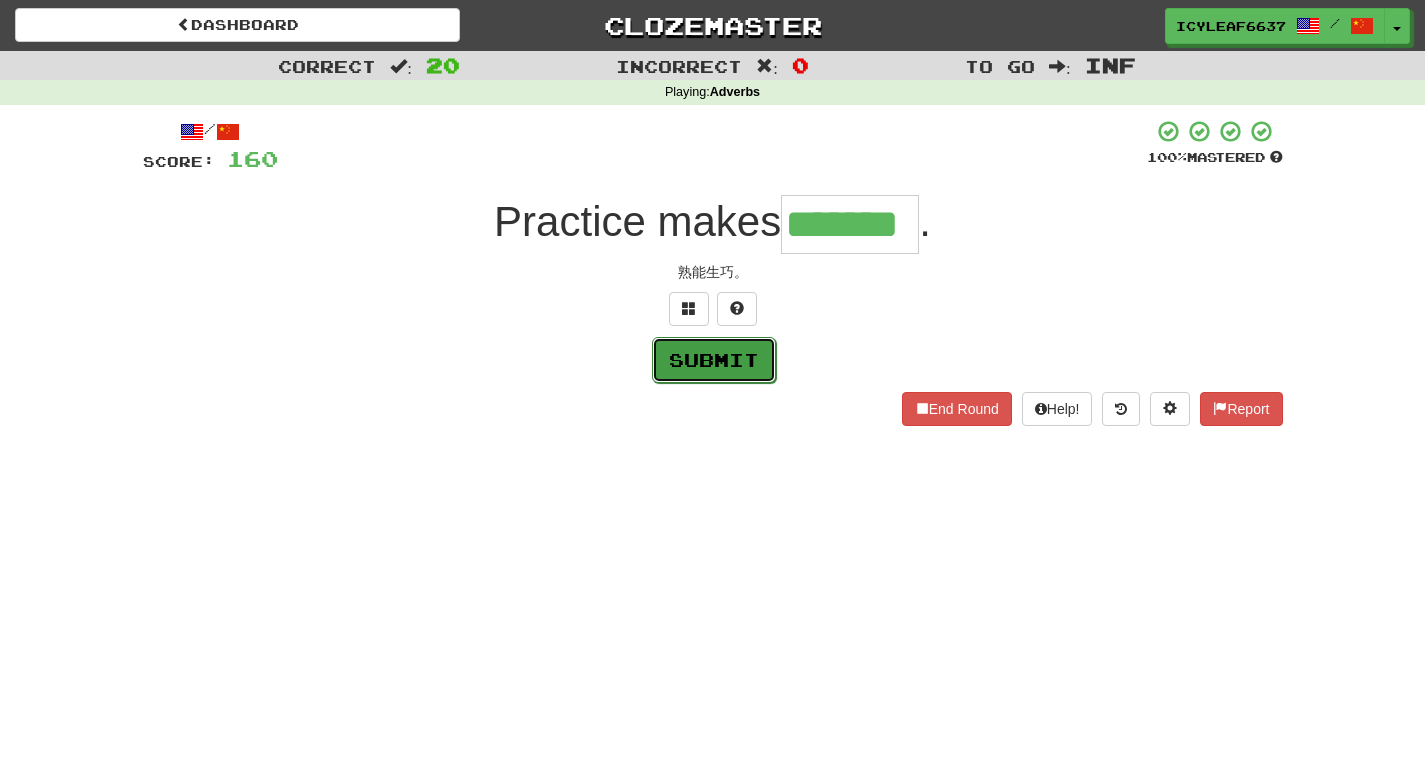 click on "Submit" at bounding box center (714, 360) 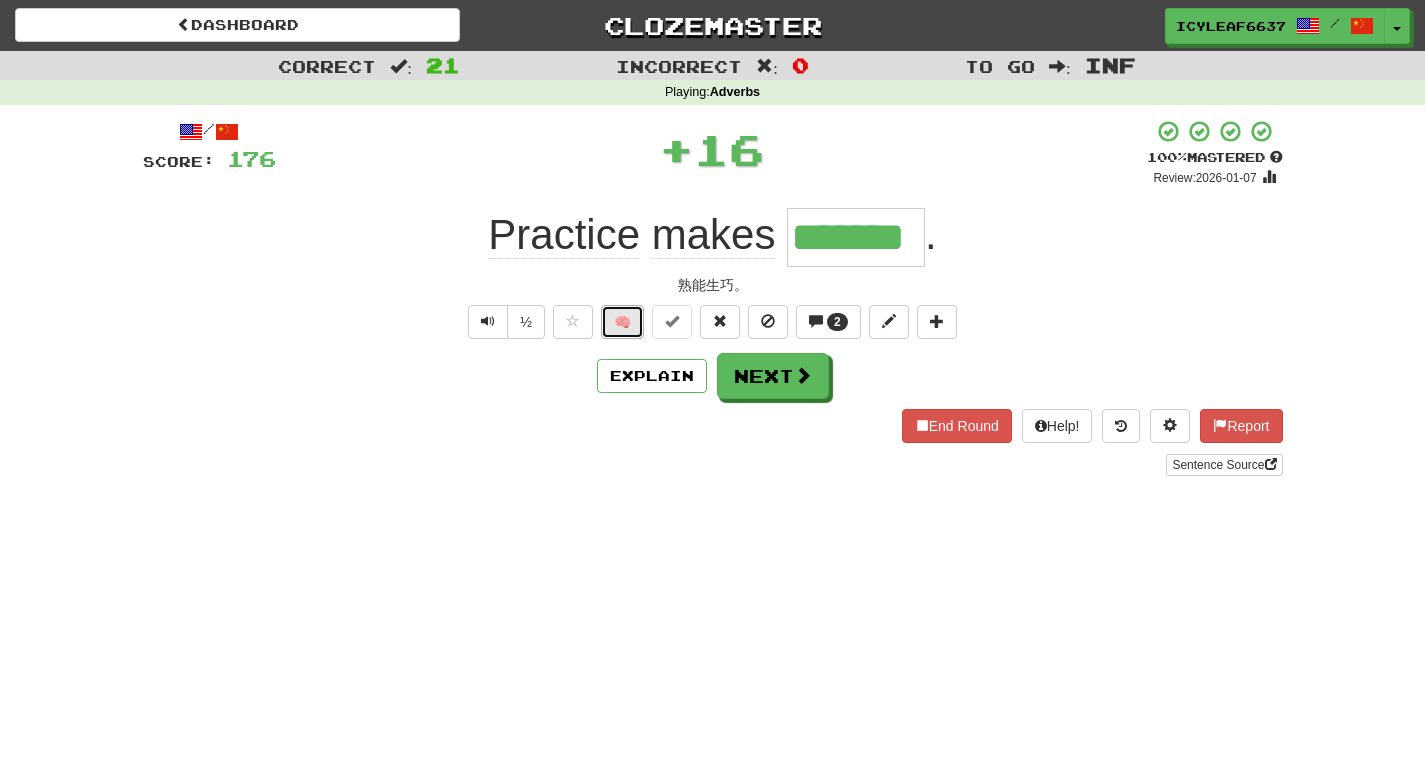 click on "🧠" at bounding box center [622, 322] 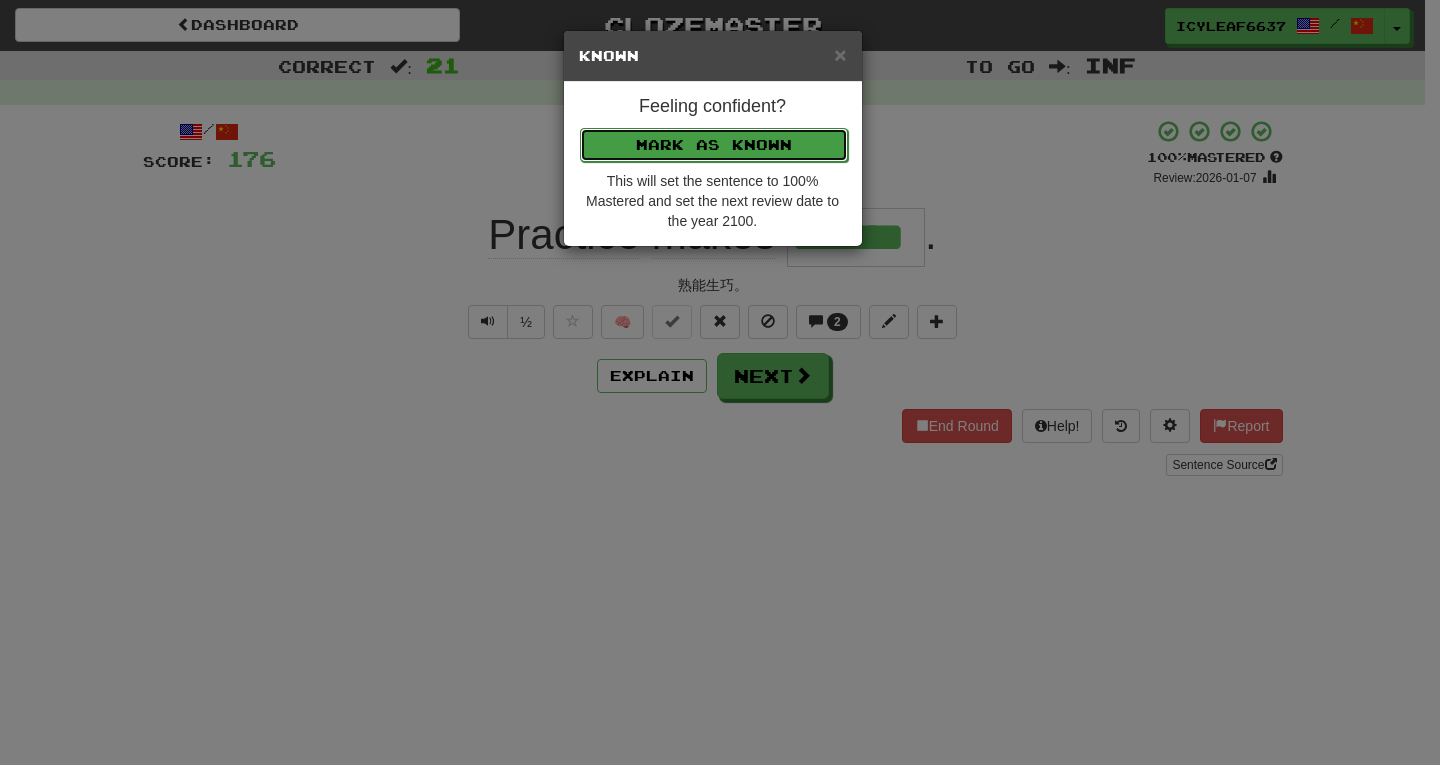click on "Mark as Known" at bounding box center (714, 145) 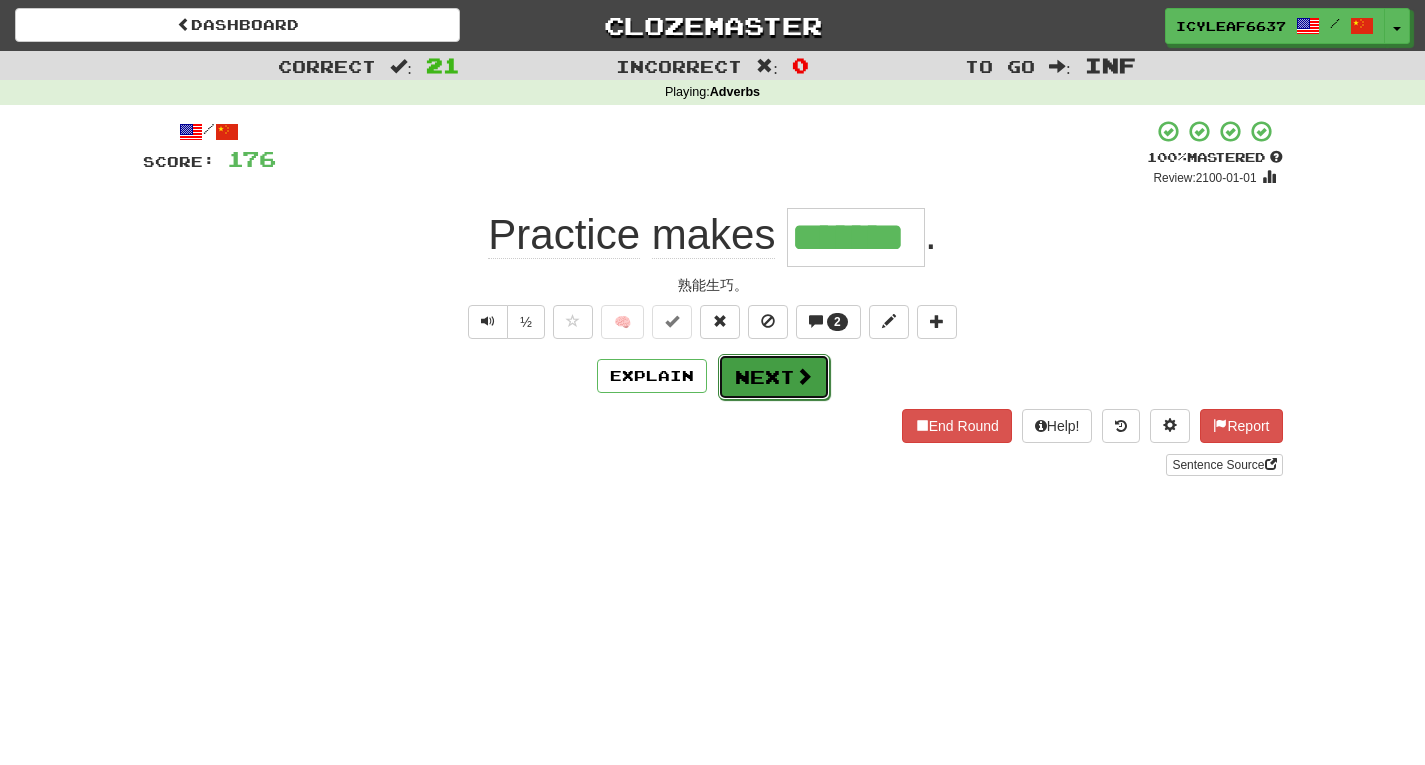click on "Next" at bounding box center (774, 377) 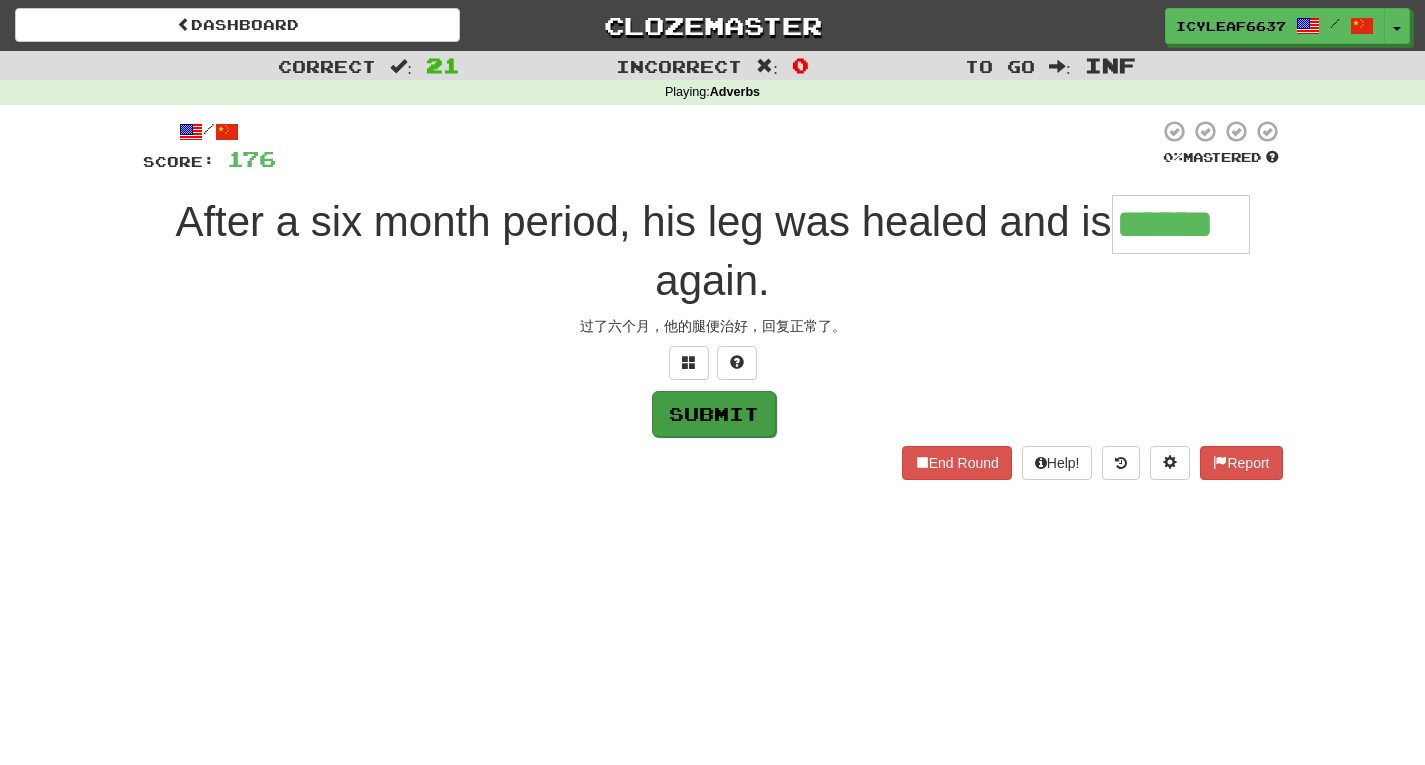 type on "******" 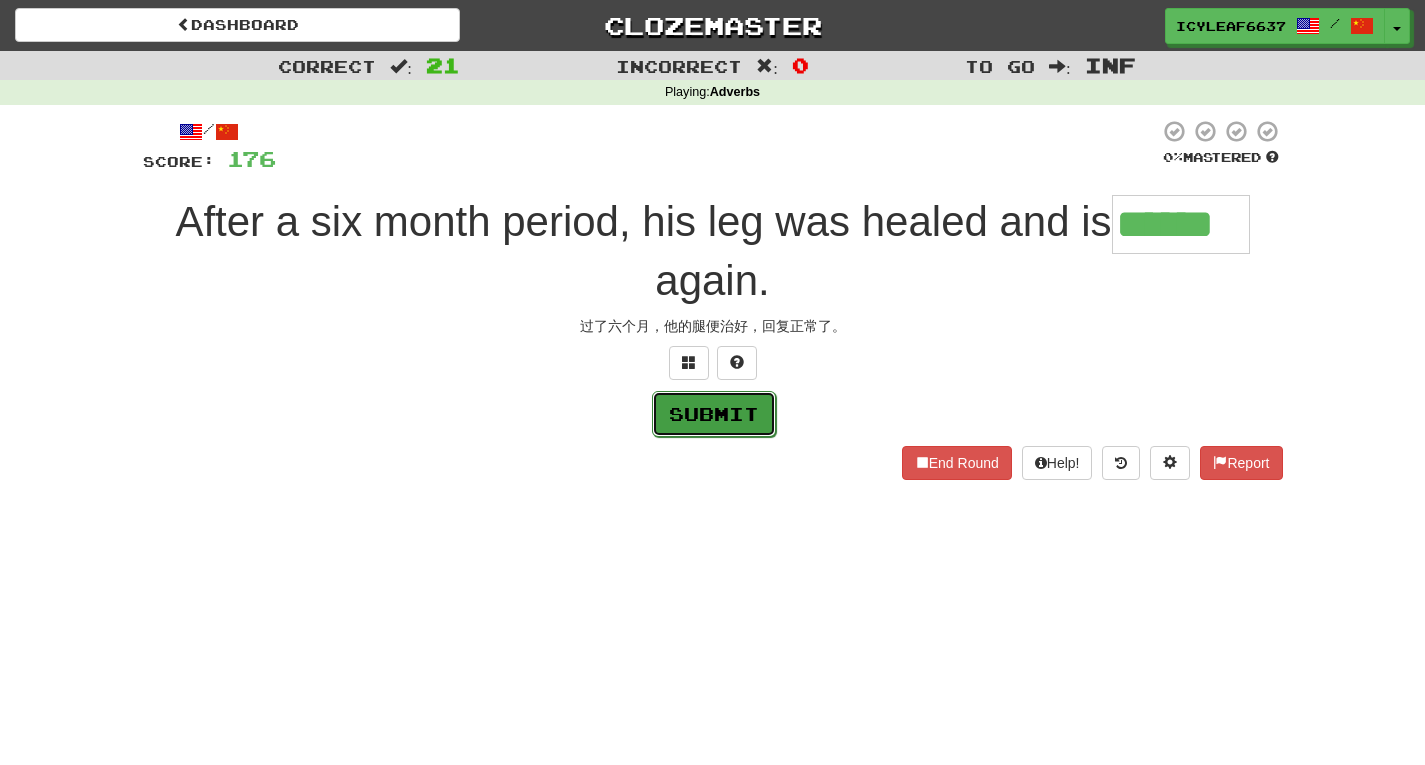 click on "Submit" at bounding box center [714, 414] 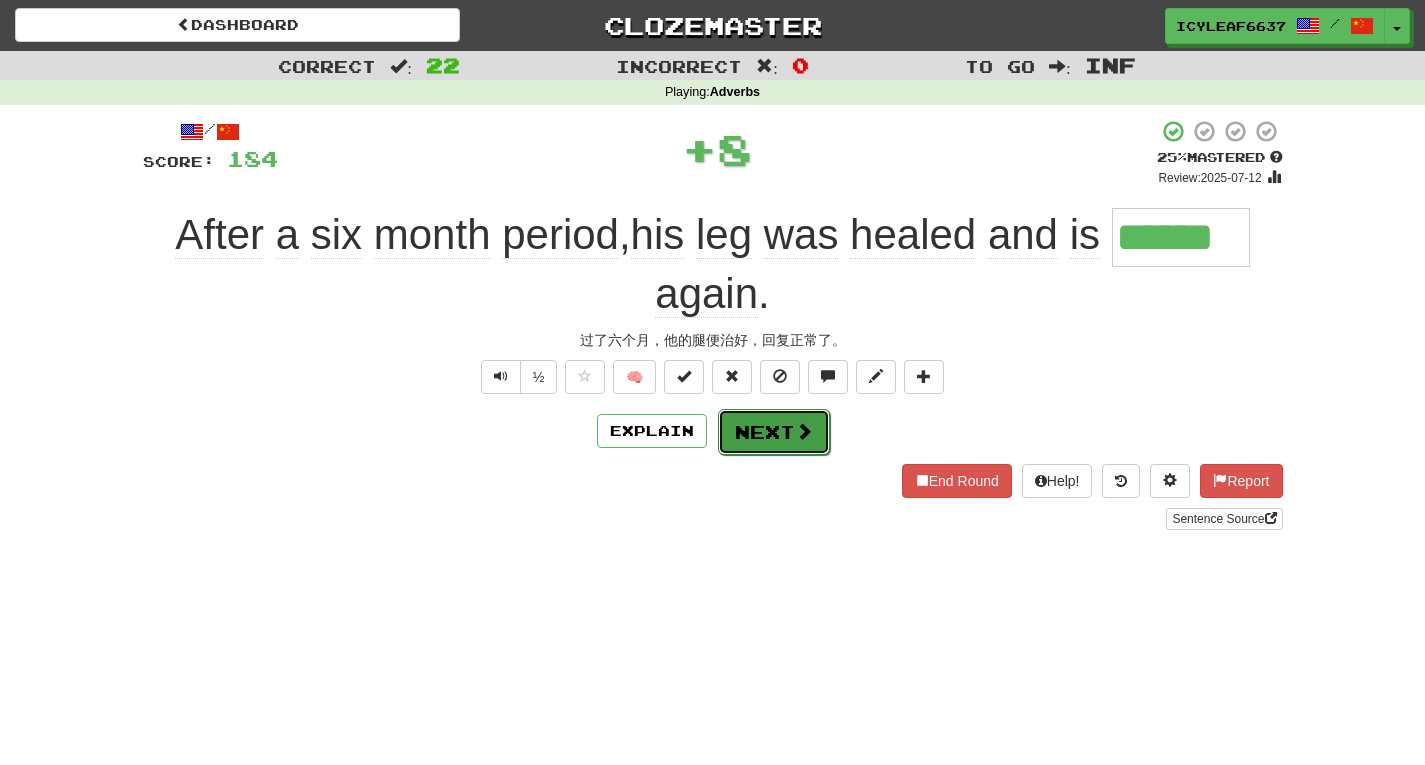 click on "Next" at bounding box center [774, 432] 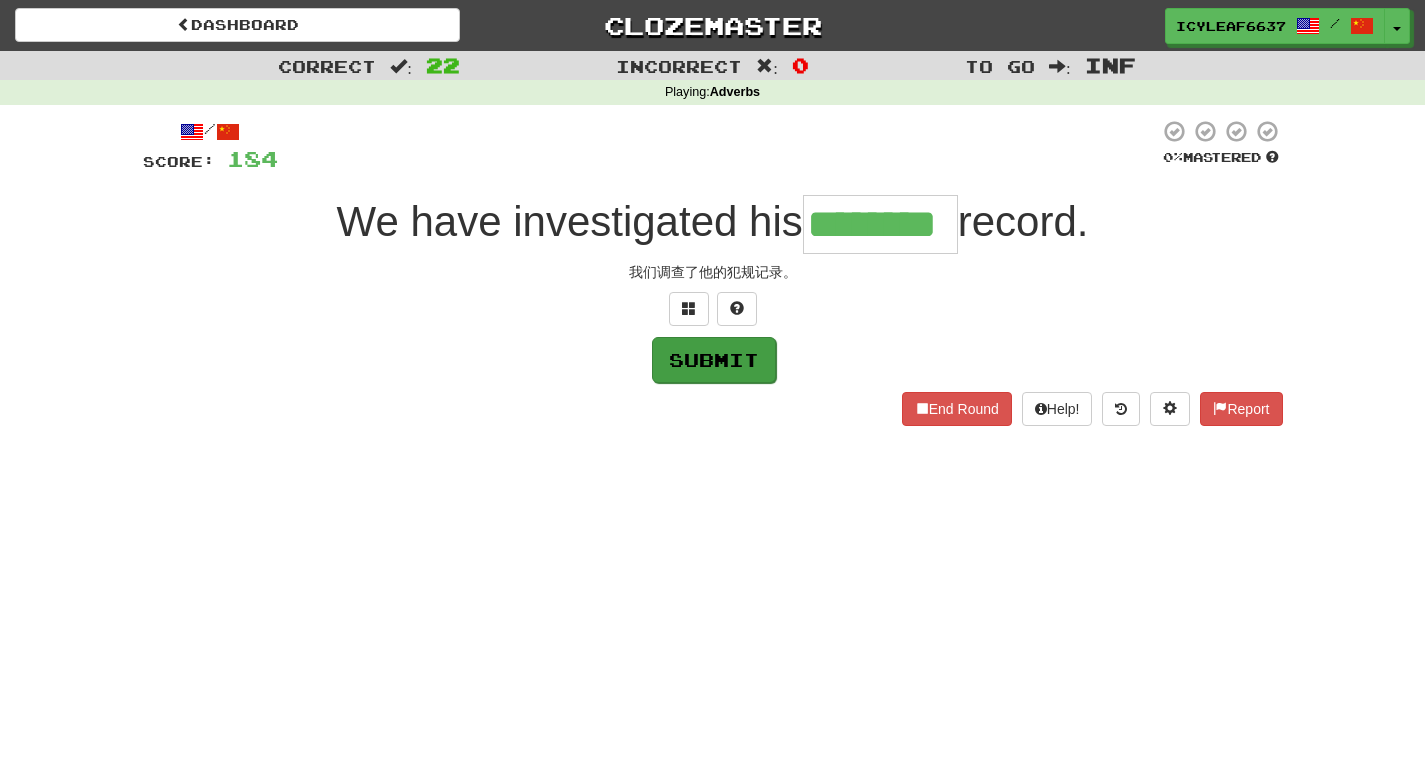 type on "********" 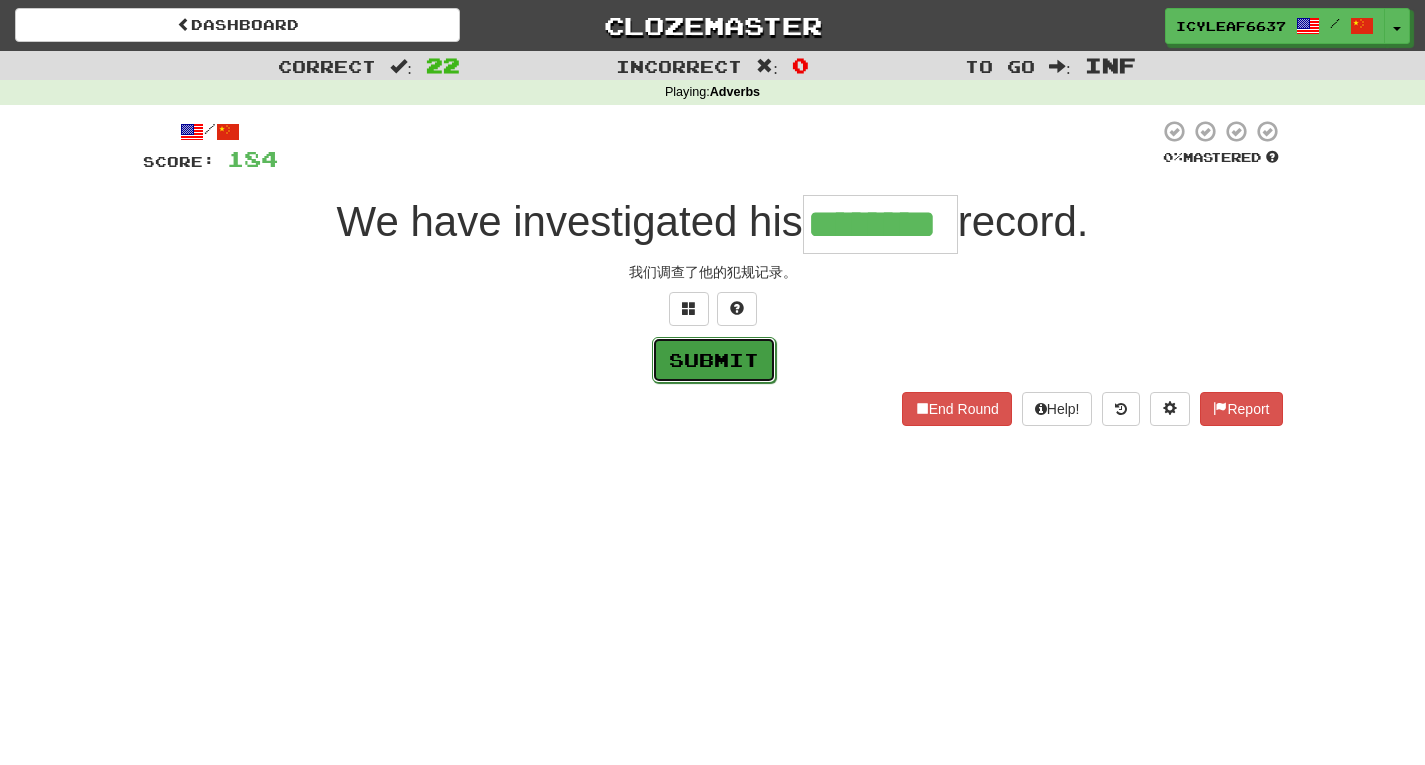 click on "Submit" at bounding box center (714, 360) 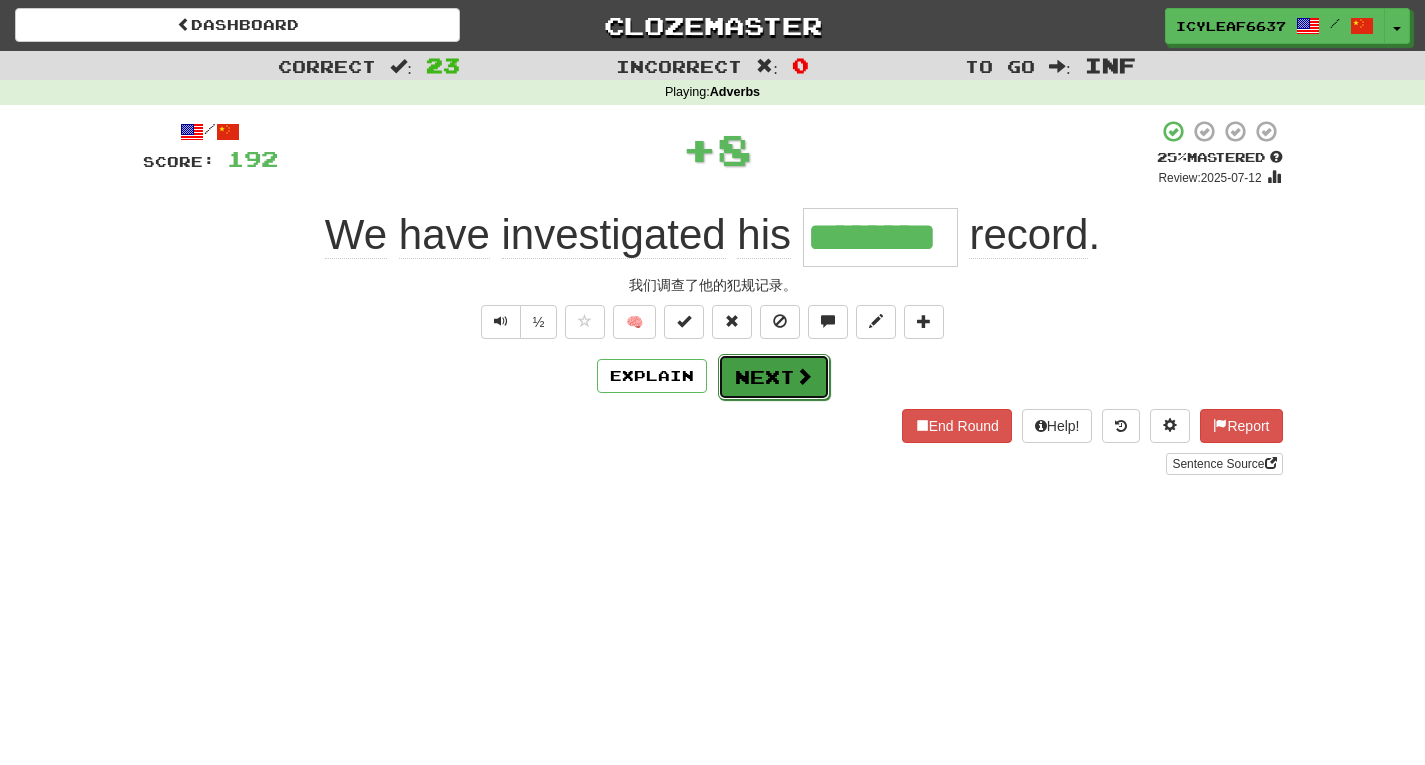 click on "Next" at bounding box center [774, 377] 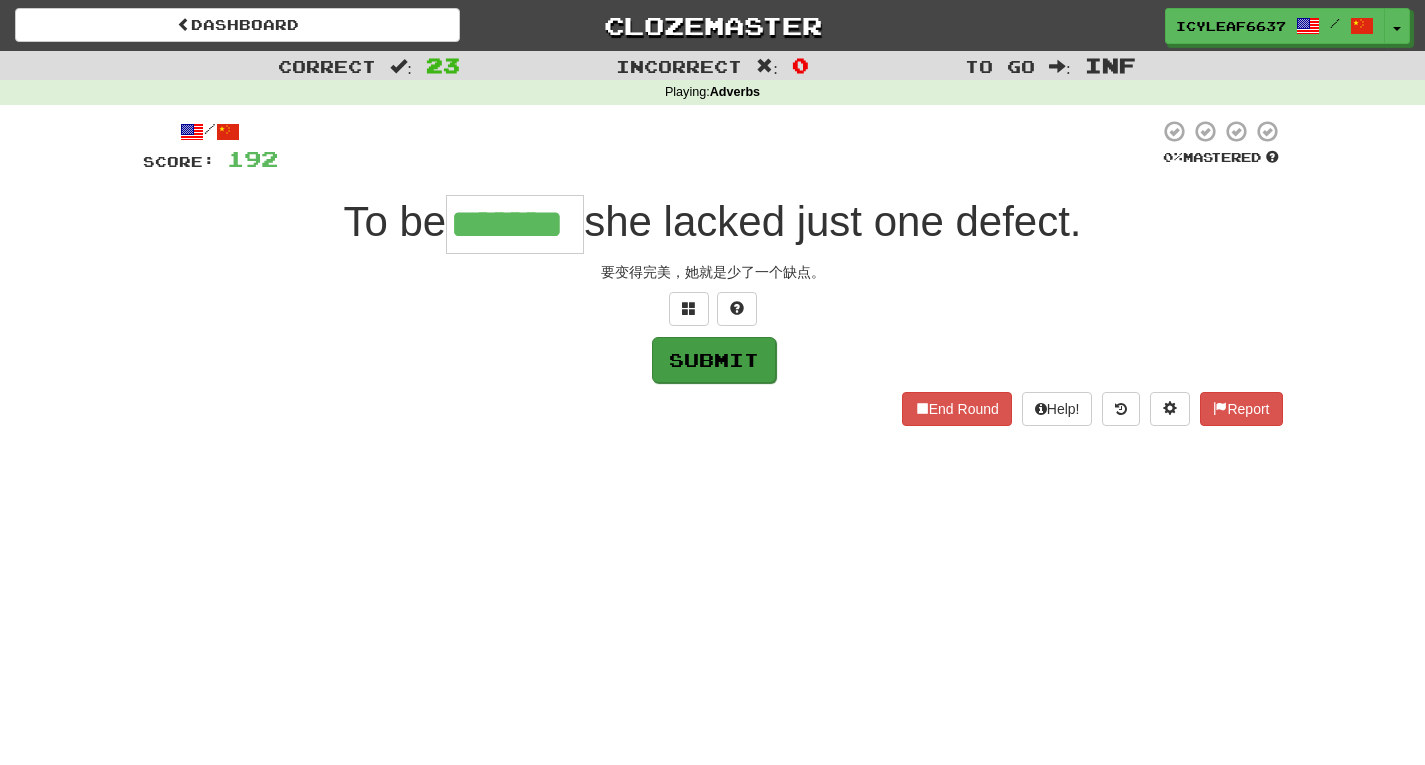 type on "*******" 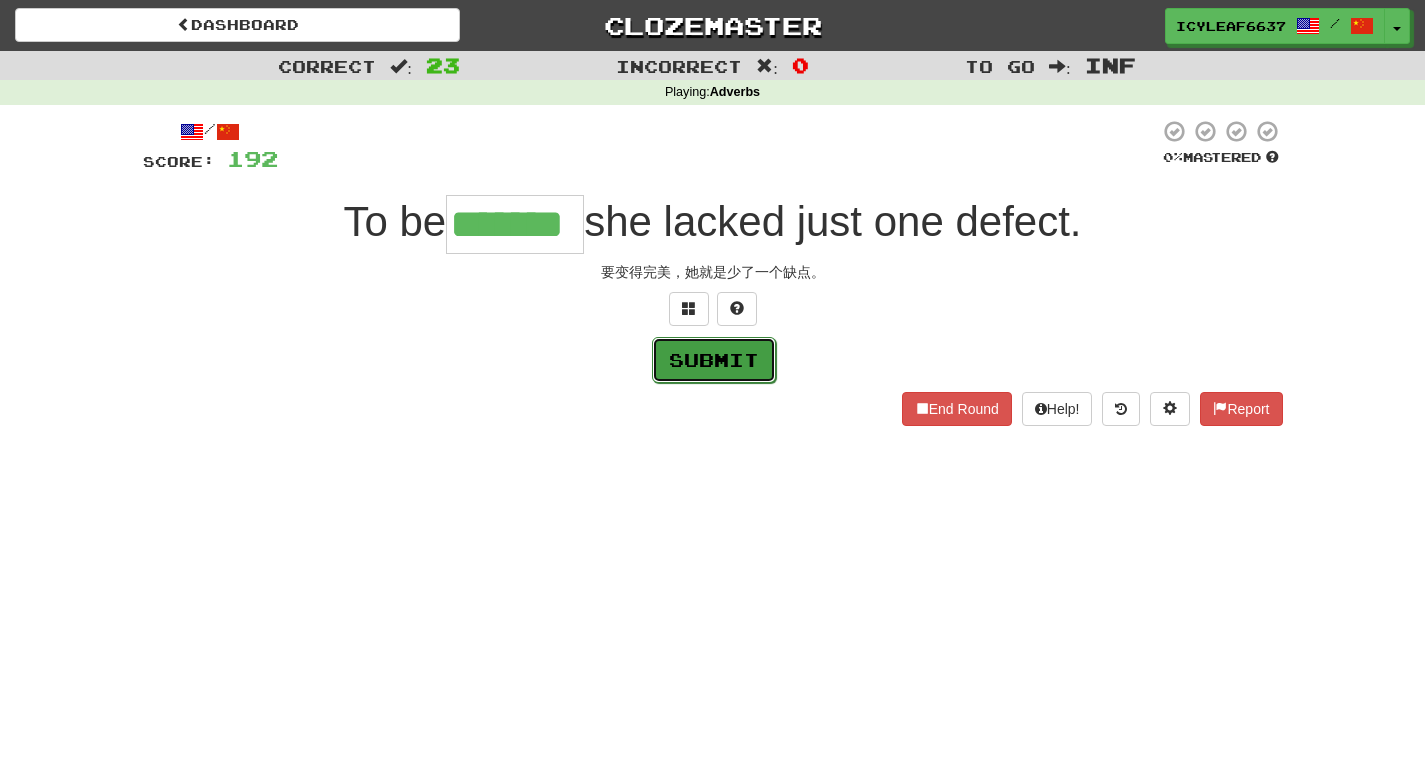 click on "Submit" at bounding box center [714, 360] 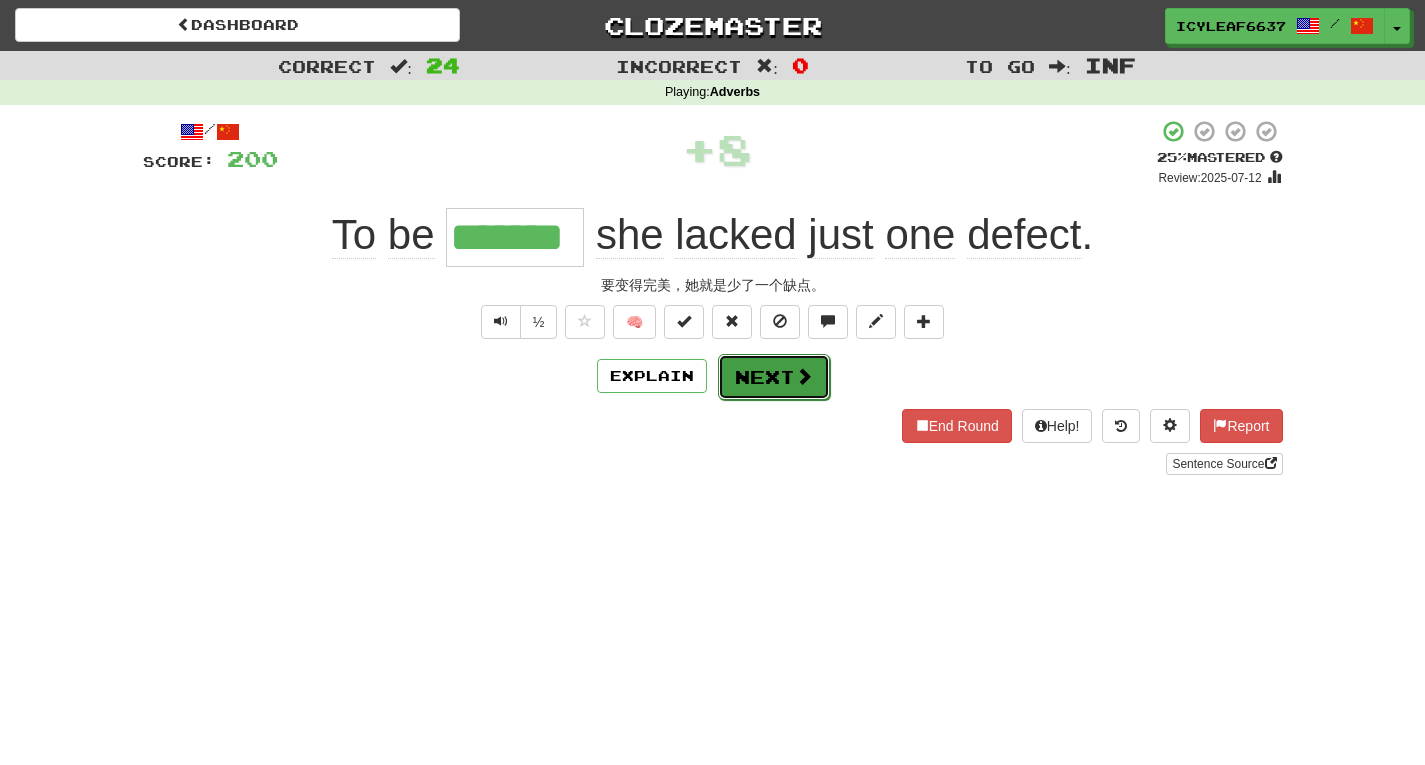 click on "Next" at bounding box center (774, 377) 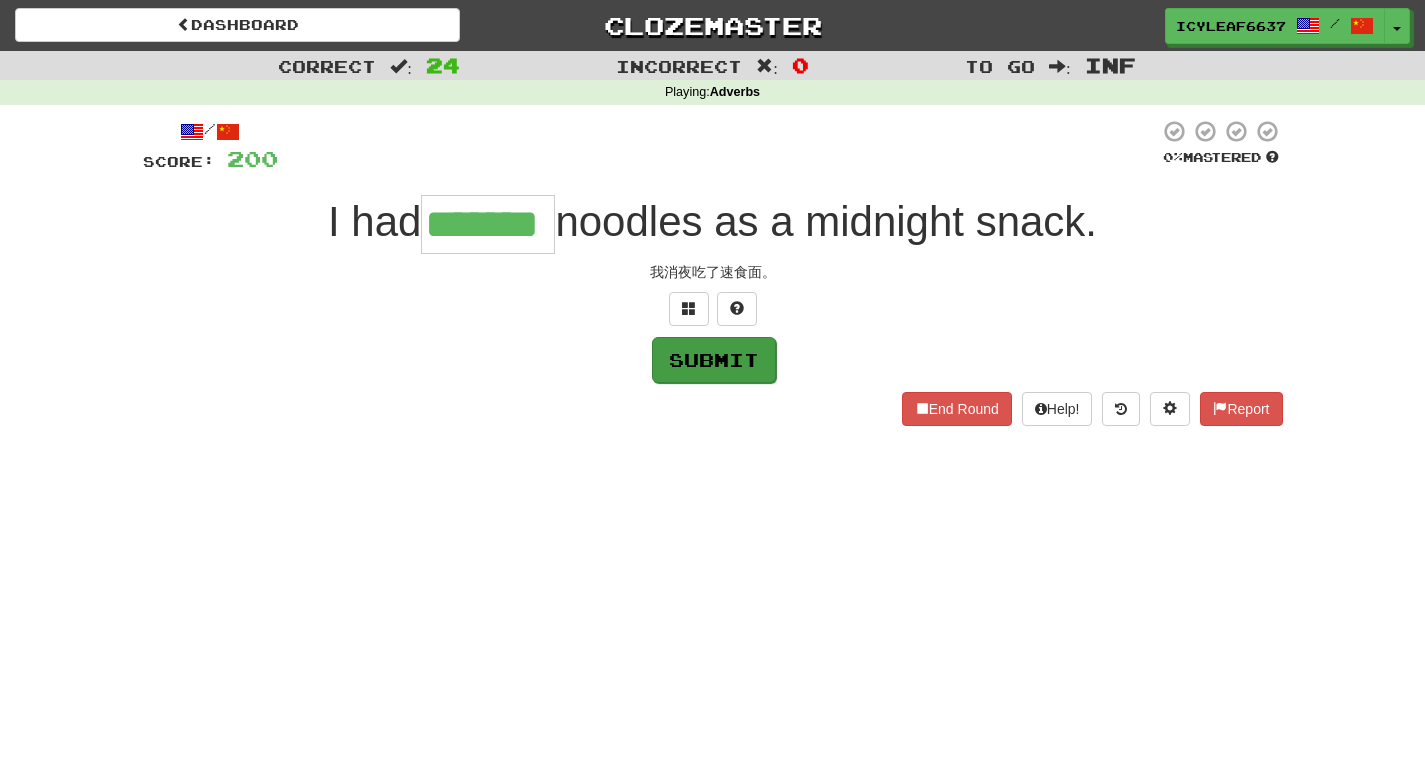 type on "*******" 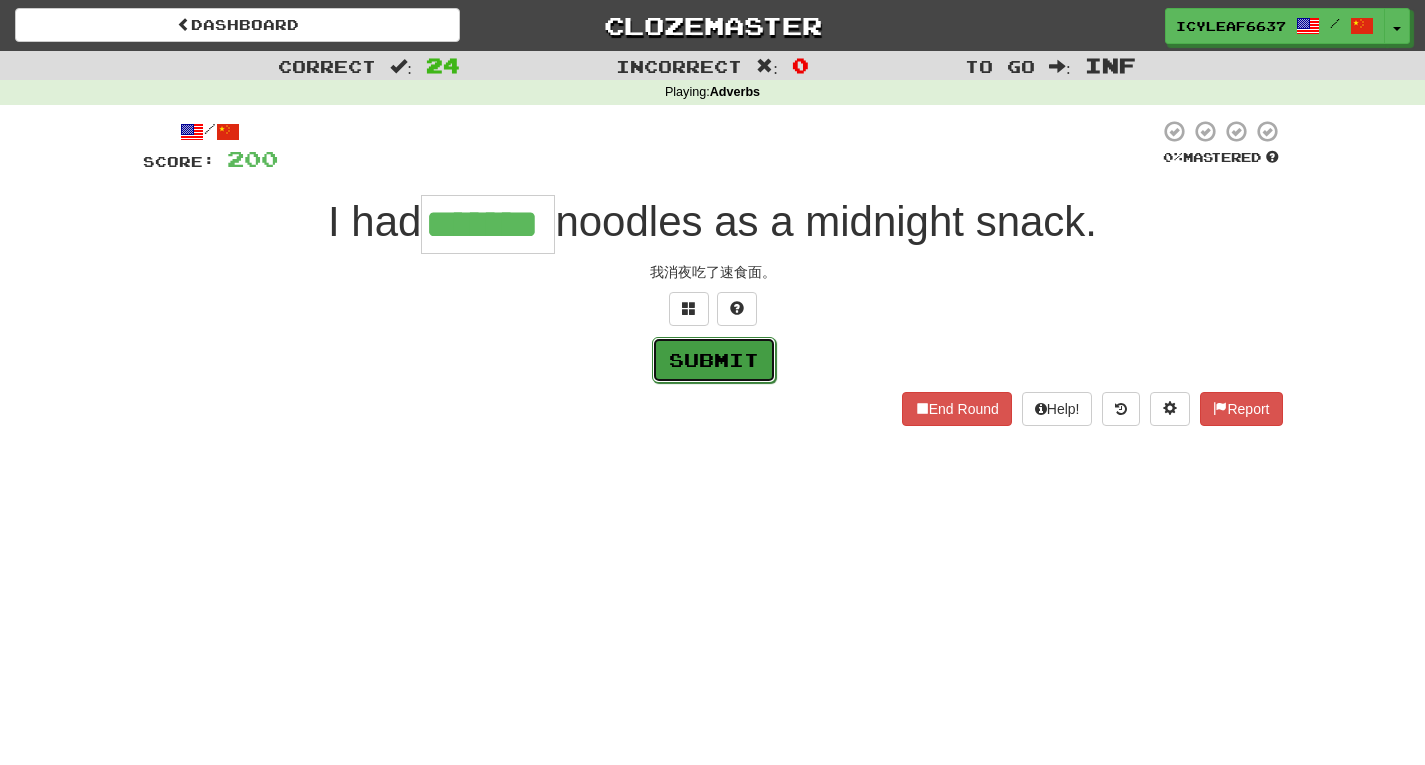 click on "Submit" at bounding box center [714, 360] 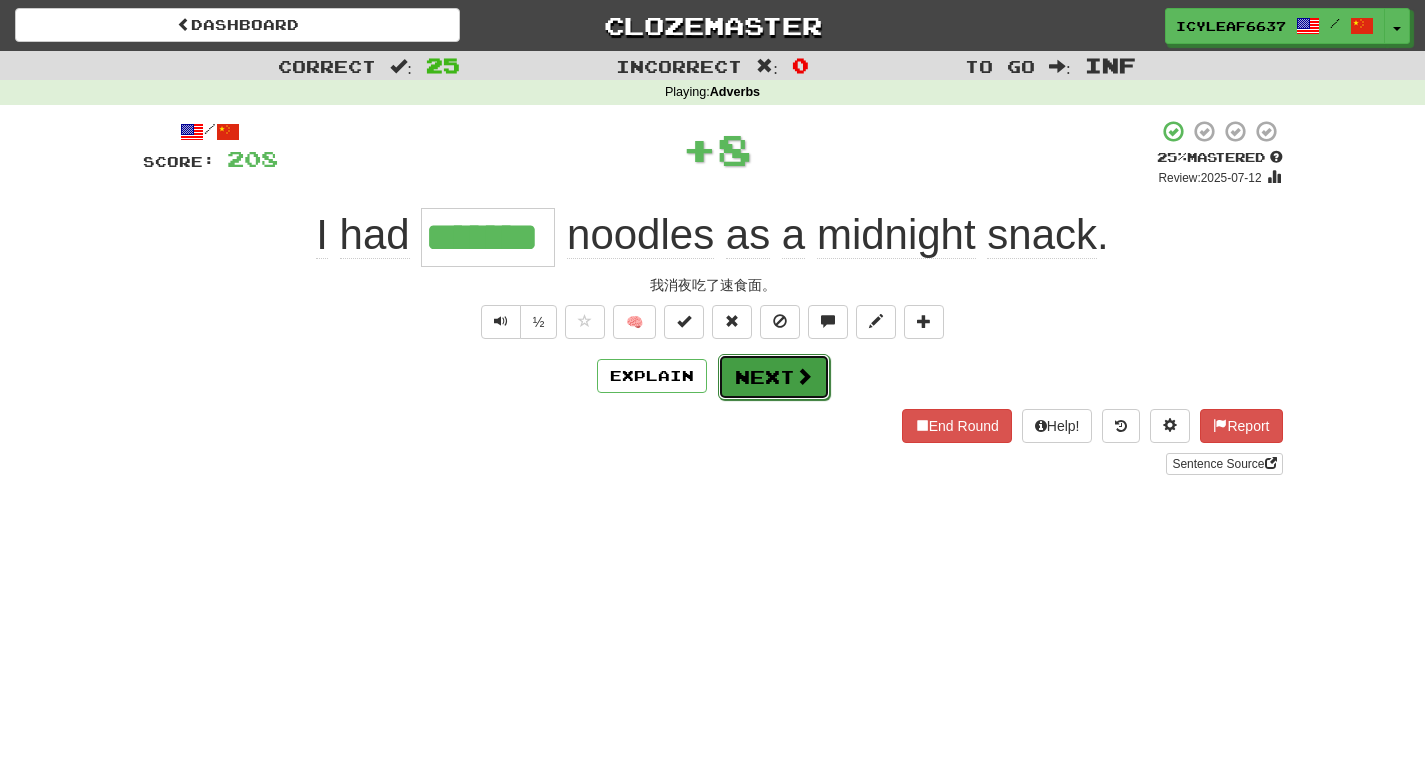 click at bounding box center [804, 376] 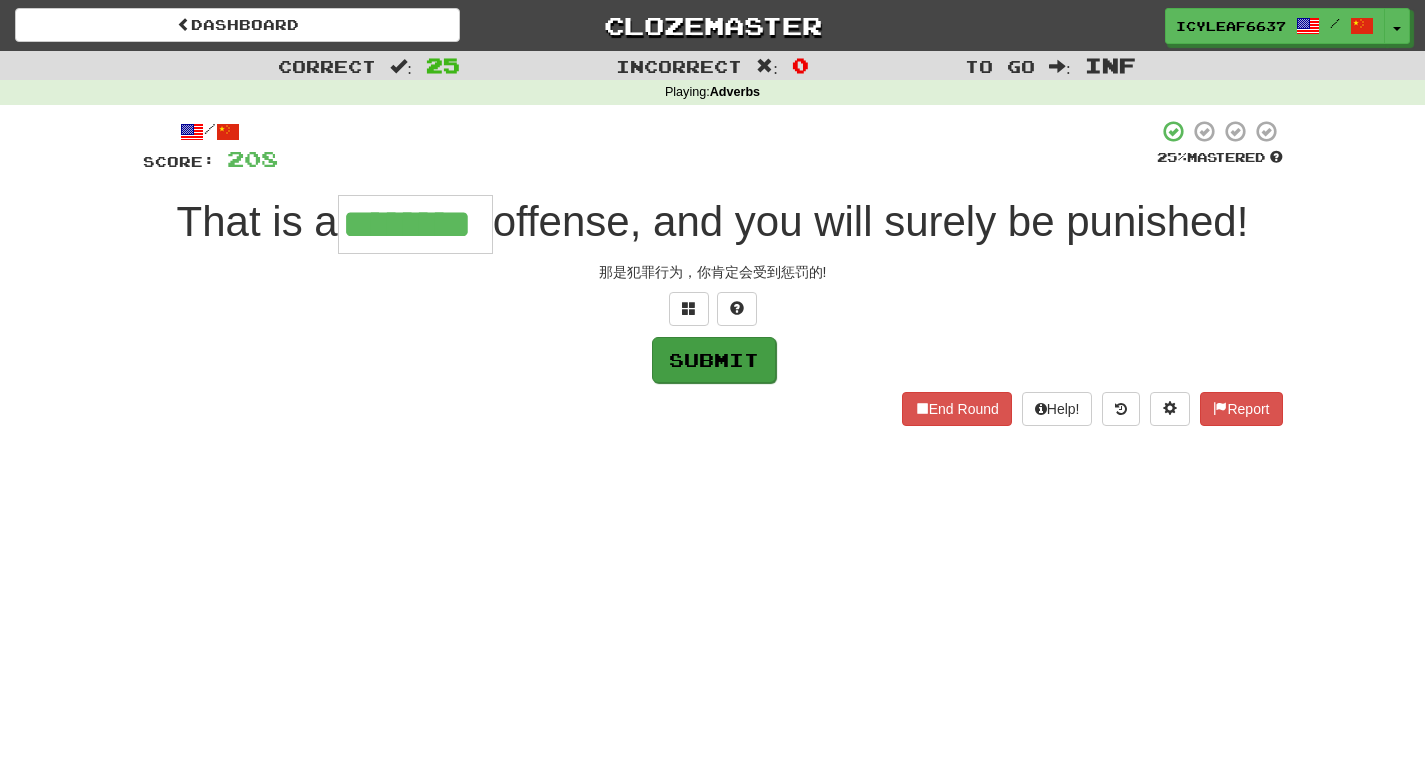 type on "********" 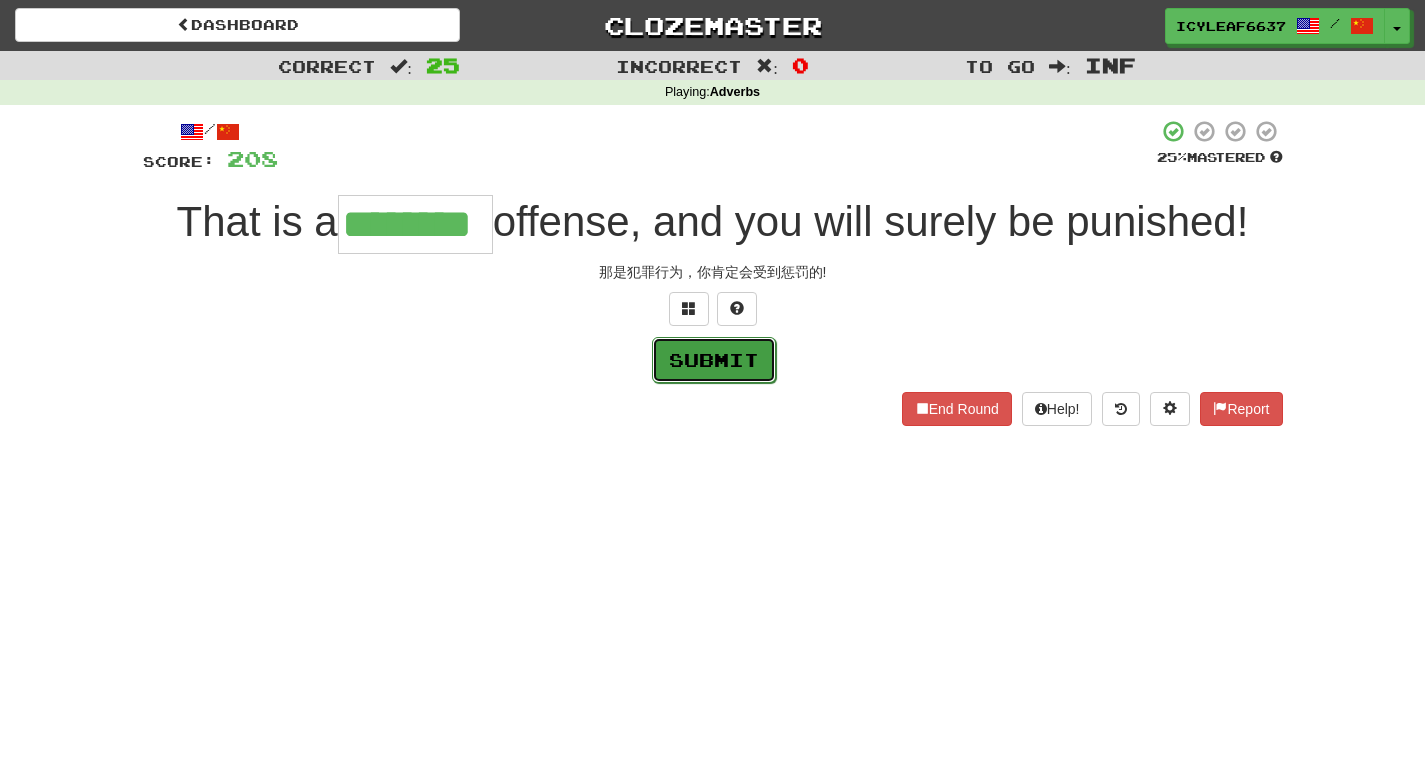 click on "Submit" at bounding box center (714, 360) 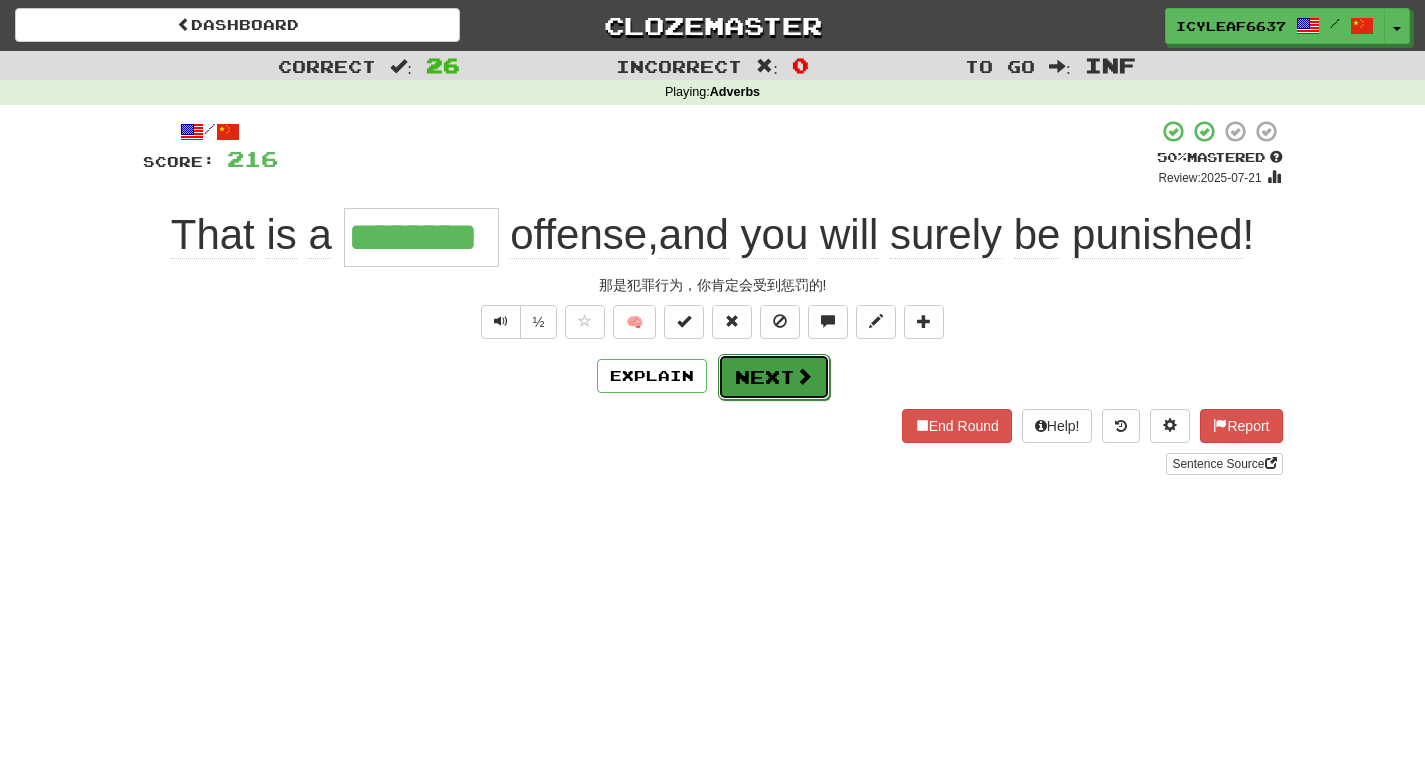 click on "Next" at bounding box center (774, 377) 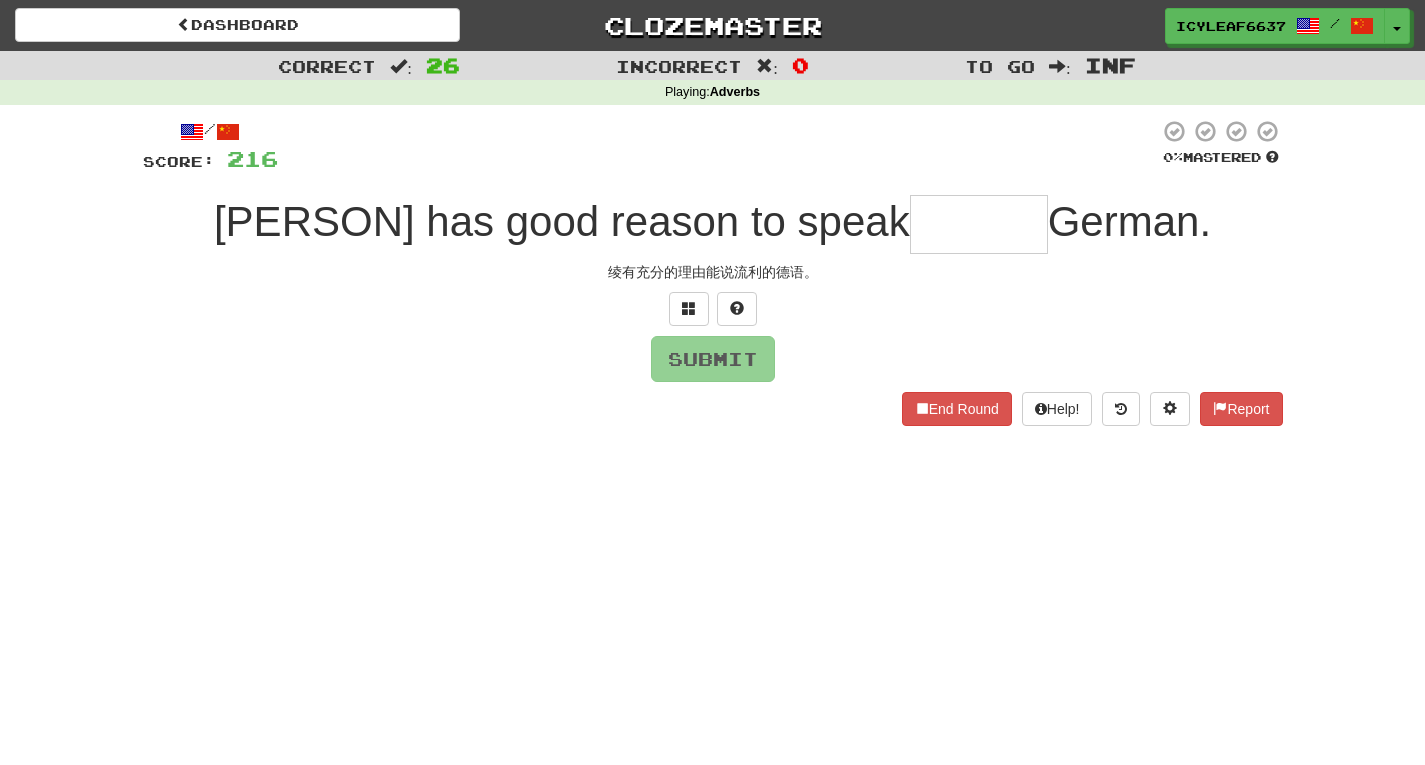 click at bounding box center (979, 224) 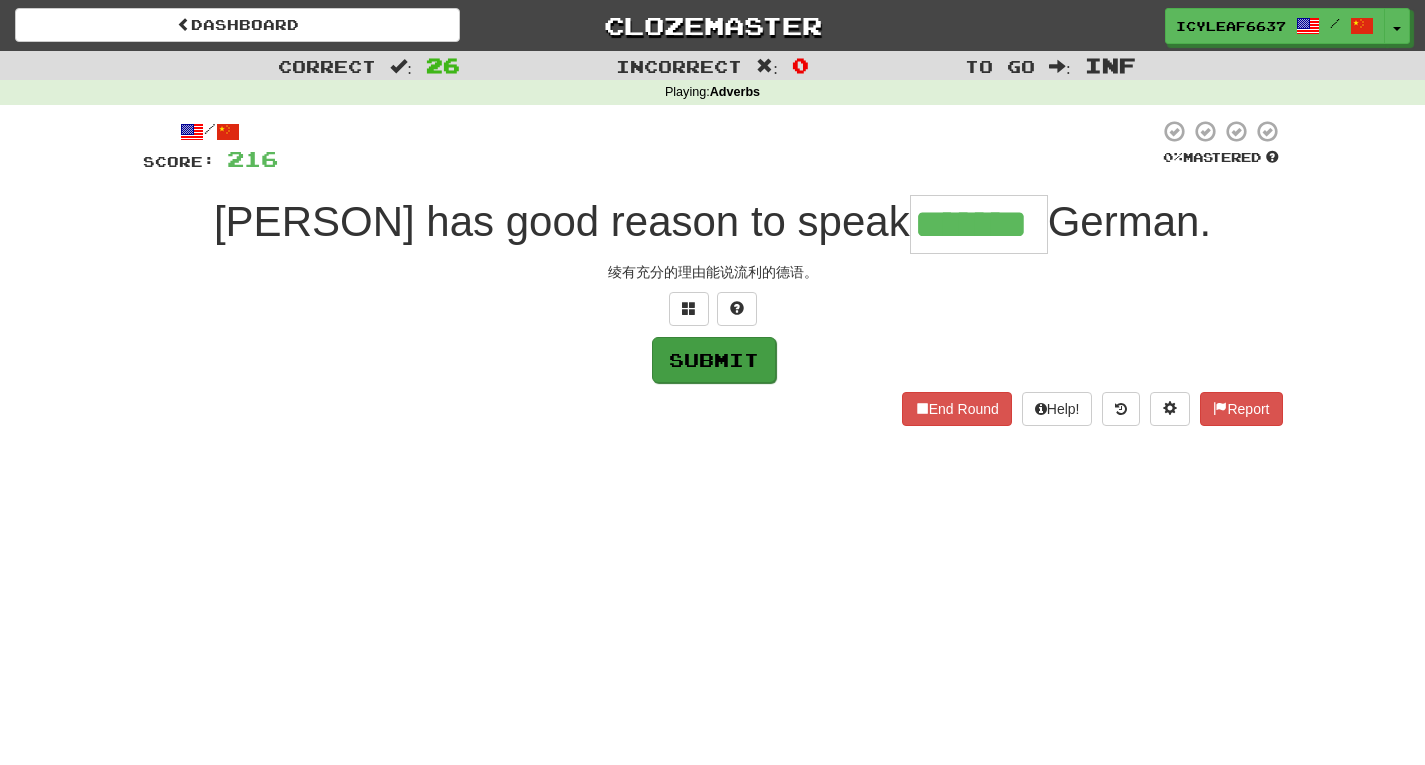 type on "*******" 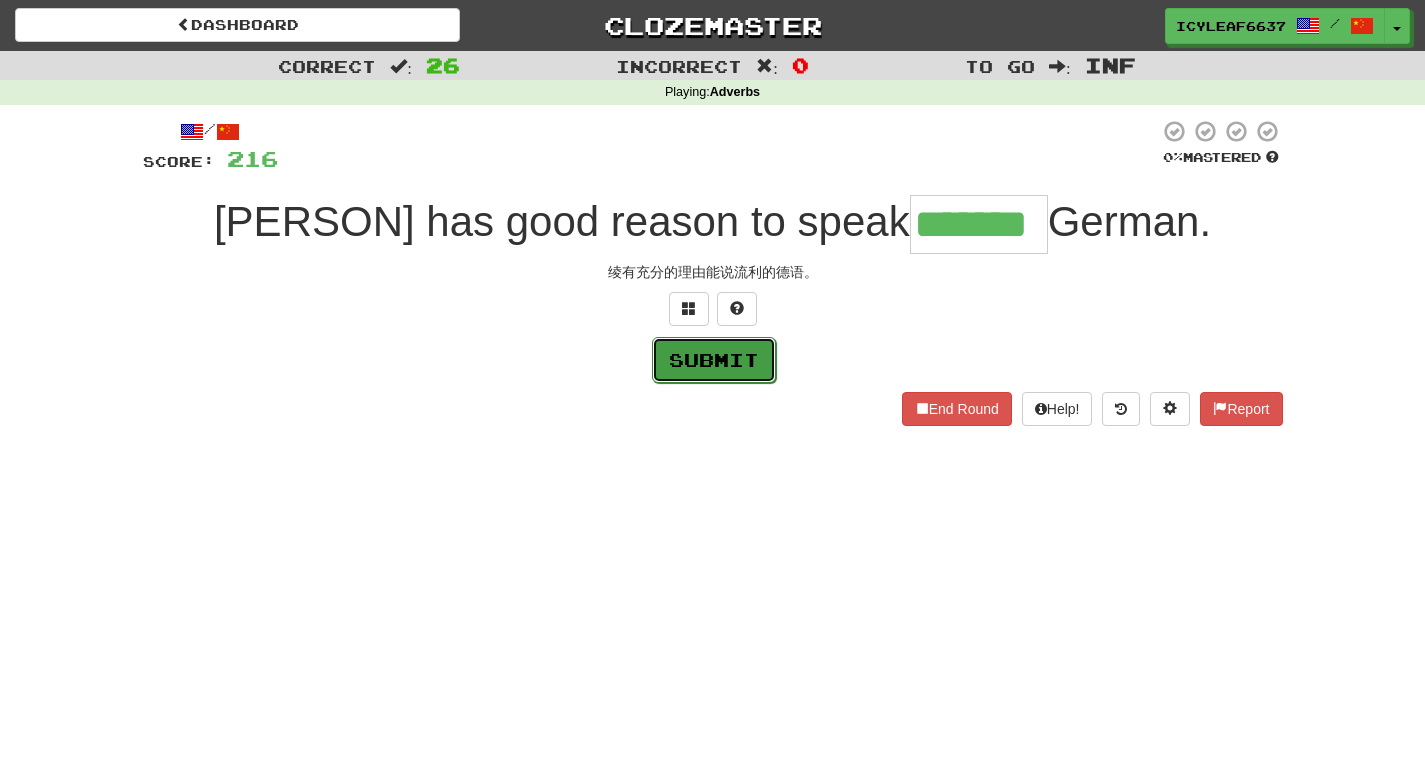 click on "Submit" at bounding box center [714, 360] 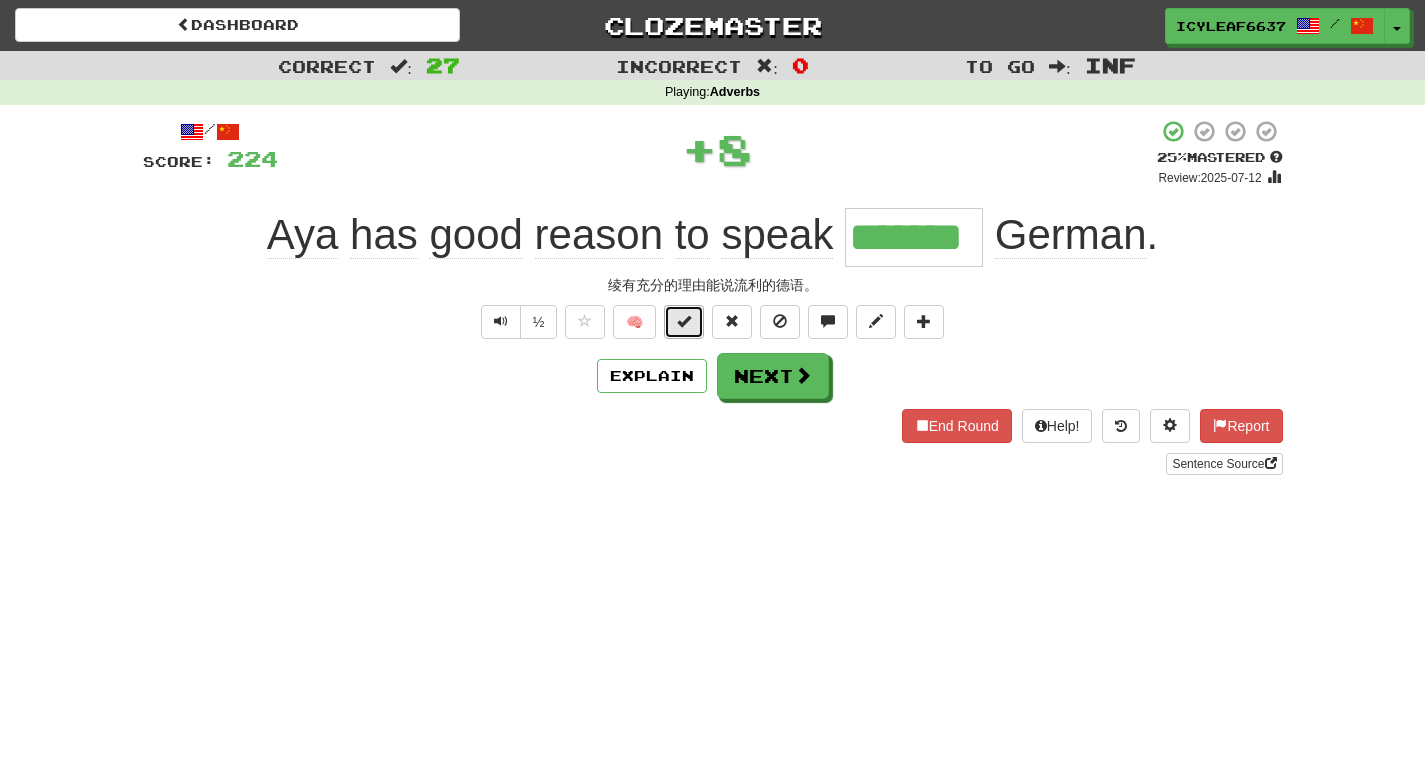 click at bounding box center [684, 321] 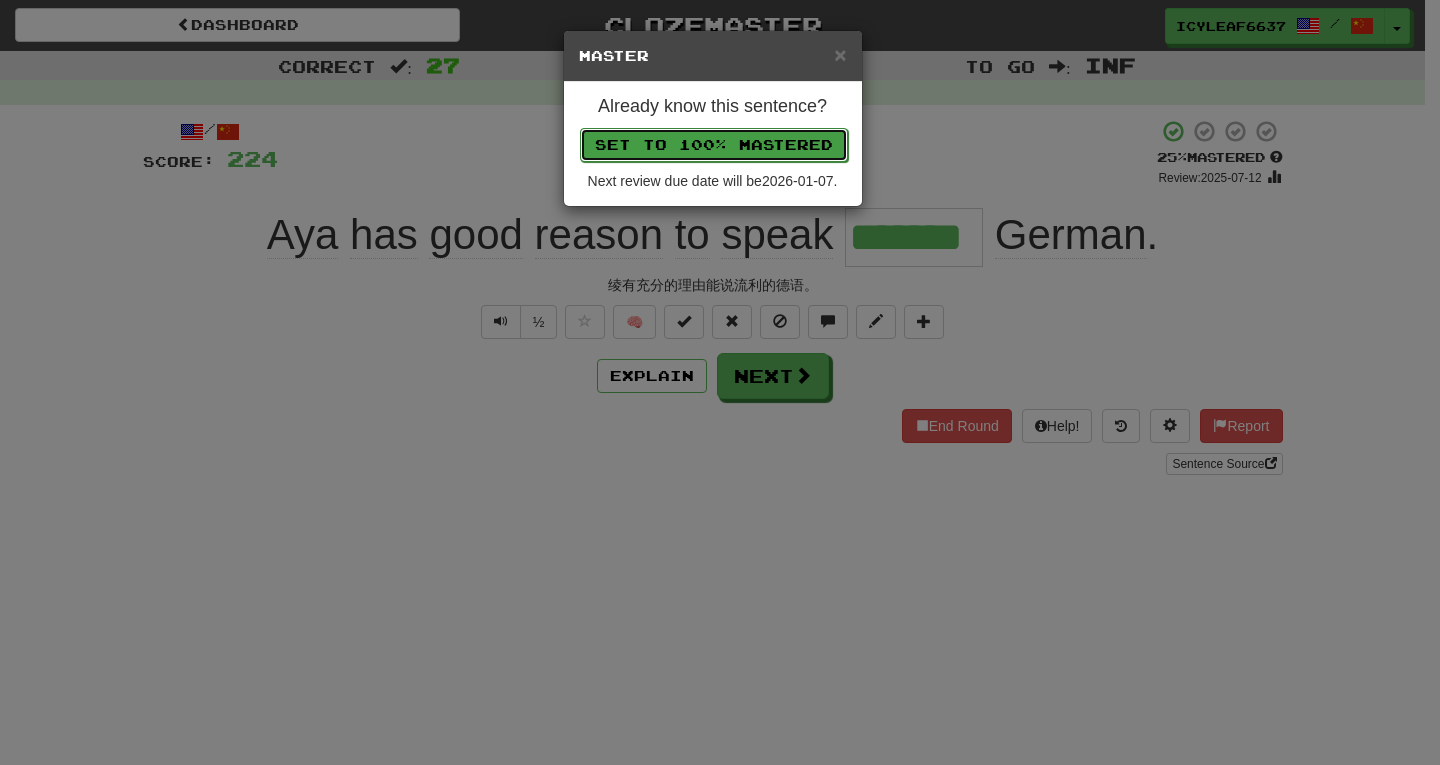 click on "Set to 100% Mastered" at bounding box center (714, 145) 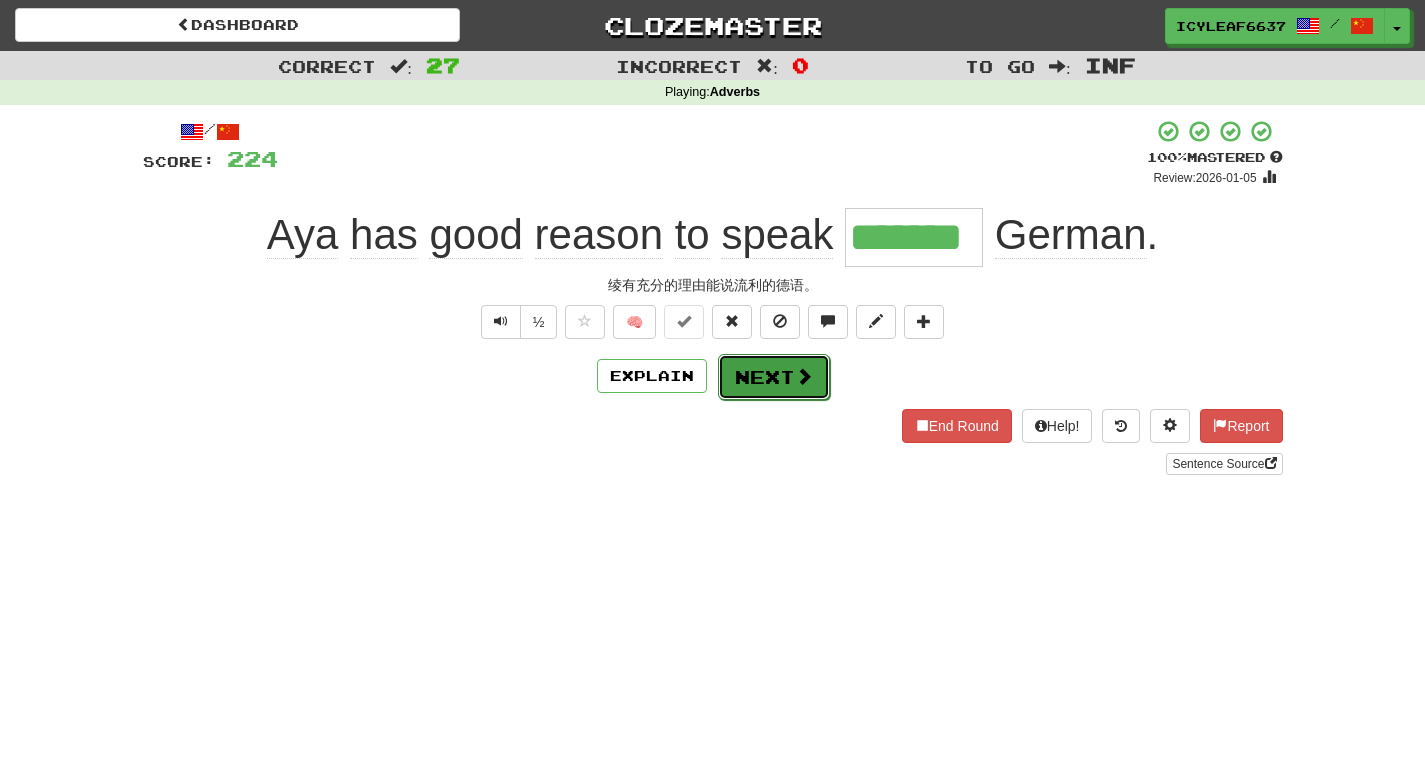 click on "Next" at bounding box center [774, 377] 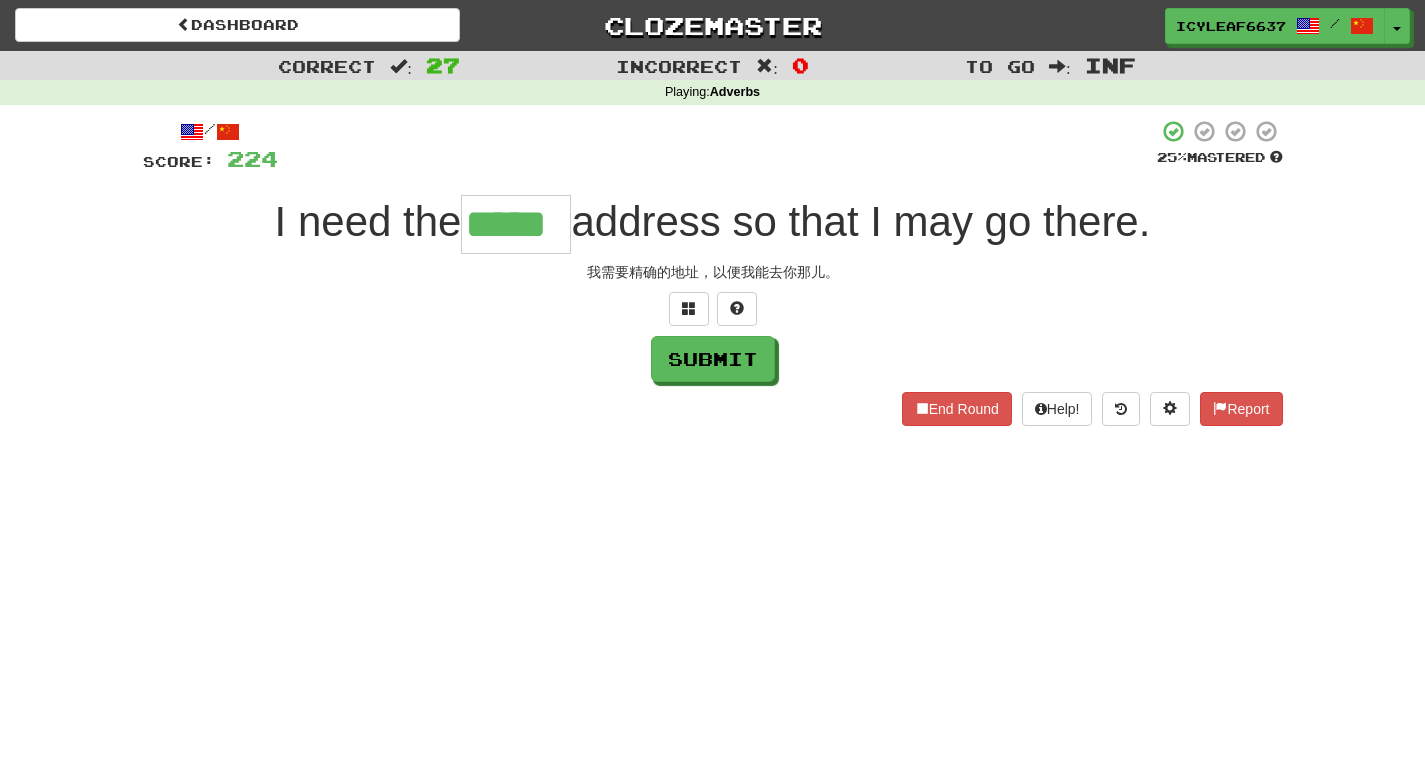 type on "*****" 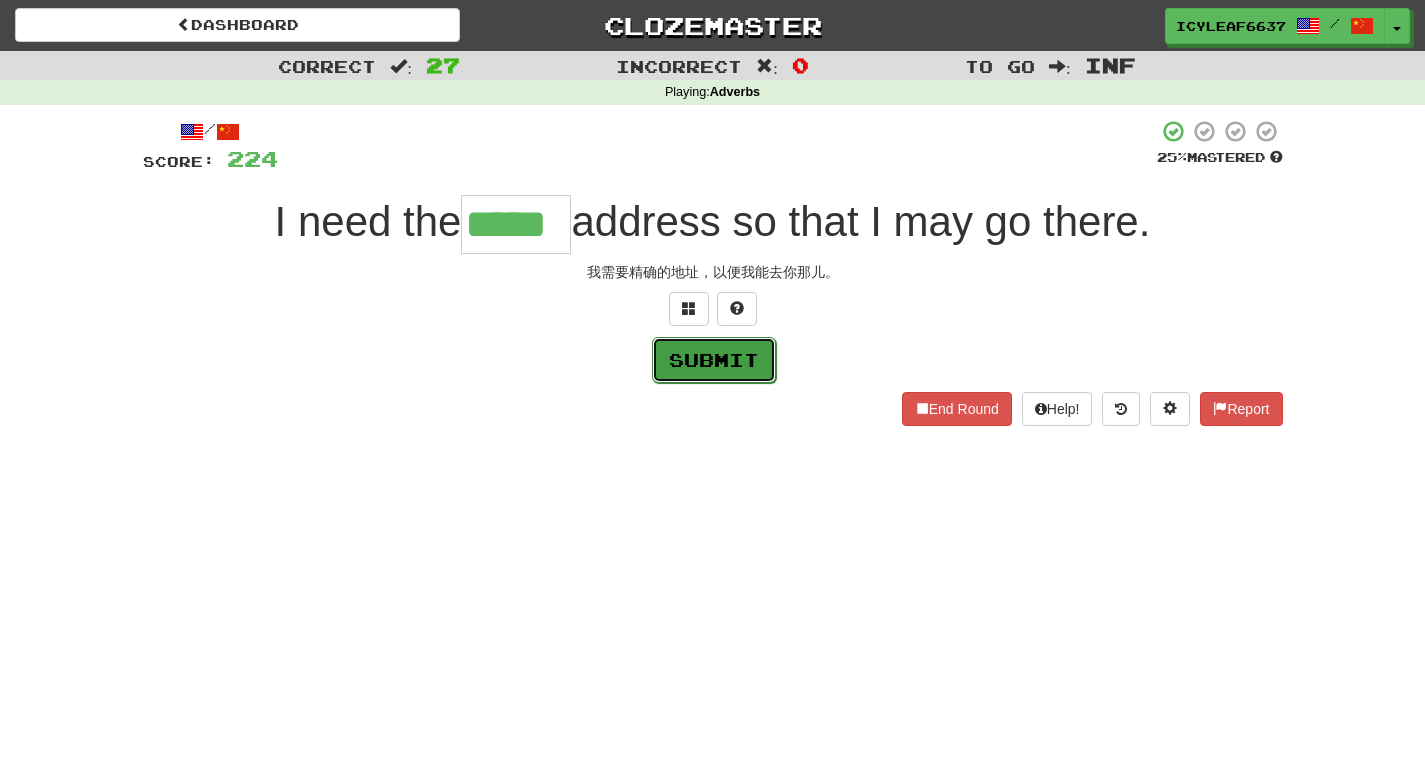 click on "Submit" at bounding box center [714, 360] 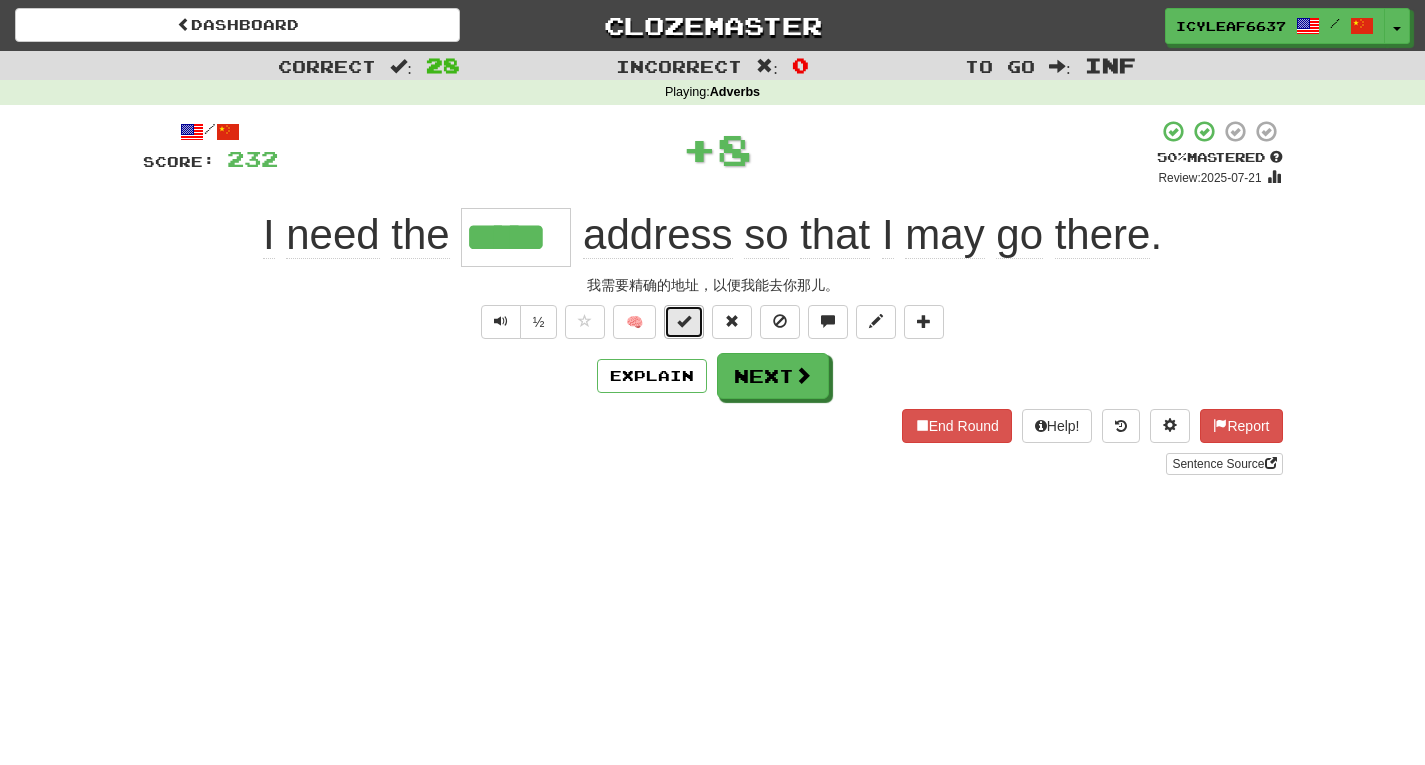 click at bounding box center [684, 321] 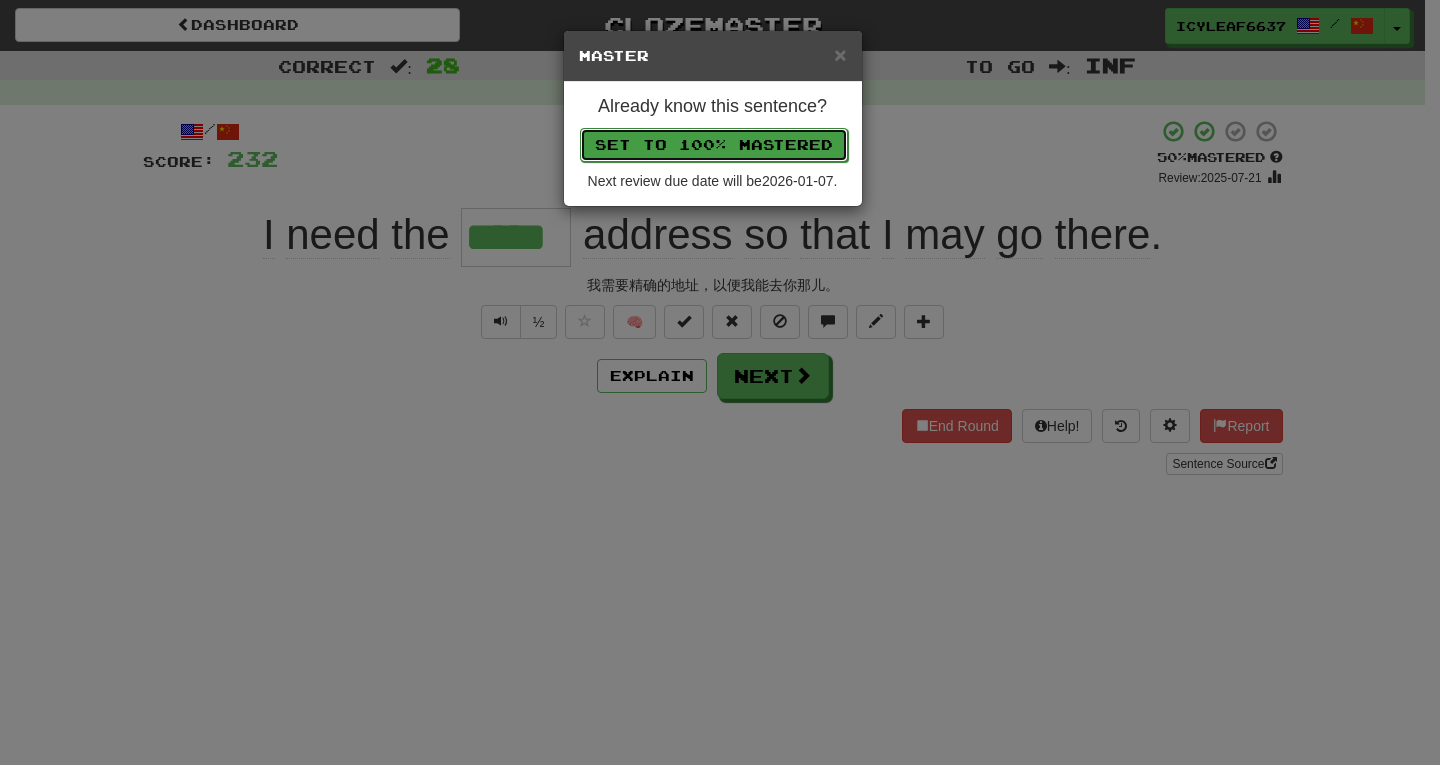 click on "Set to 100% Mastered" at bounding box center (714, 145) 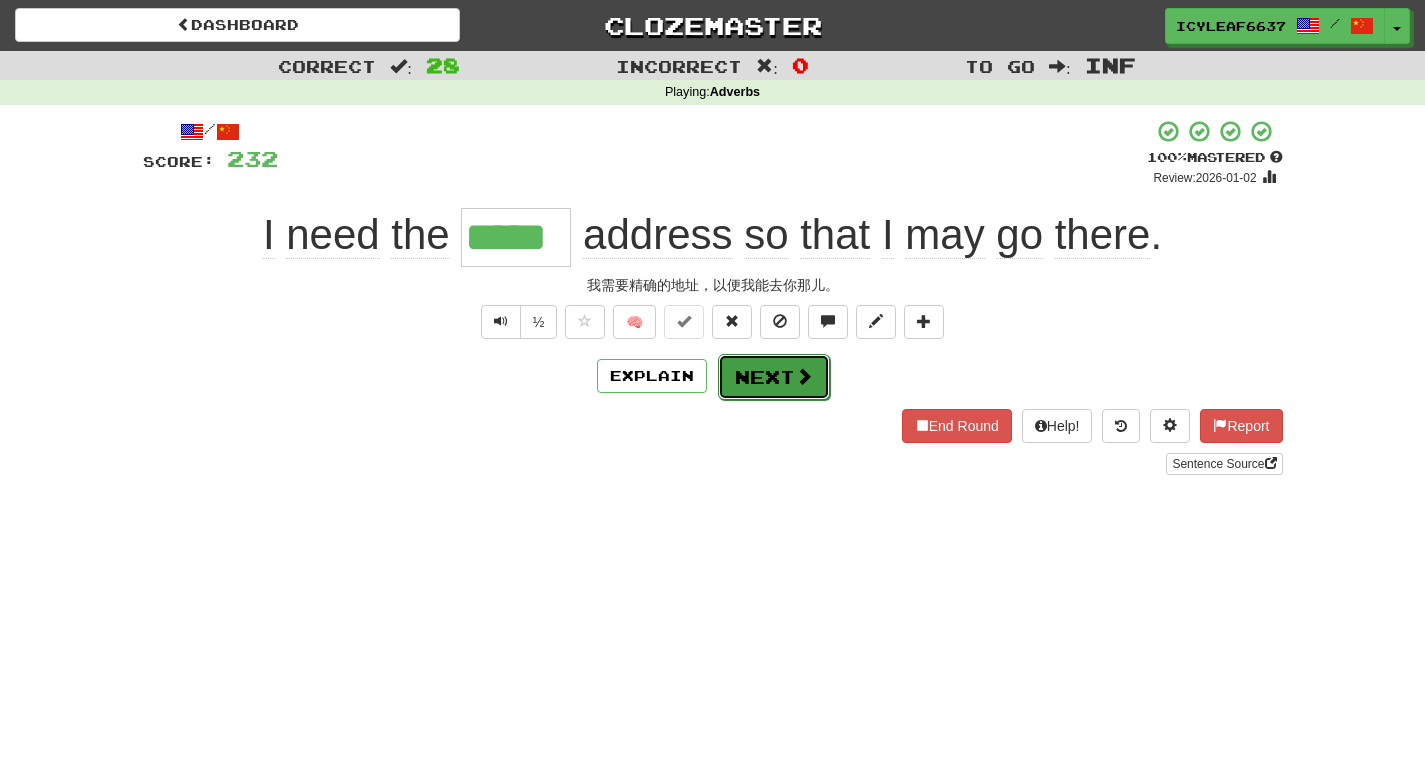 click on "Next" at bounding box center (774, 377) 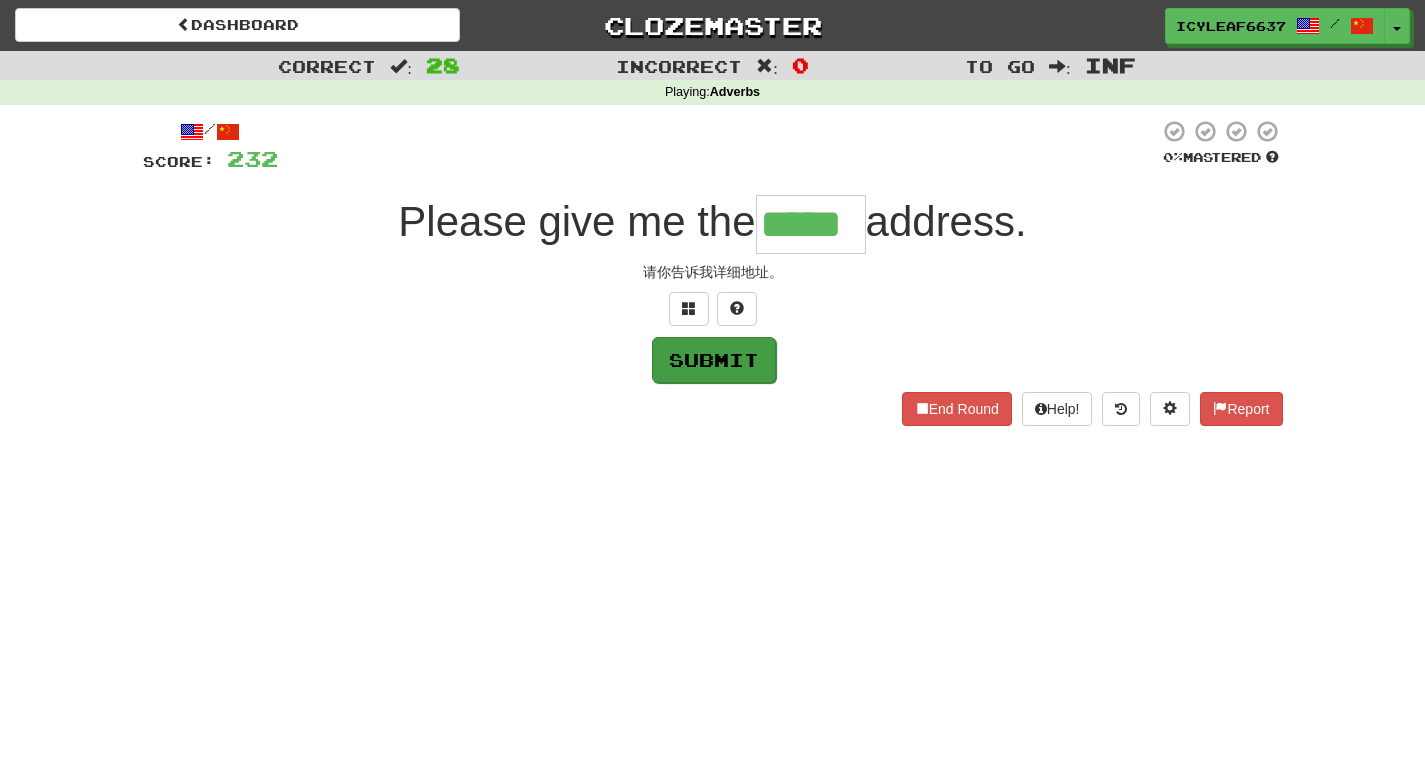 type on "*****" 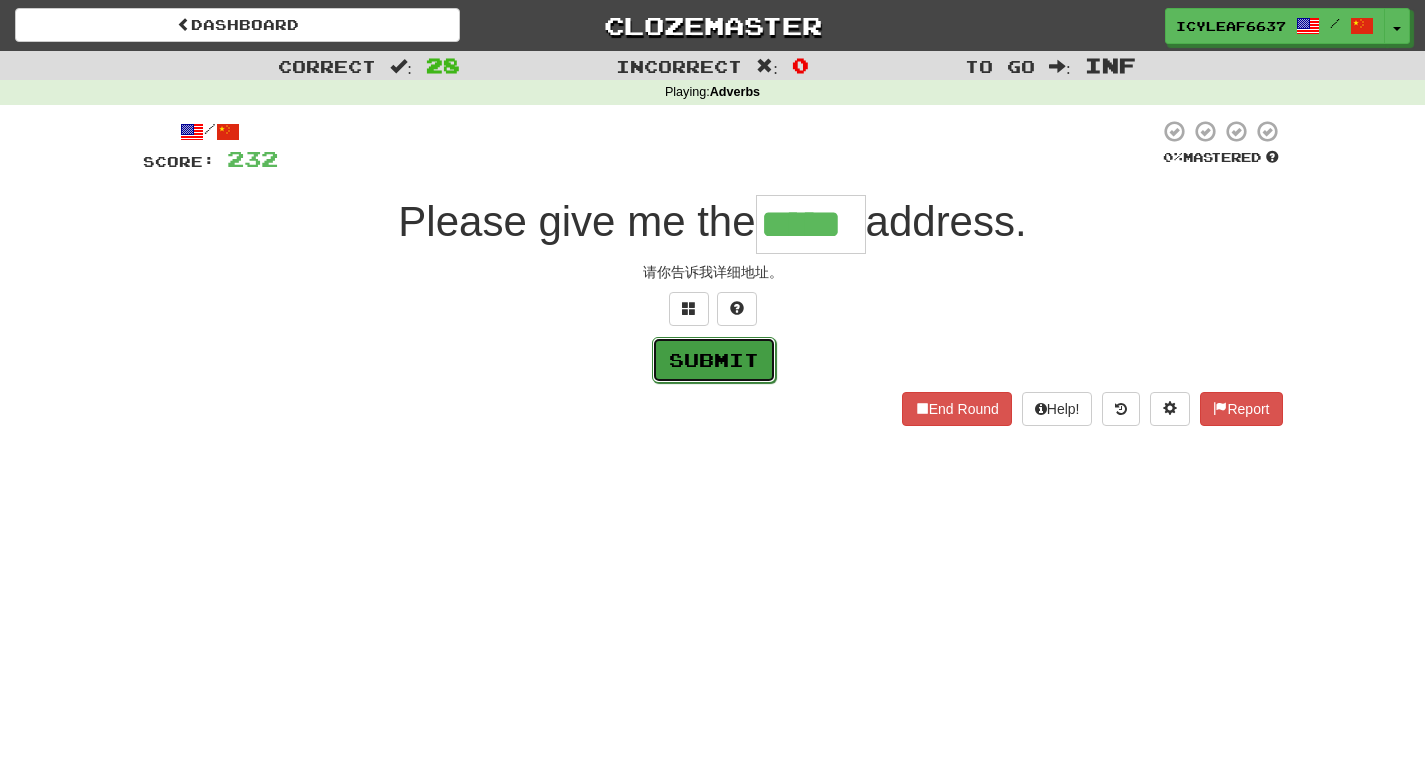 click on "Submit" at bounding box center [714, 360] 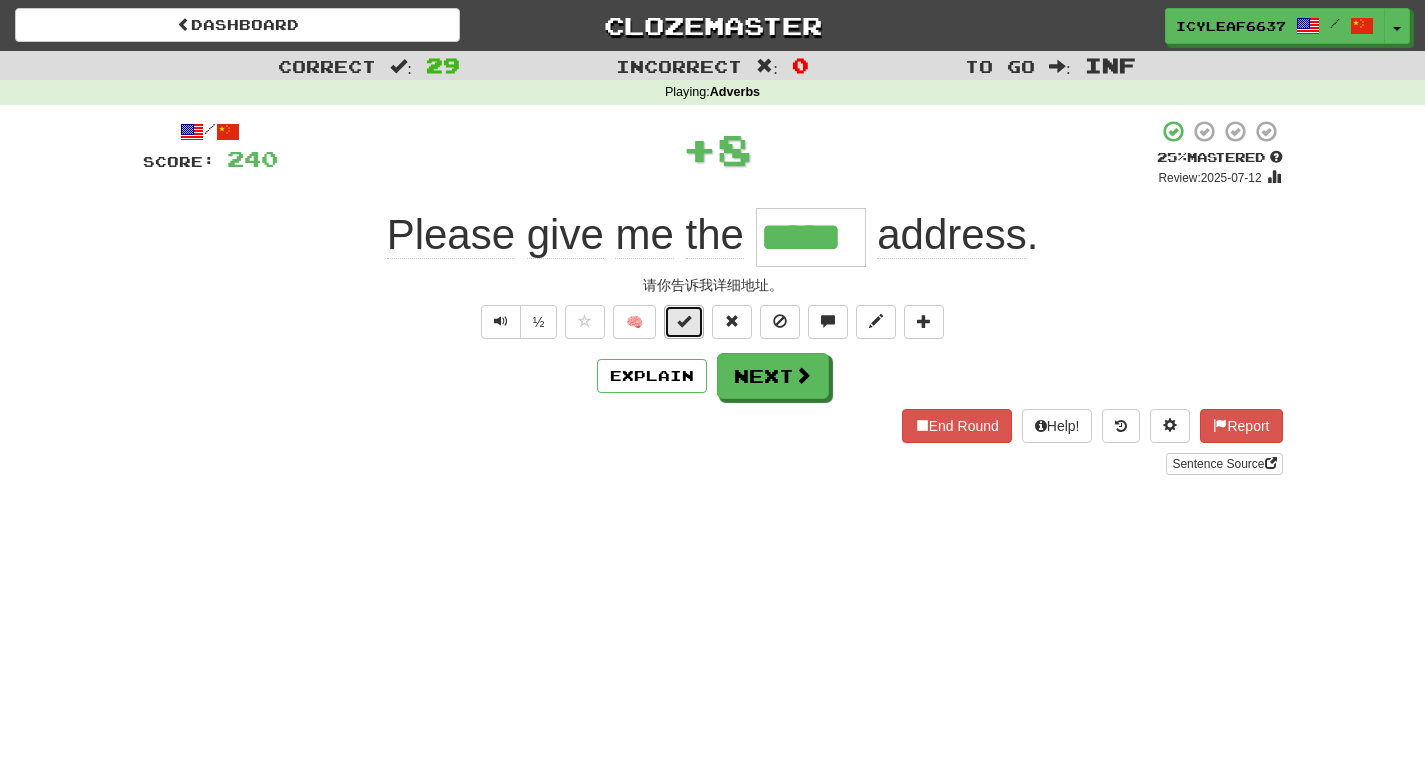 click at bounding box center [684, 322] 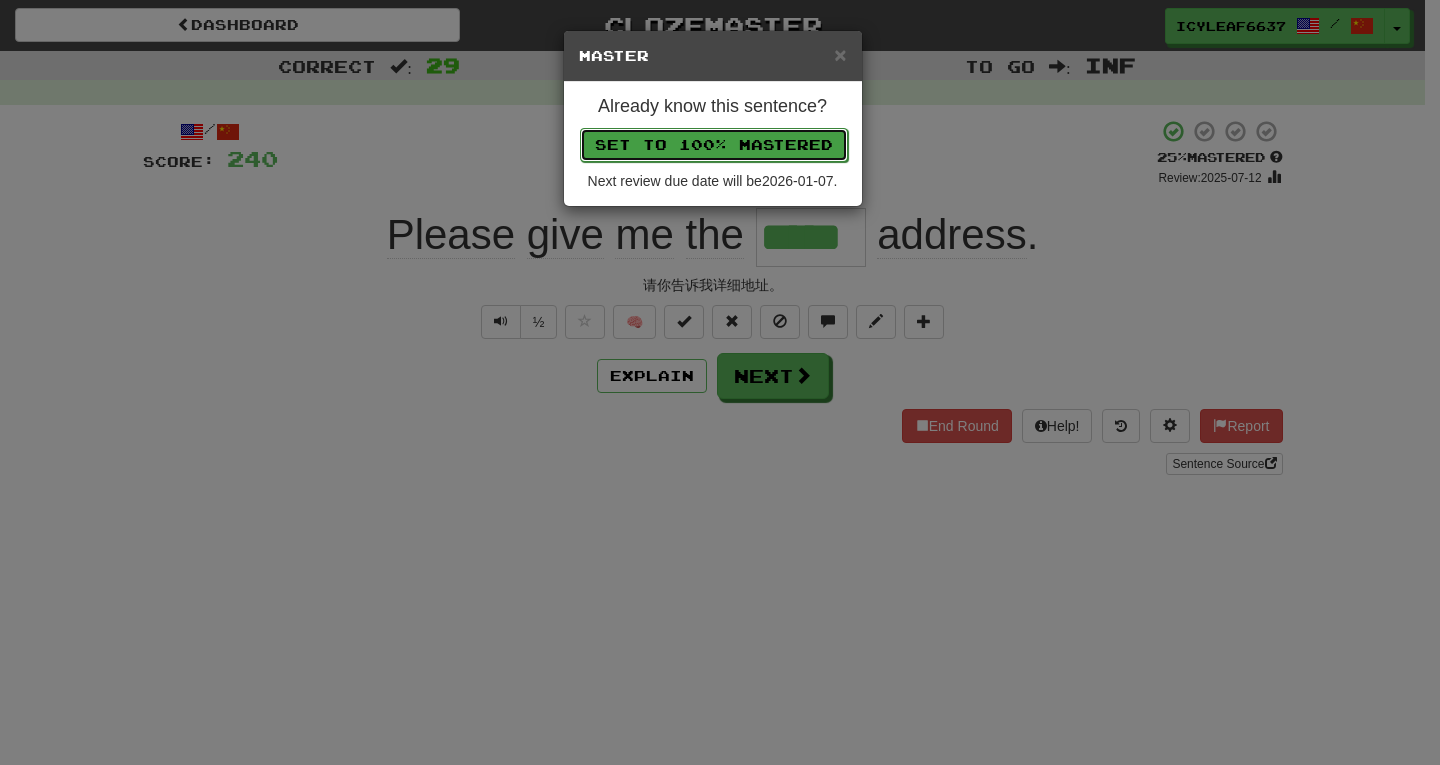 click on "Set to 100% Mastered" at bounding box center [714, 145] 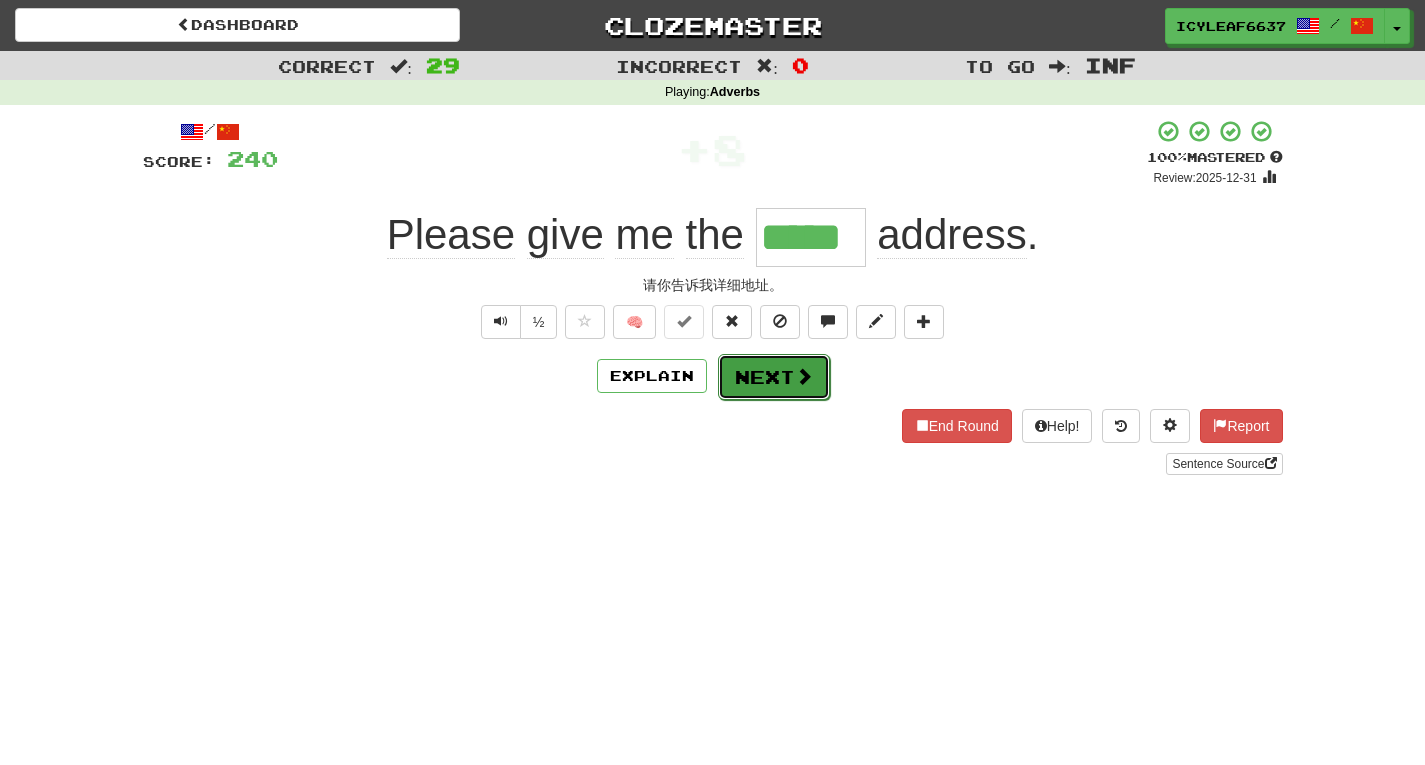 click on "Next" at bounding box center (774, 377) 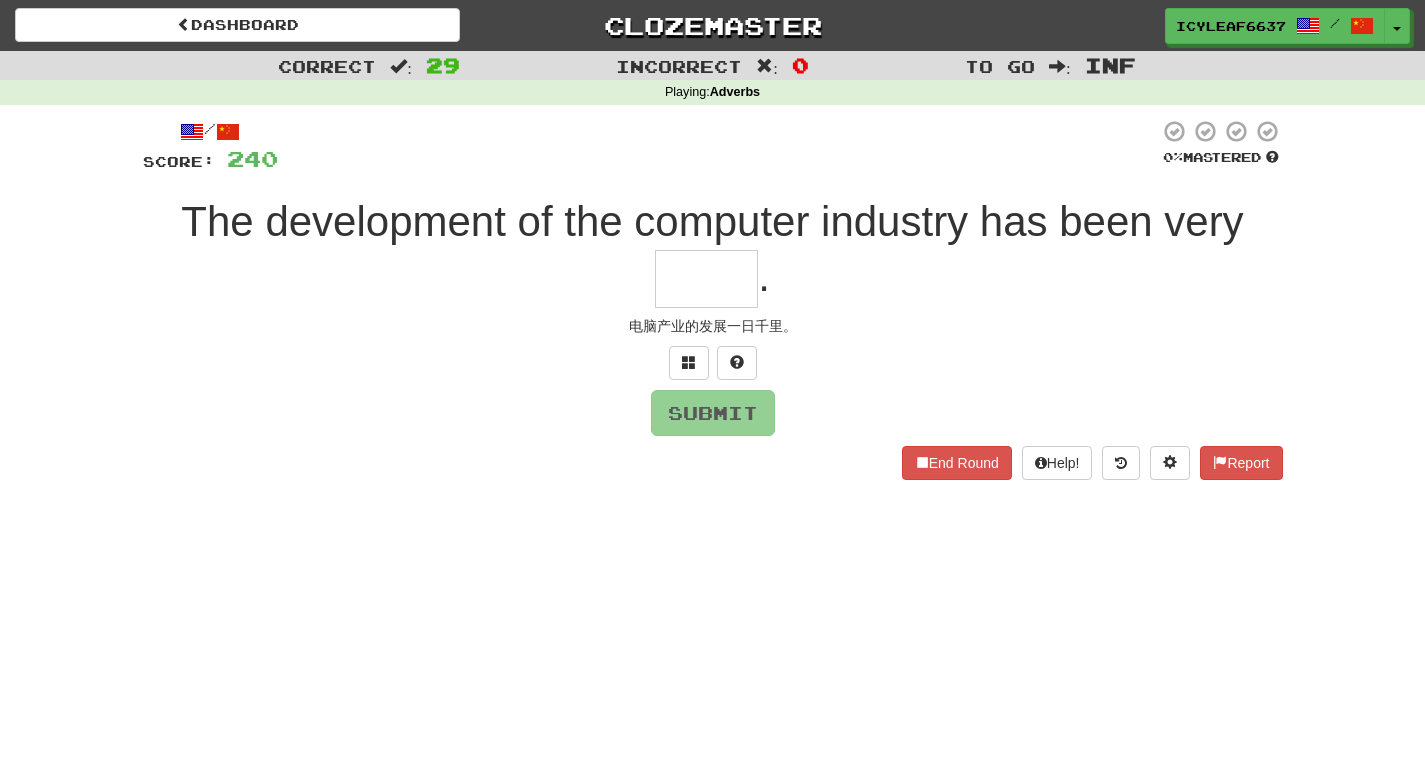 click at bounding box center [706, 279] 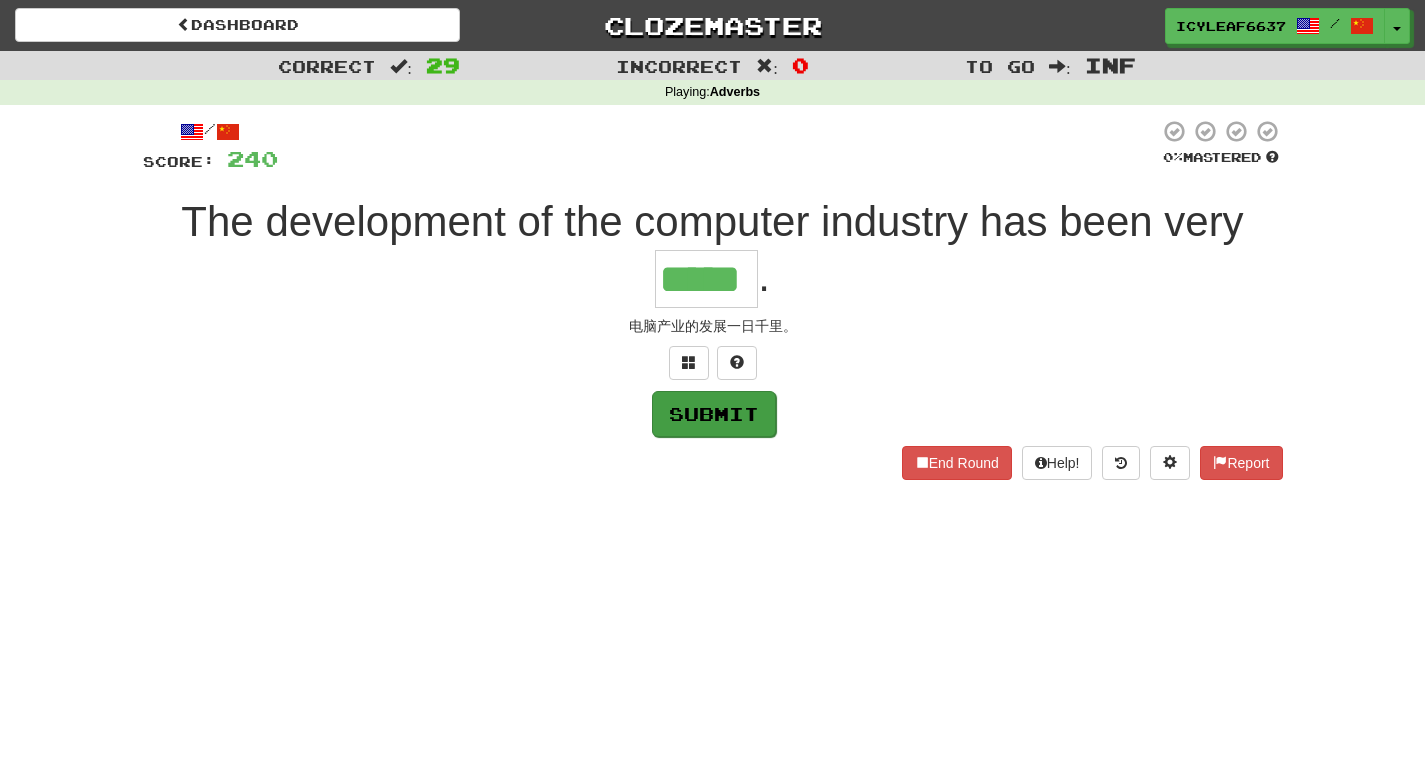 type on "*****" 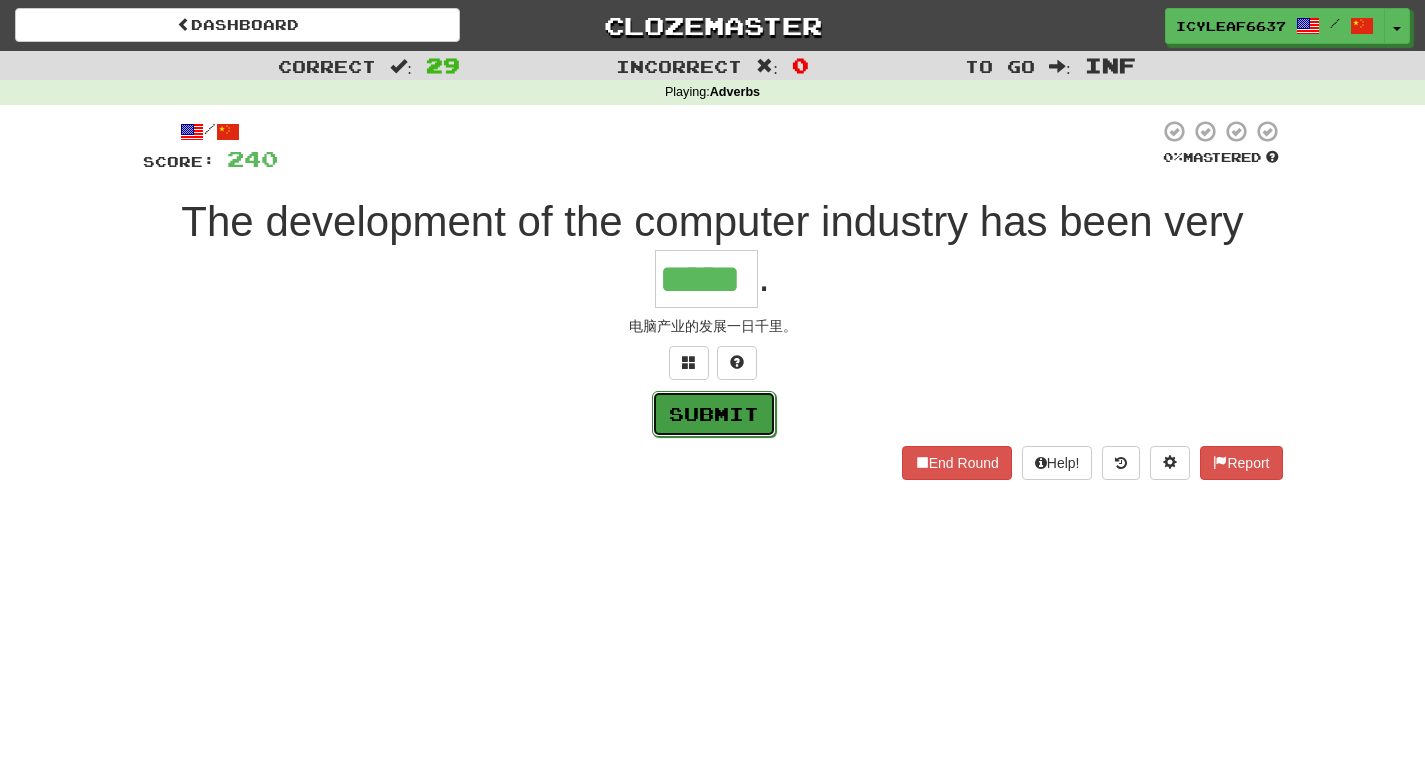 click on "Submit" at bounding box center [714, 414] 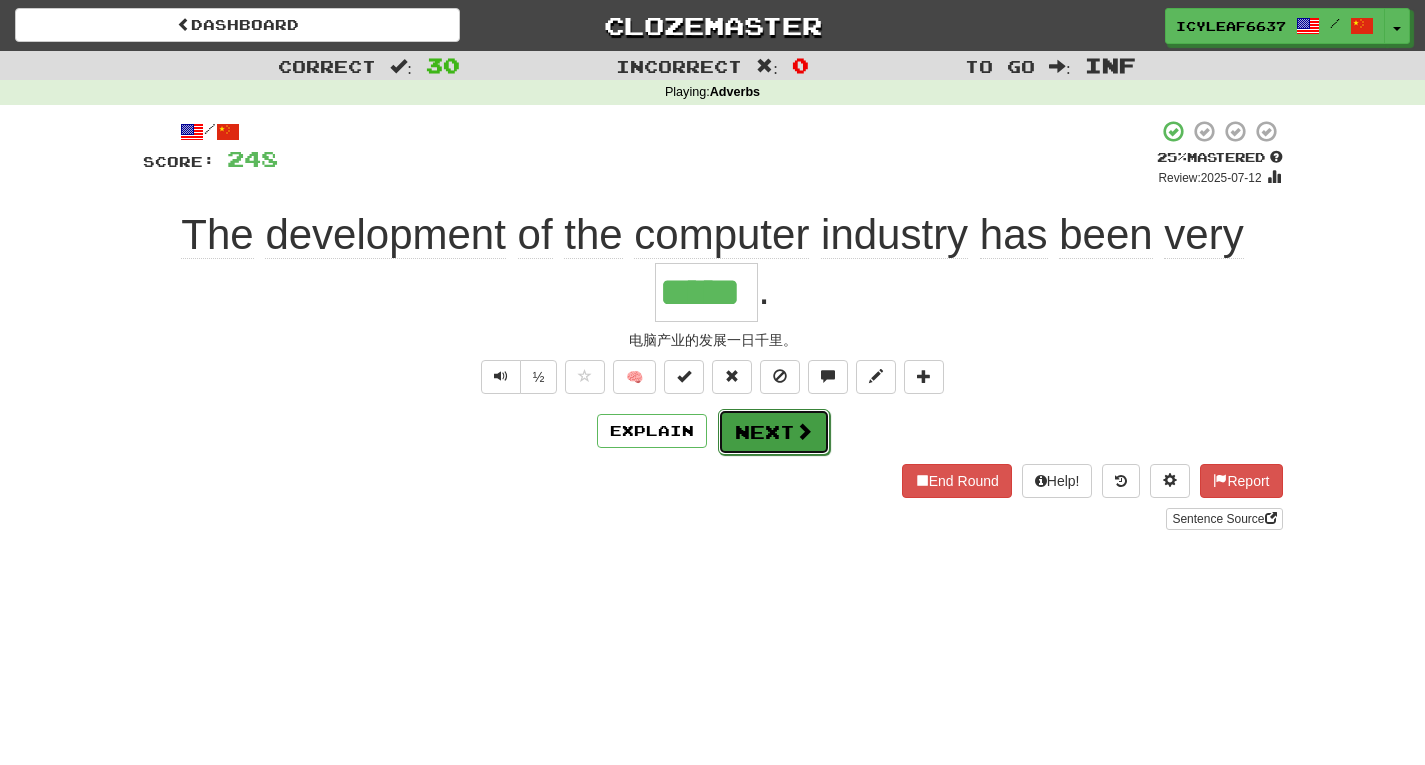 click on "Next" at bounding box center [774, 432] 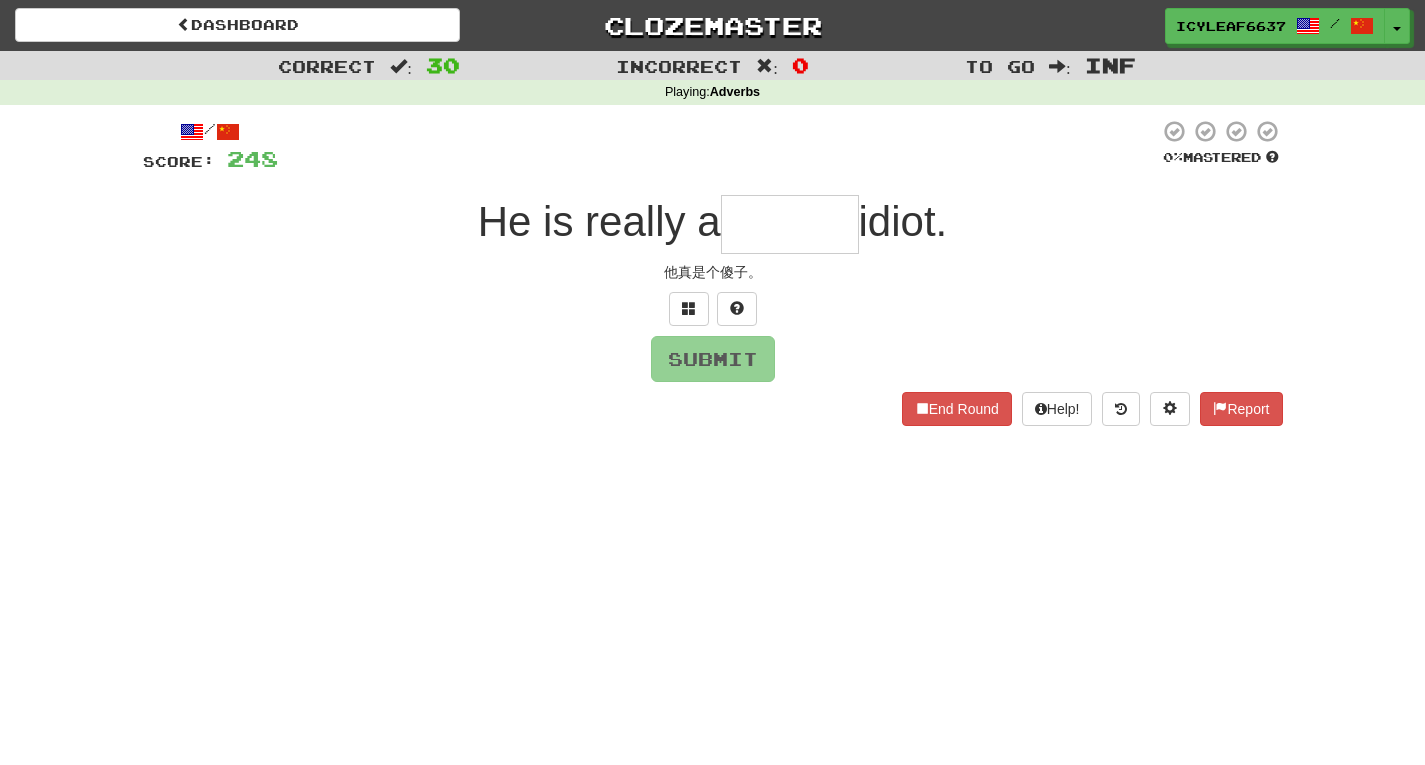 click at bounding box center [790, 224] 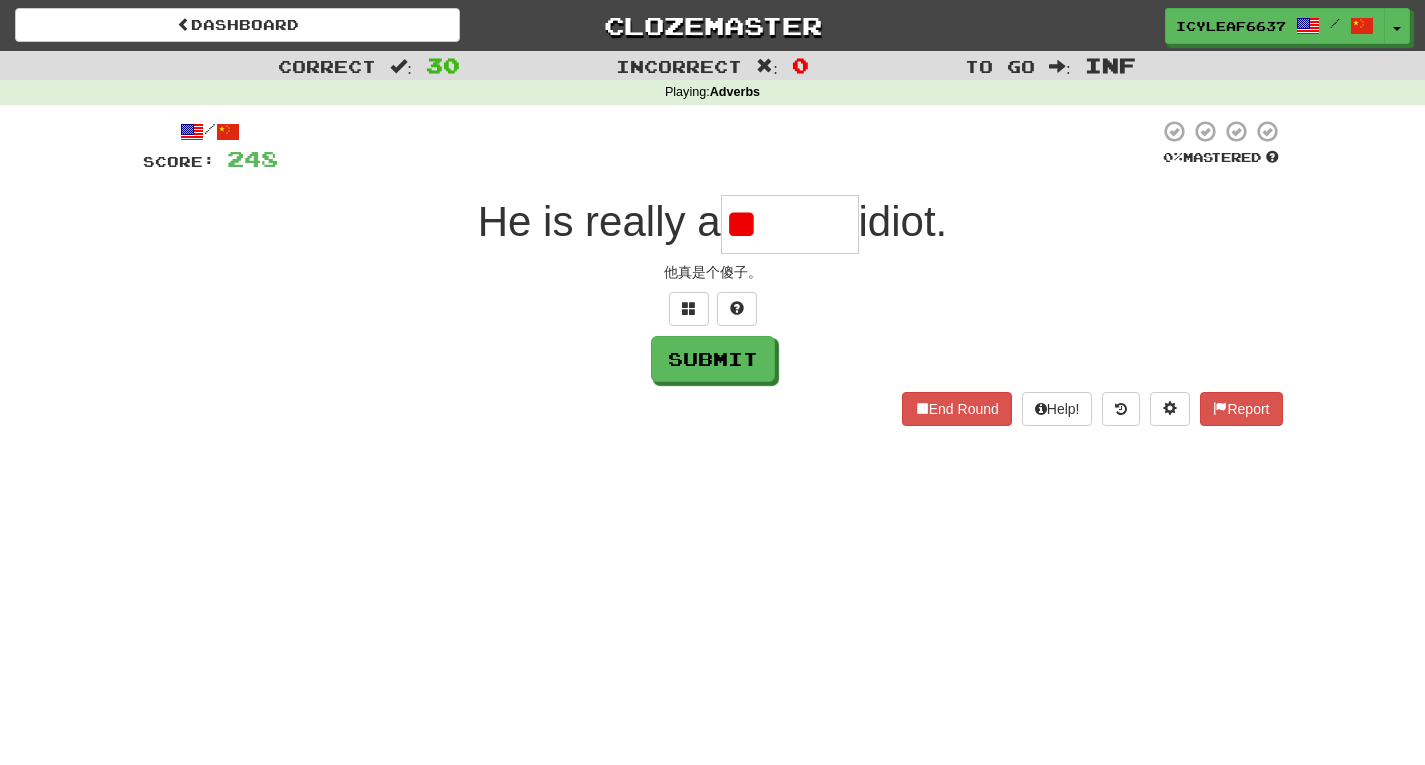 type on "*" 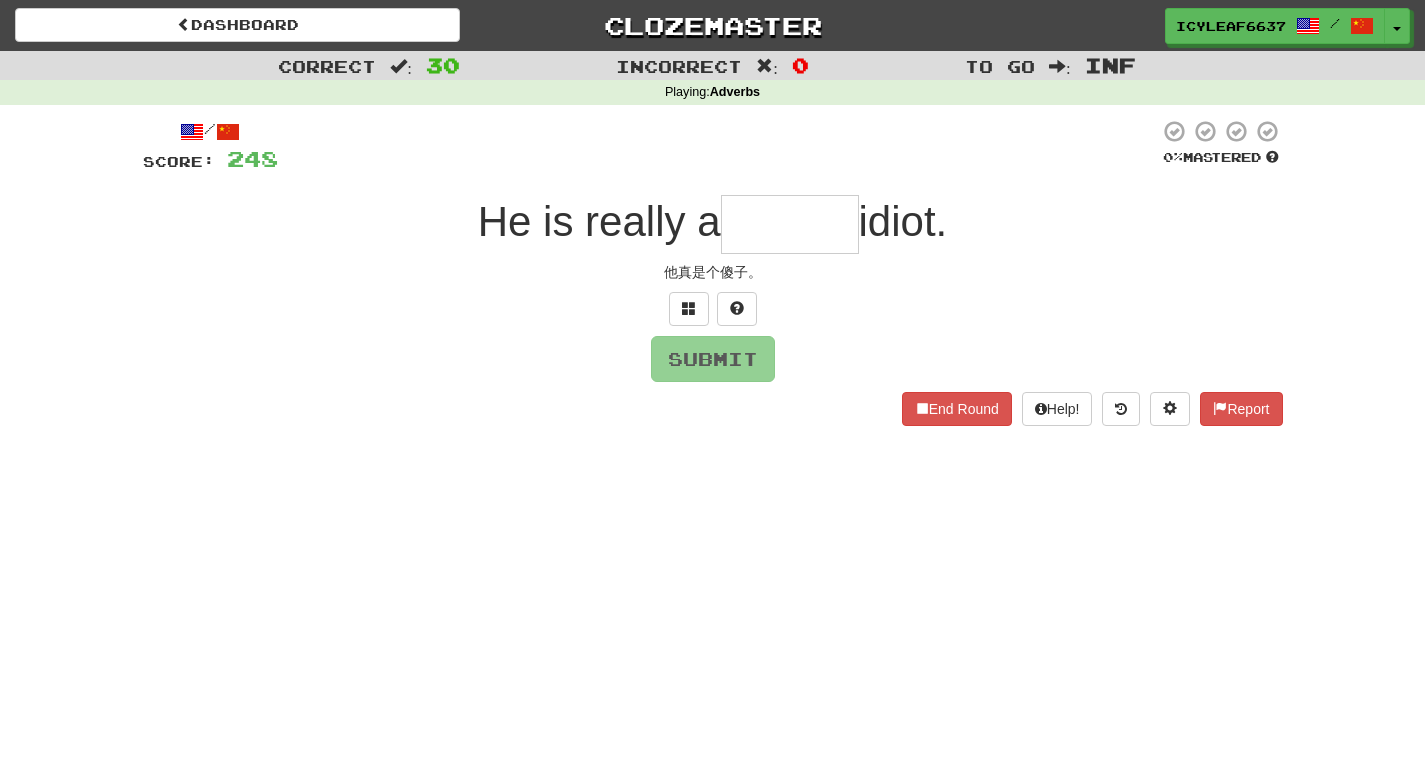 type on "*" 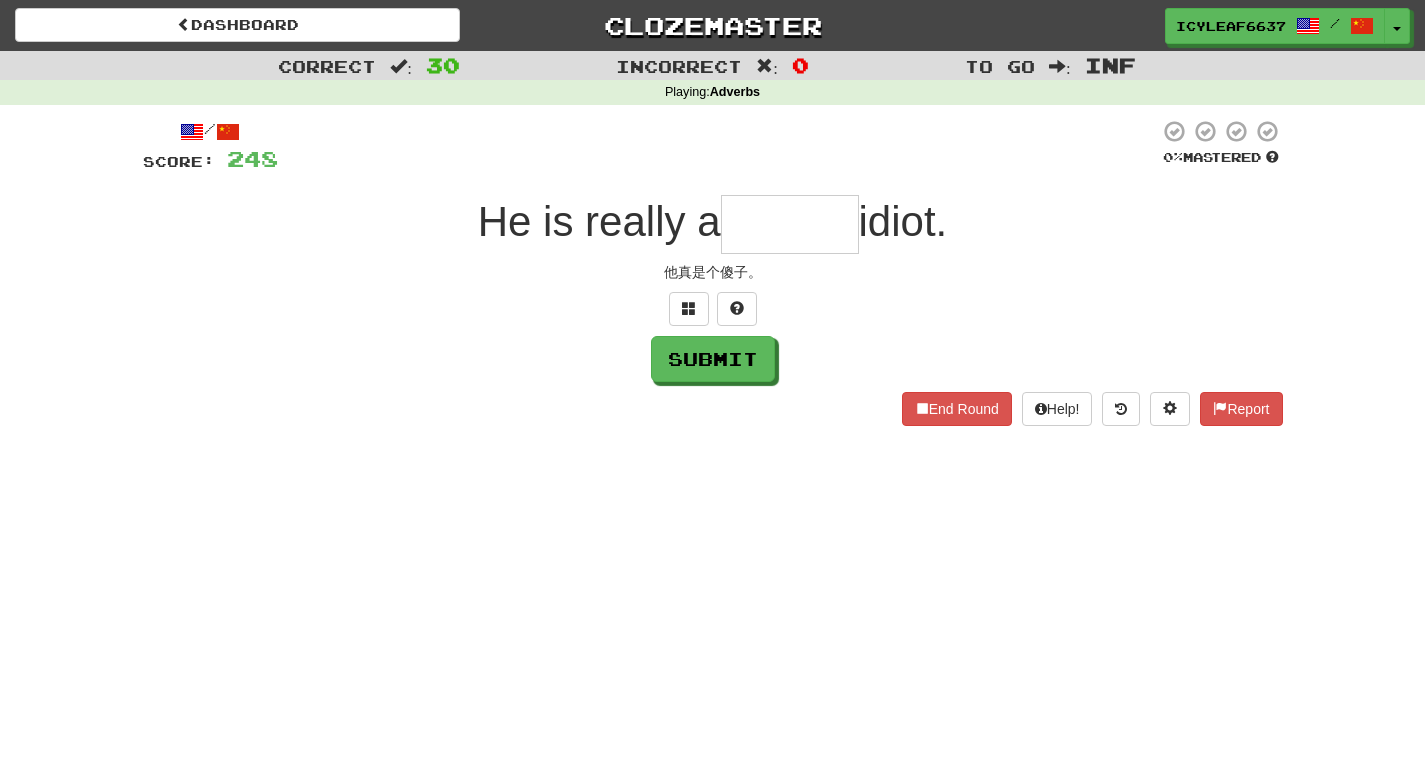 type on "*" 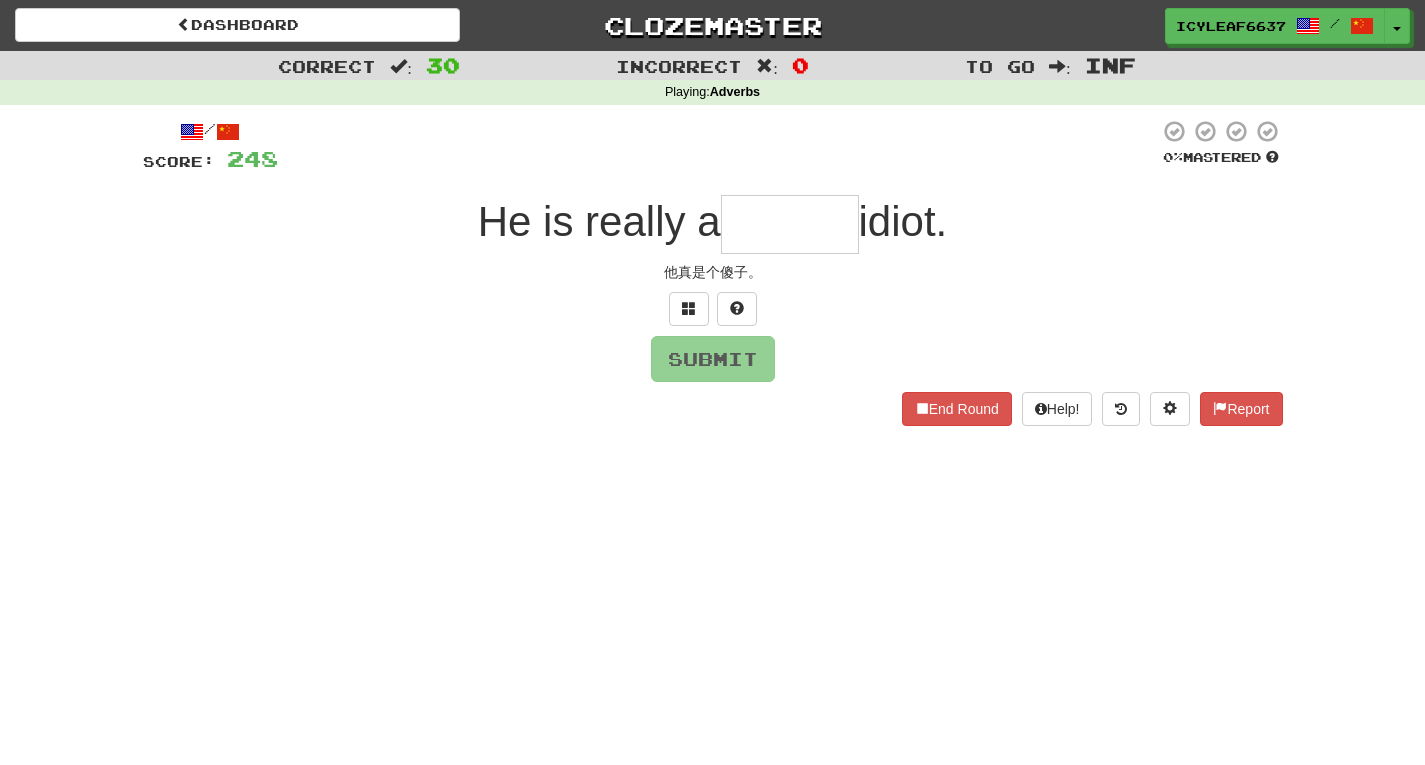 type on "*" 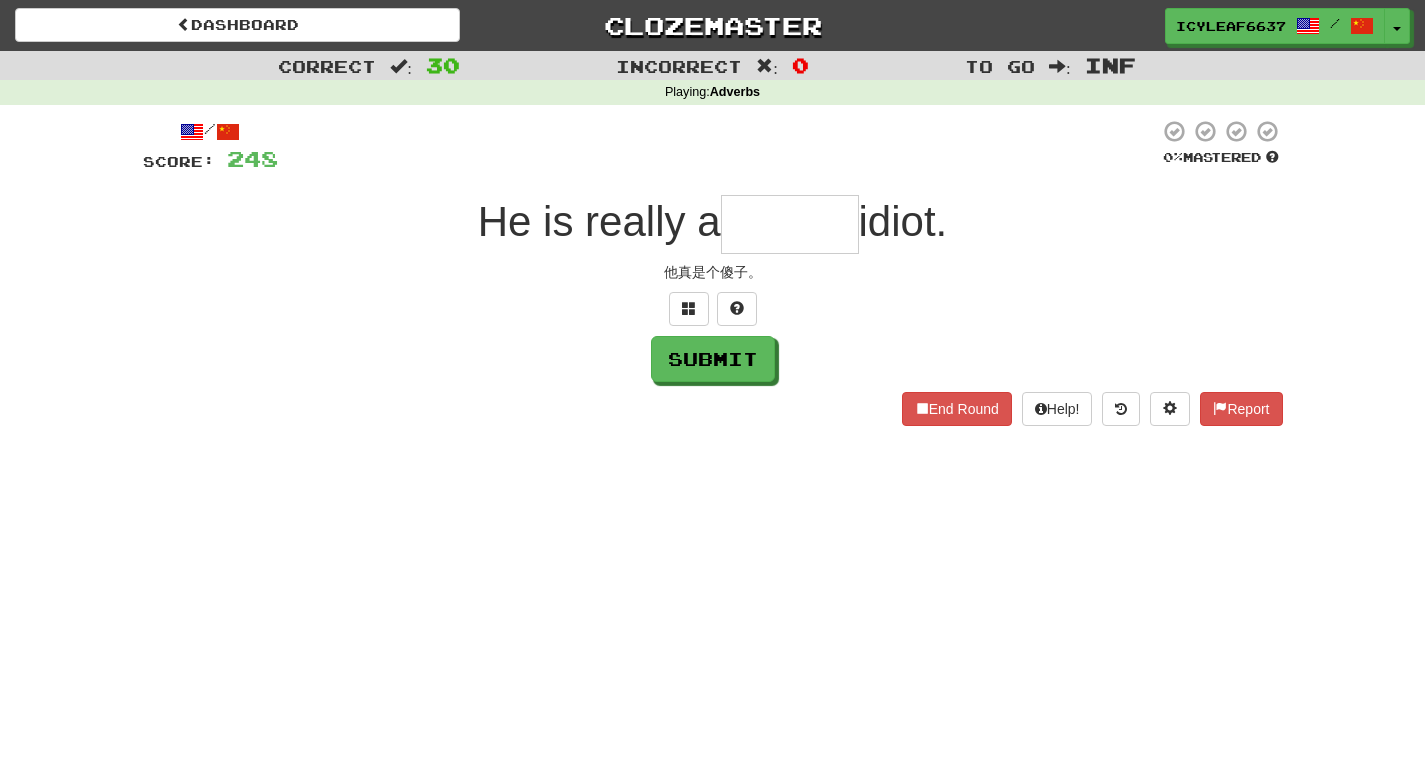 type on "*" 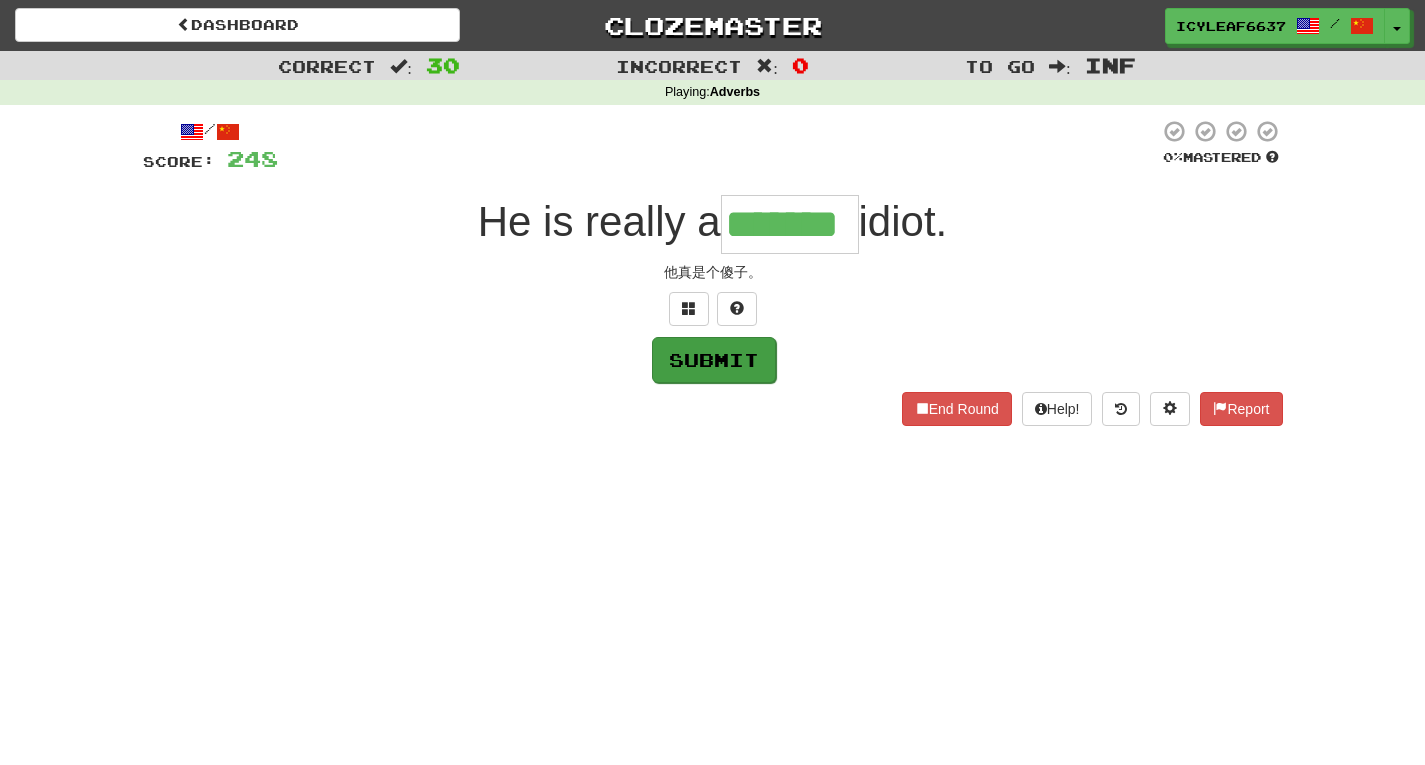 type on "*******" 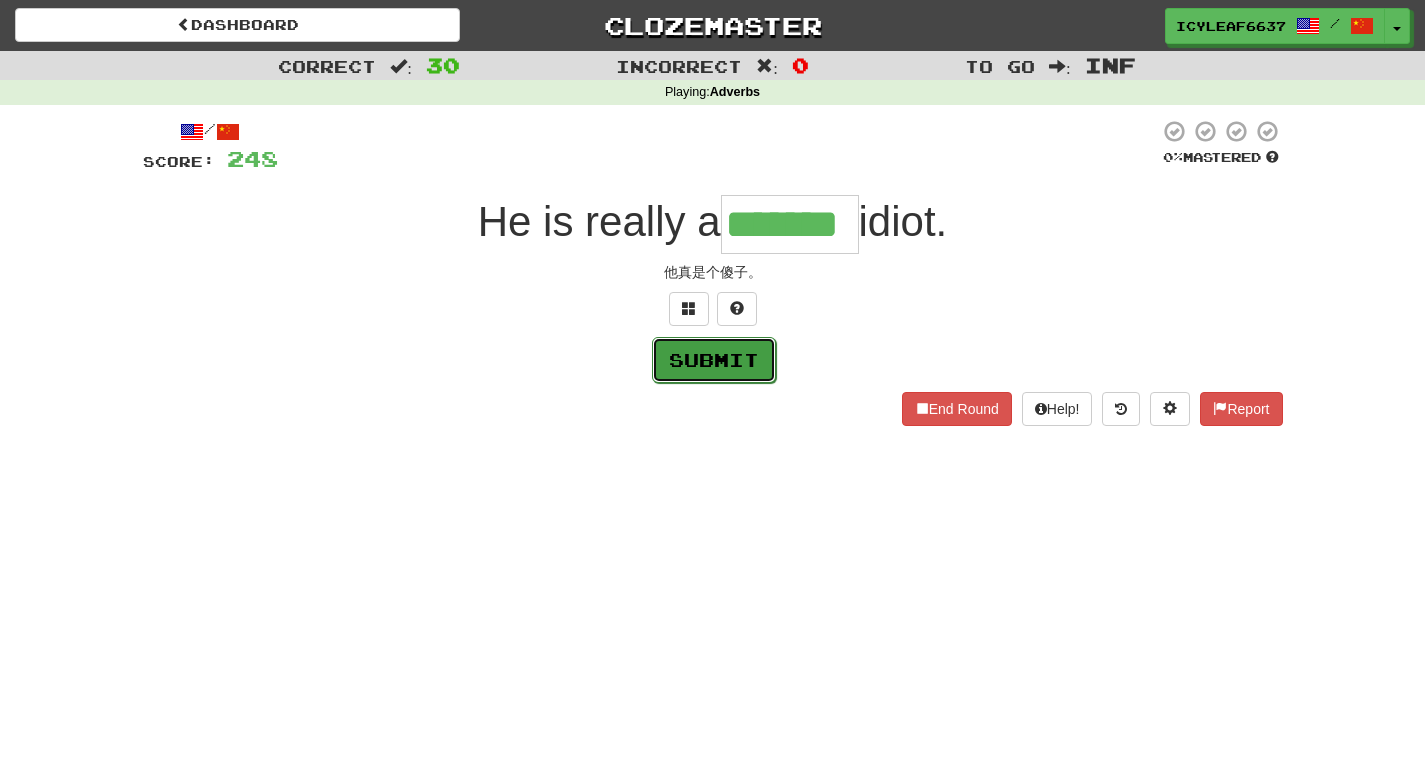 click on "Submit" at bounding box center (714, 360) 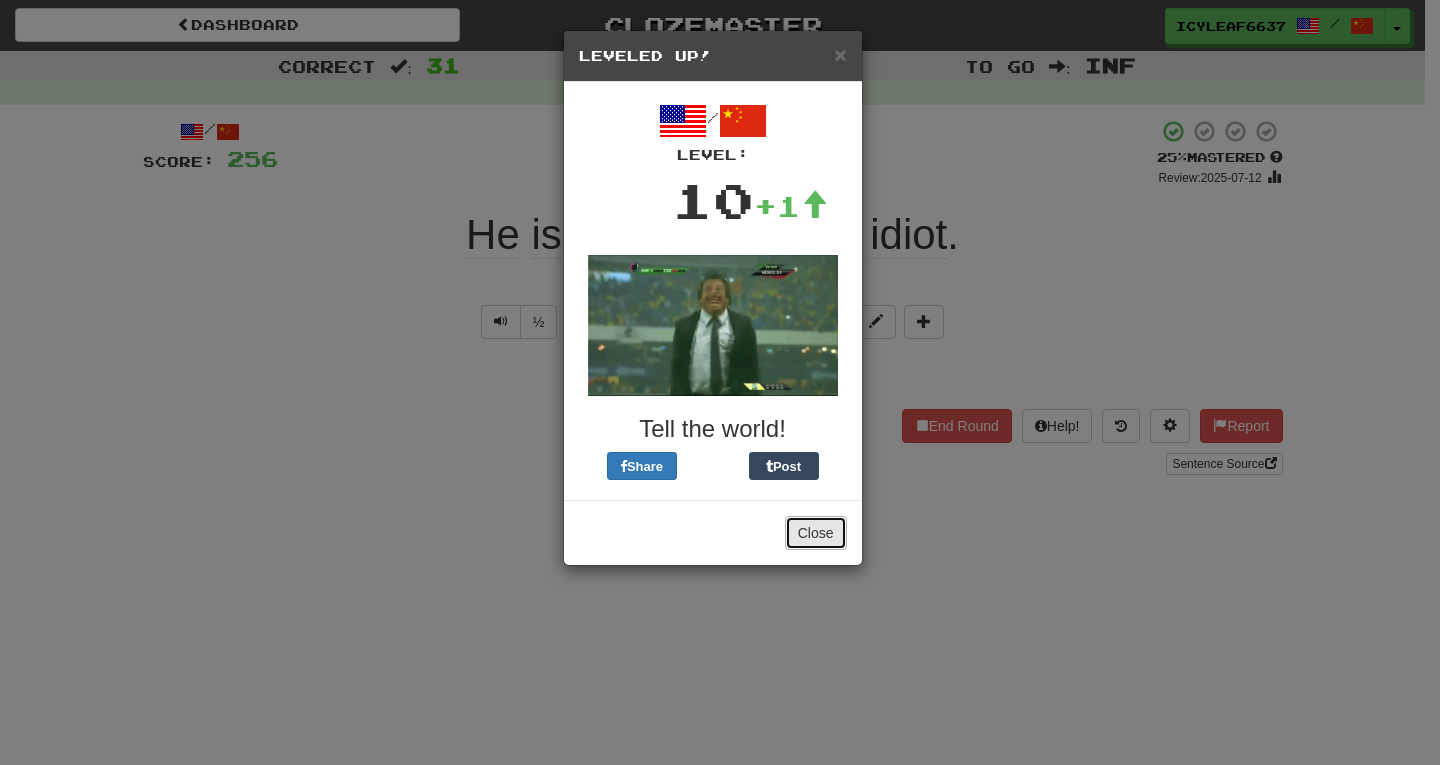 click on "Close" at bounding box center [816, 533] 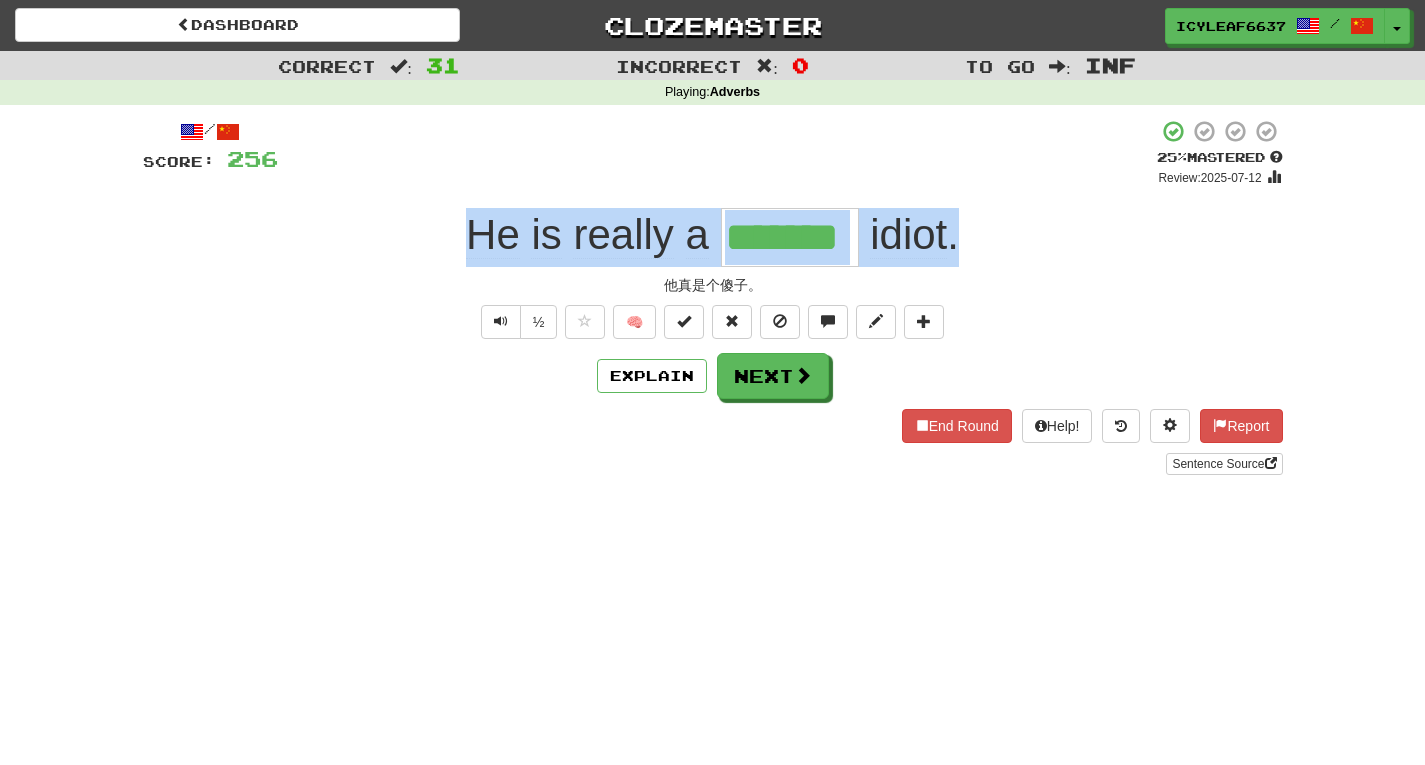 drag, startPoint x: 959, startPoint y: 246, endPoint x: 470, endPoint y: 241, distance: 489.02557 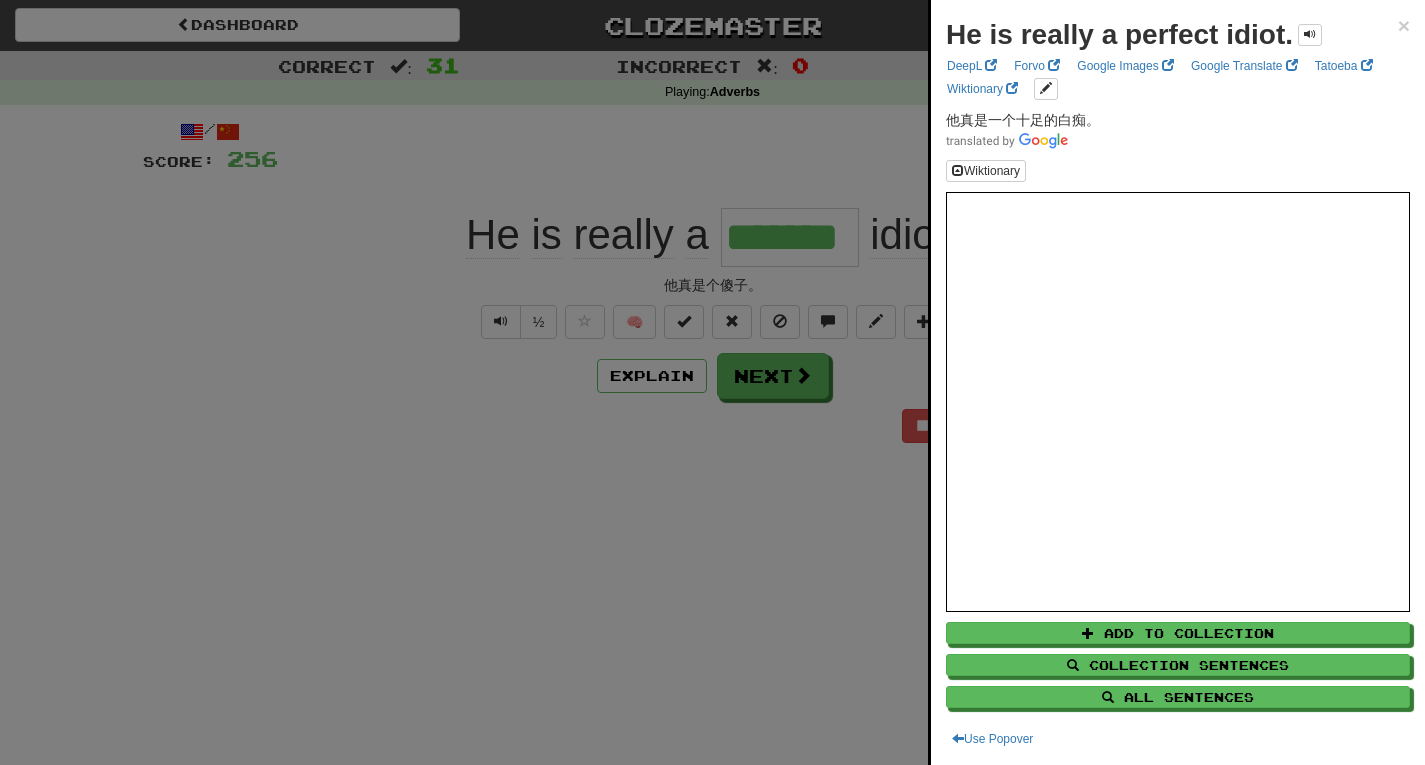 click at bounding box center [712, 382] 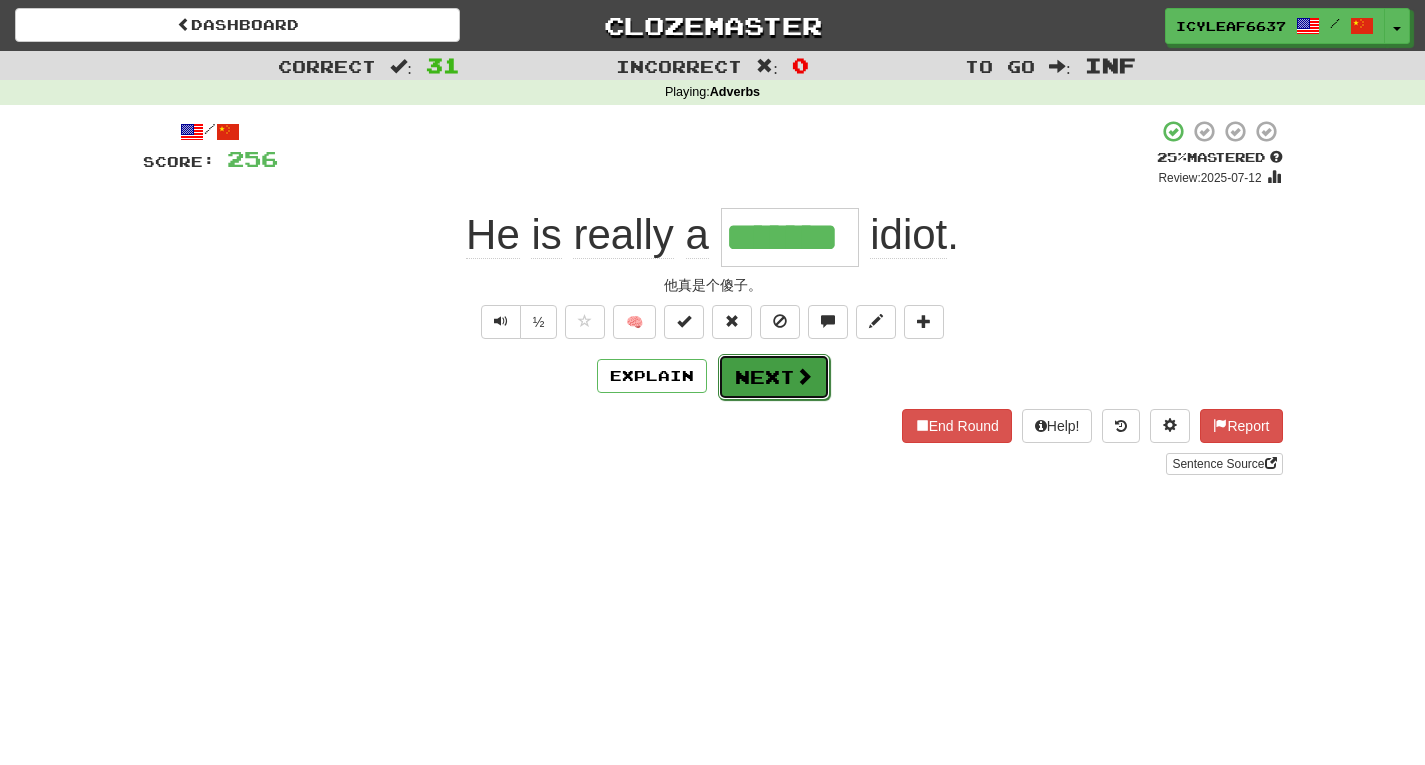 click on "Next" at bounding box center [774, 377] 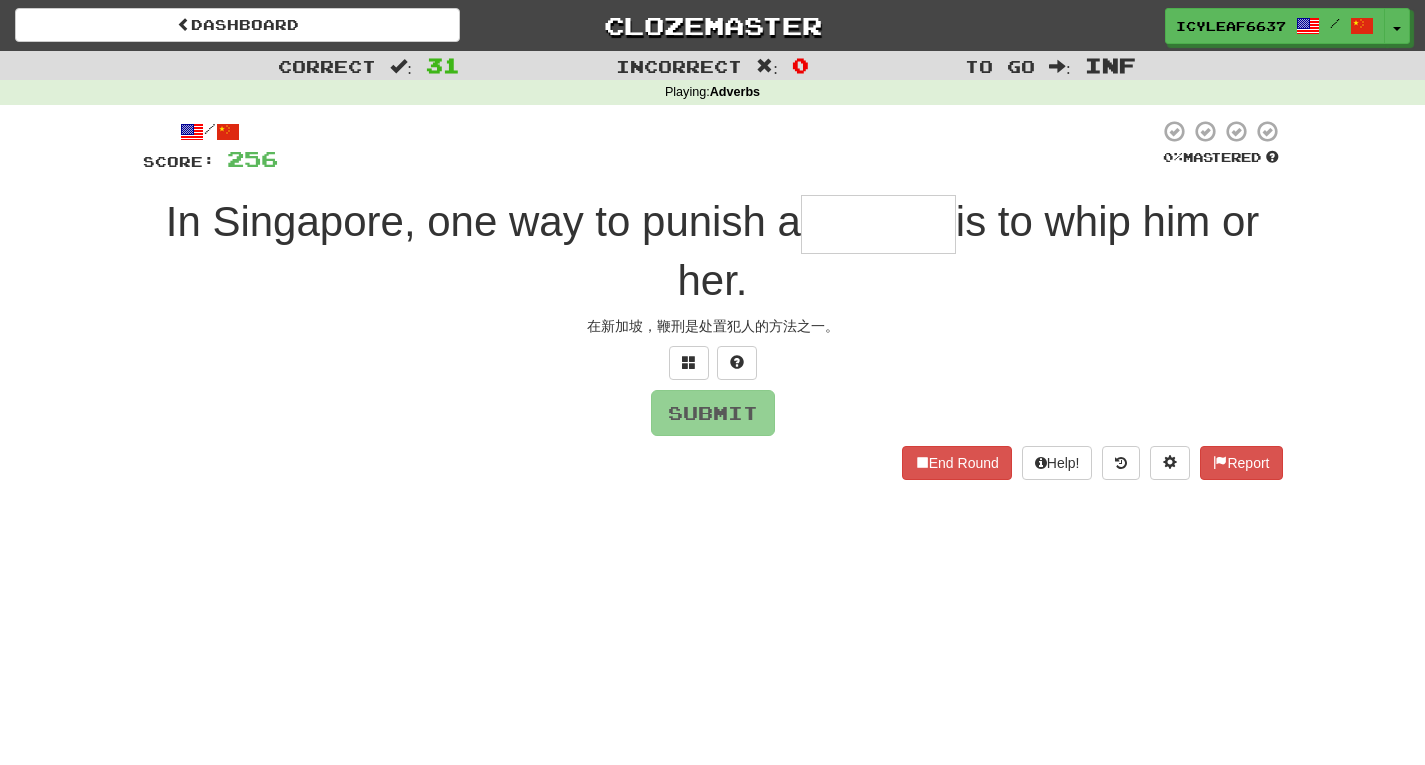 click at bounding box center (878, 224) 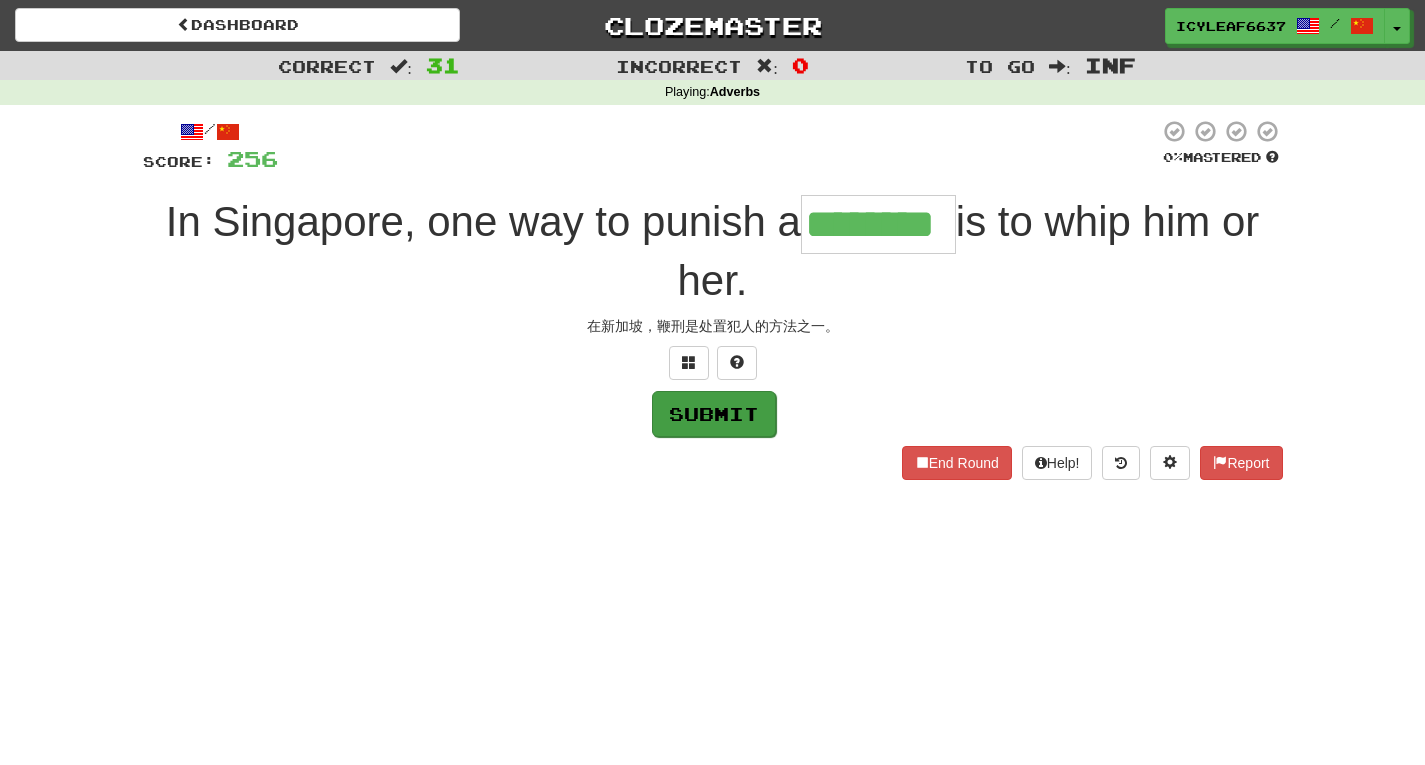 type on "********" 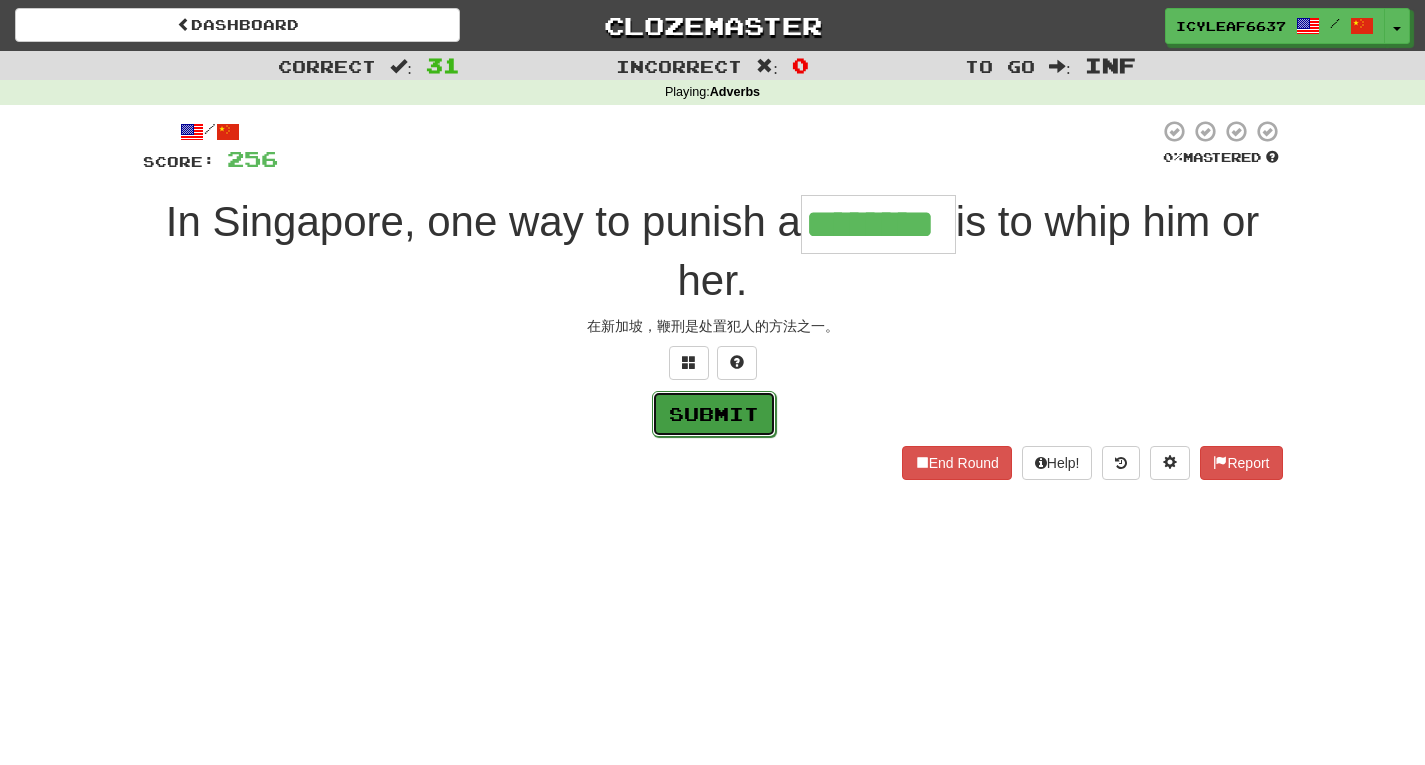 click on "Submit" at bounding box center [714, 414] 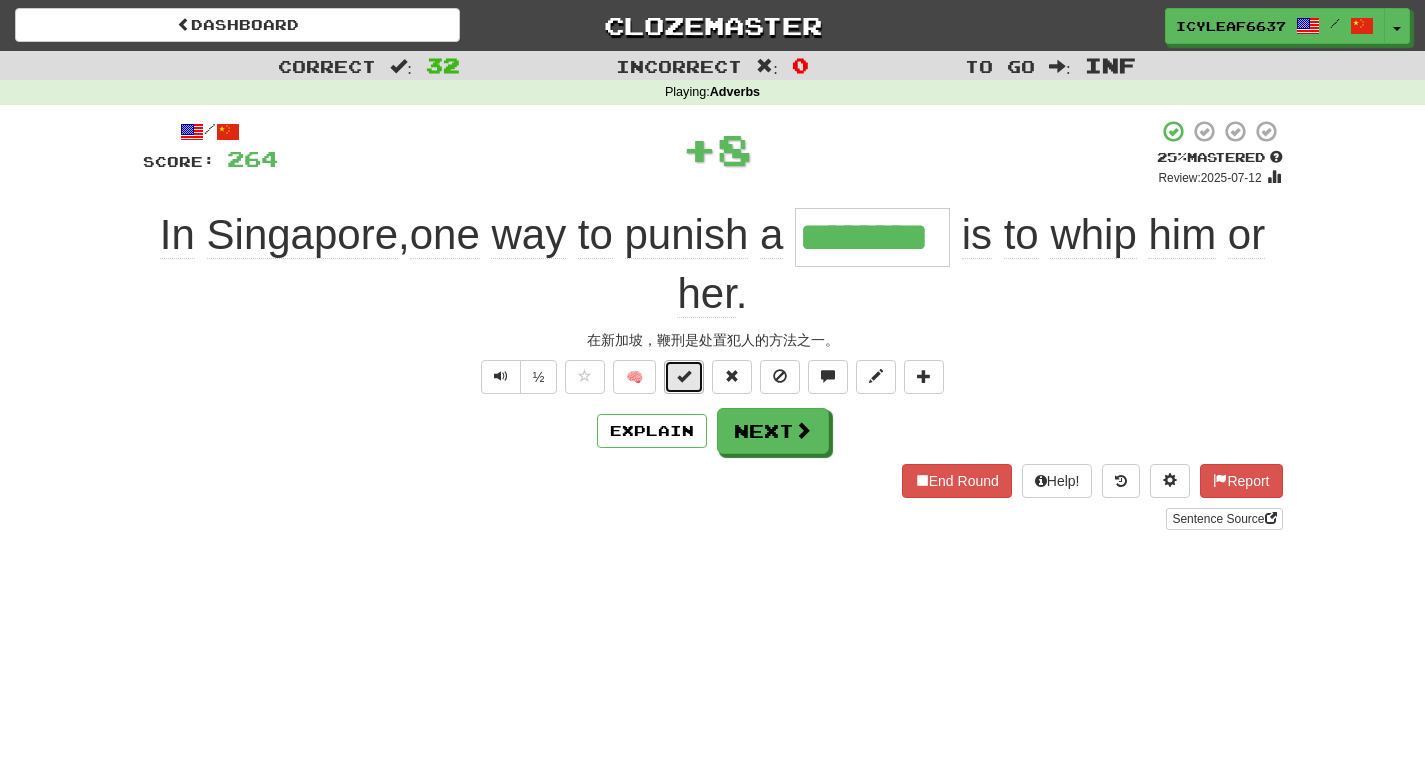click at bounding box center [684, 376] 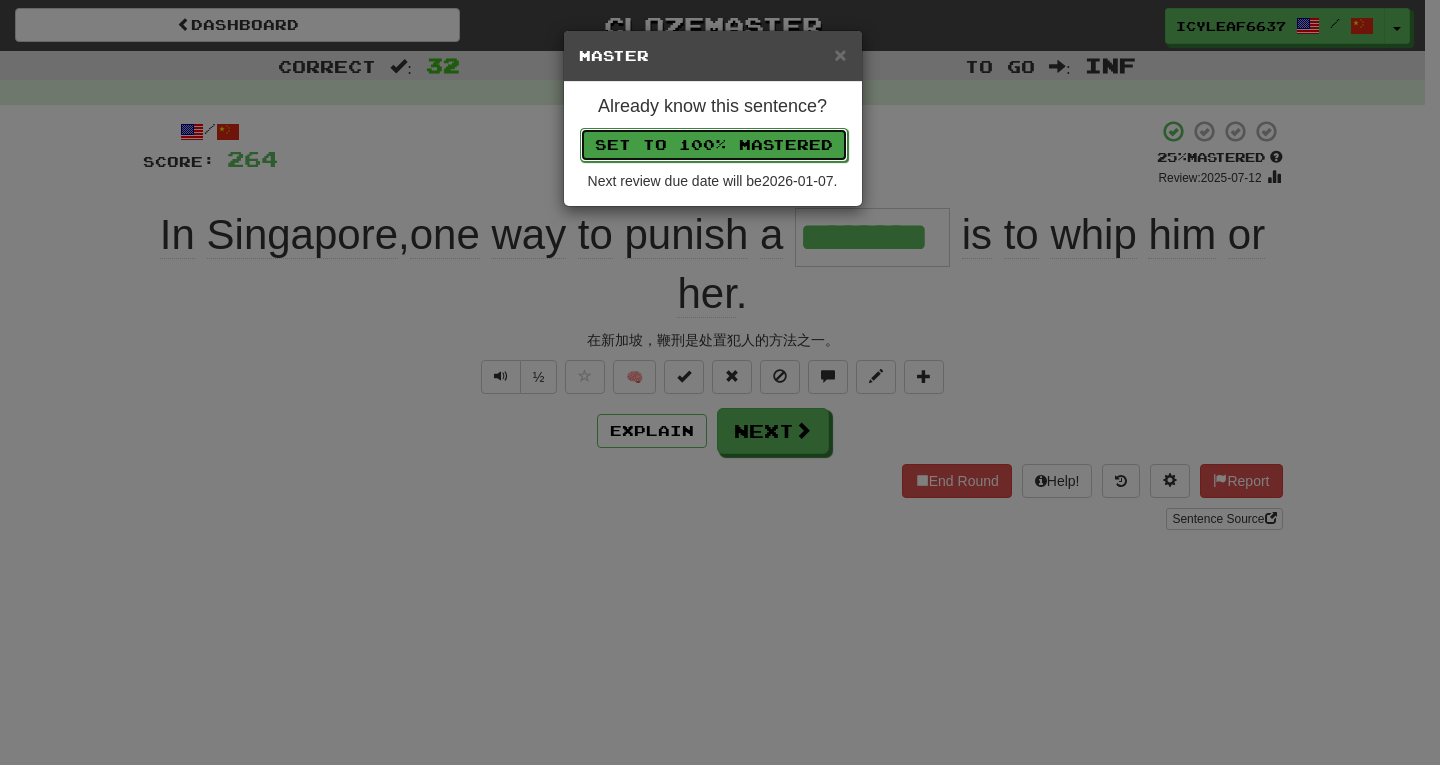 click on "Set to 100% Mastered" at bounding box center (714, 145) 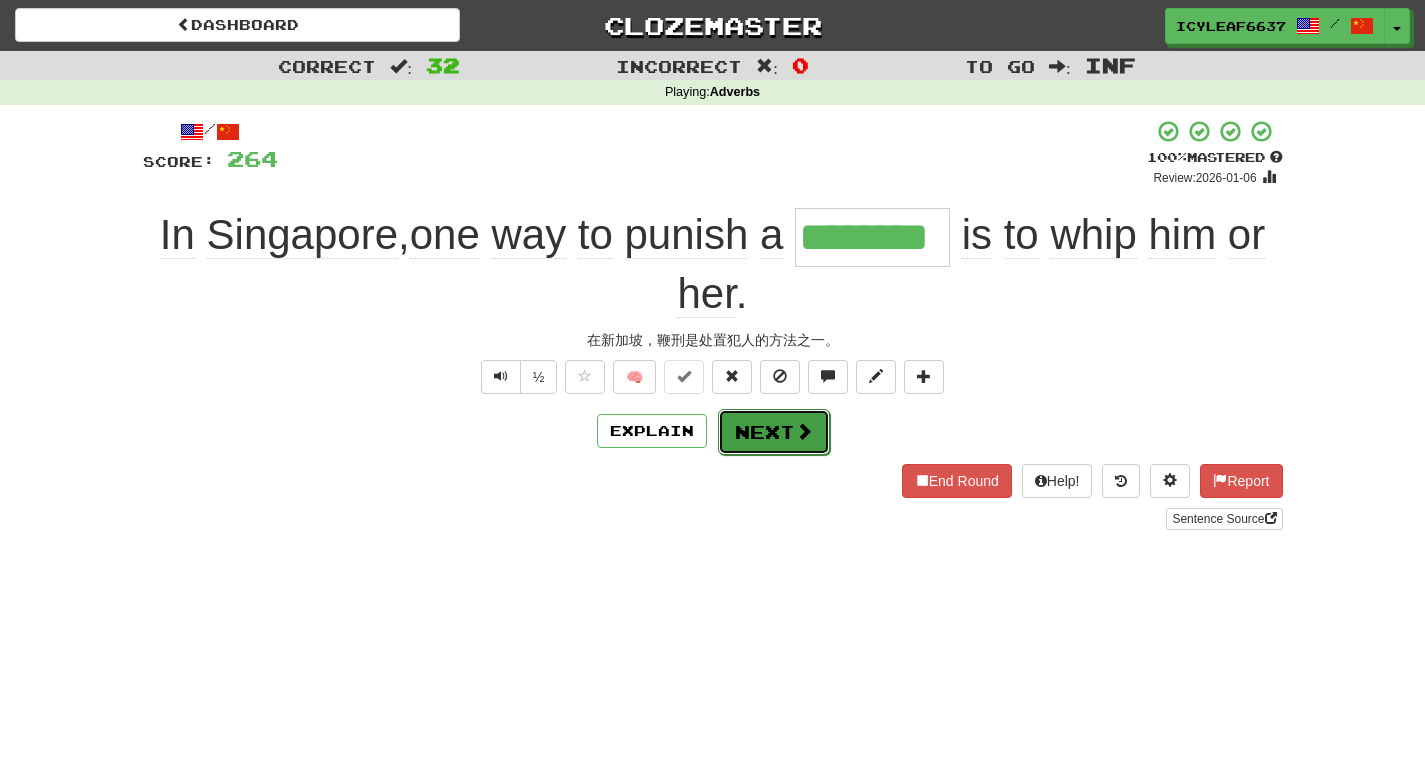 click at bounding box center (804, 431) 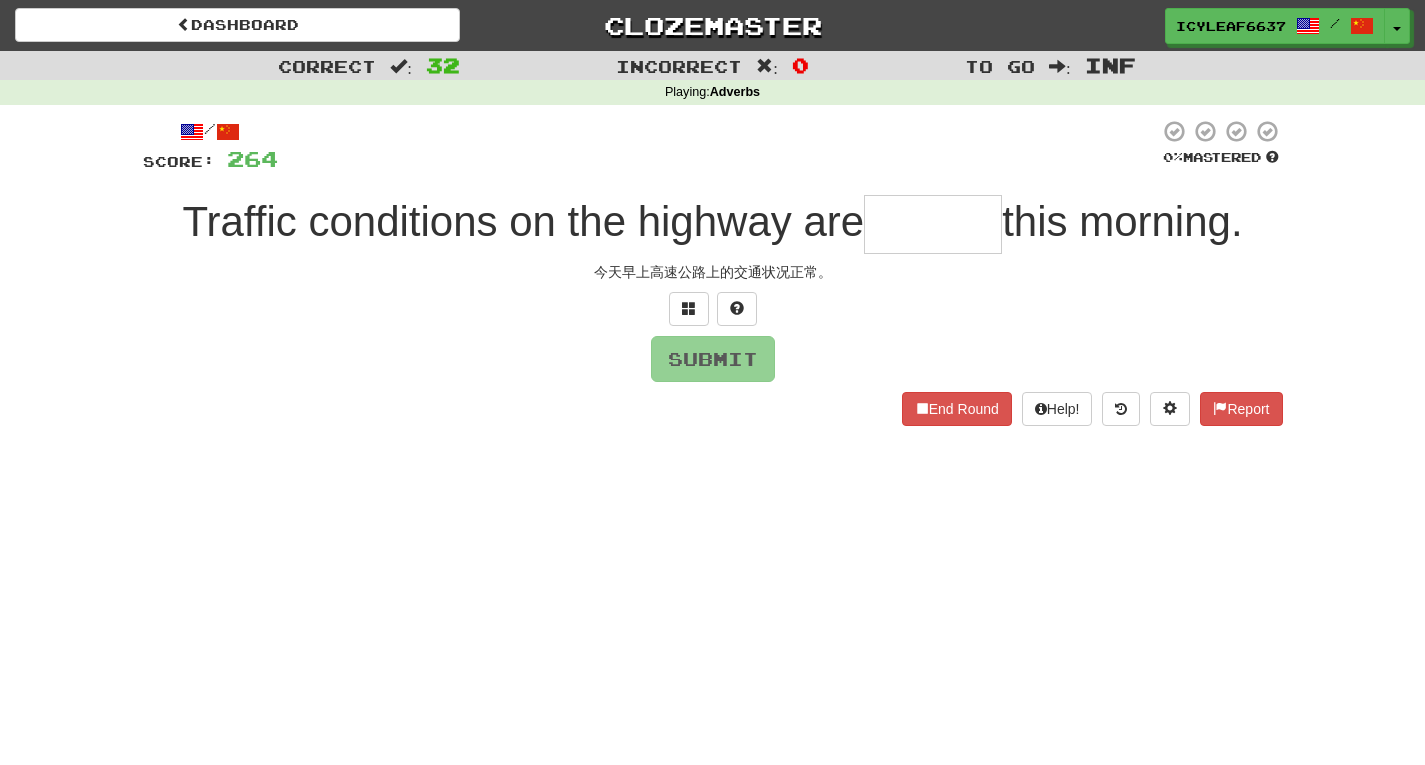 click at bounding box center (933, 224) 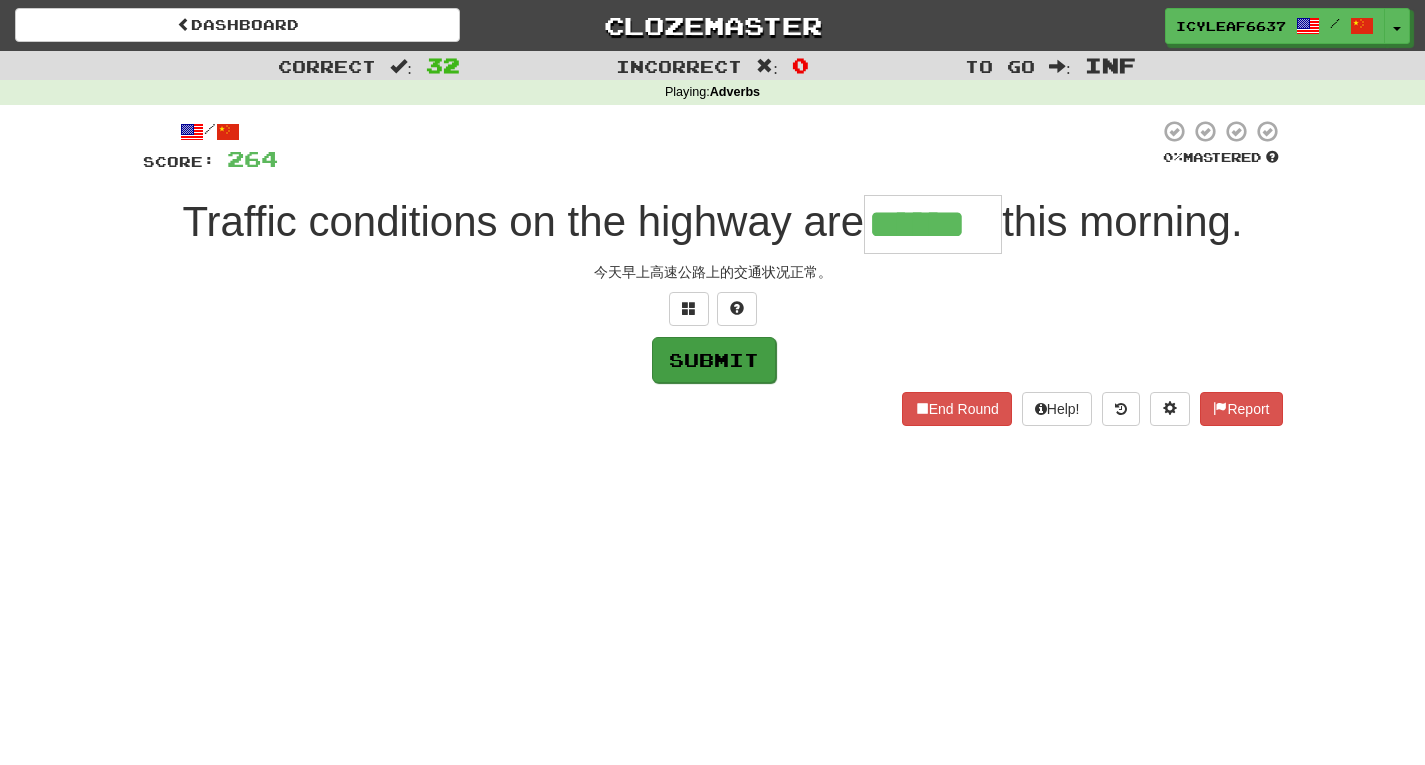type on "******" 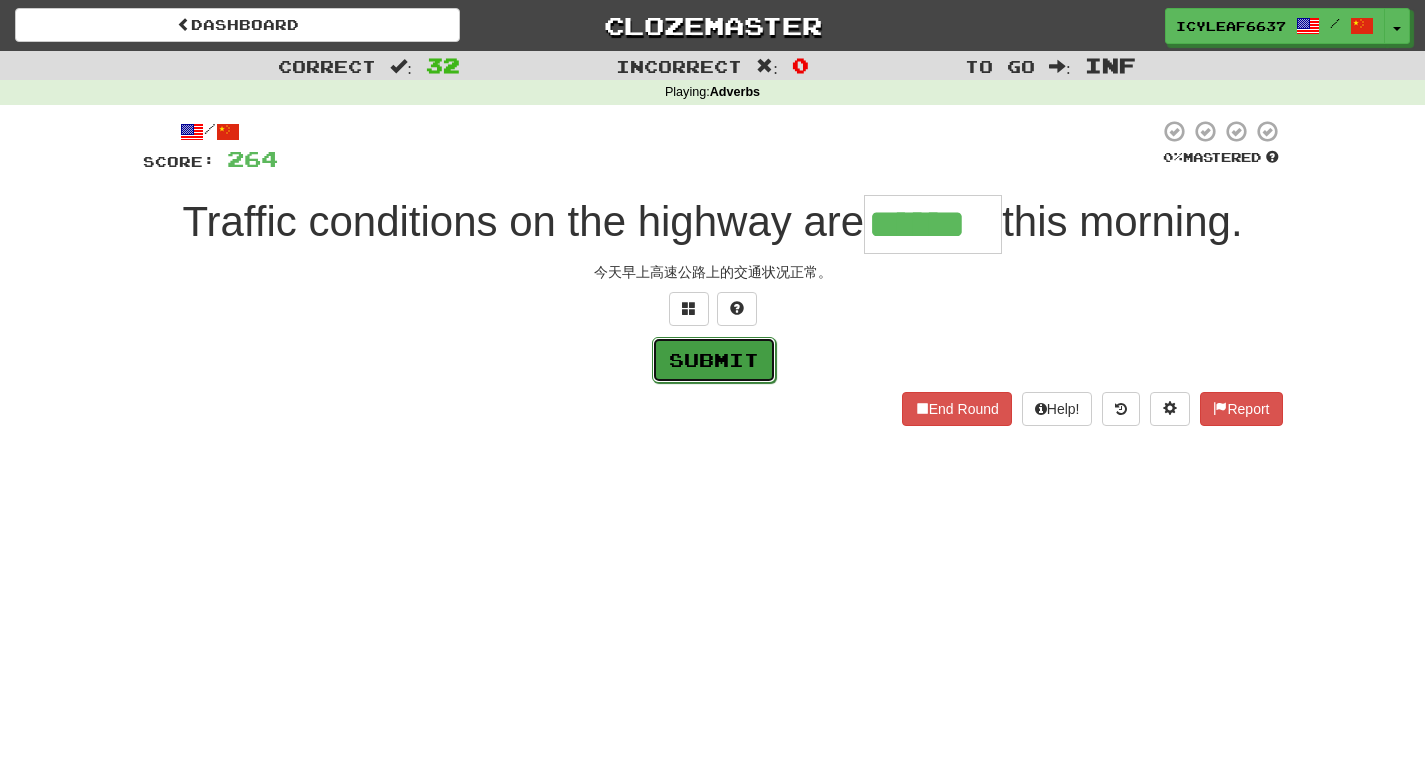 click on "Submit" at bounding box center [714, 360] 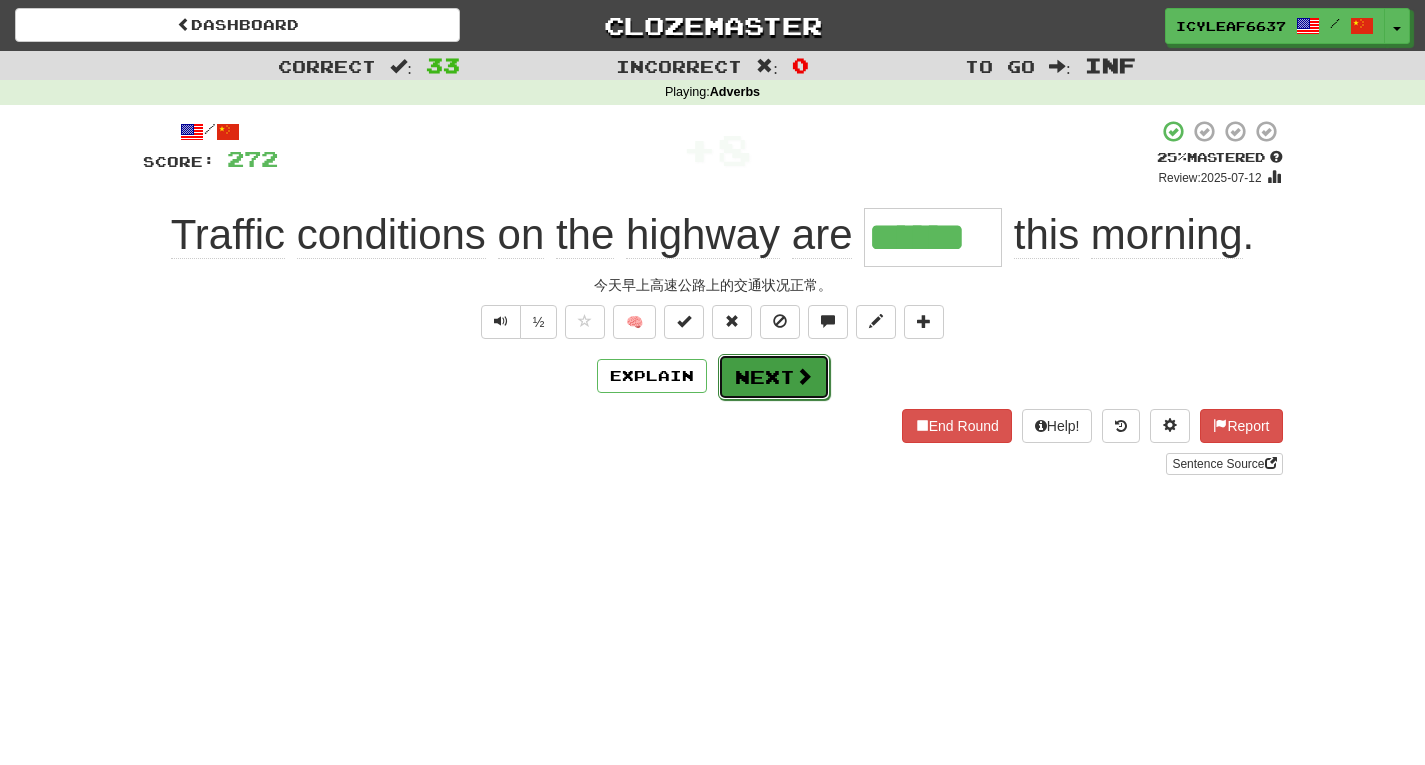 click on "Next" at bounding box center [774, 377] 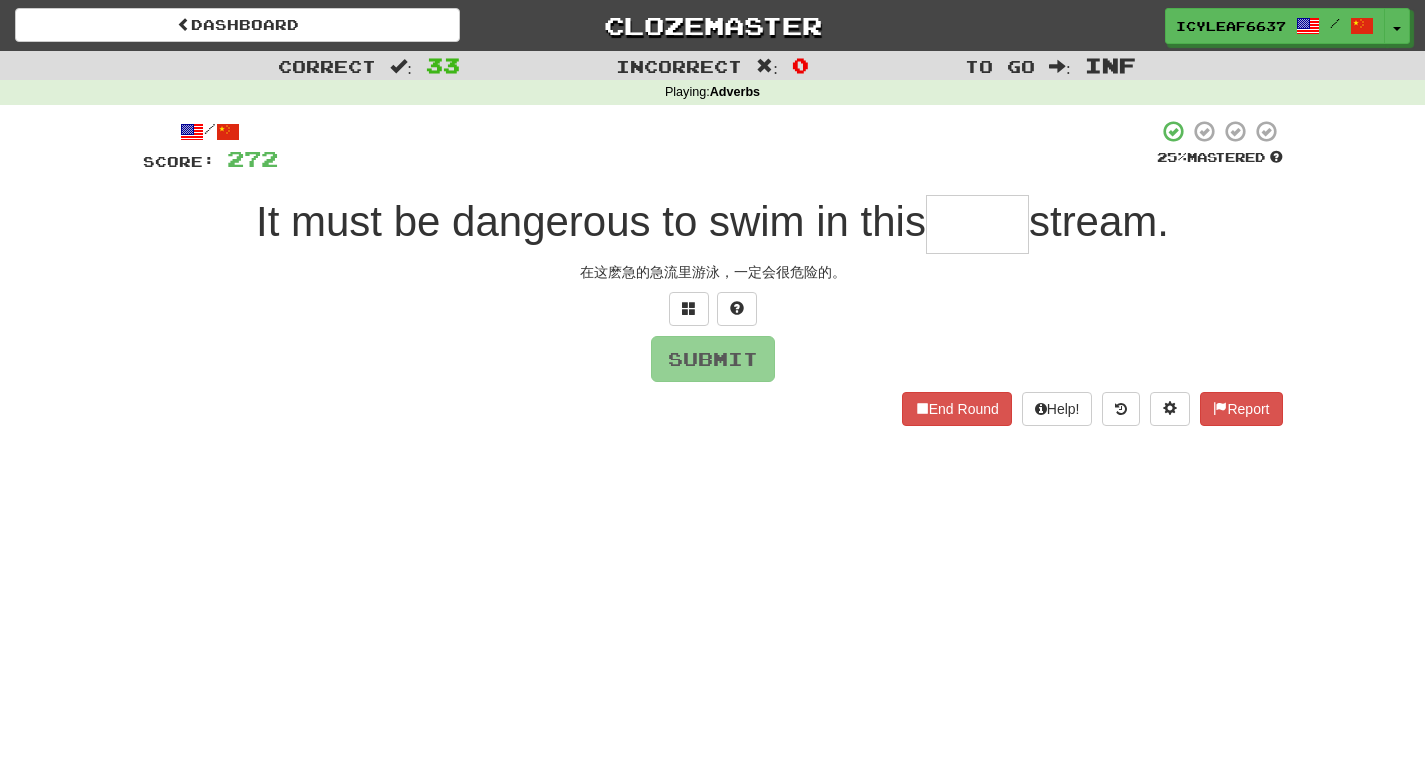 click at bounding box center (977, 224) 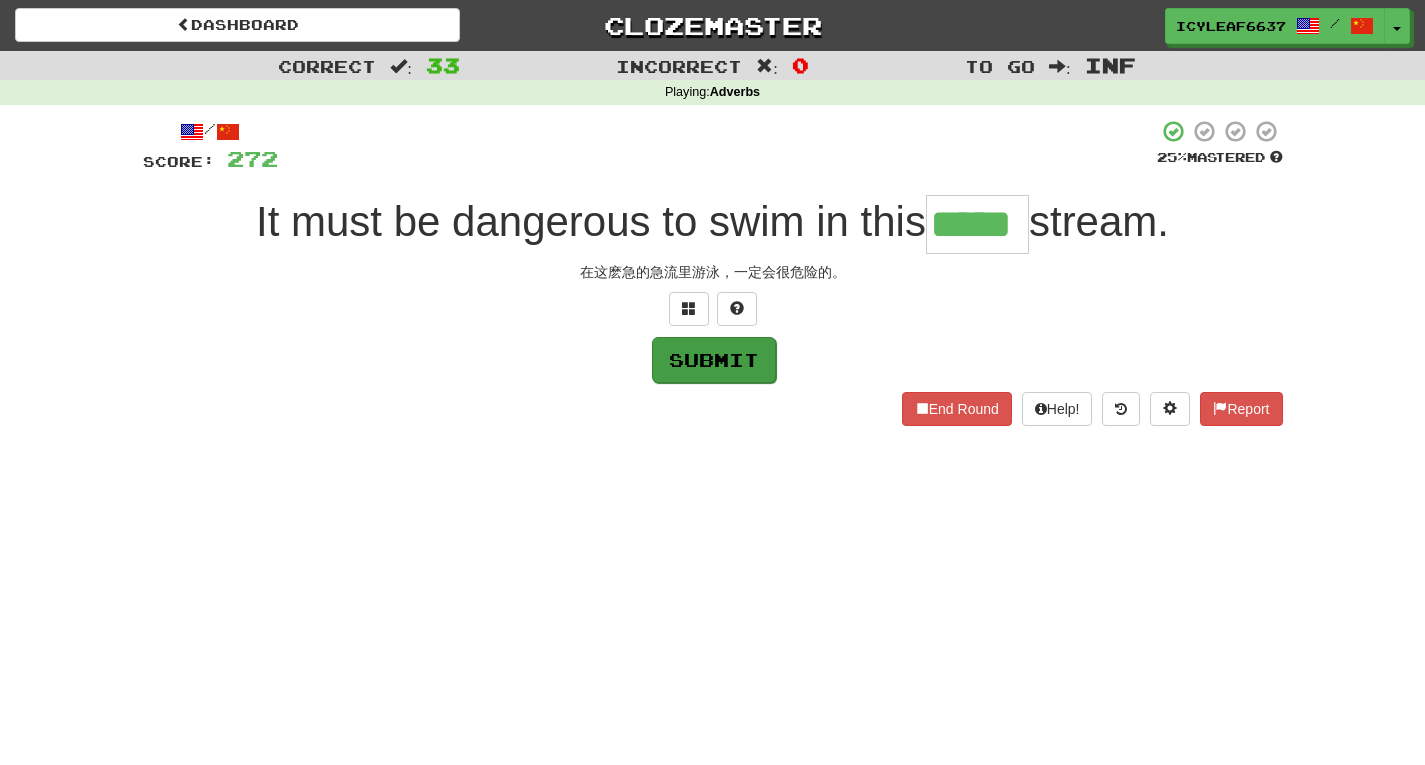 type on "*****" 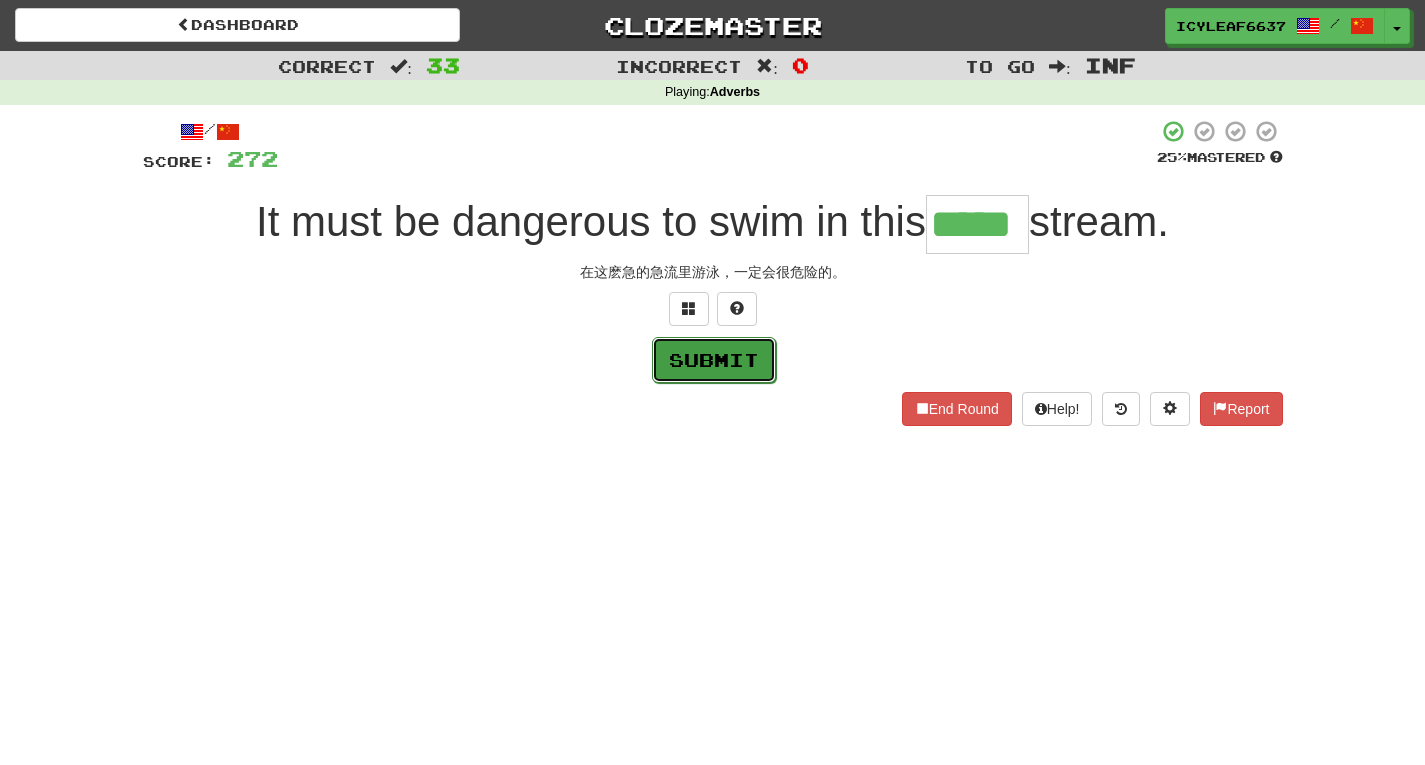 click on "Submit" at bounding box center (714, 360) 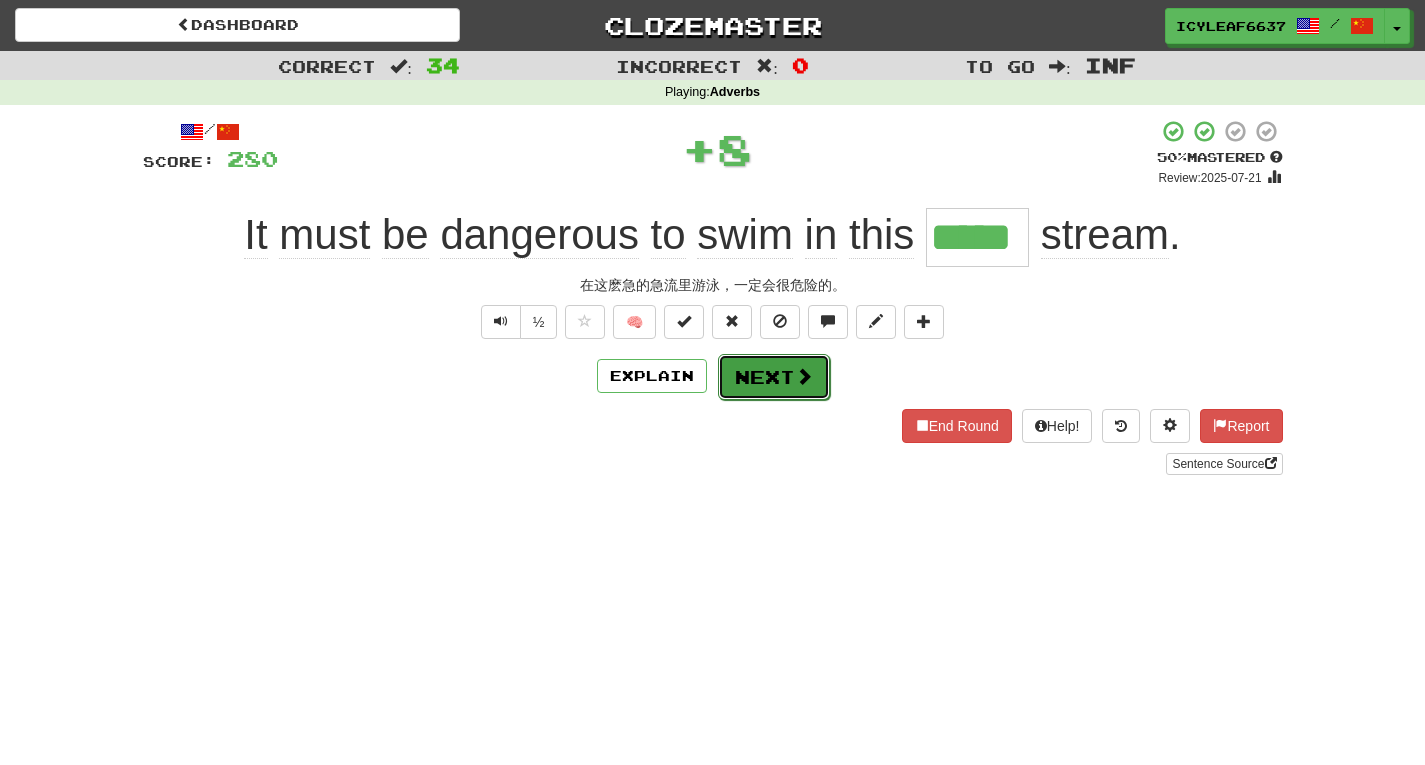 click on "Next" at bounding box center (774, 377) 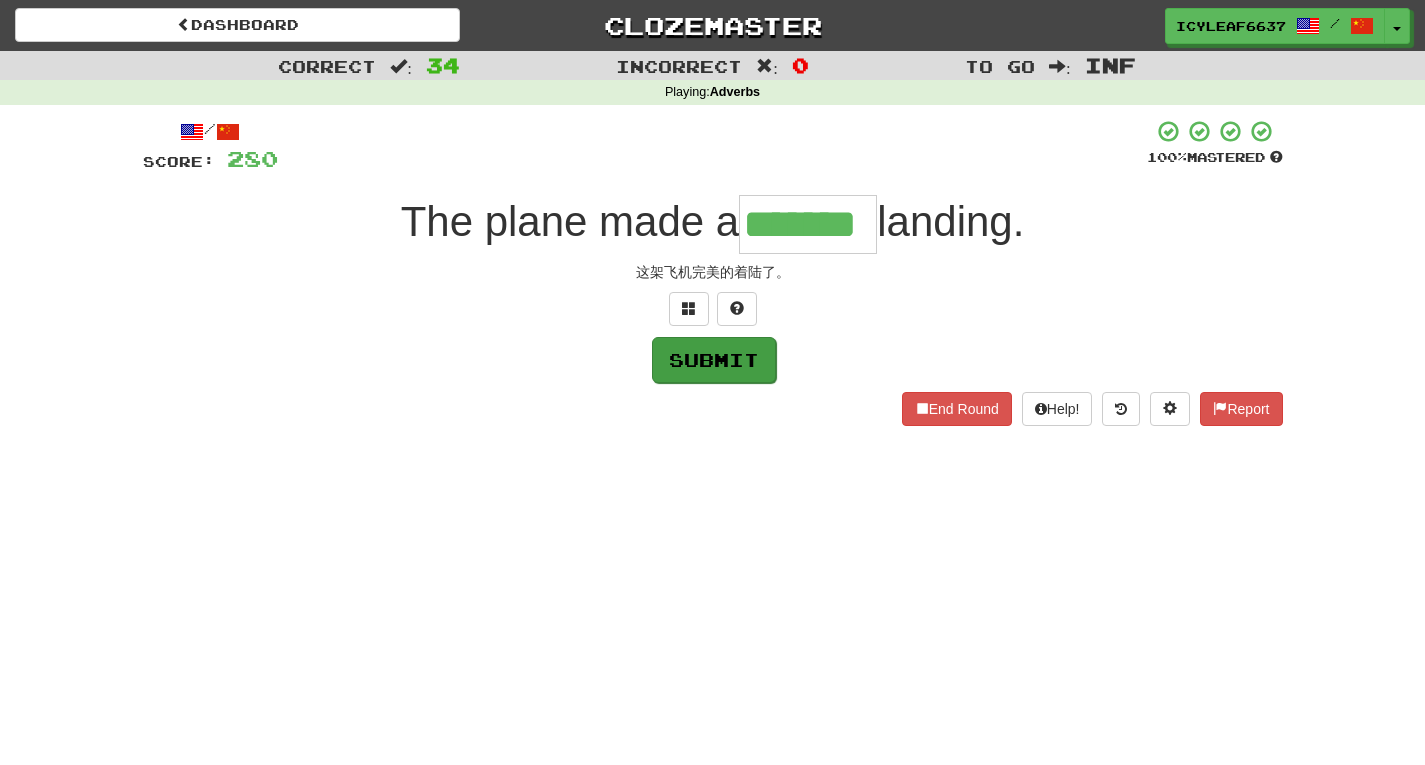 type on "*******" 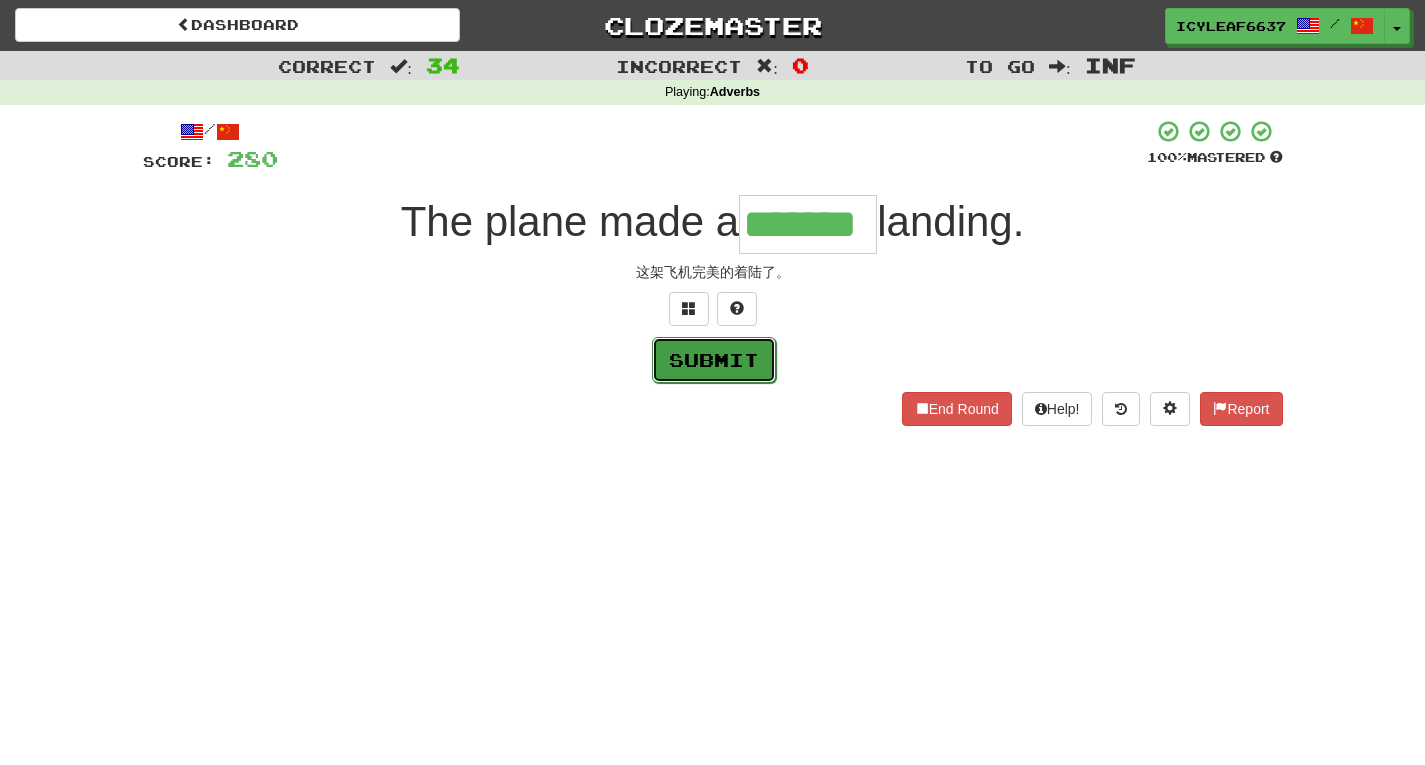 click on "Submit" at bounding box center (714, 360) 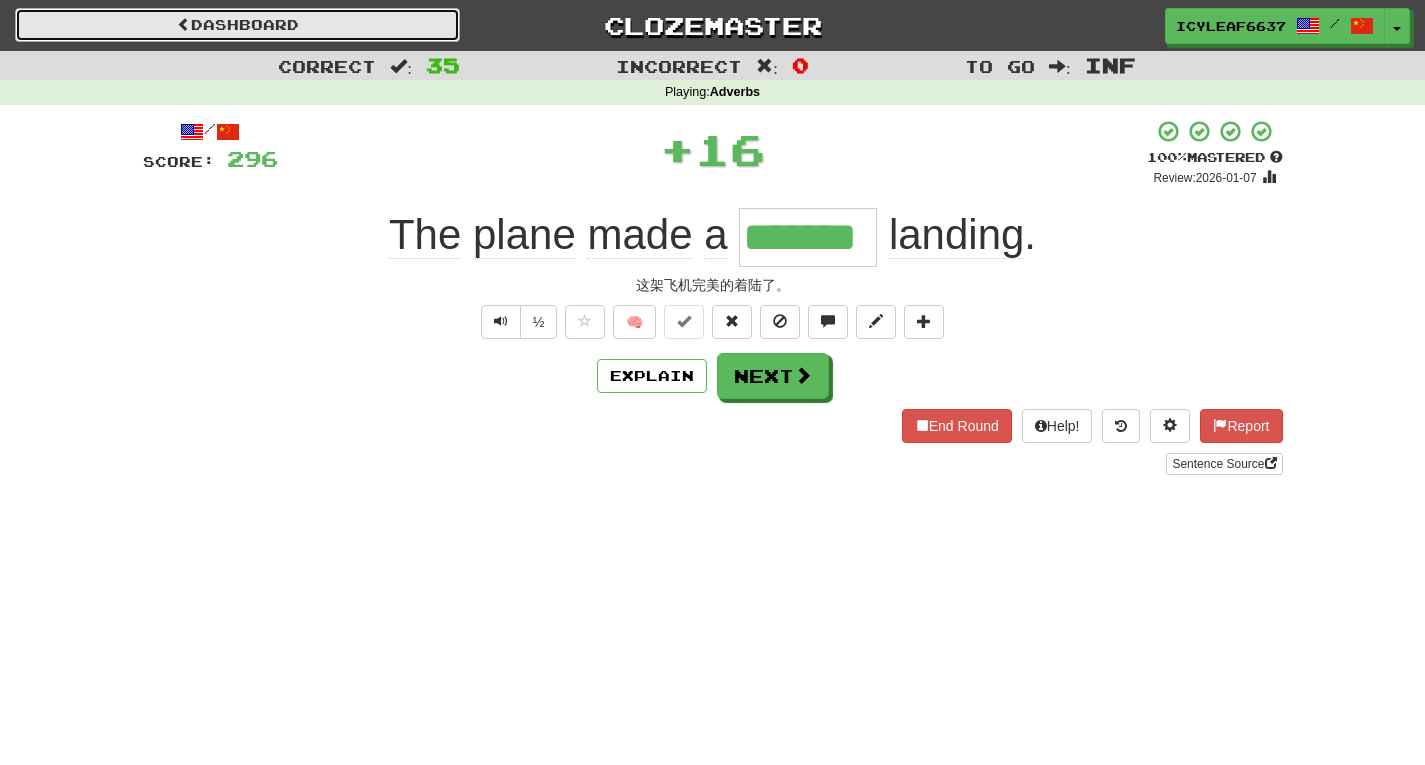 click on "Dashboard" at bounding box center [237, 25] 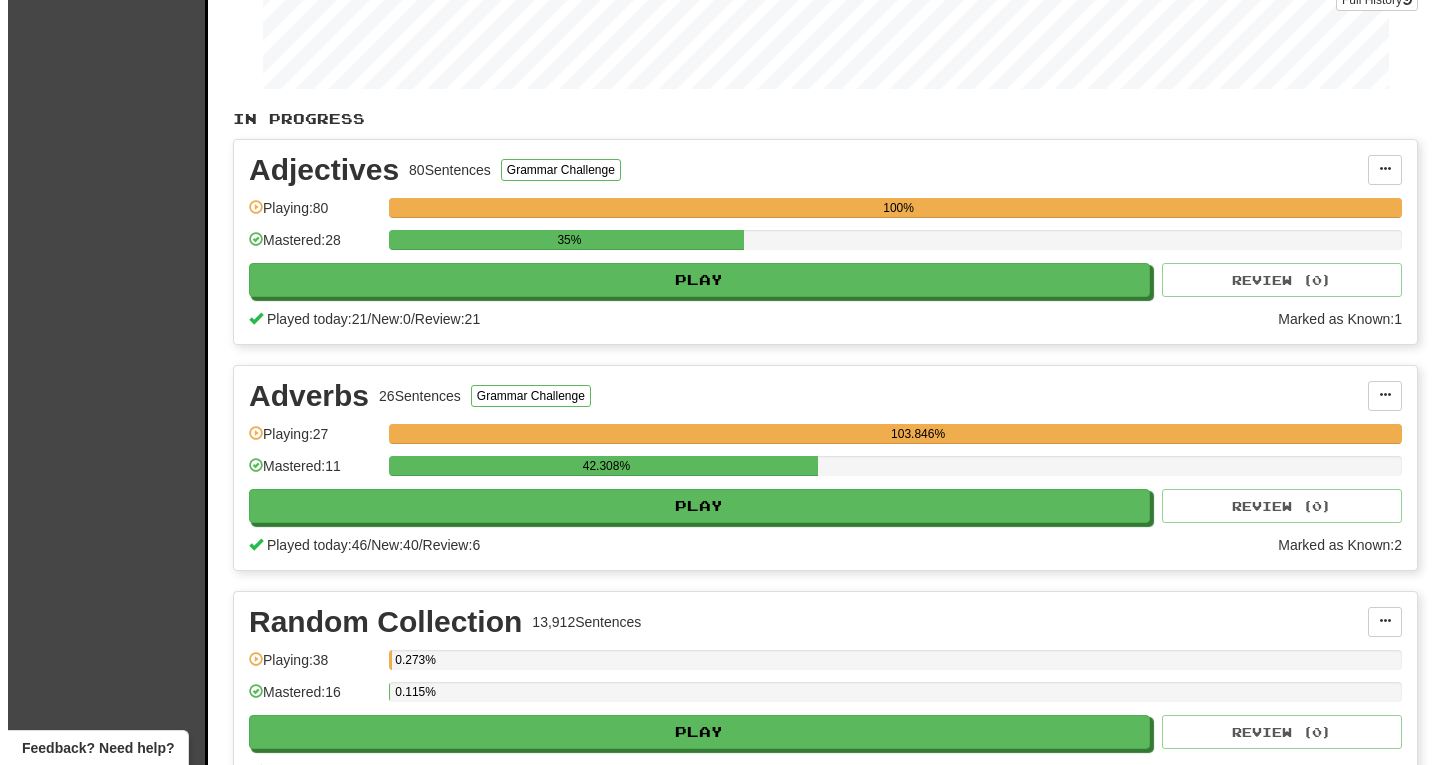 scroll, scrollTop: 354, scrollLeft: 0, axis: vertical 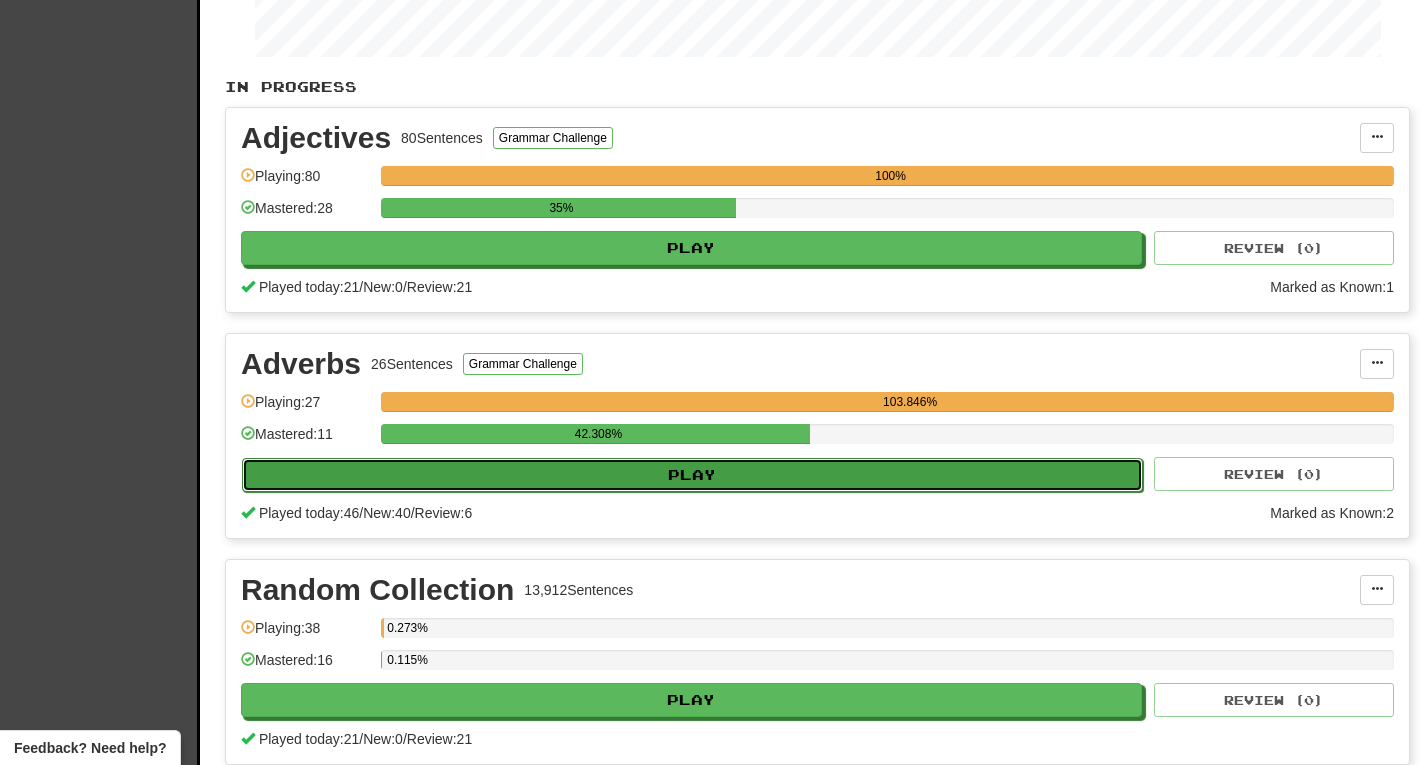 click on "Play" at bounding box center [692, 475] 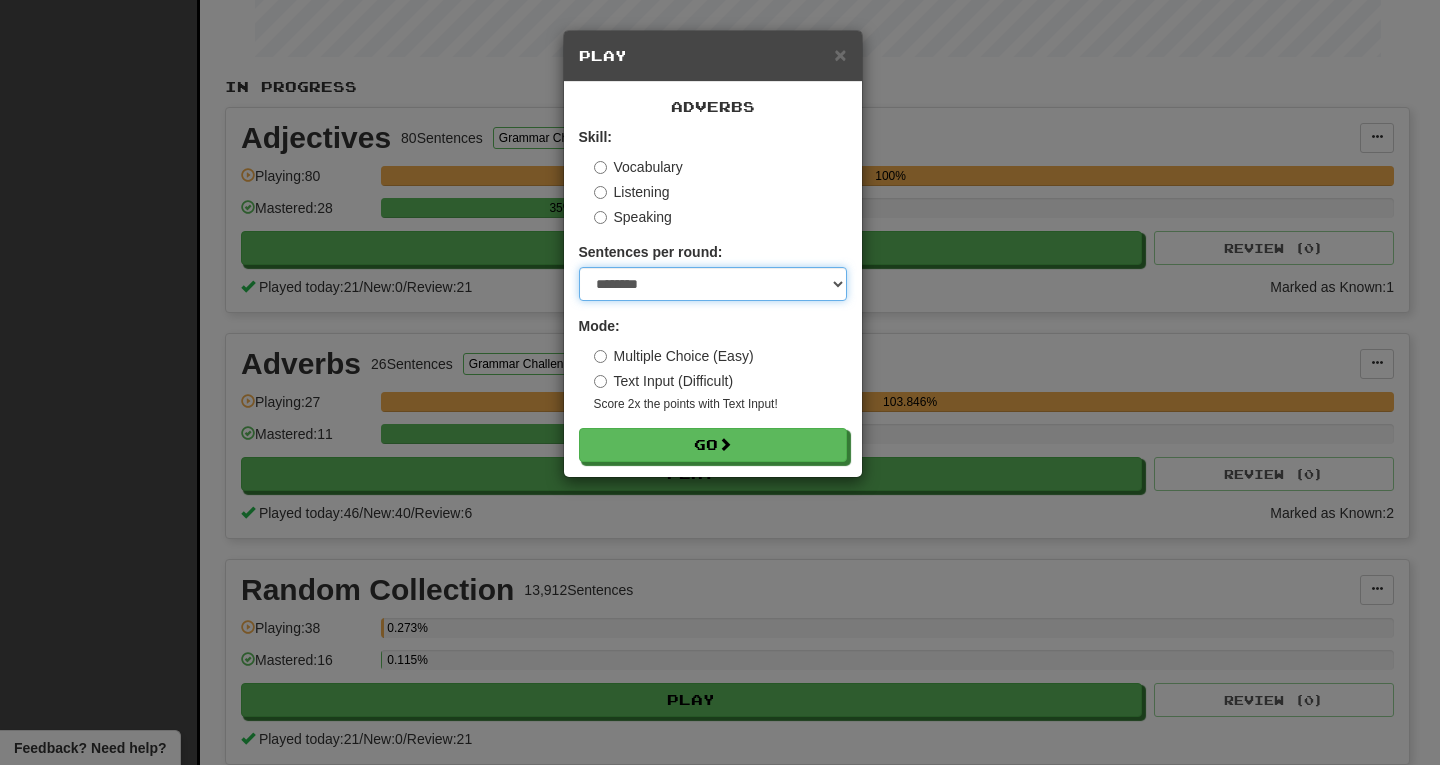 click on "* ** ** ** ** ** *** ********" at bounding box center (713, 284) 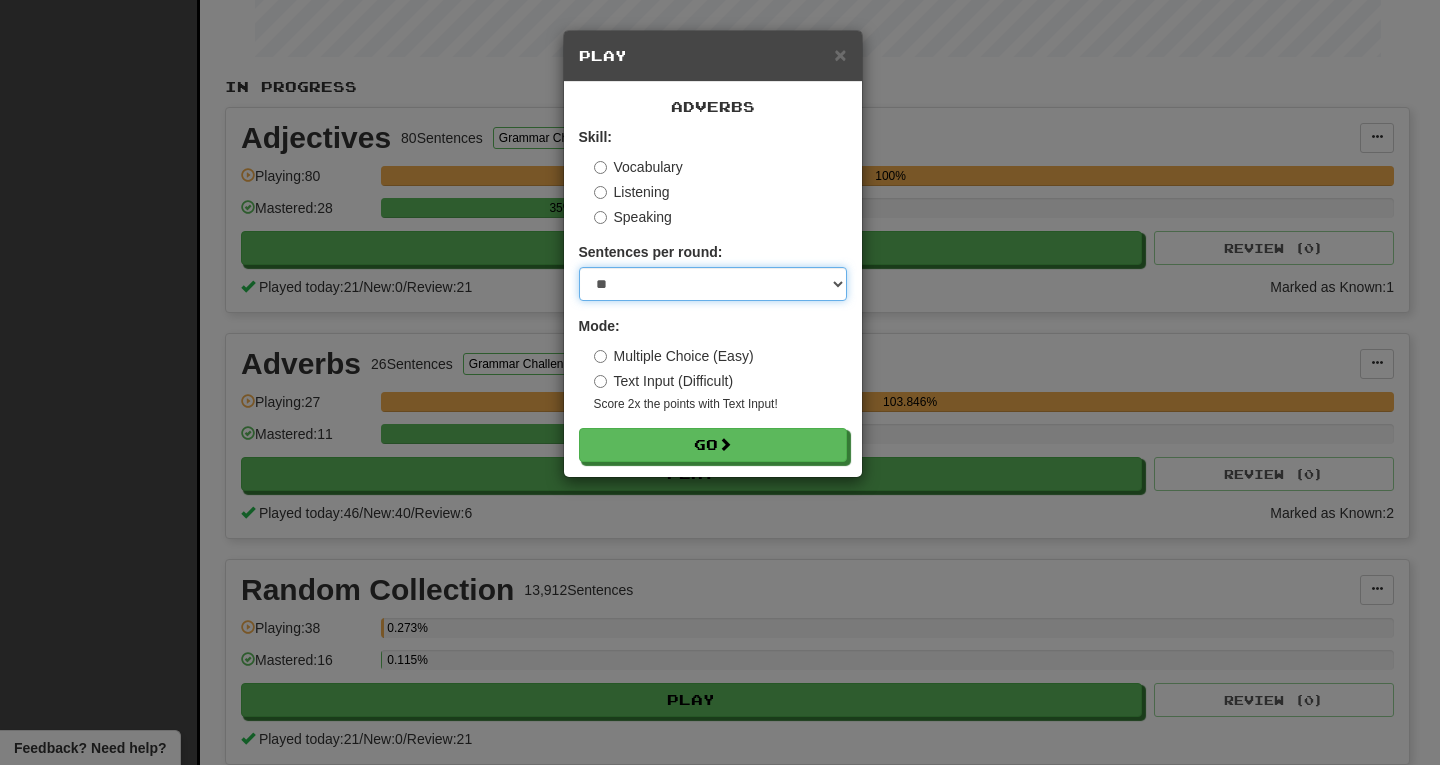 click on "* ** ** ** ** ** *** ********" at bounding box center [713, 284] 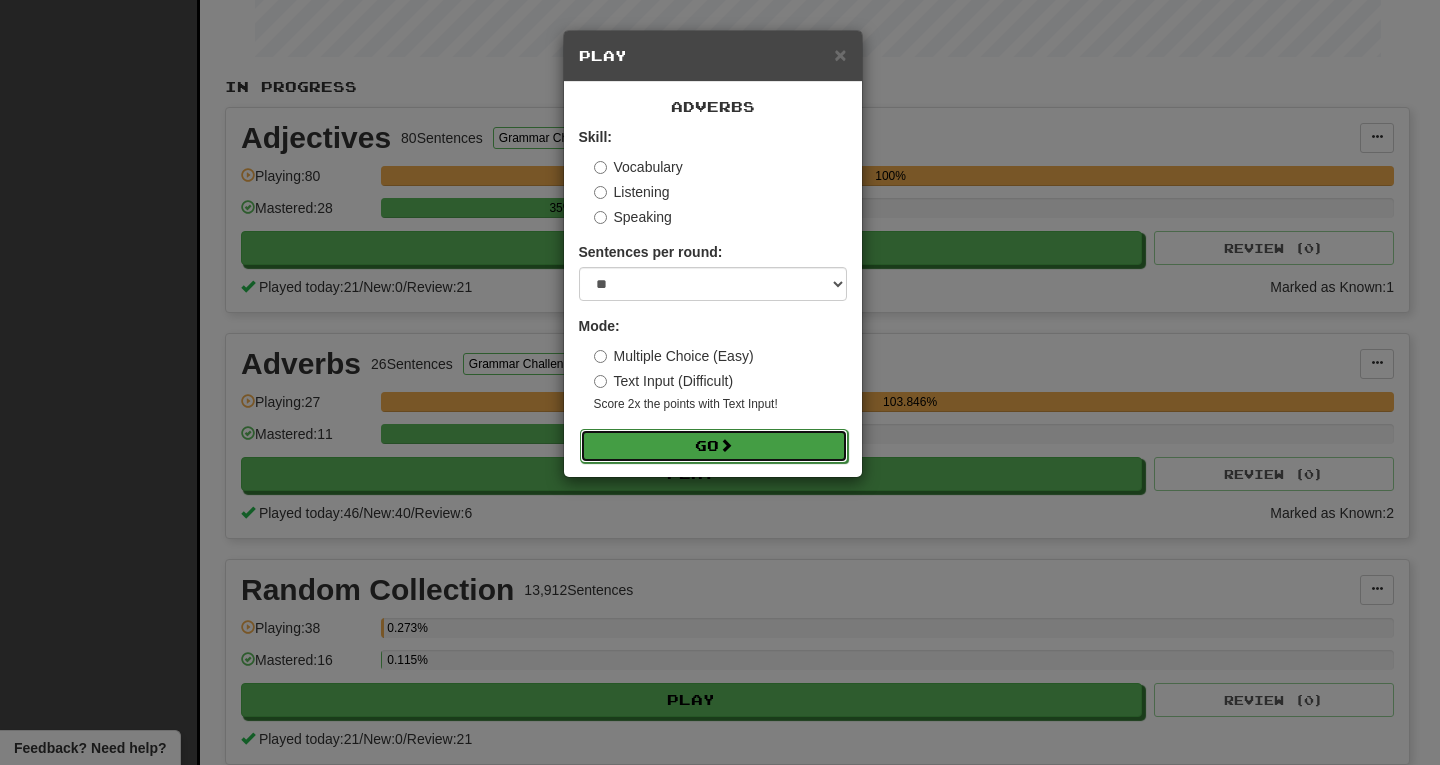 click on "Go" at bounding box center (714, 446) 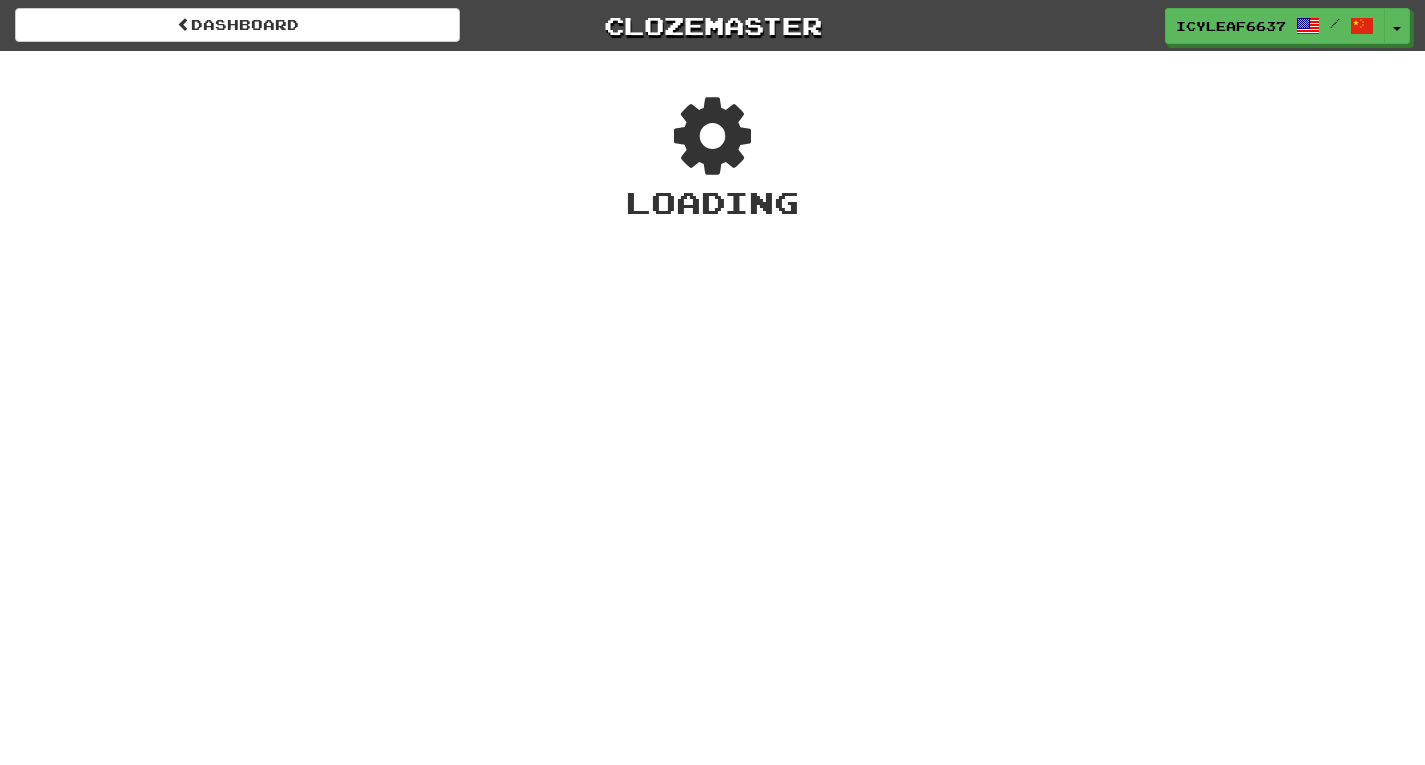 scroll, scrollTop: 0, scrollLeft: 0, axis: both 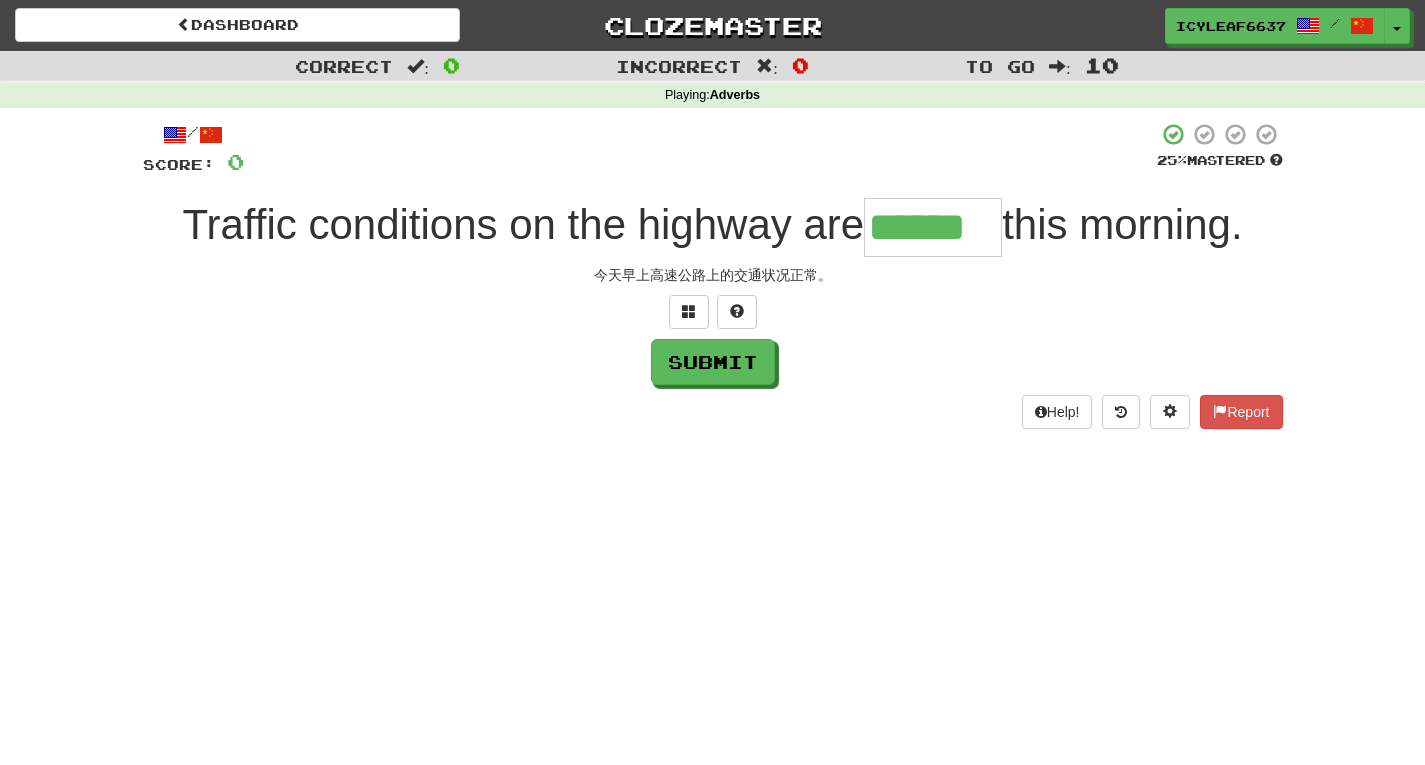 type on "******" 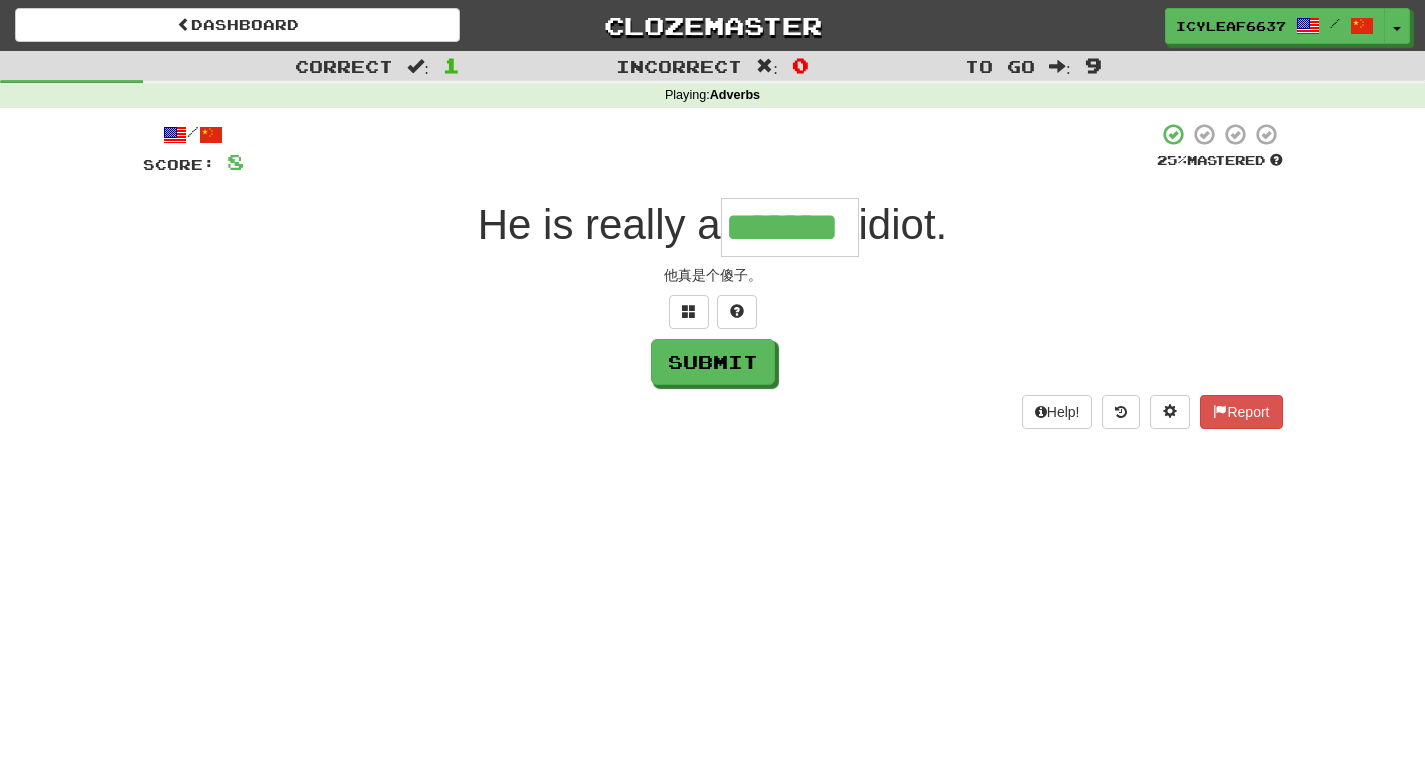 type on "*******" 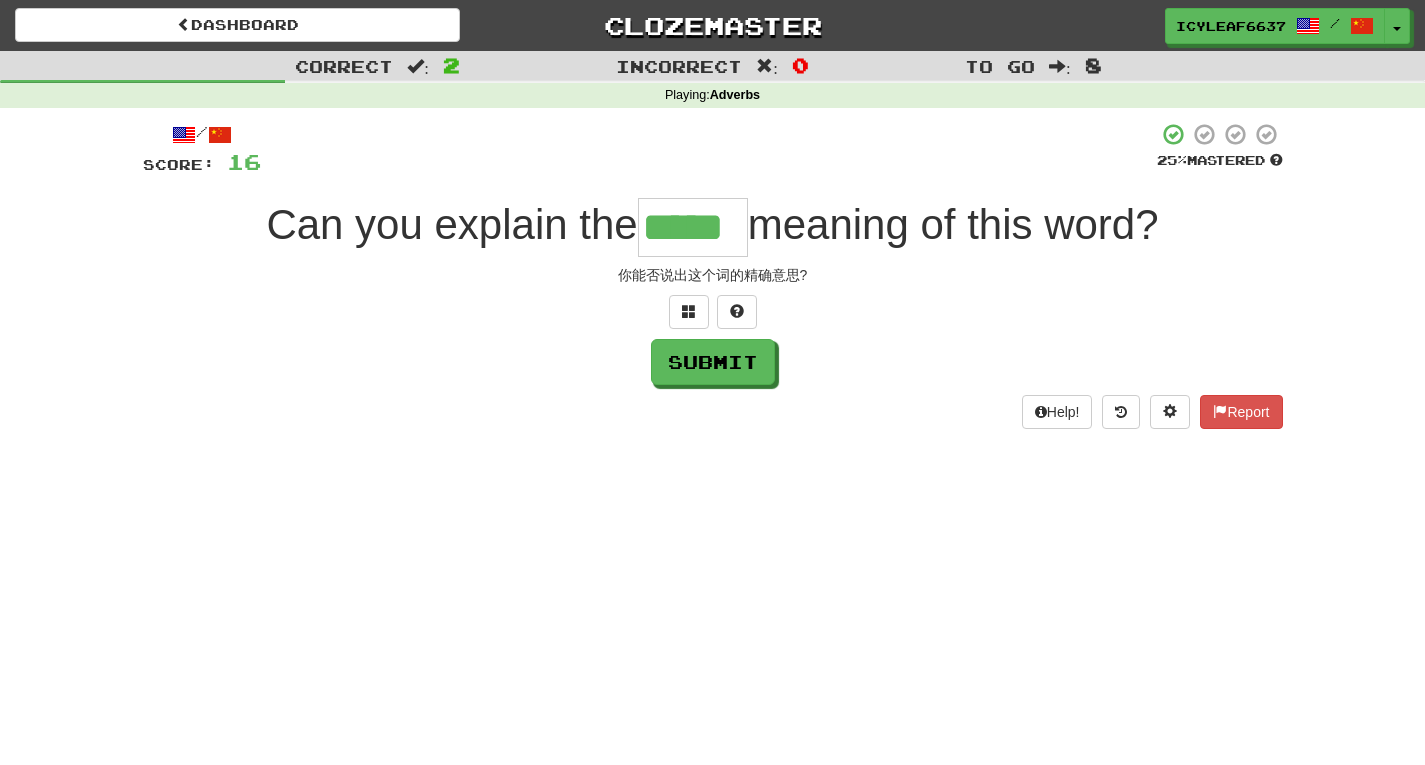 type on "*****" 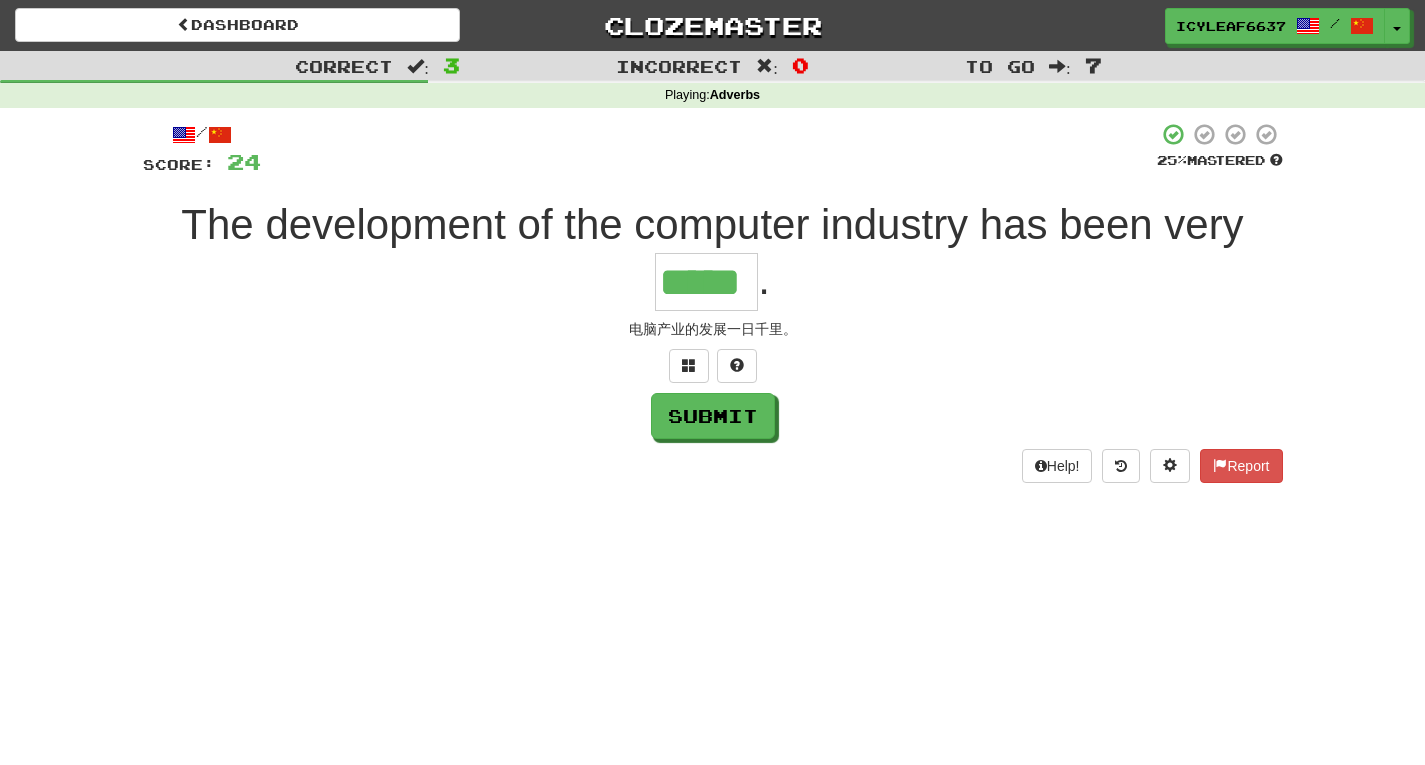 type on "*****" 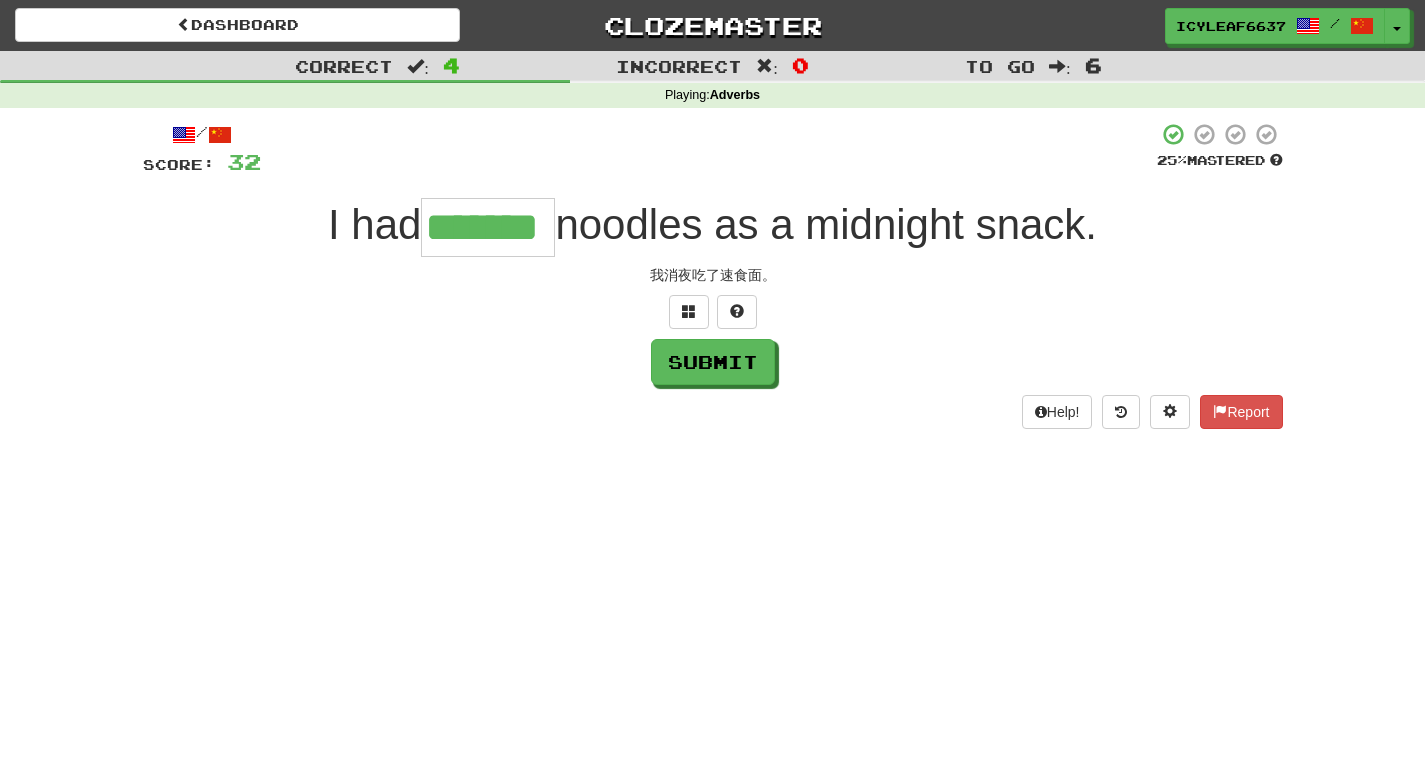 type on "*******" 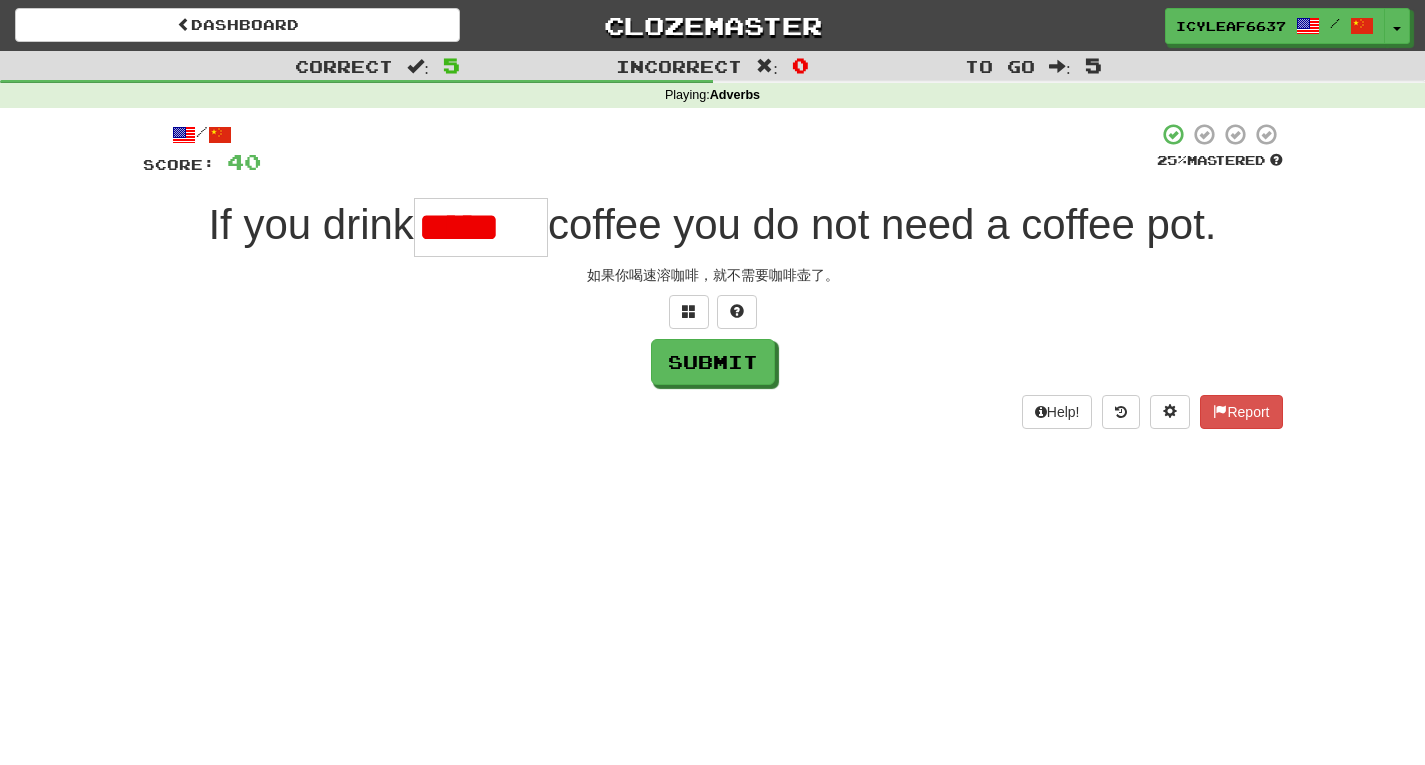 scroll, scrollTop: 0, scrollLeft: 0, axis: both 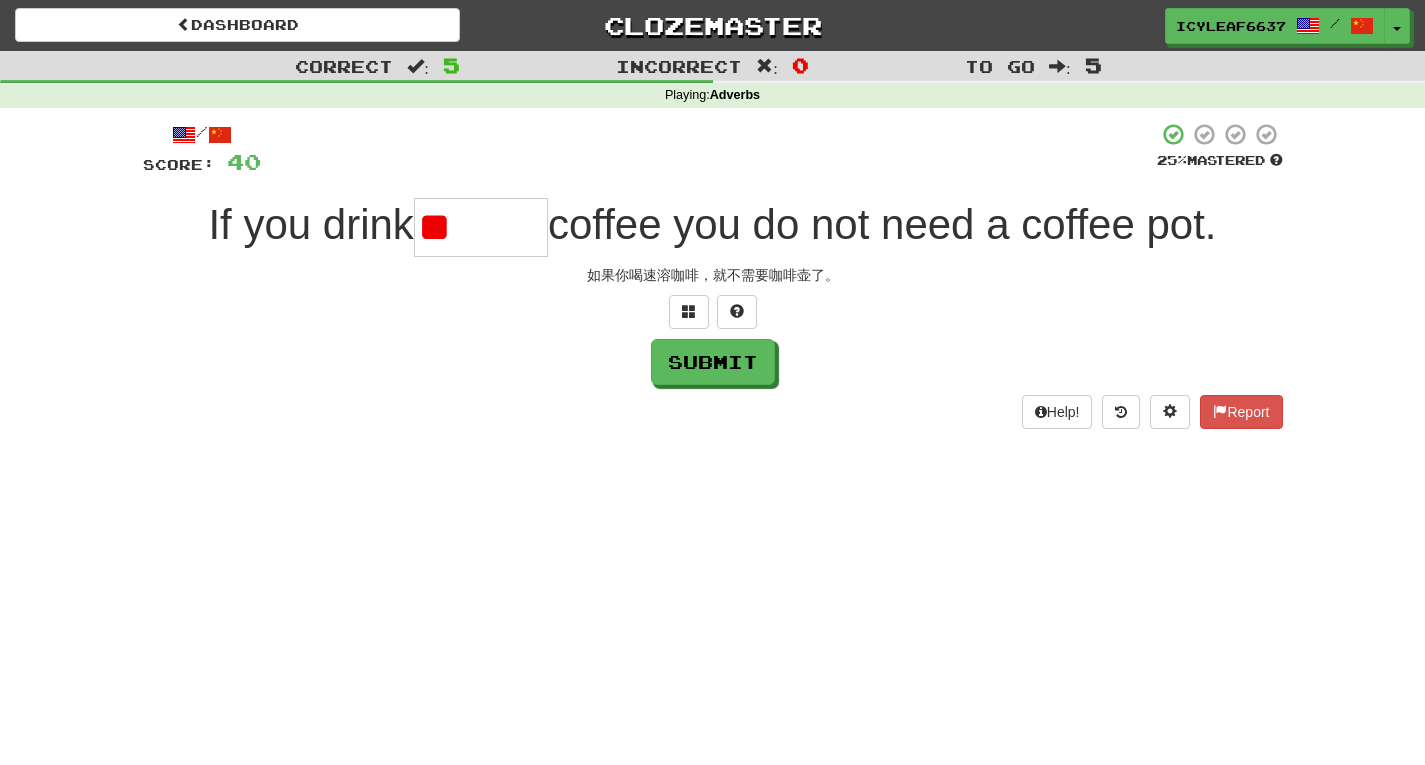 type on "*" 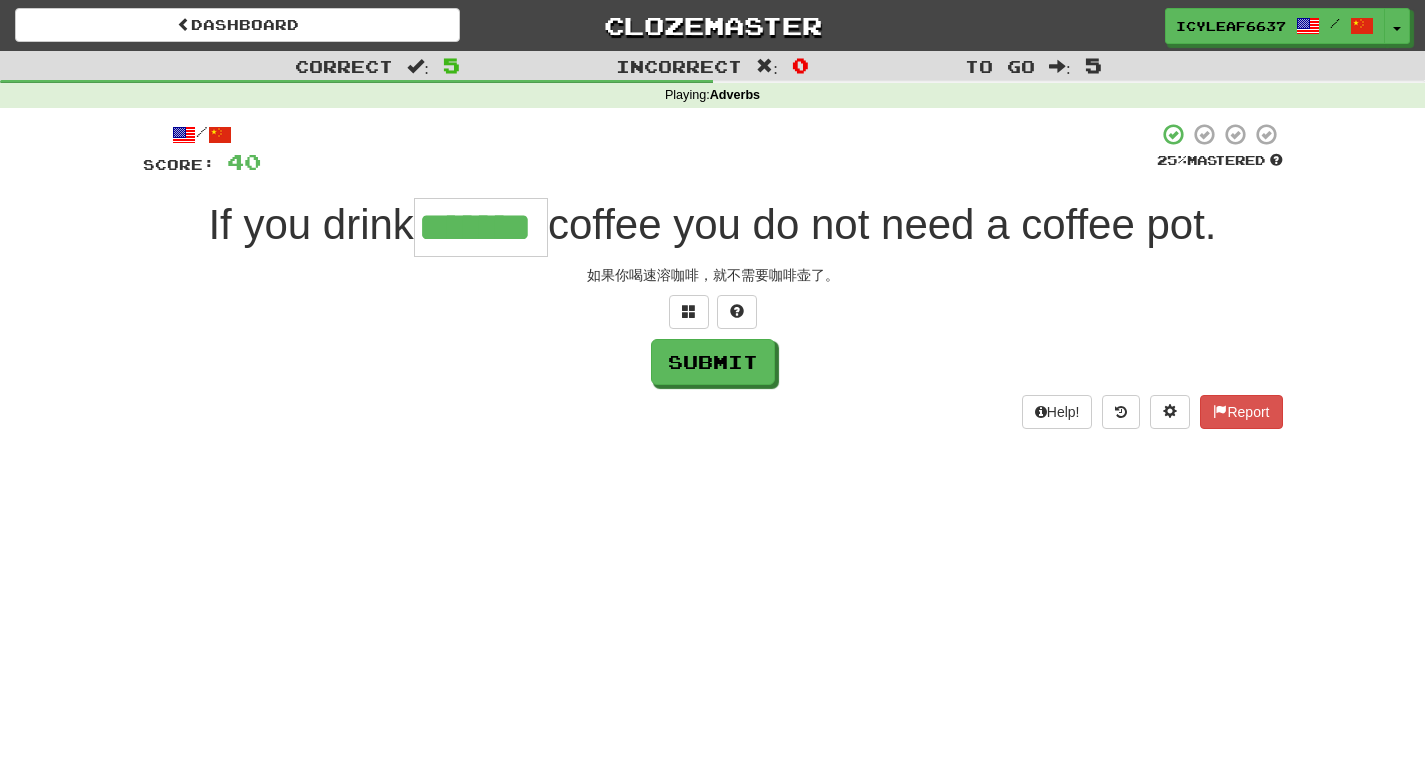 type on "*******" 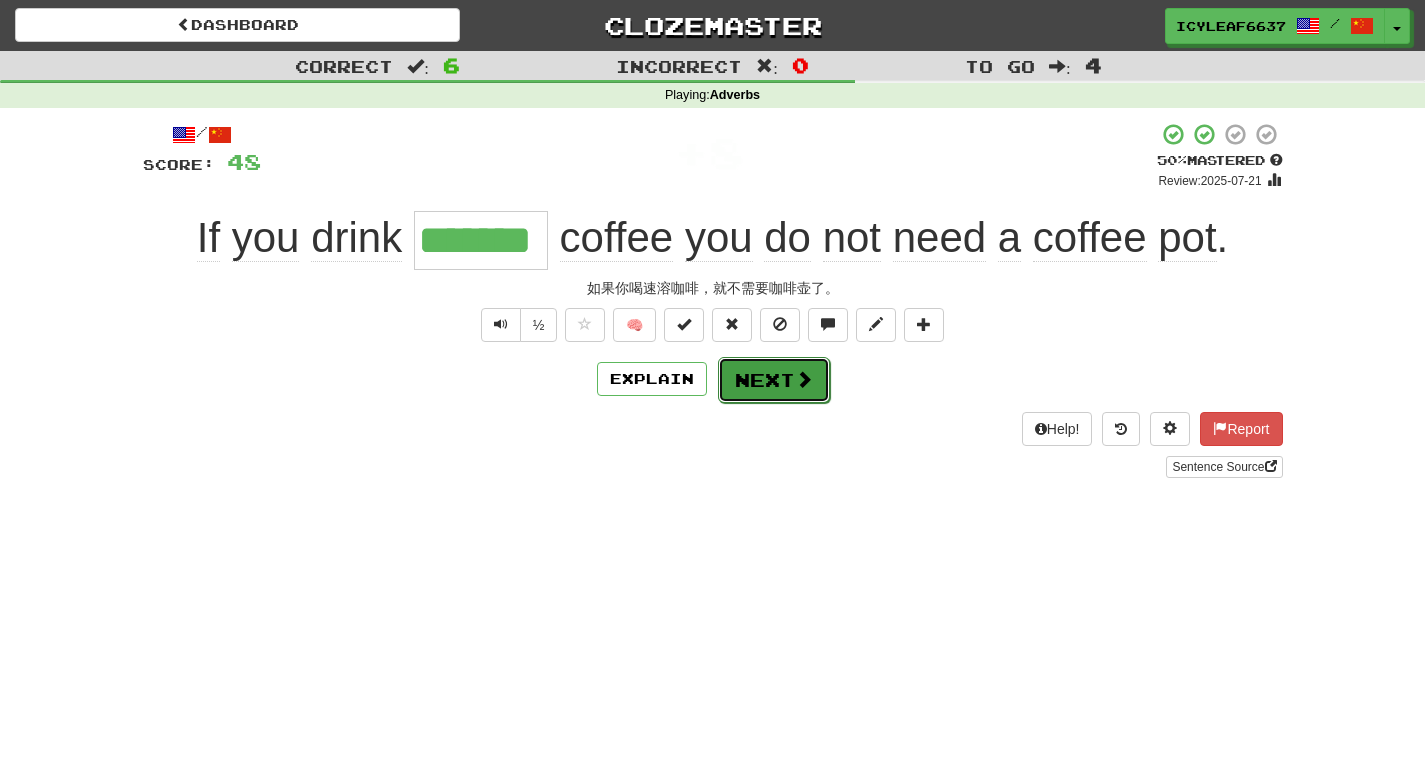 click on "Next" at bounding box center [774, 380] 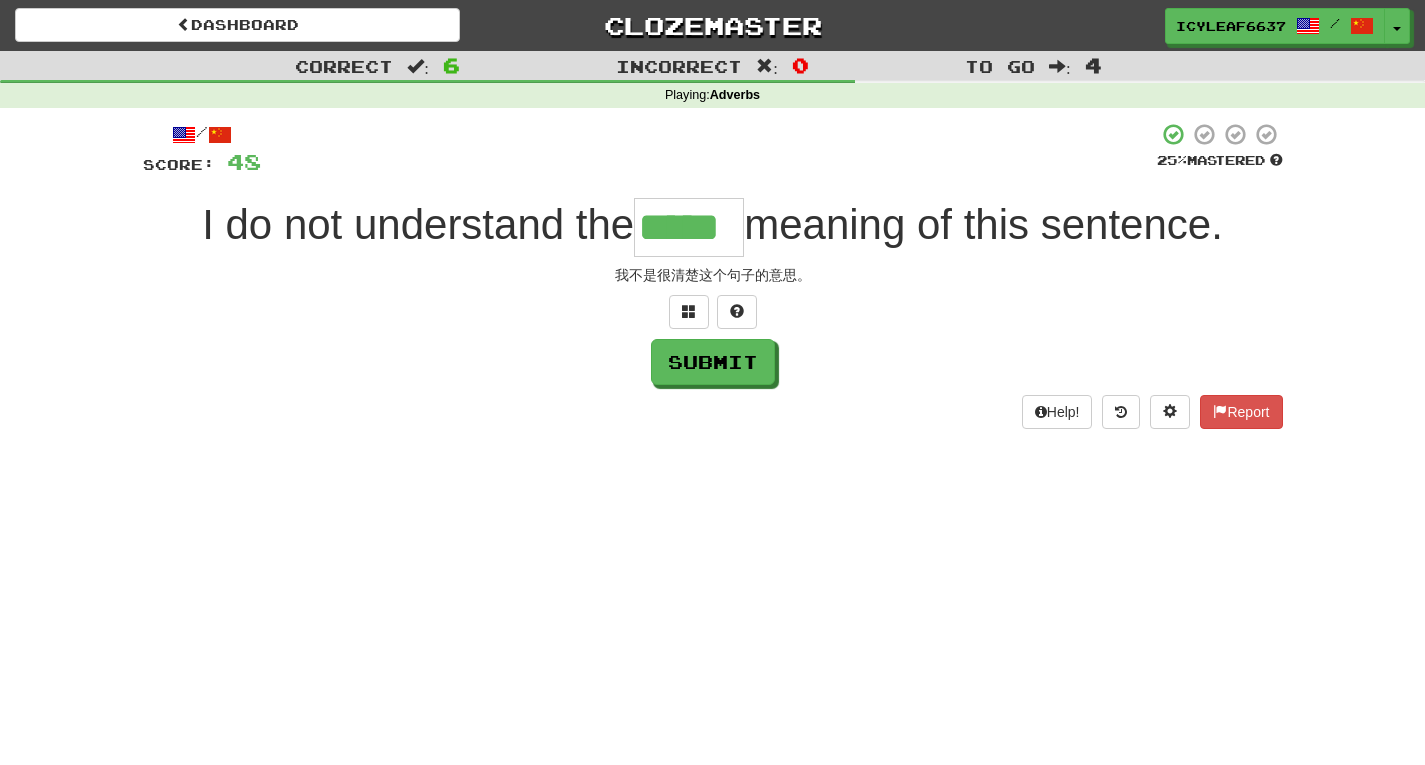 type on "*****" 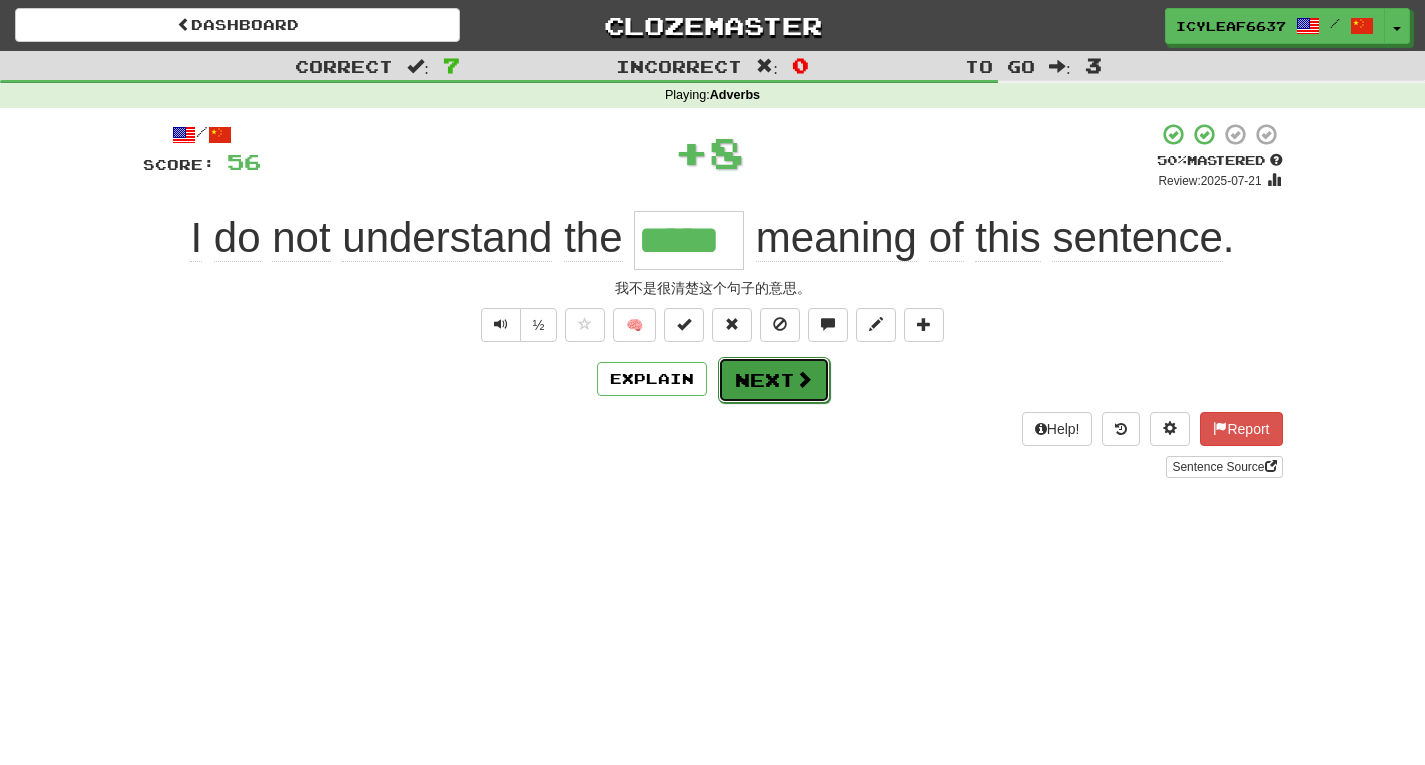 click on "Next" at bounding box center [774, 380] 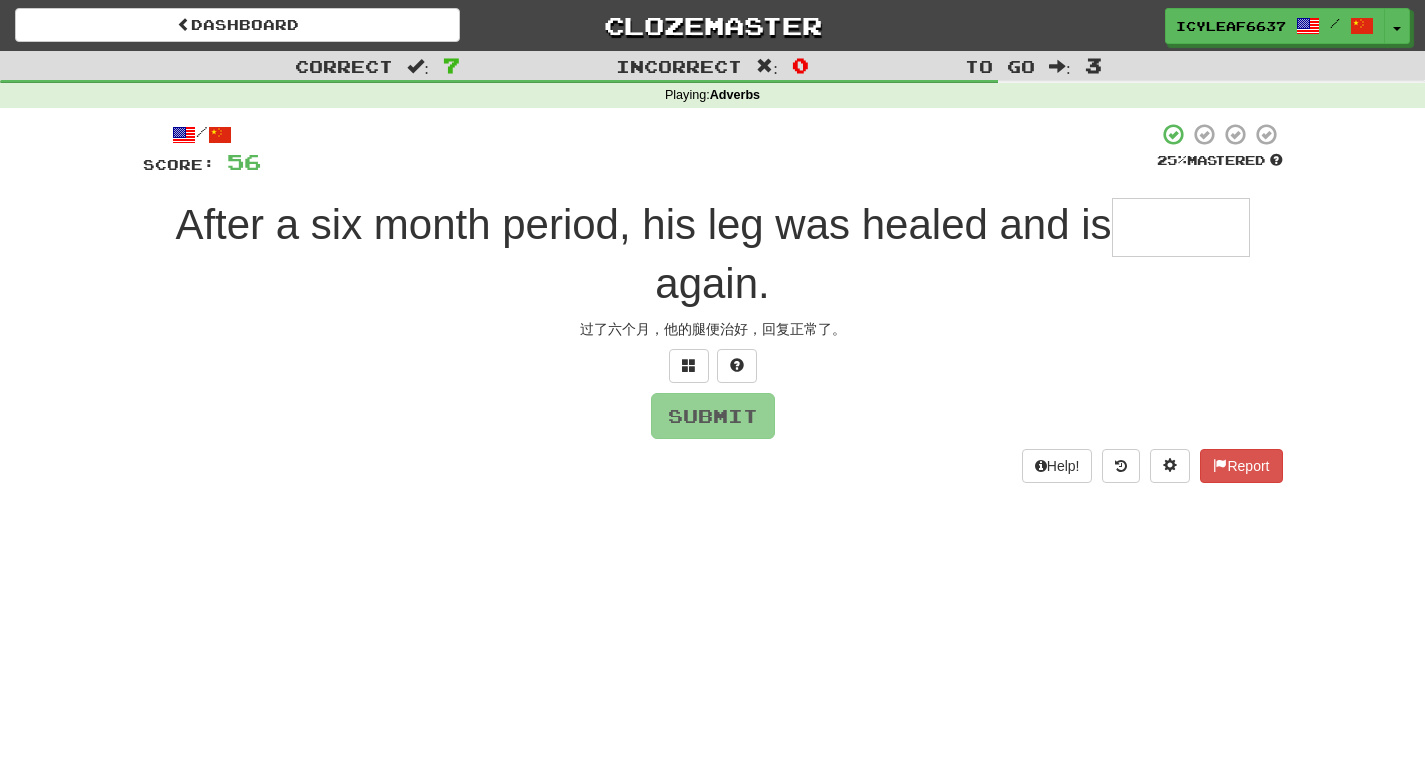 click at bounding box center (1181, 227) 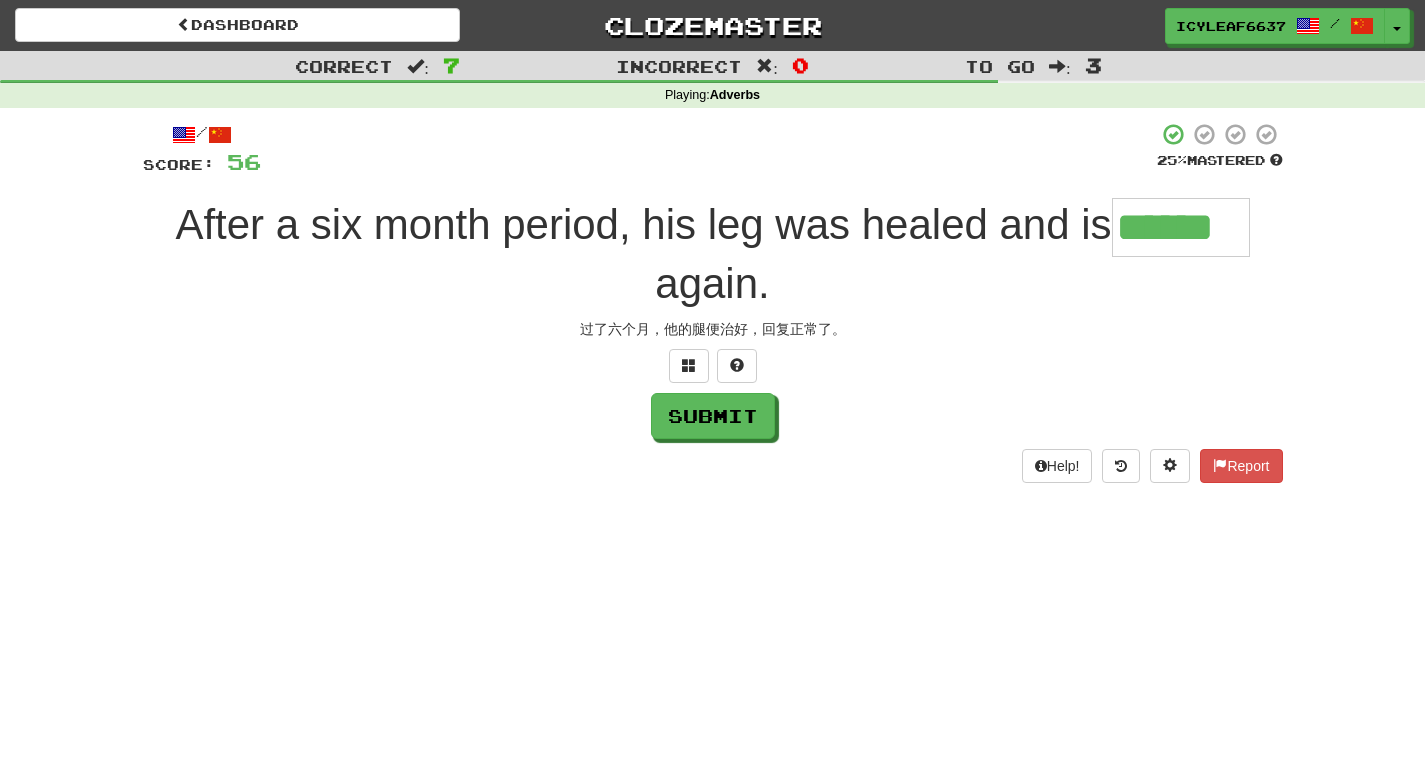 type on "******" 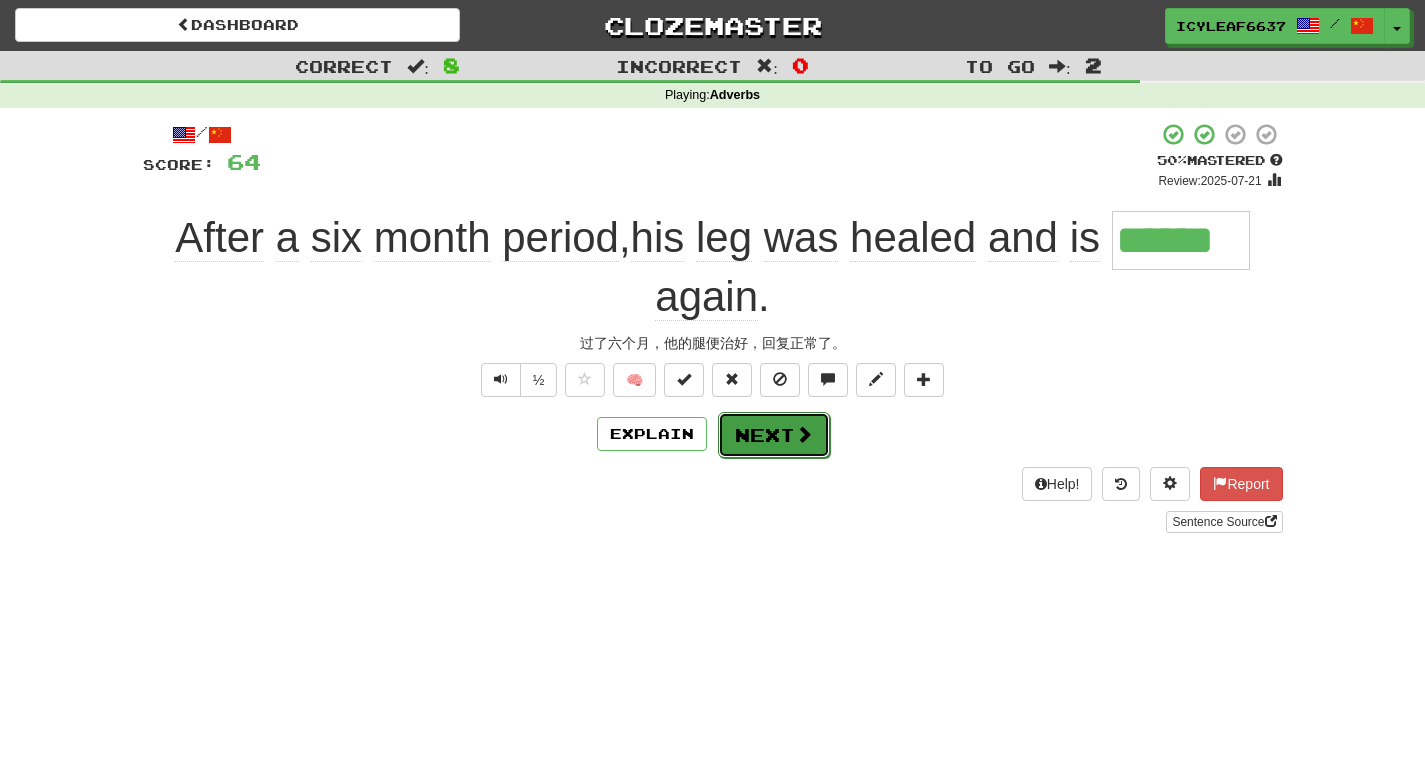 click on "Next" at bounding box center [774, 435] 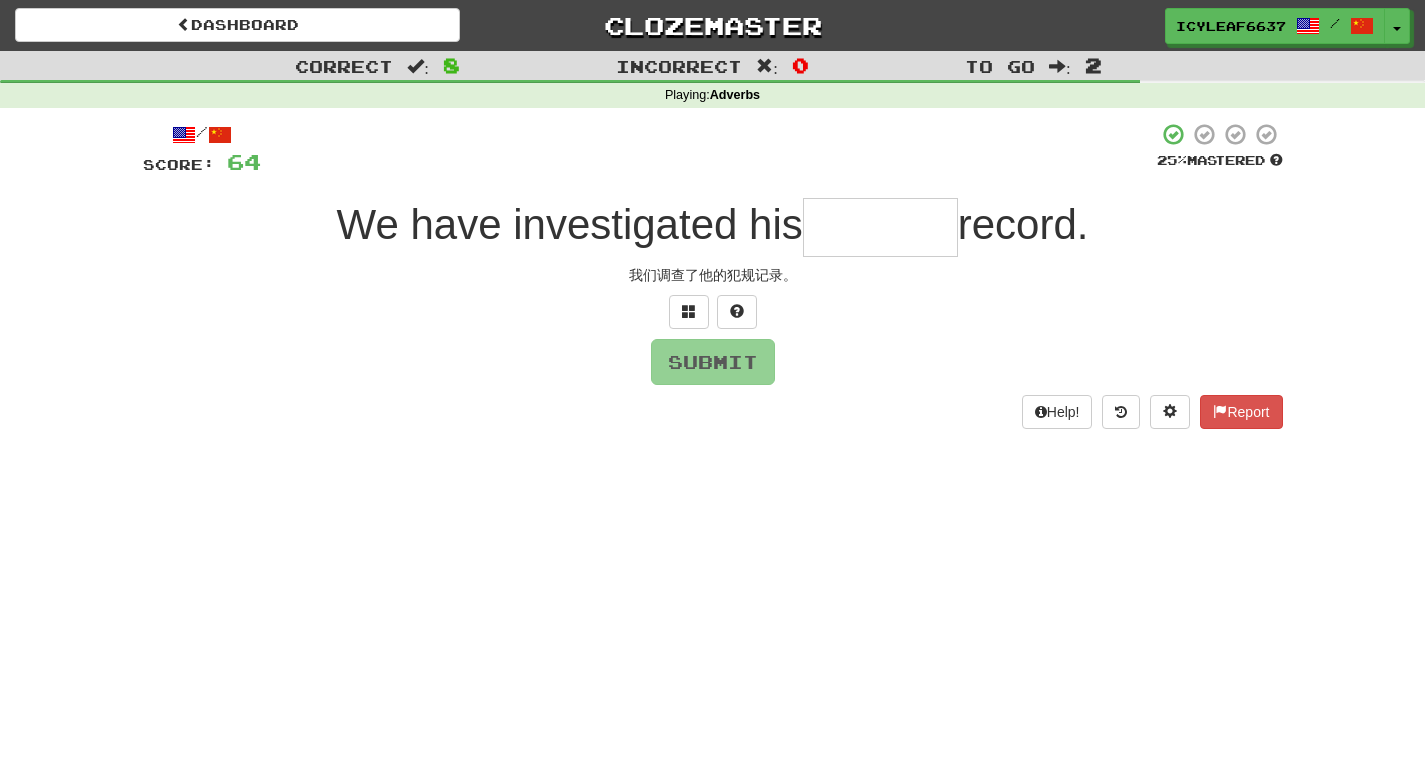 click at bounding box center (880, 227) 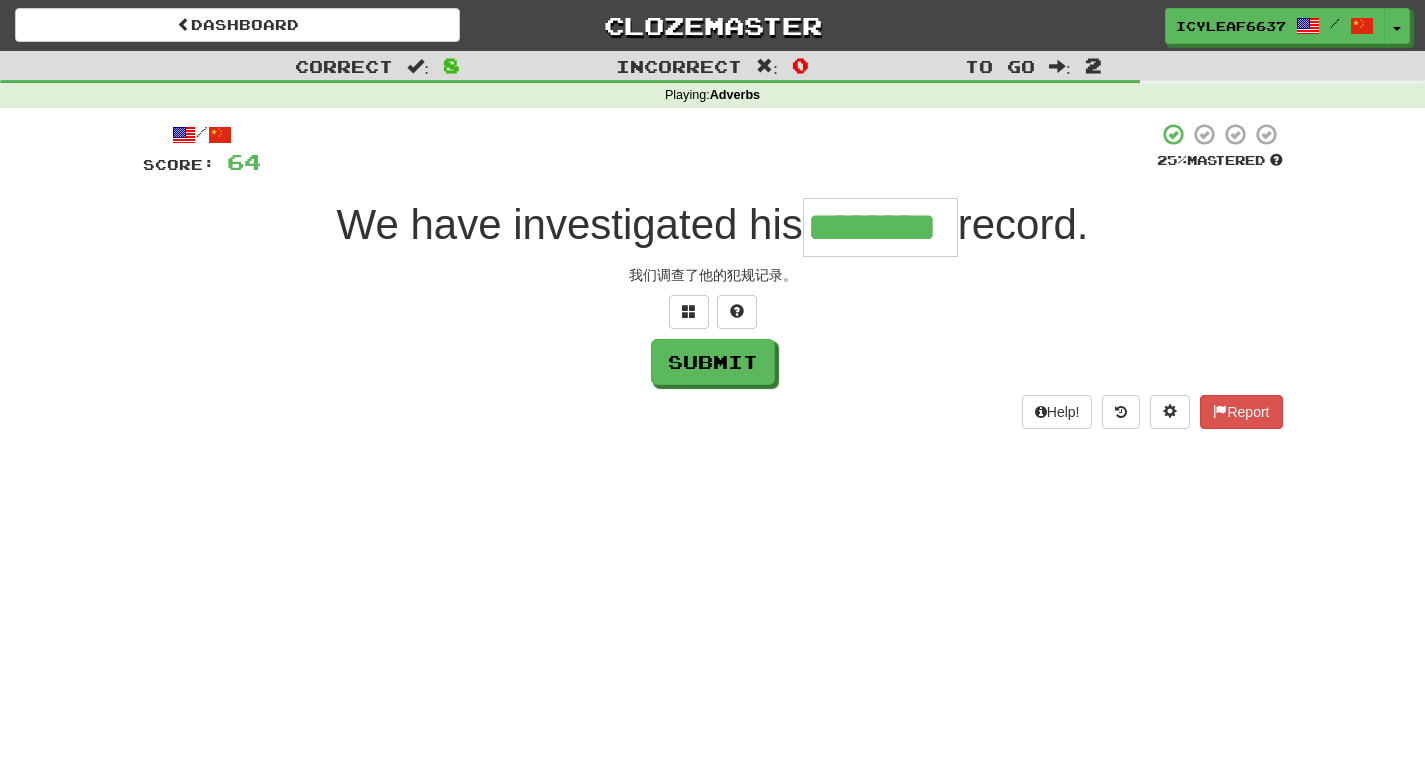 type on "********" 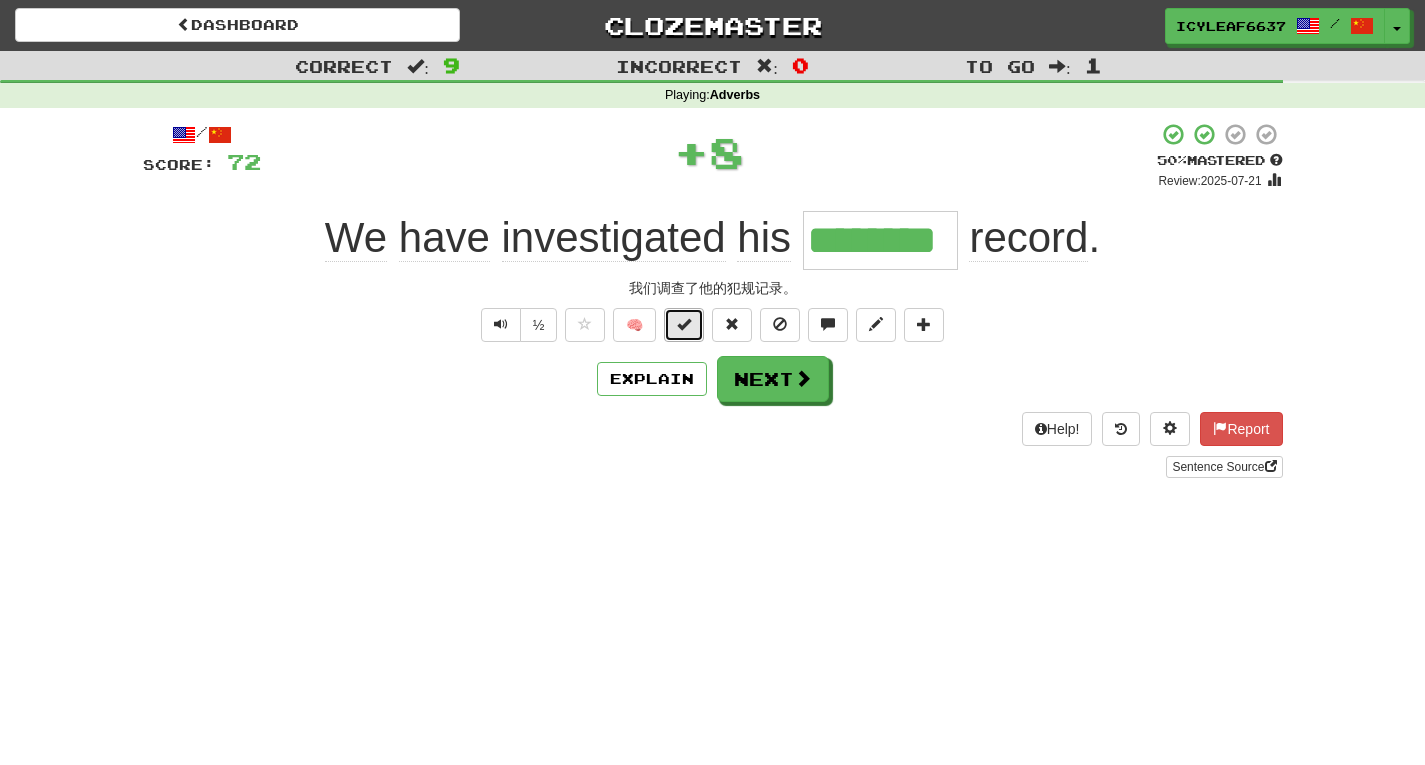 click at bounding box center [684, 325] 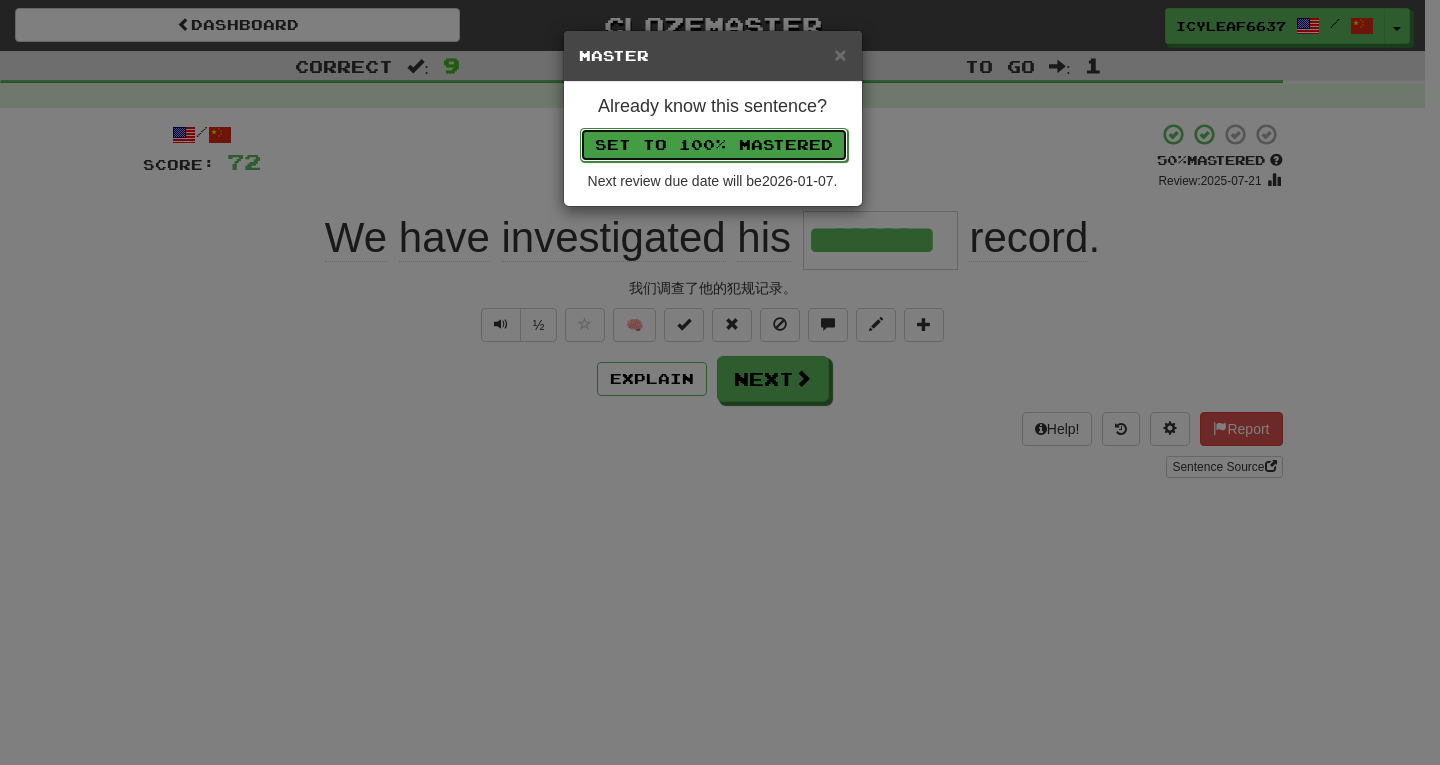 click on "Set to 100% Mastered" at bounding box center [714, 145] 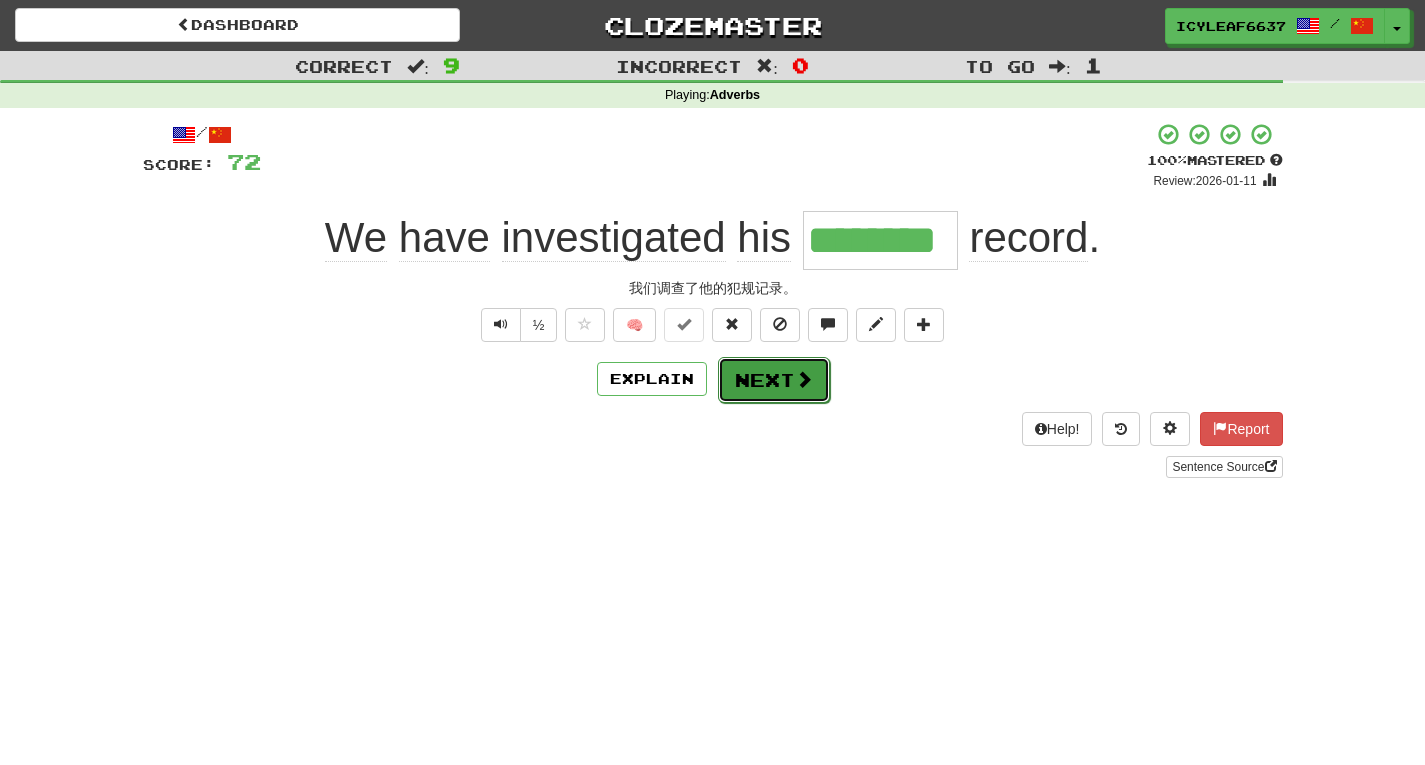 click on "Next" at bounding box center (774, 380) 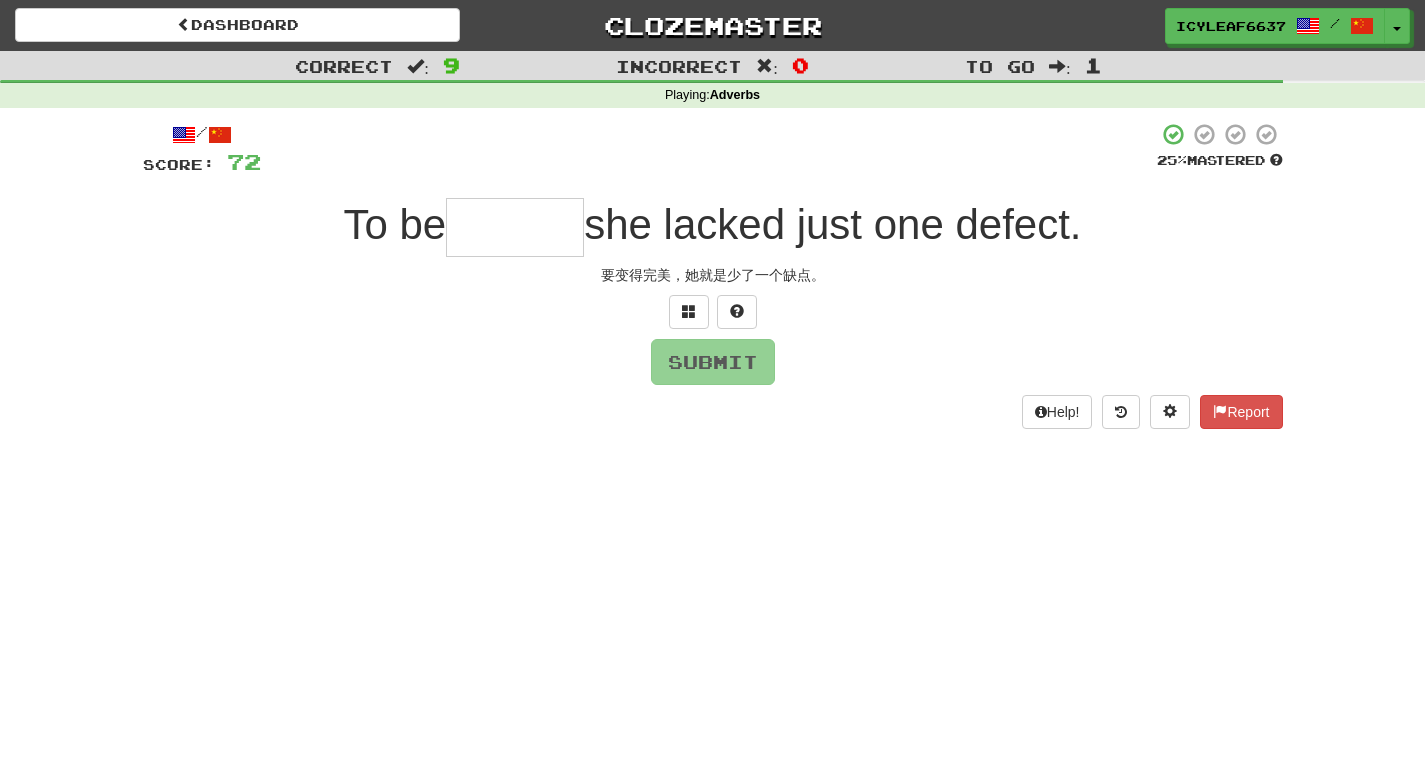 click at bounding box center (515, 227) 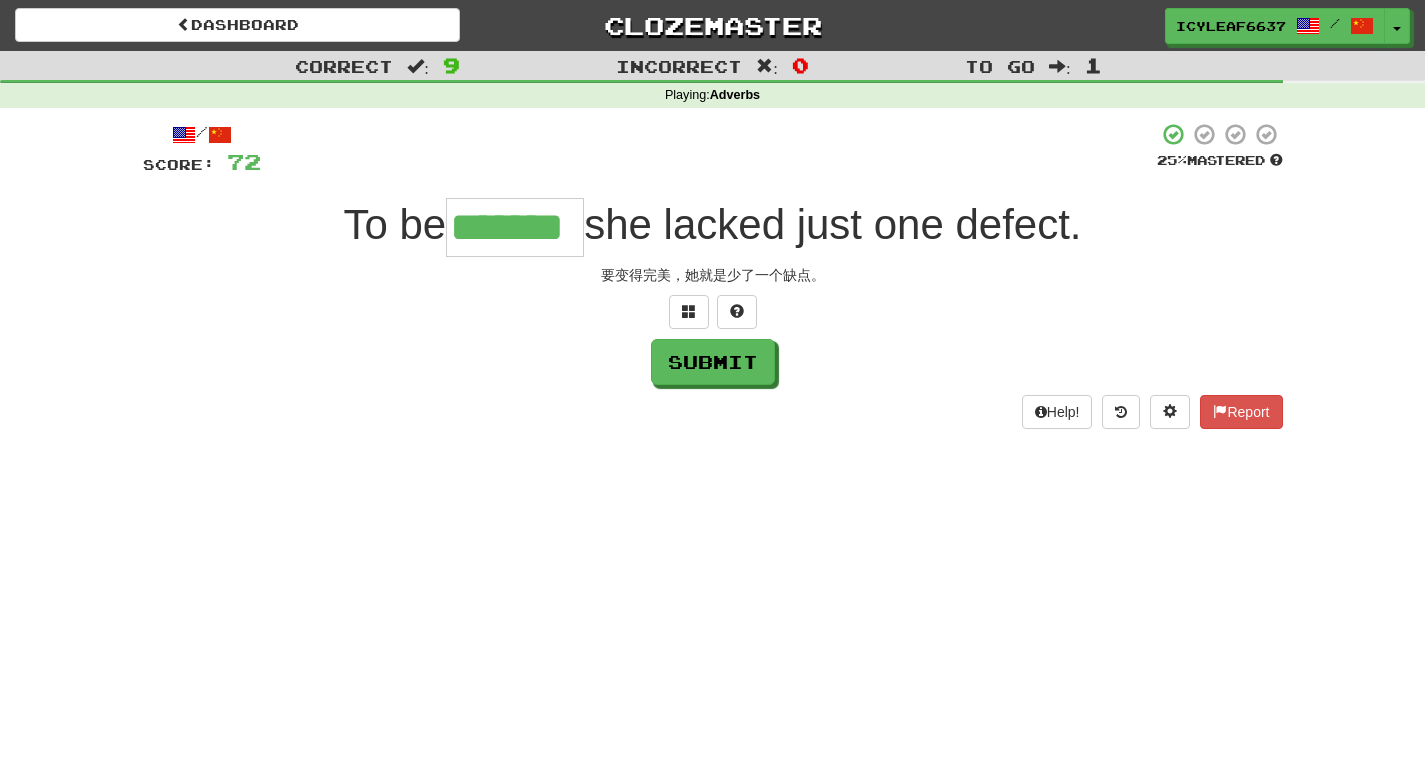 type on "*******" 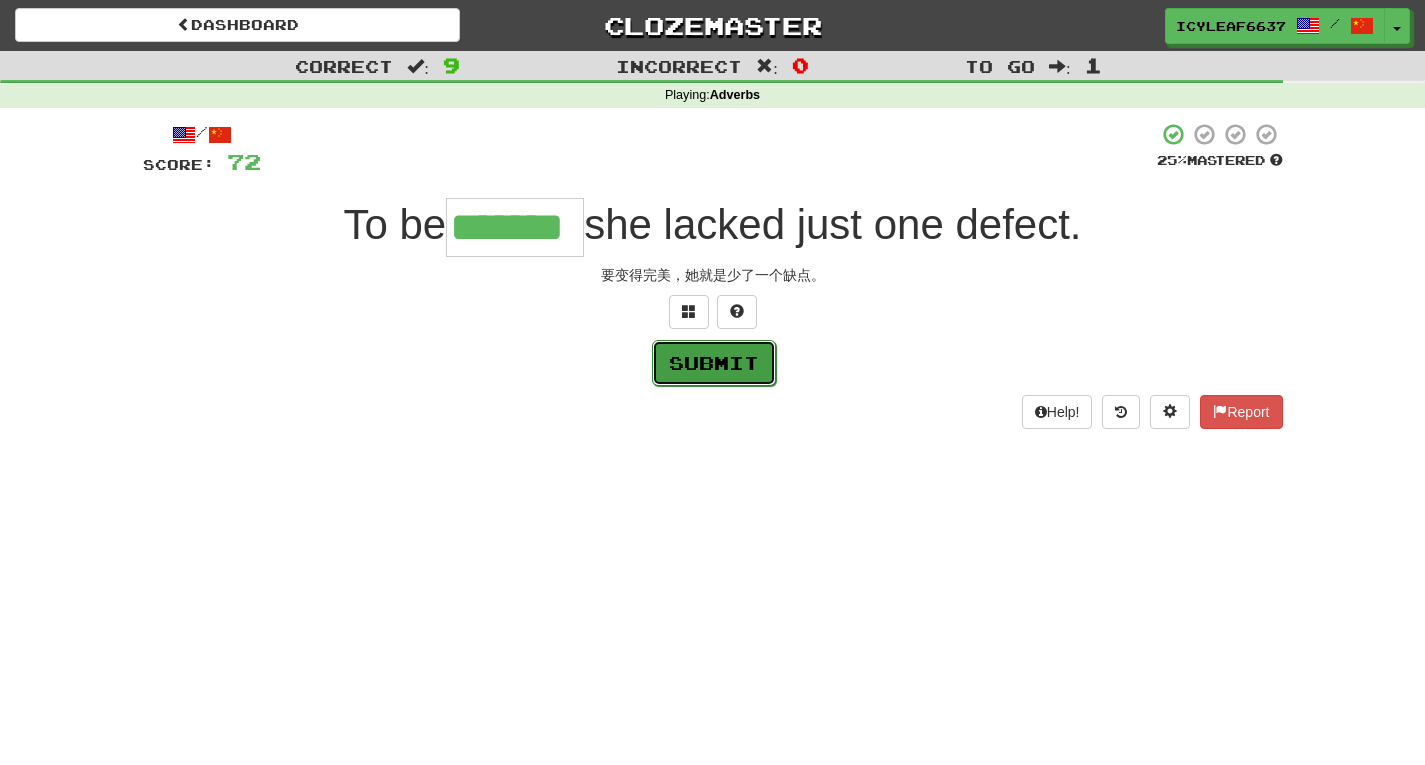 click on "Submit" at bounding box center [714, 363] 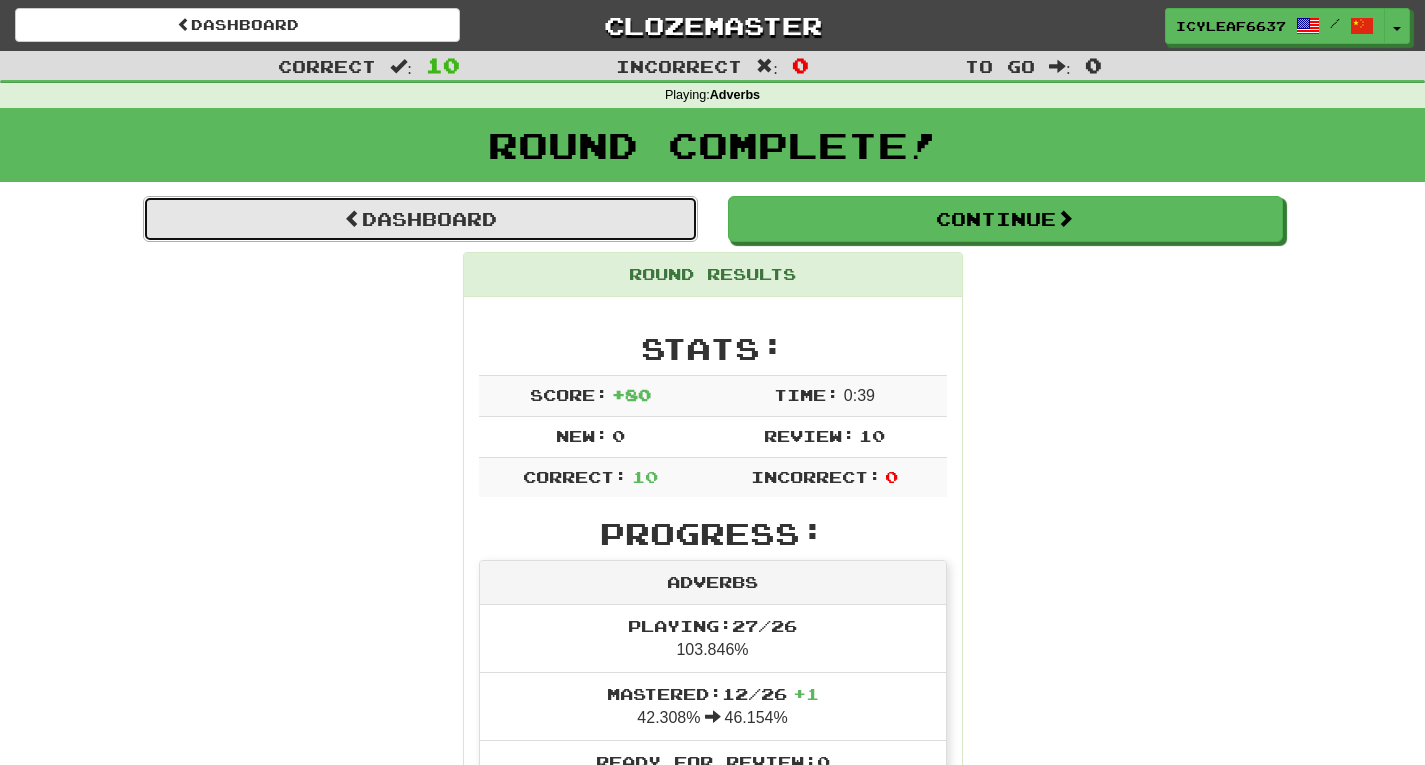 click on "Dashboard" at bounding box center (420, 219) 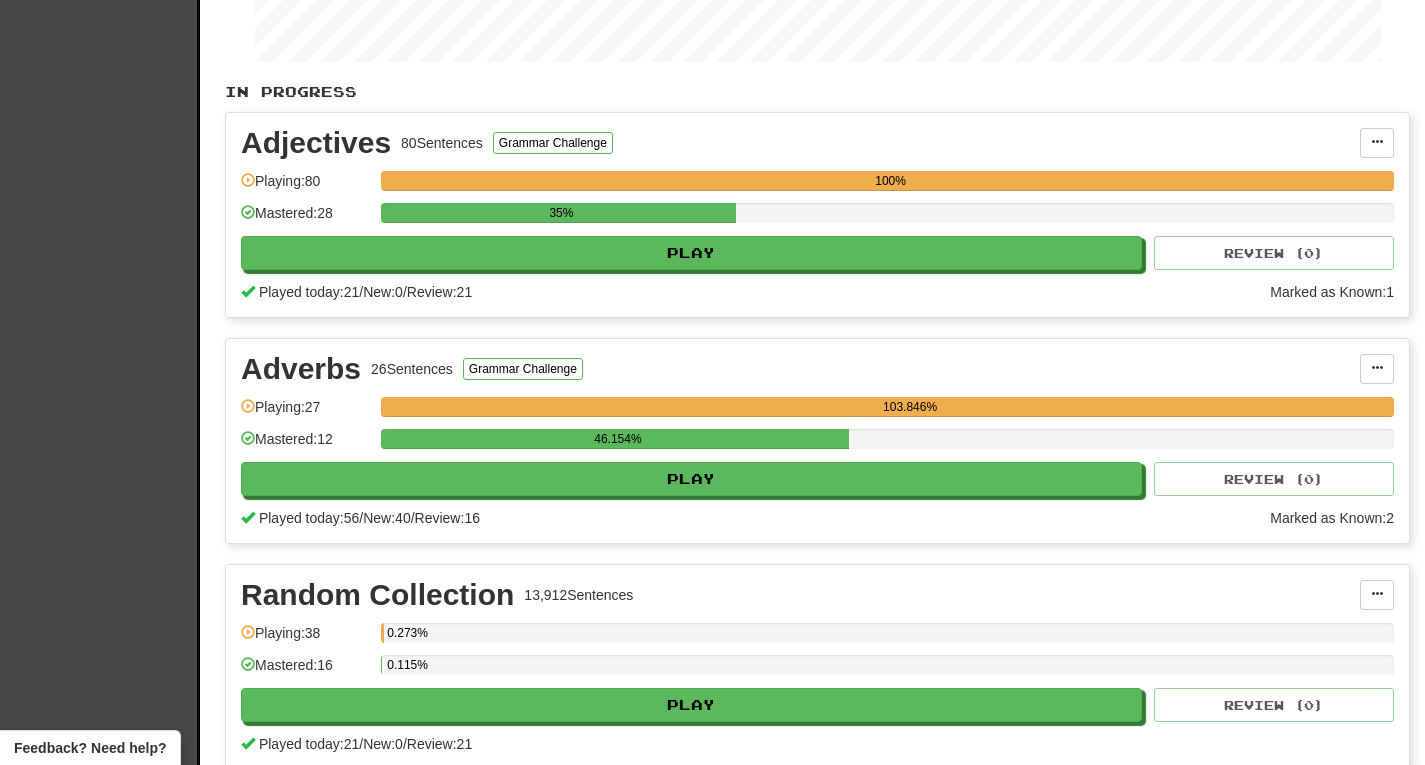 scroll, scrollTop: 350, scrollLeft: 0, axis: vertical 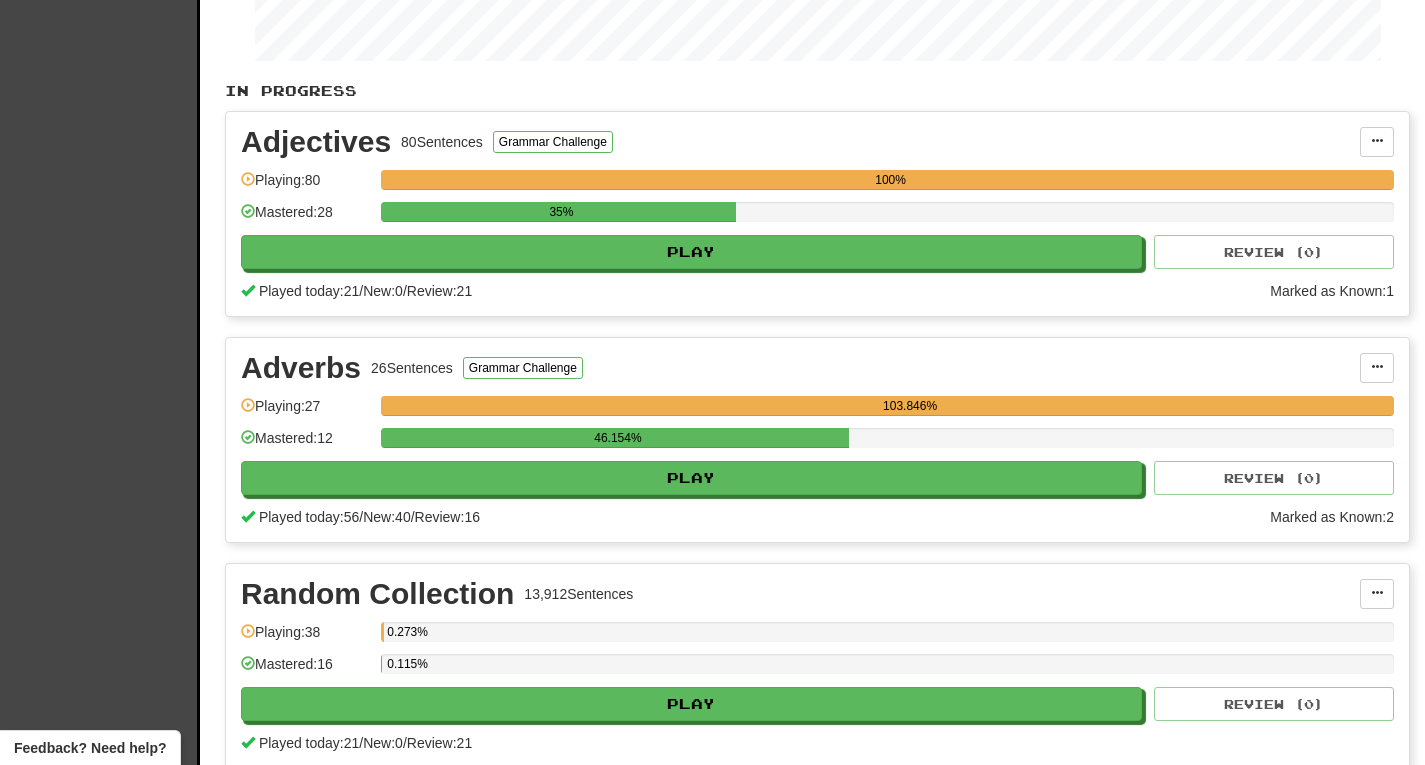 click on "103.846%" at bounding box center (910, 406) 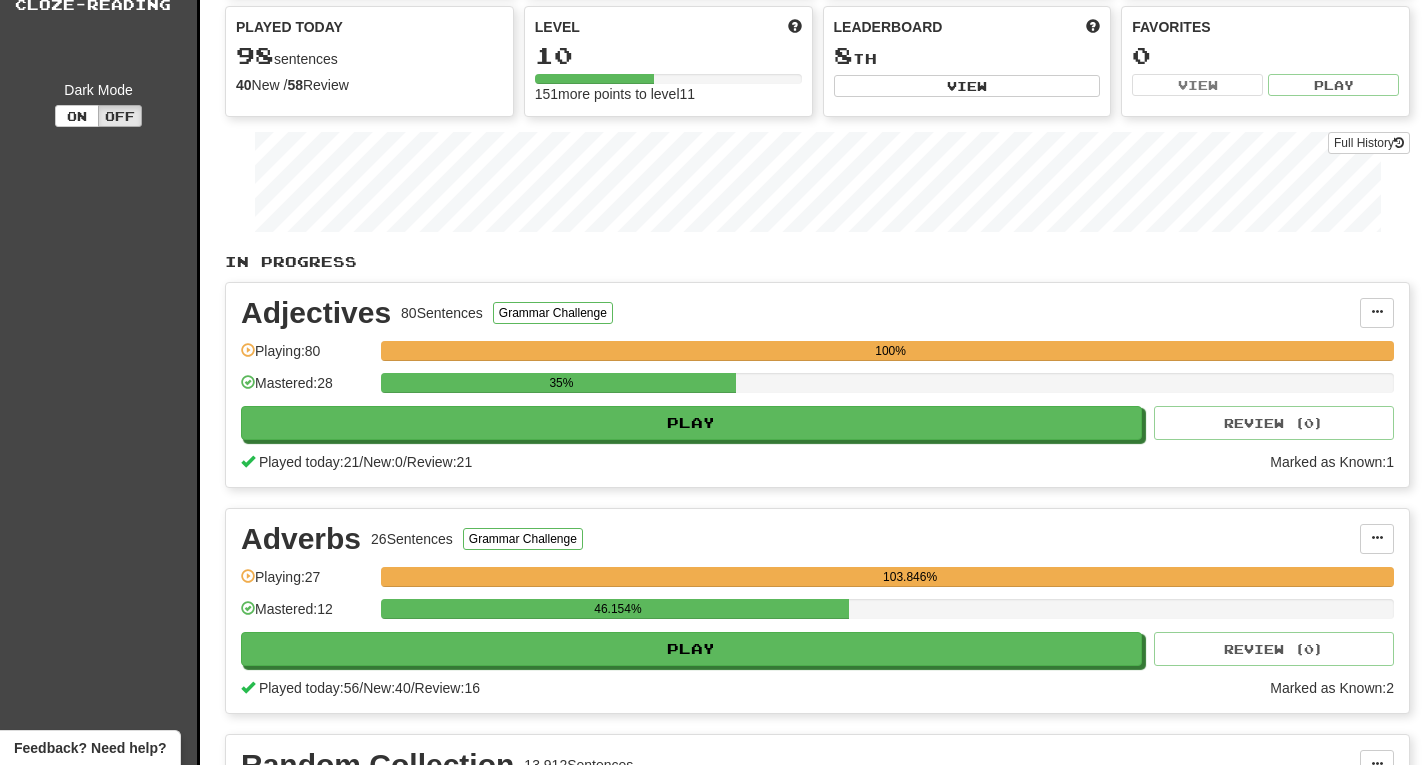 scroll, scrollTop: 0, scrollLeft: 0, axis: both 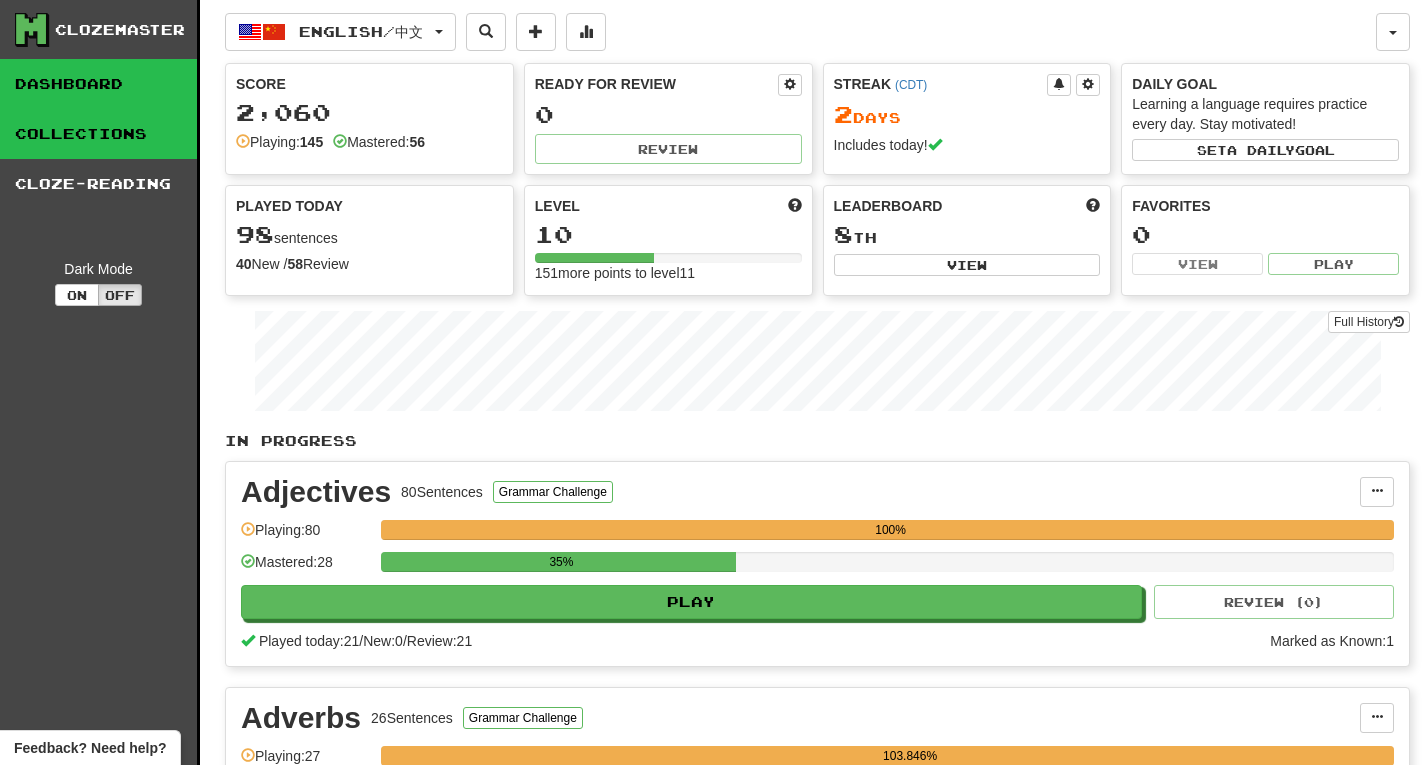 click on "Collections" at bounding box center [98, 134] 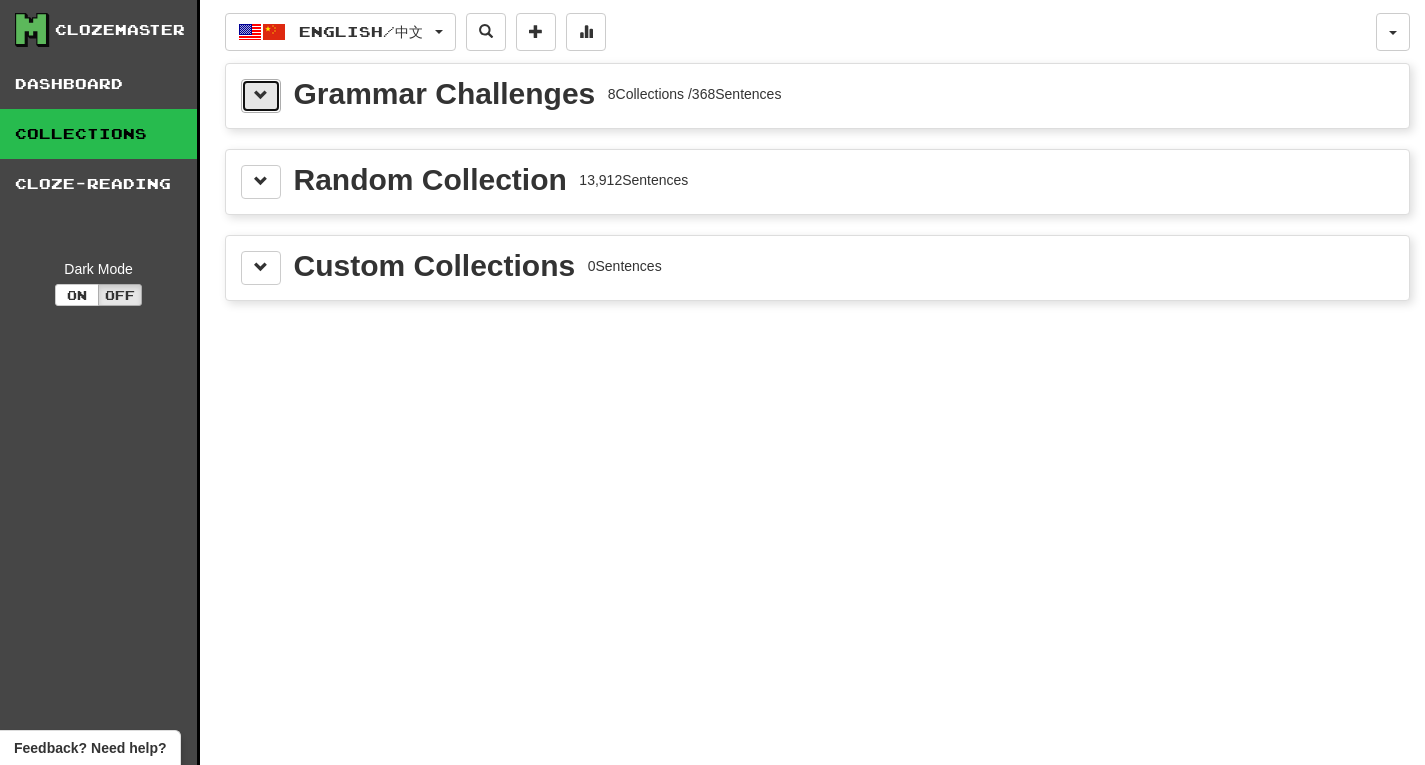 click at bounding box center (261, 96) 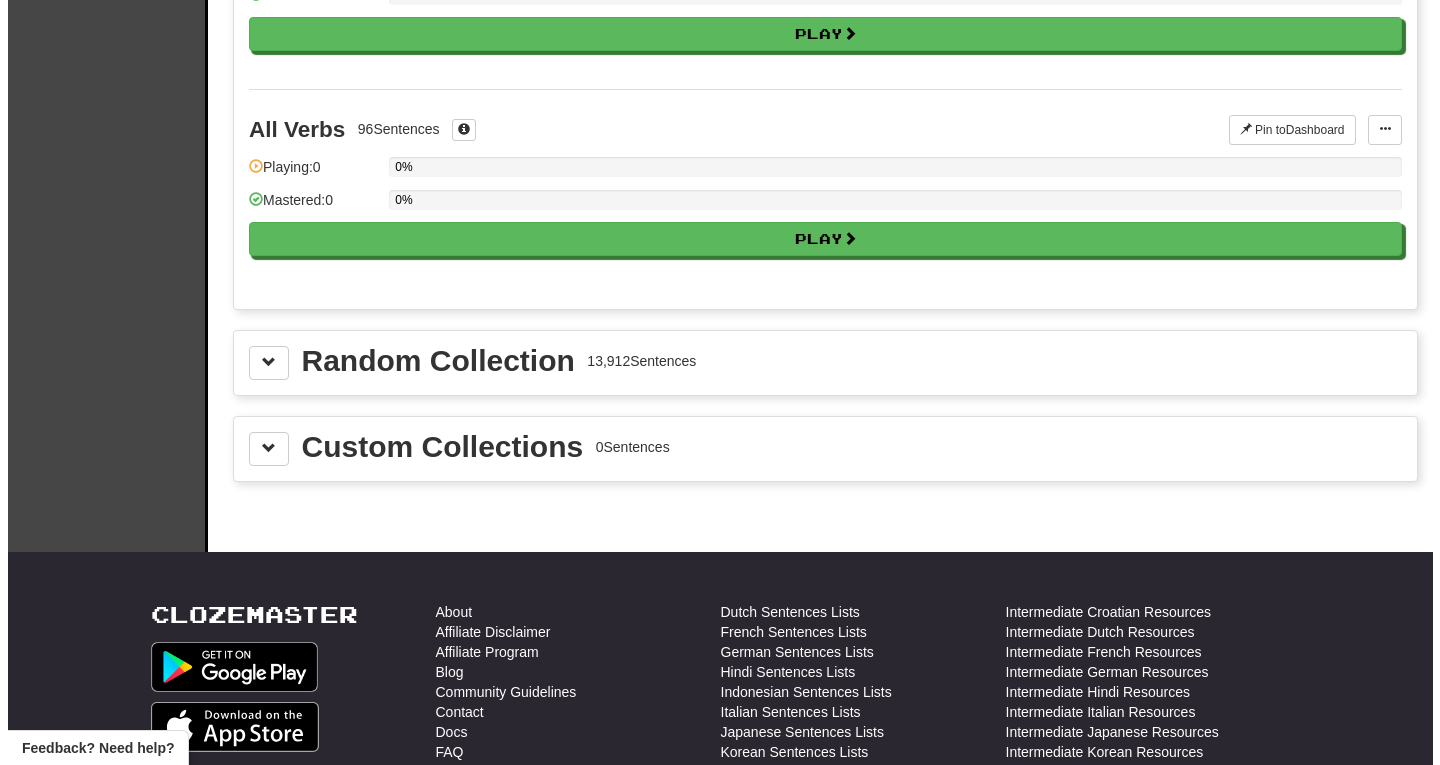scroll, scrollTop: 1510, scrollLeft: 0, axis: vertical 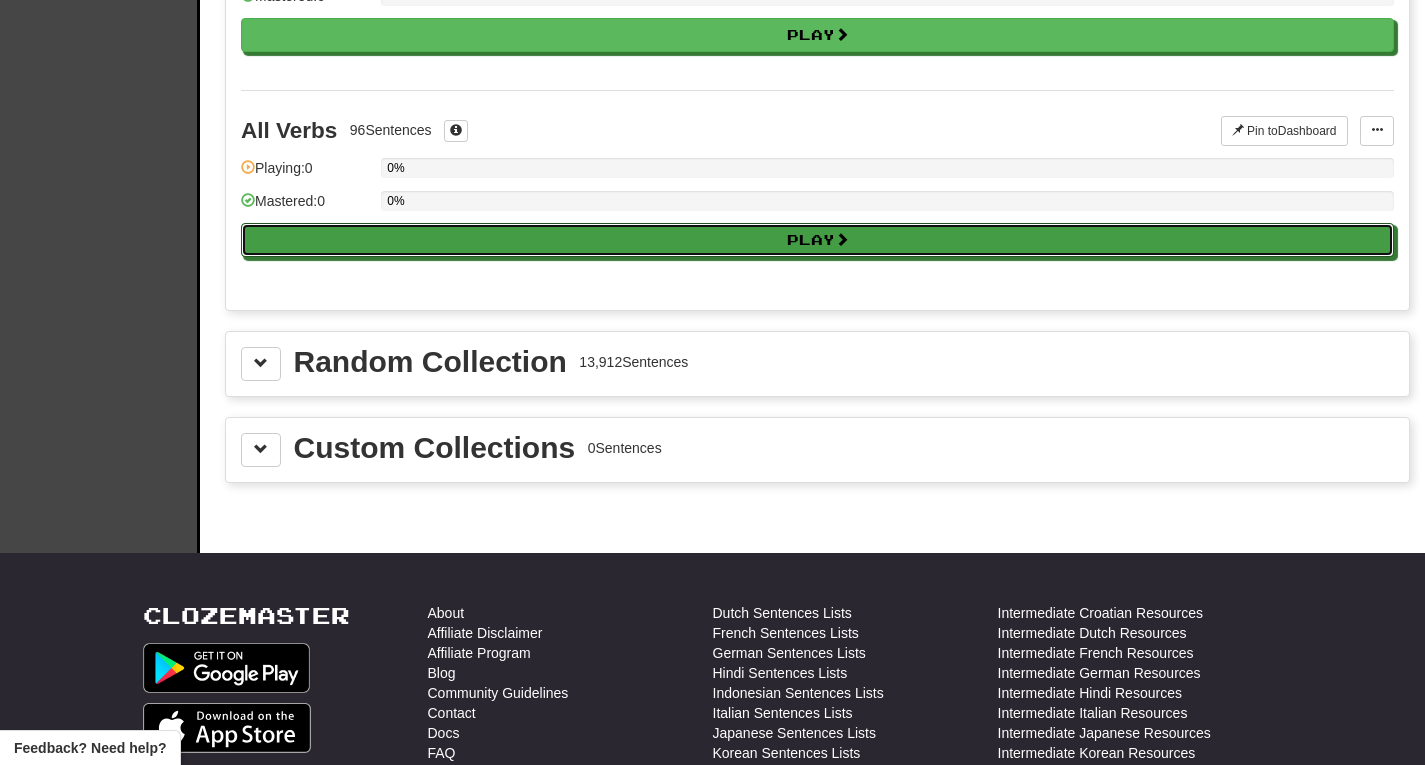 click on "Play" at bounding box center [817, 240] 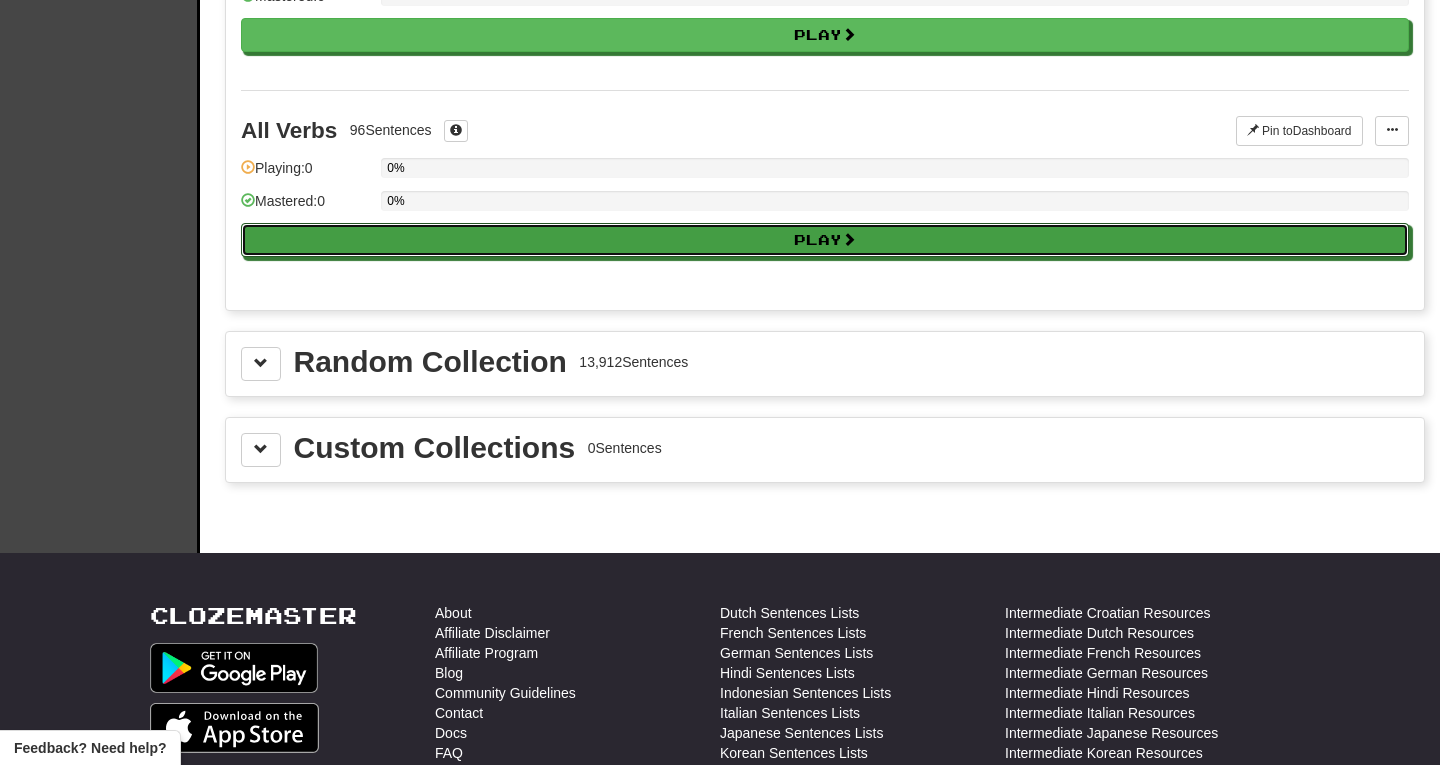select on "**" 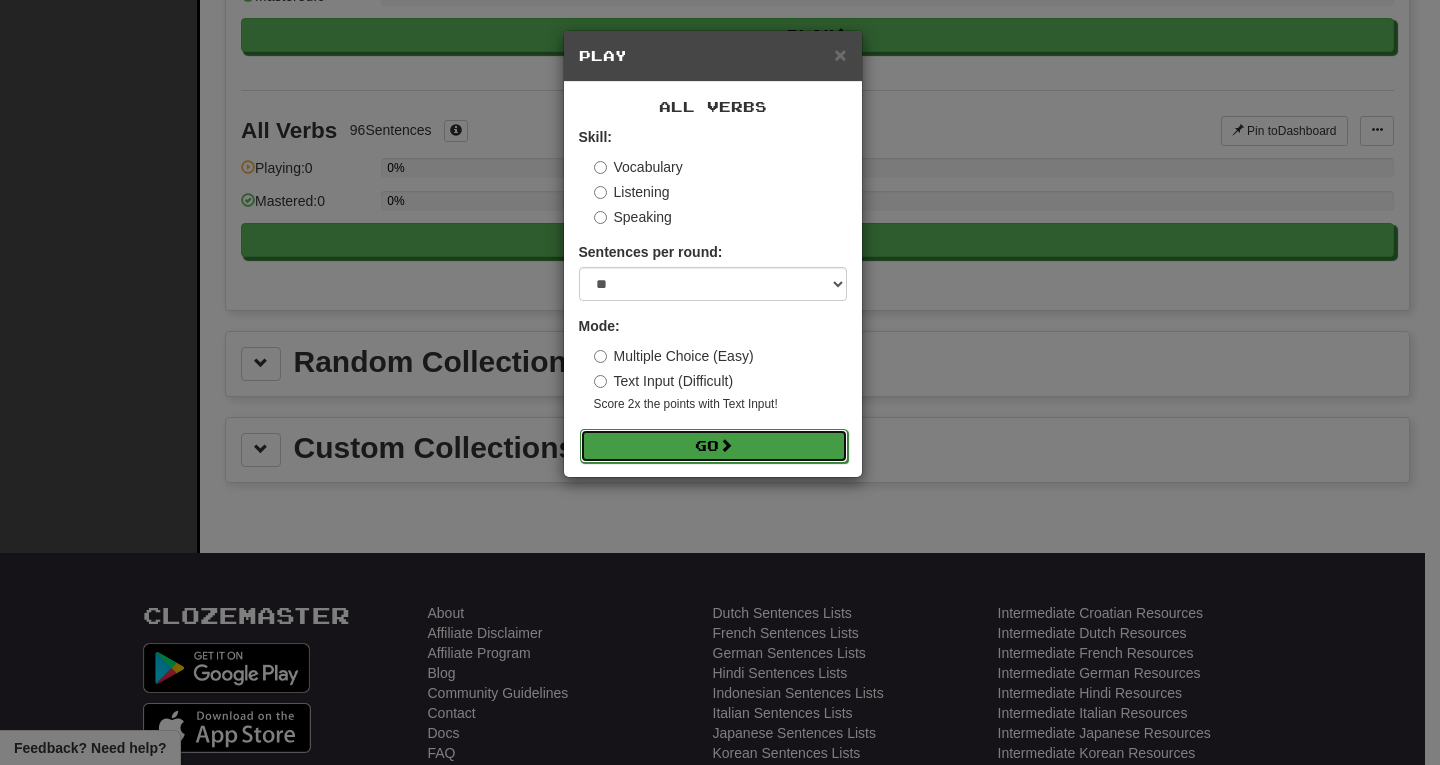click on "Go" at bounding box center [714, 446] 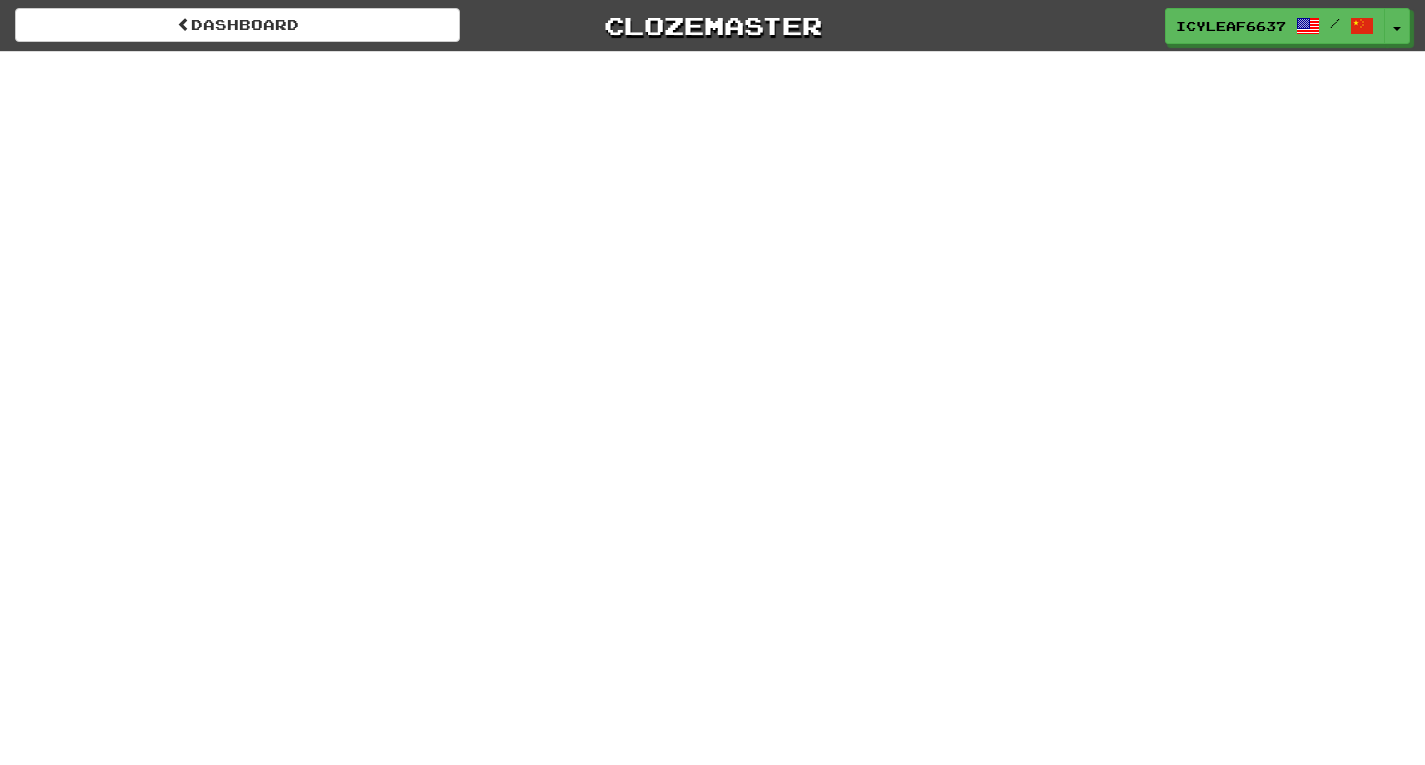 scroll, scrollTop: 0, scrollLeft: 0, axis: both 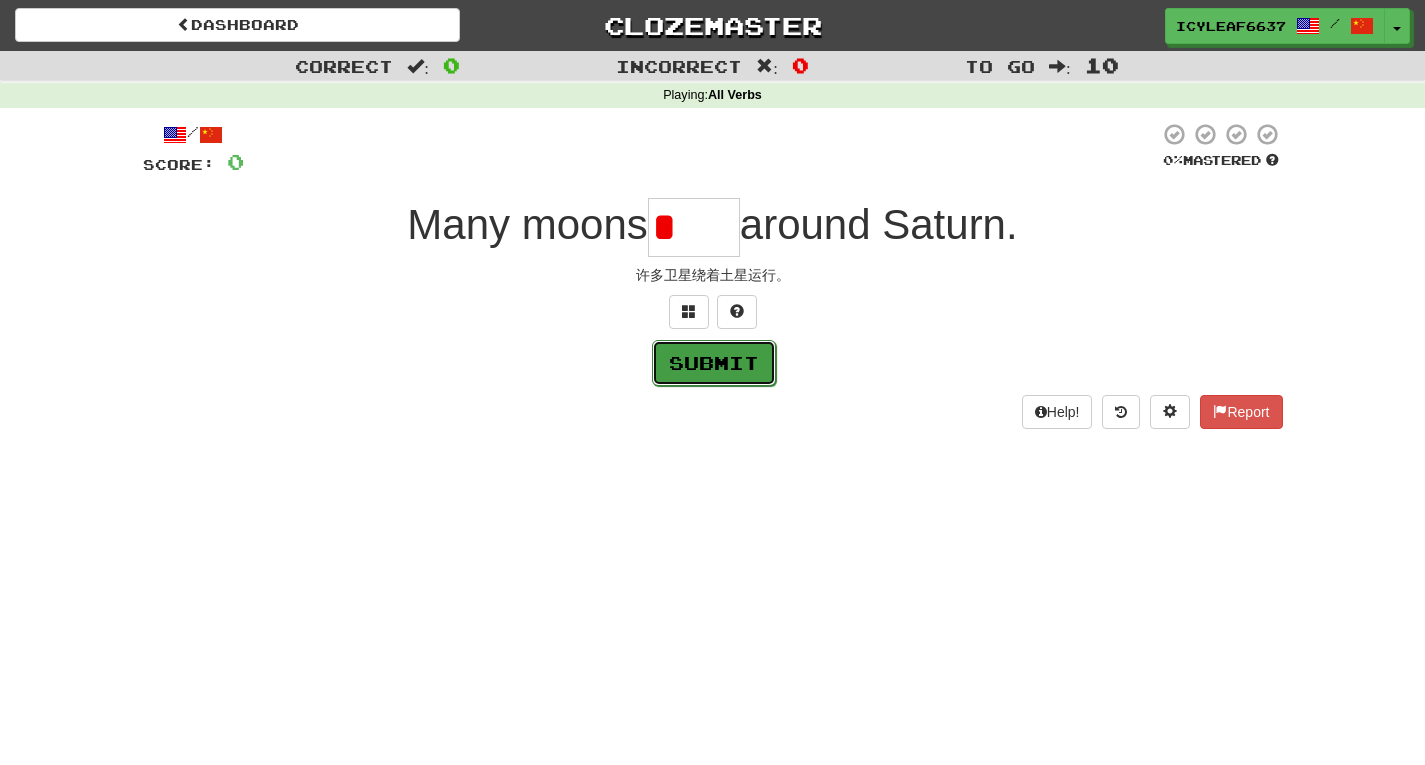 click on "Submit" at bounding box center (714, 363) 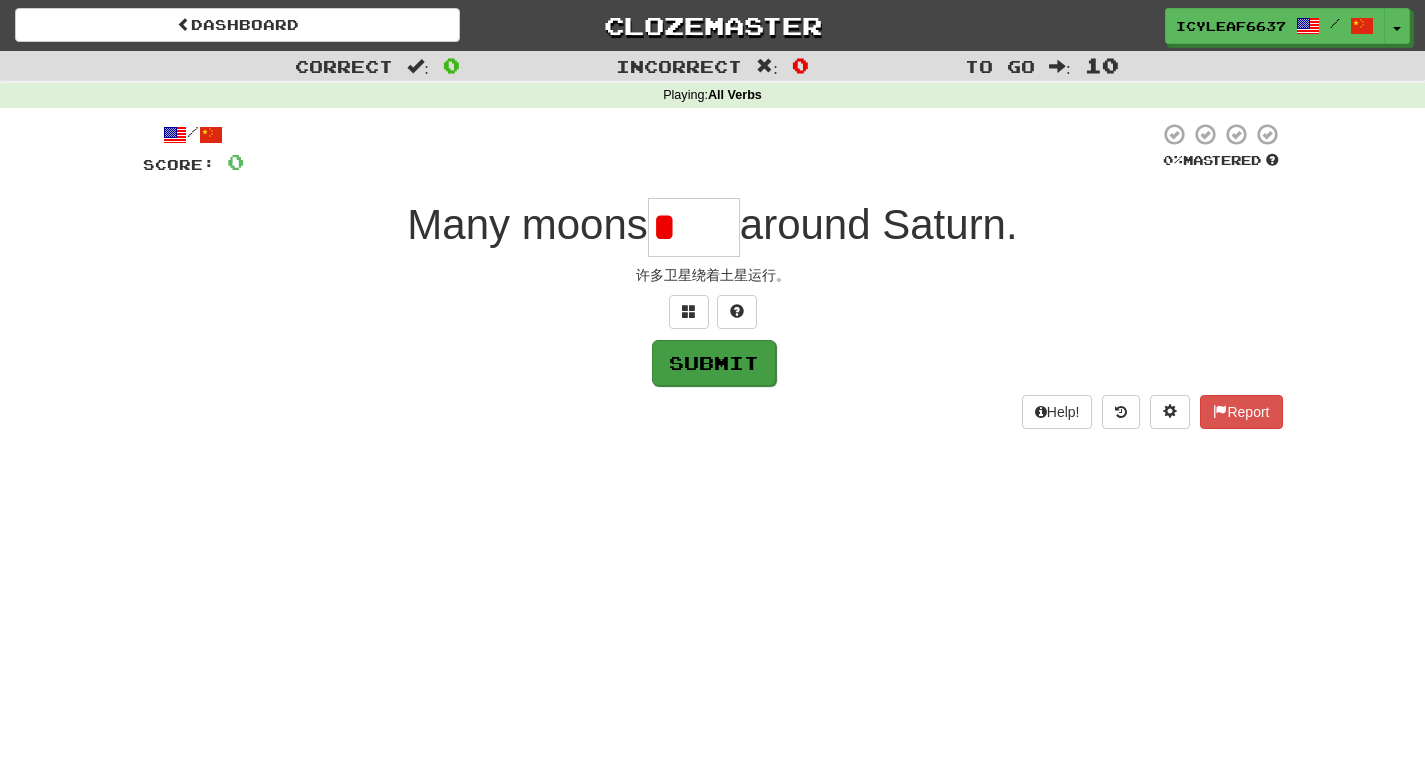 type on "*****" 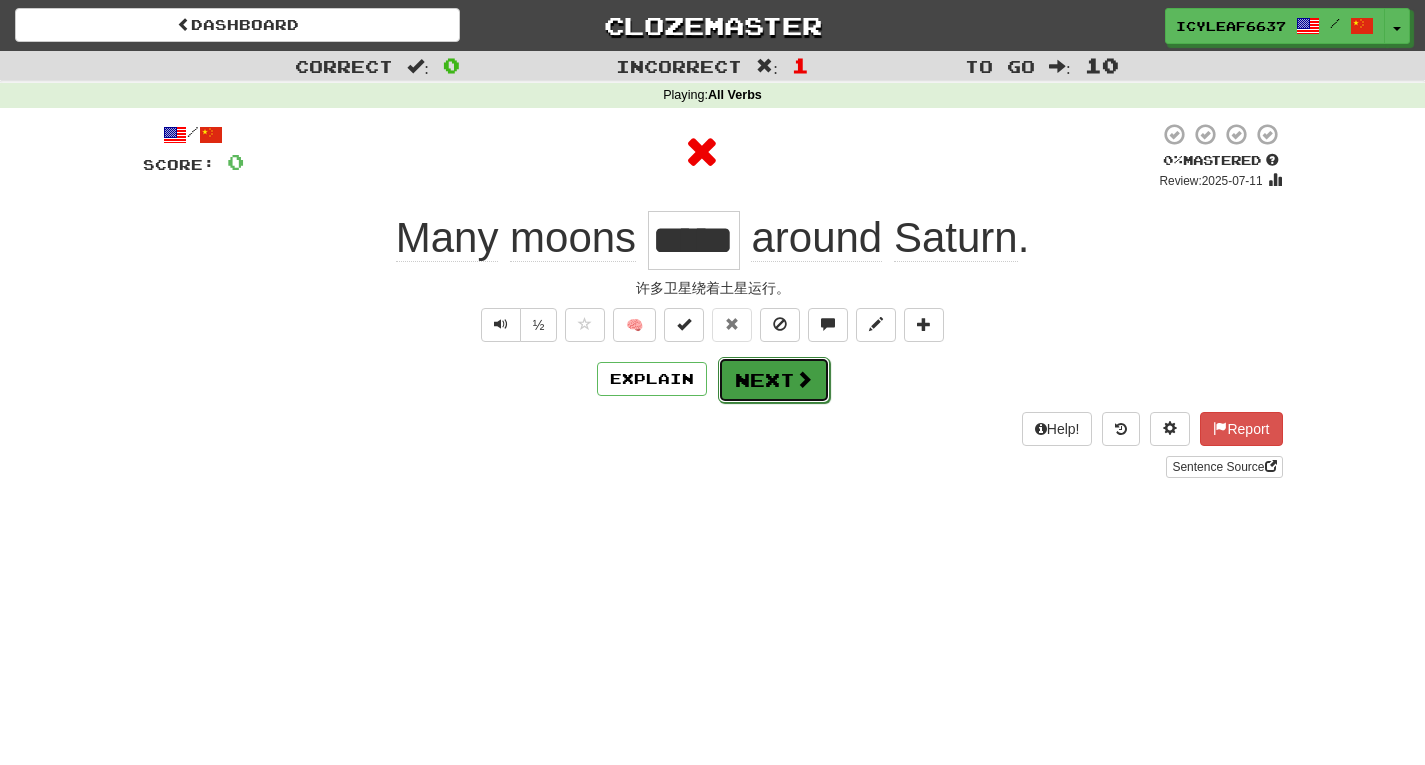 click on "Next" at bounding box center (774, 380) 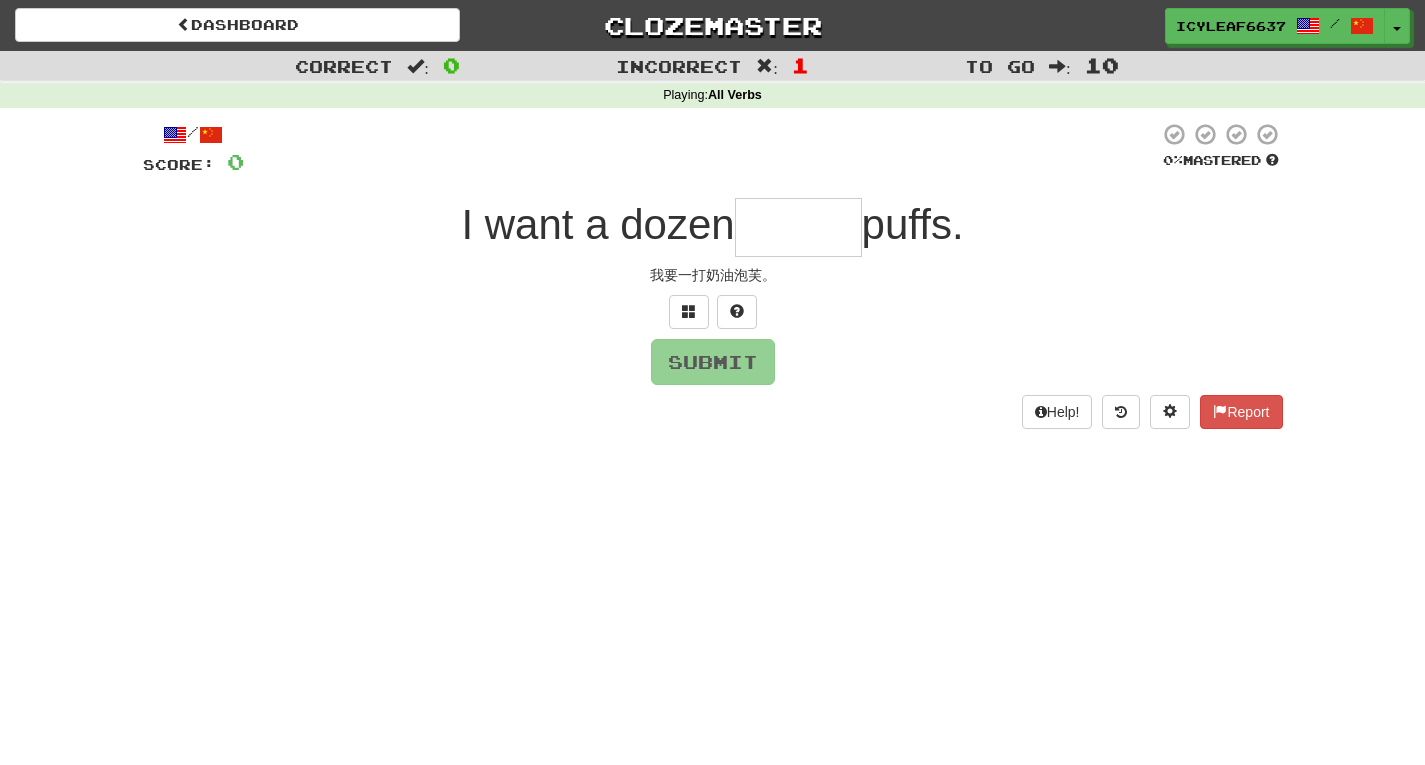 click at bounding box center [798, 227] 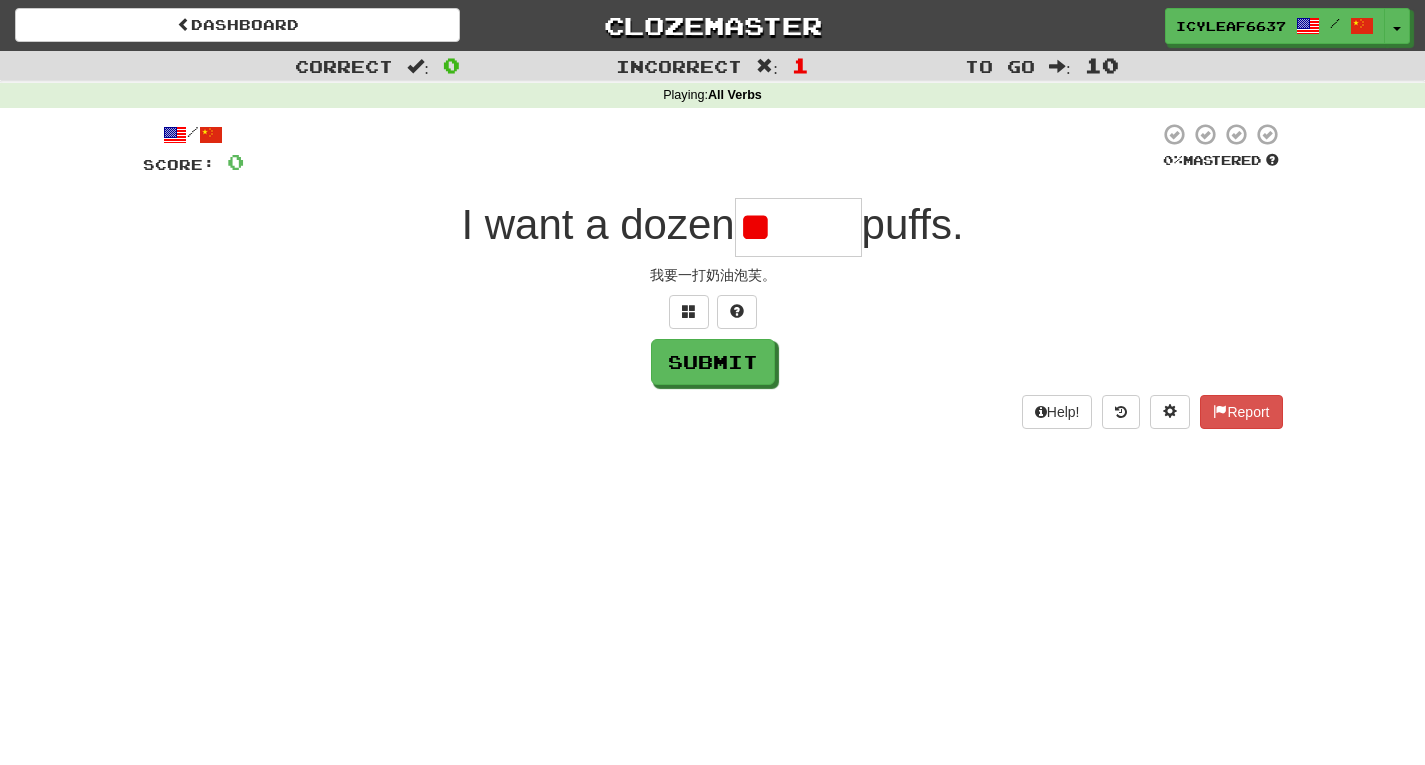 type on "*" 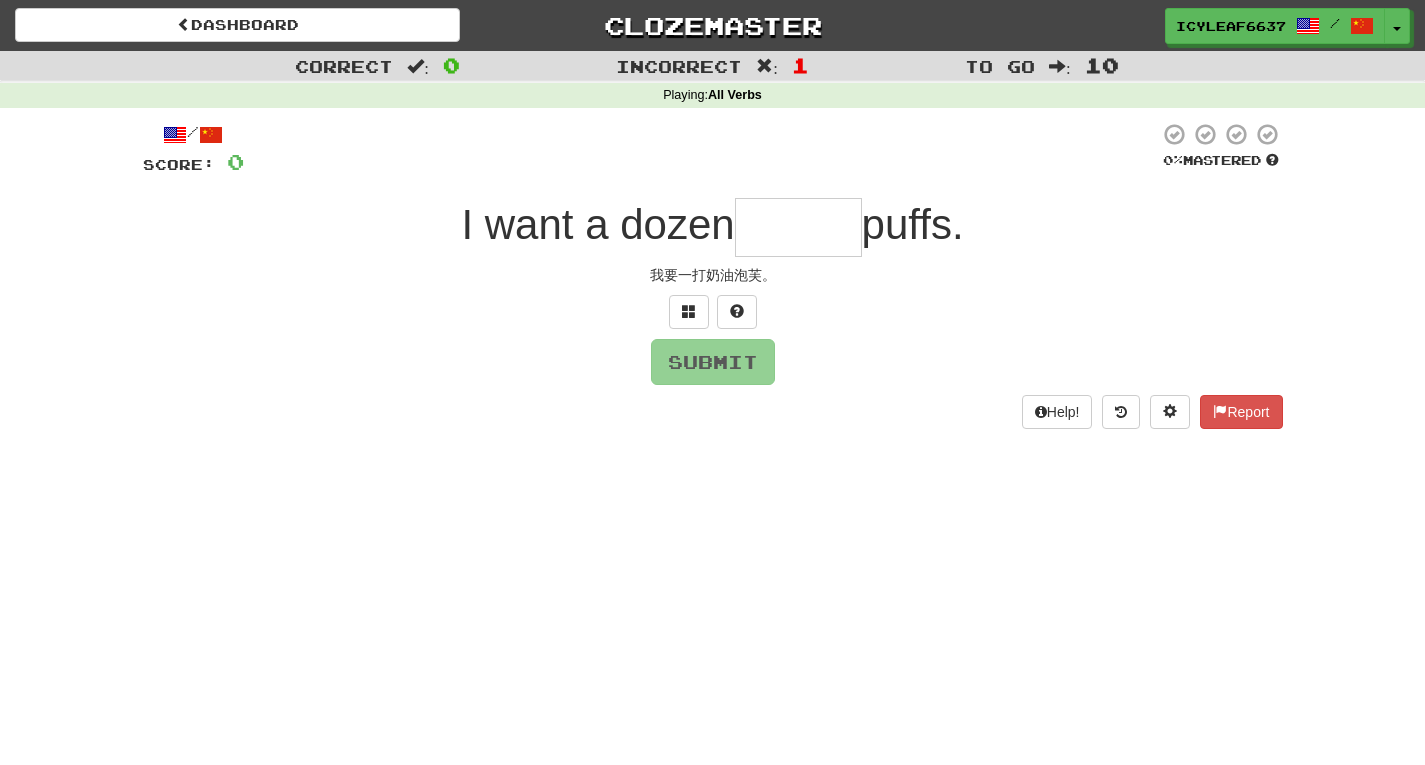 type on "*" 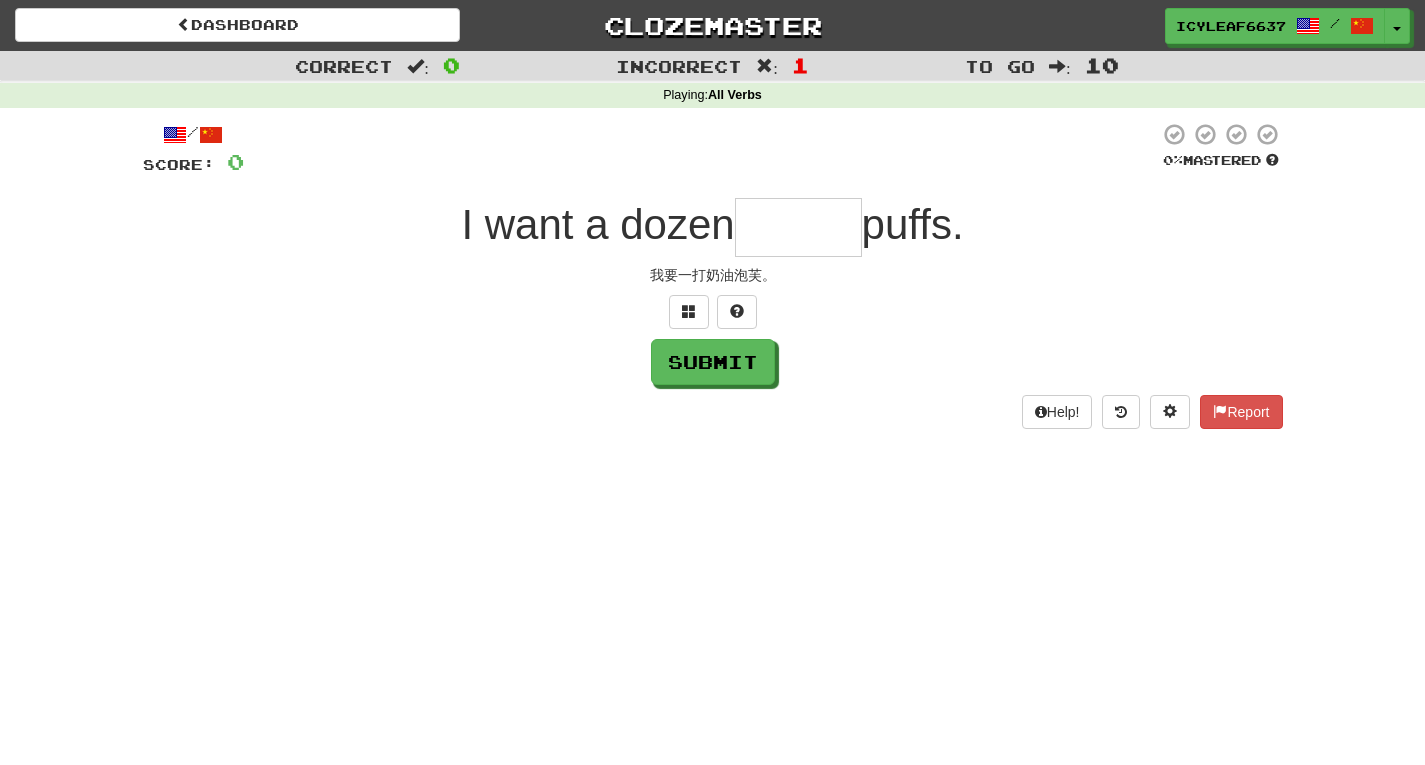 type on "*" 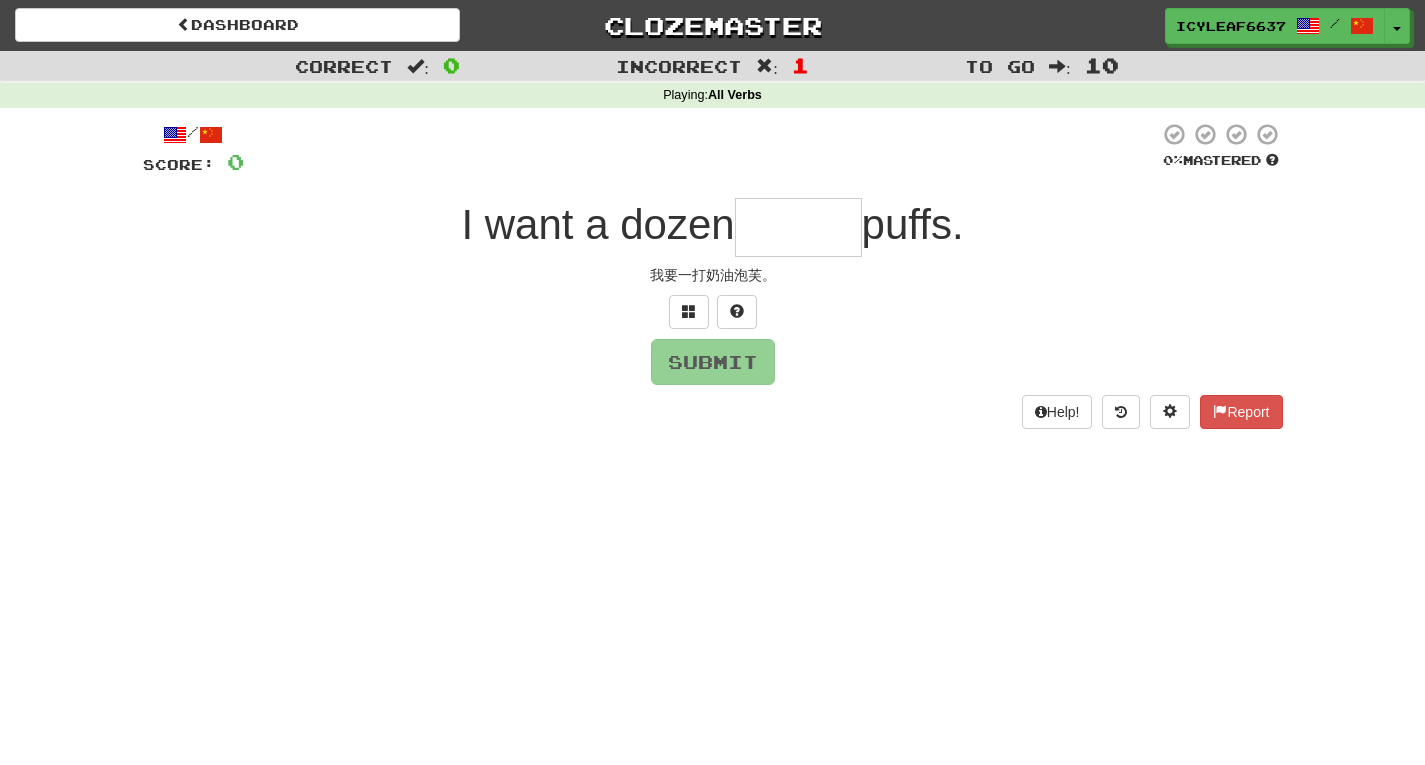 type on "*" 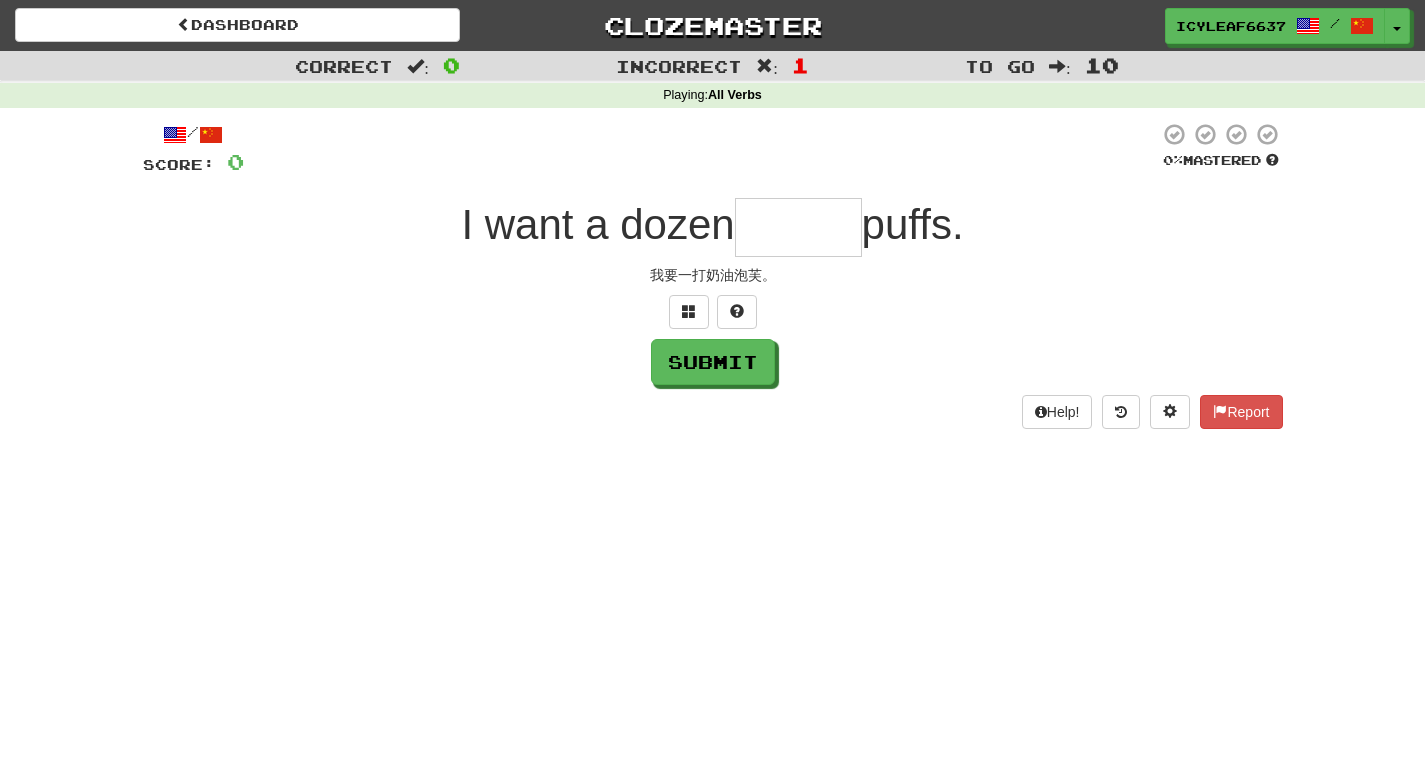 type on "*" 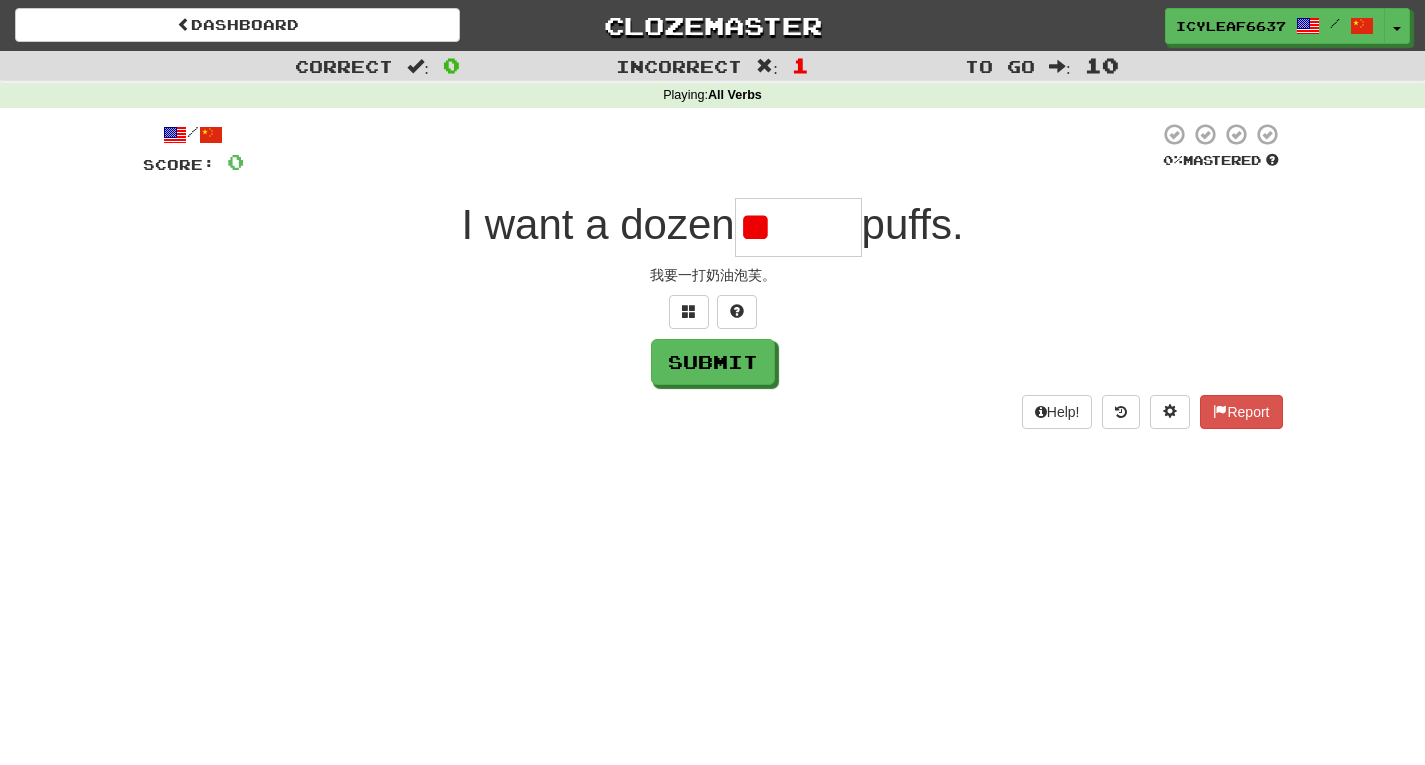type on "*" 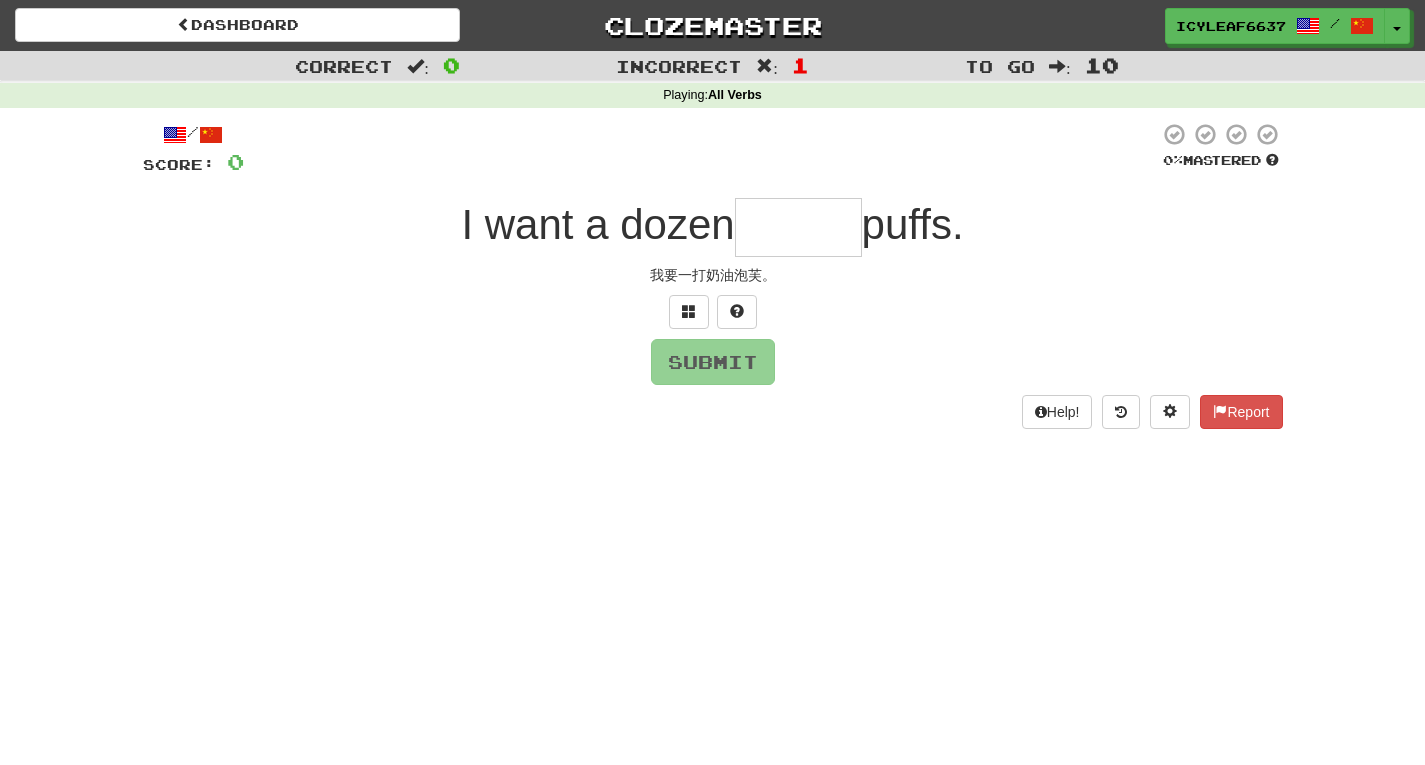 type on "*" 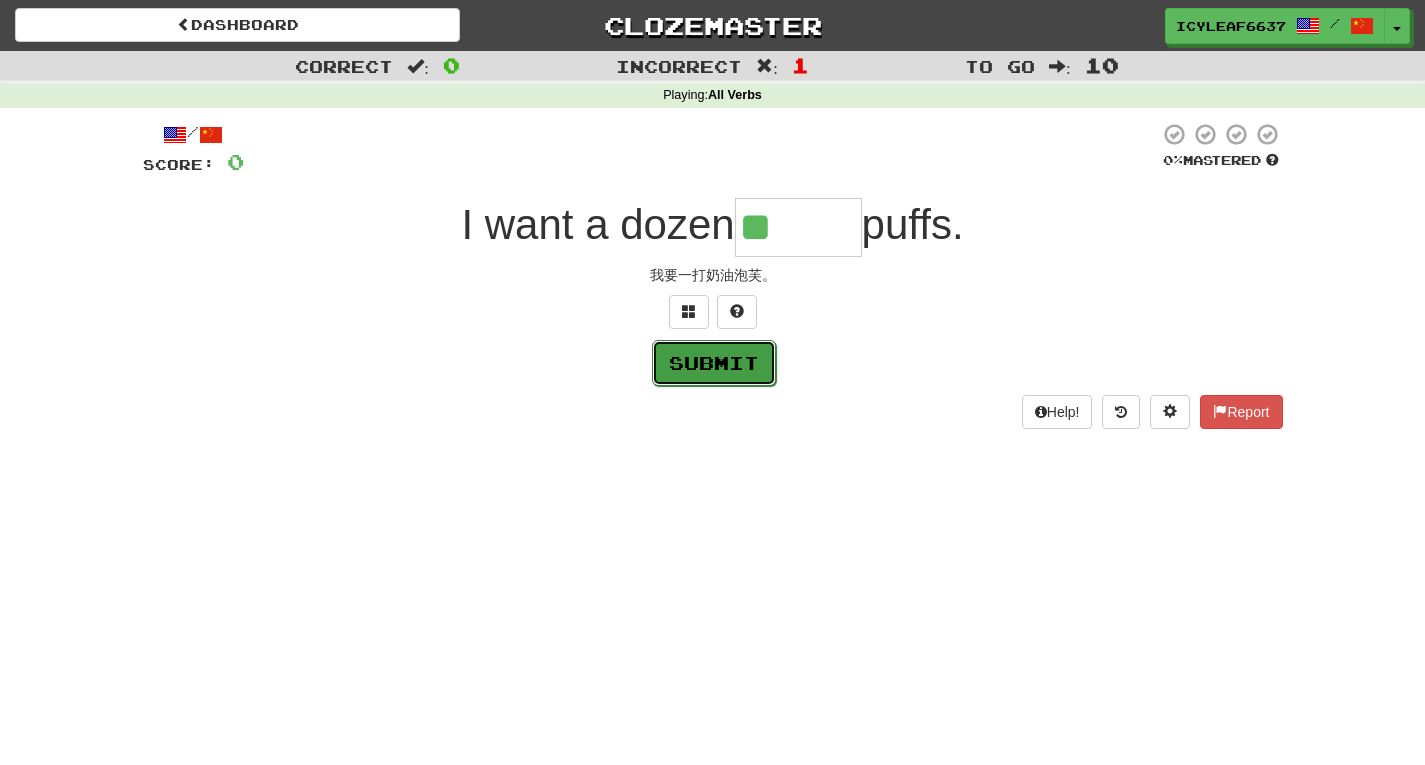 click on "Submit" at bounding box center [714, 363] 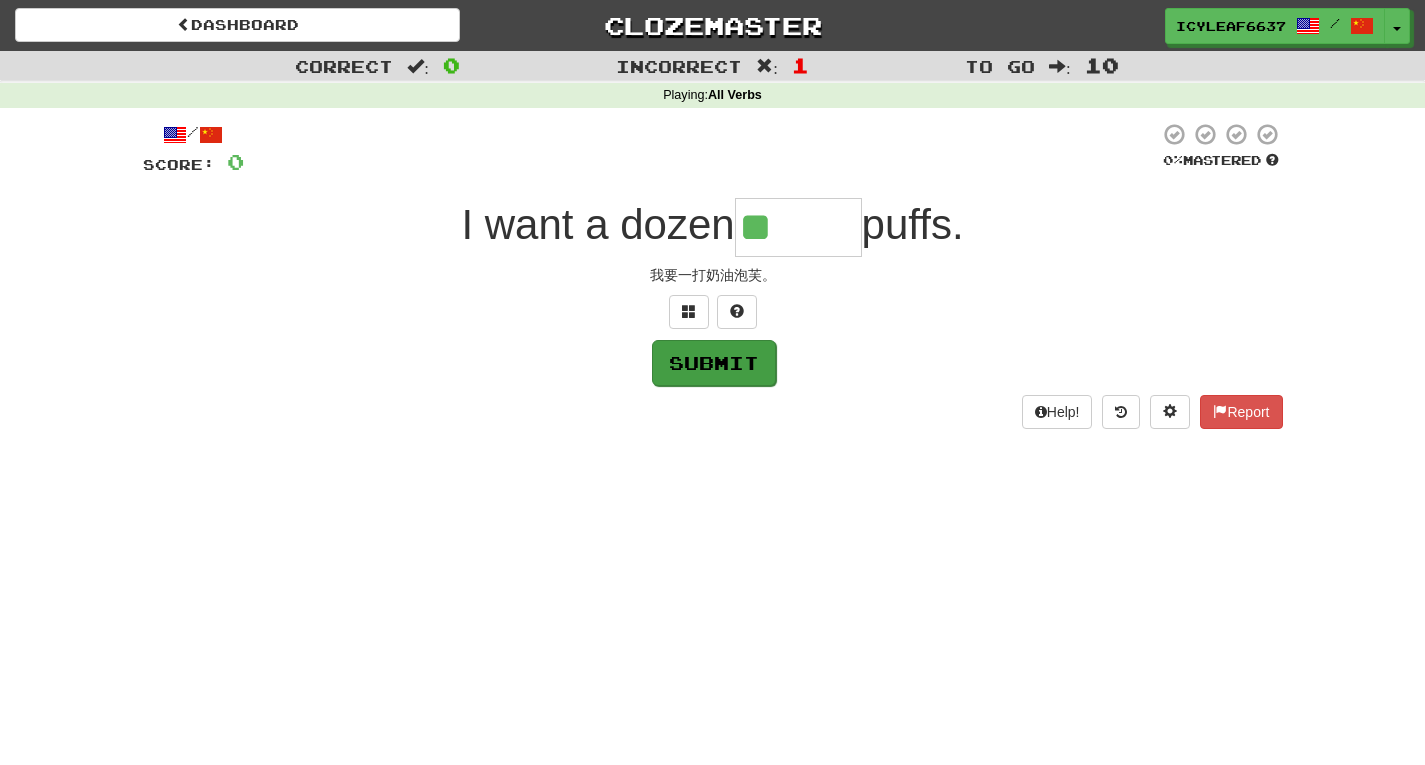 type on "*****" 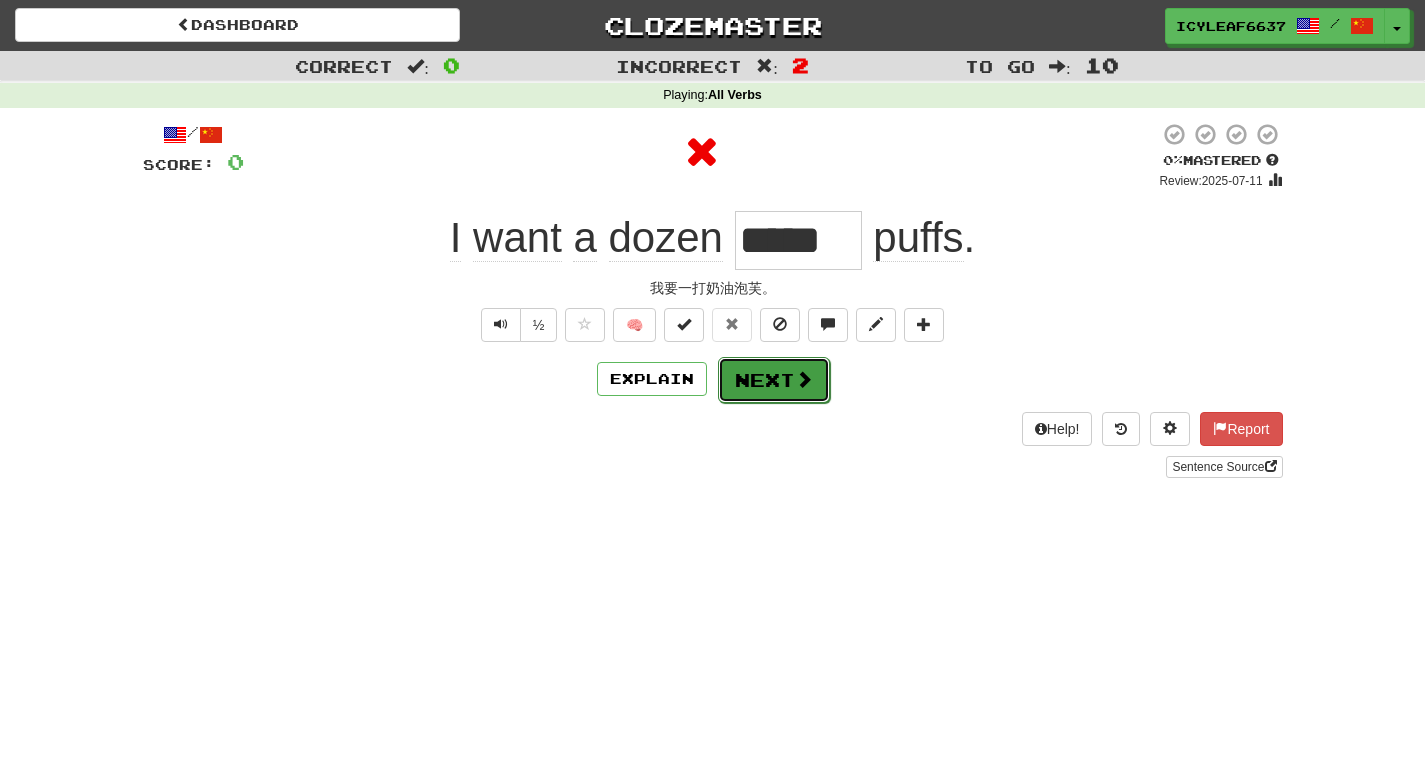 click at bounding box center (804, 379) 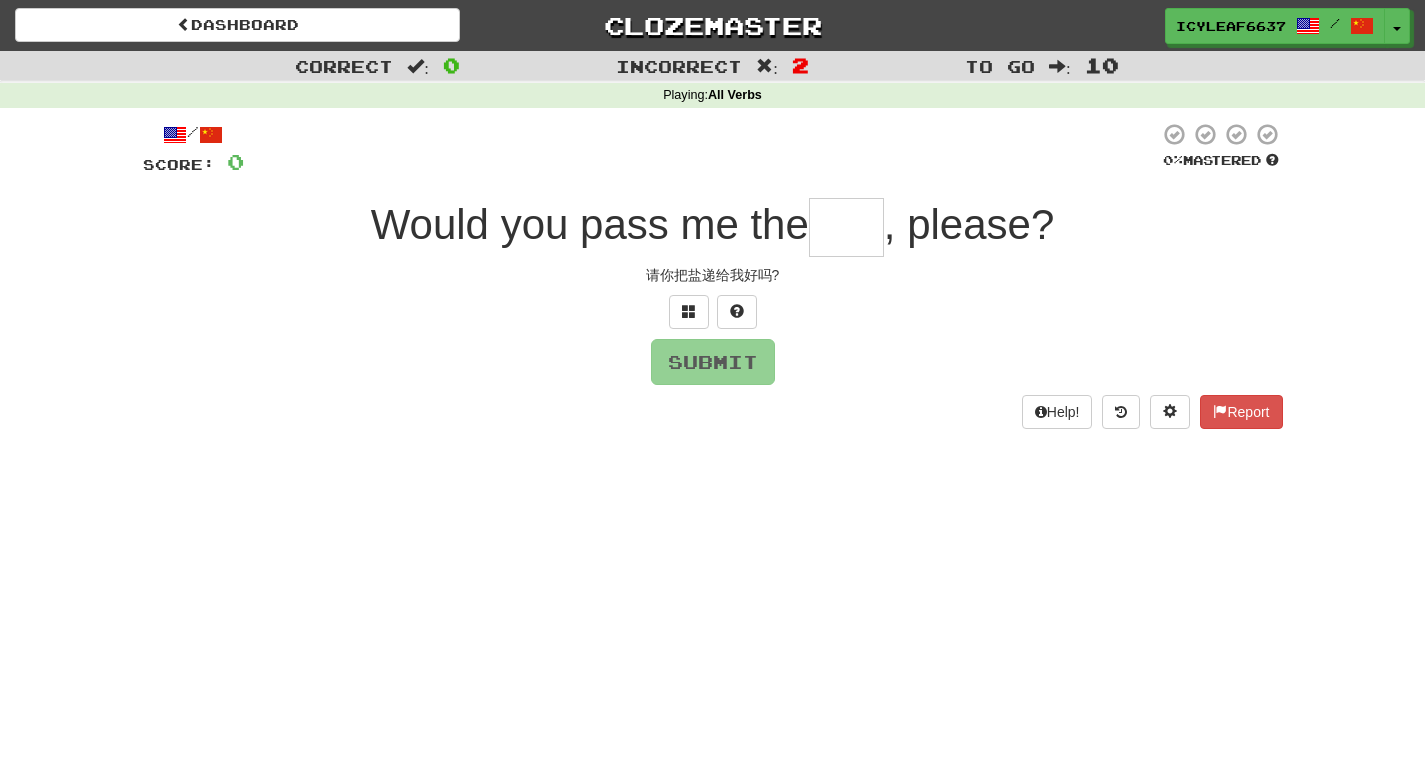 click at bounding box center [846, 227] 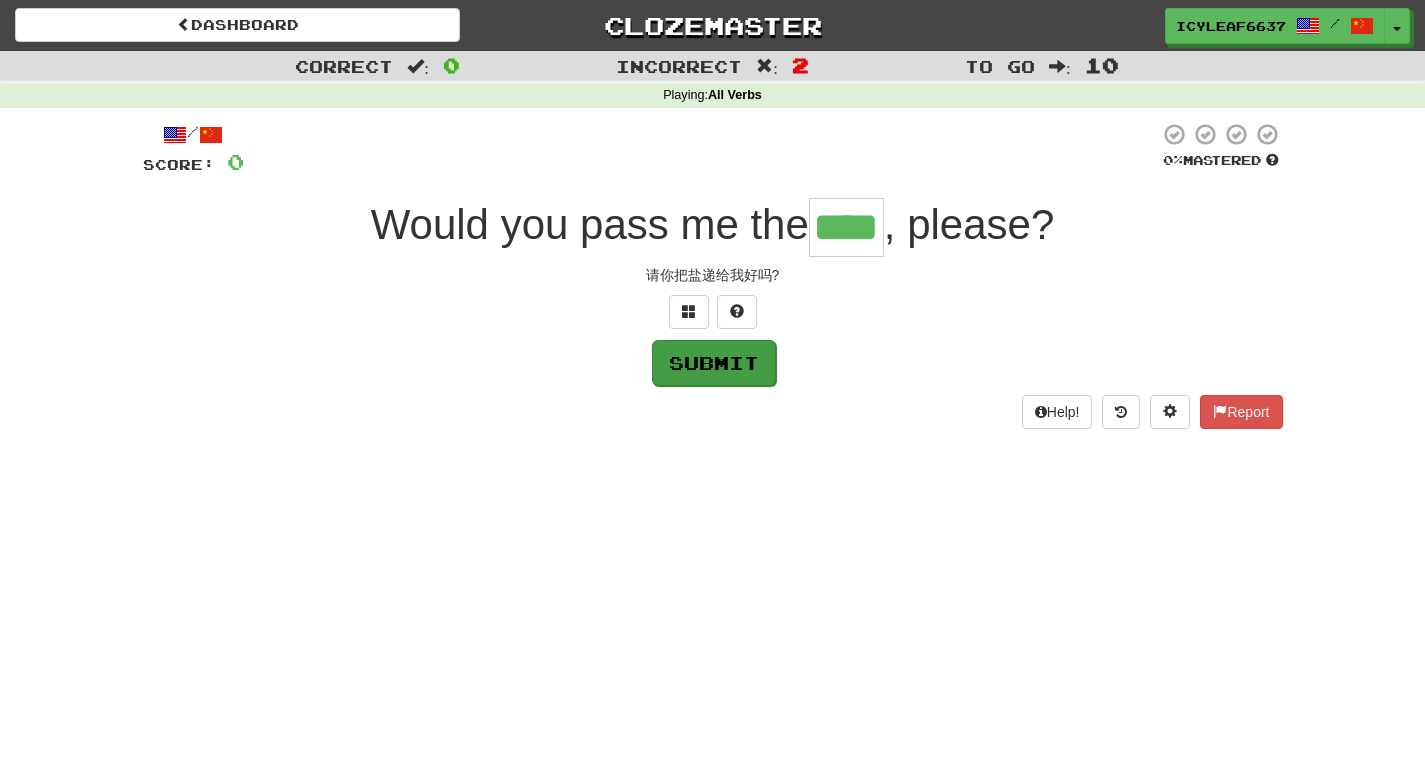type on "****" 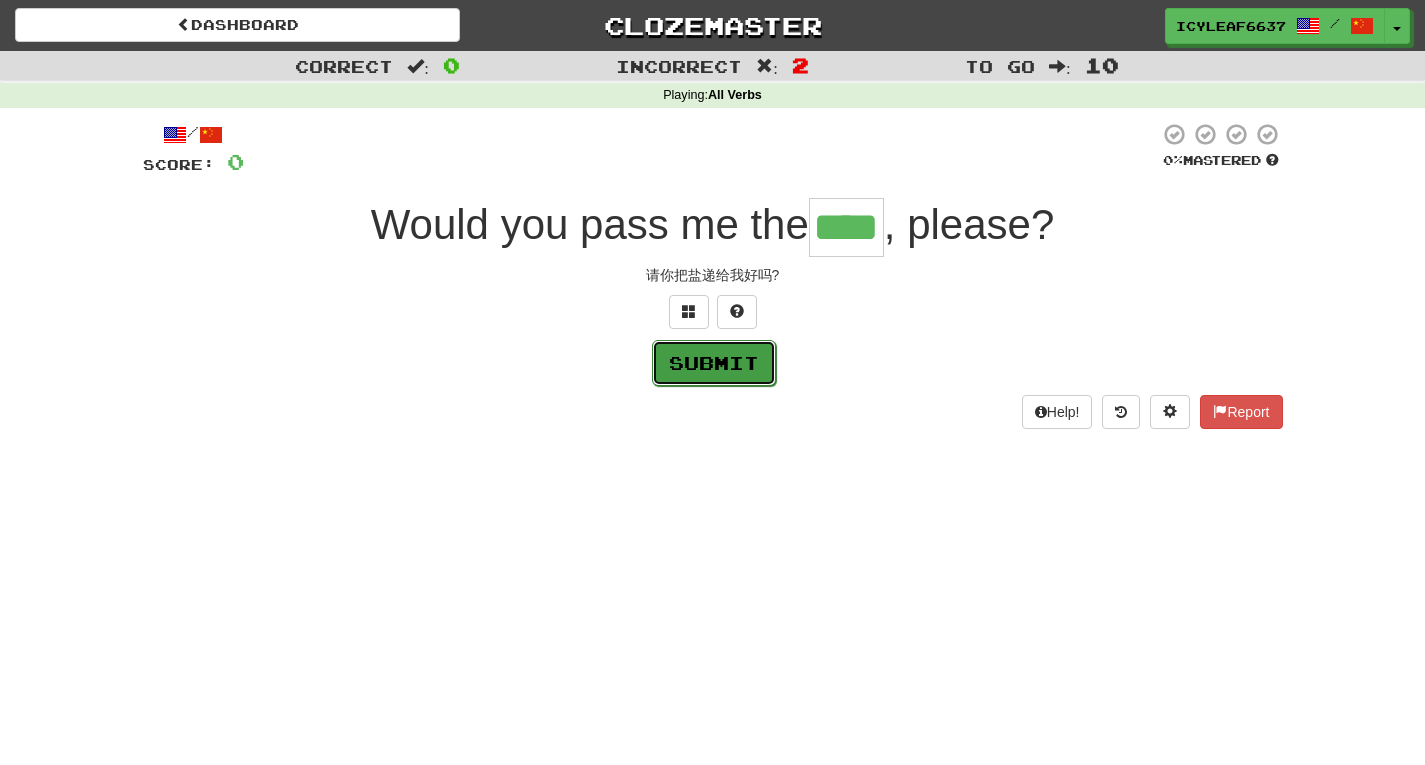 click on "Submit" at bounding box center [714, 363] 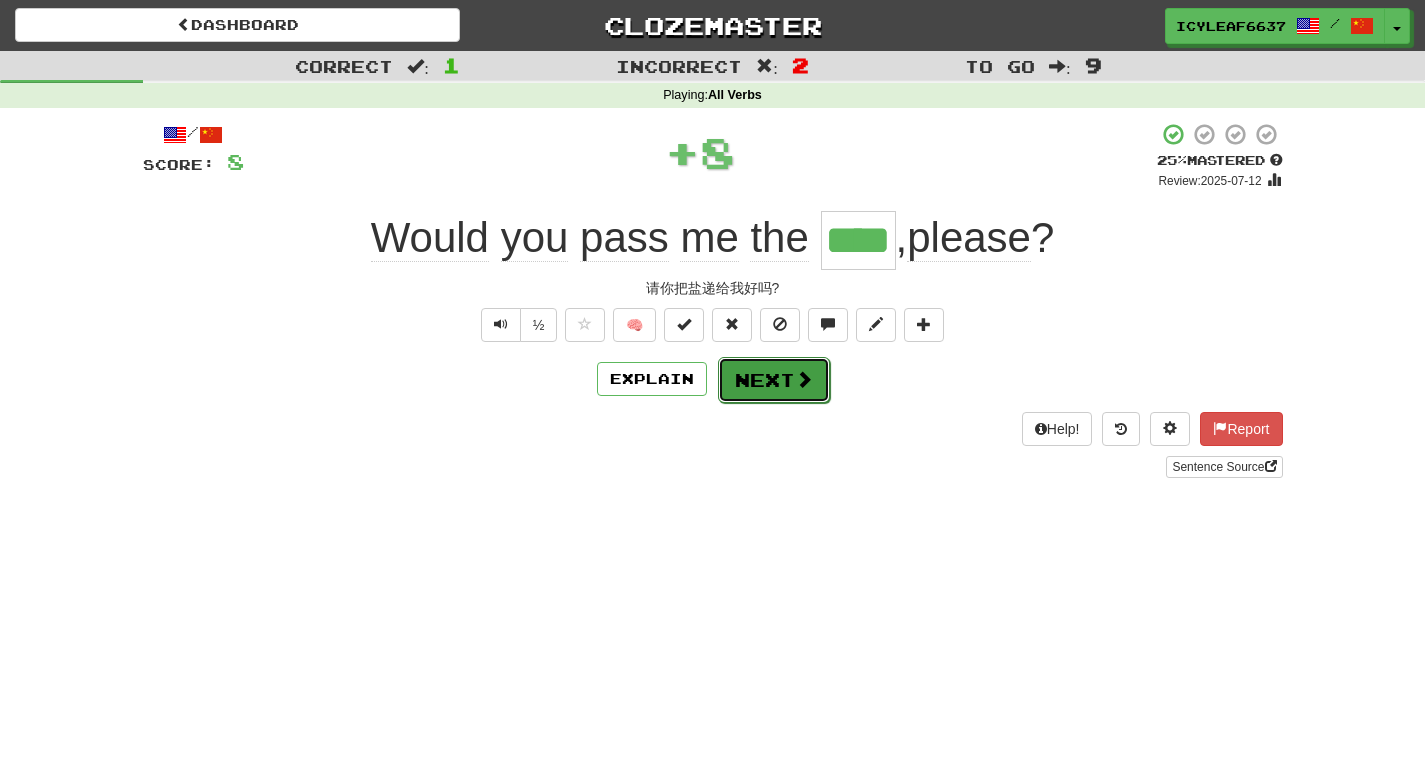 click on "Next" at bounding box center [774, 380] 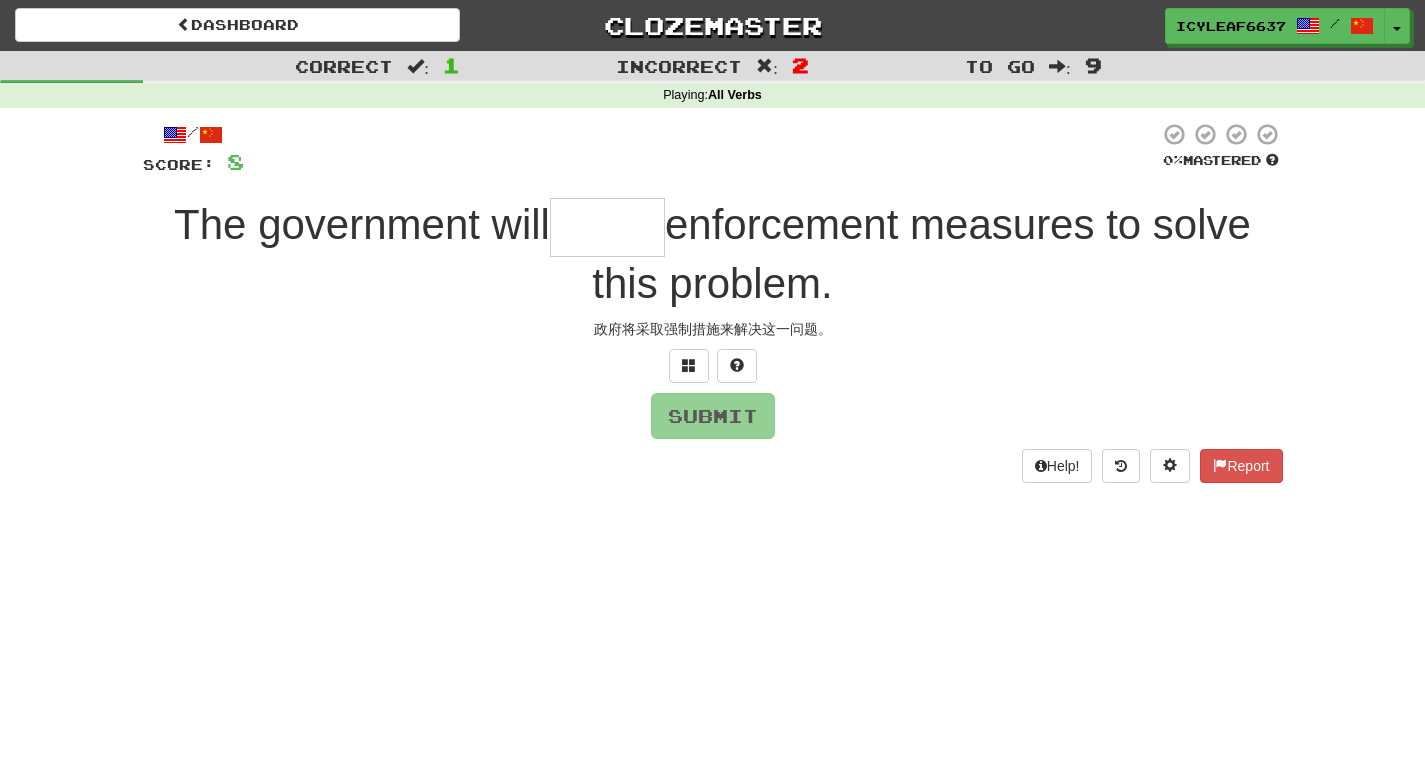 click at bounding box center [607, 227] 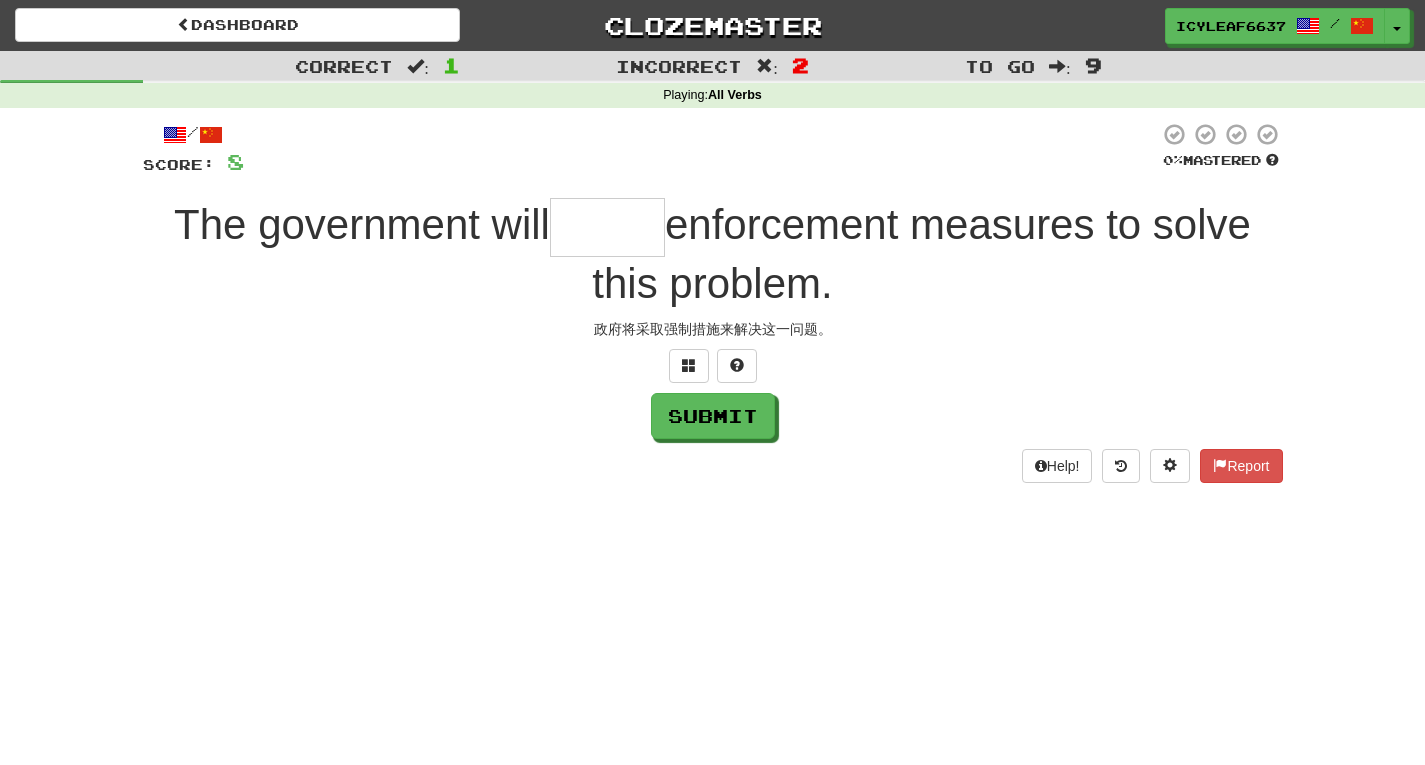 type on "*" 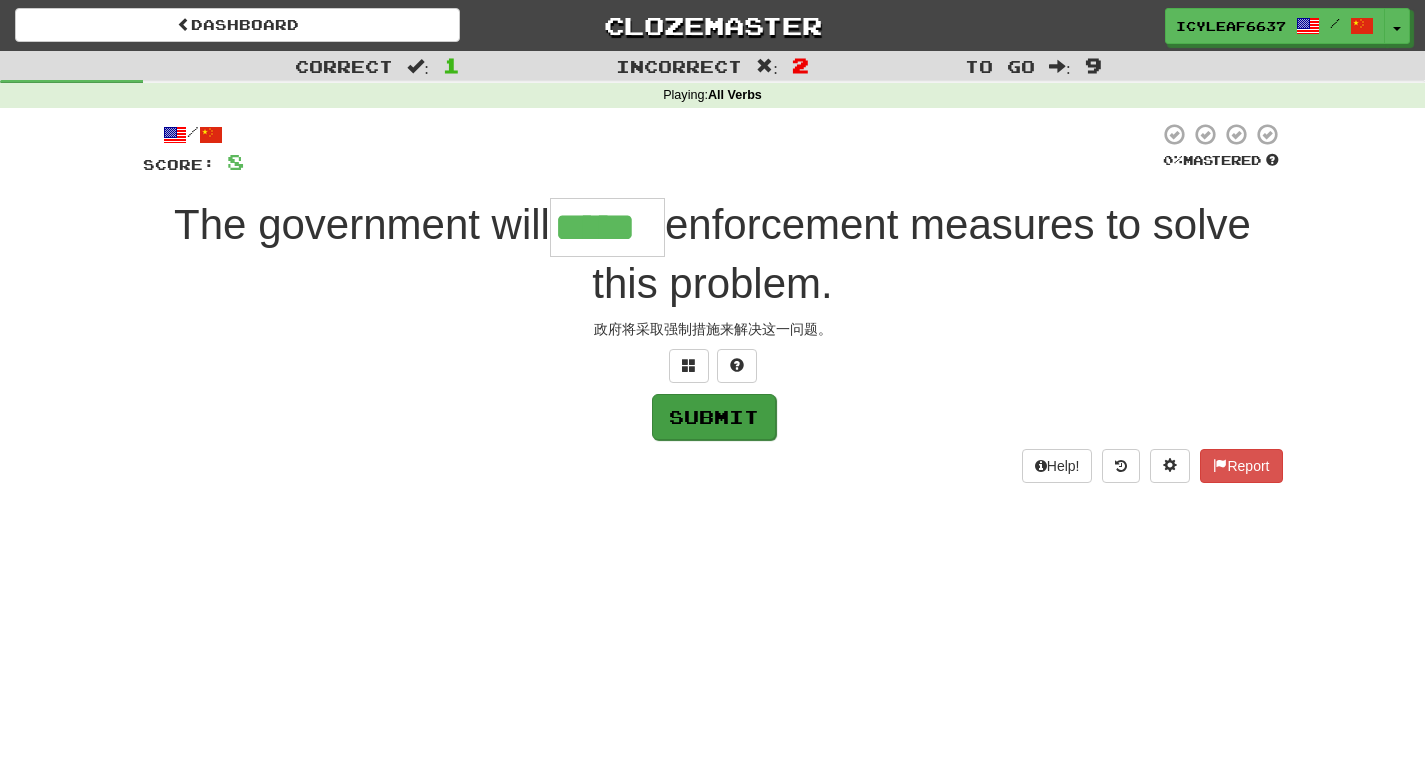 type on "*****" 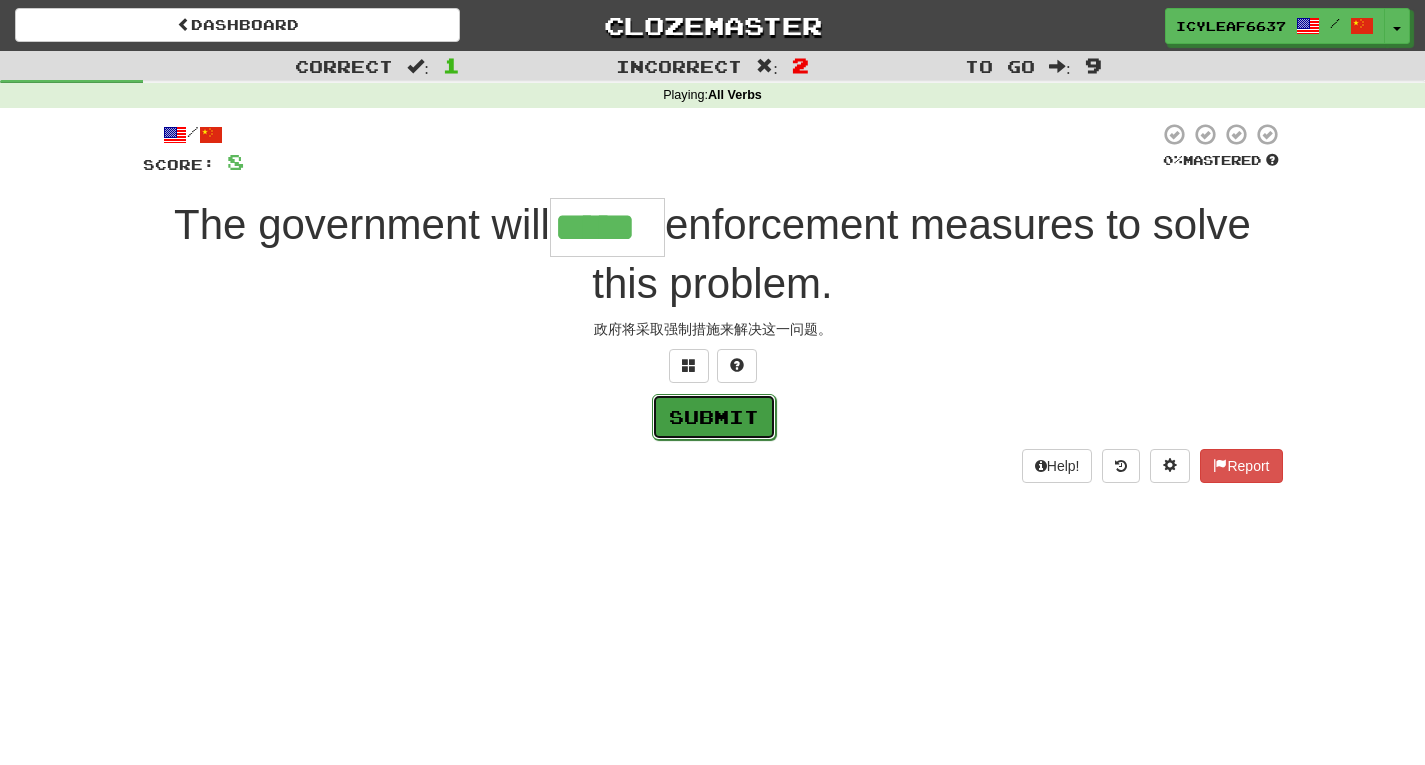 click on "Submit" at bounding box center (714, 417) 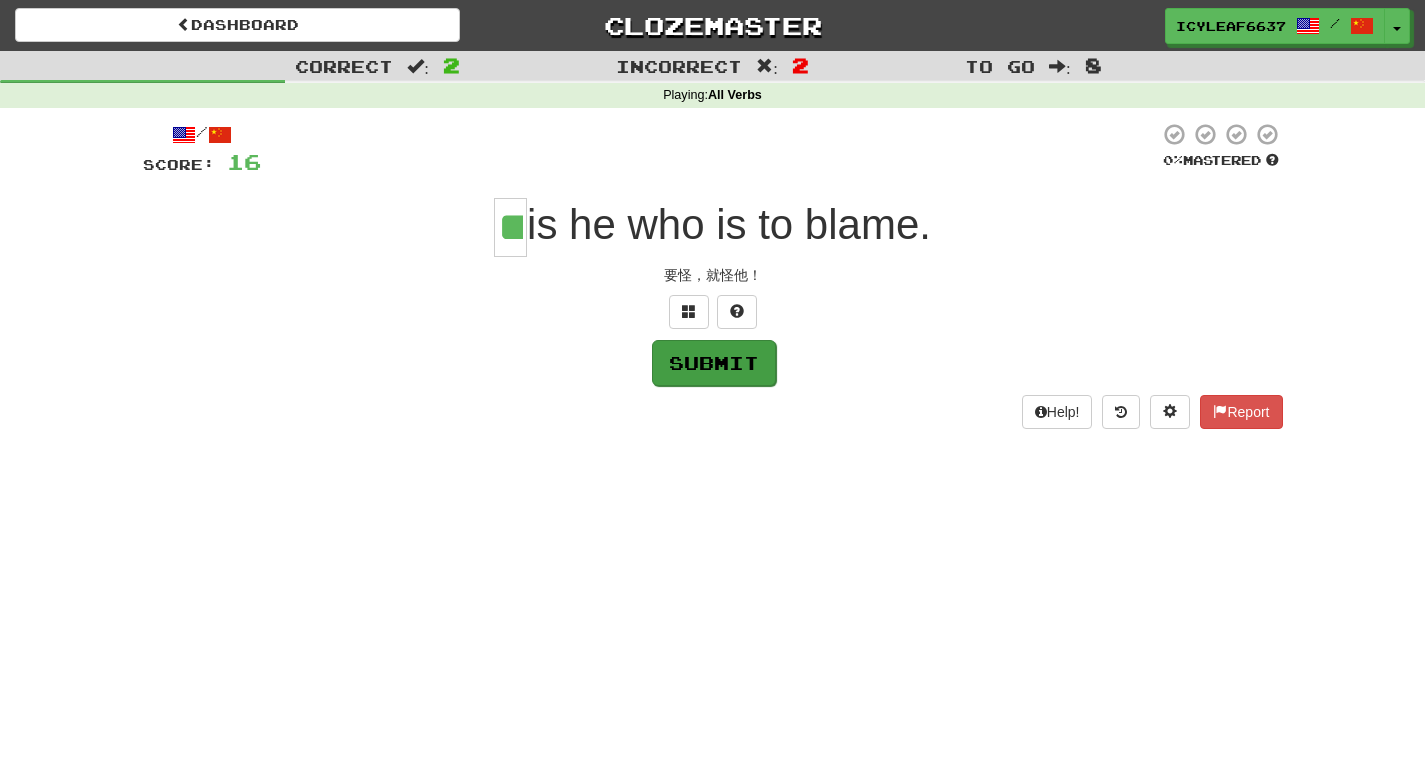 type on "**" 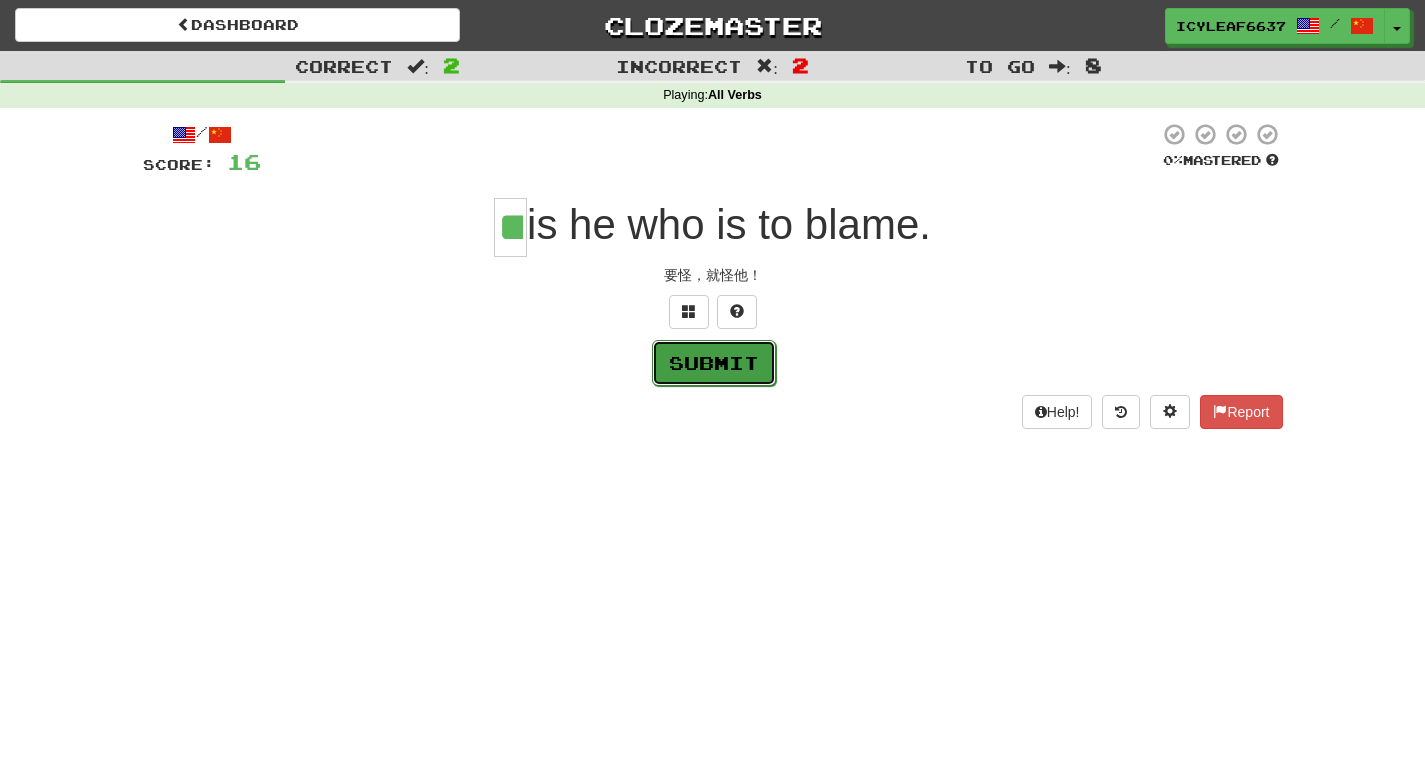 click on "Submit" at bounding box center [714, 363] 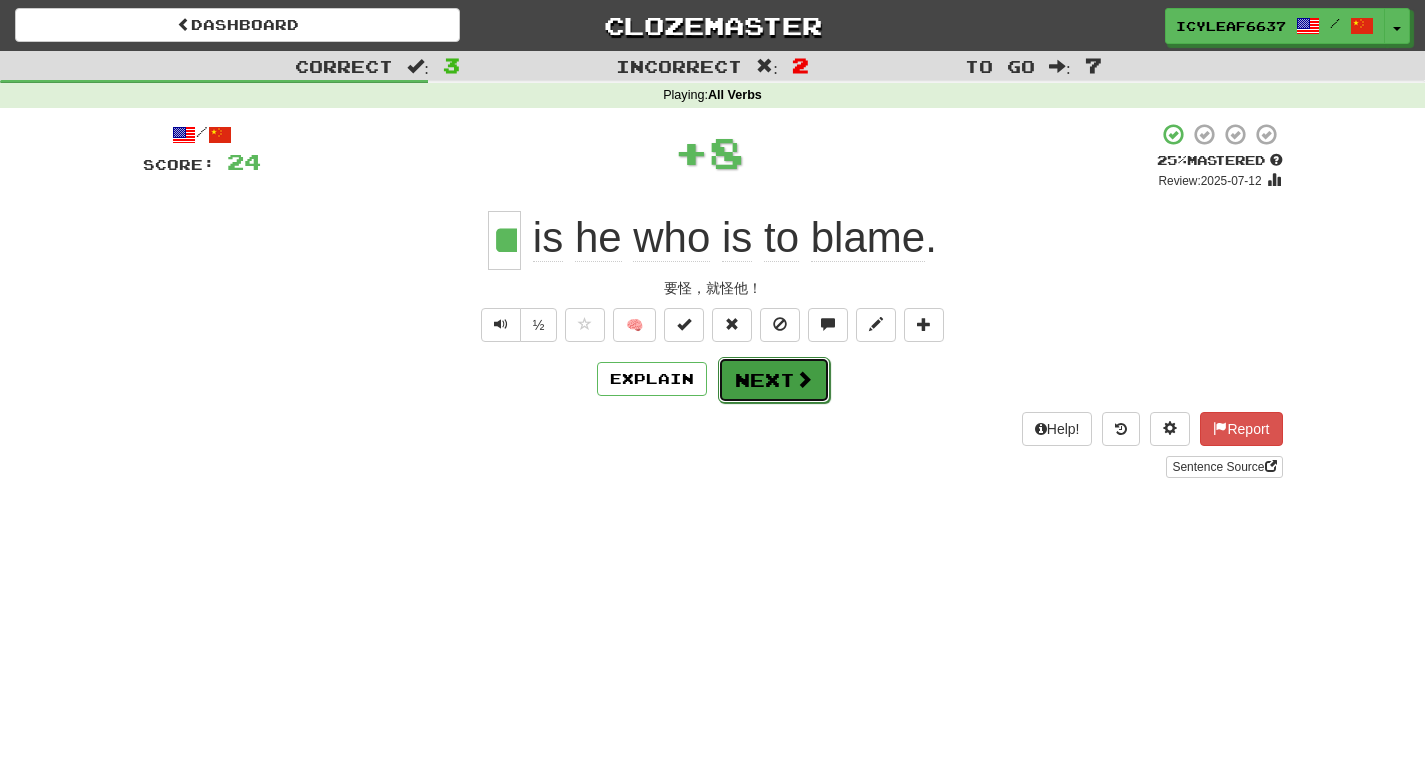 click on "Next" at bounding box center [774, 380] 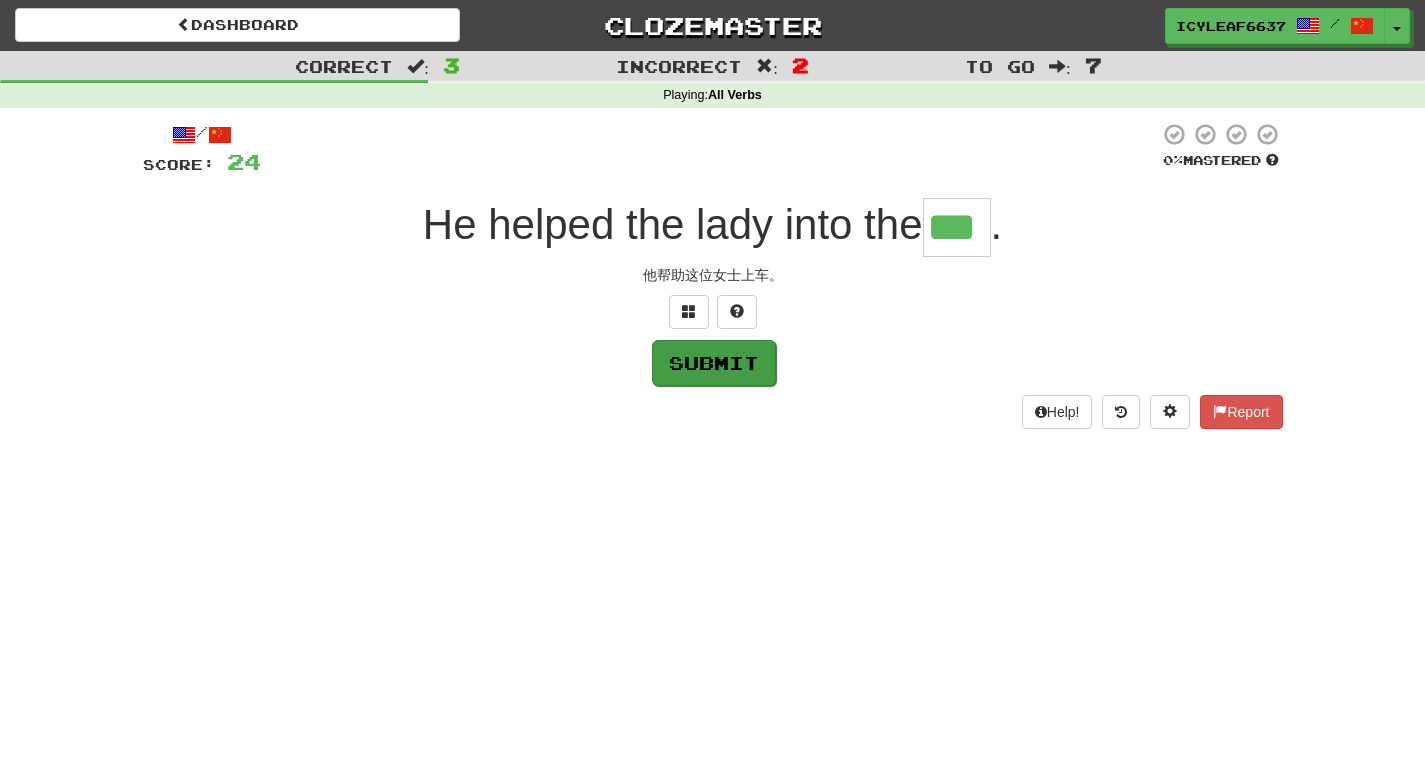 type on "***" 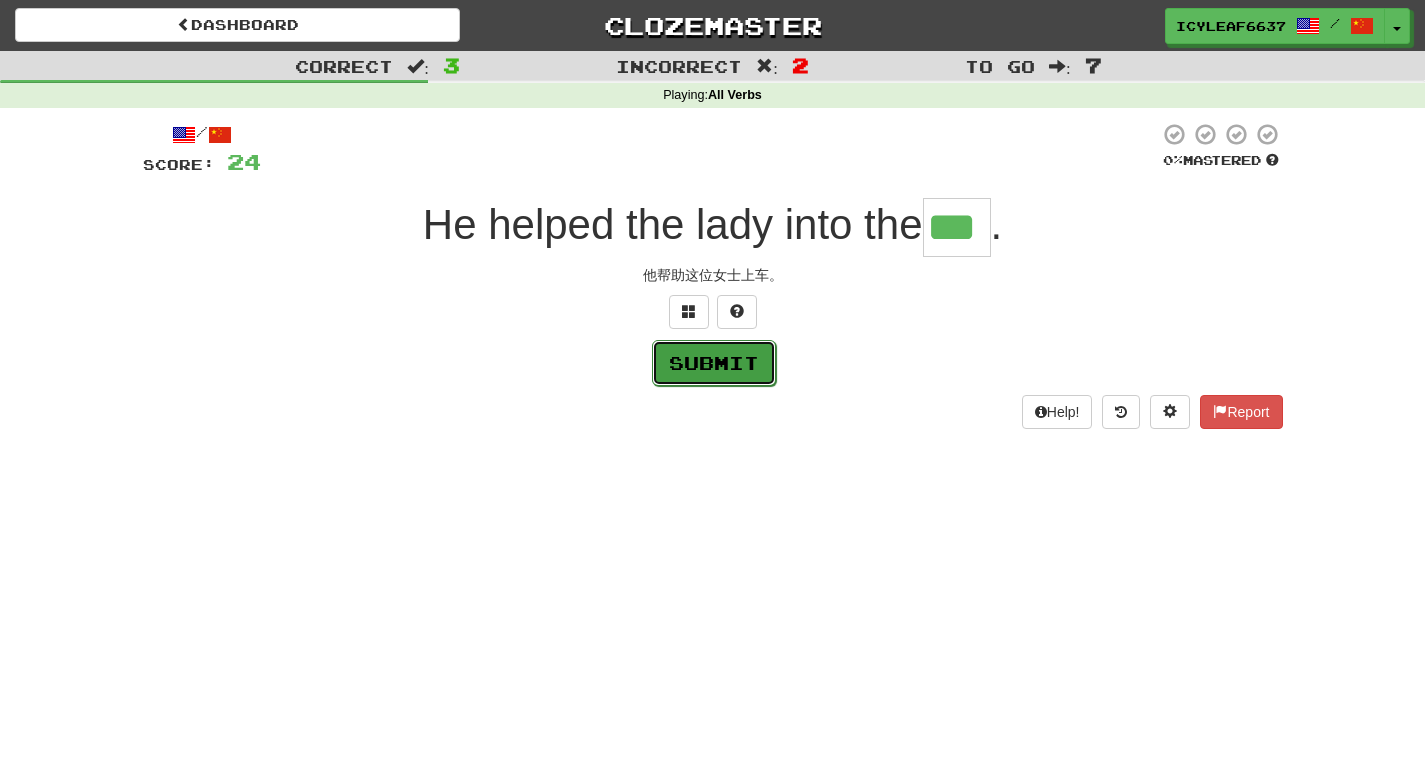 click on "Submit" at bounding box center [714, 363] 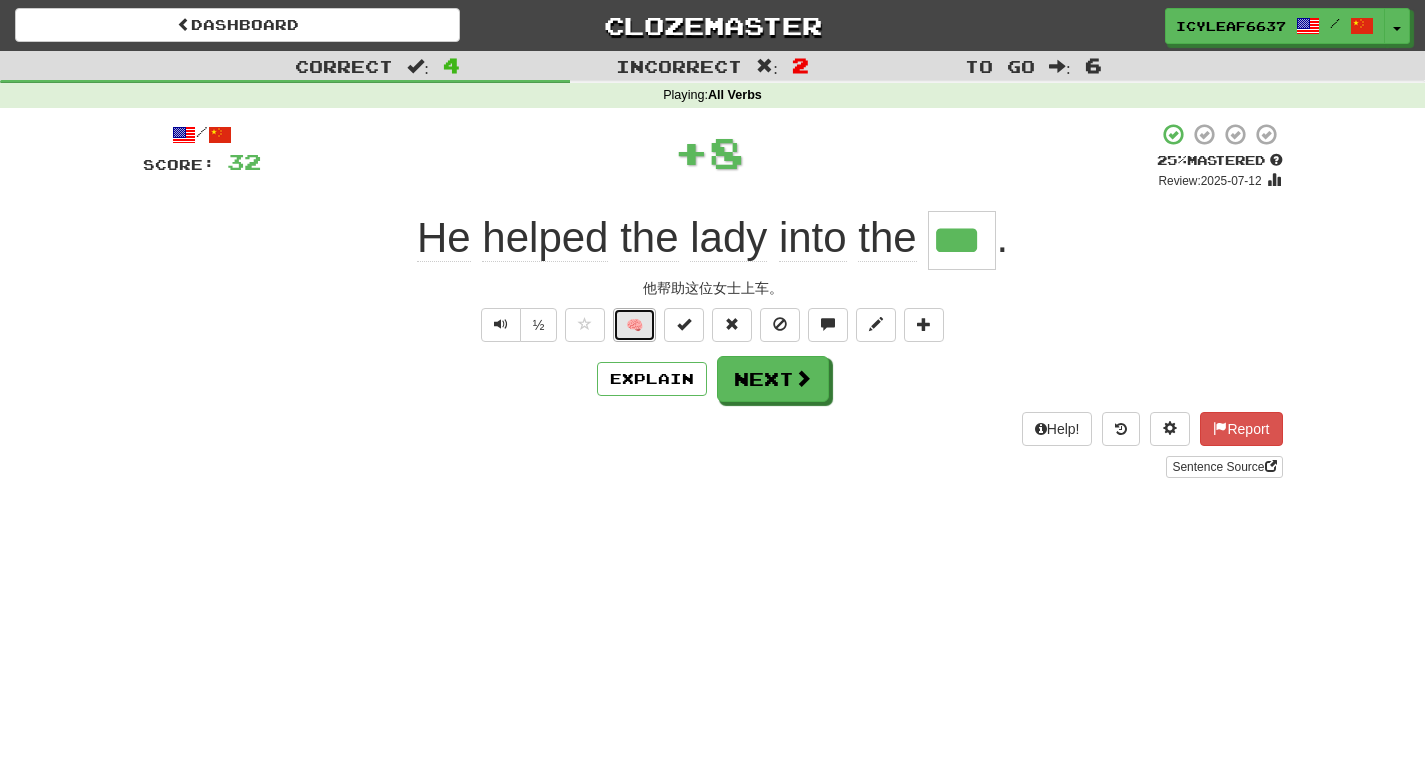 click on "🧠" at bounding box center (634, 325) 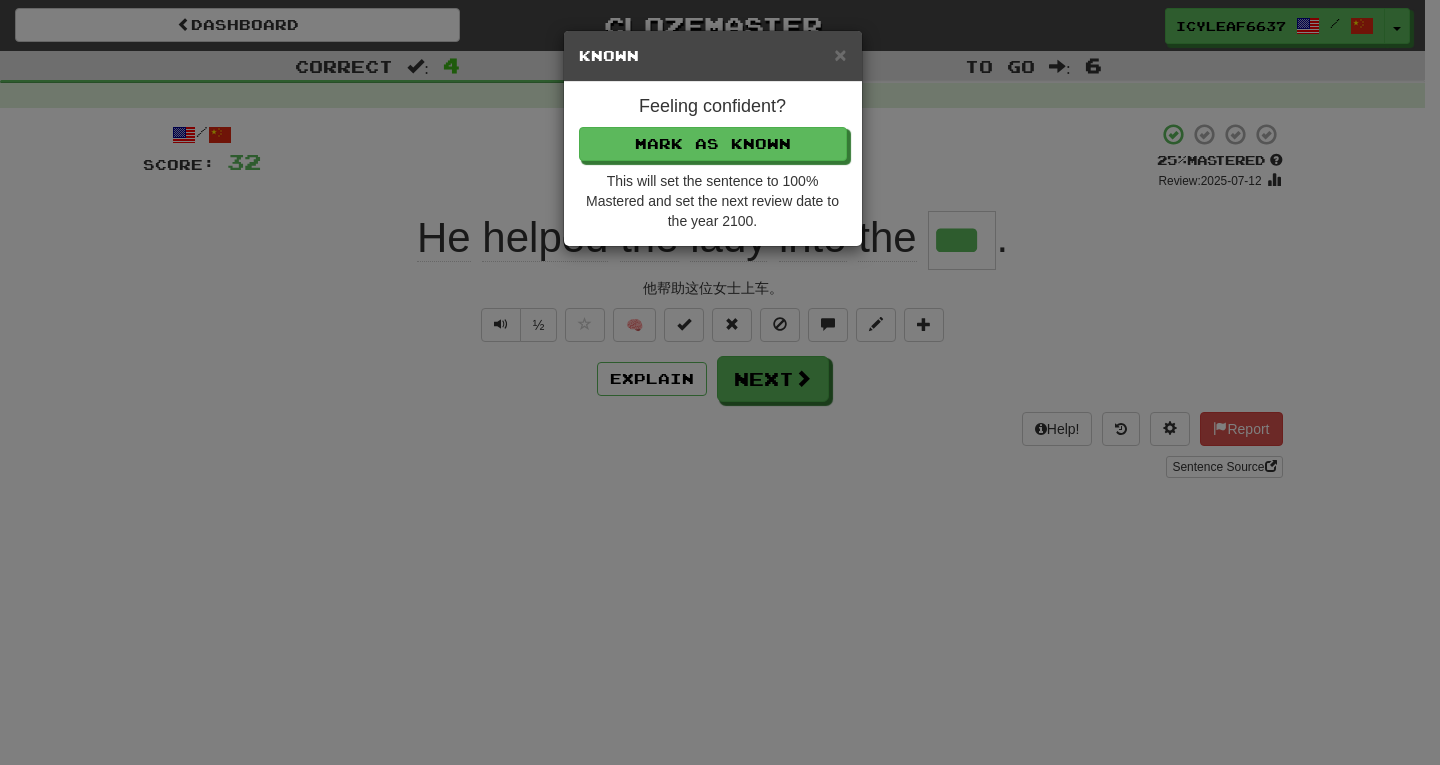 click on "Feeling confident? Mark as Known This will set the sentence to 100% Mastered and set the next review date to the year 2100." at bounding box center (713, 164) 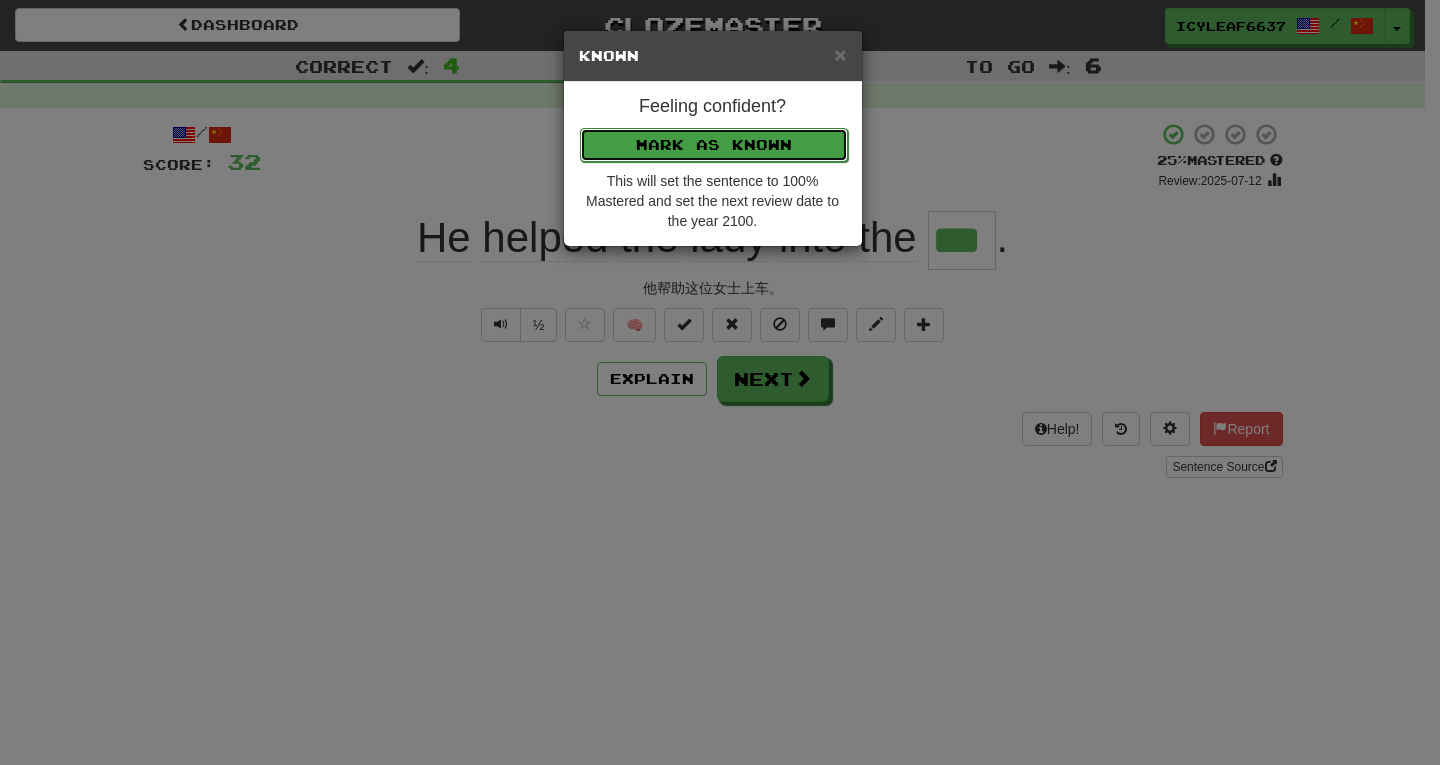 click on "Mark as Known" at bounding box center (714, 145) 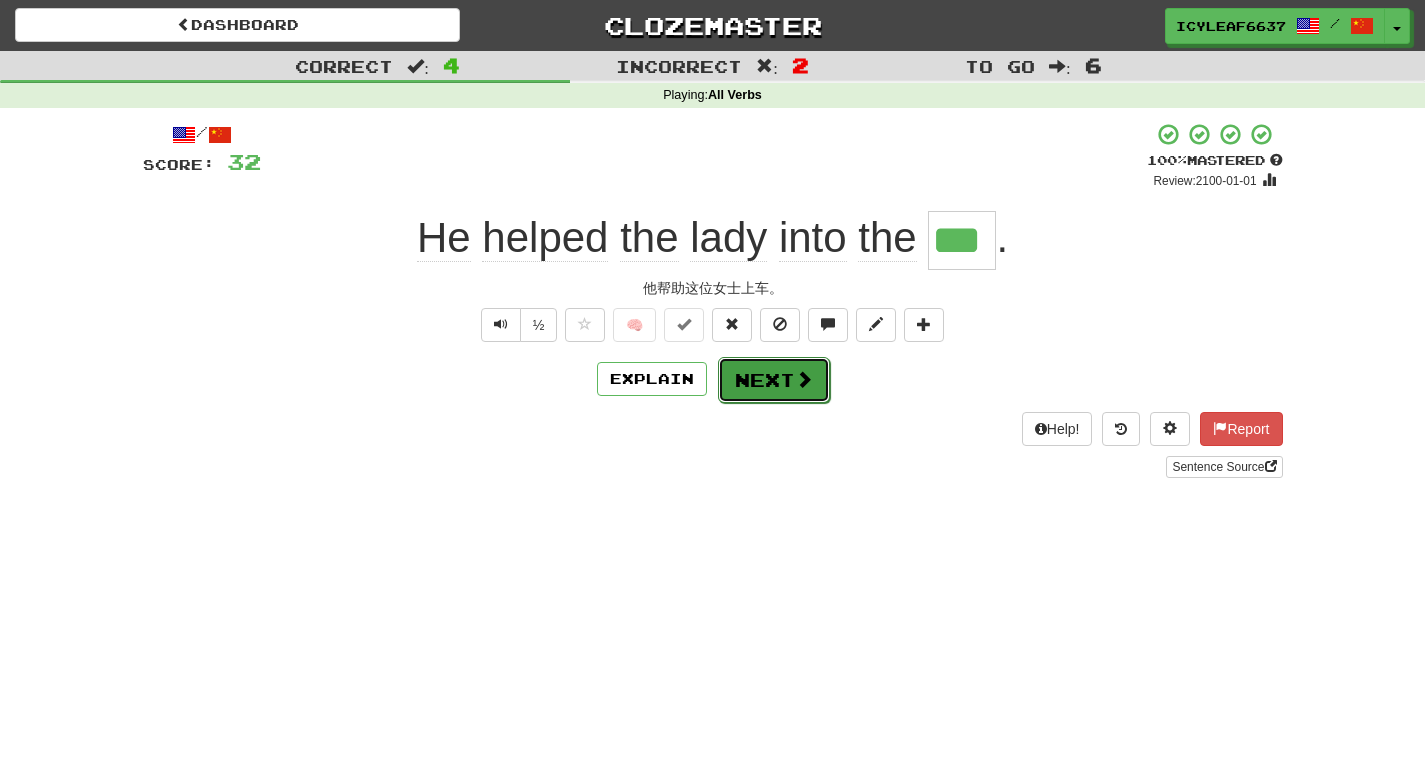click on "Next" at bounding box center (774, 380) 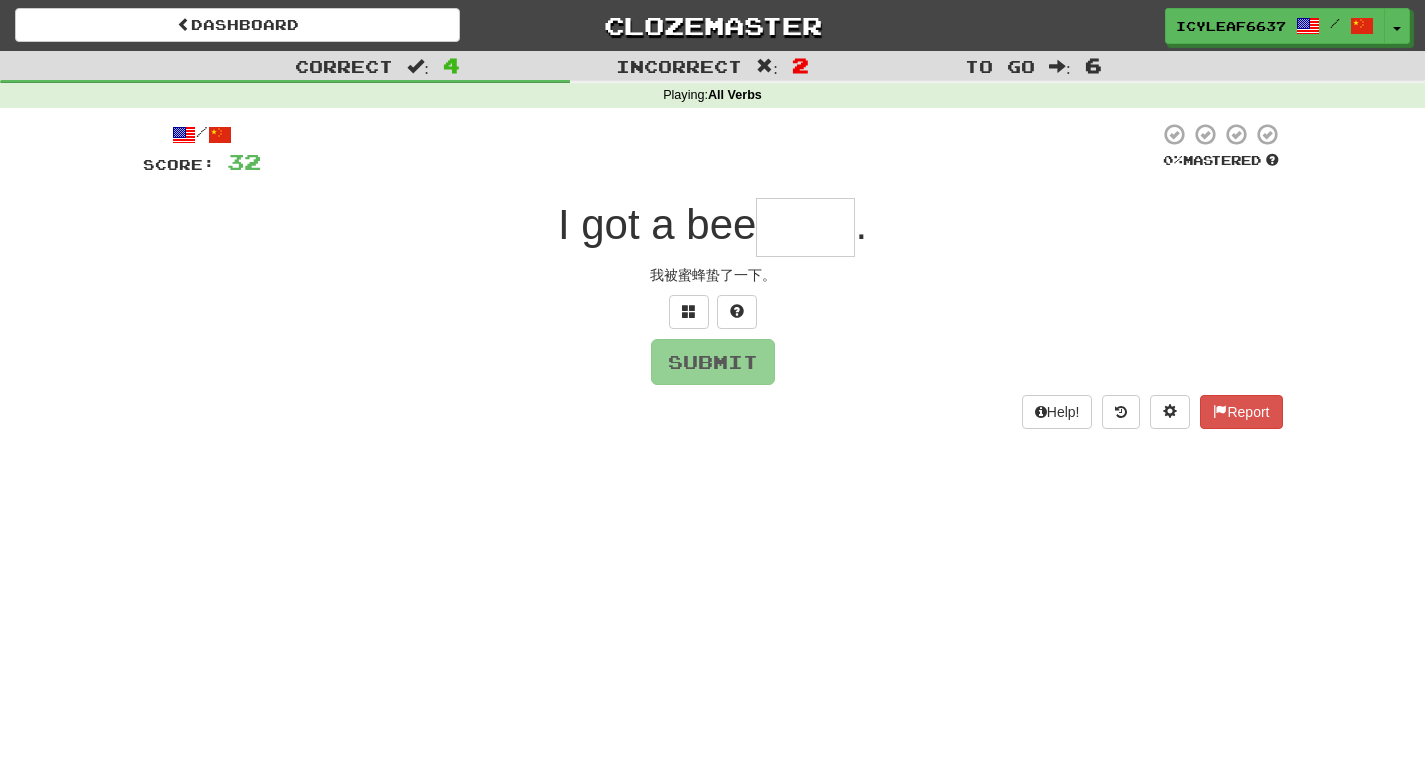 type on "*" 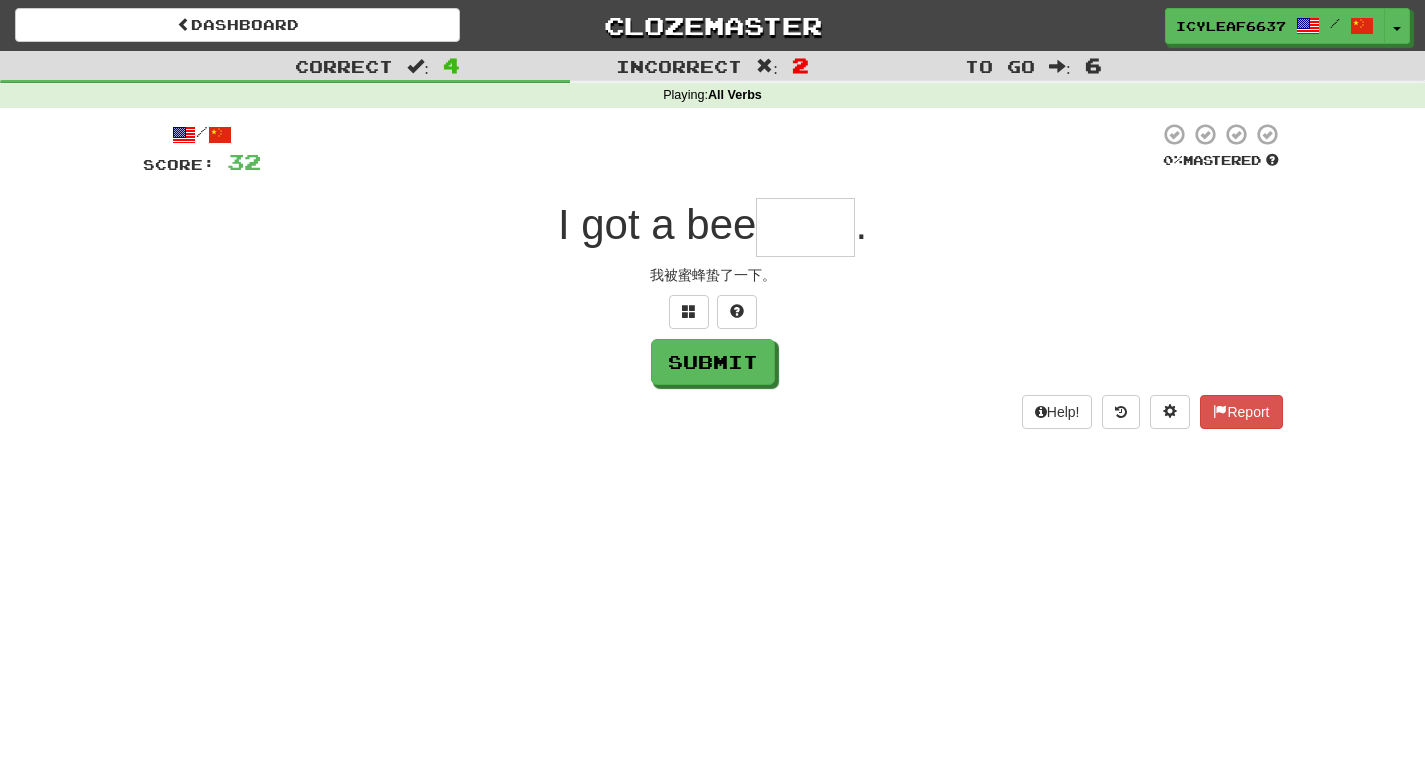 type on "*" 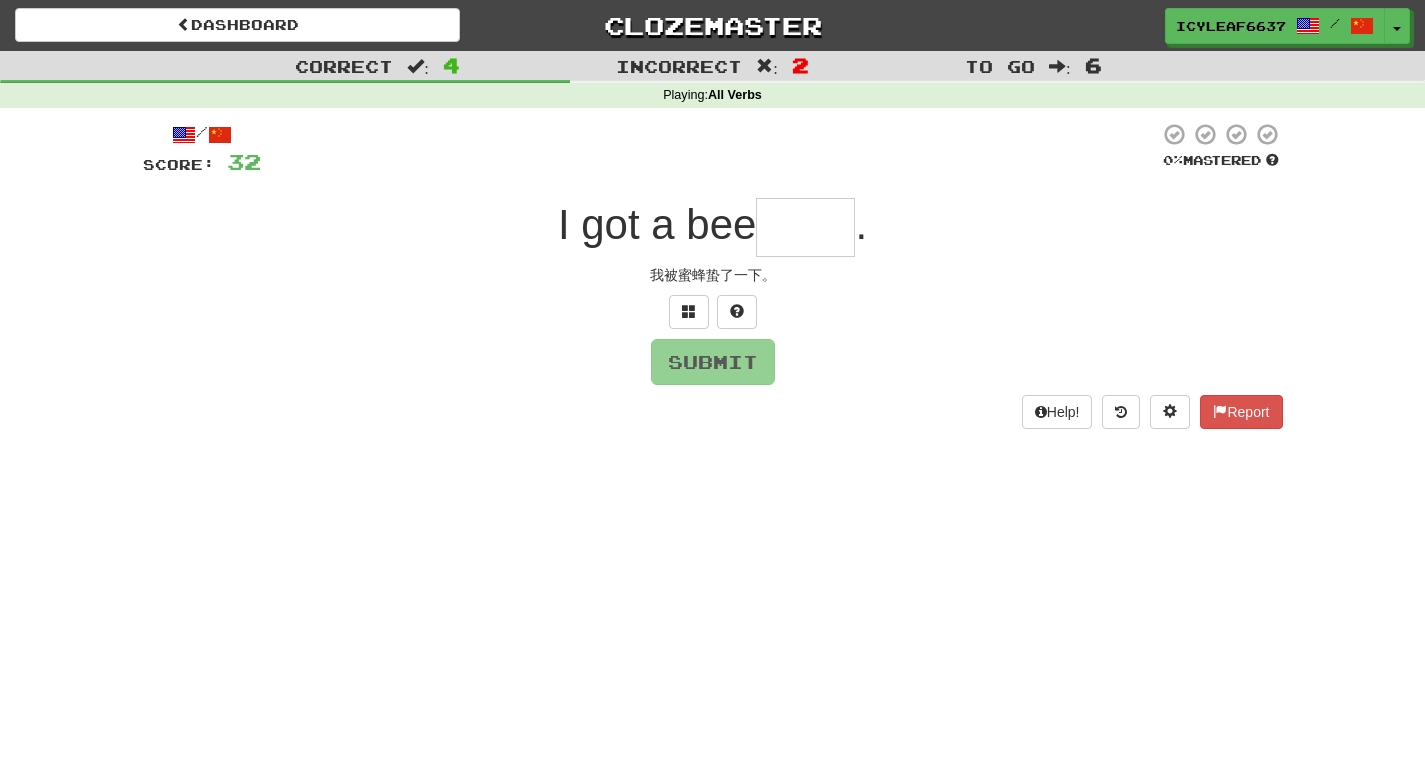 type on "*" 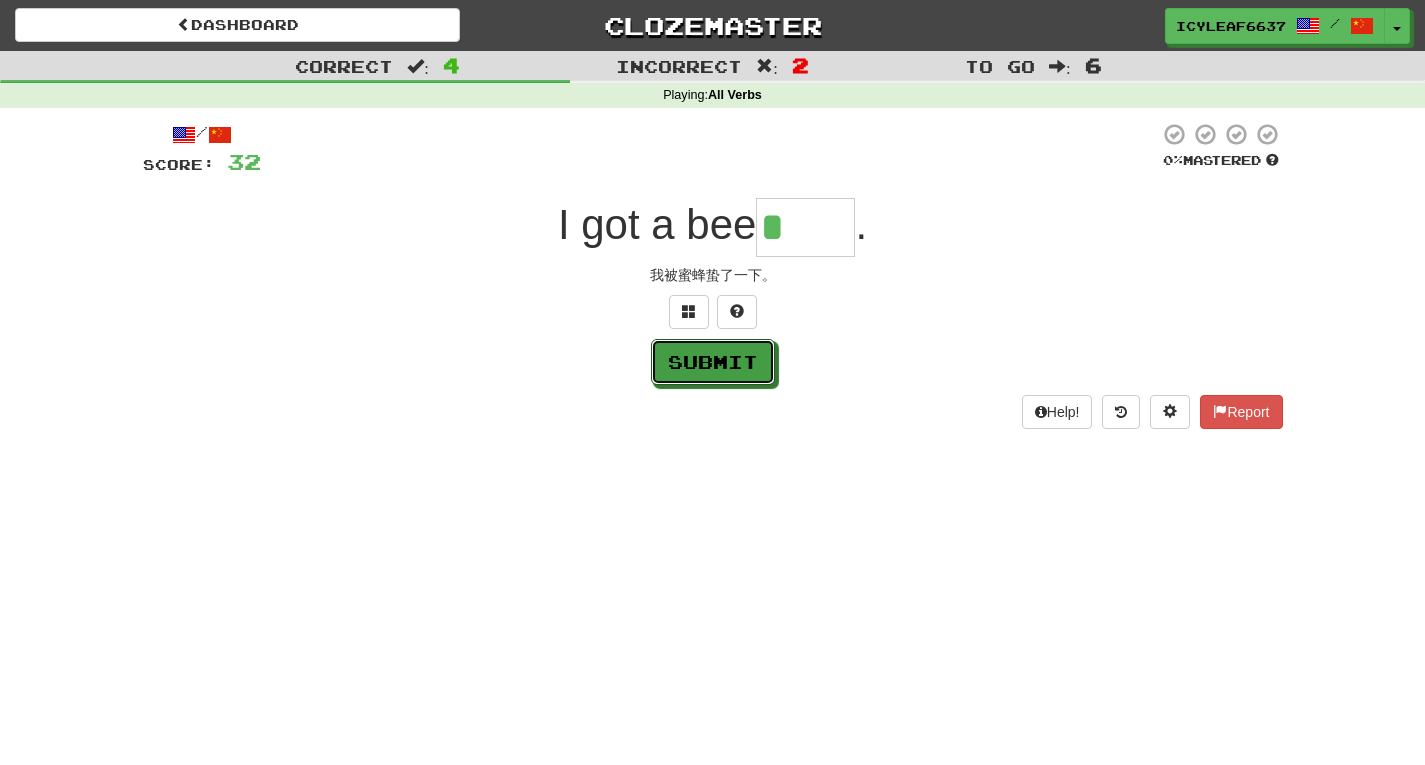 click on "Submit" at bounding box center [713, 362] 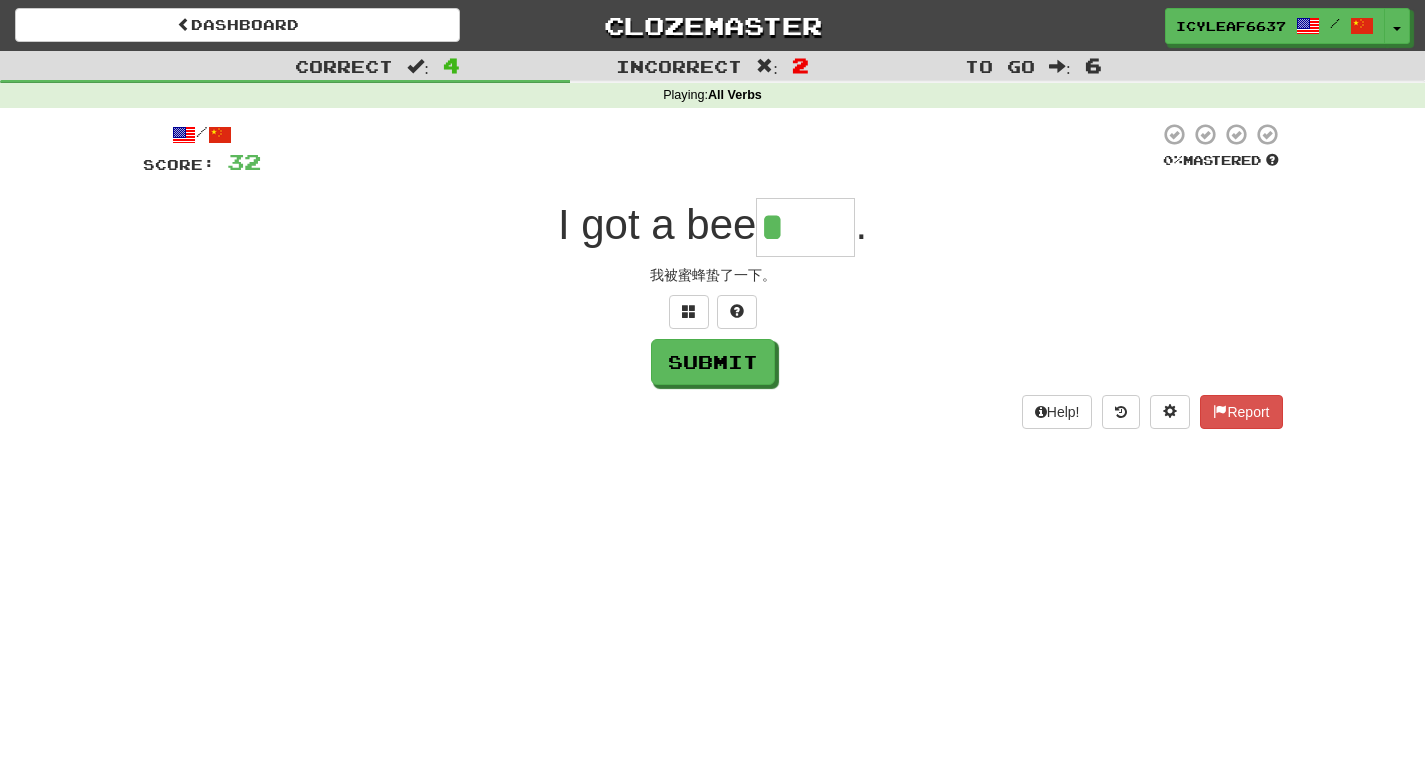type on "*****" 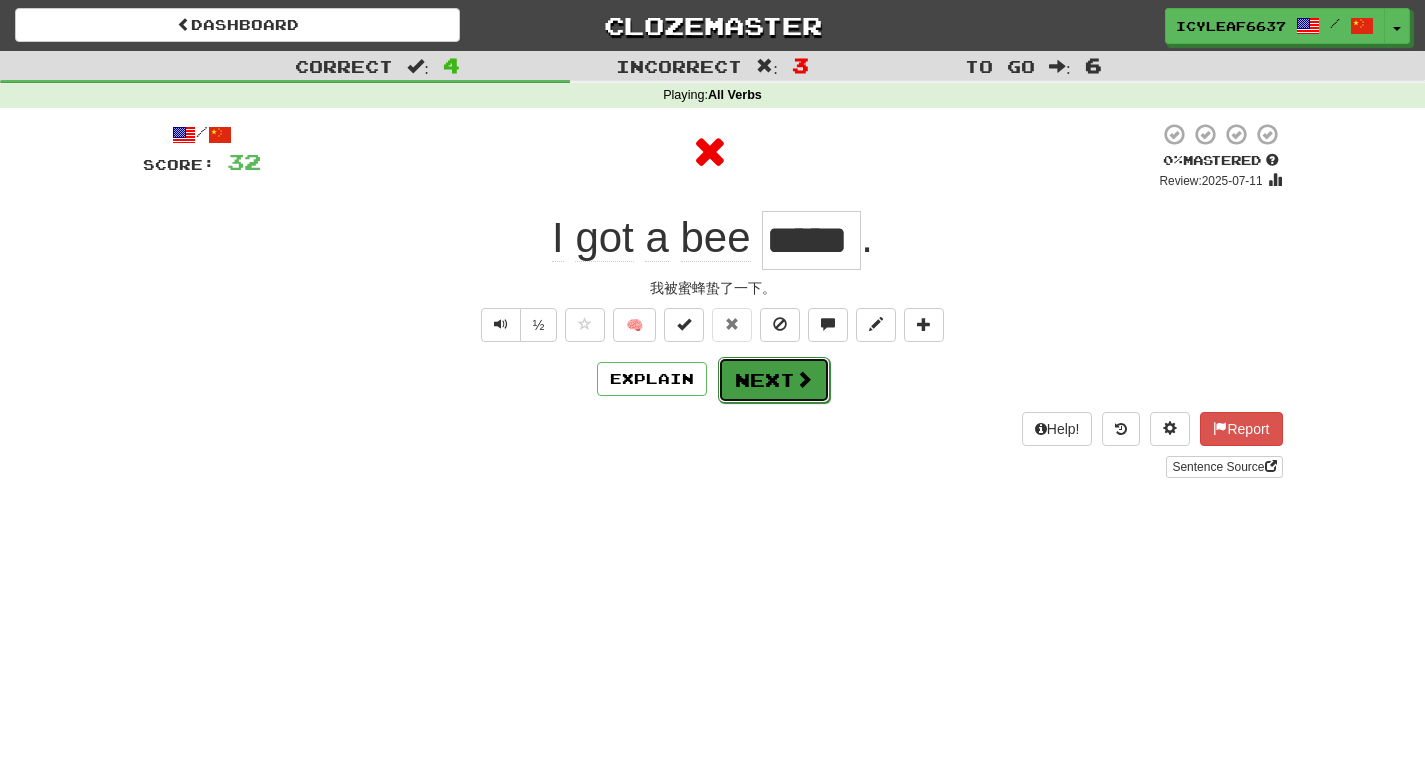 click at bounding box center (804, 379) 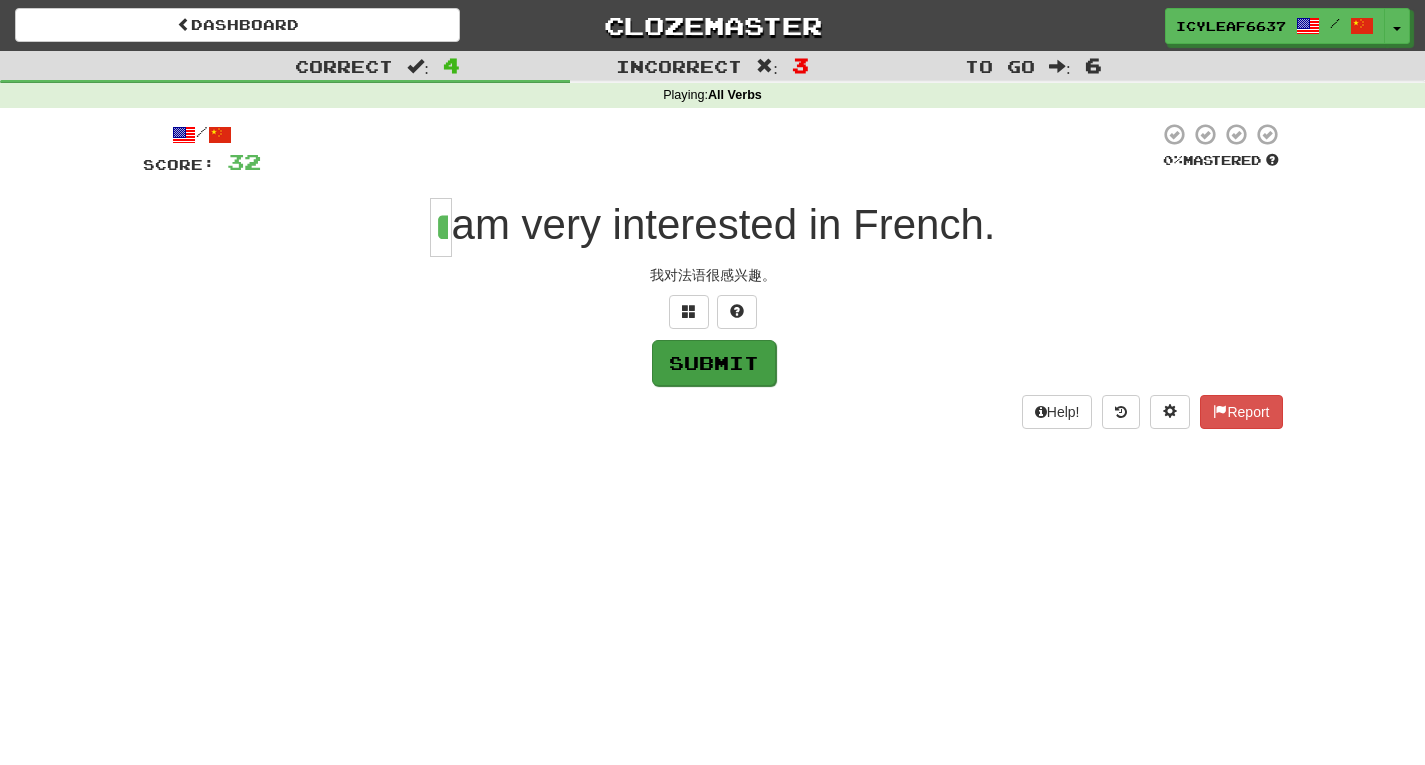 type on "*" 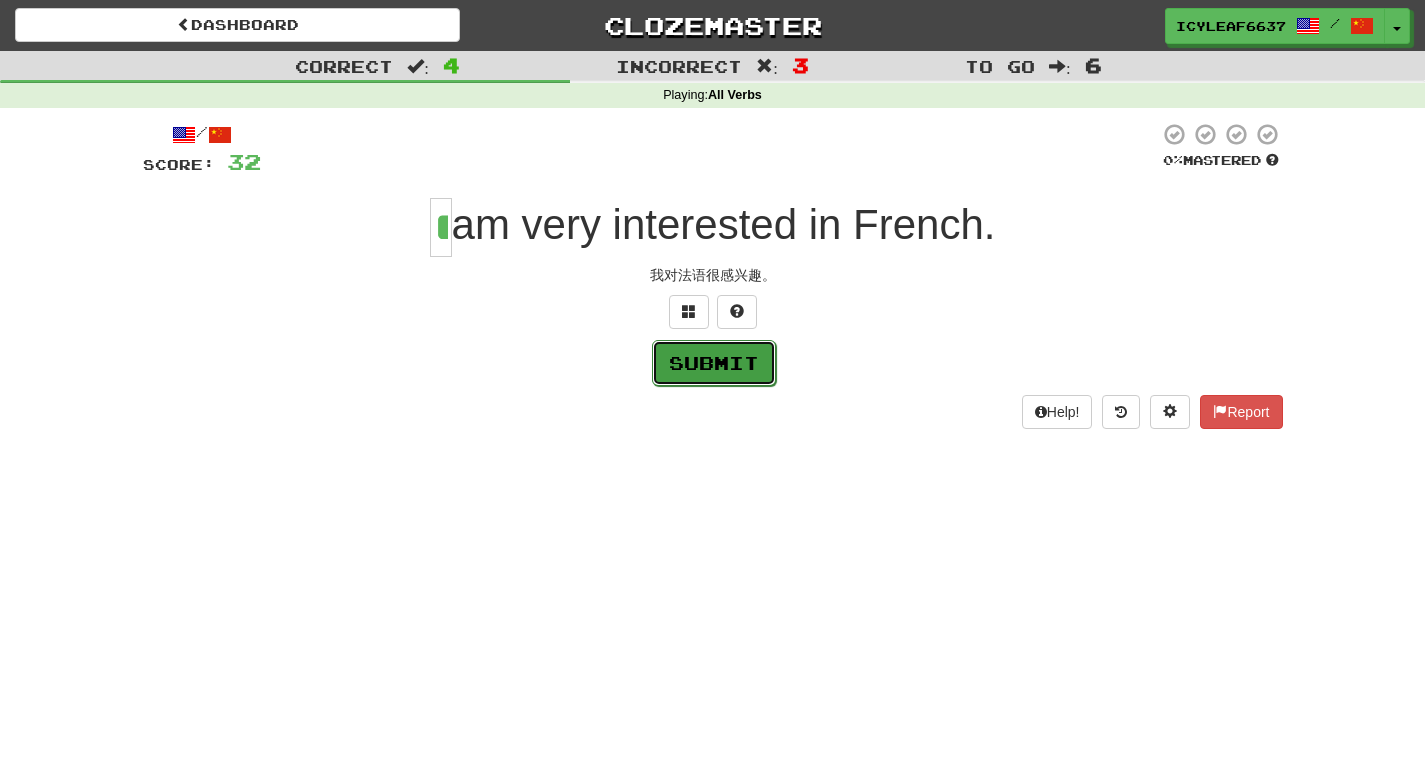 click on "Submit" at bounding box center [714, 363] 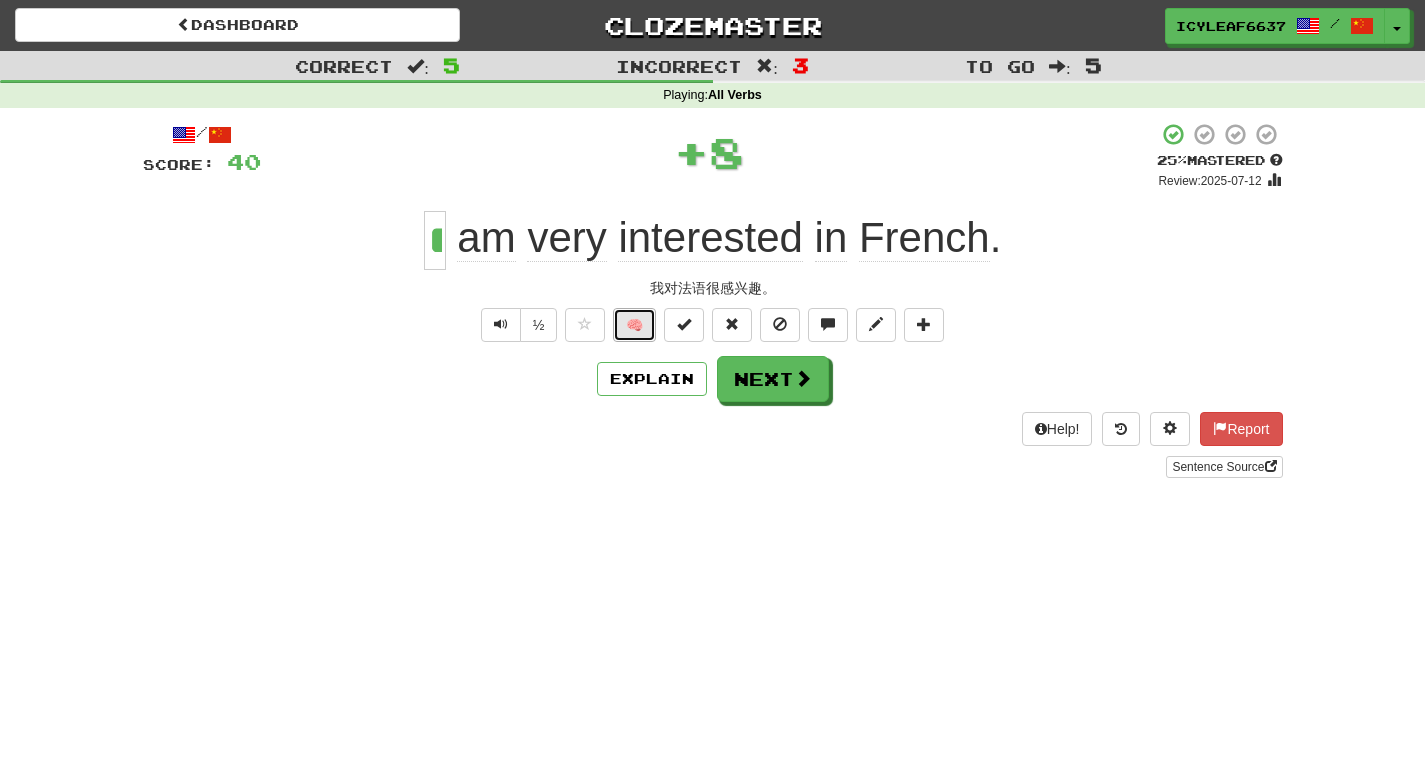 click on "🧠" at bounding box center (634, 325) 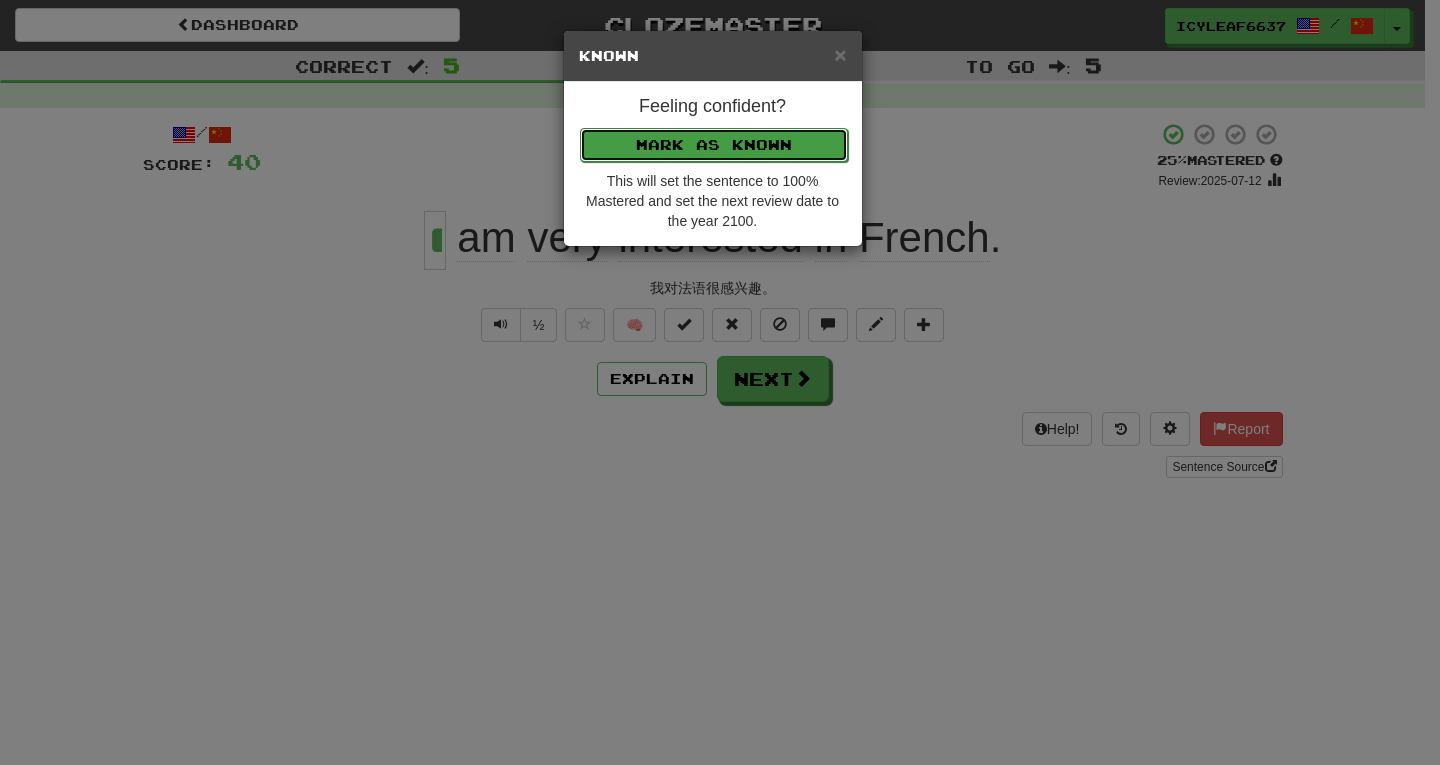 click on "Mark as Known" at bounding box center (714, 145) 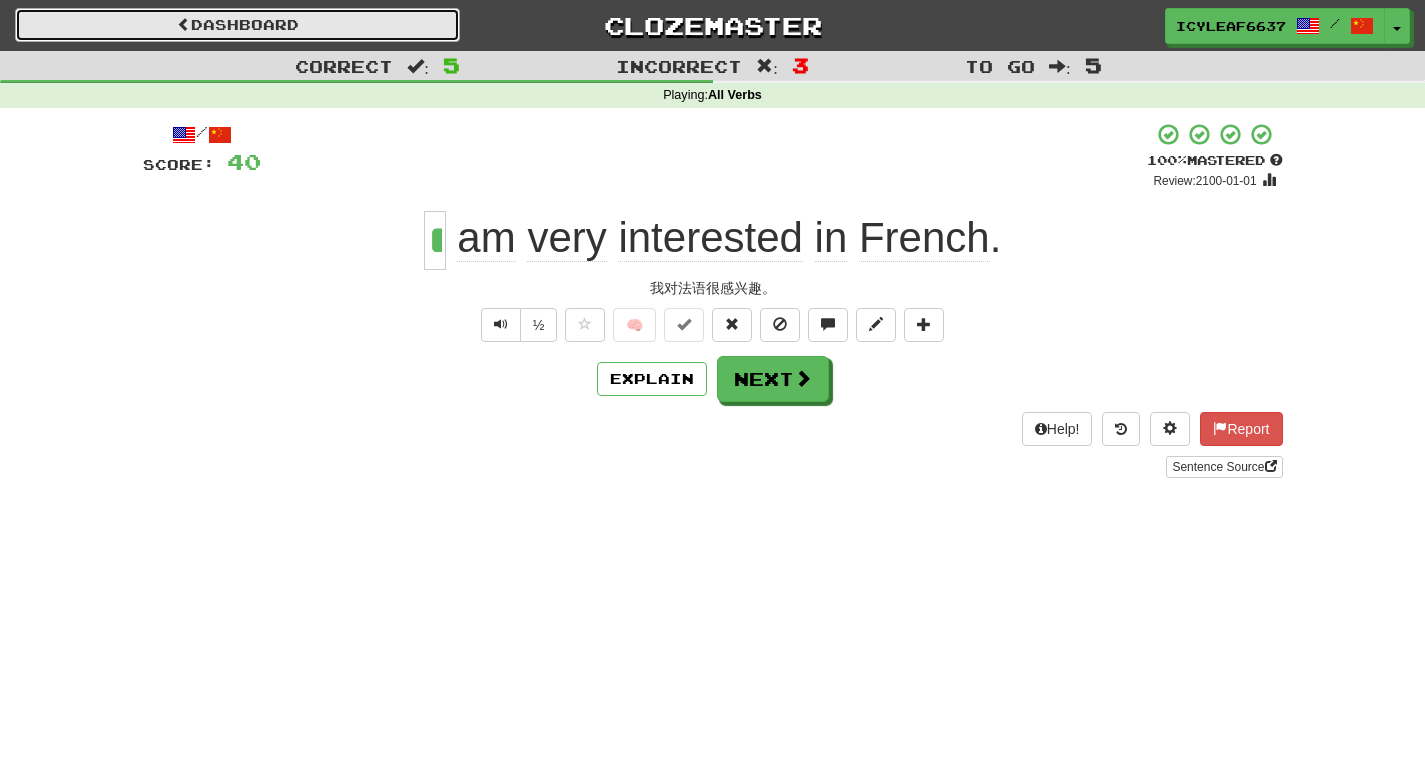 click on "Dashboard" at bounding box center (237, 25) 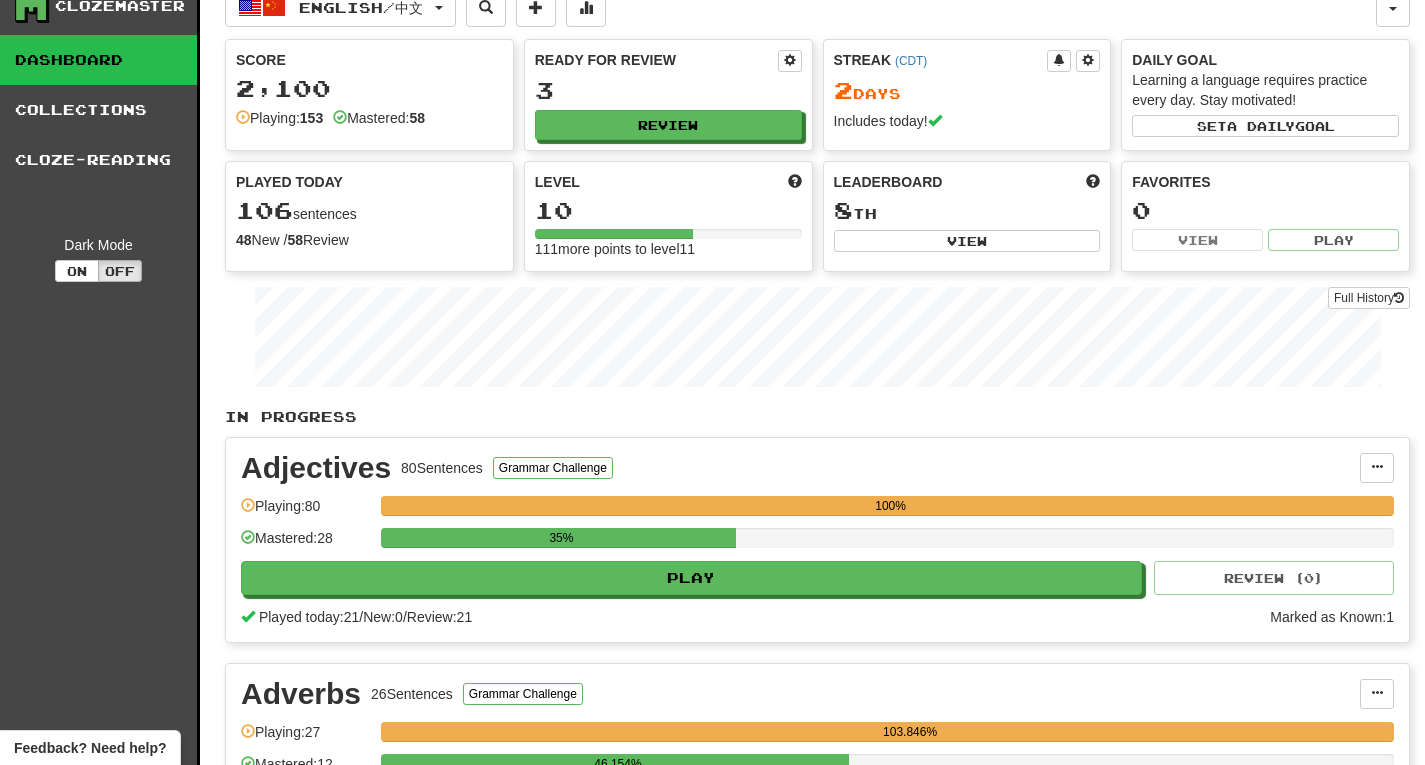 scroll, scrollTop: 0, scrollLeft: 0, axis: both 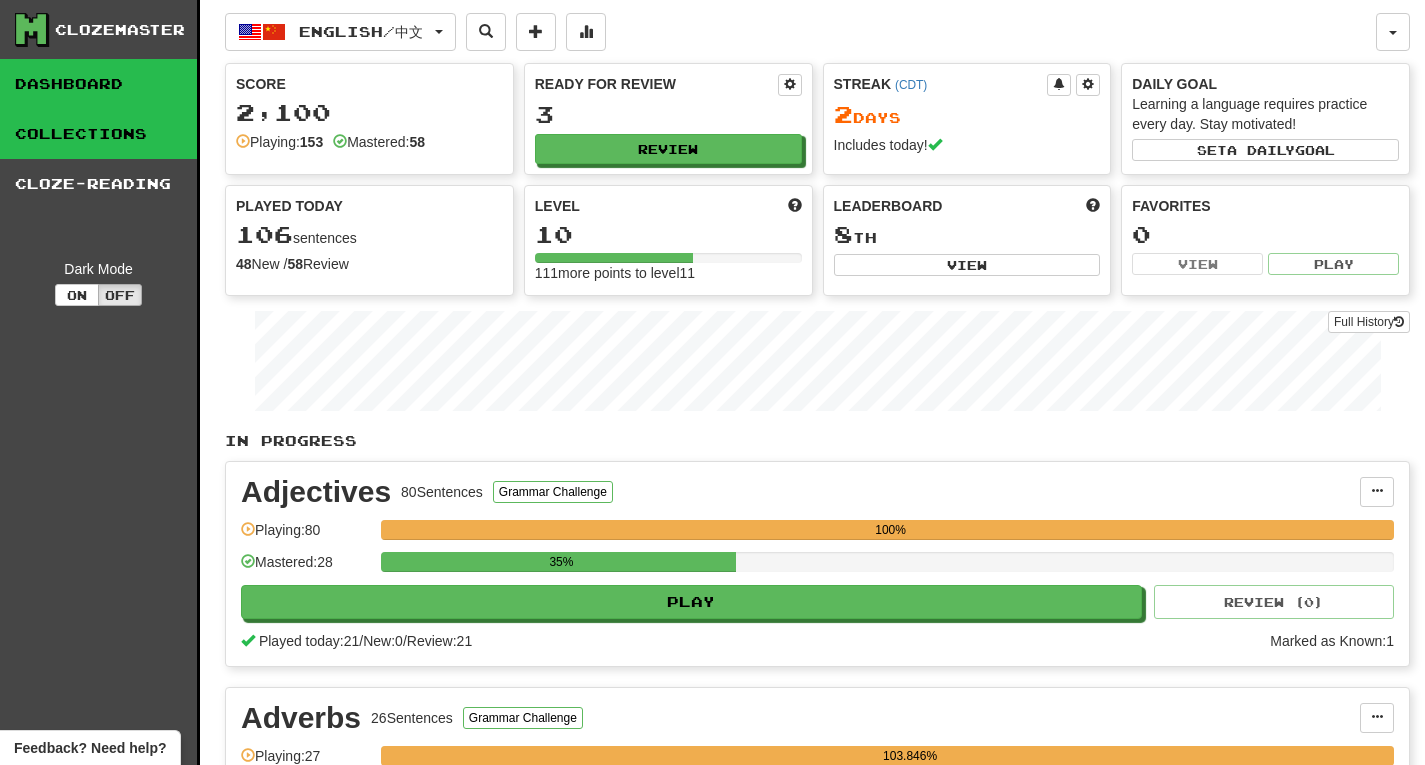click on "Collections" at bounding box center (98, 134) 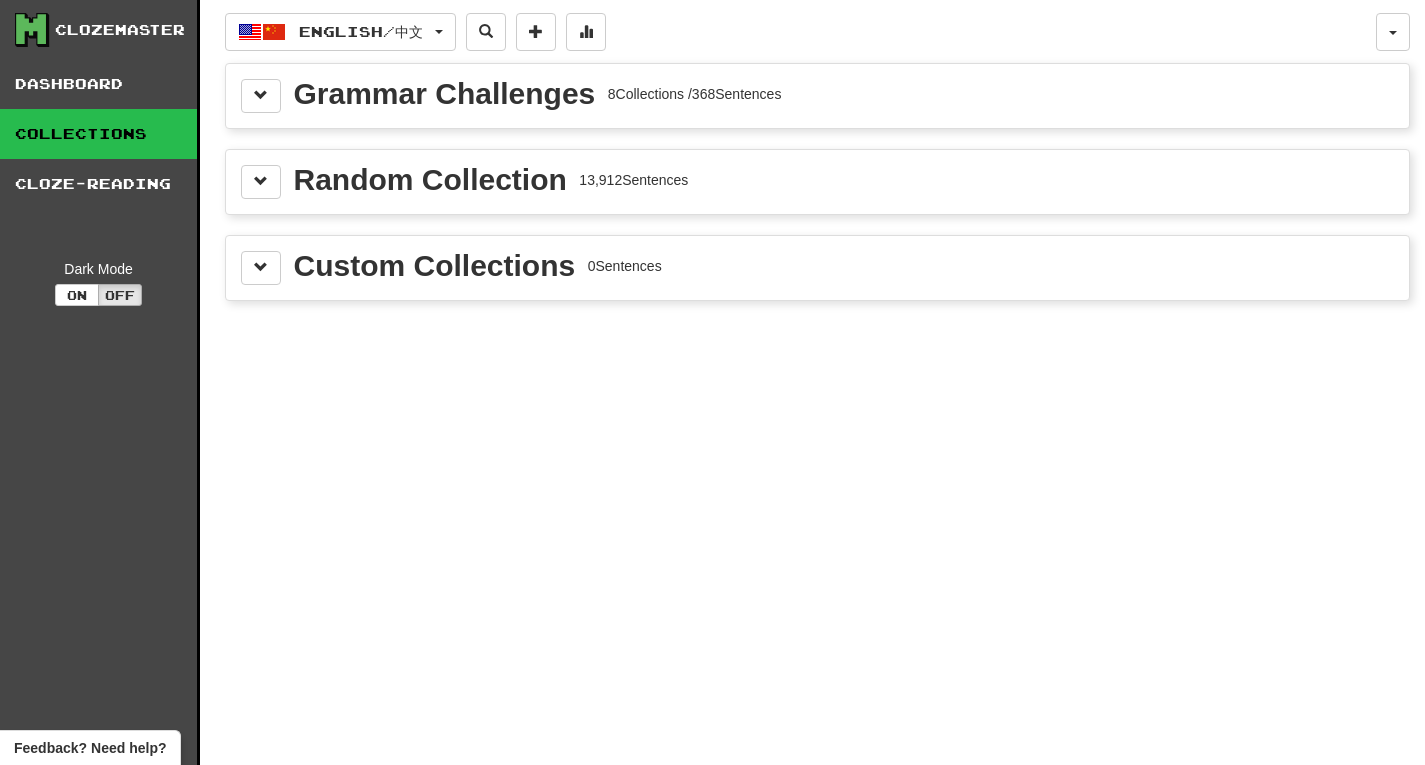 click on "Grammar Challenges 8  Collections /  368  Sentences" at bounding box center (817, 96) 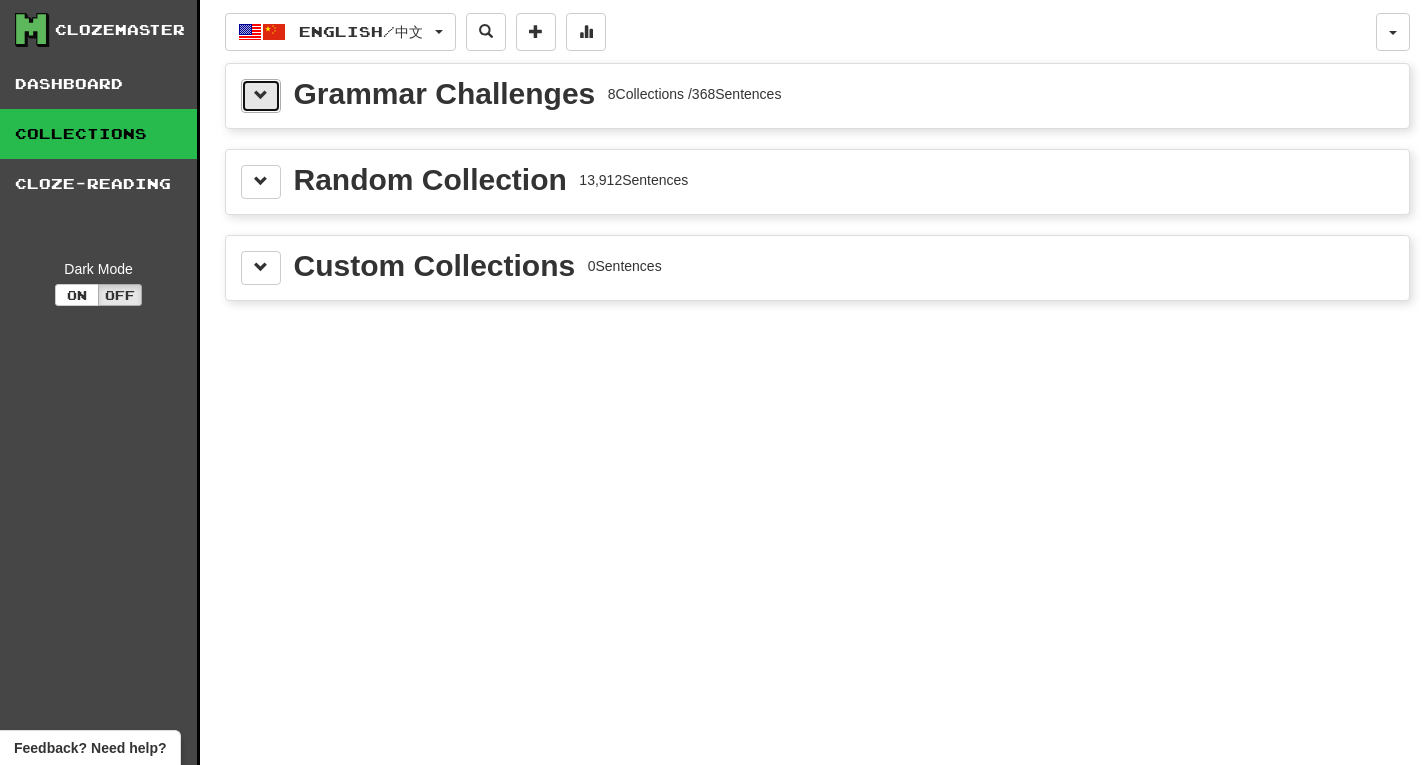 click at bounding box center [261, 96] 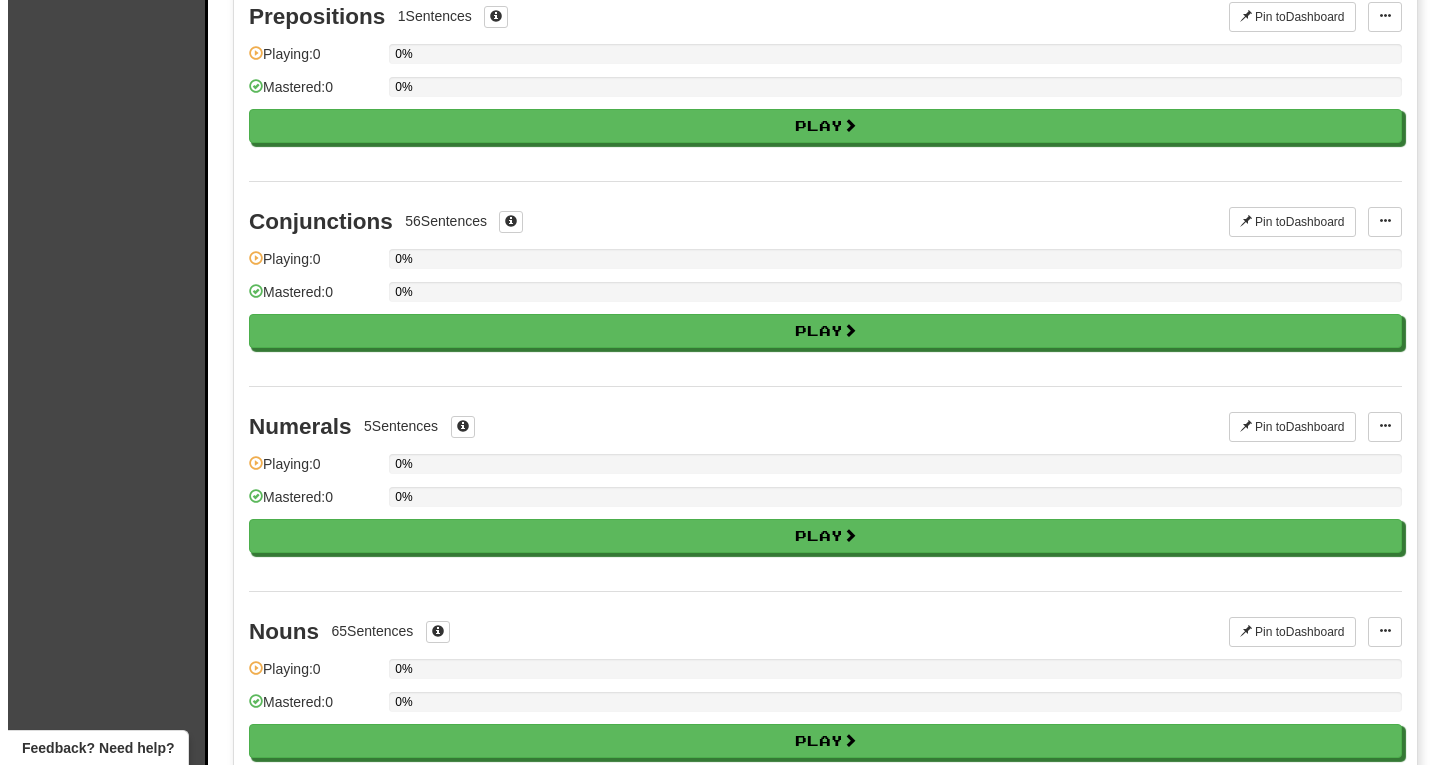 scroll, scrollTop: 800, scrollLeft: 0, axis: vertical 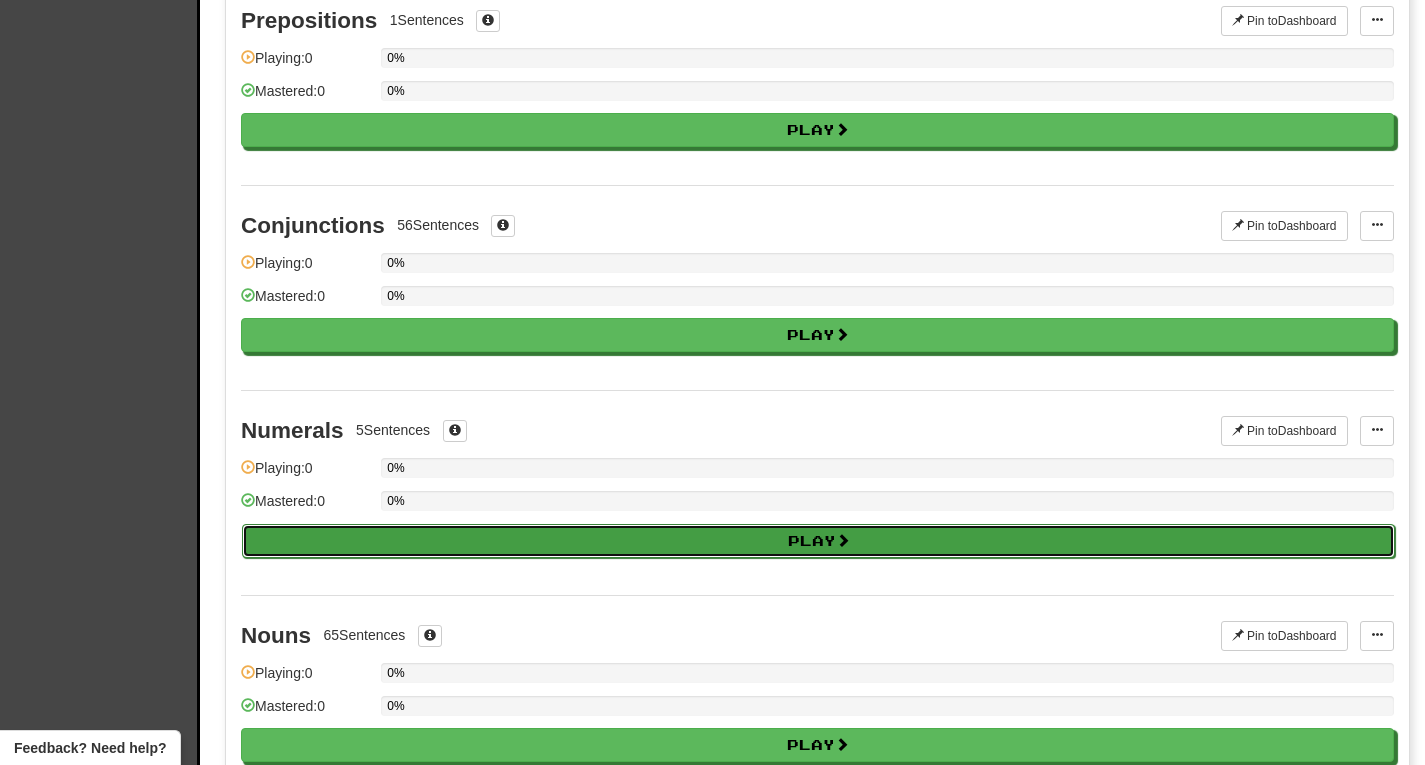 click on "Play" at bounding box center (818, 541) 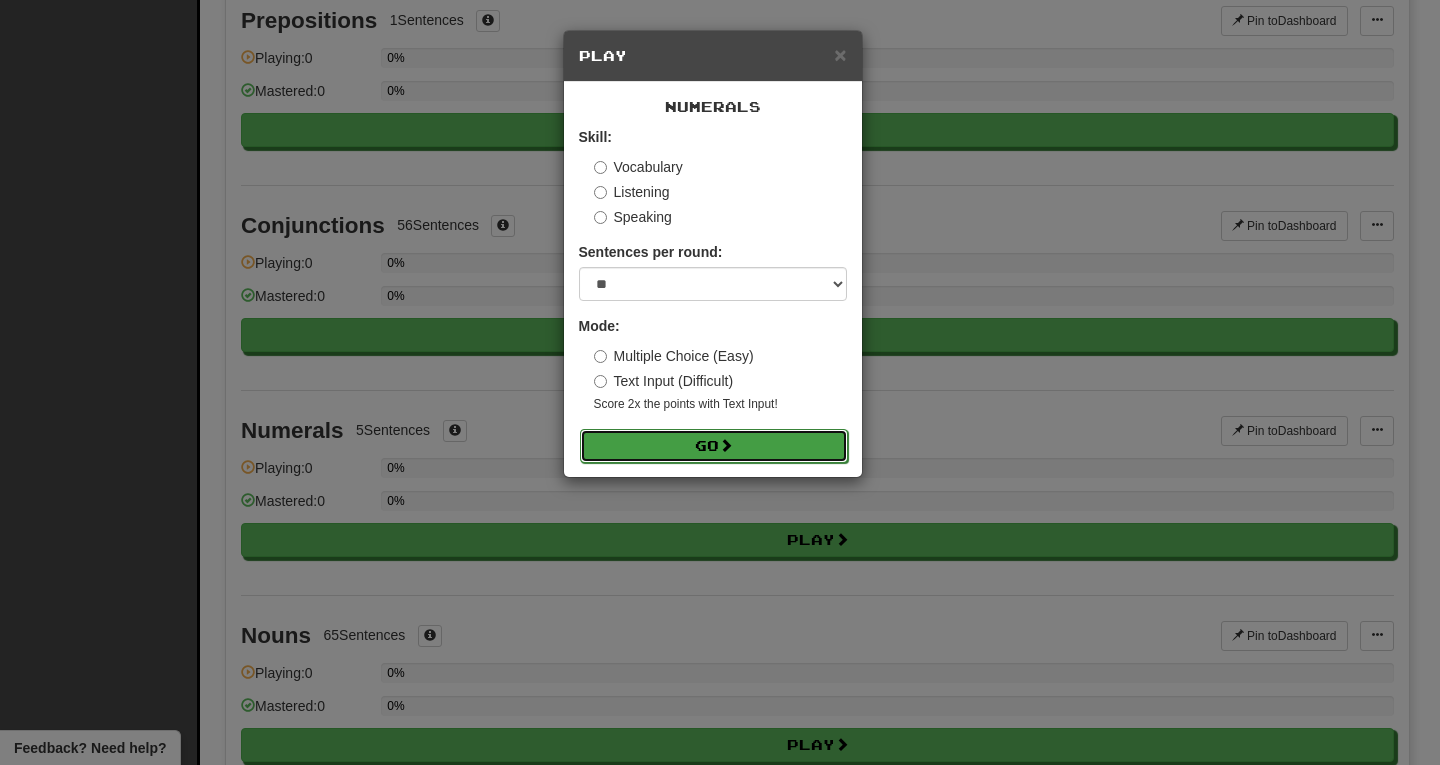 click on "Go" at bounding box center (714, 446) 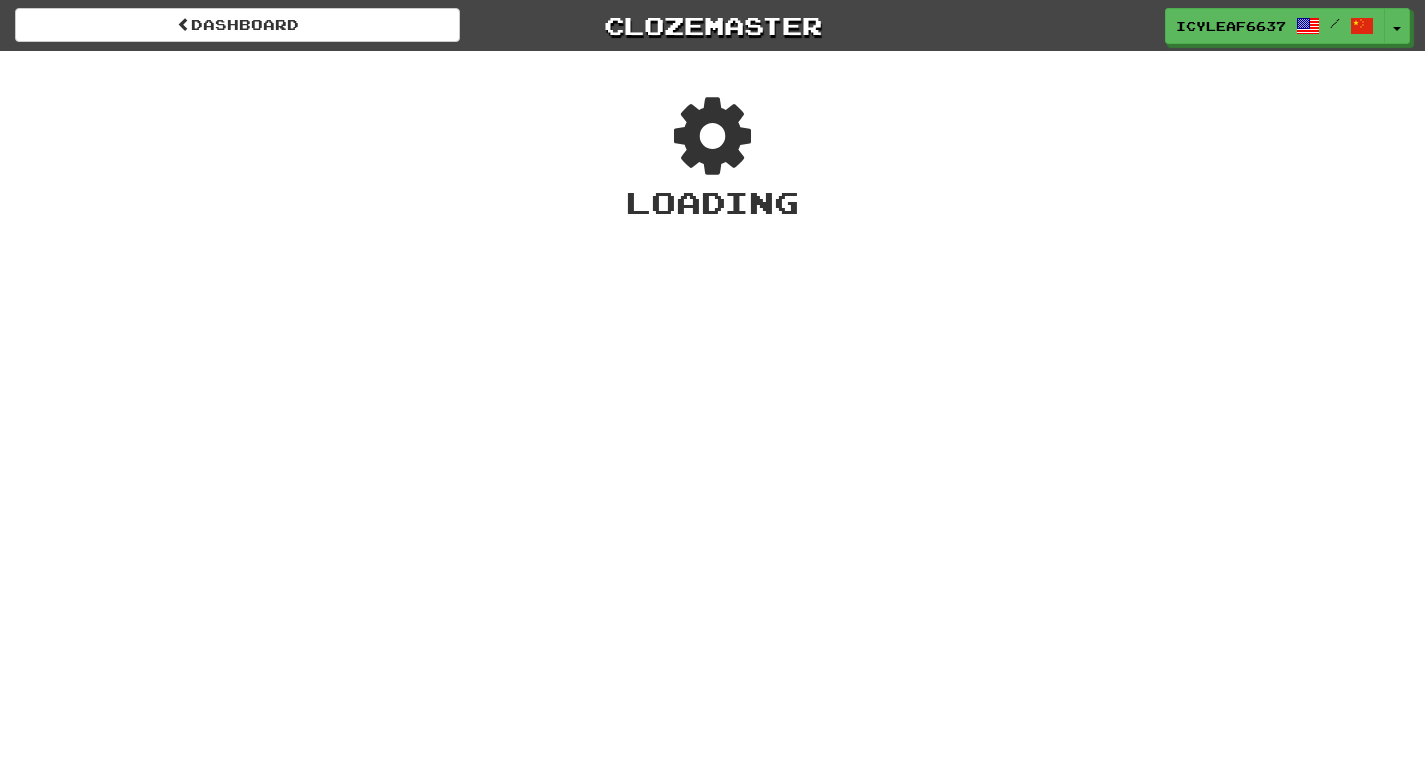 scroll, scrollTop: 0, scrollLeft: 0, axis: both 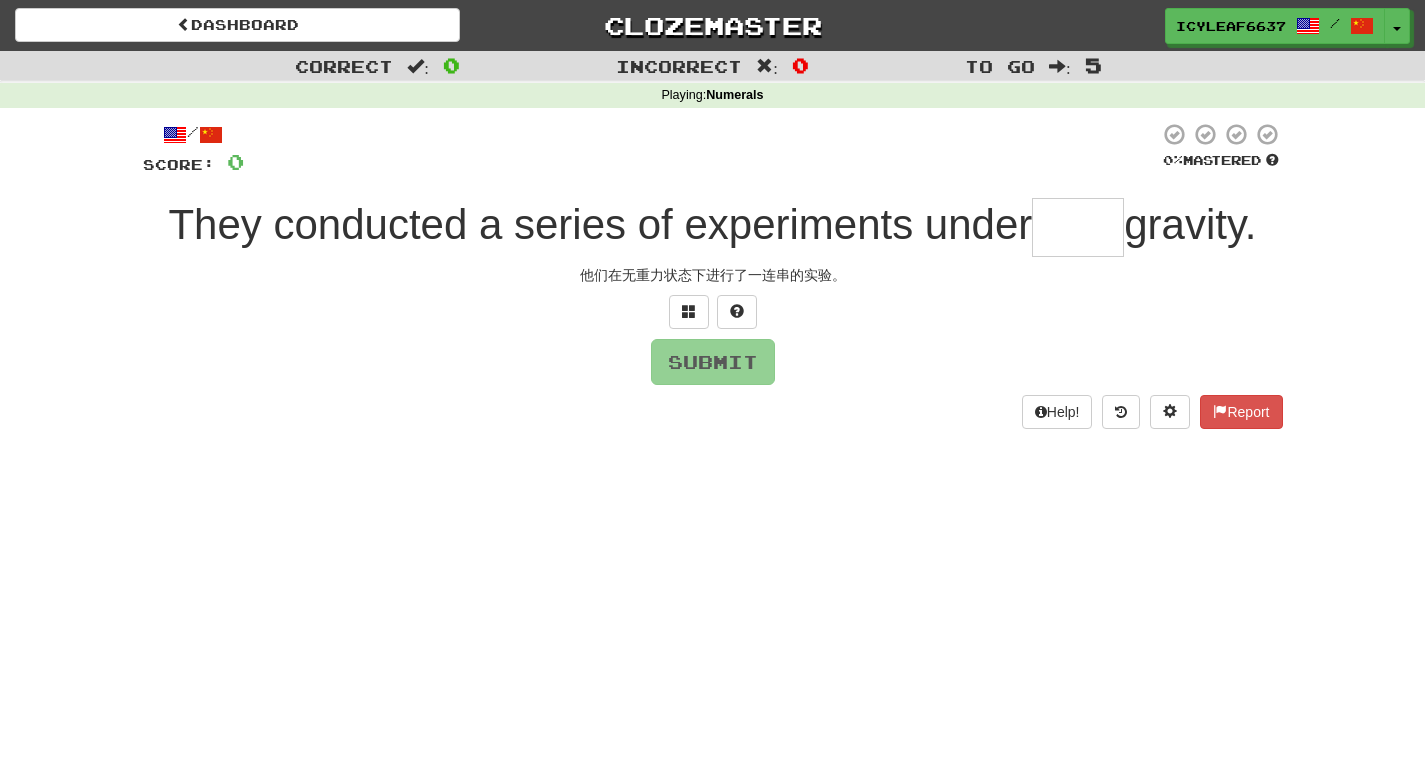 type on "*" 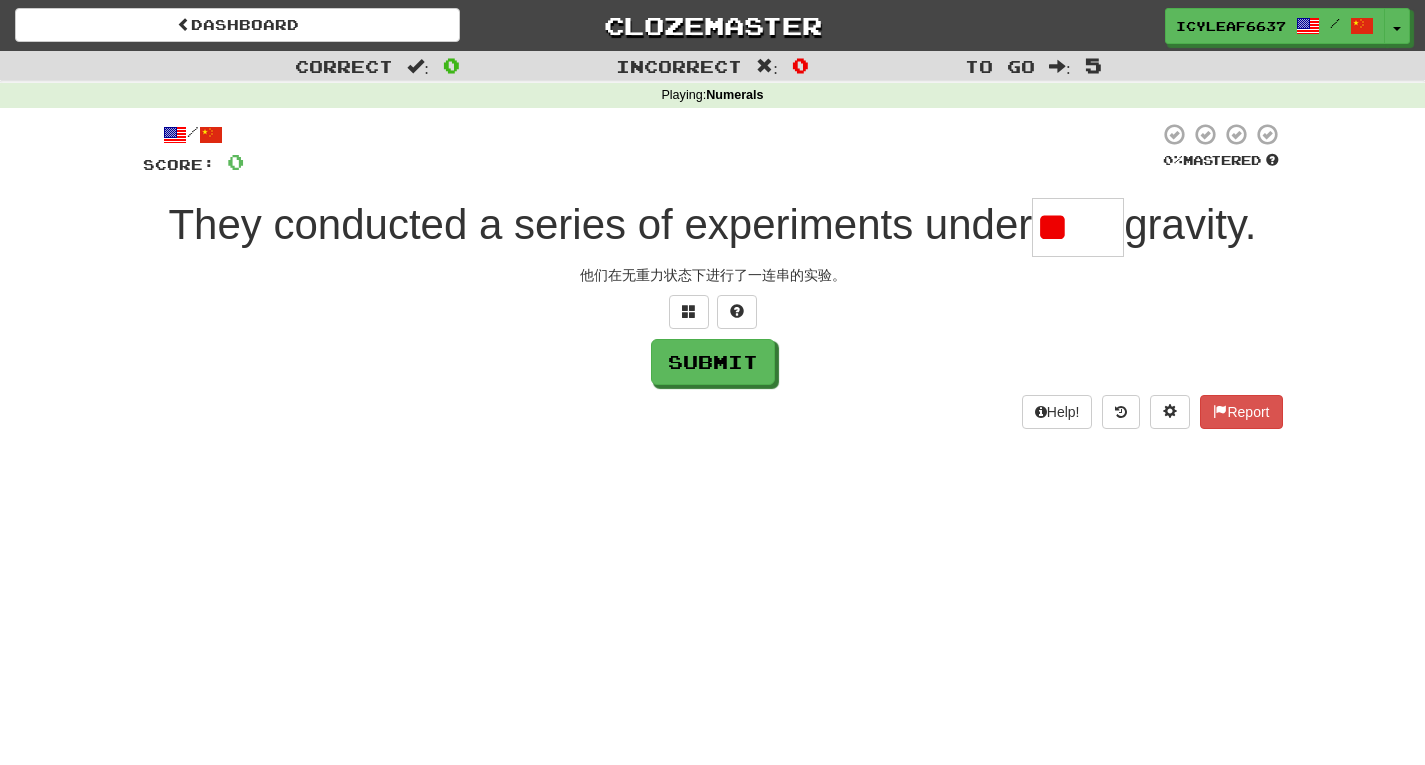 type on "*" 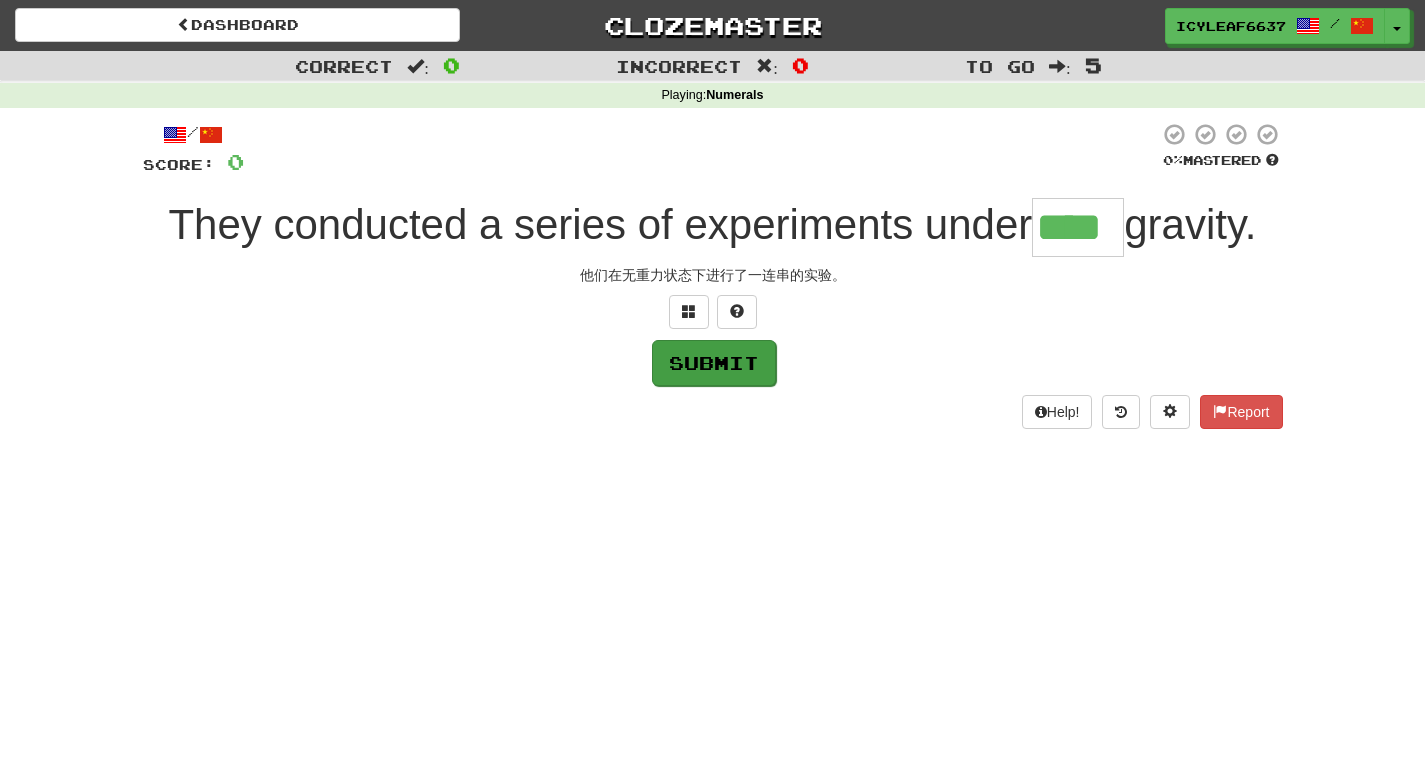 type on "****" 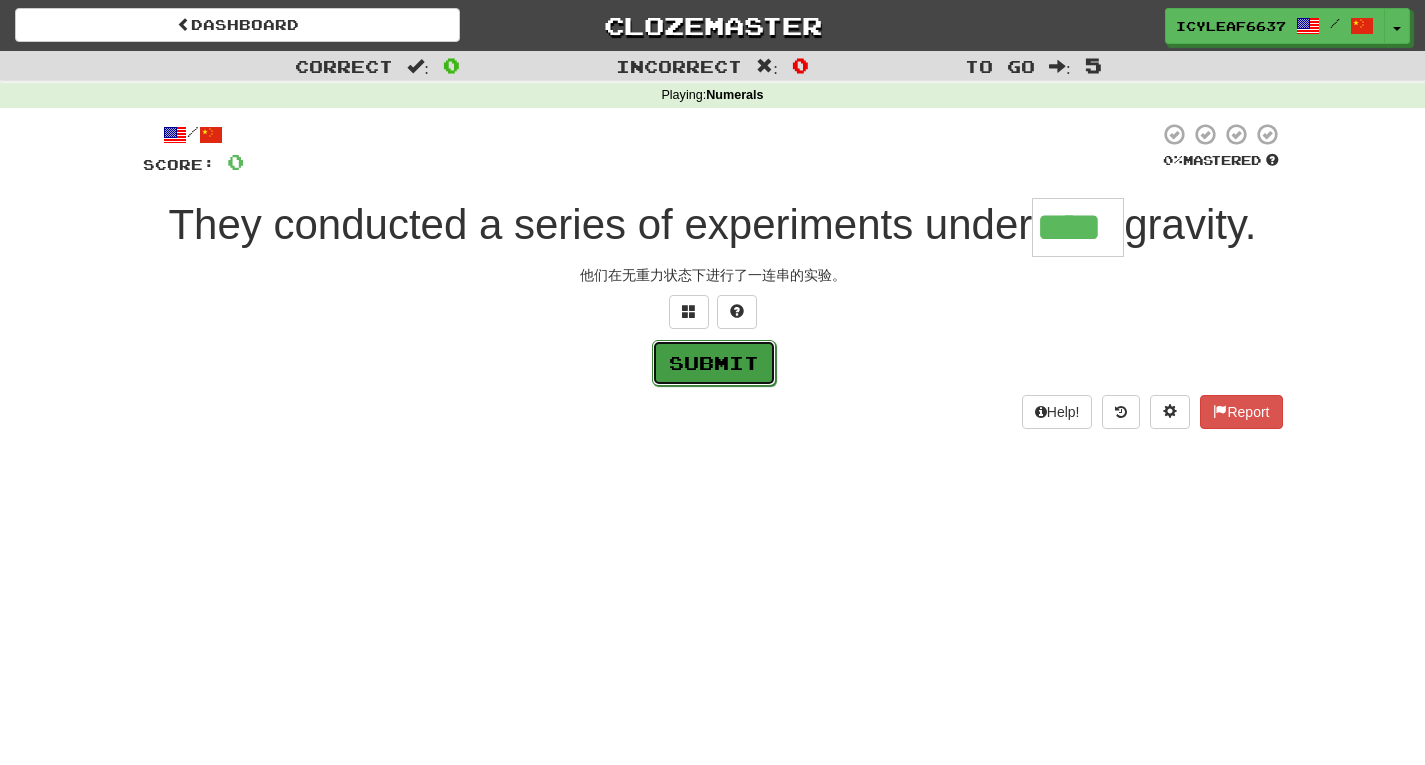 click on "Submit" at bounding box center (714, 363) 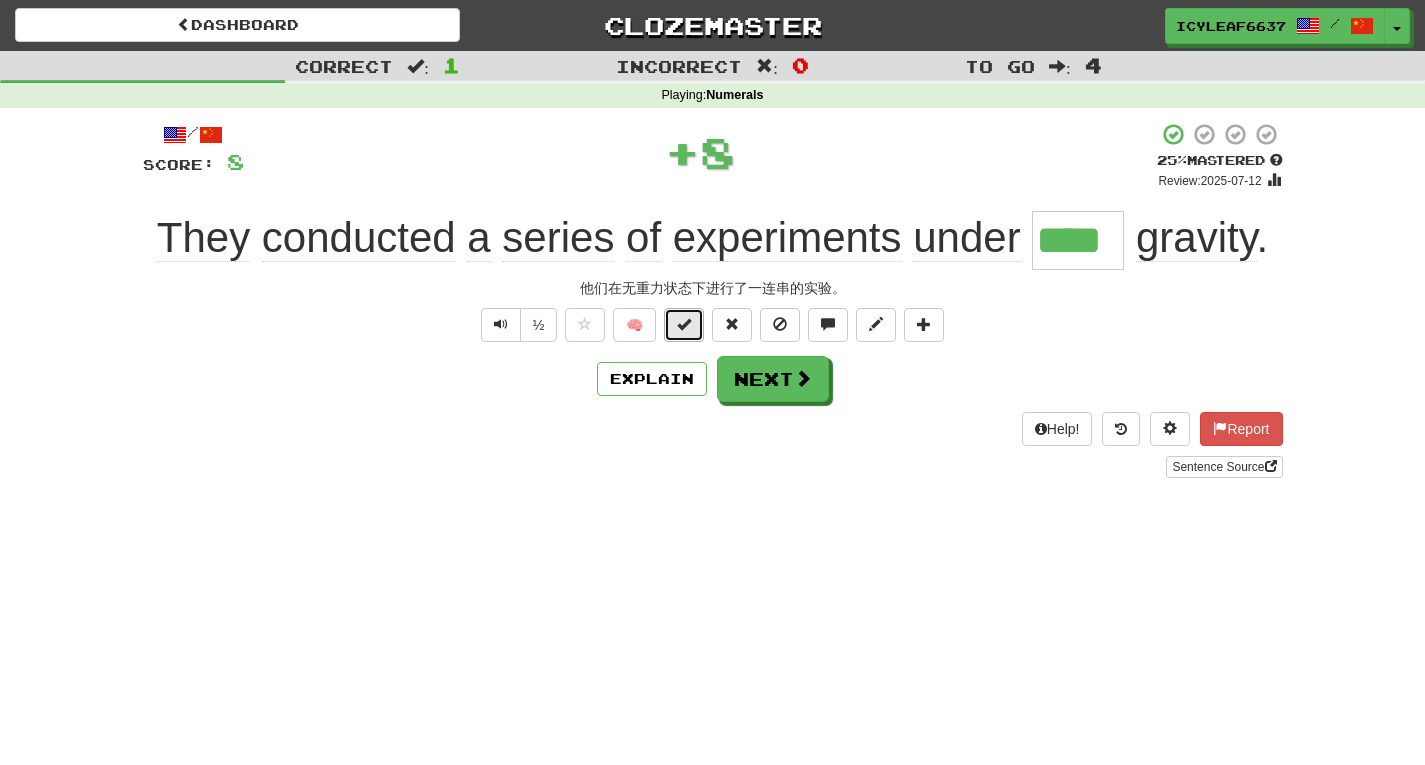 click at bounding box center (684, 324) 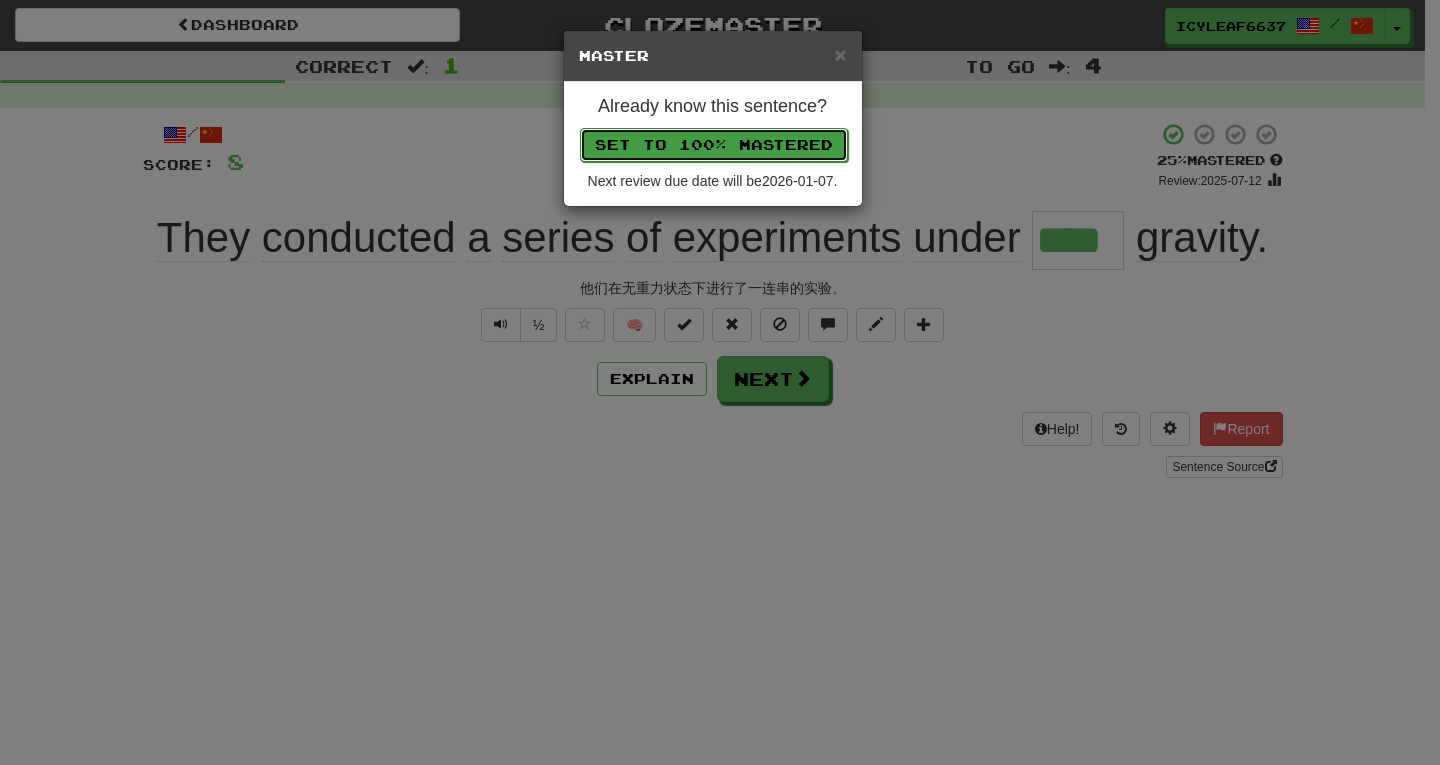click on "Set to 100% Mastered" at bounding box center [714, 145] 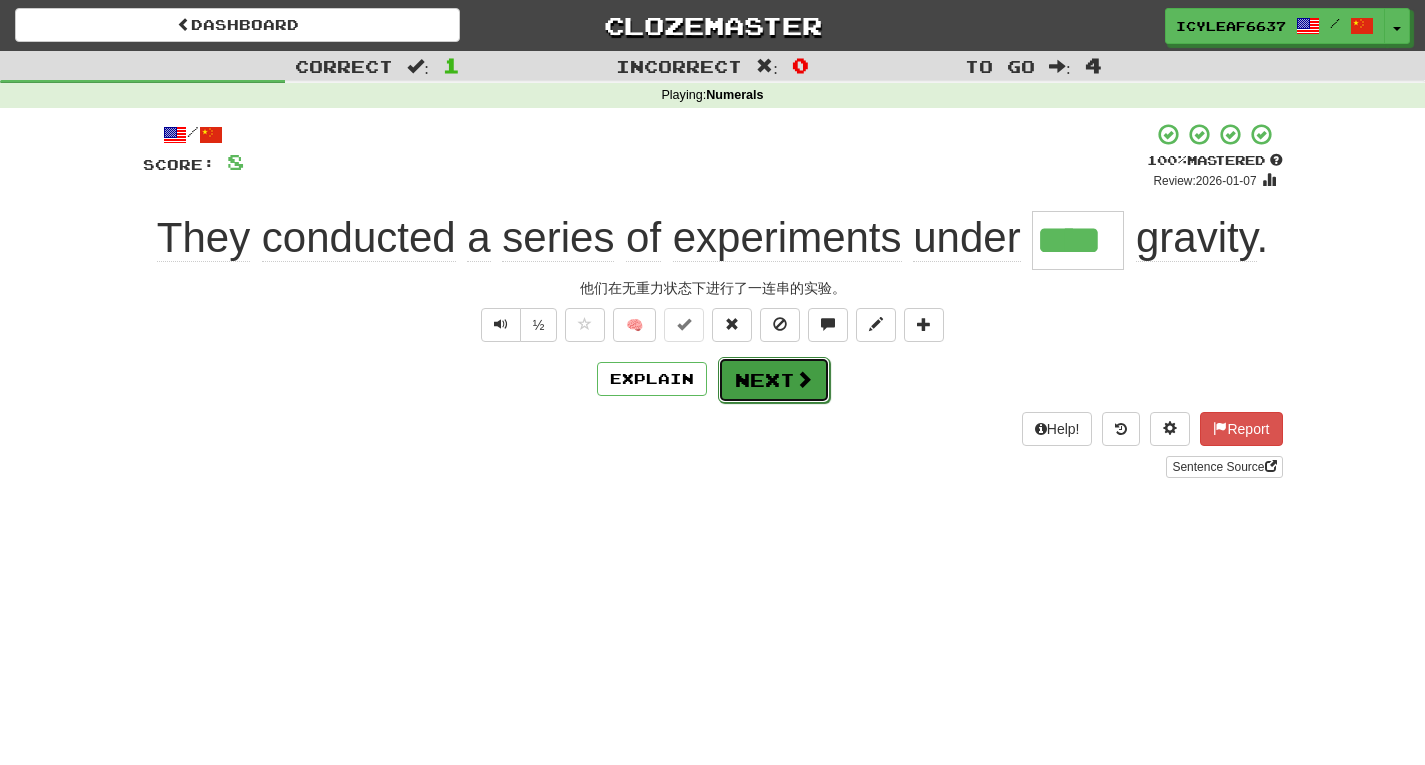 click on "Next" at bounding box center (774, 380) 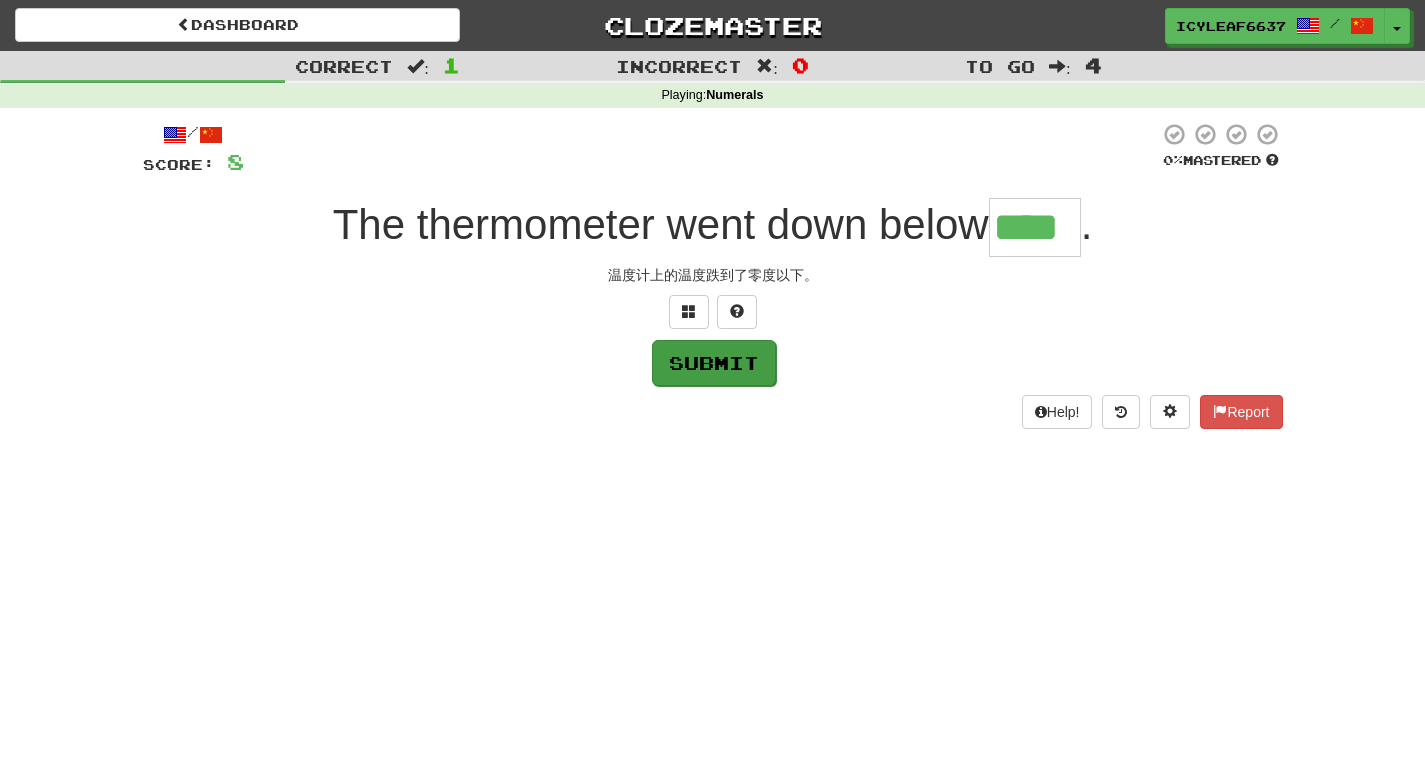 type on "****" 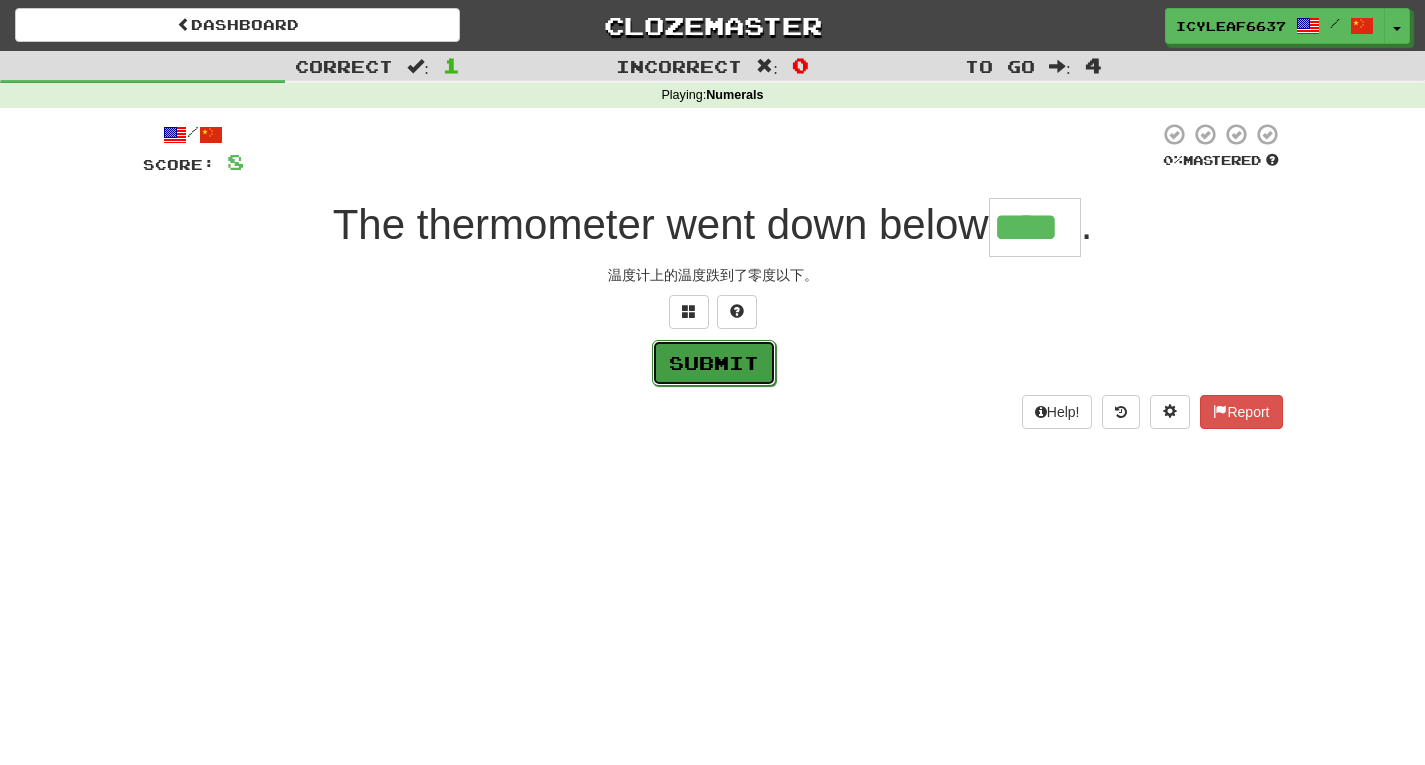 click on "Submit" at bounding box center [714, 363] 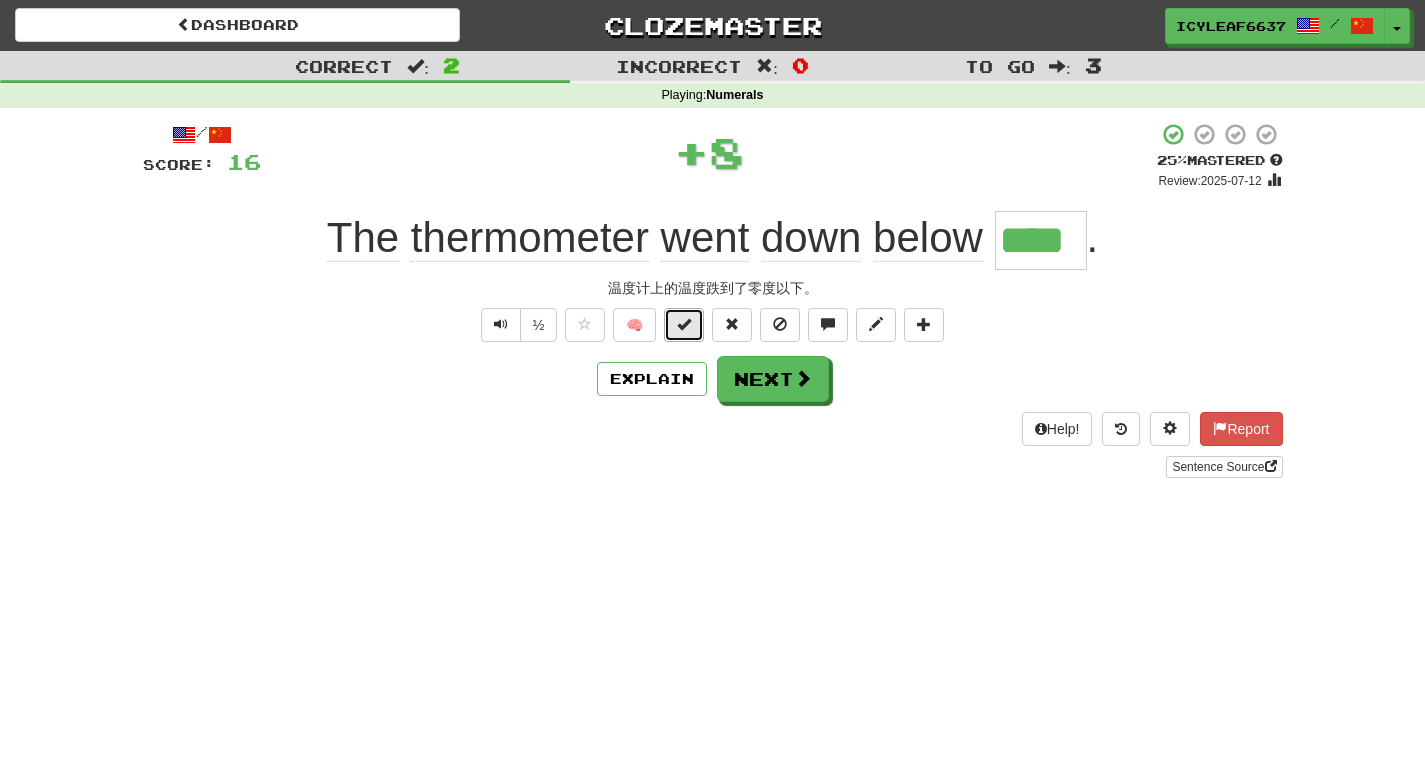 click at bounding box center (684, 325) 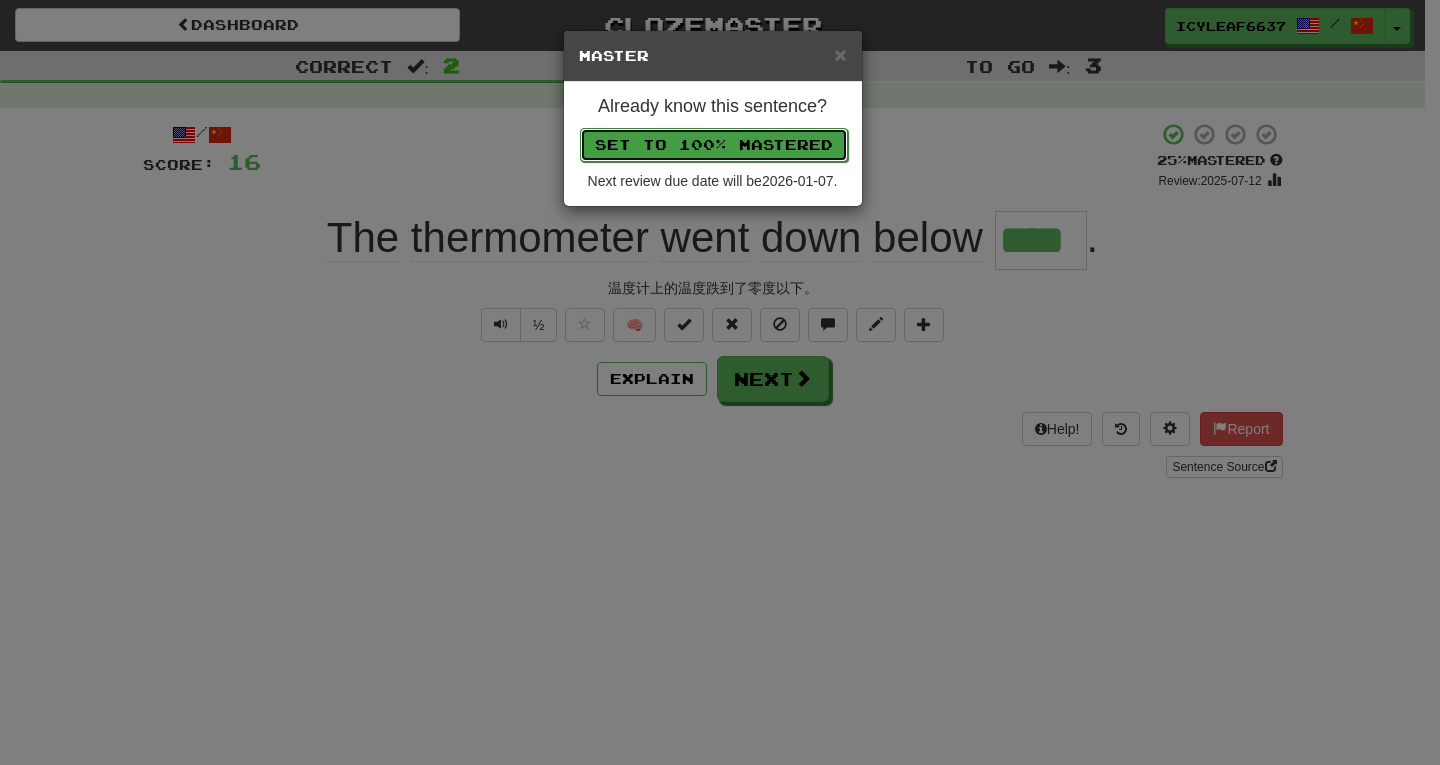 click on "Set to 100% Mastered" at bounding box center [714, 145] 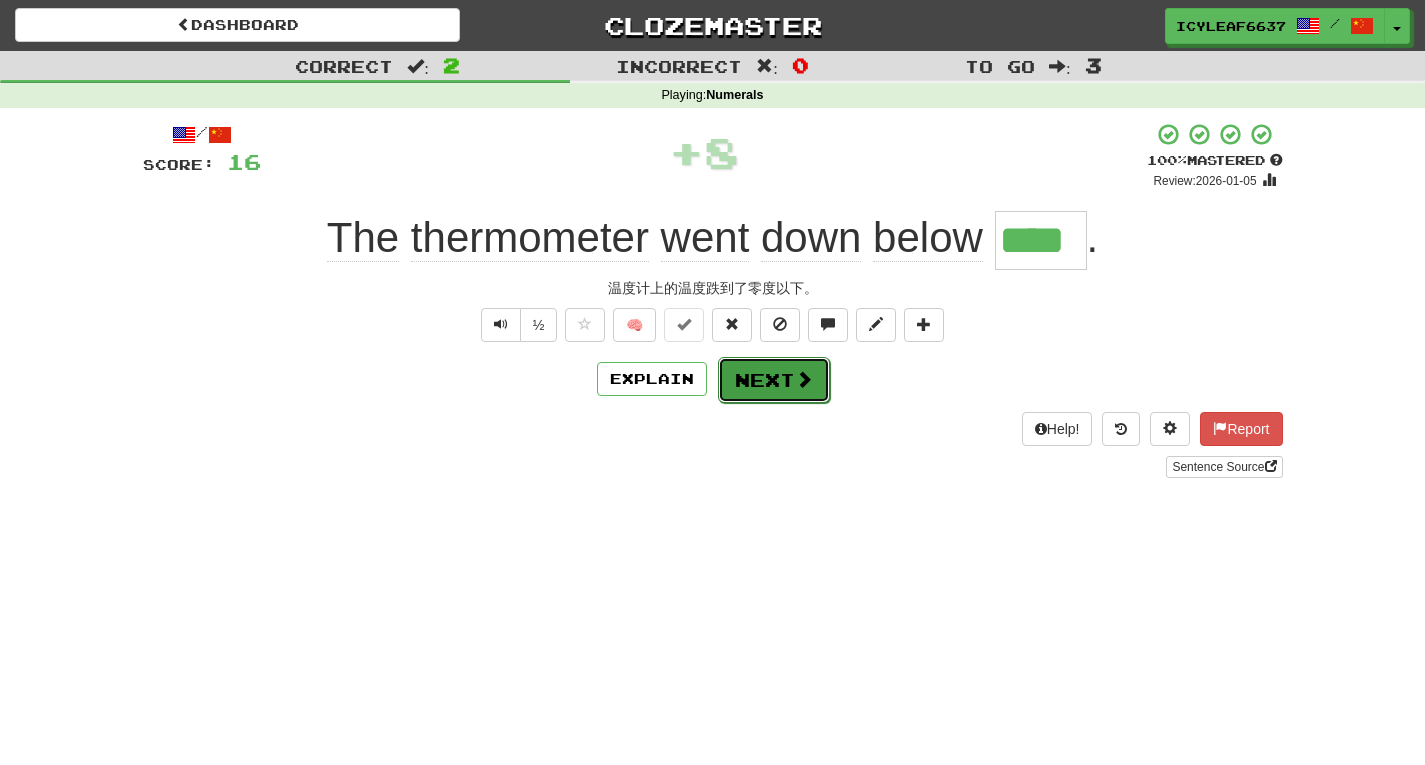 click on "Next" at bounding box center [774, 380] 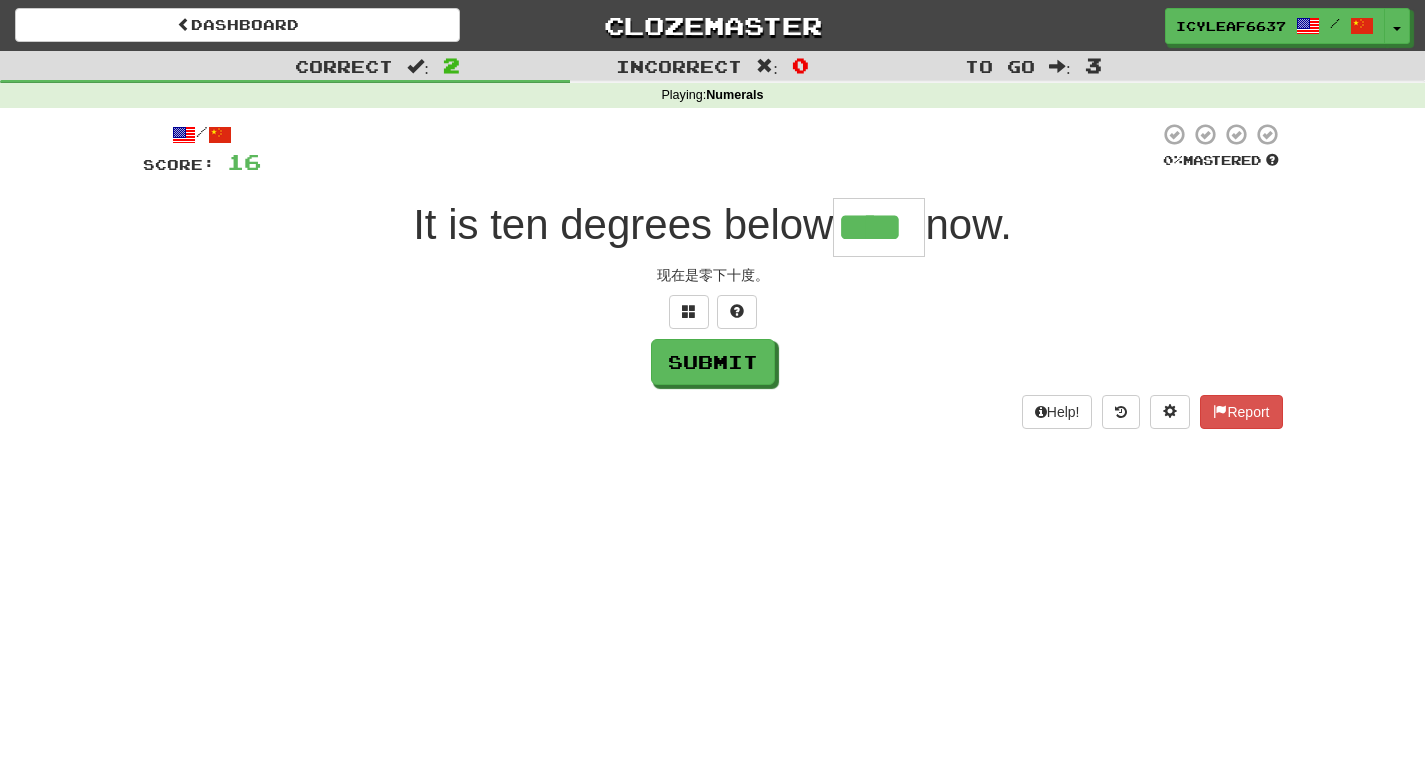 type on "****" 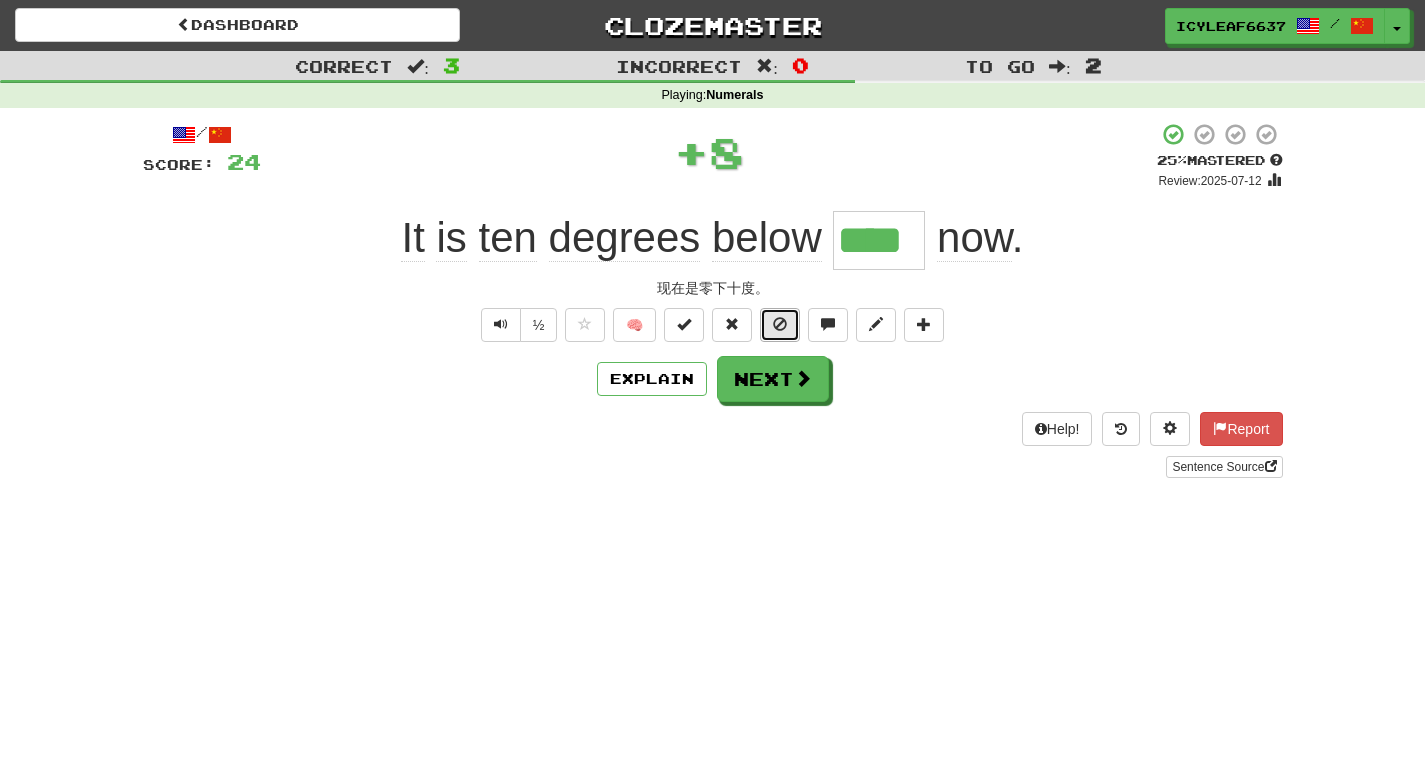 click at bounding box center (780, 325) 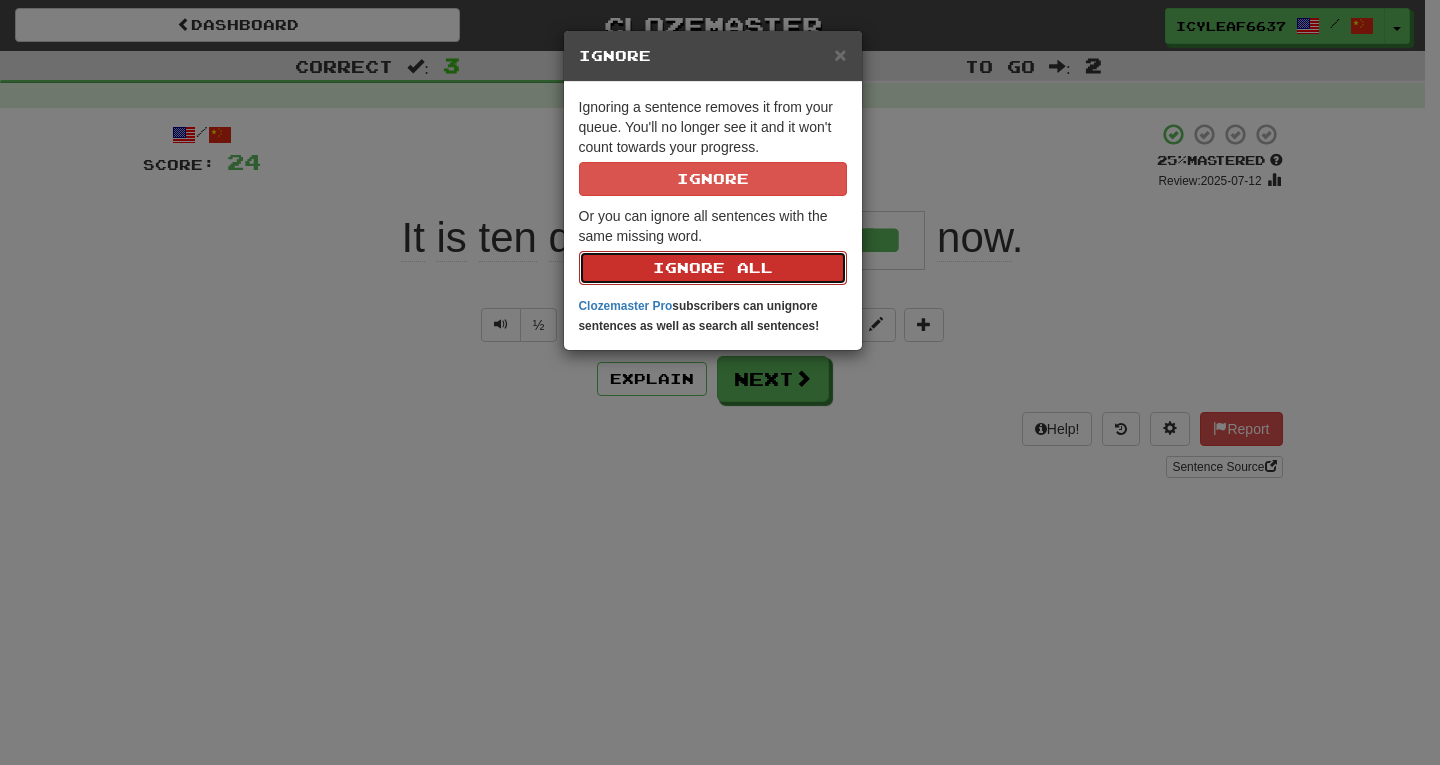 click on "Ignore All" at bounding box center (713, 268) 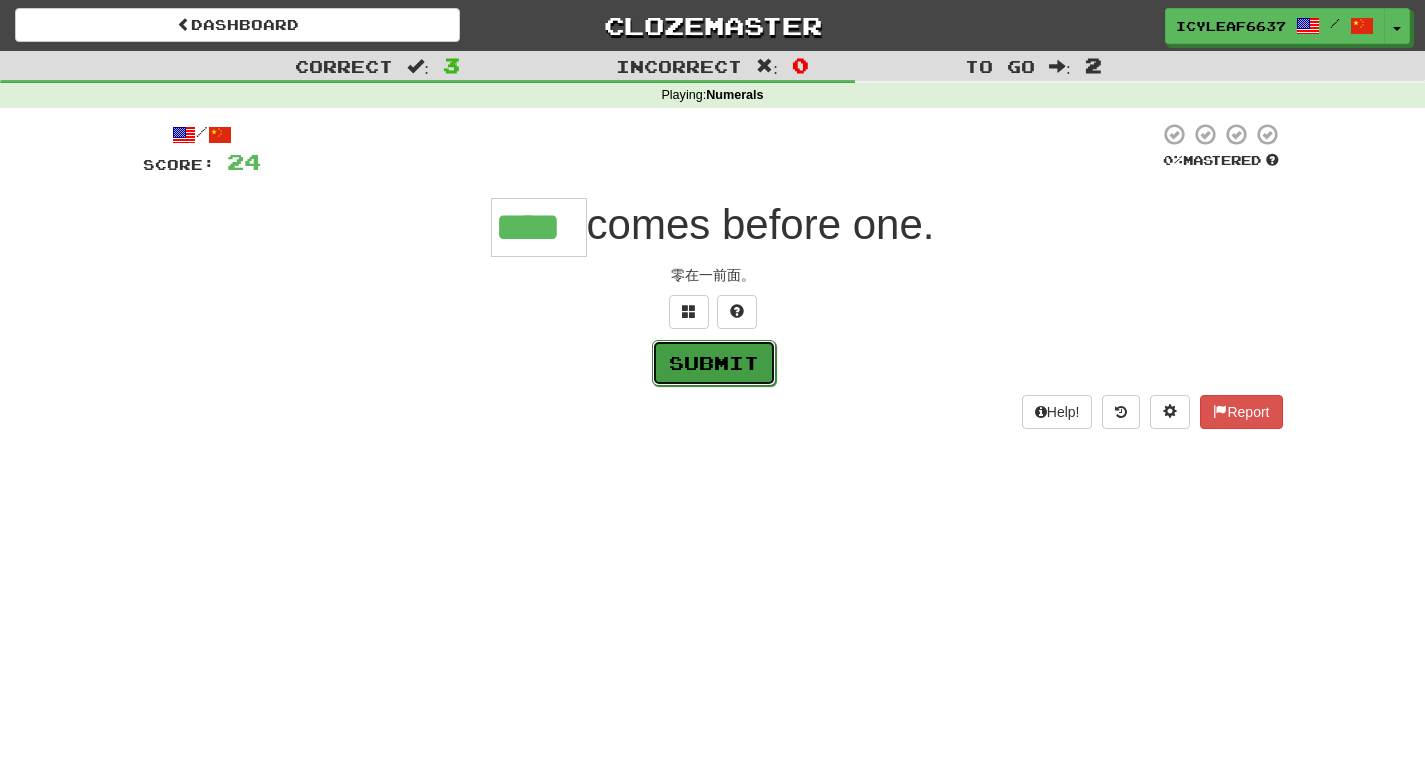 click on "Submit" at bounding box center [714, 363] 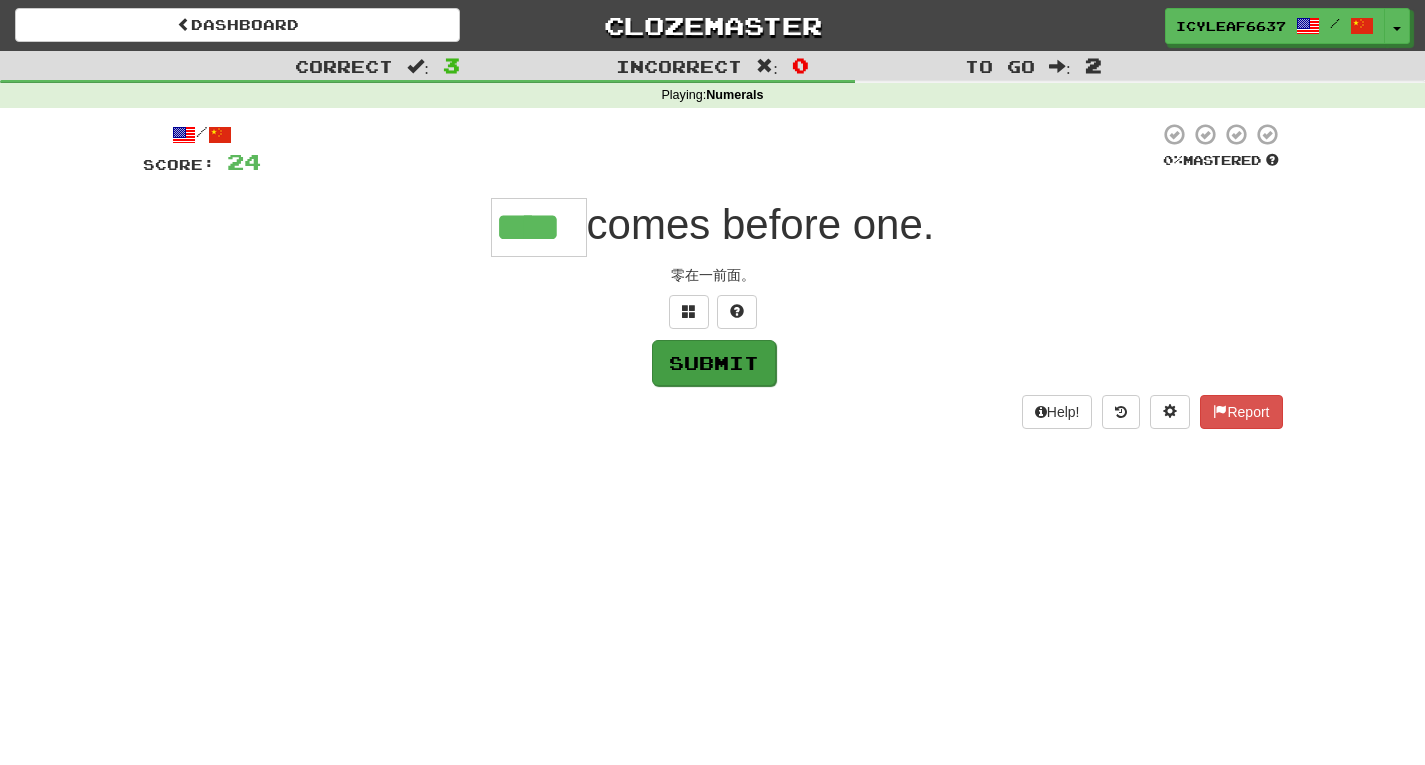 type on "****" 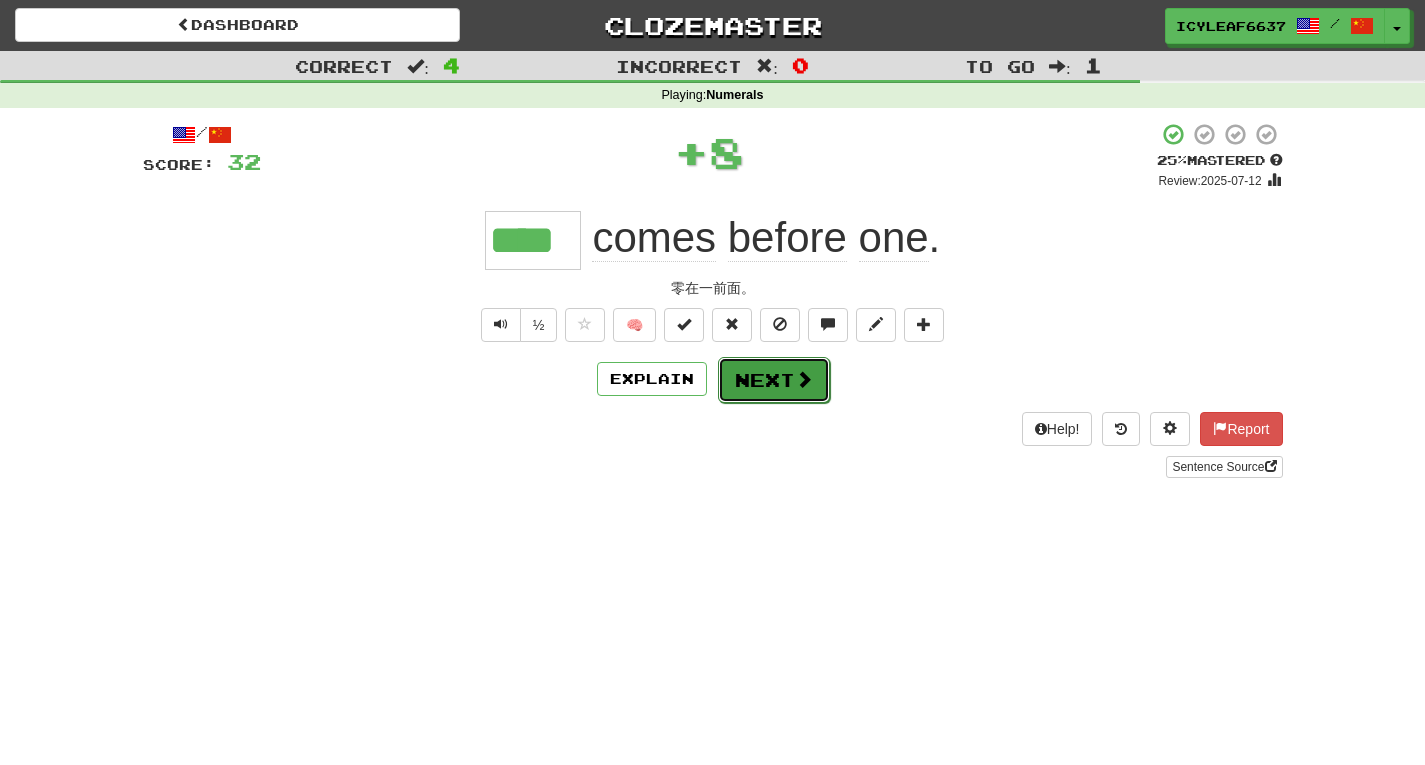 click on "Next" at bounding box center [774, 380] 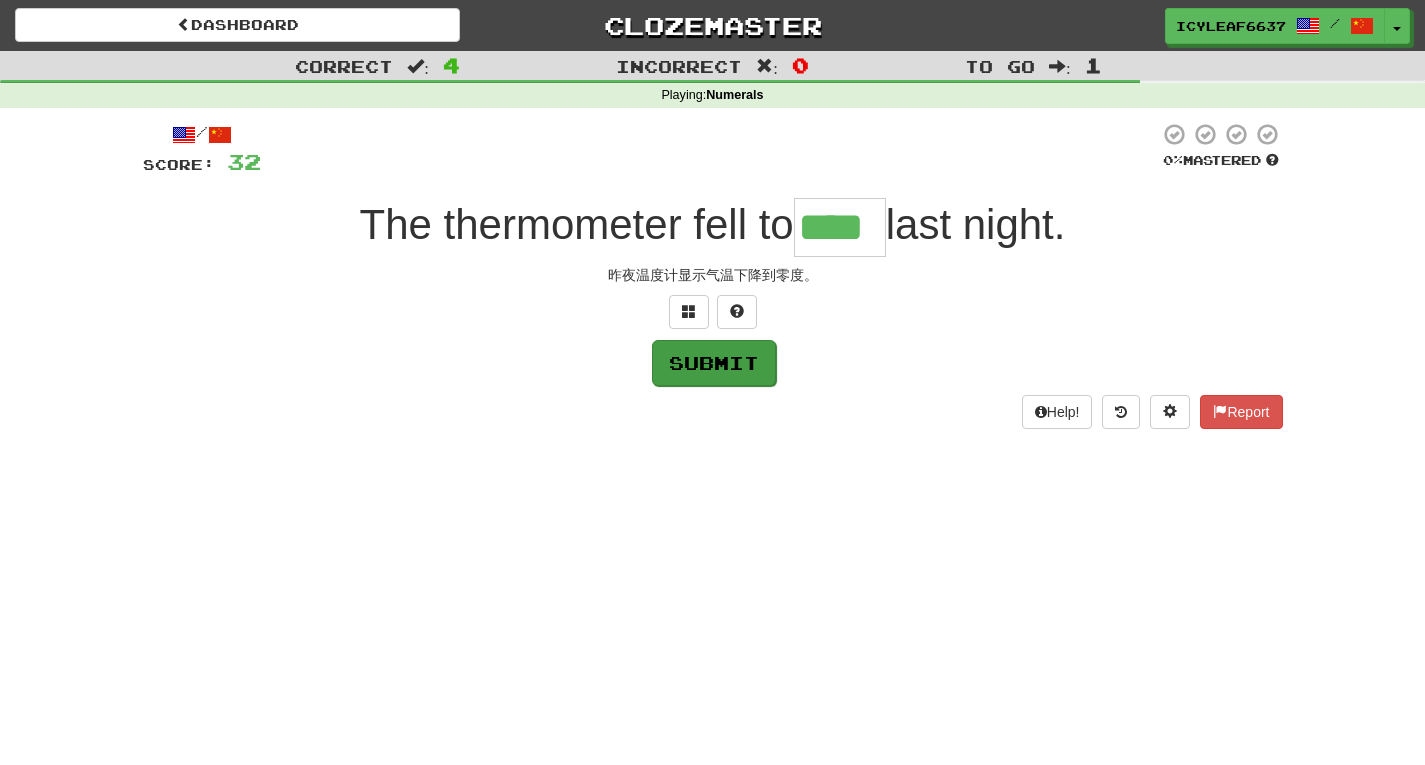 type on "****" 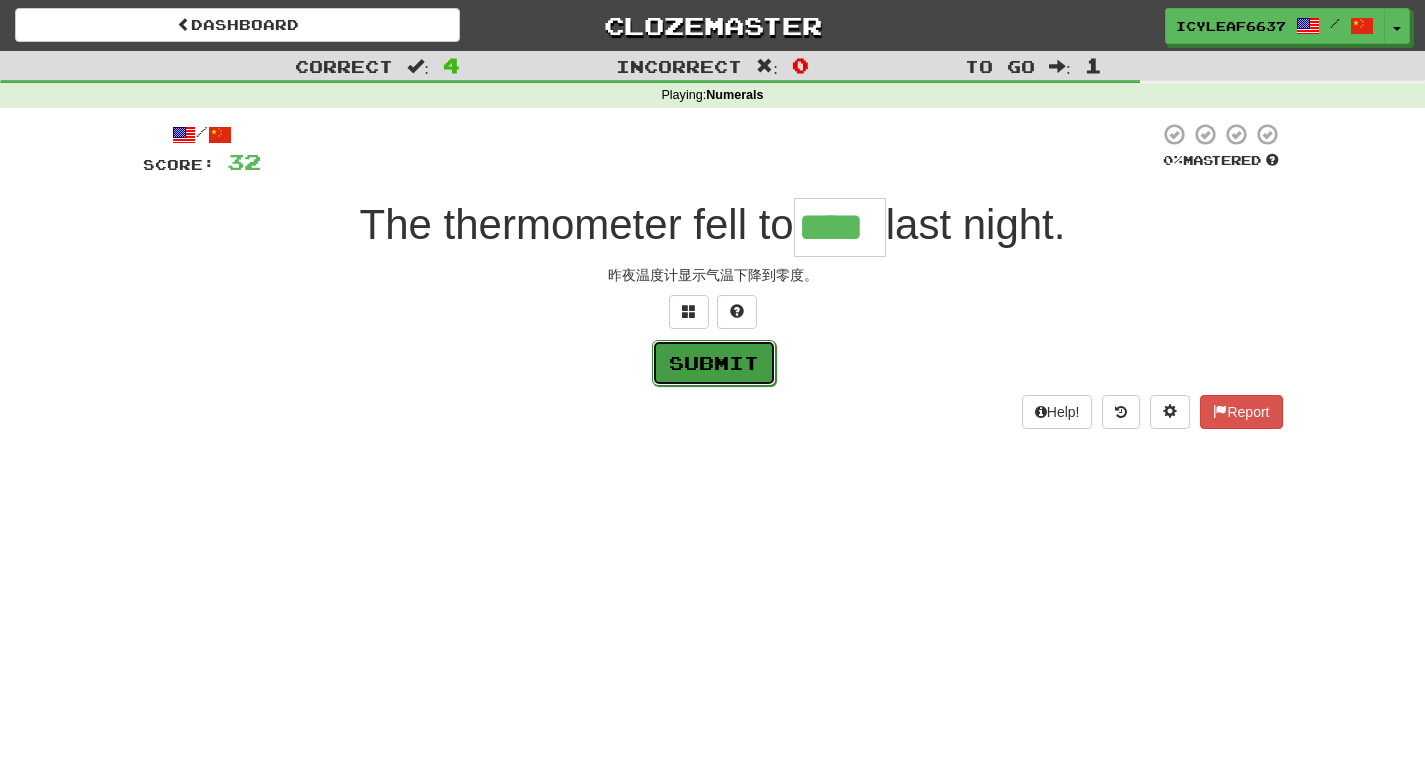 click on "Submit" at bounding box center (714, 363) 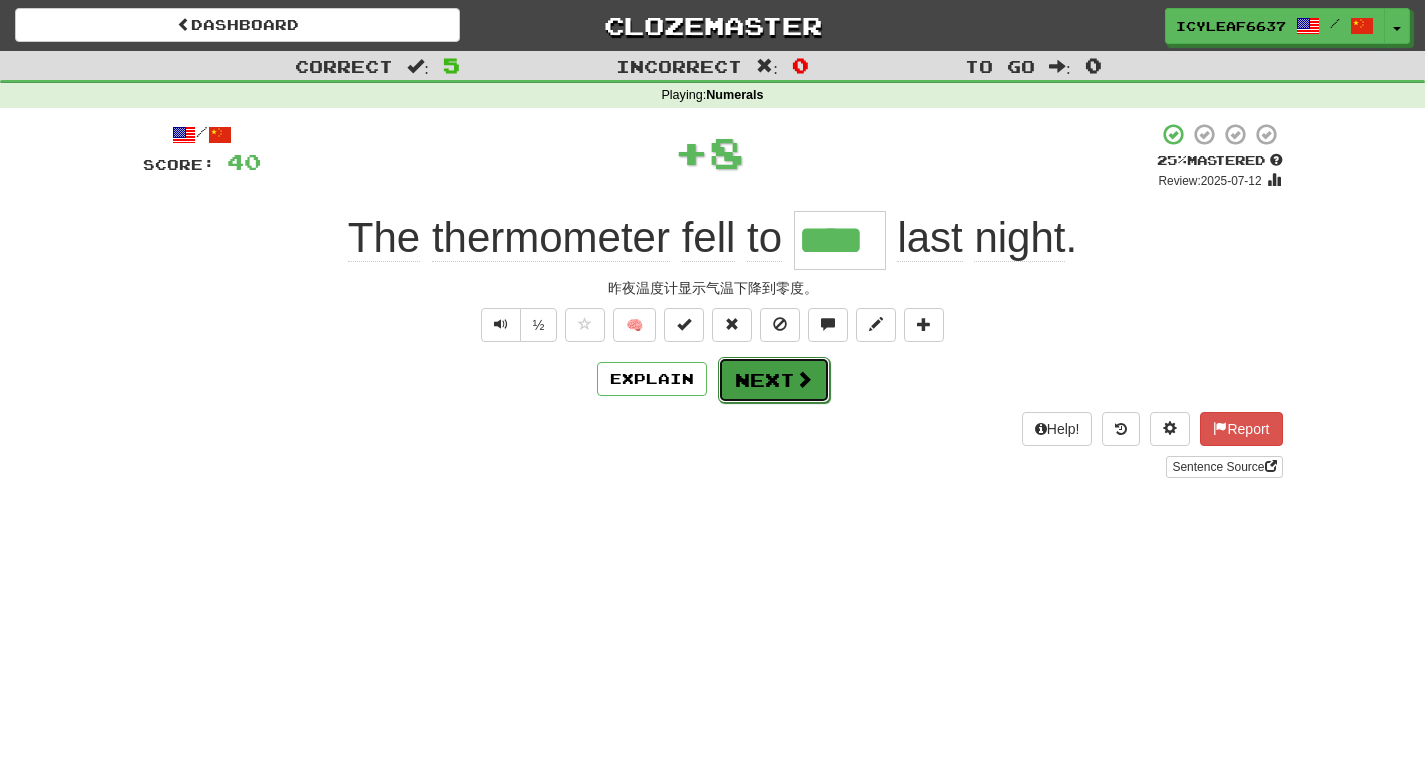 click on "Next" at bounding box center [774, 380] 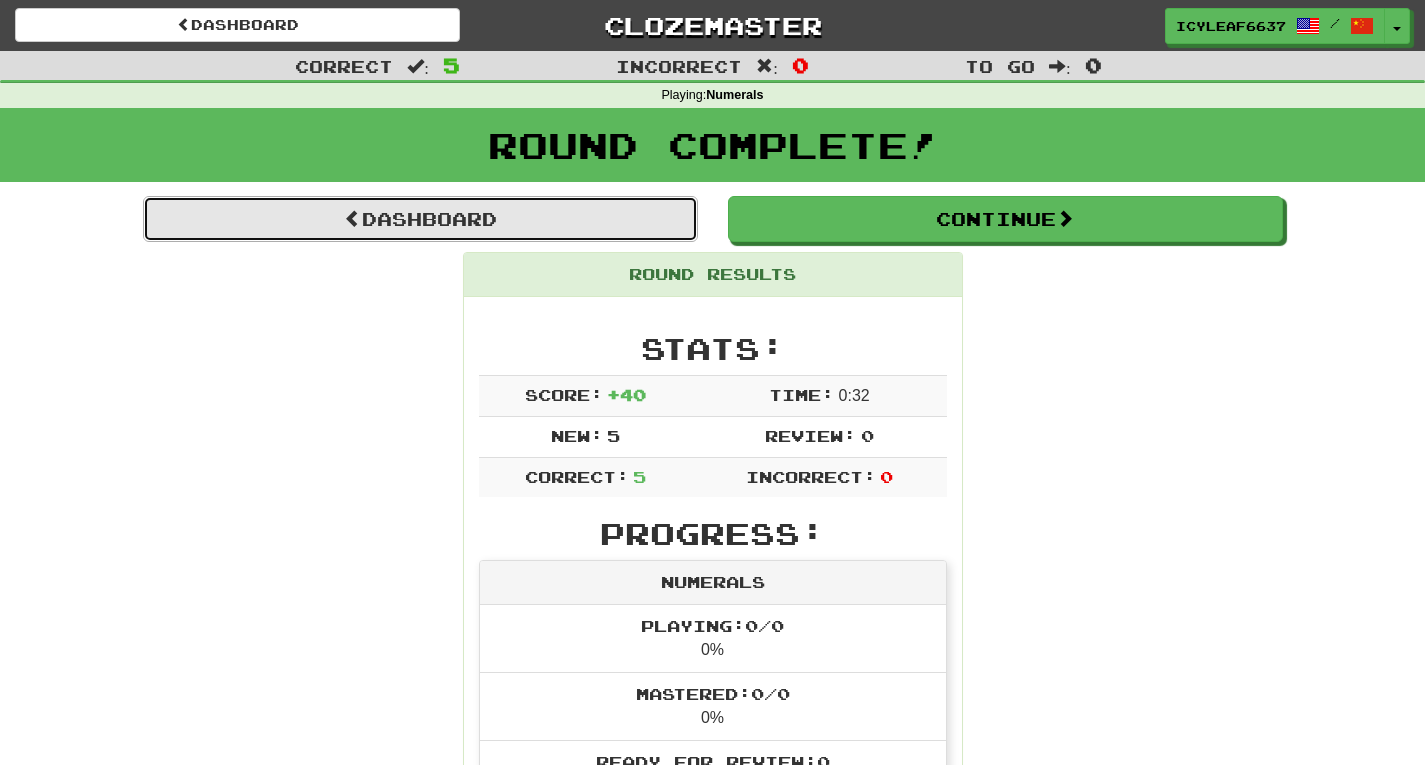 click on "Dashboard" at bounding box center [420, 219] 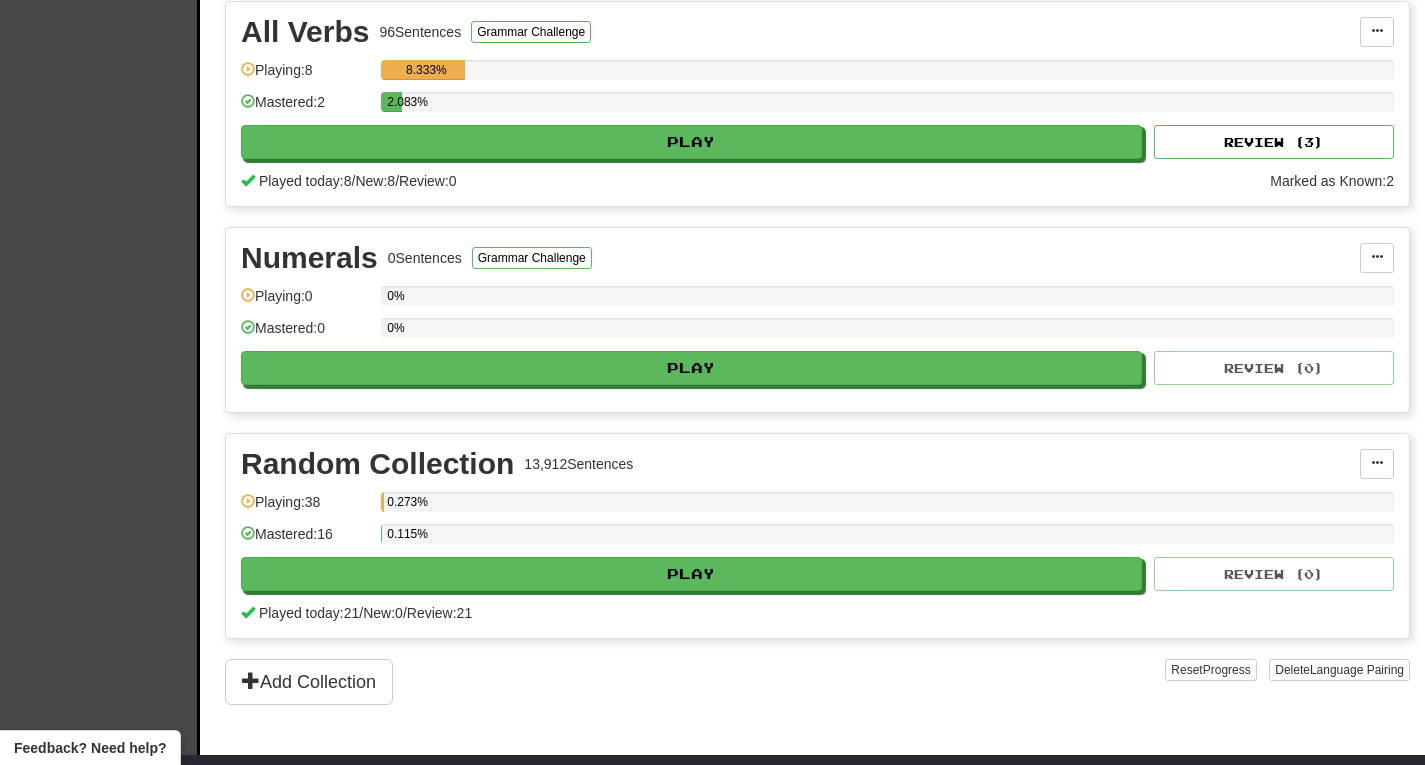 scroll, scrollTop: 914, scrollLeft: 0, axis: vertical 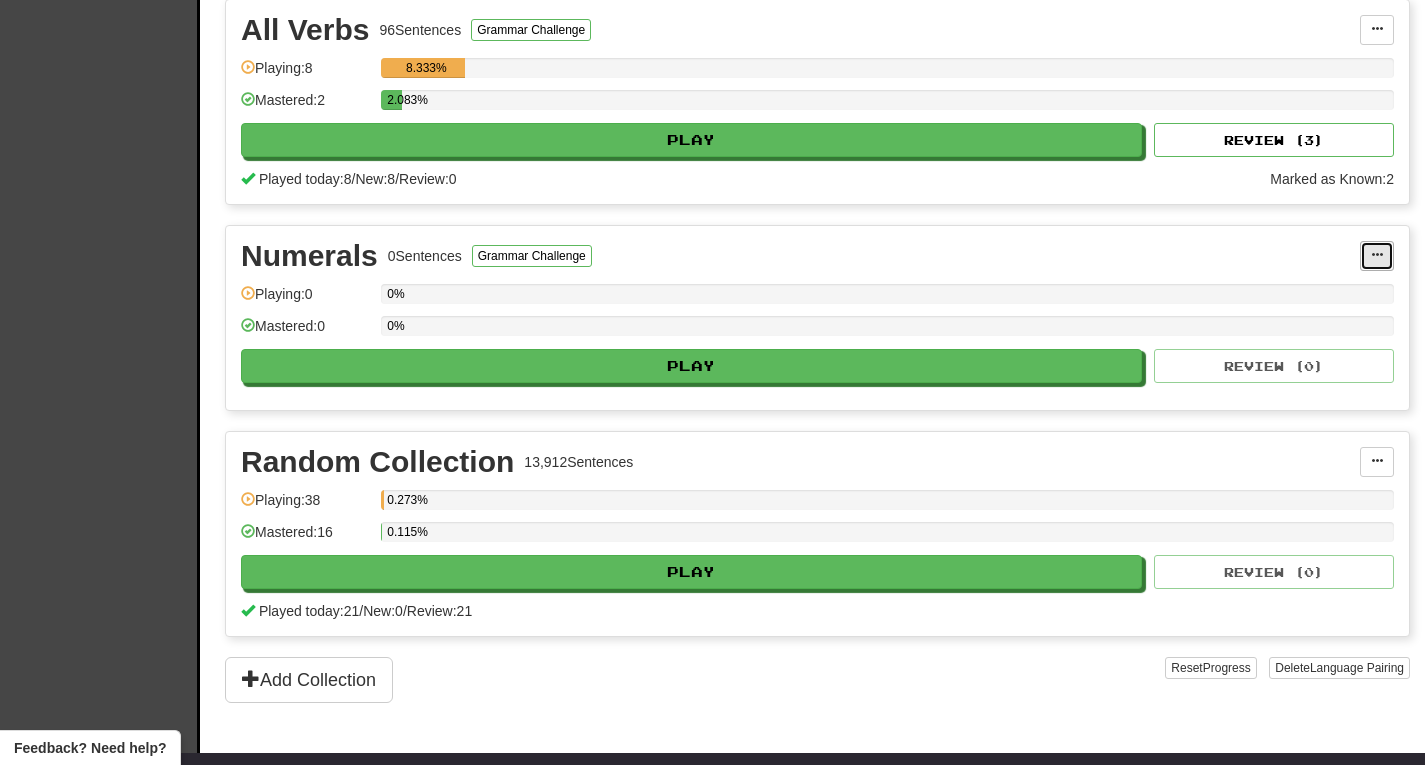click at bounding box center [1377, 255] 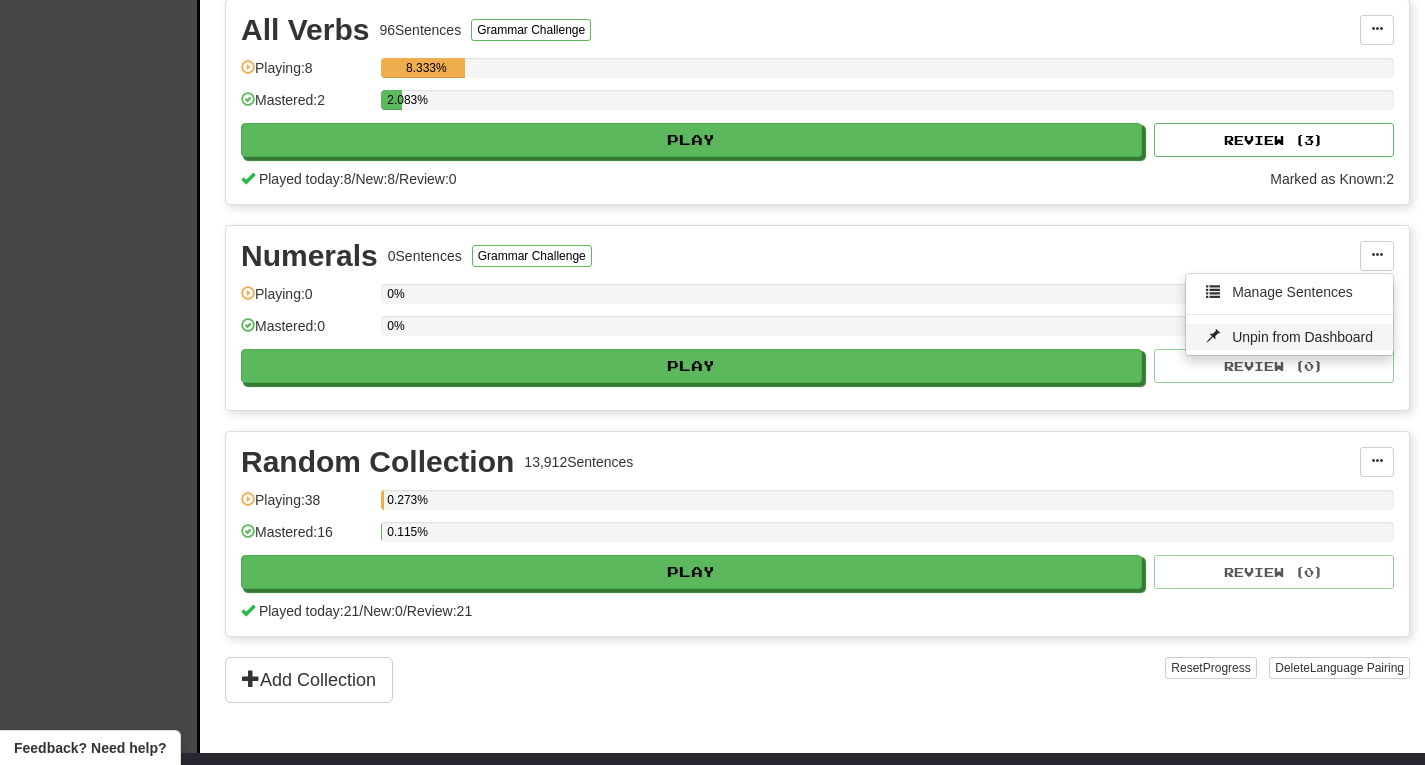 click on "Unpin from Dashboard" at bounding box center (1302, 337) 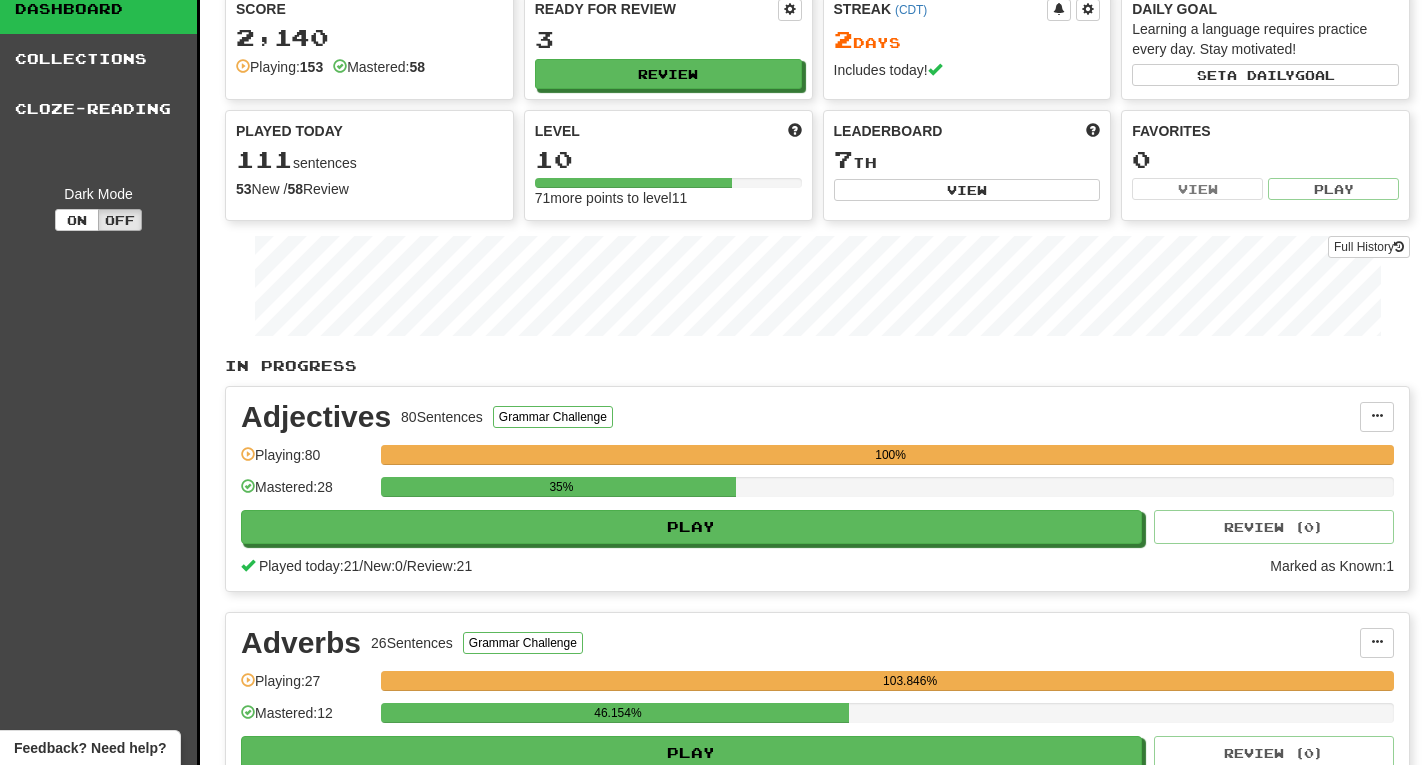 scroll, scrollTop: 0, scrollLeft: 0, axis: both 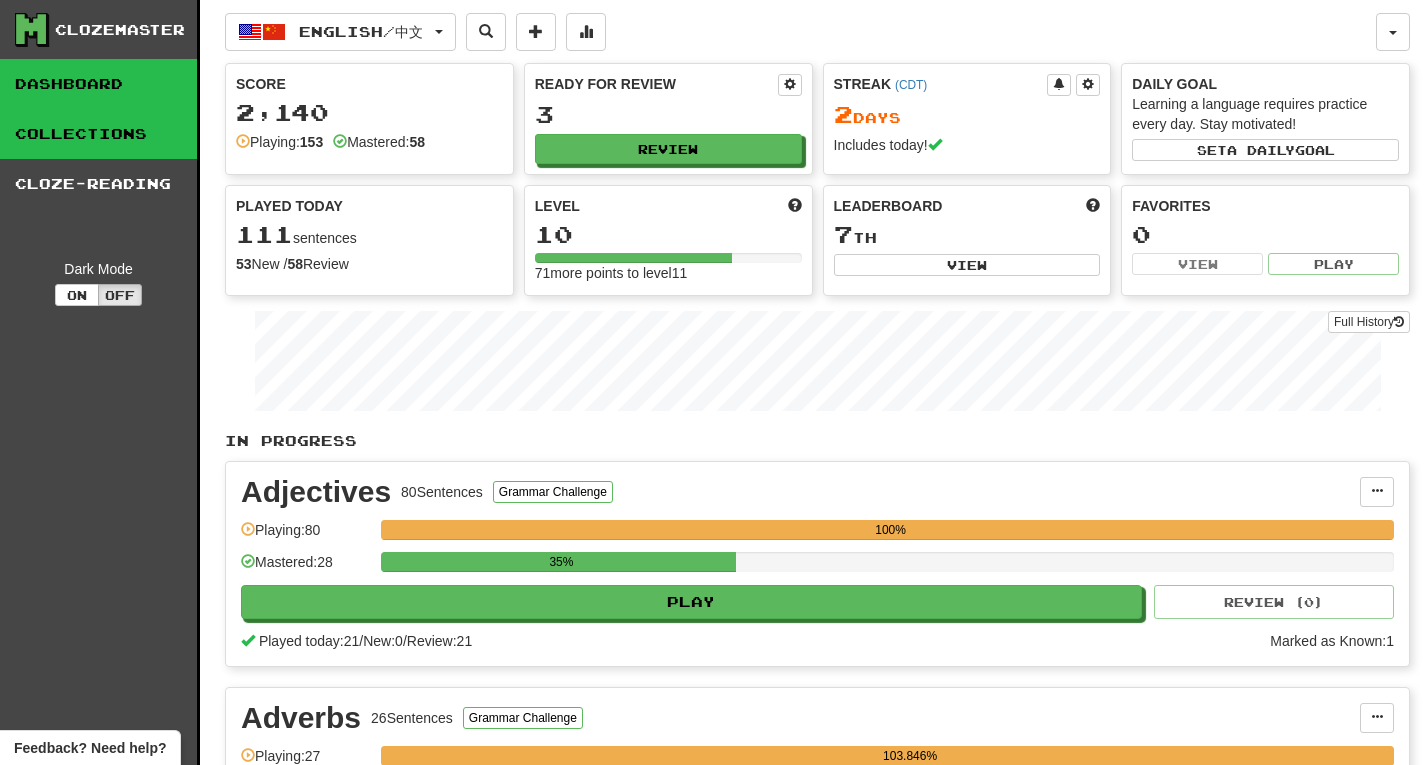 click on "Collections" at bounding box center (98, 134) 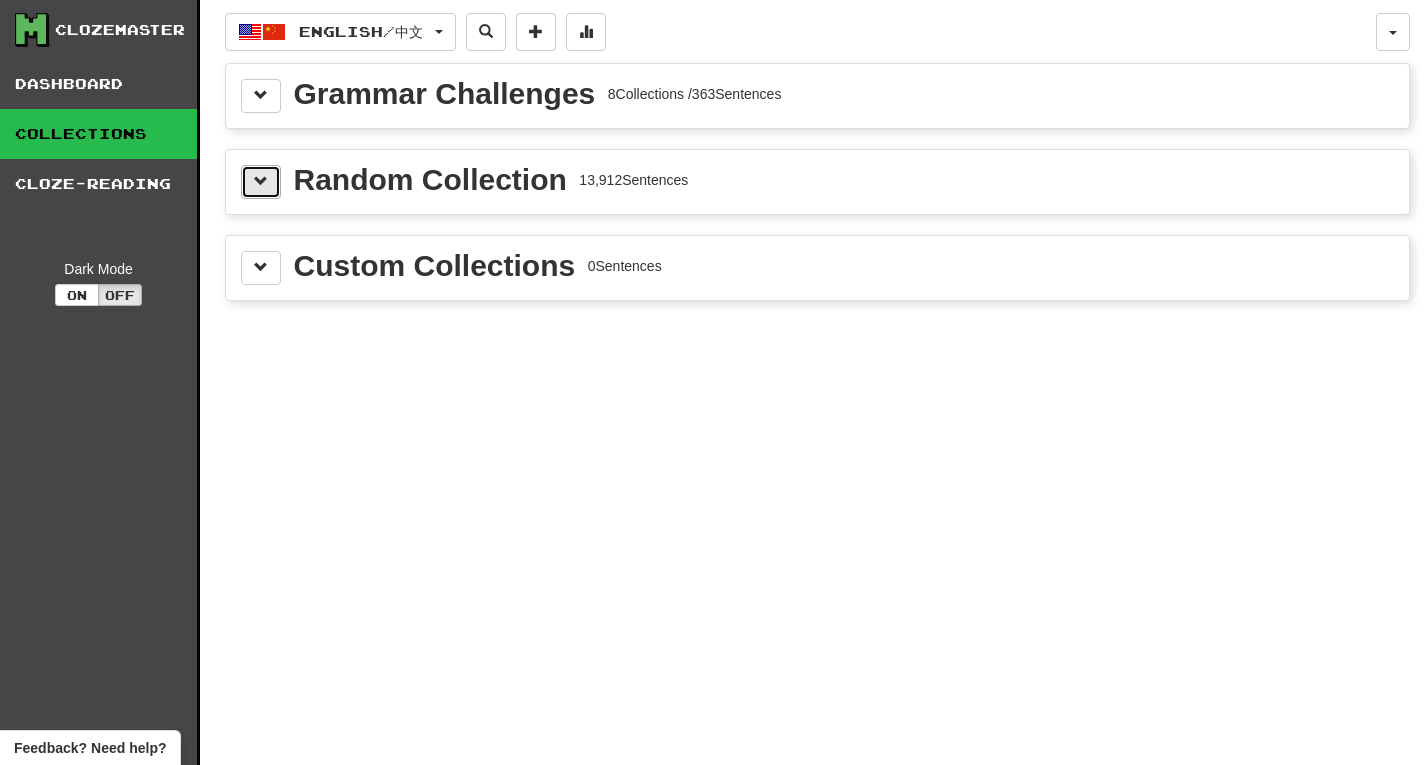 click at bounding box center (261, 182) 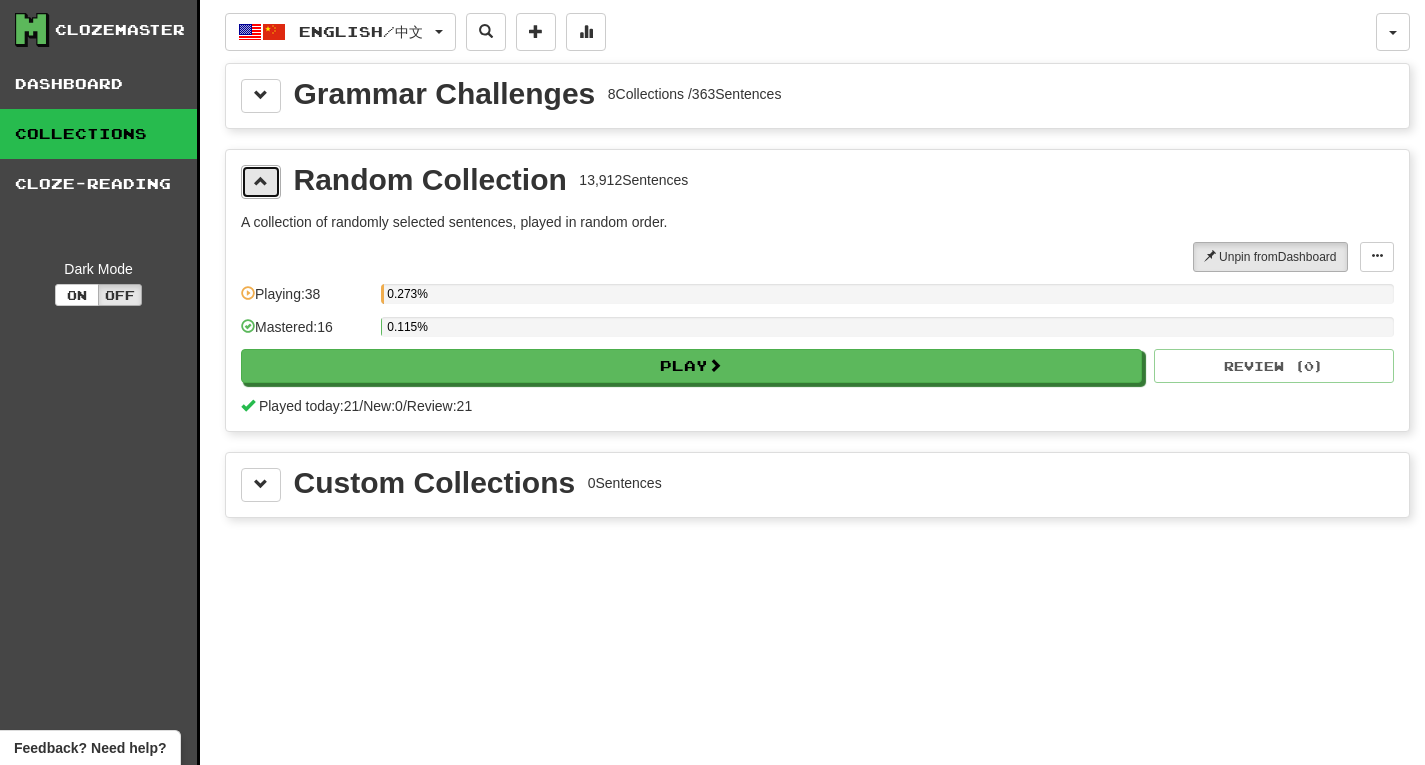 click at bounding box center [261, 182] 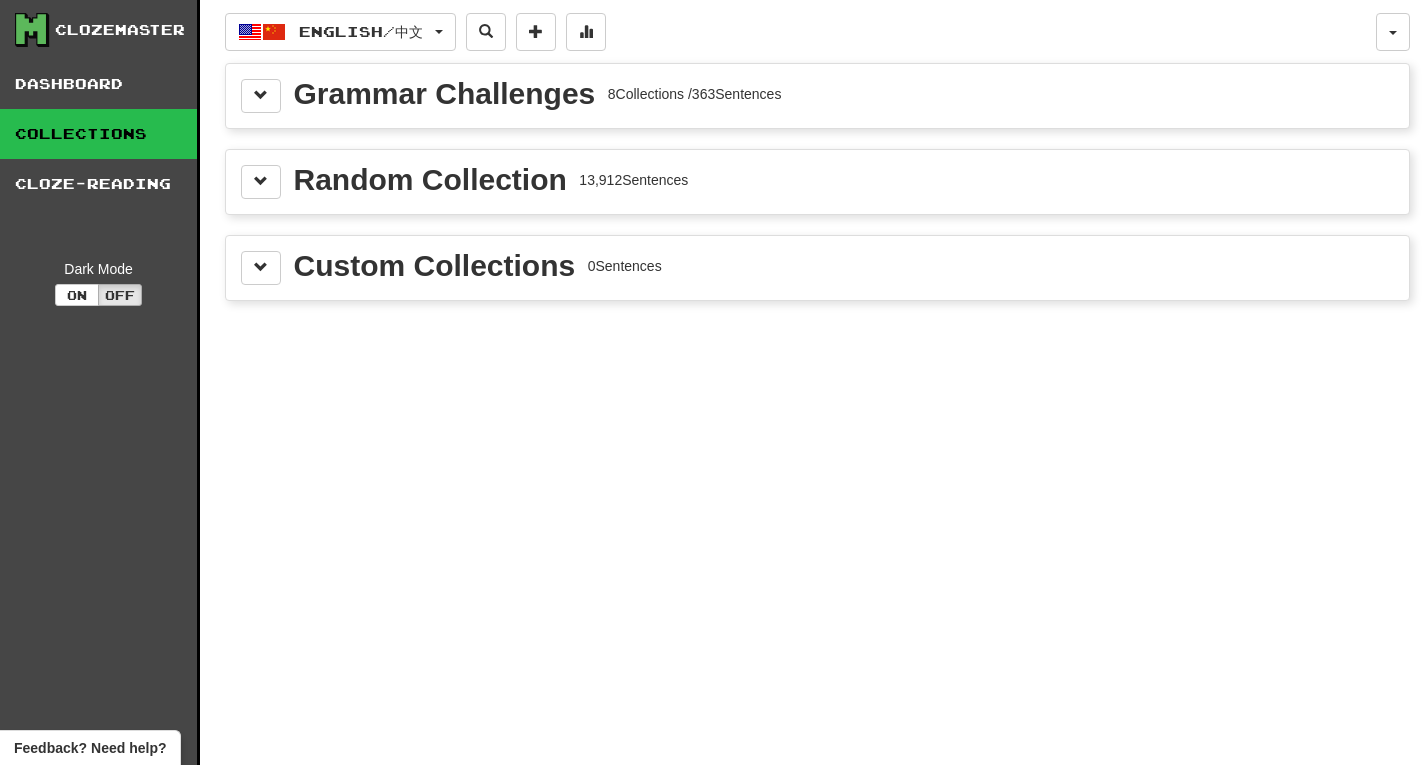 click on "Grammar Challenges 8  Collections /  363  Sentences" at bounding box center (817, 96) 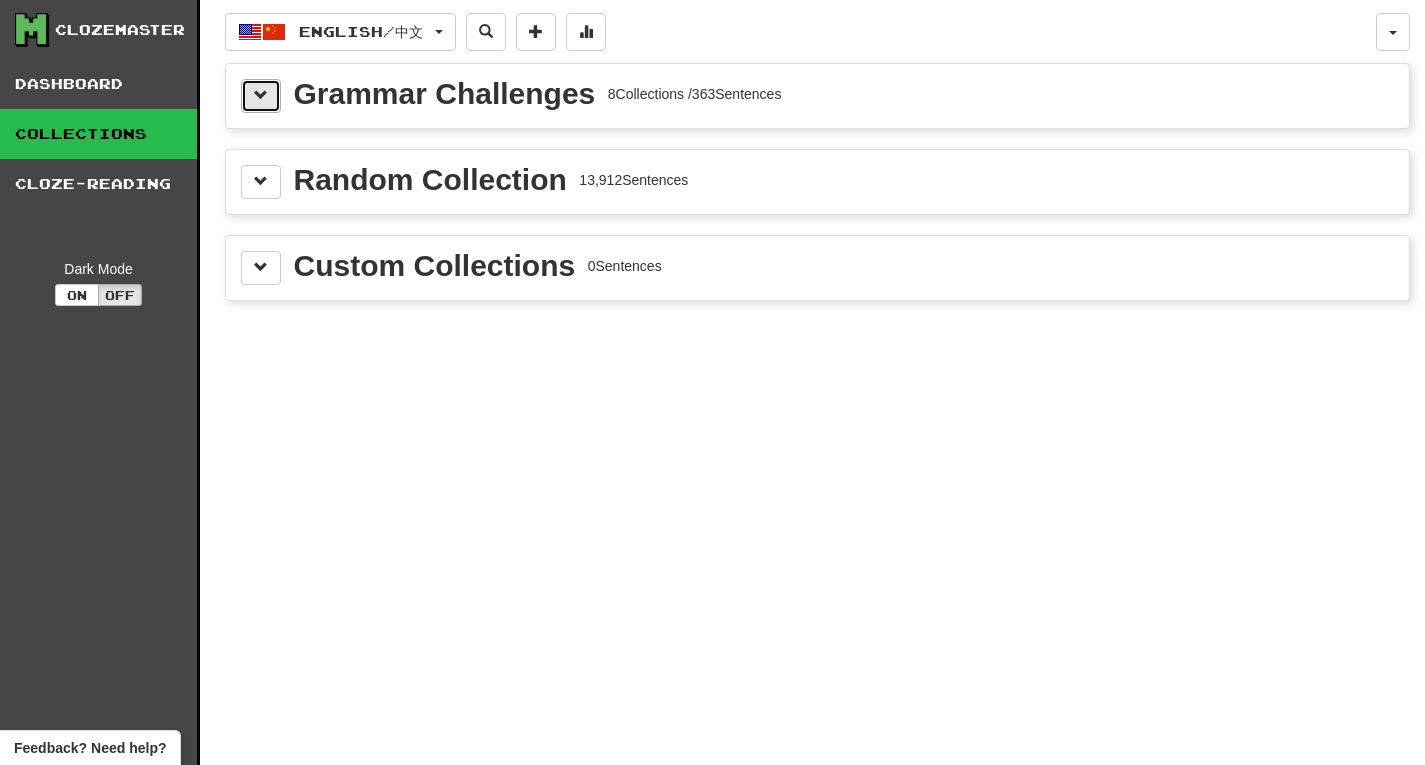 click at bounding box center (261, 95) 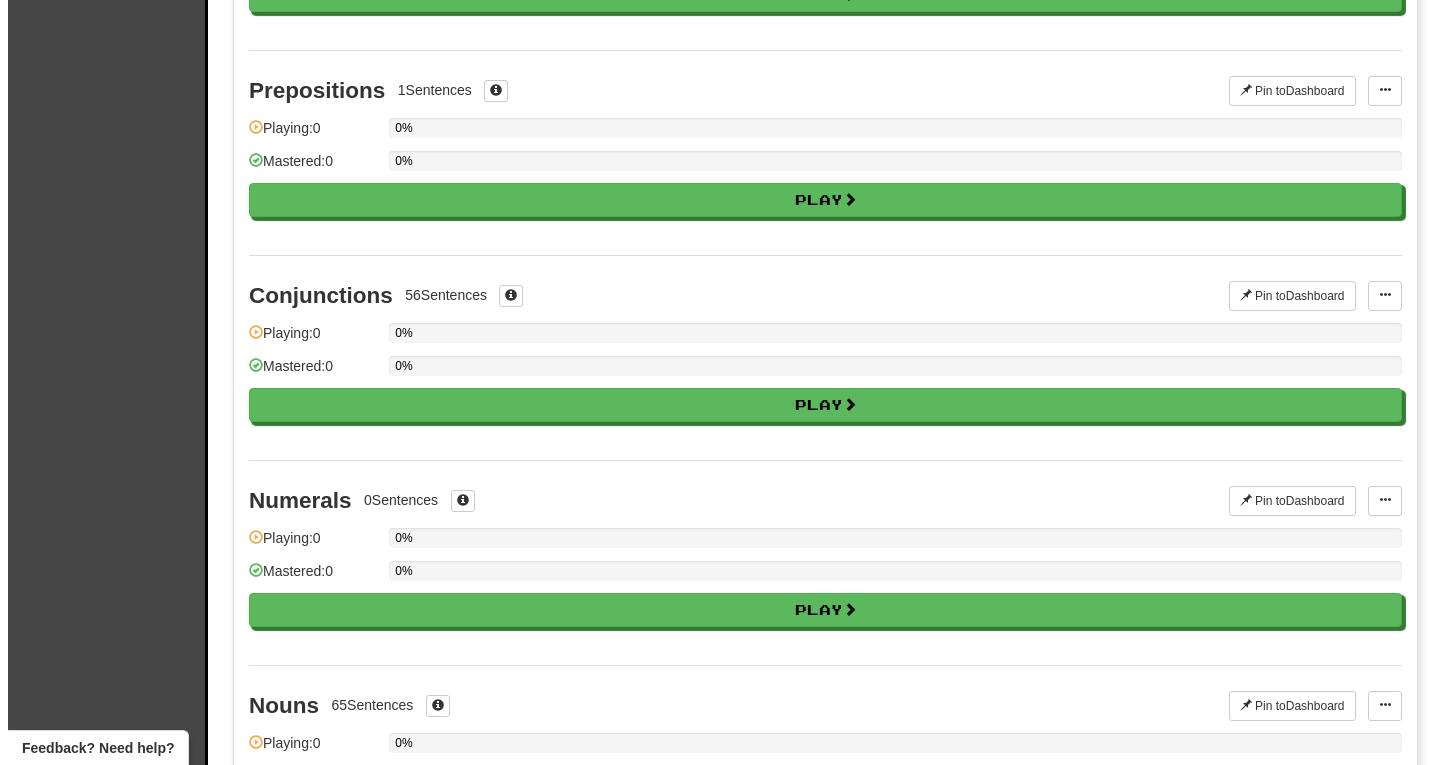 scroll, scrollTop: 700, scrollLeft: 0, axis: vertical 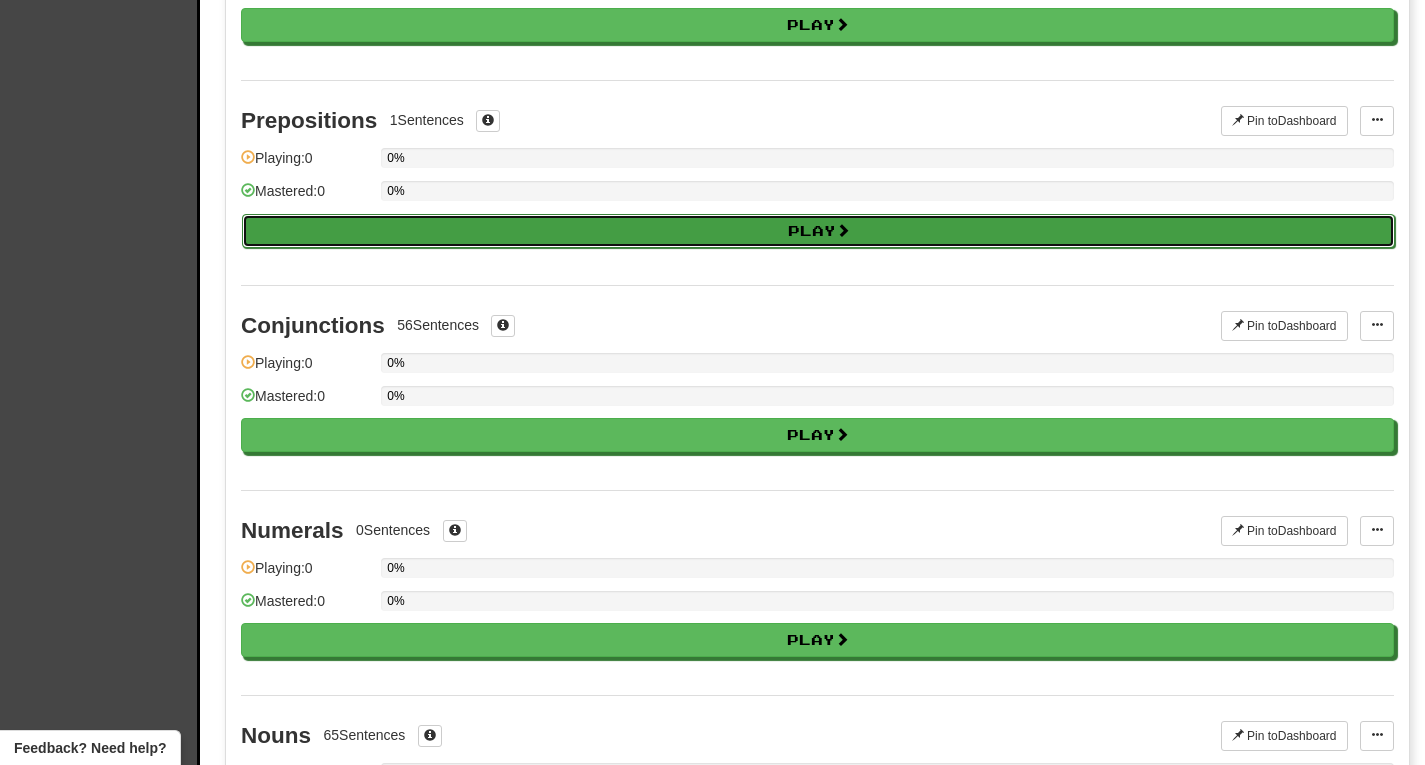 click on "Play" at bounding box center (818, 231) 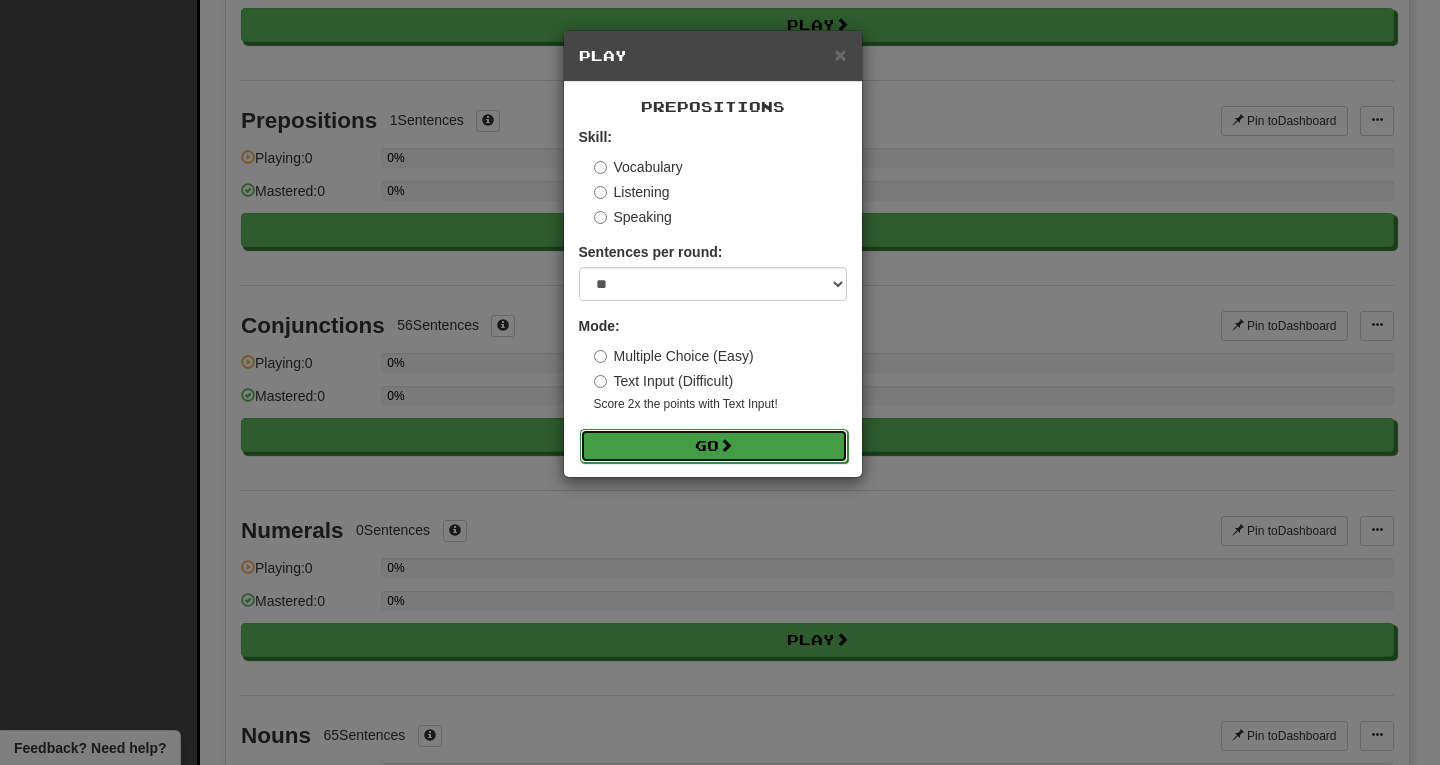 click on "Go" at bounding box center [714, 446] 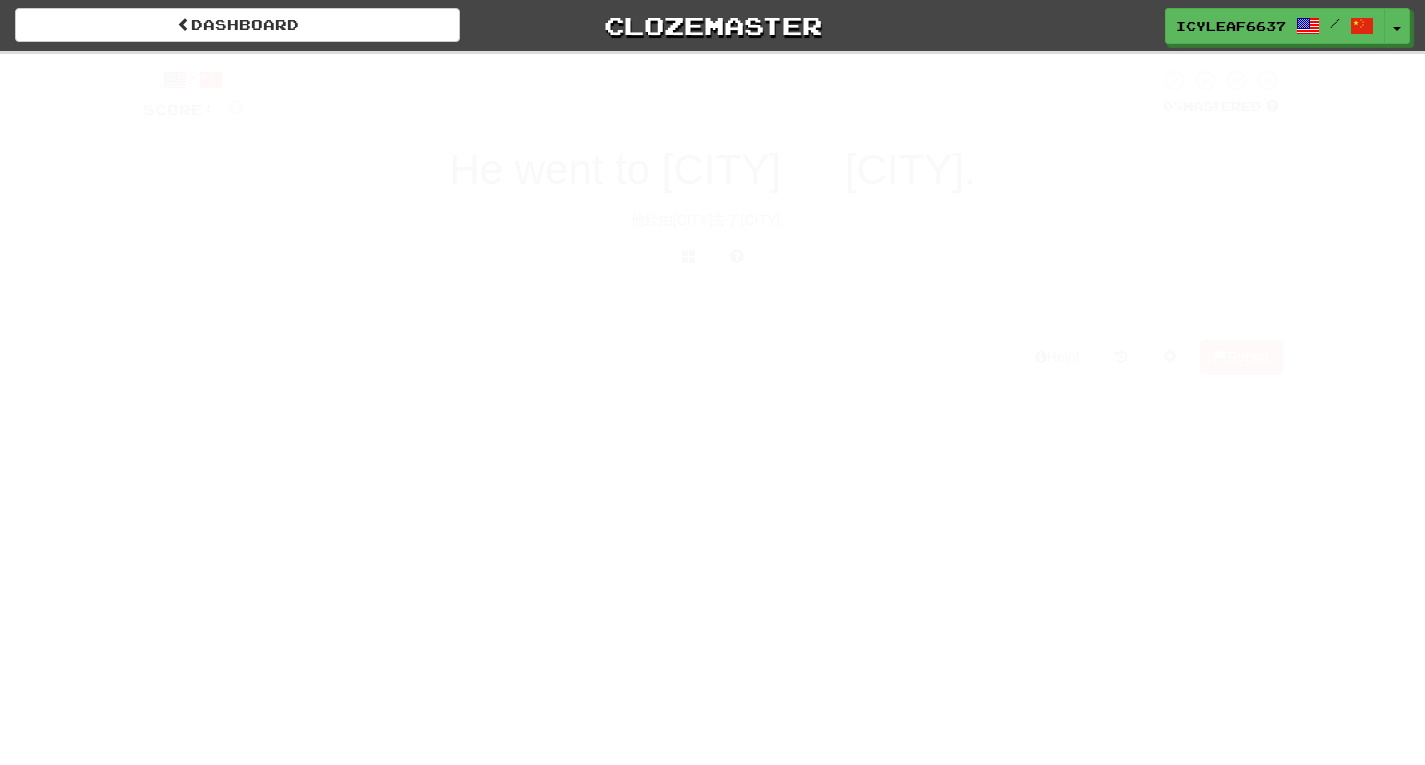 scroll, scrollTop: 0, scrollLeft: 0, axis: both 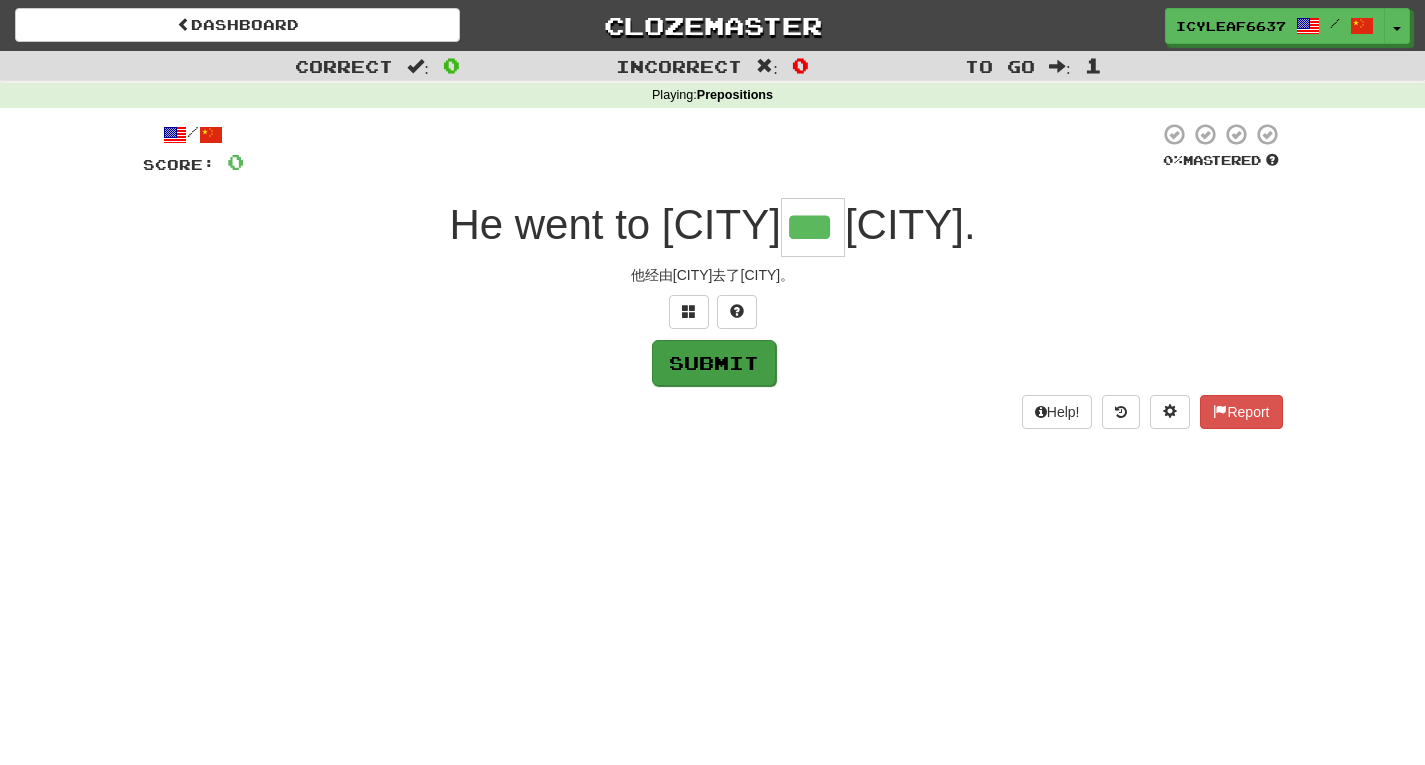 type on "***" 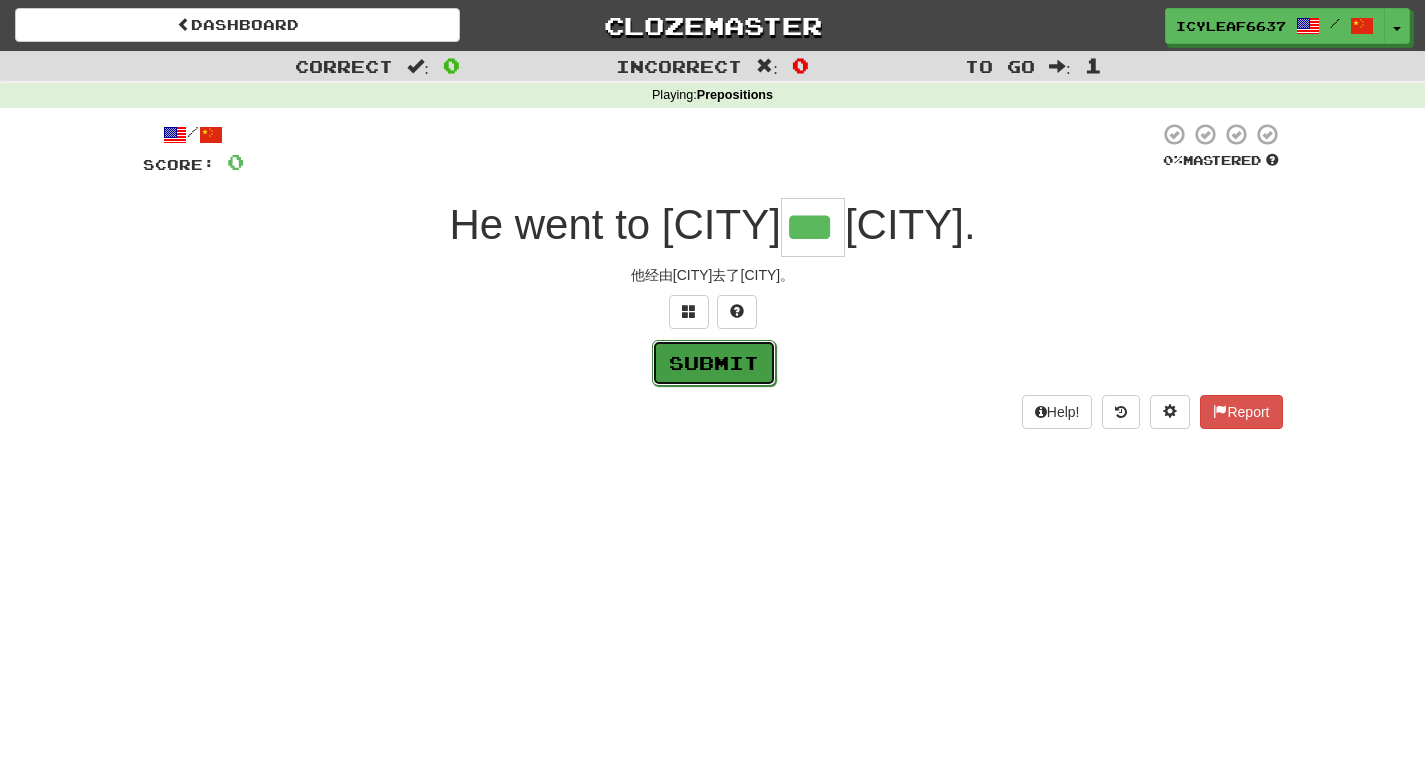 click on "Submit" at bounding box center (714, 363) 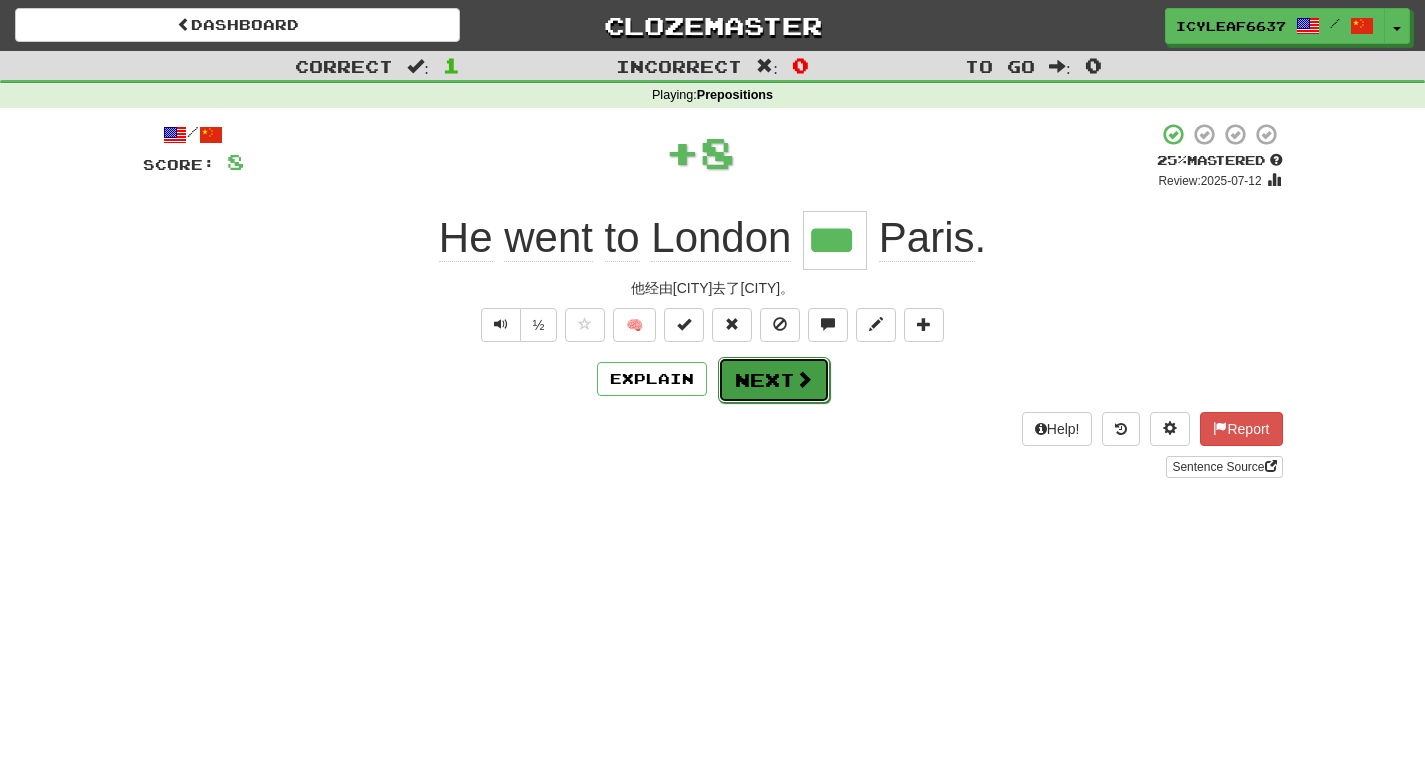 click on "Next" at bounding box center (774, 380) 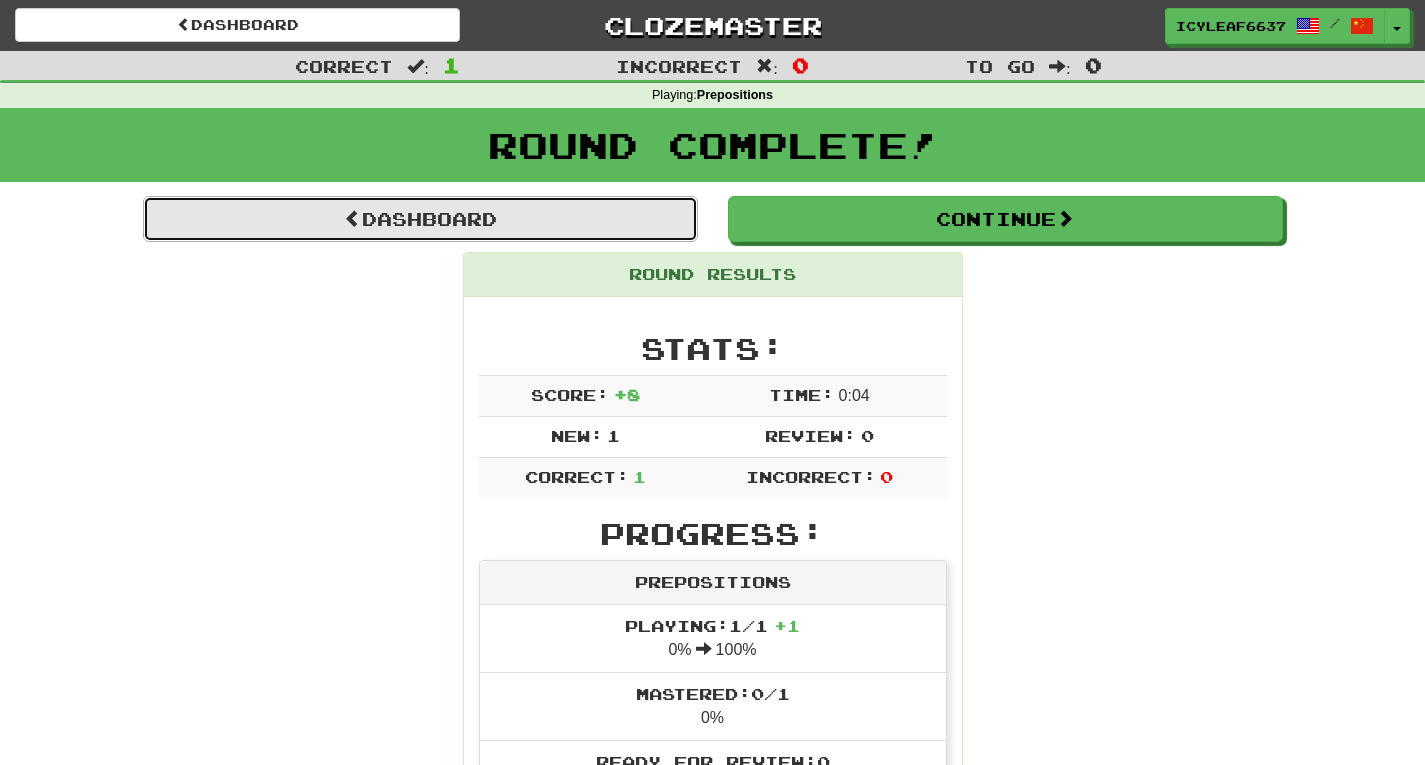 click on "Dashboard" at bounding box center [420, 219] 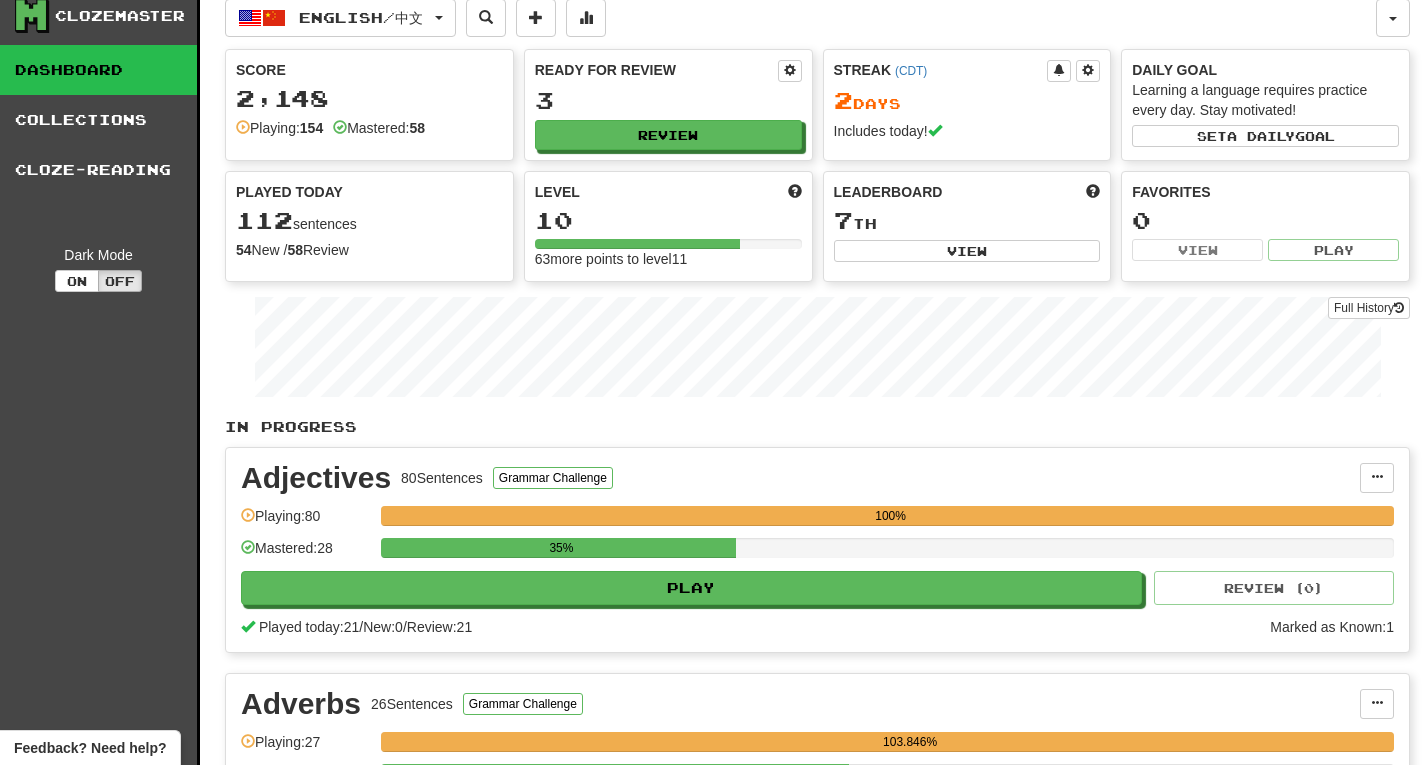 scroll, scrollTop: 0, scrollLeft: 0, axis: both 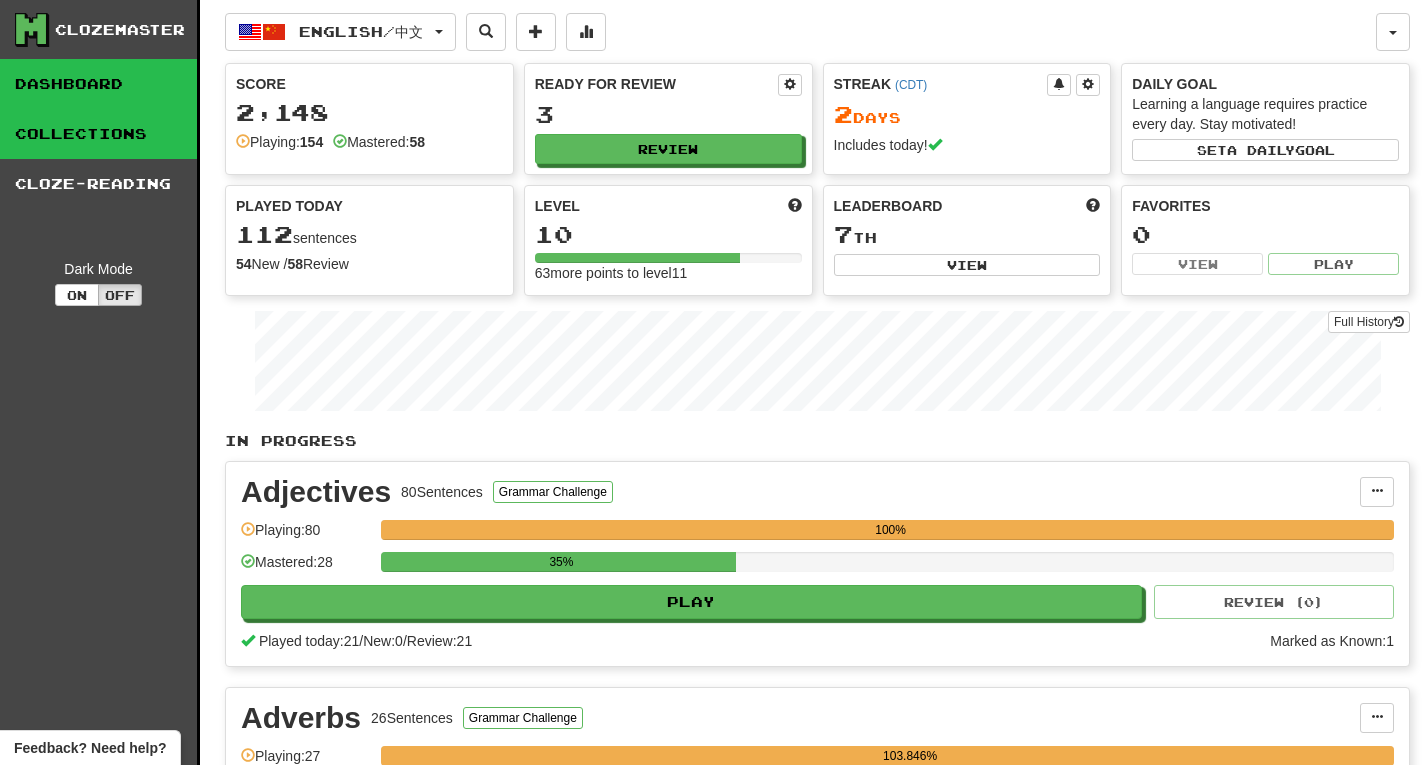 click on "Collections" at bounding box center [98, 134] 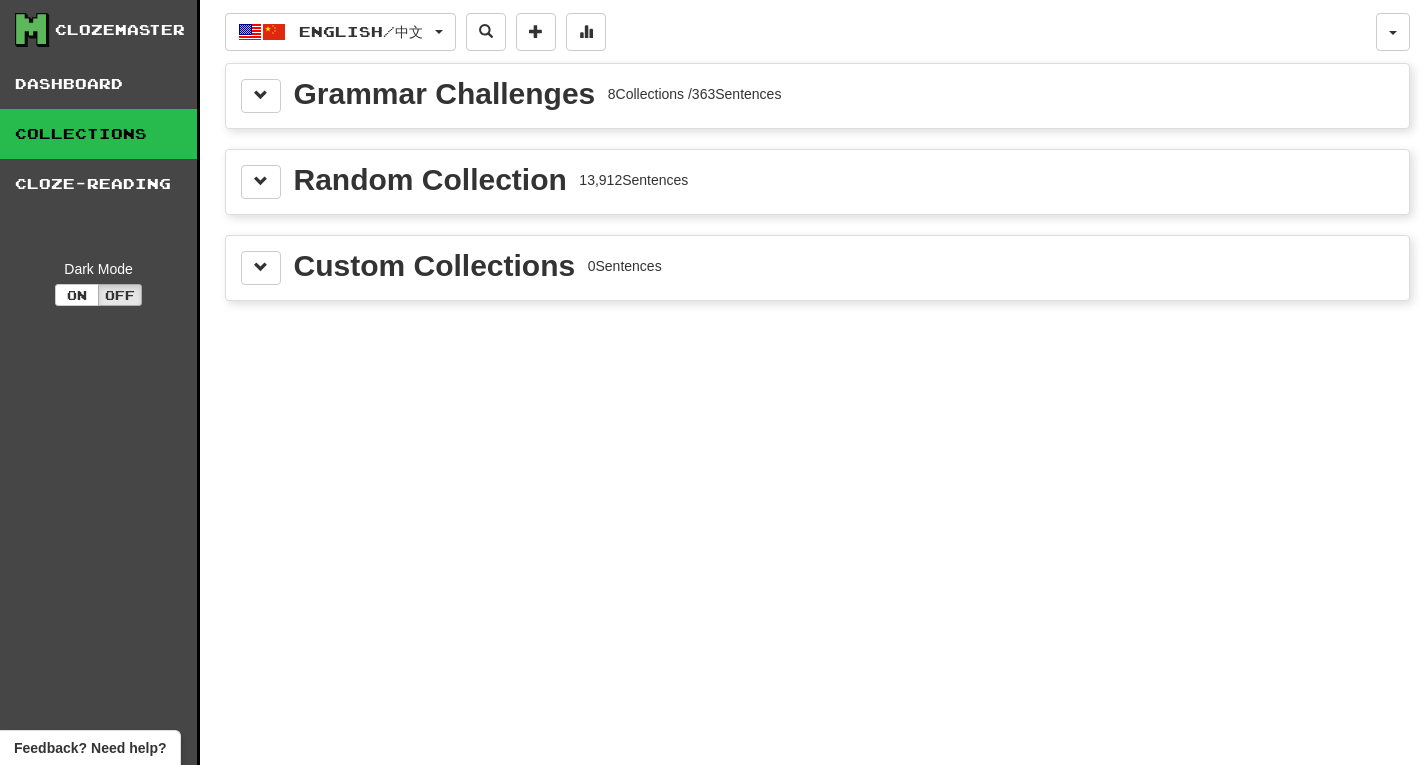 click on "Grammar Challenges 8  Collections /  363  Sentences" at bounding box center (817, 96) 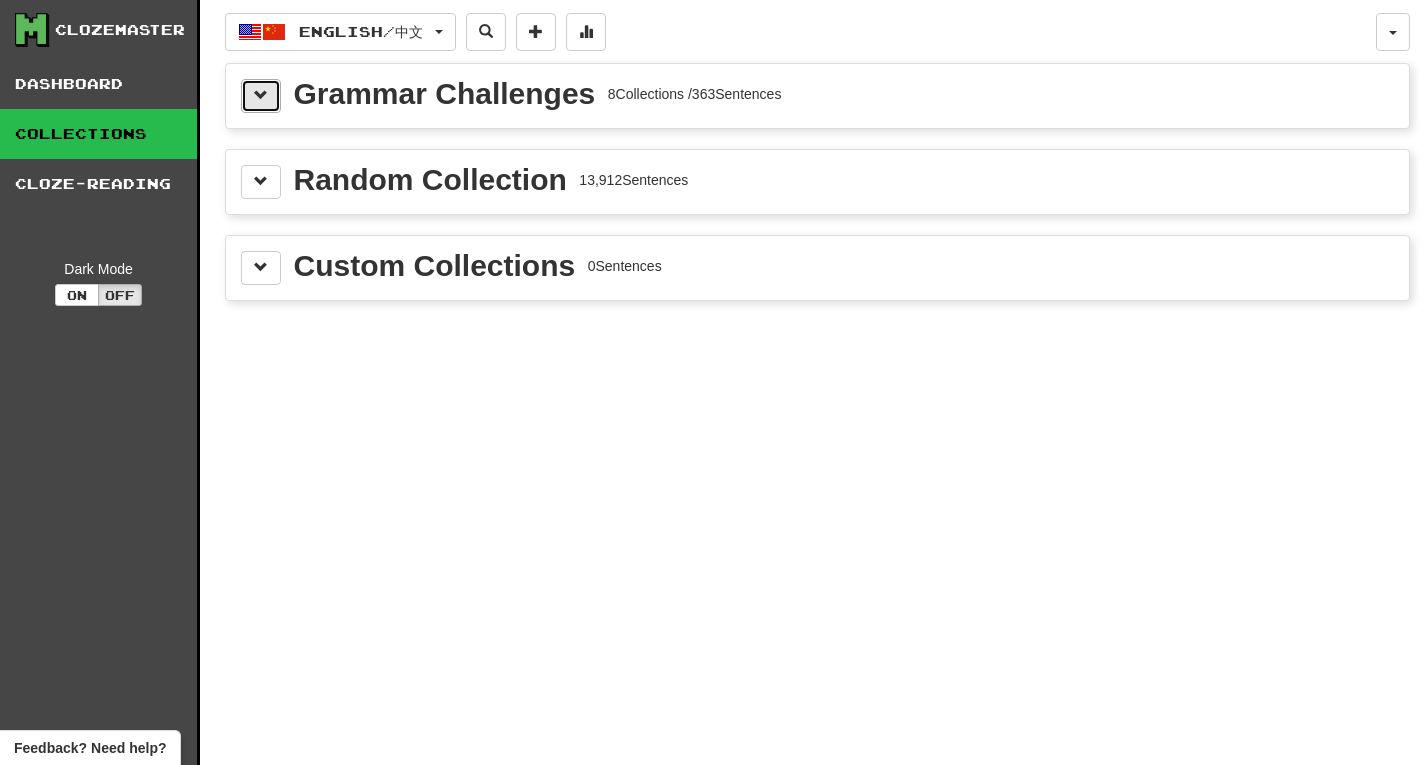 click at bounding box center [261, 96] 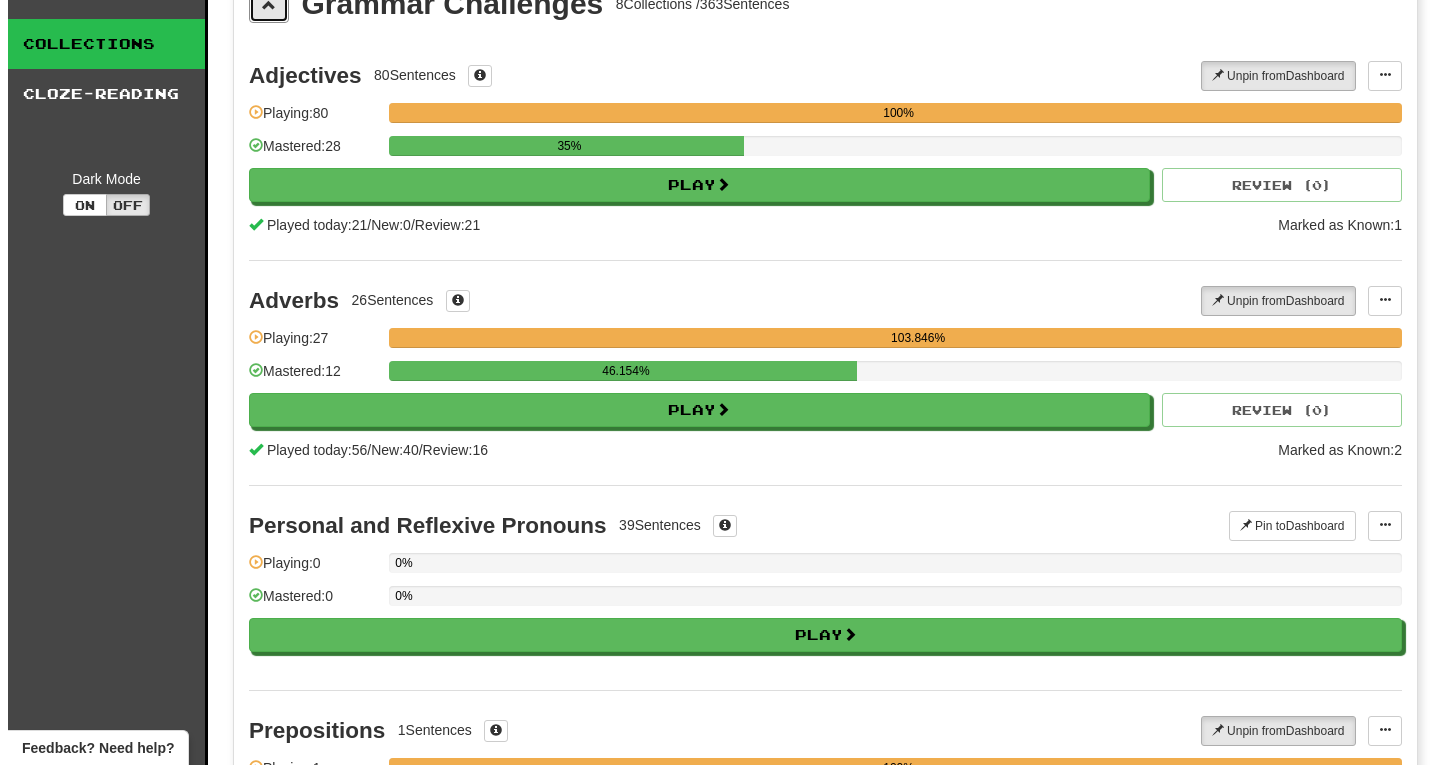 scroll, scrollTop: 0, scrollLeft: 0, axis: both 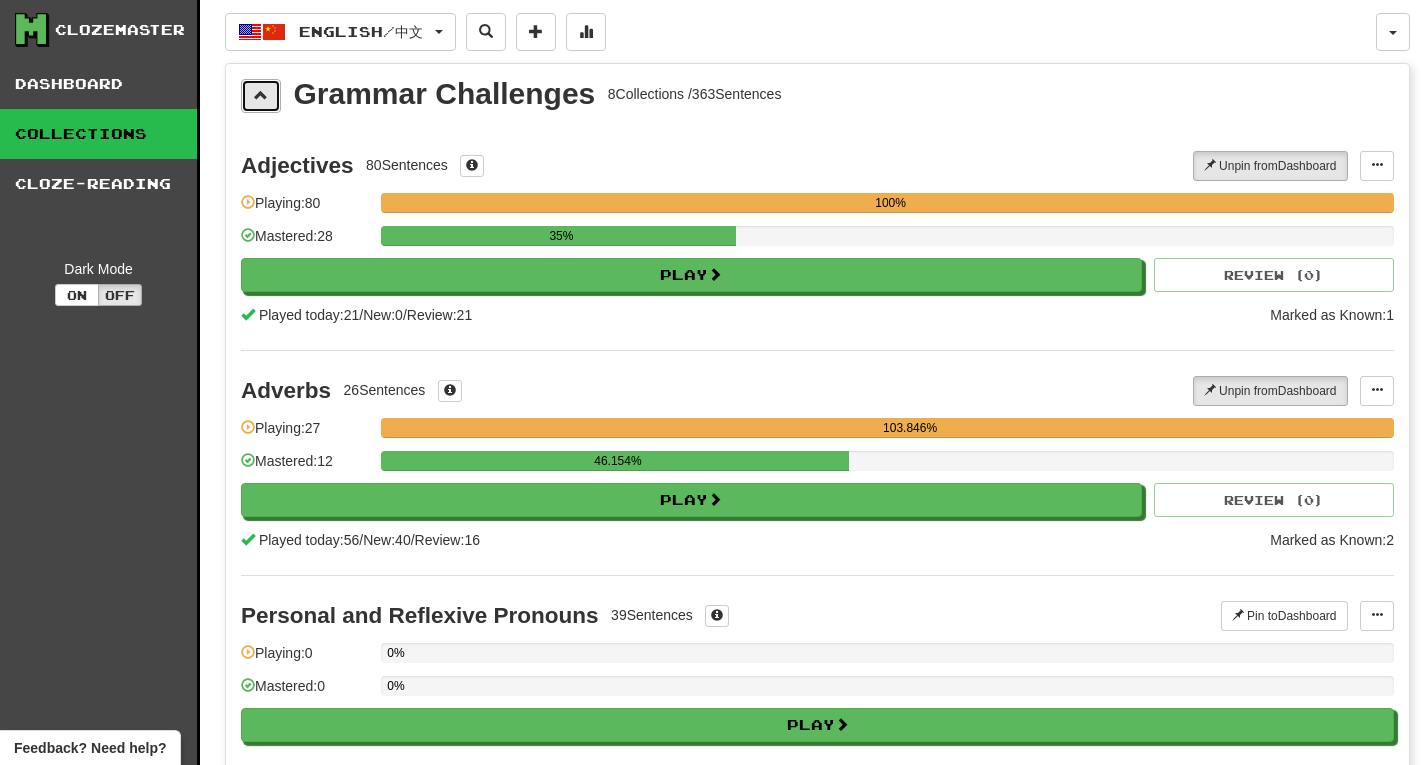 click at bounding box center (261, 96) 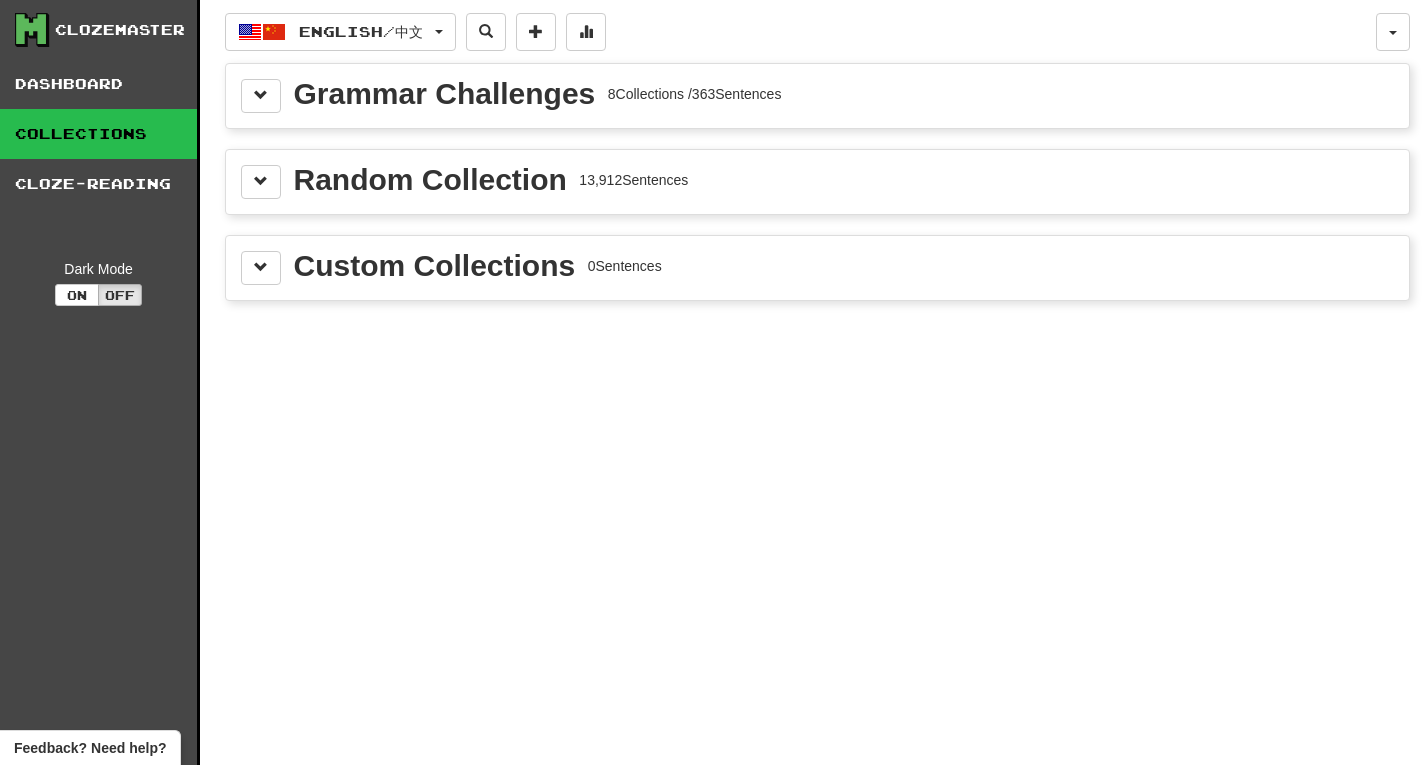 click on "Random Collection 13,912  Sentences" at bounding box center [817, 182] 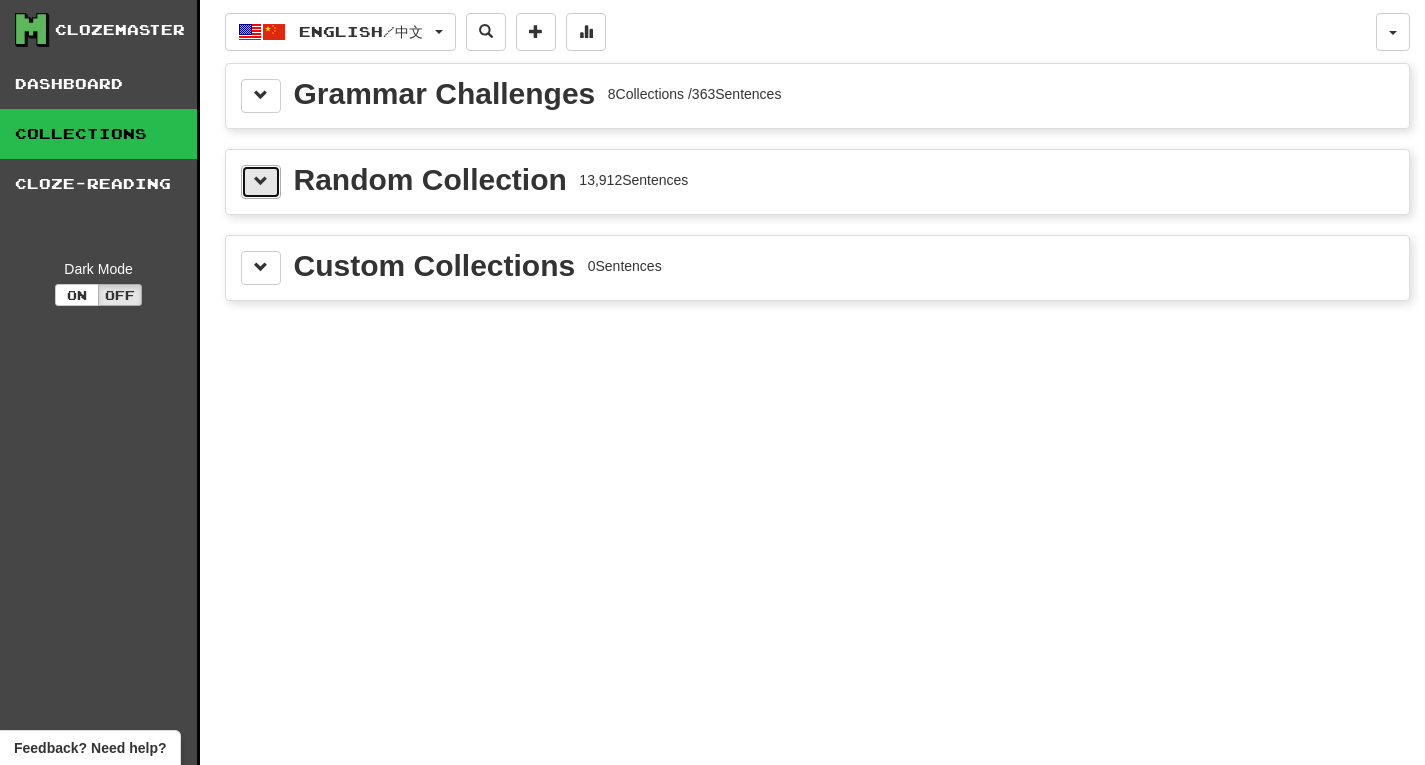click at bounding box center [261, 182] 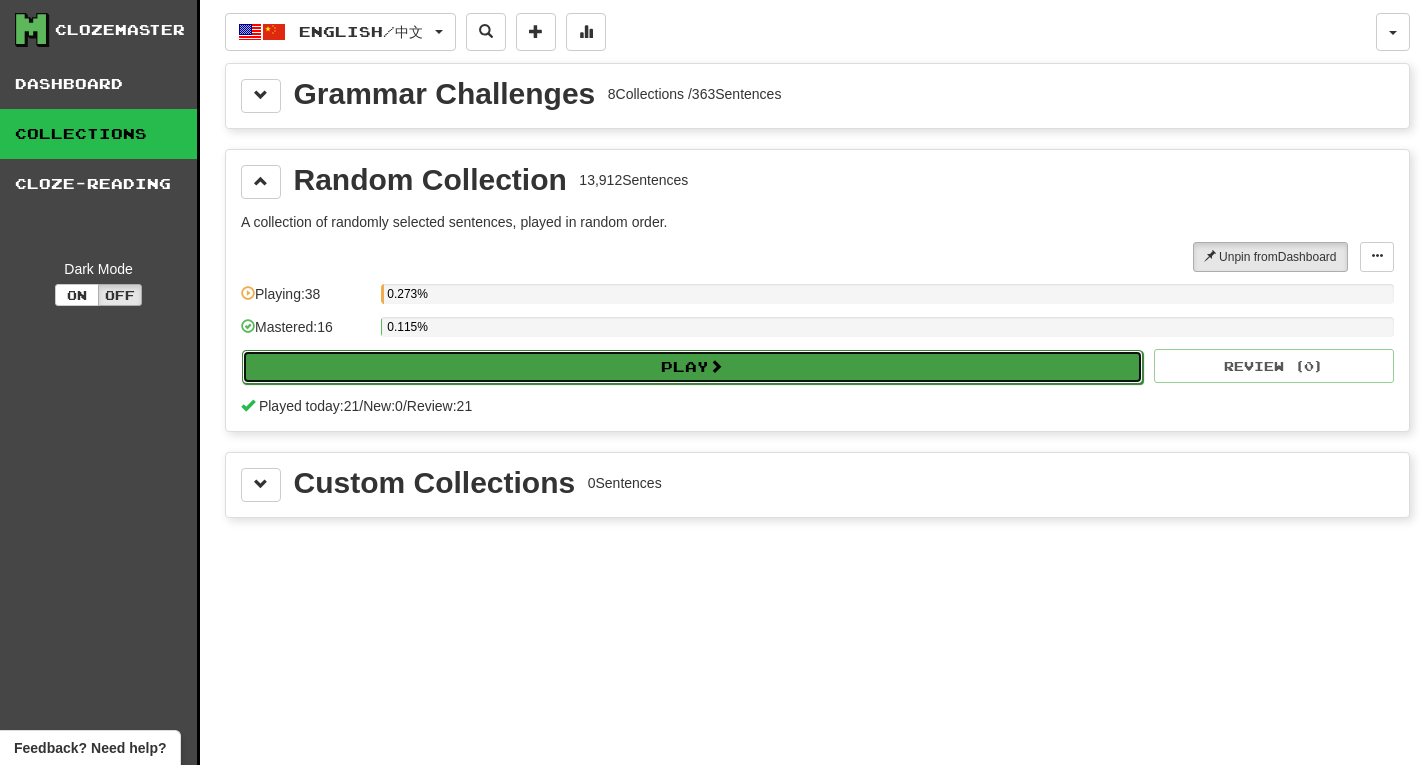 click on "Play" at bounding box center [692, 367] 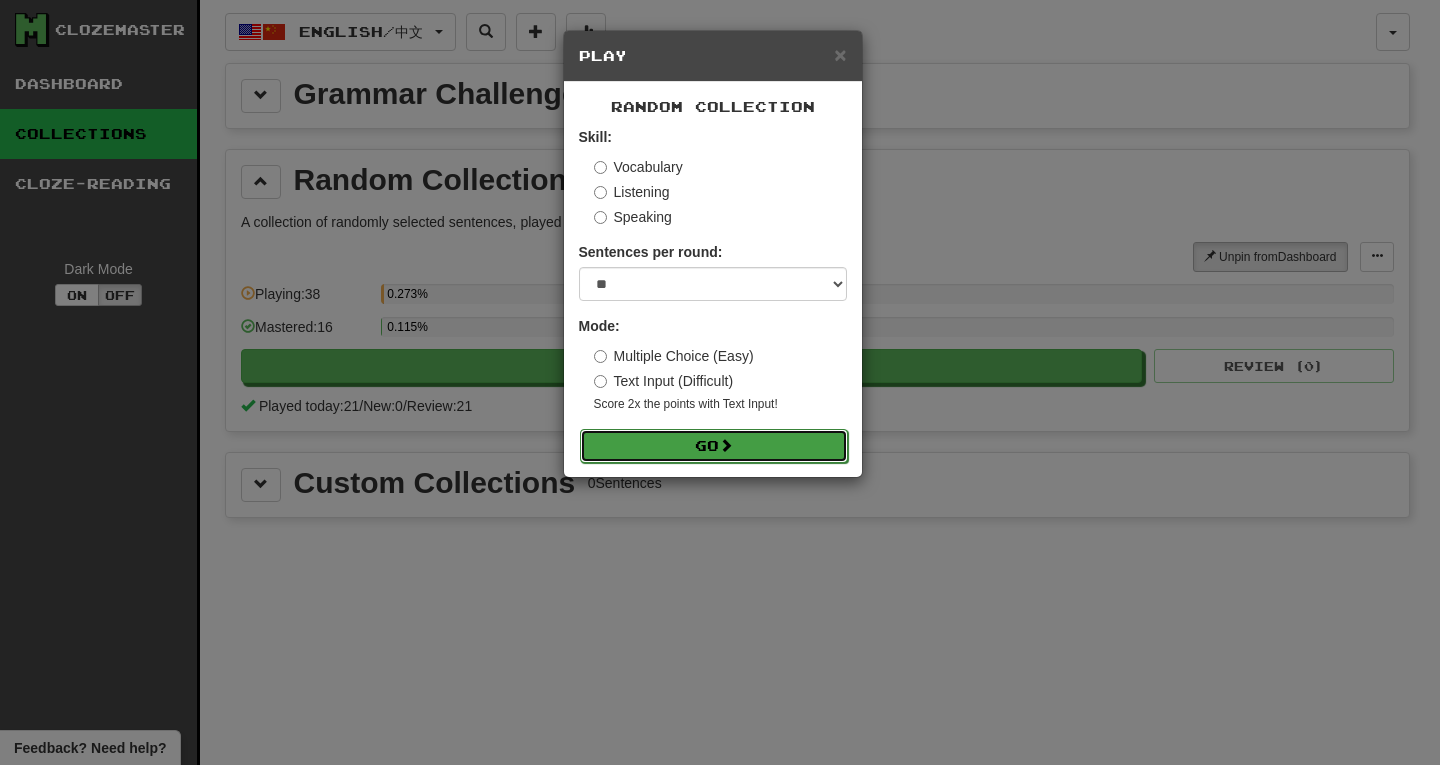 click on "Go" at bounding box center [714, 446] 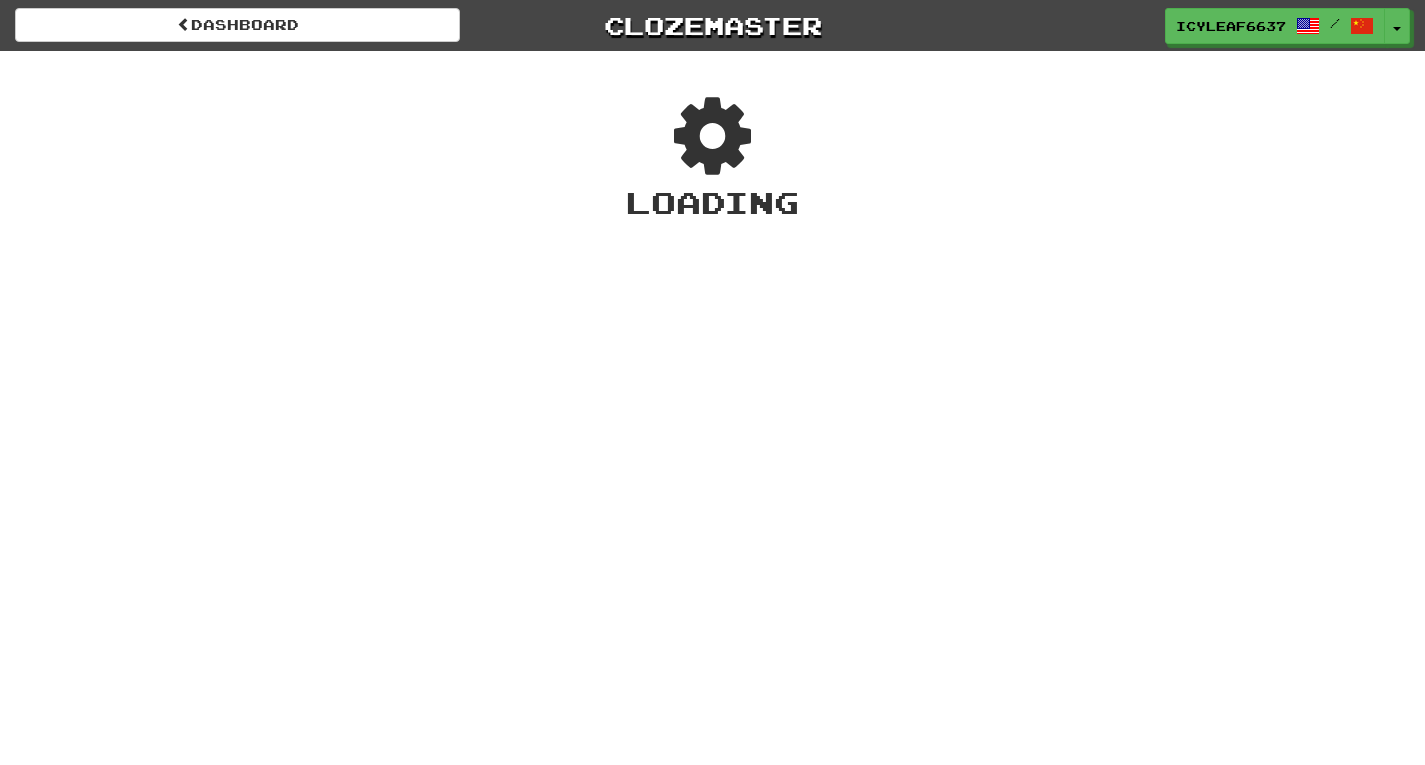 scroll, scrollTop: 0, scrollLeft: 0, axis: both 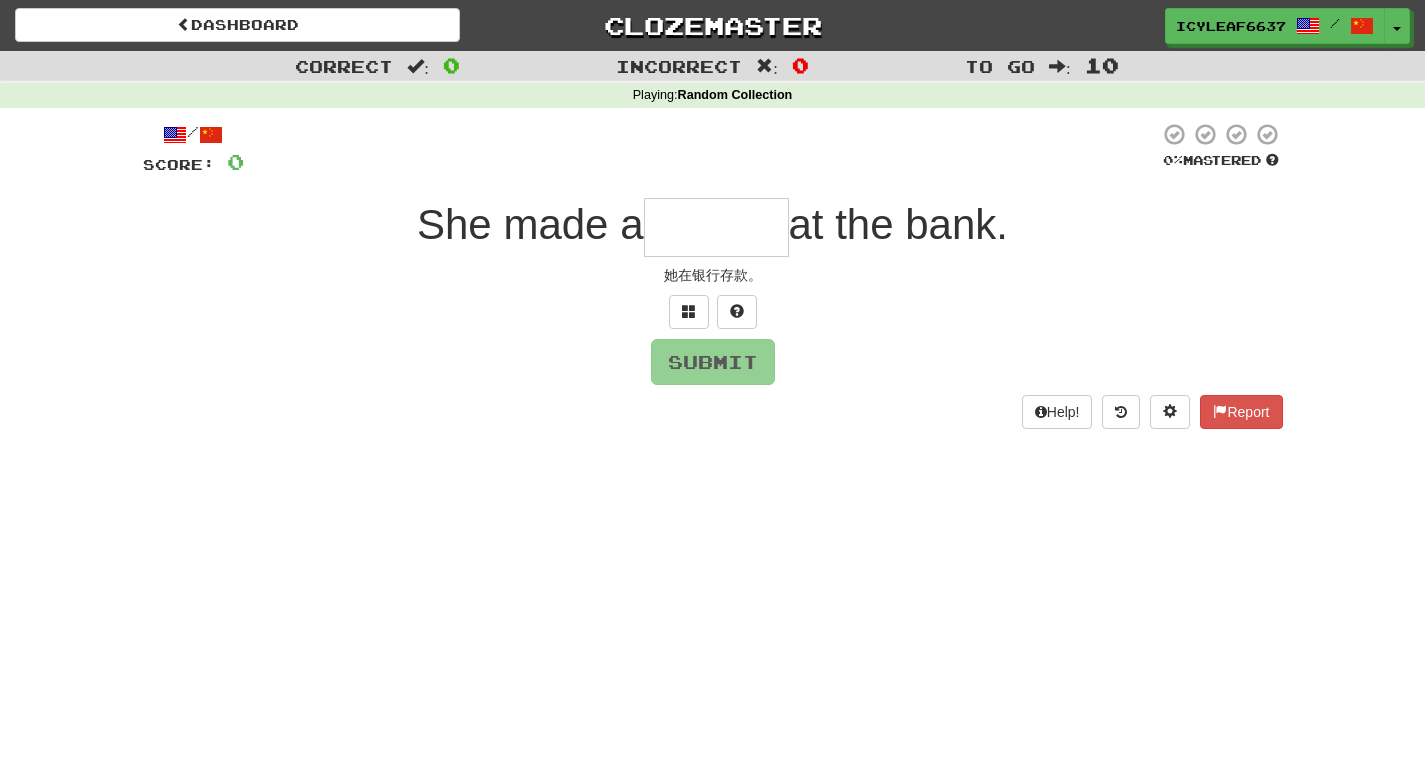 type on "*" 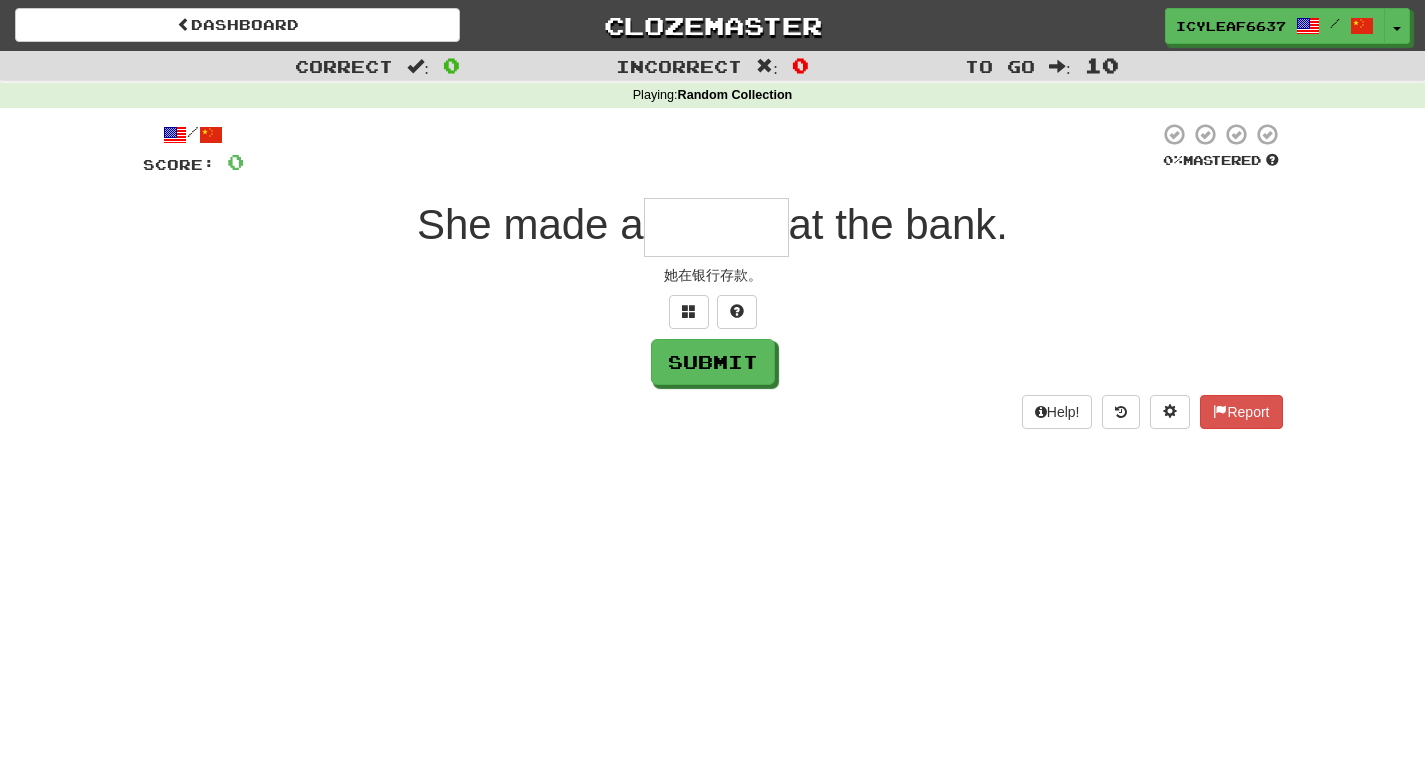 type on "*" 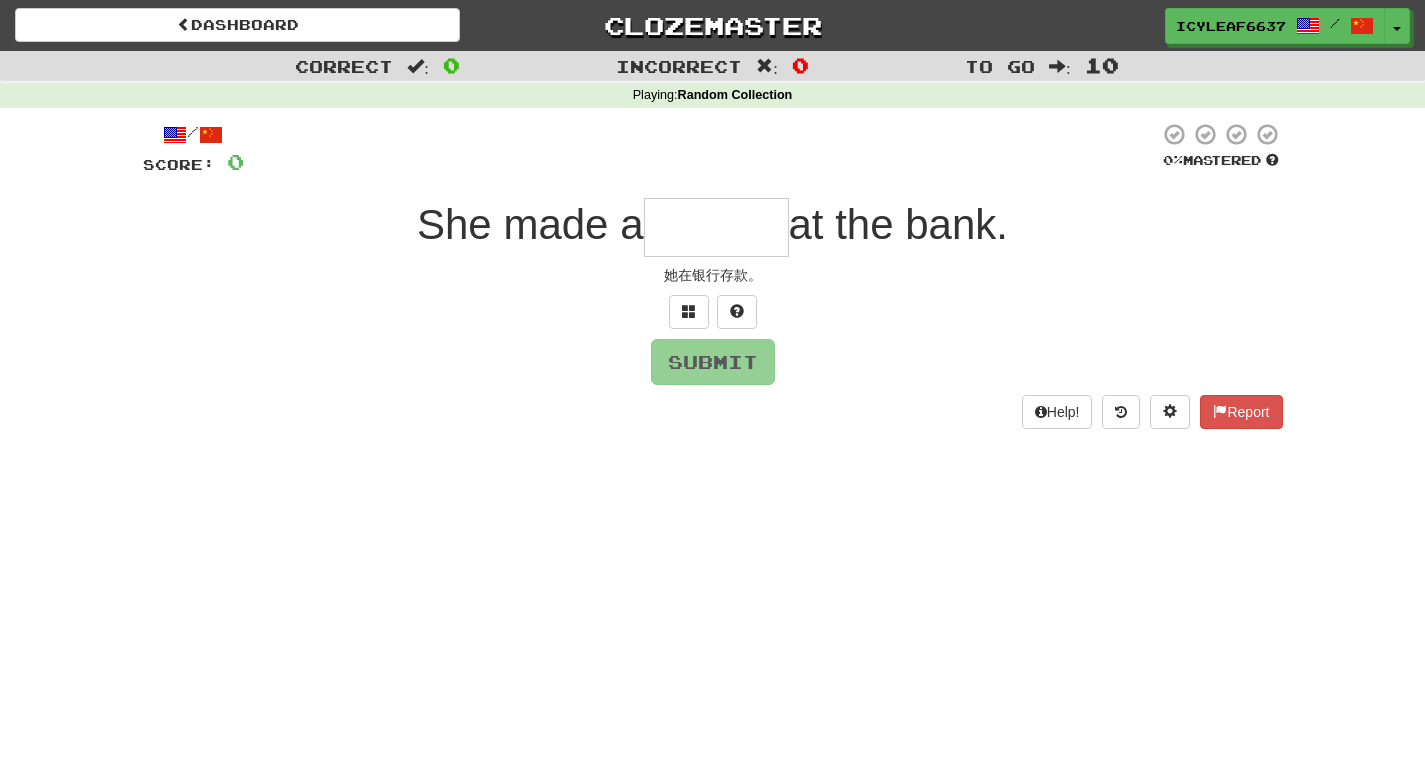 type on "*" 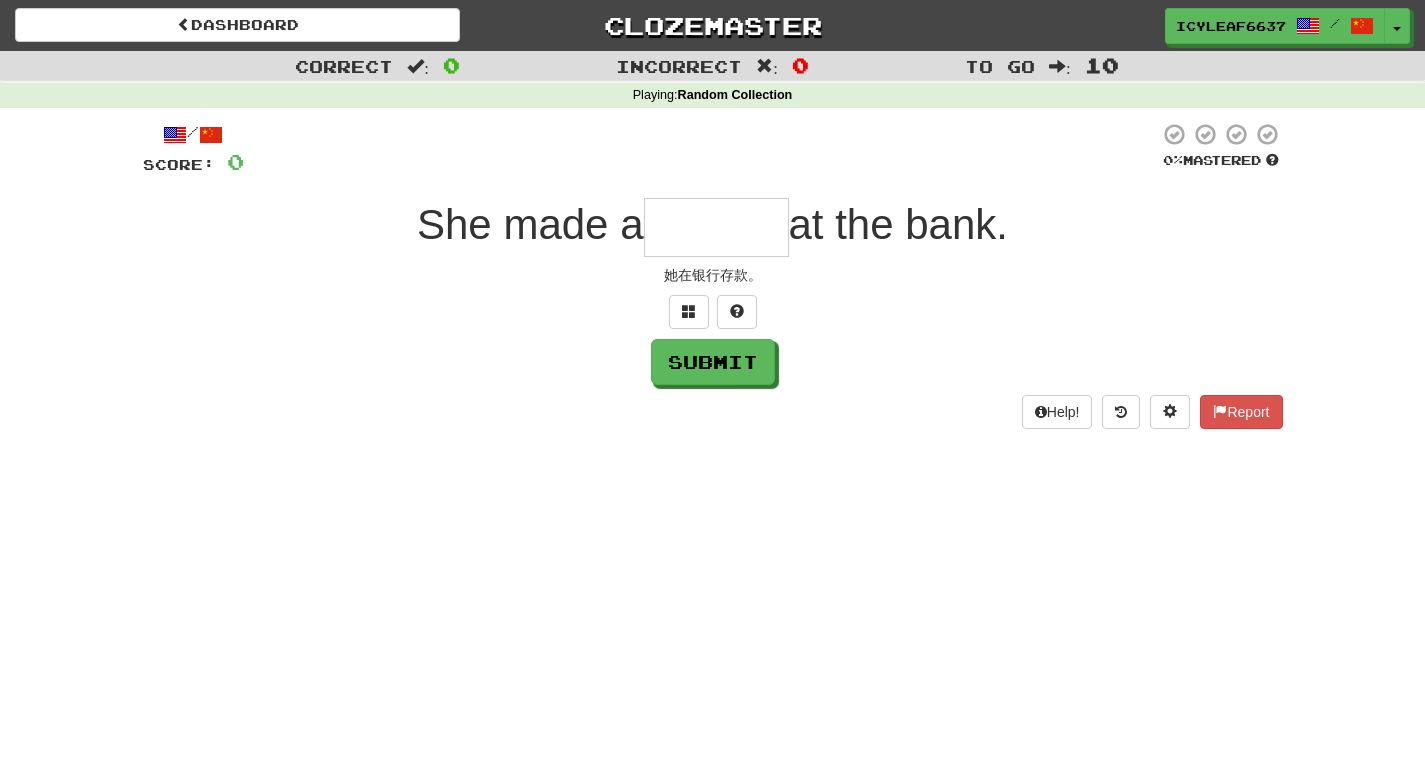 type on "*" 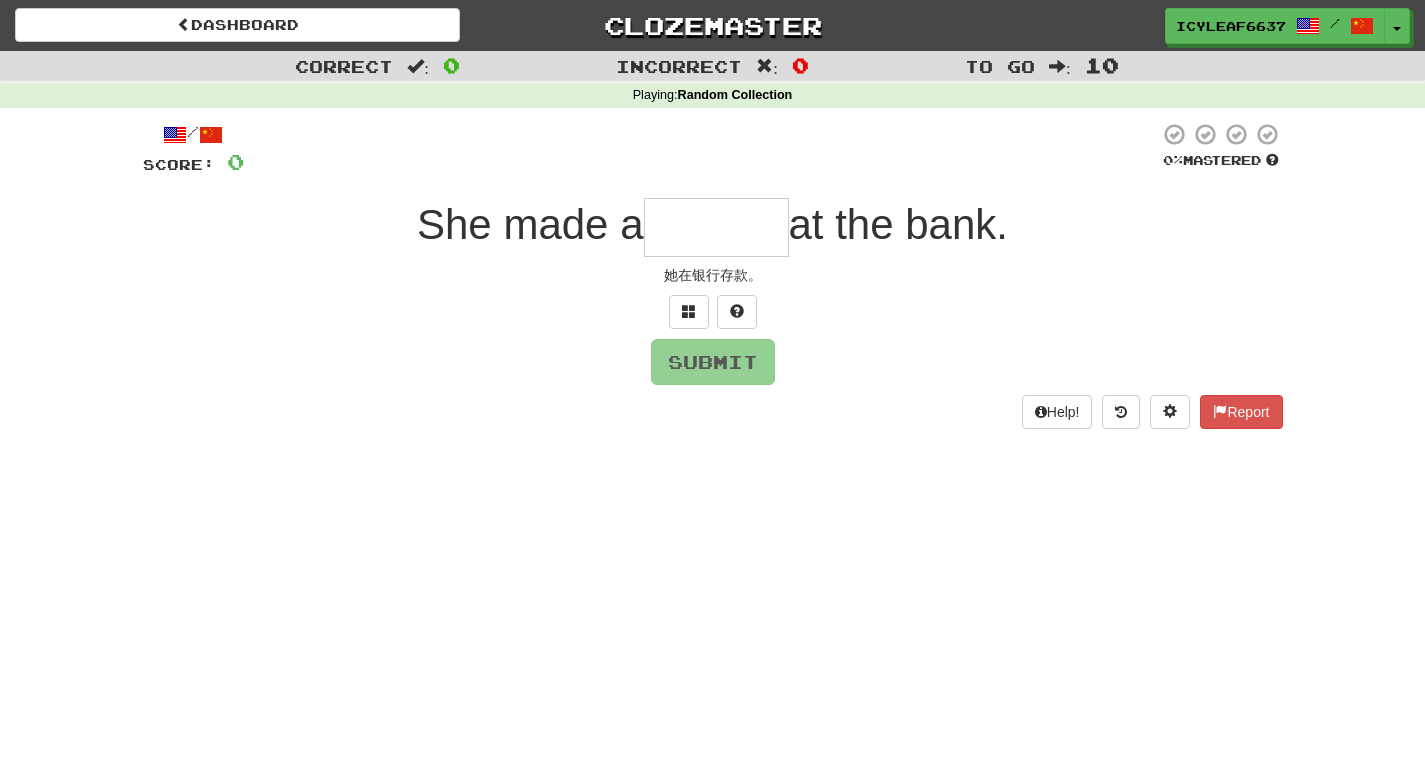 type on "*" 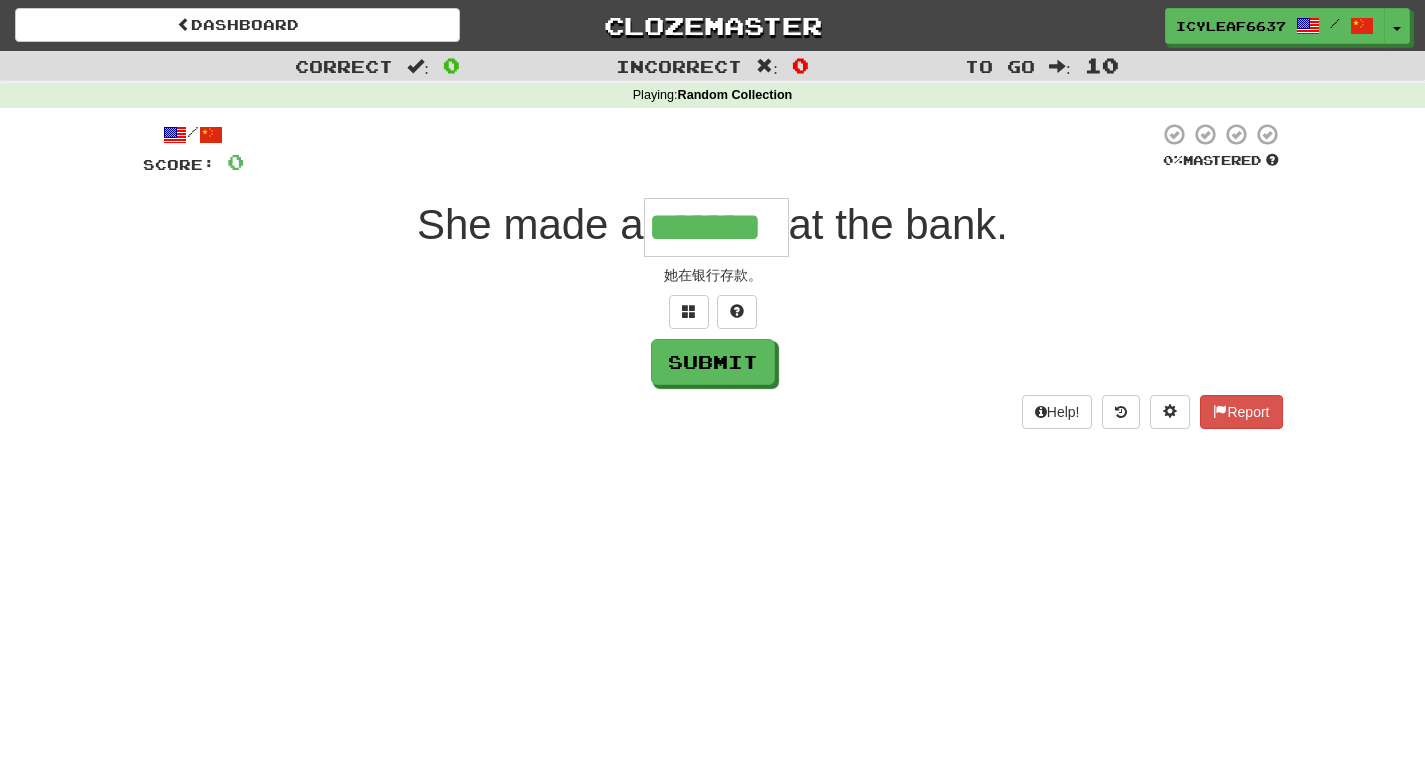 type on "*******" 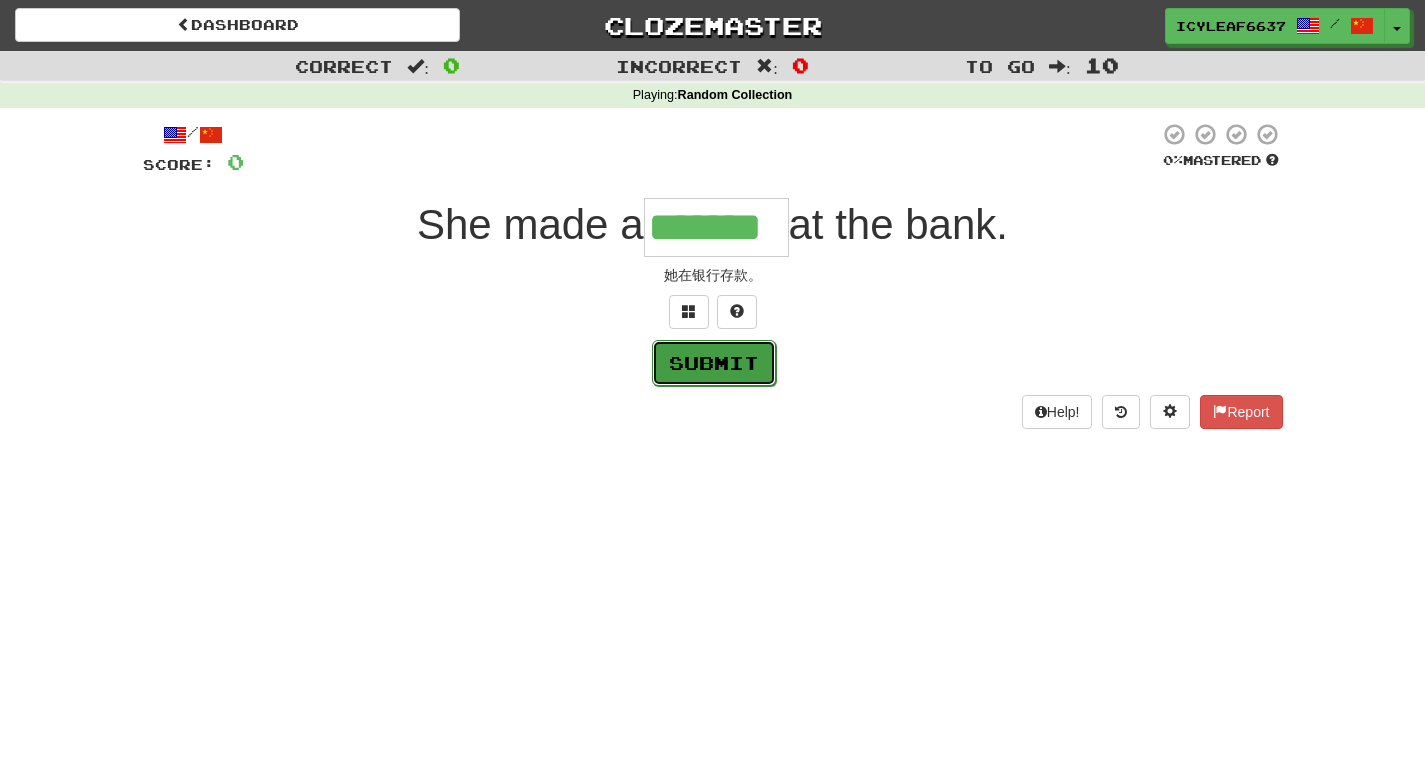 click on "Submit" at bounding box center [714, 363] 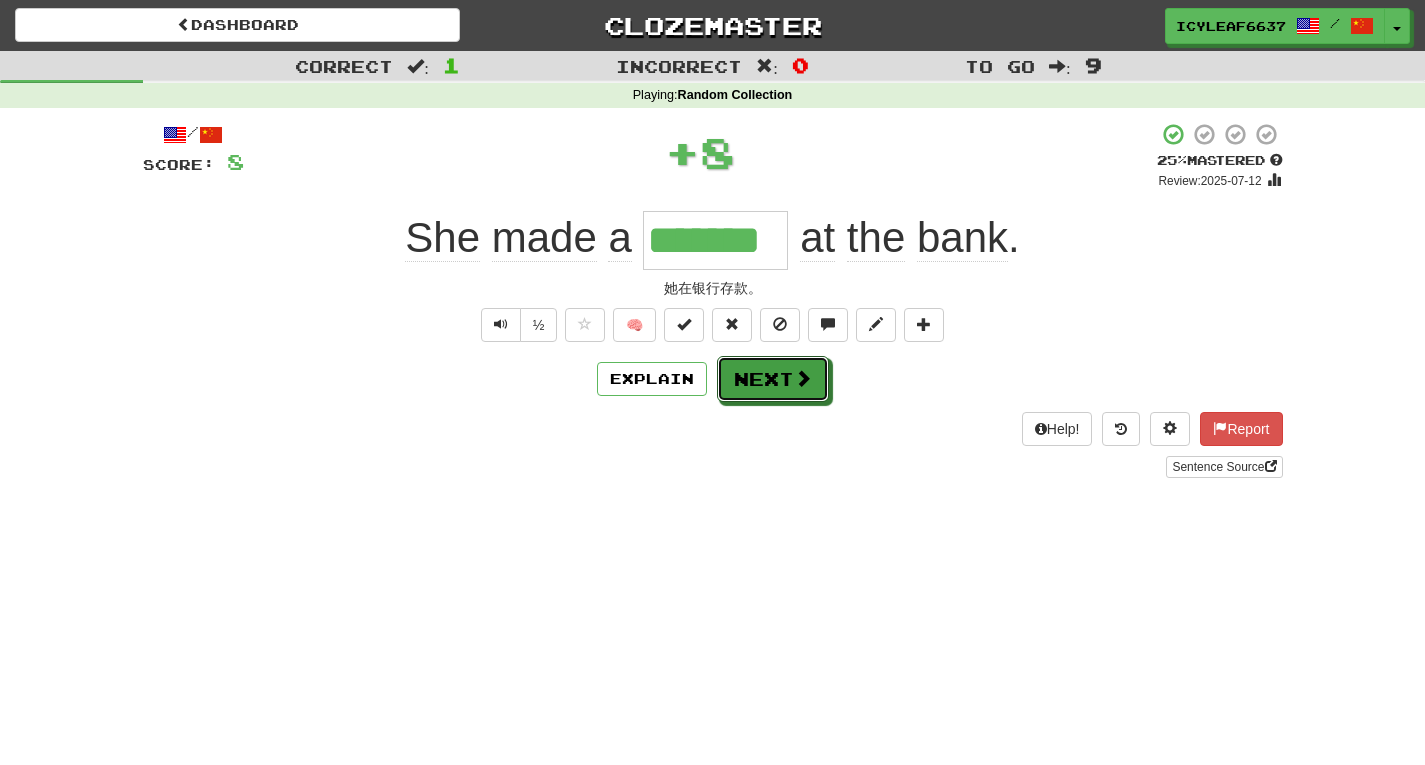 click on "Next" at bounding box center [773, 379] 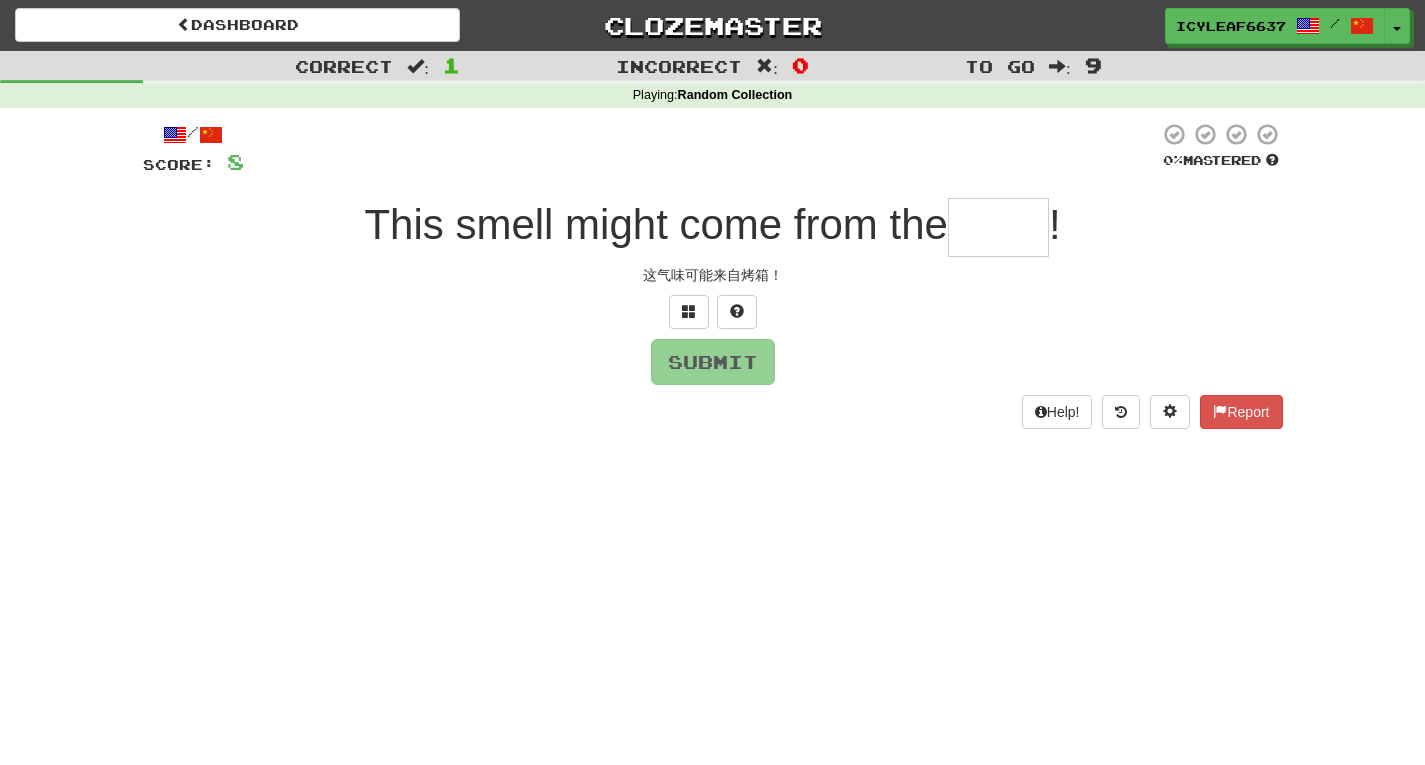 type on "*" 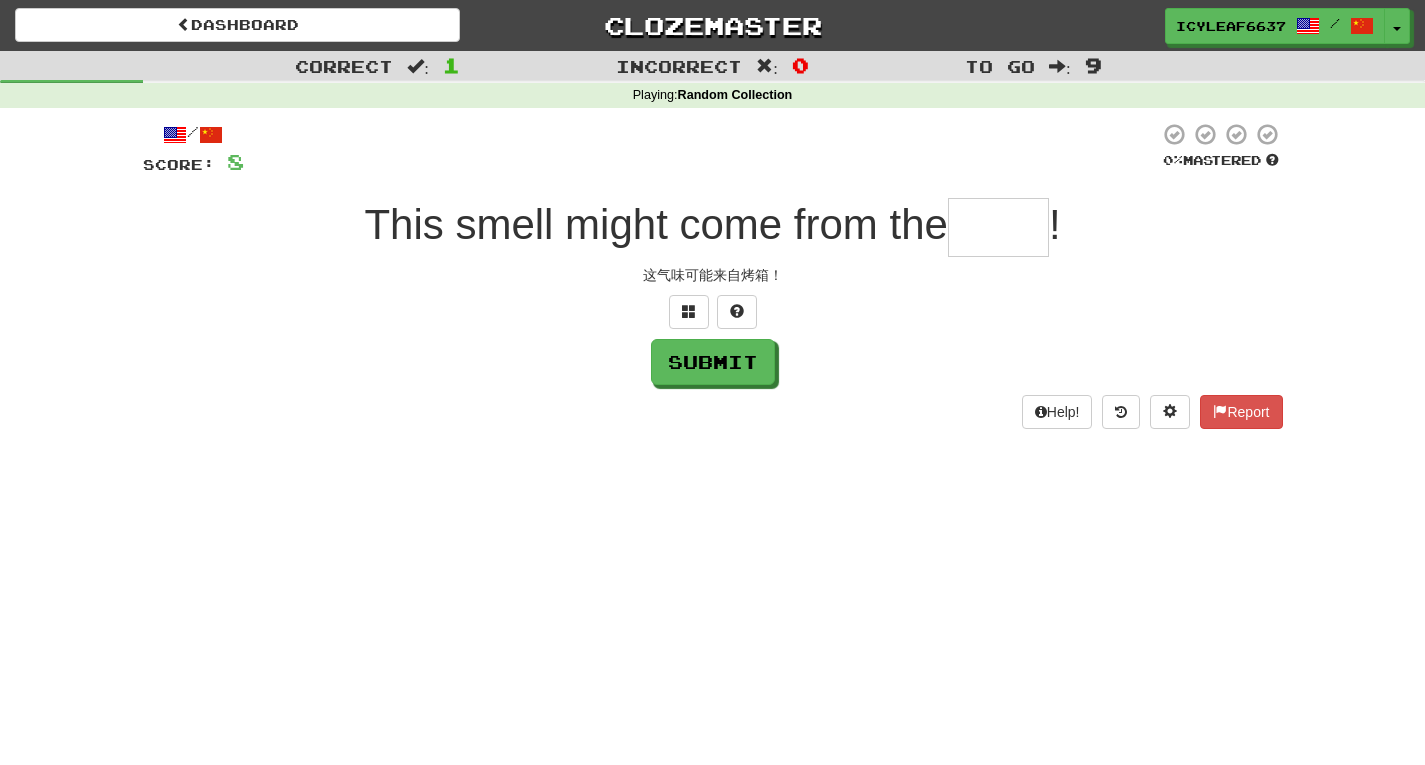 type on "*" 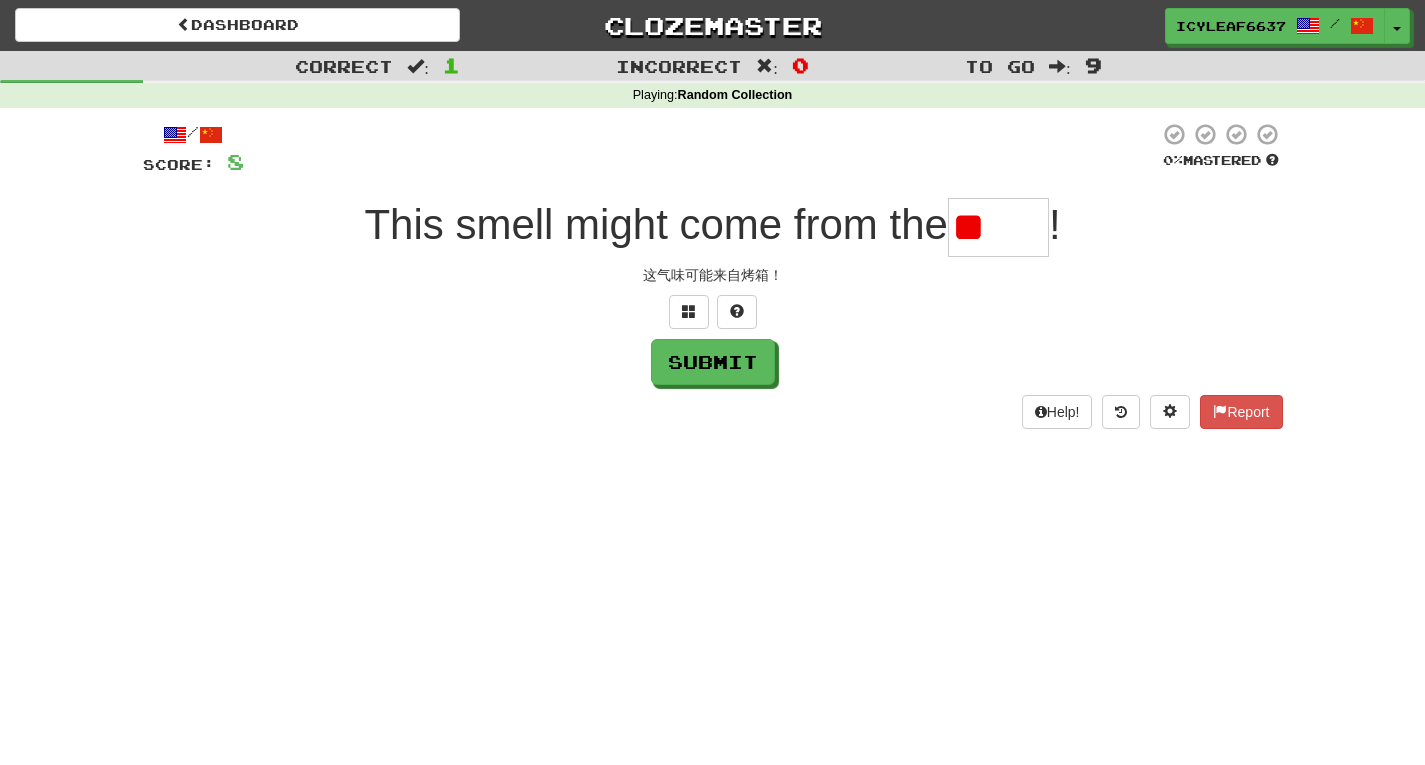 type on "*" 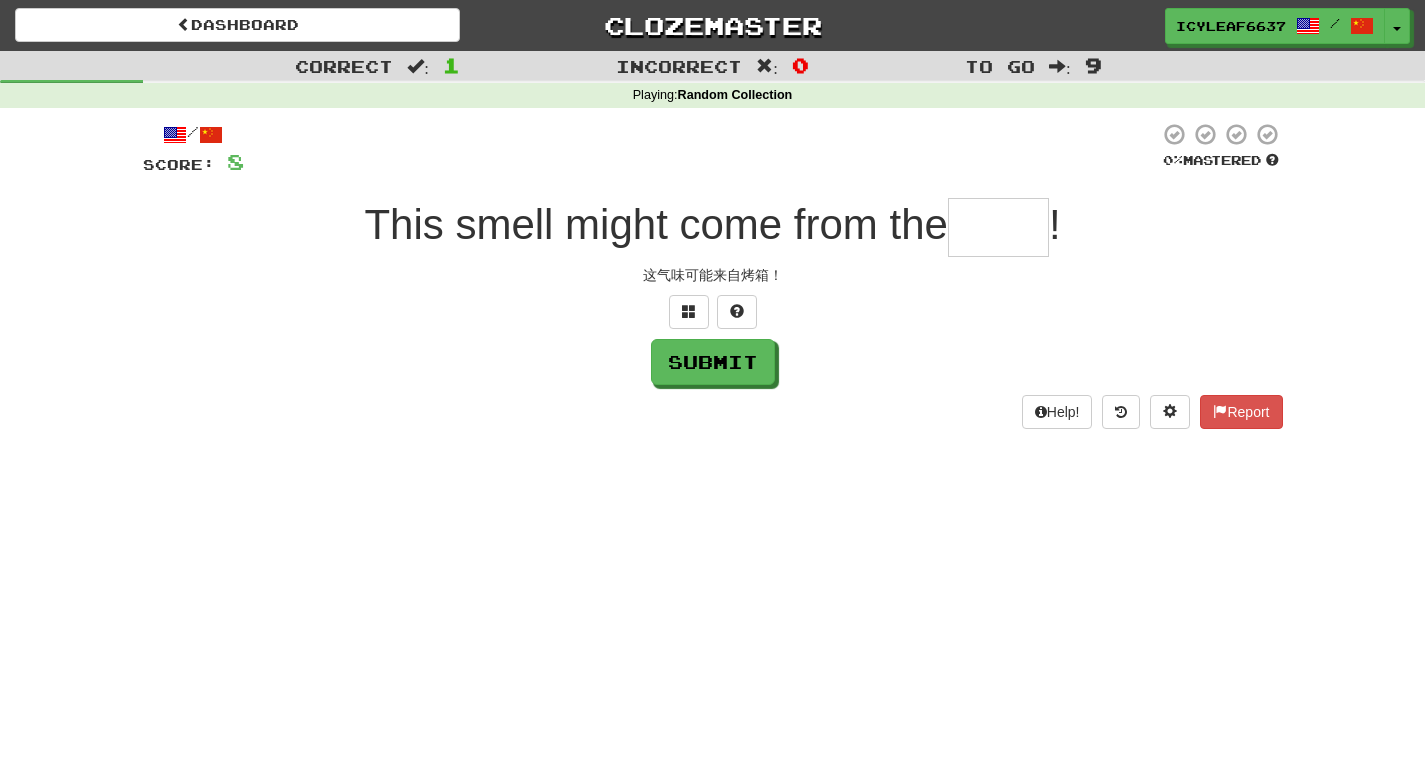 type on "*" 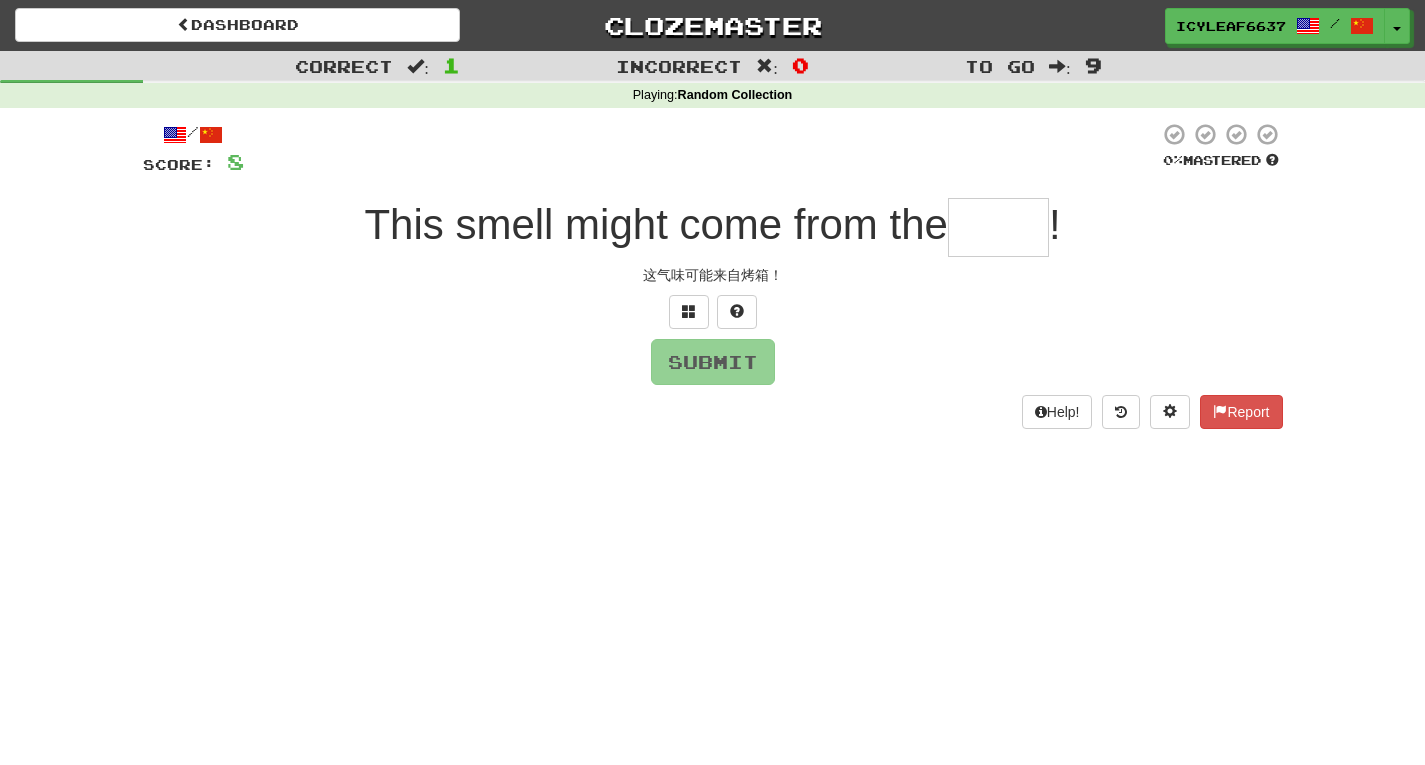 type on "*" 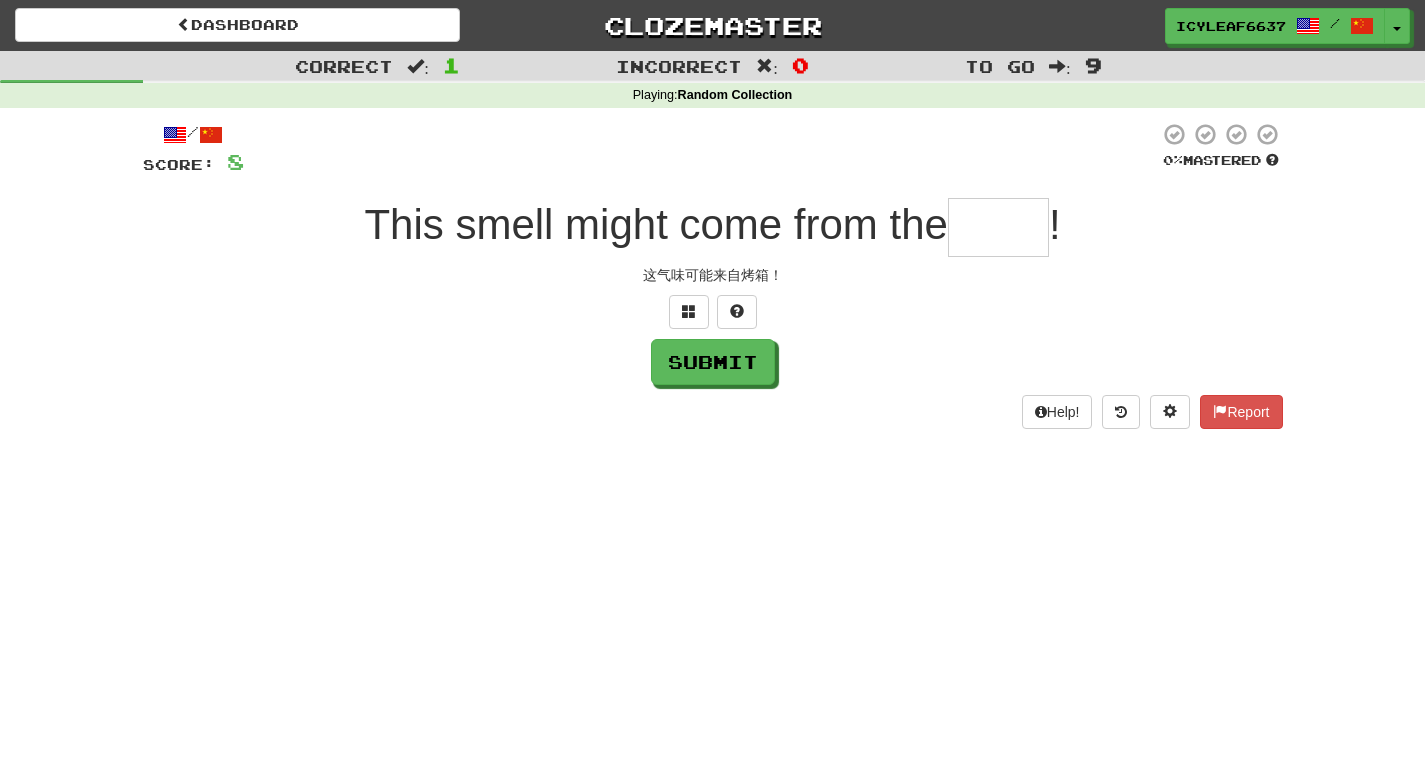 type on "*" 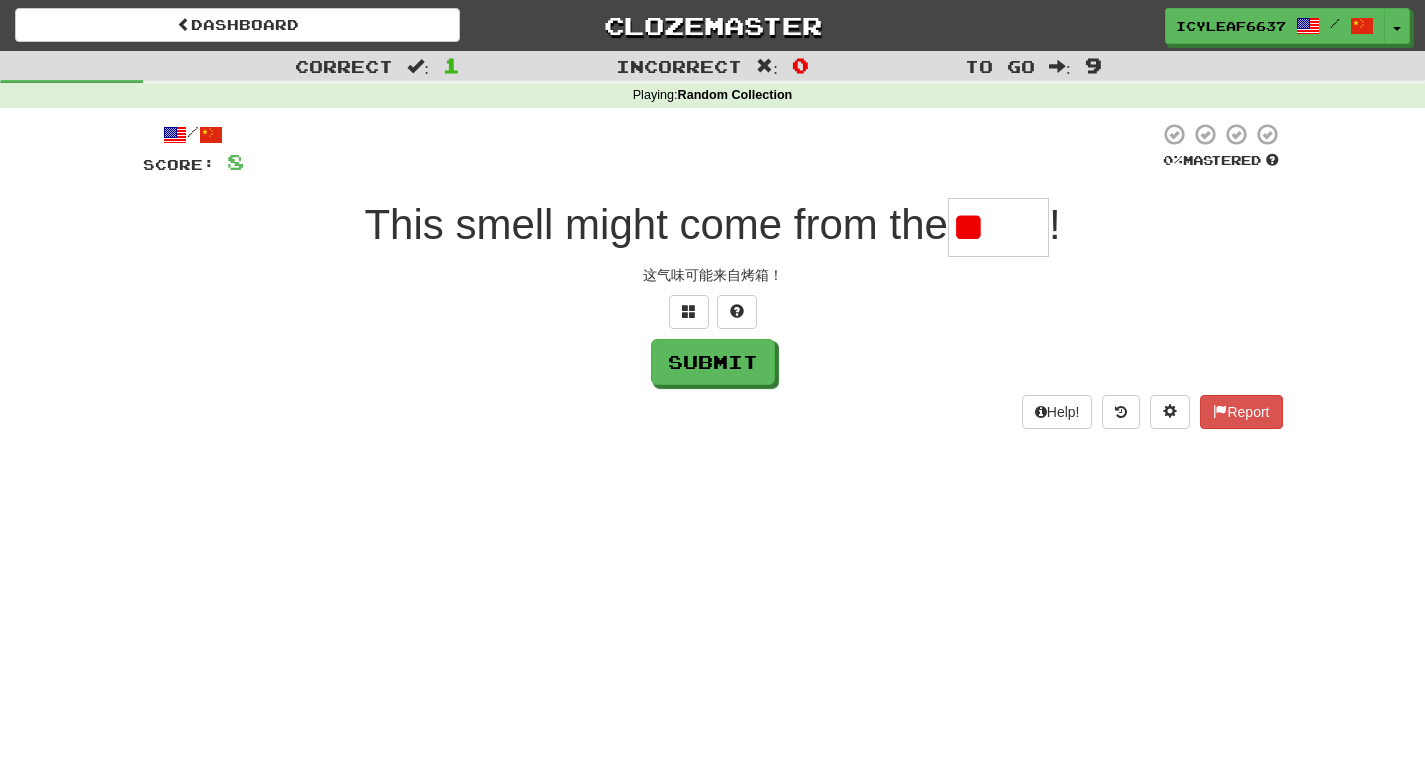 type on "*" 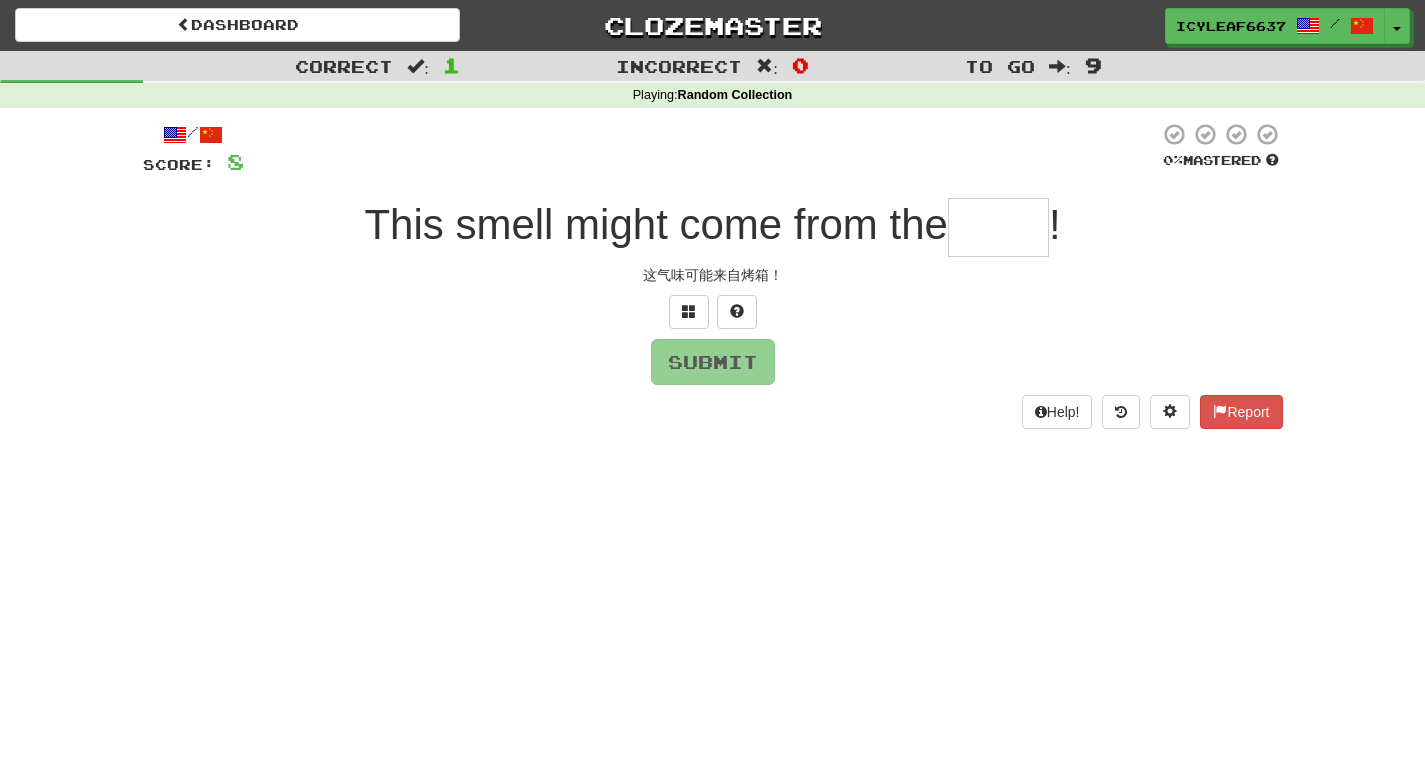 type on "*" 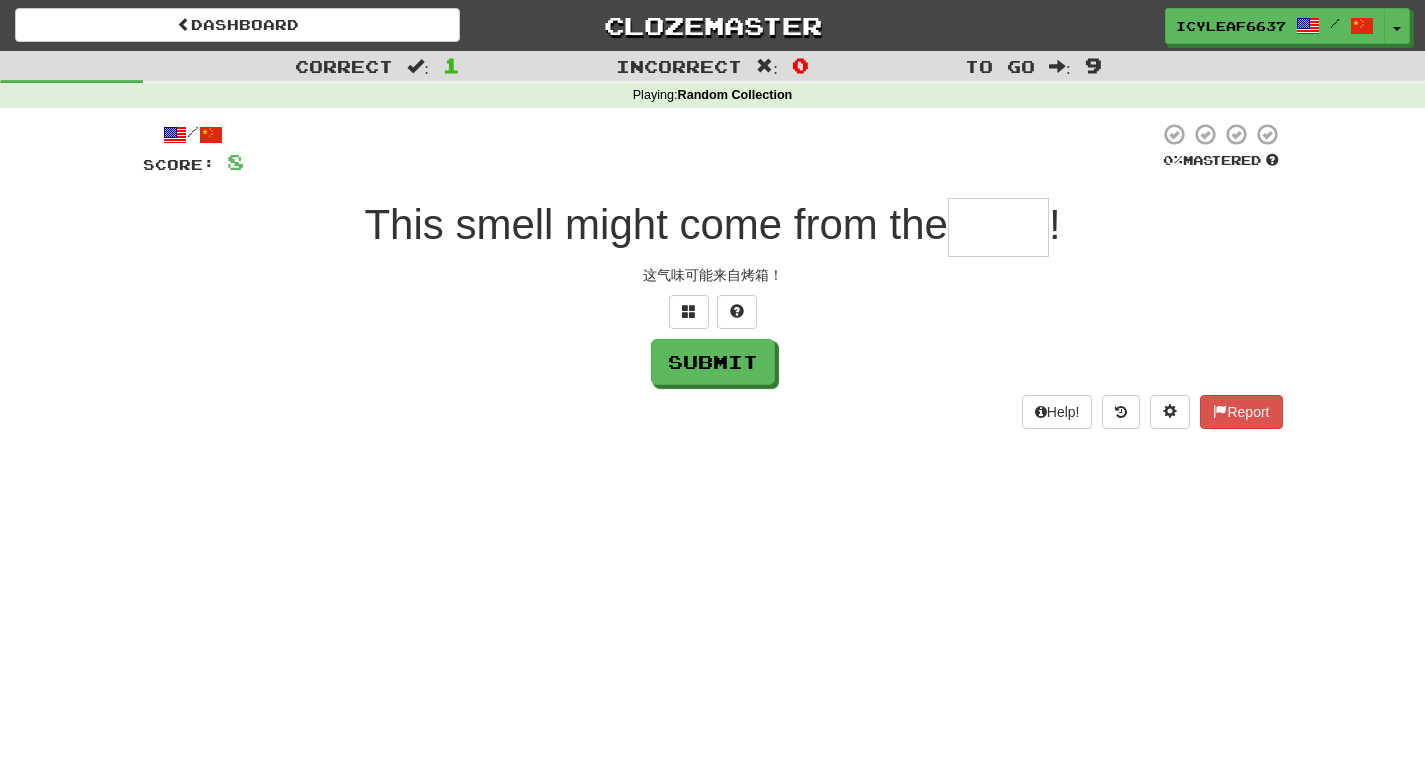 type on "*" 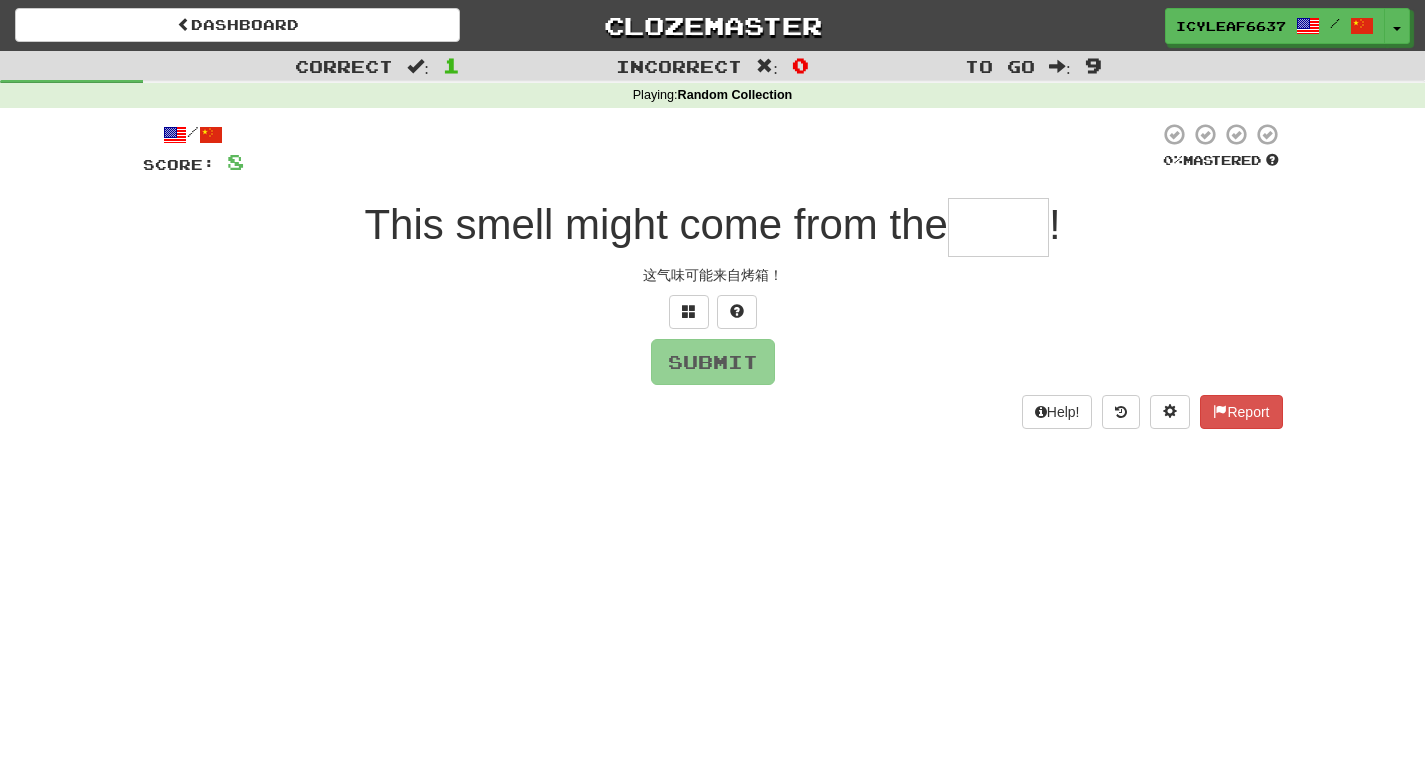 type on "*" 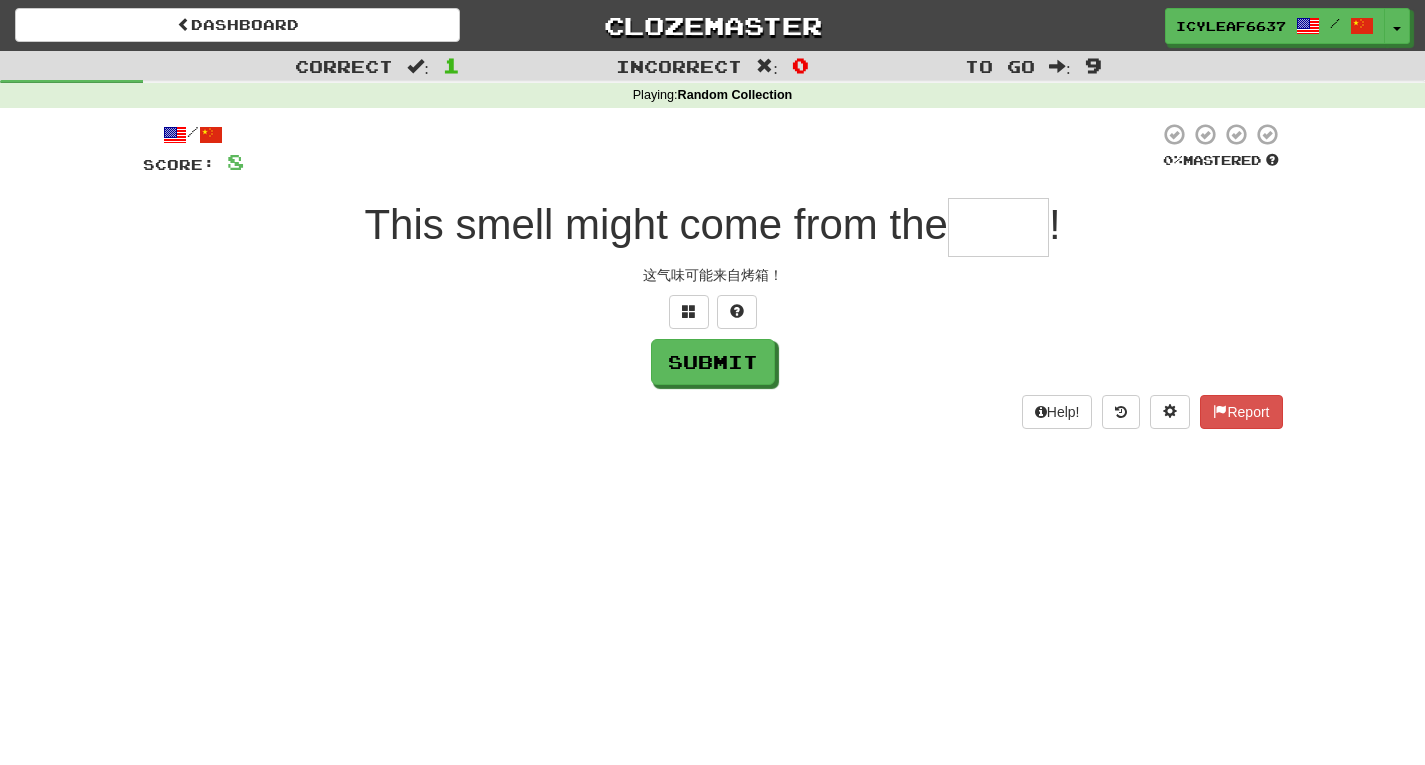 type on "*" 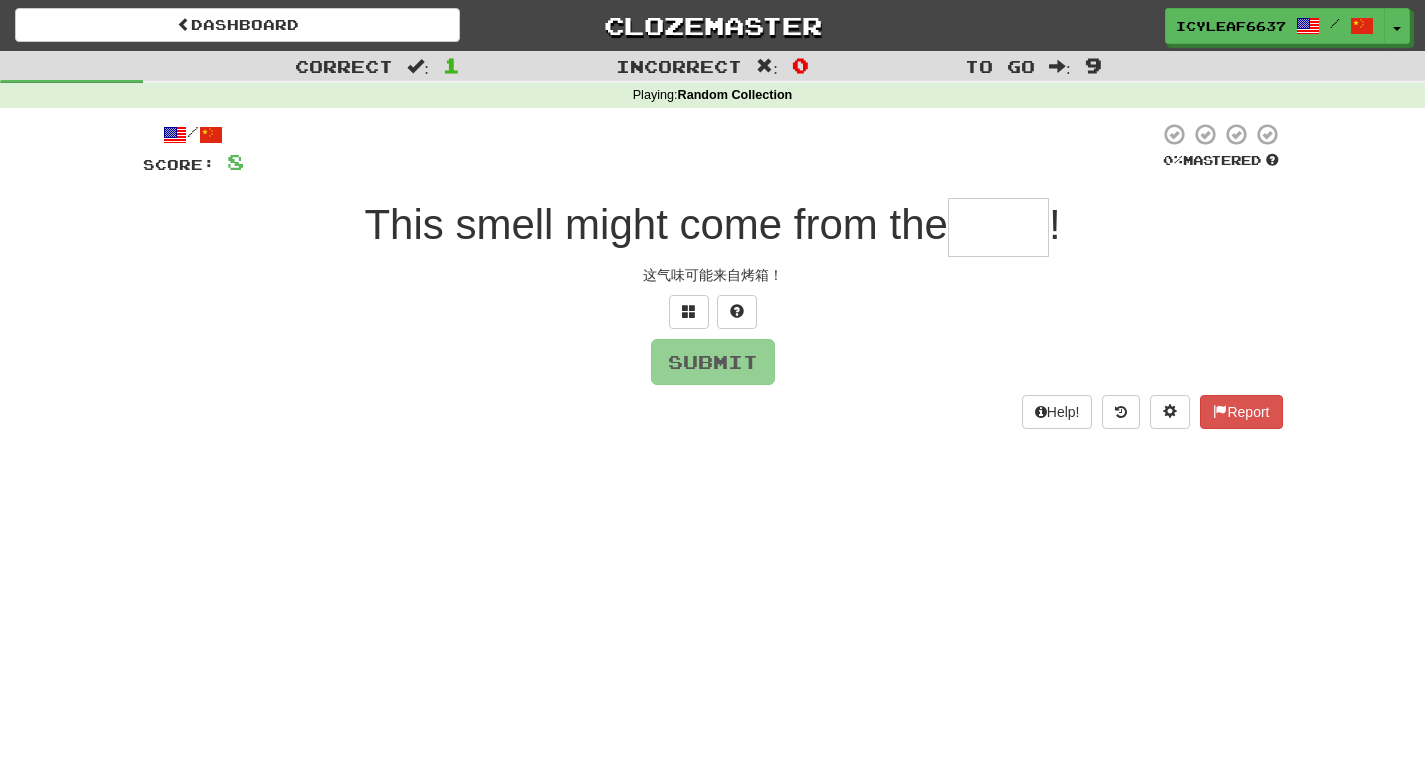 type on "*" 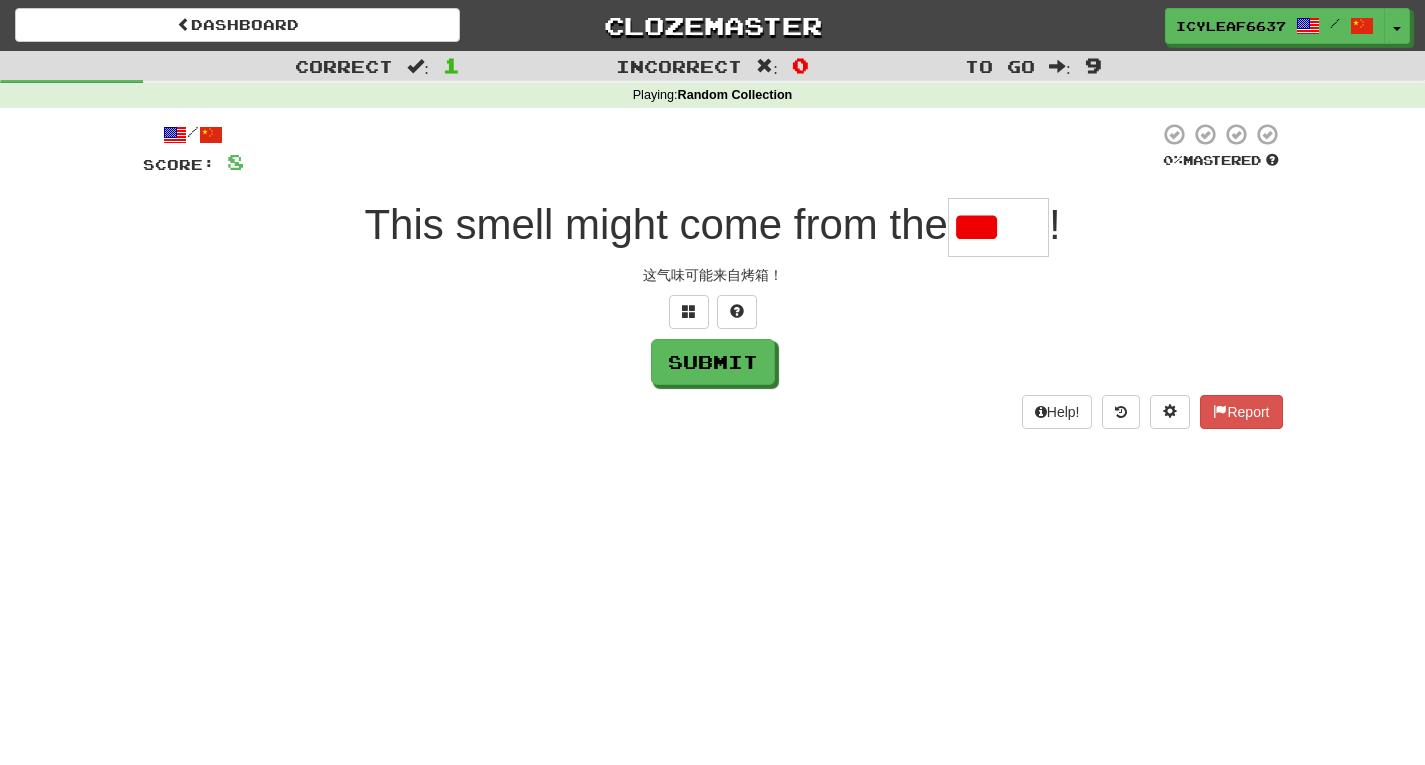 scroll, scrollTop: 0, scrollLeft: 0, axis: both 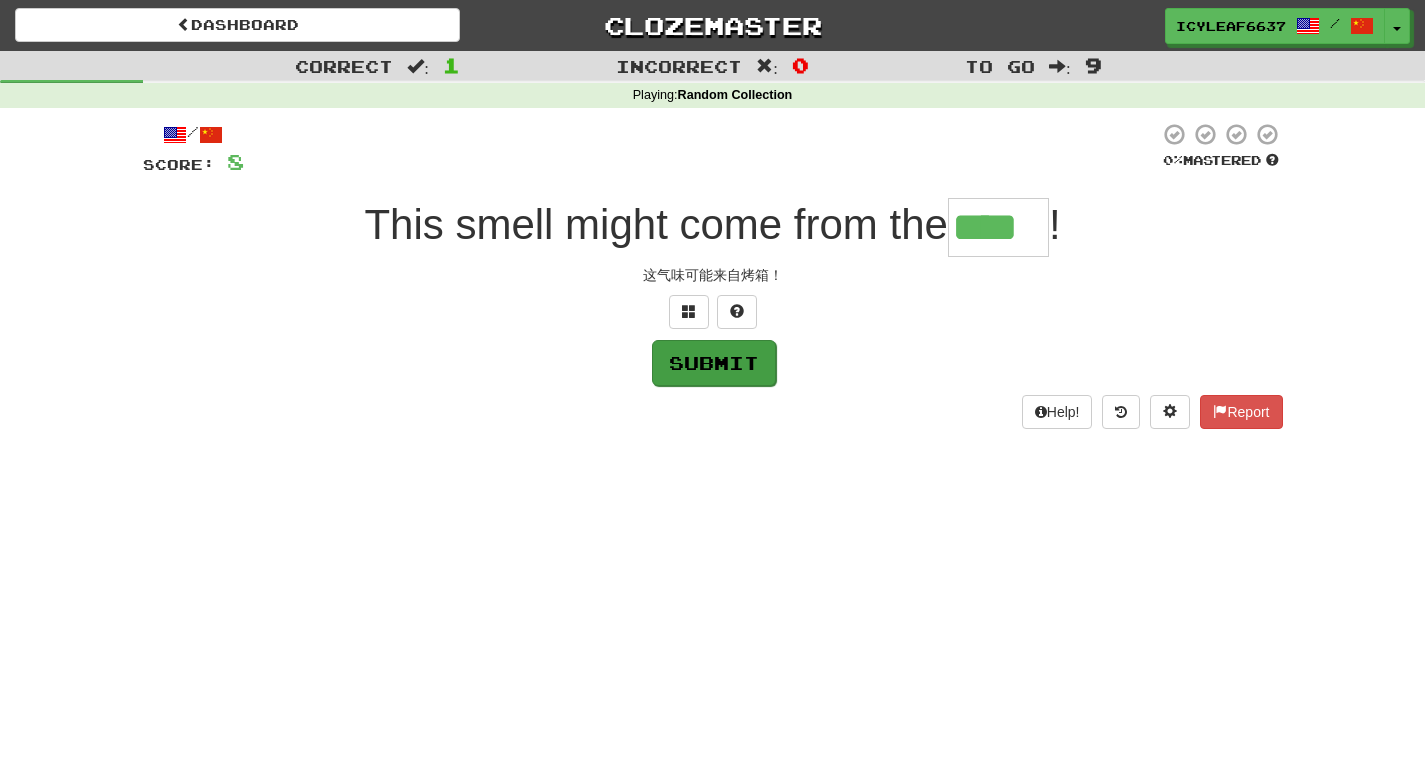type on "****" 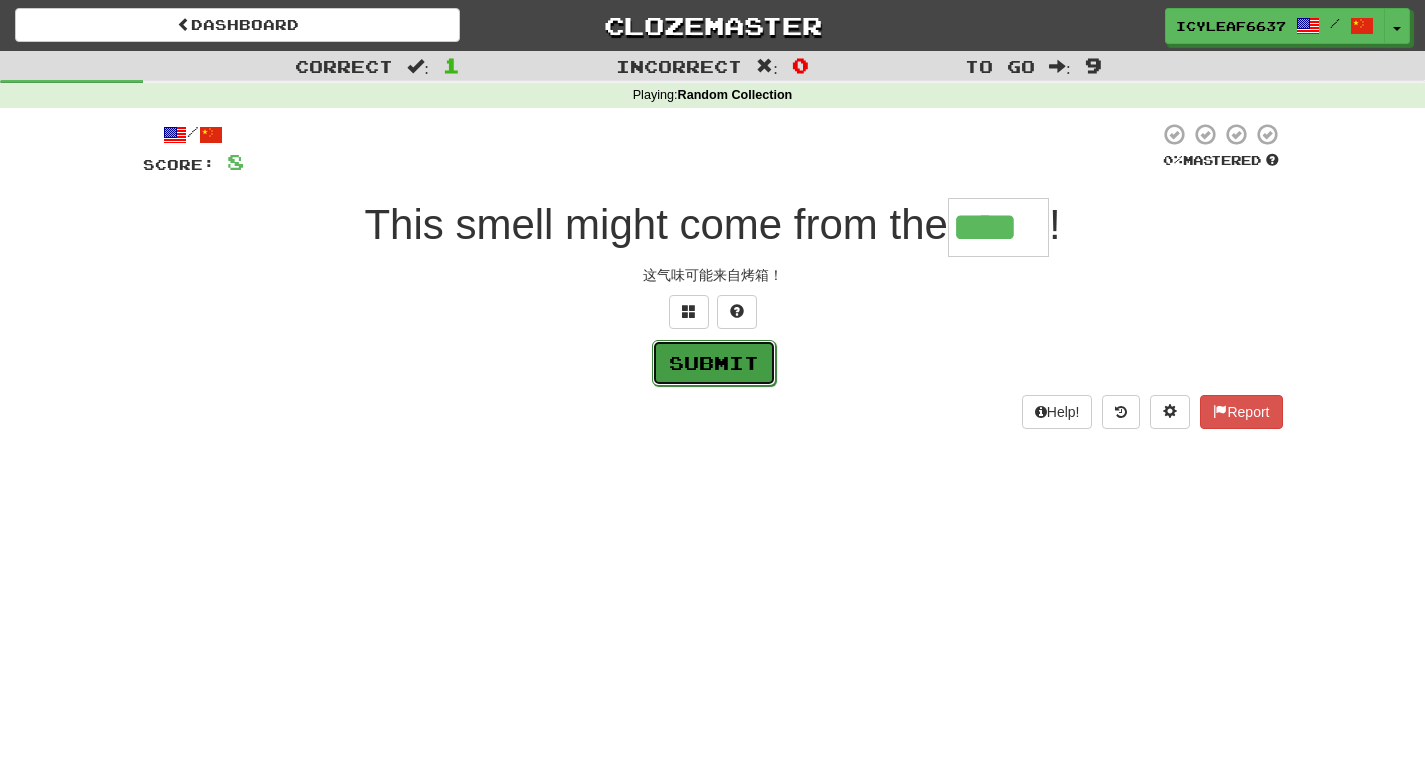 click on "Submit" at bounding box center (714, 363) 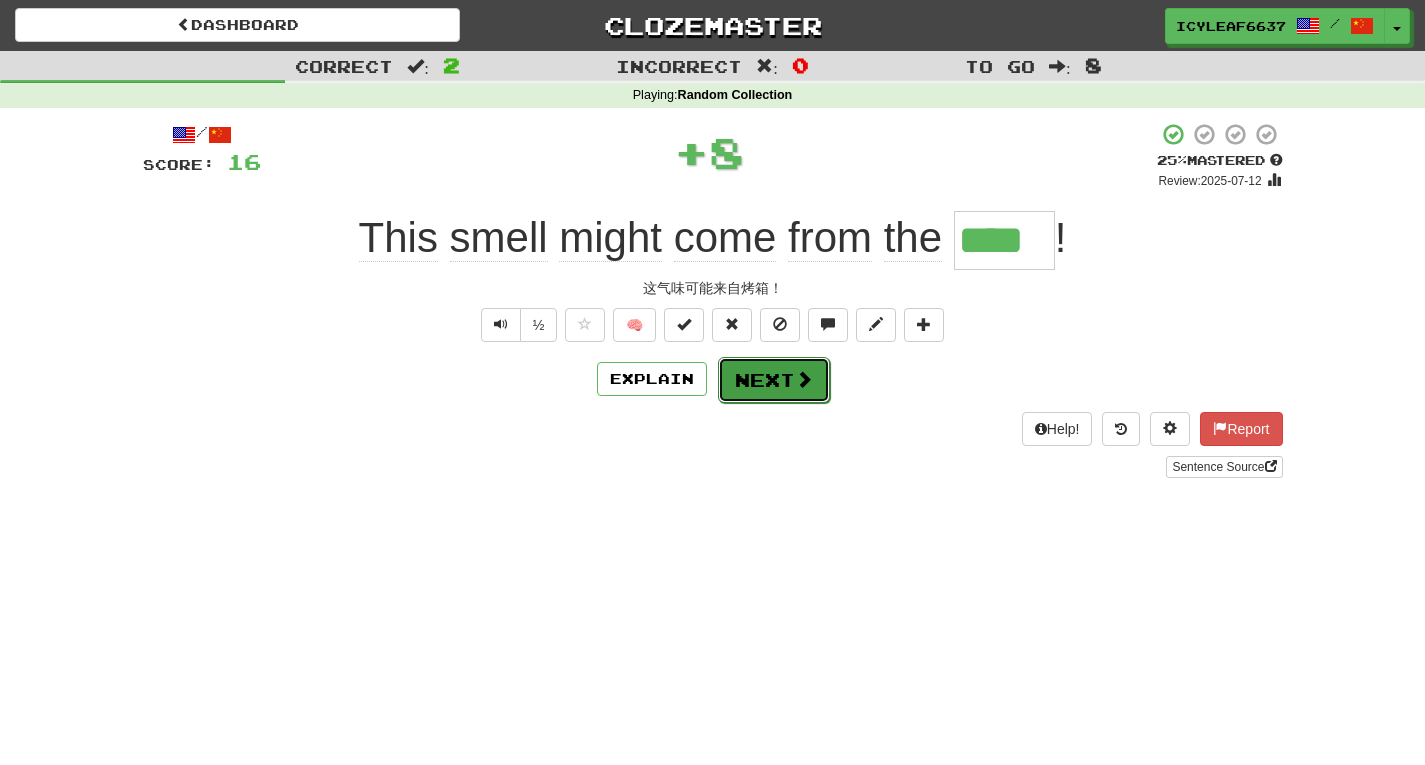click on "Next" at bounding box center (774, 380) 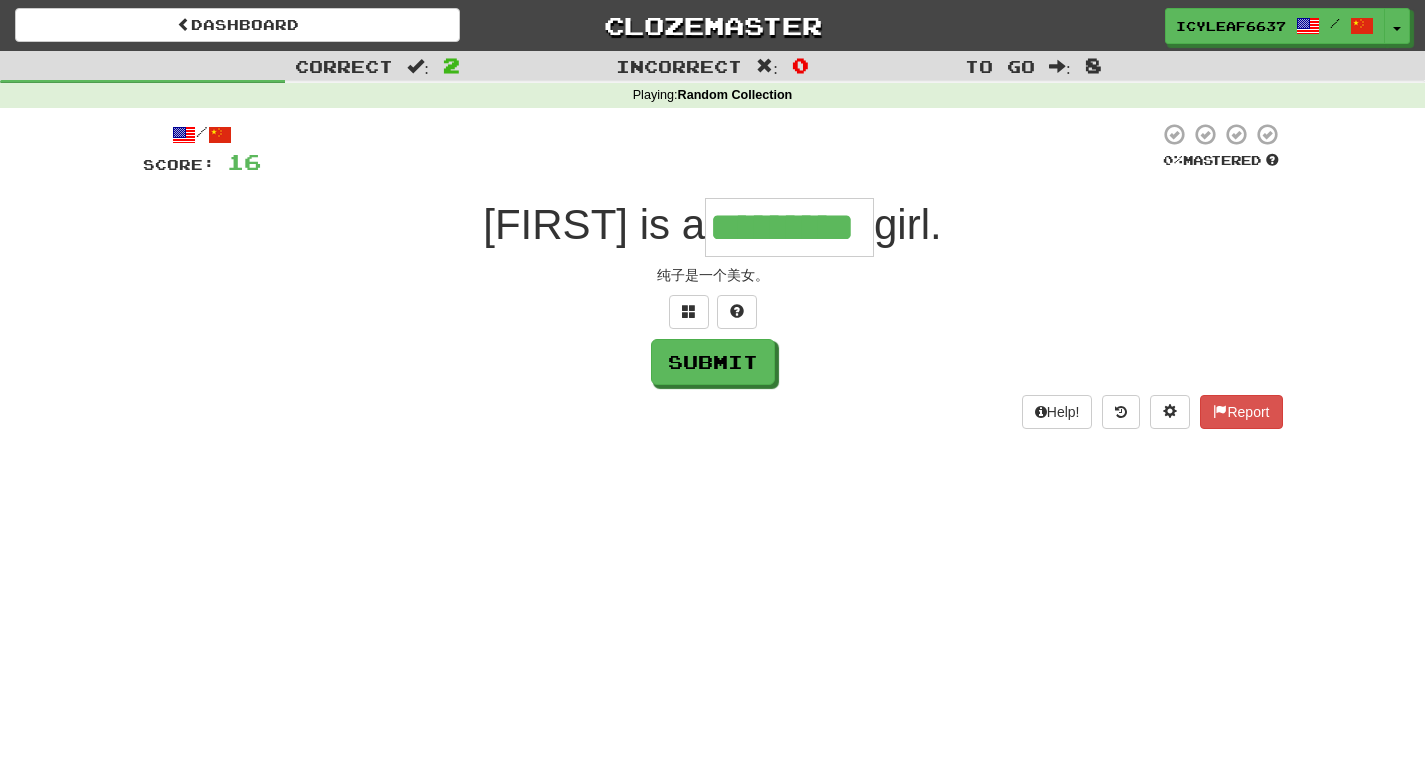 type on "*********" 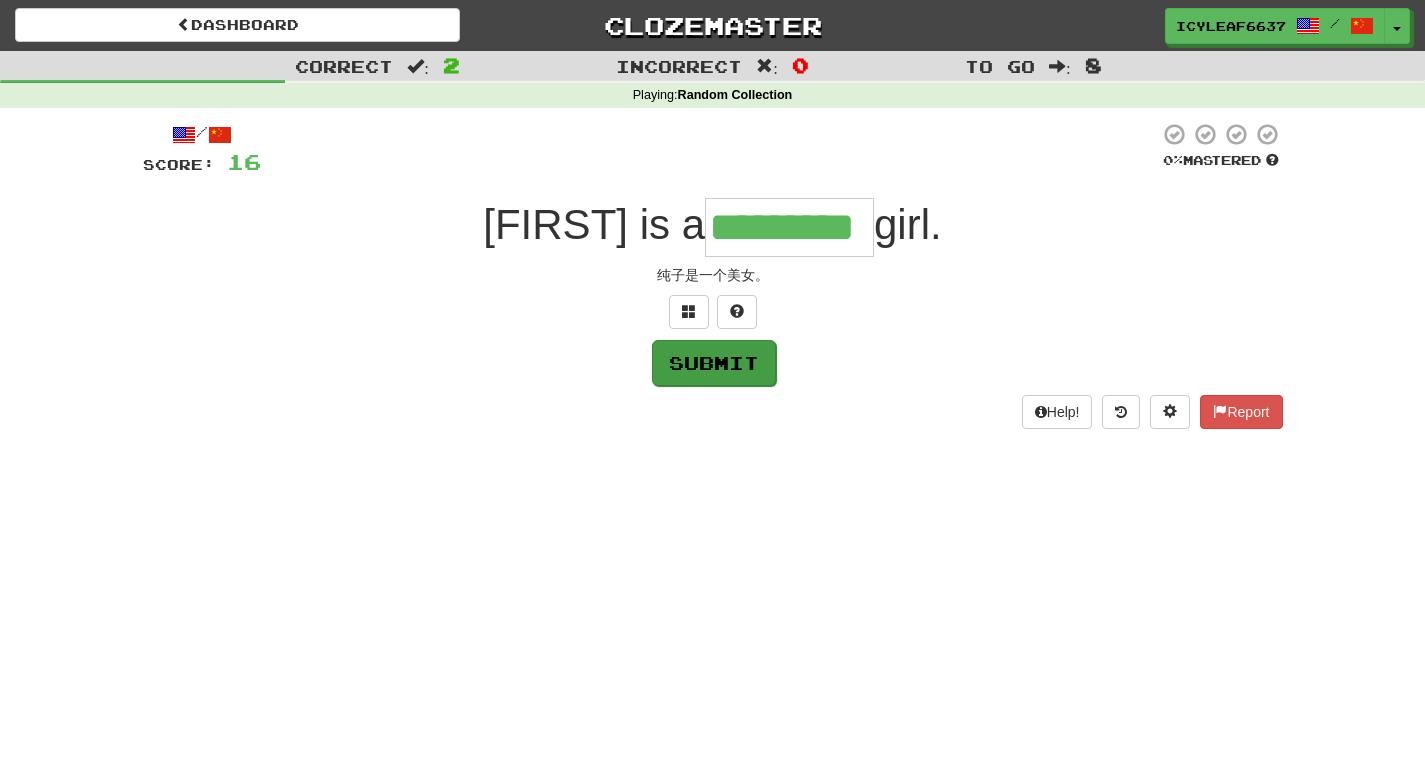 drag, startPoint x: 700, startPoint y: 394, endPoint x: 710, endPoint y: 348, distance: 47.07441 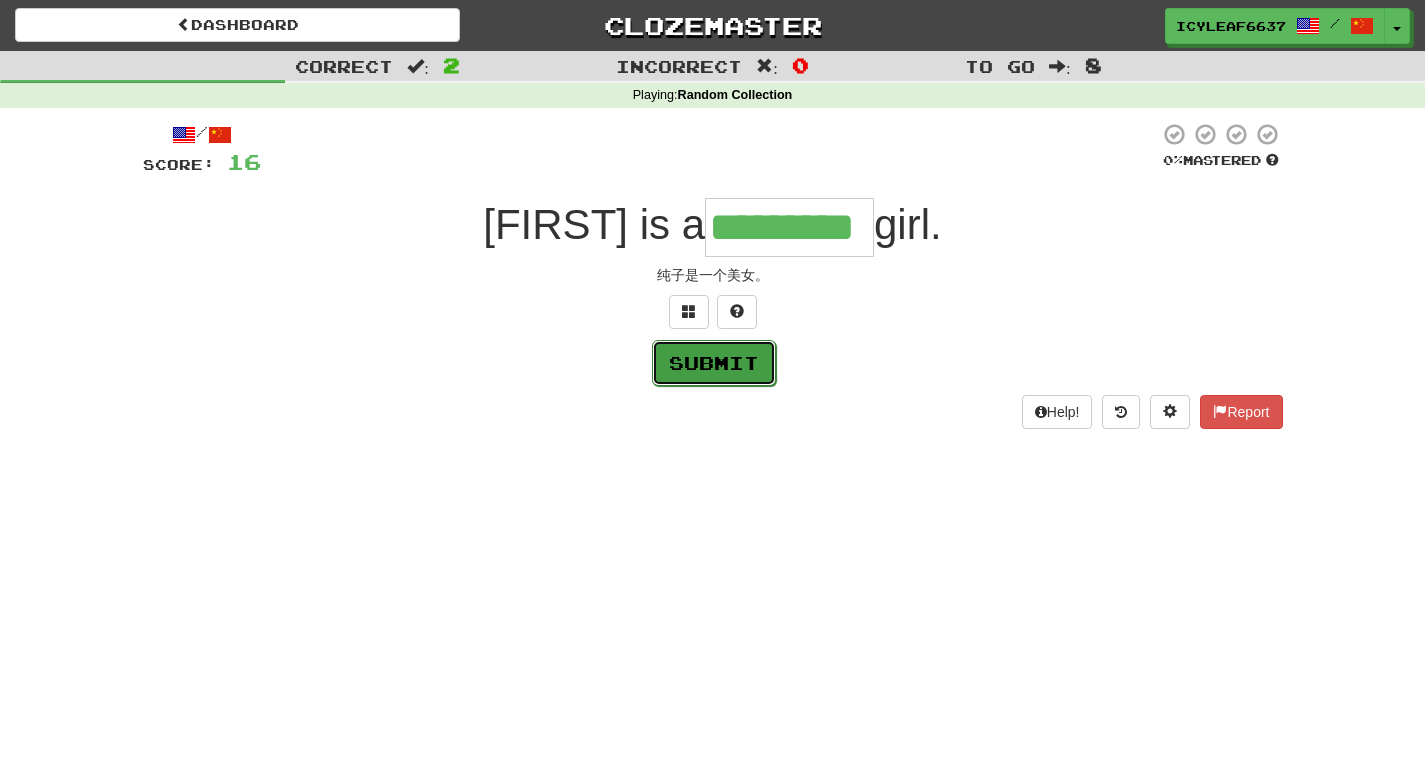 click on "Submit" at bounding box center (714, 363) 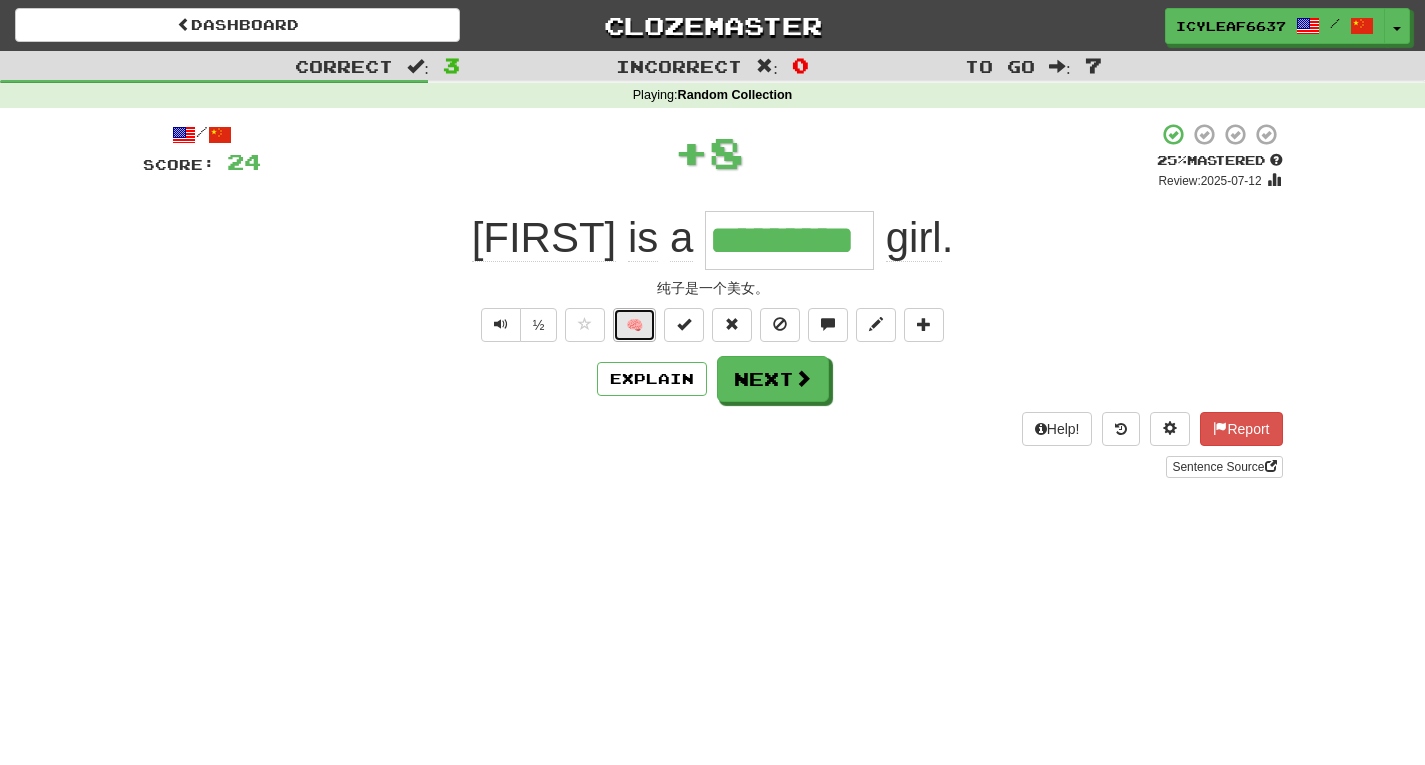 click on "🧠" at bounding box center [634, 325] 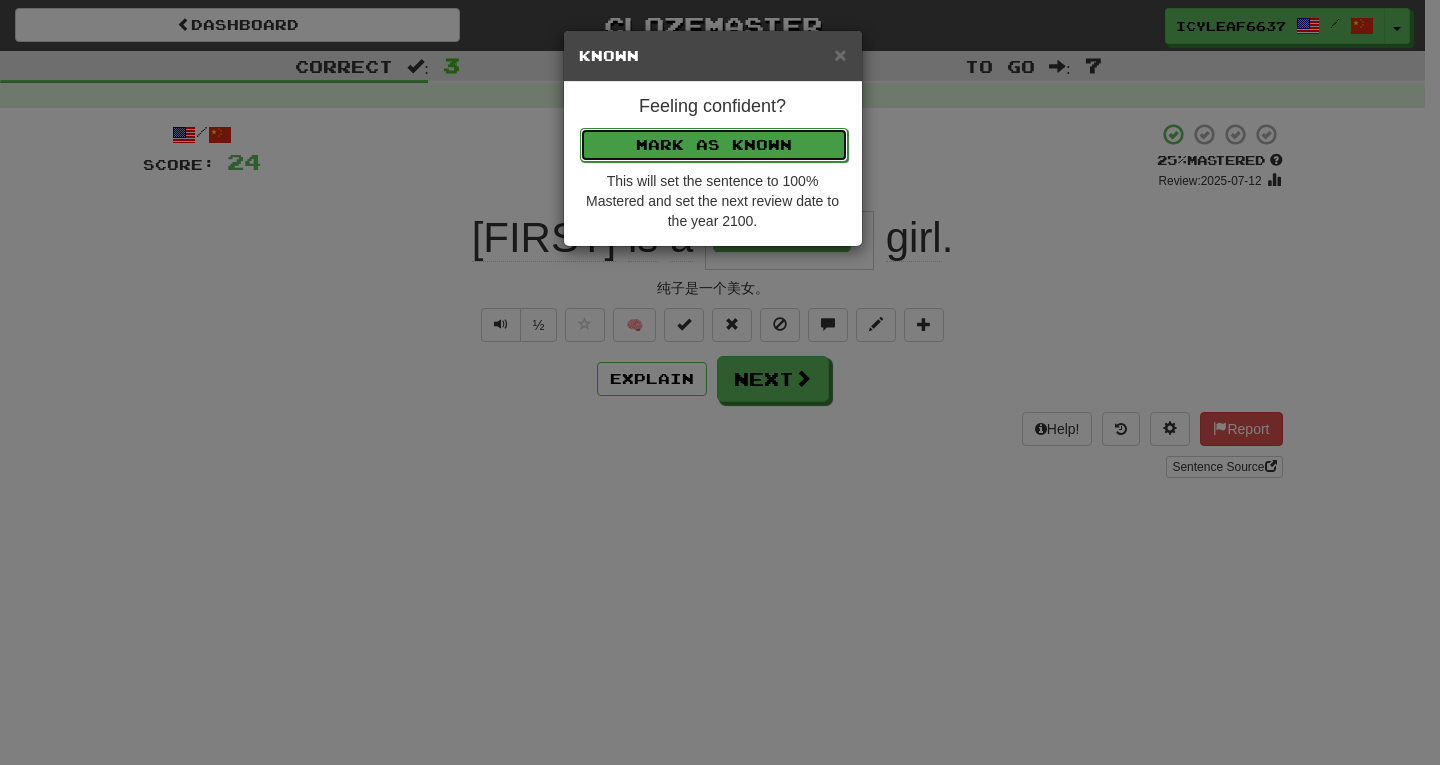 click on "Mark as Known" at bounding box center (714, 145) 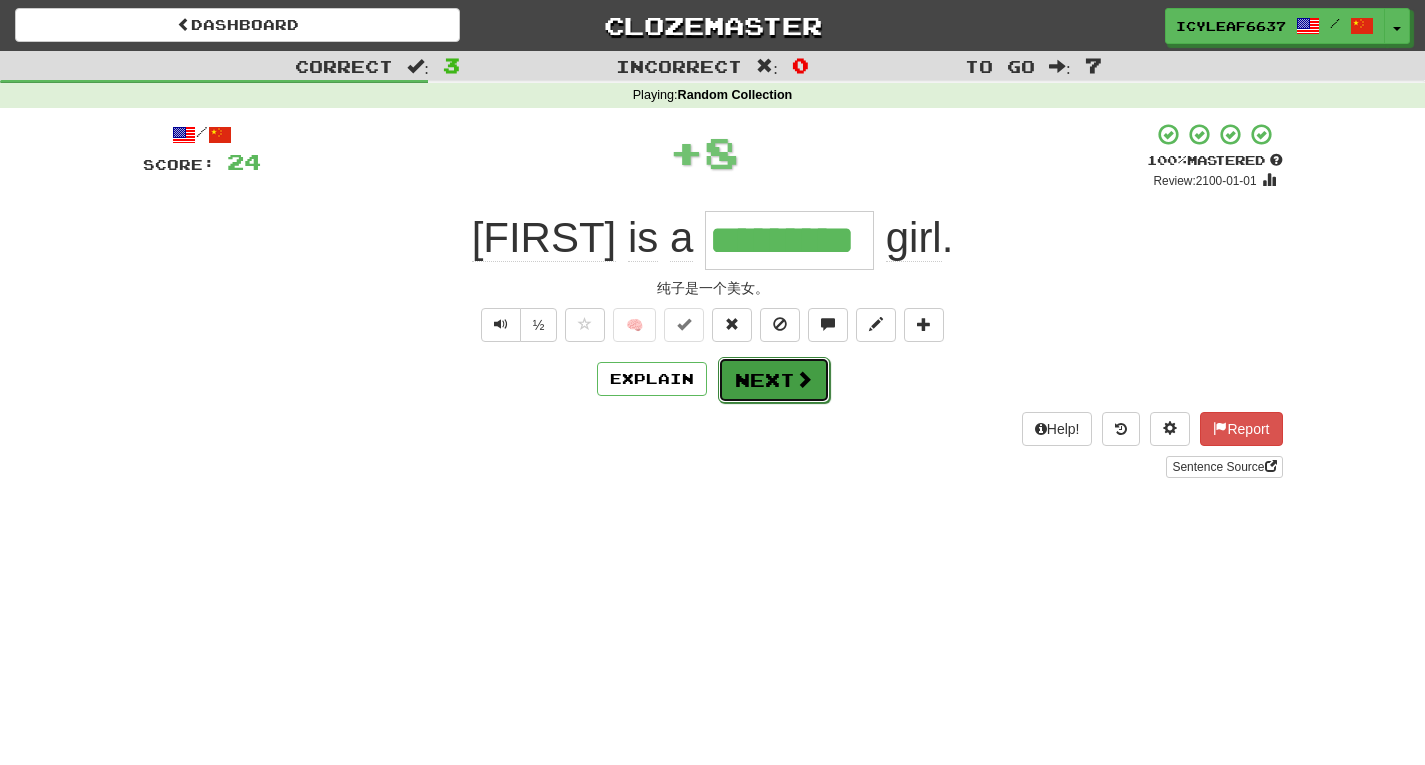click on "Next" at bounding box center [774, 380] 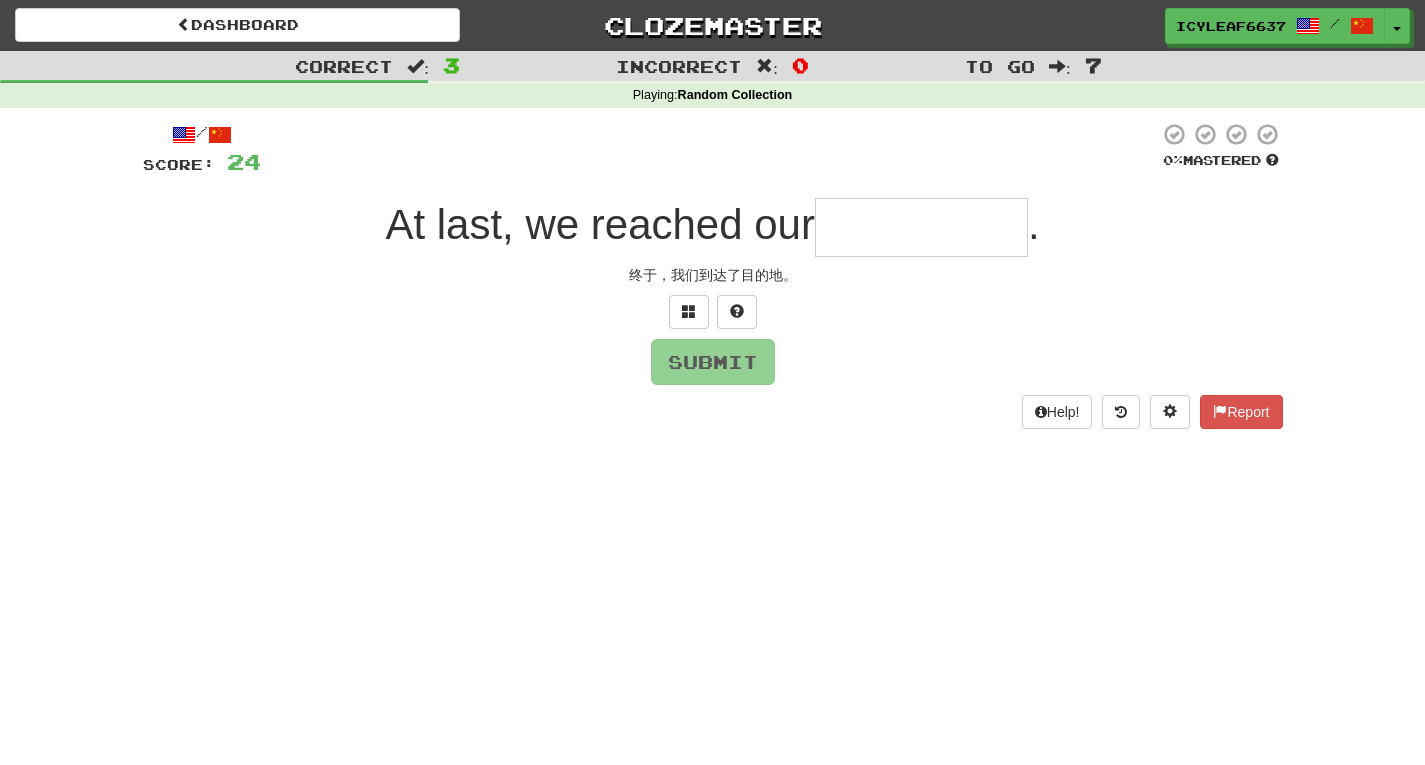 click at bounding box center [921, 227] 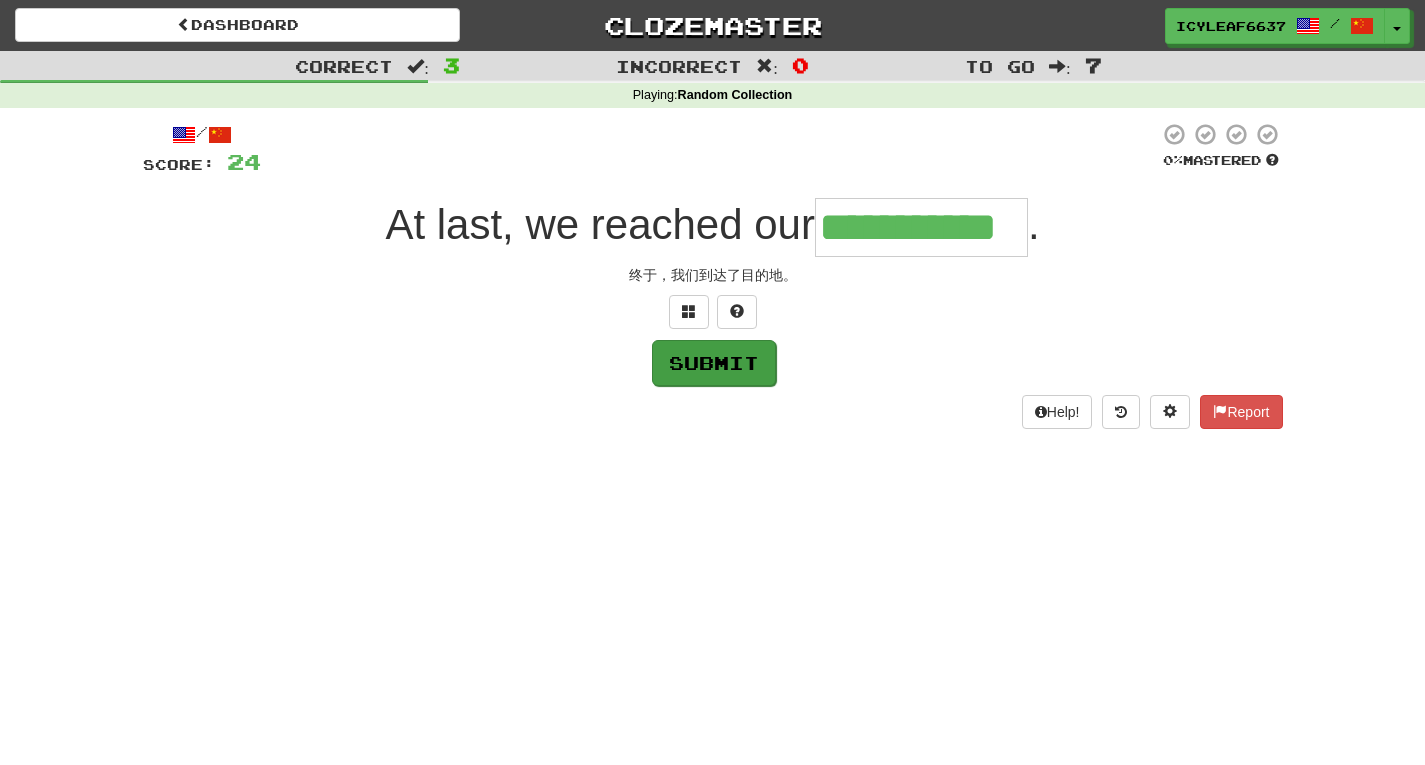 type on "**********" 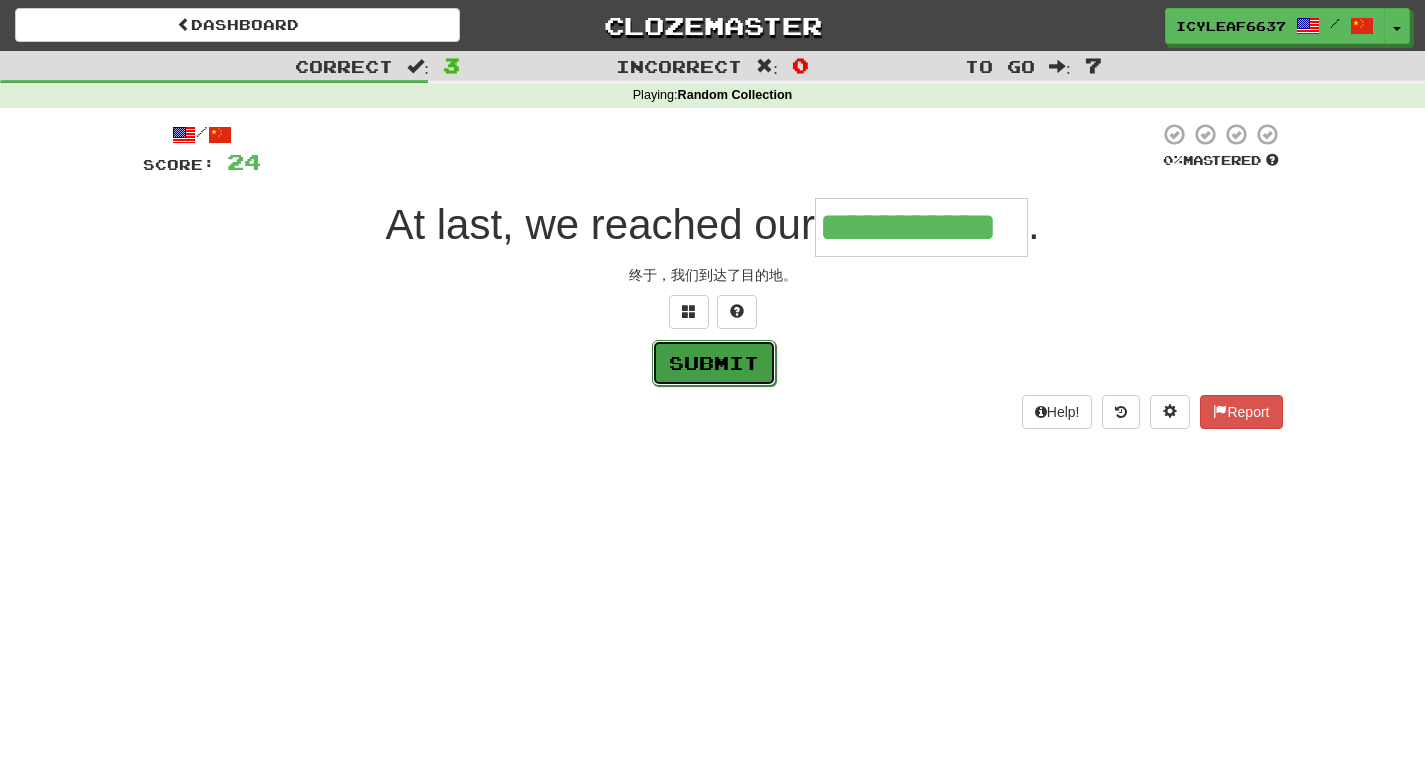 click on "Submit" at bounding box center [714, 363] 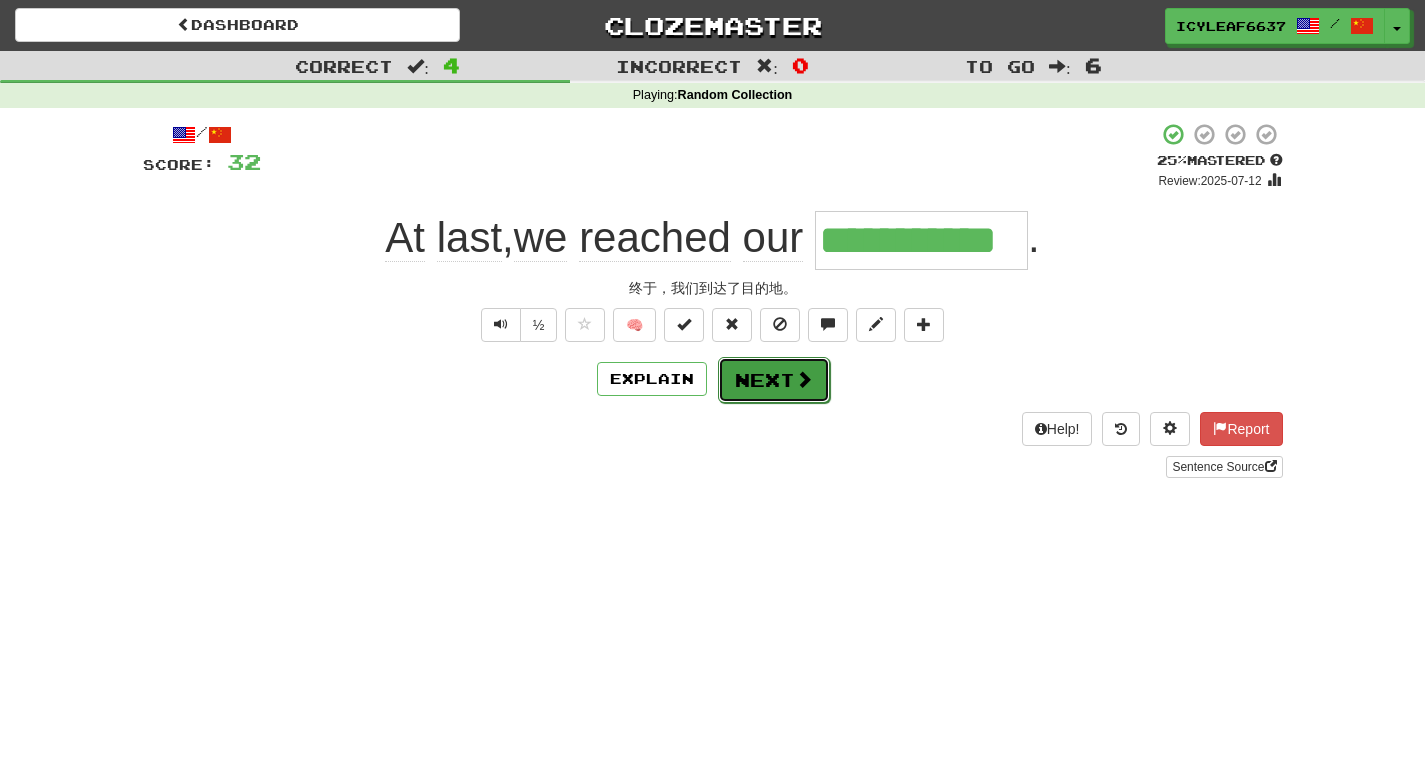 click on "Next" at bounding box center [774, 380] 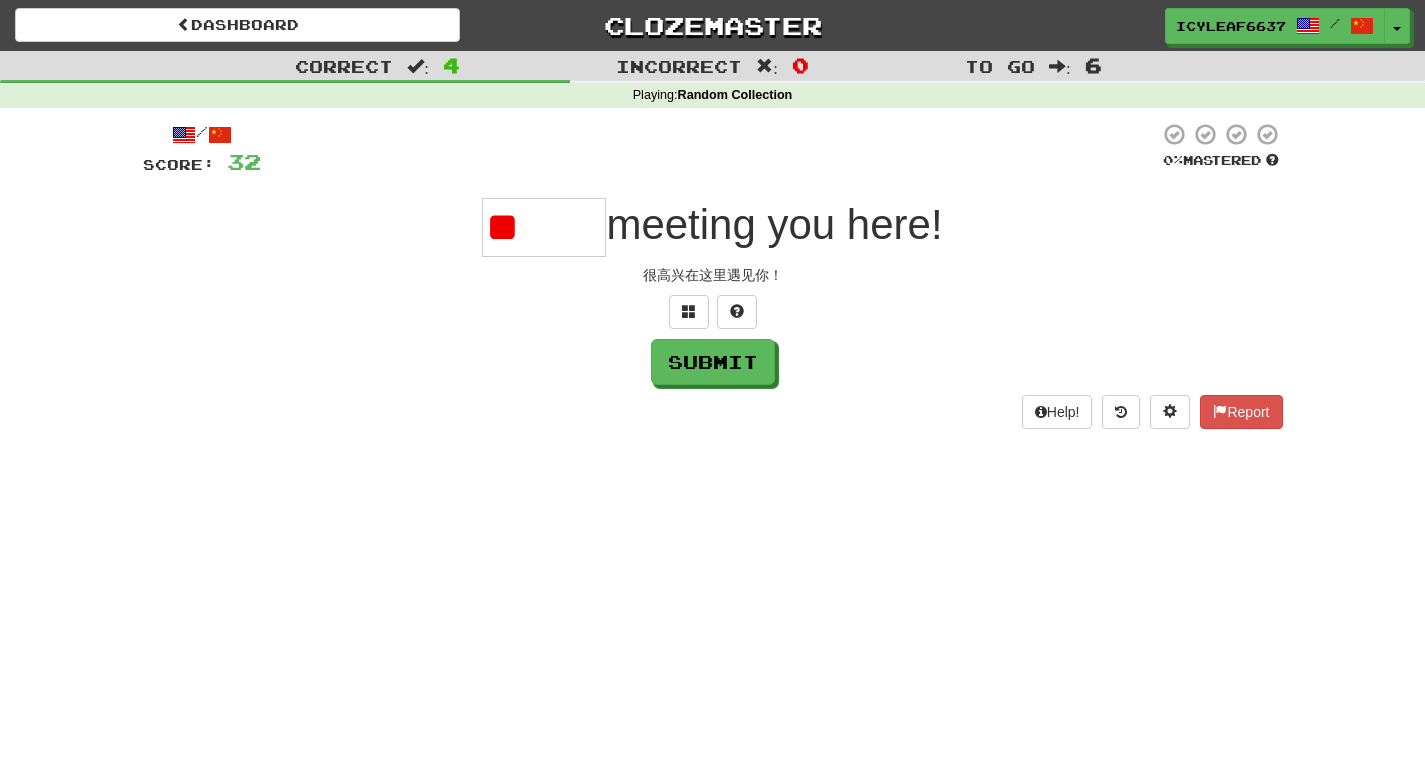 type on "*" 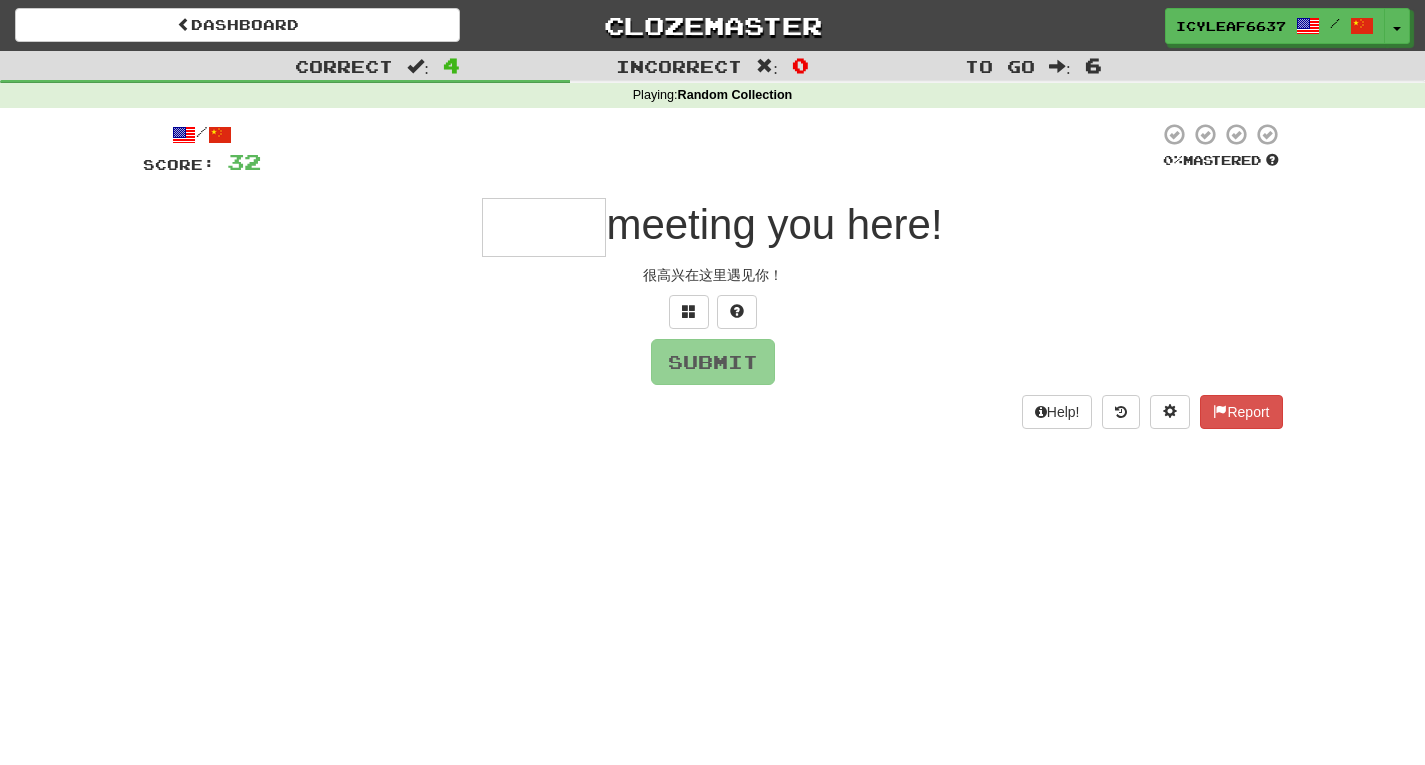 type on "*" 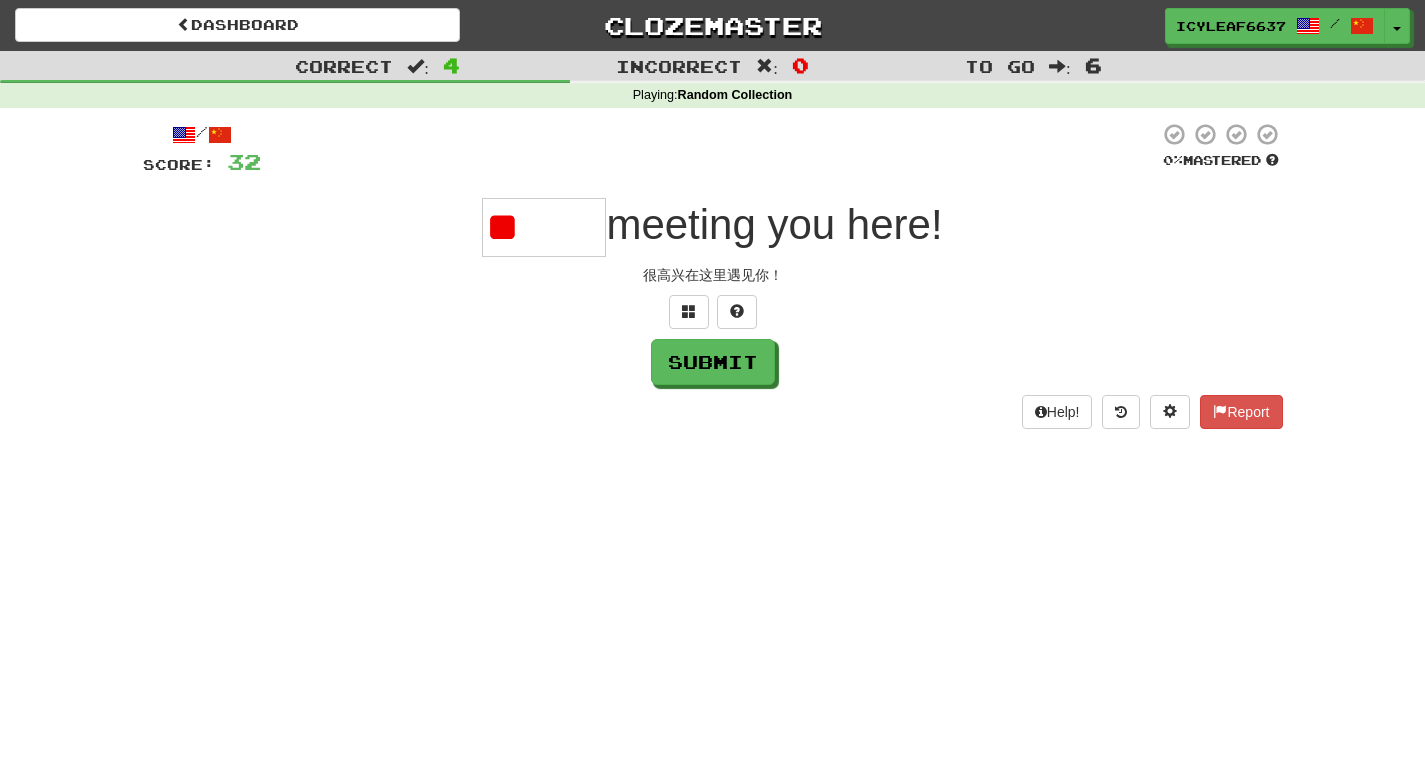 type on "*" 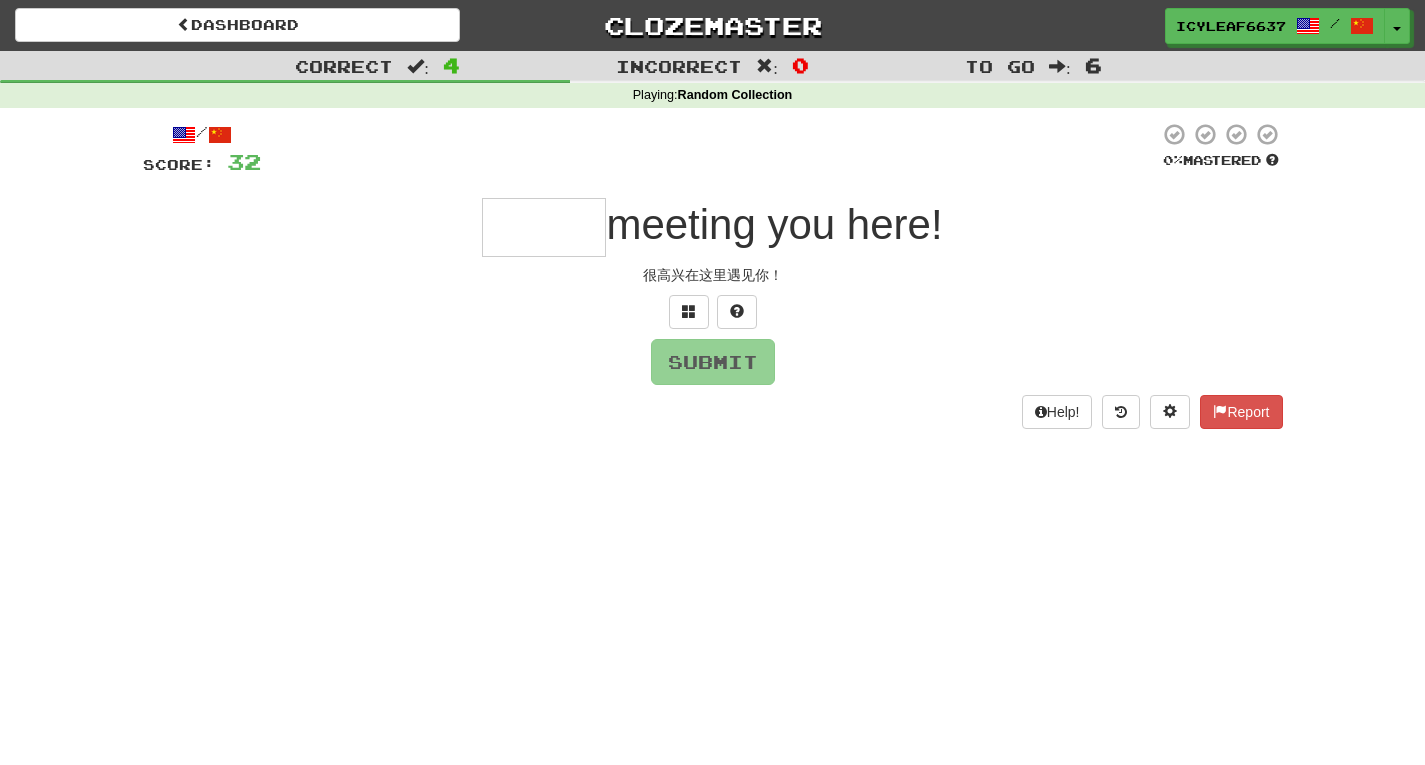 type on "*" 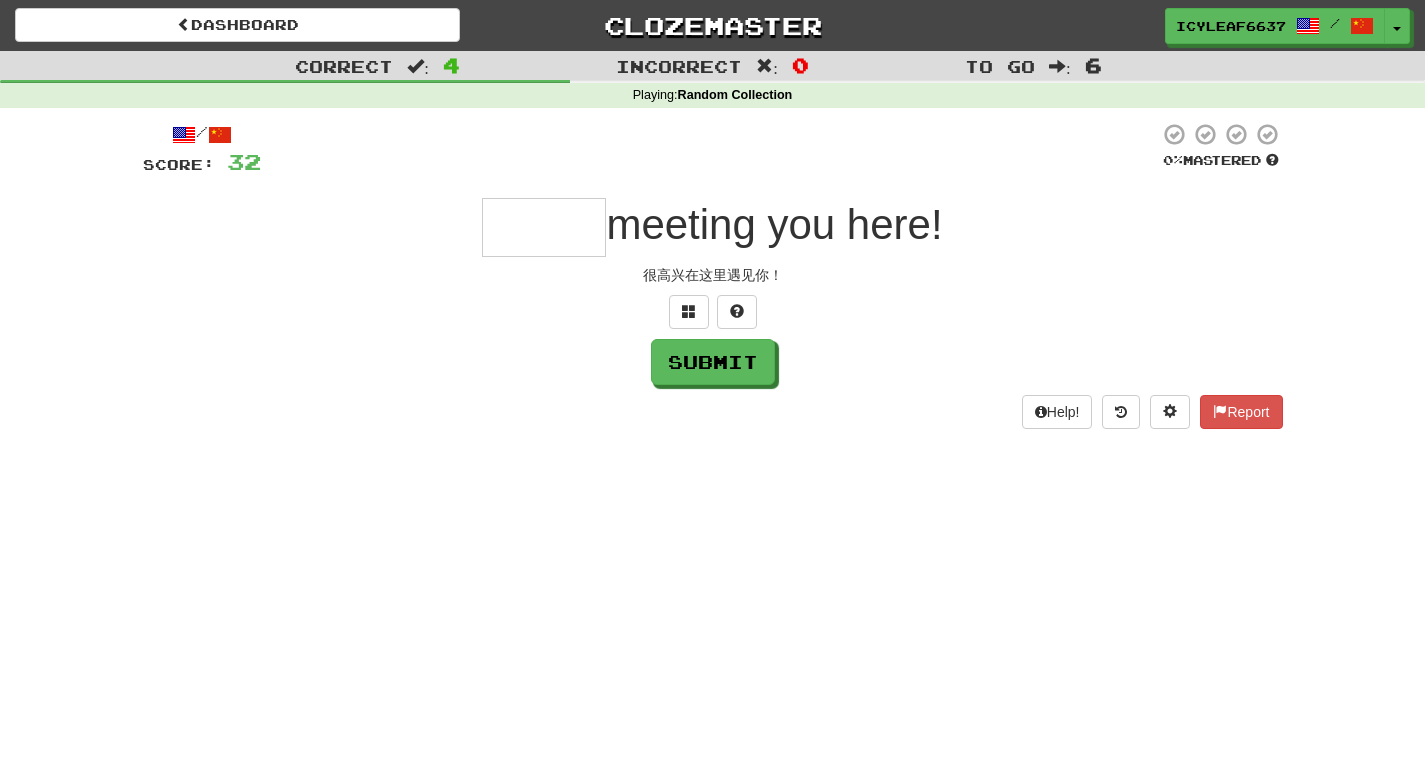 type on "*" 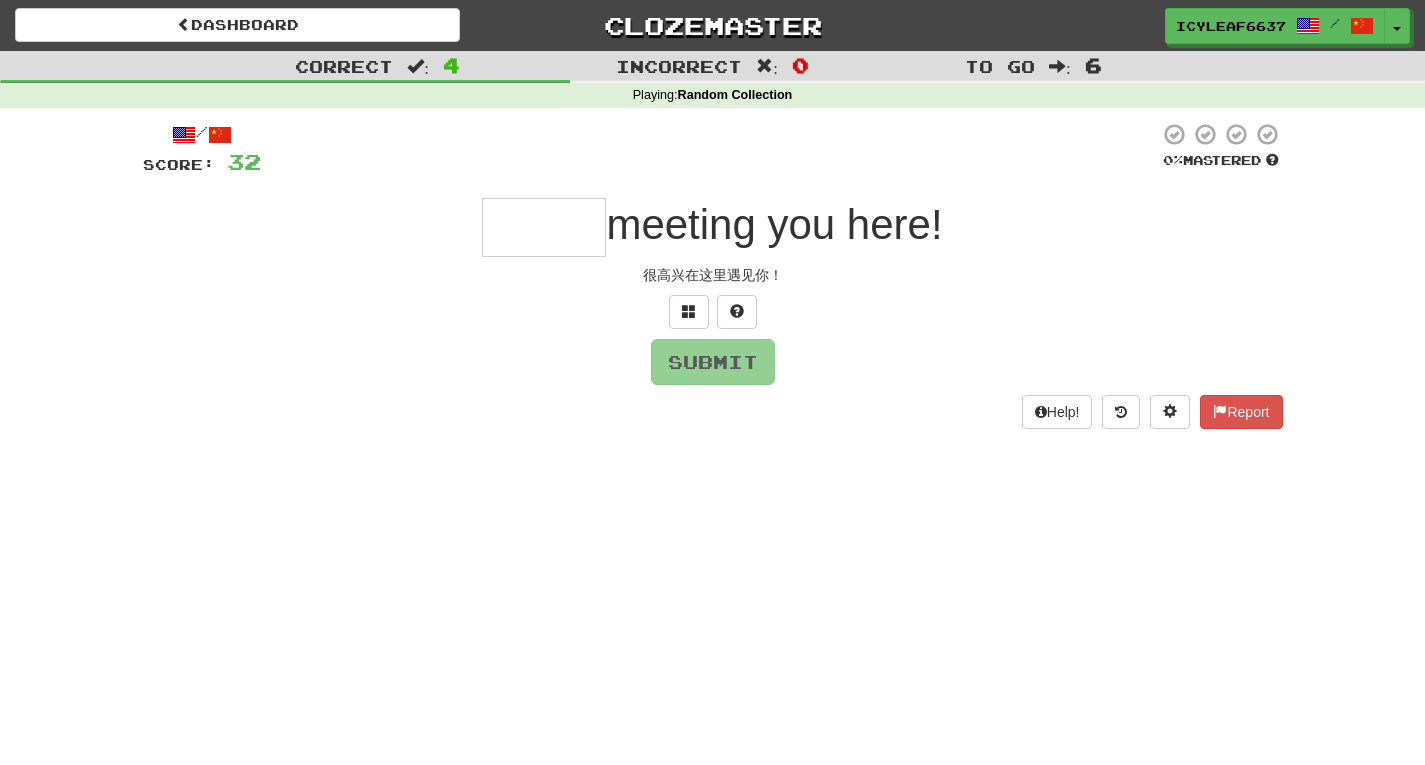 type on "*" 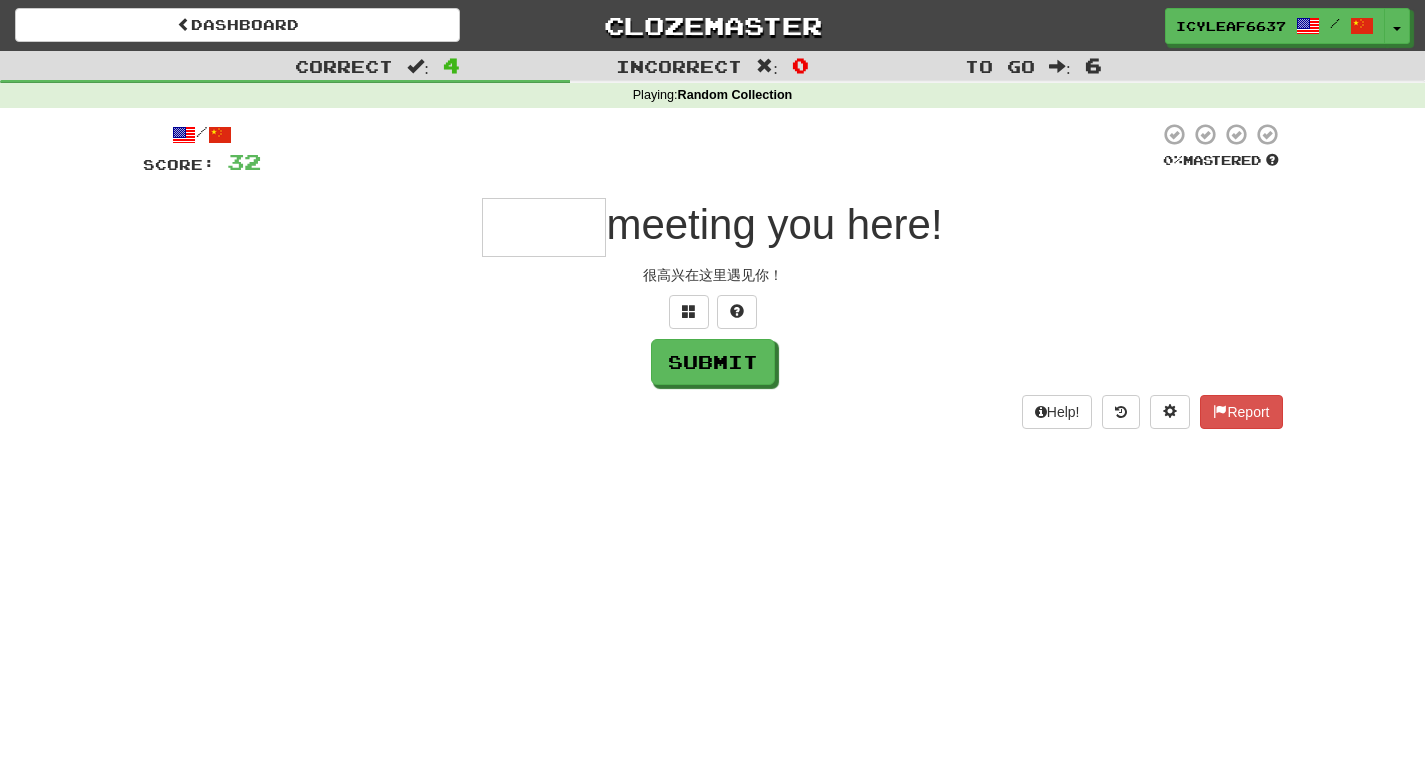 type on "*" 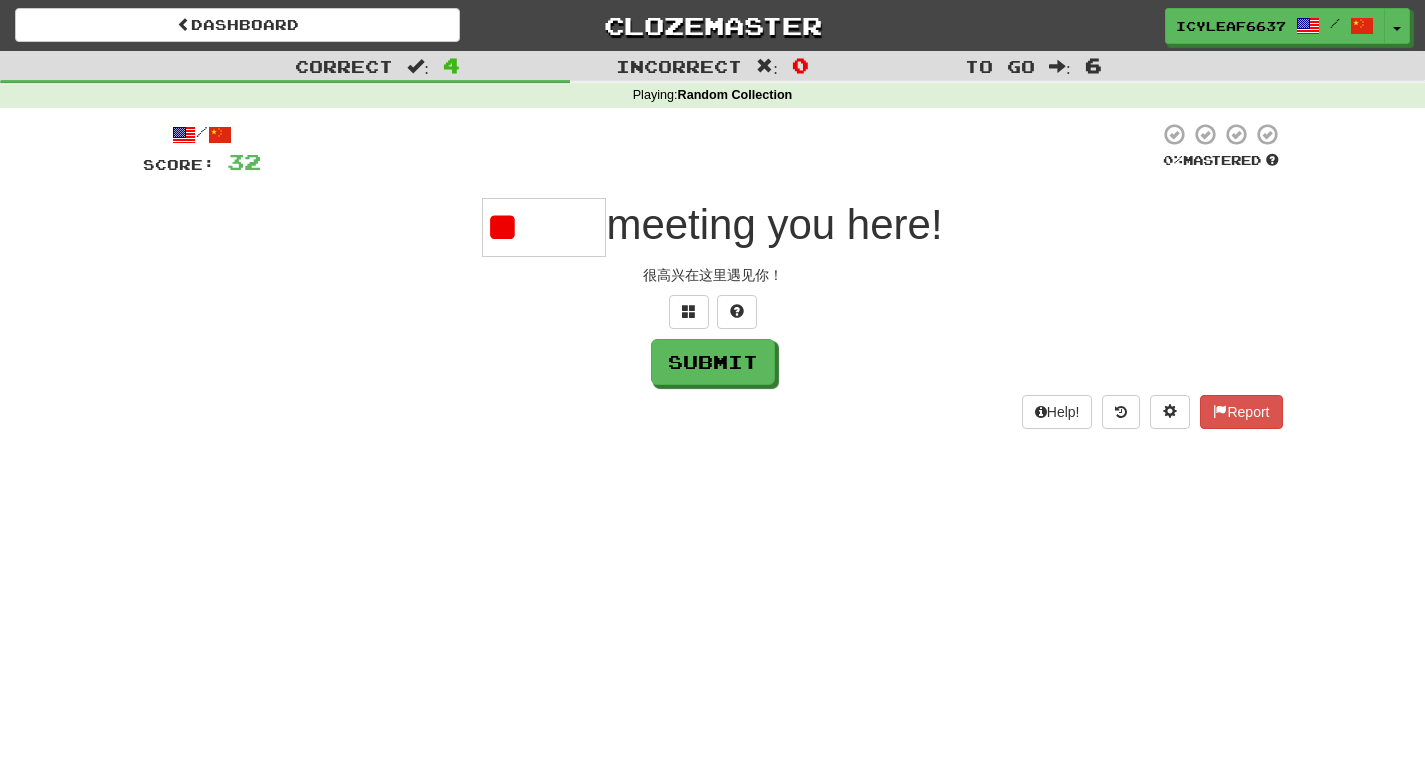 type on "*" 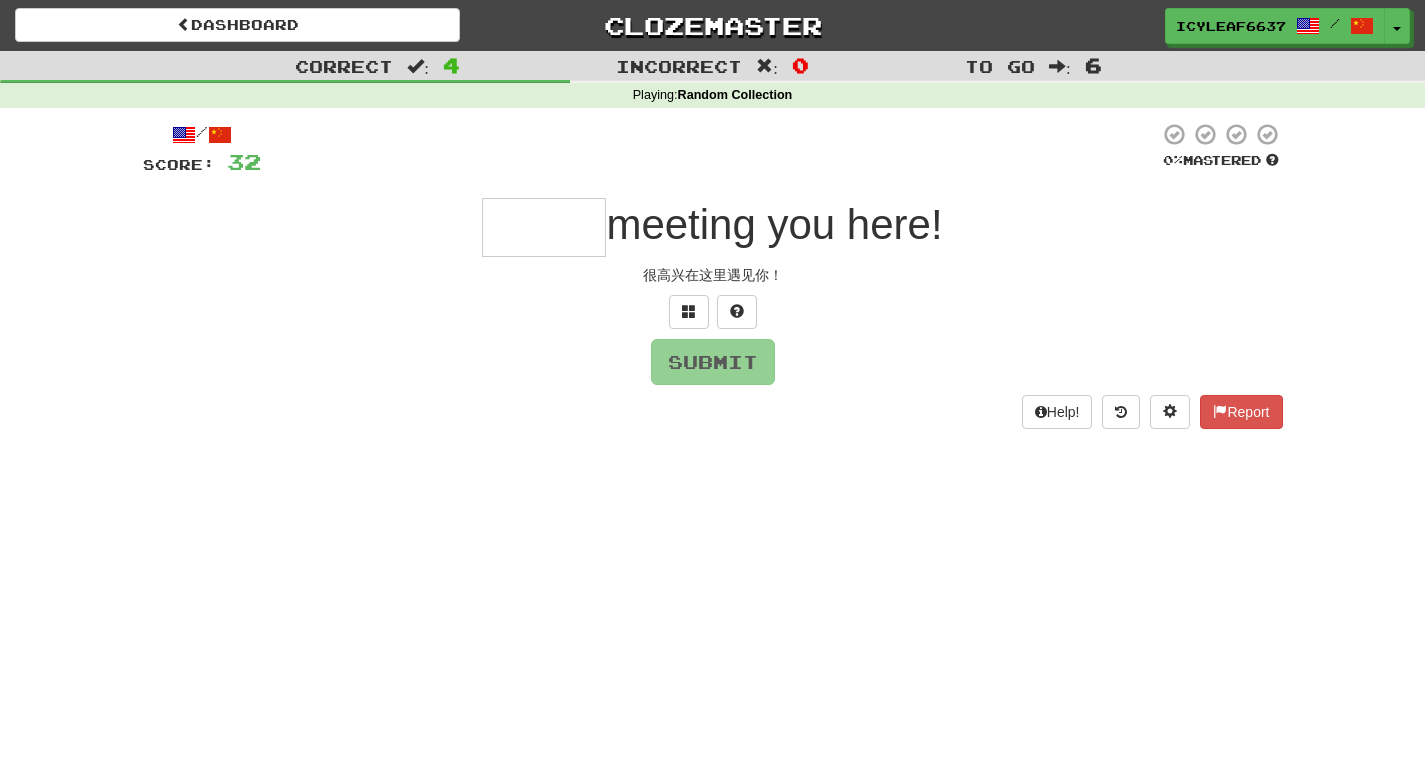 type on "*" 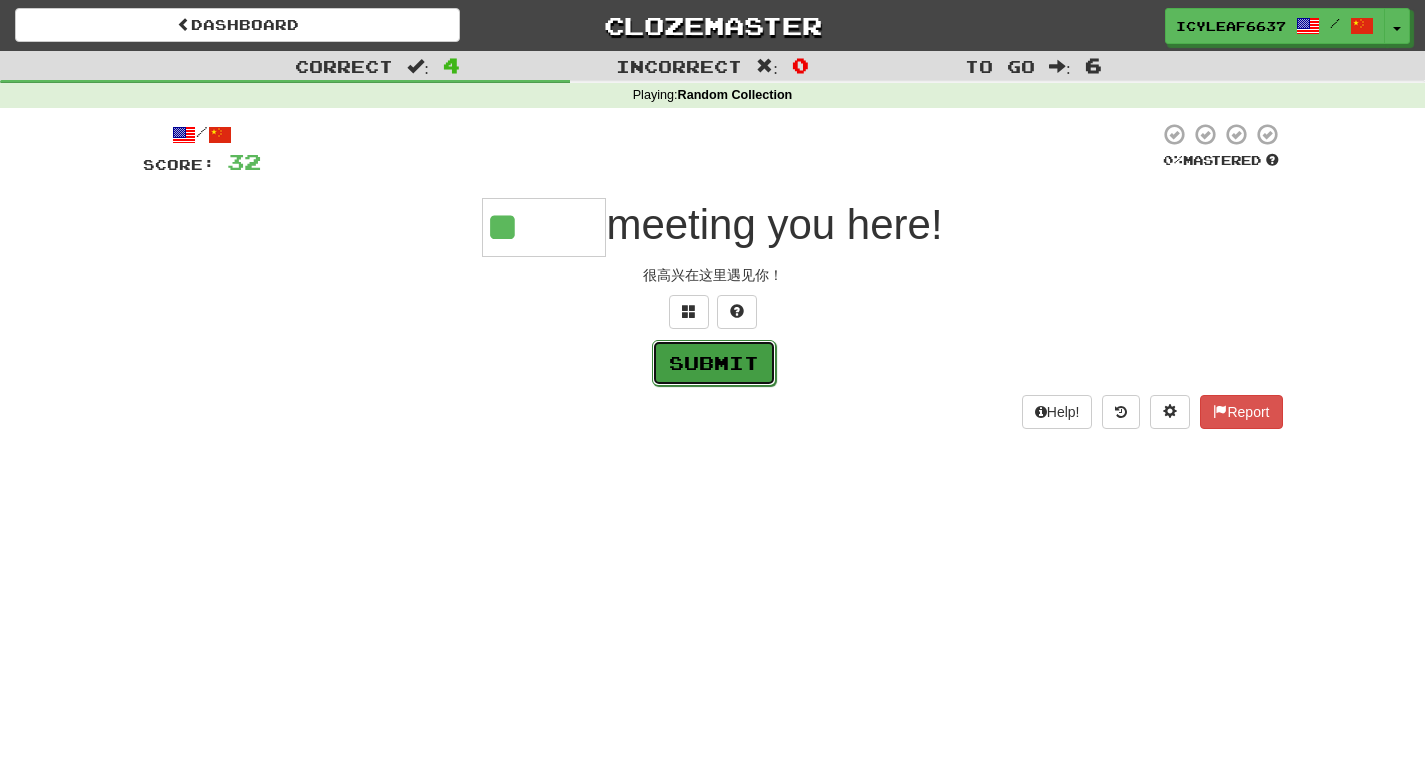 click on "Submit" at bounding box center (714, 363) 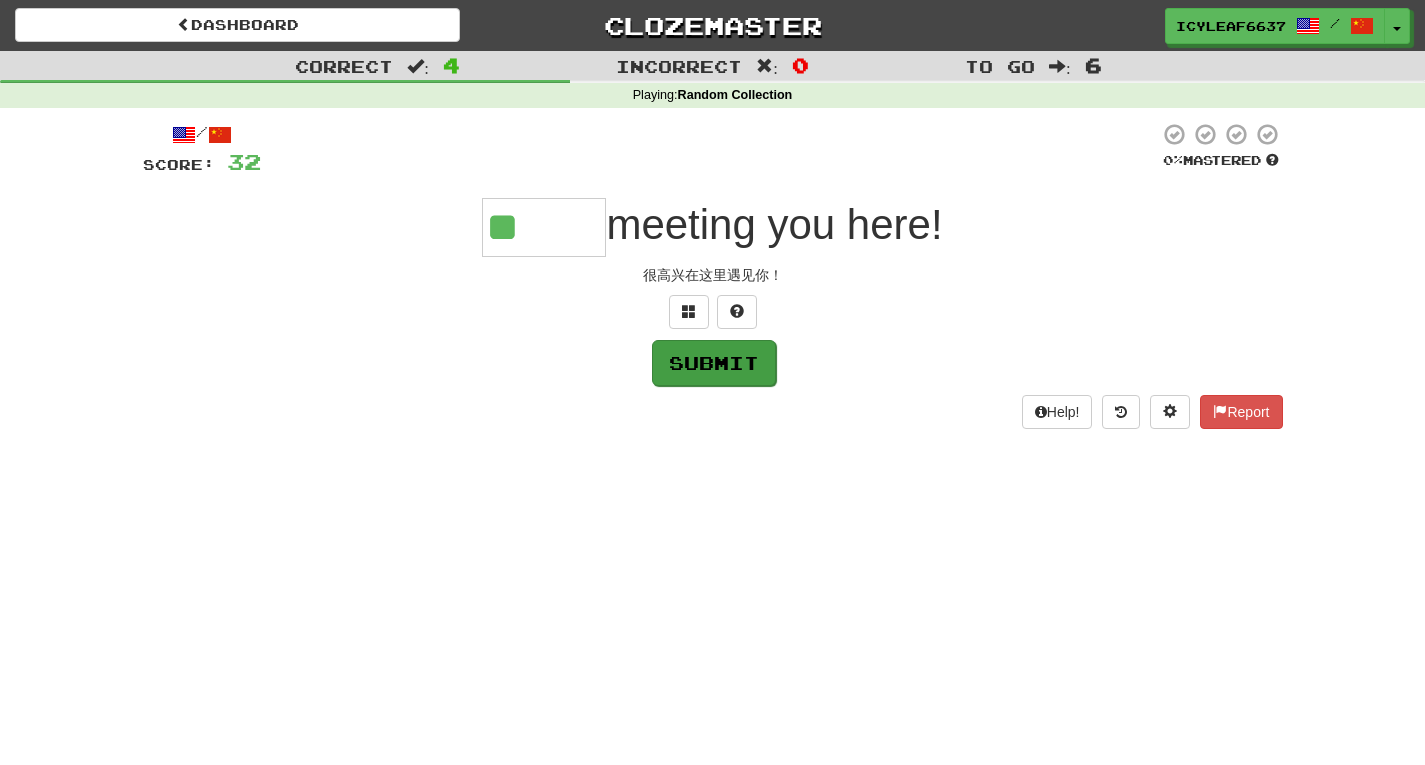 type on "*****" 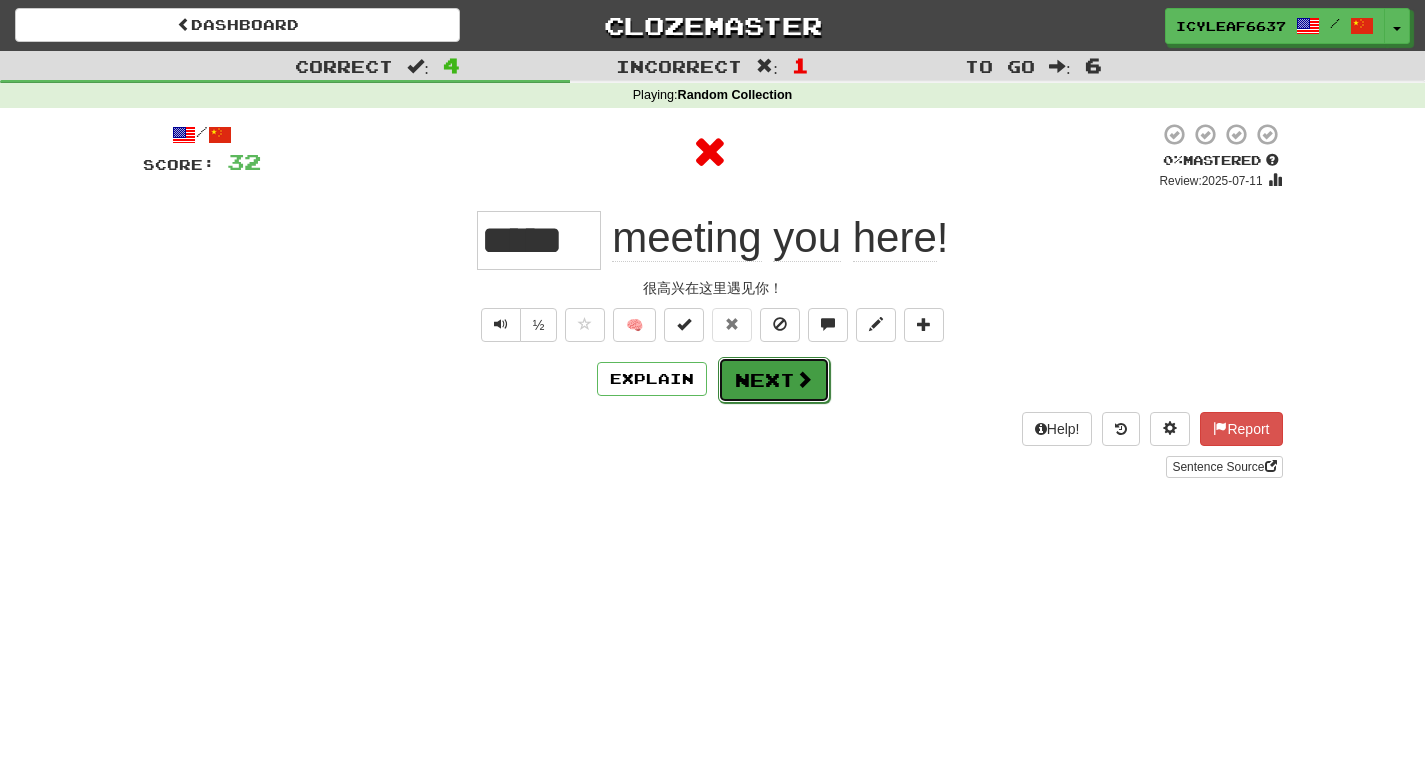 click on "Next" at bounding box center (774, 380) 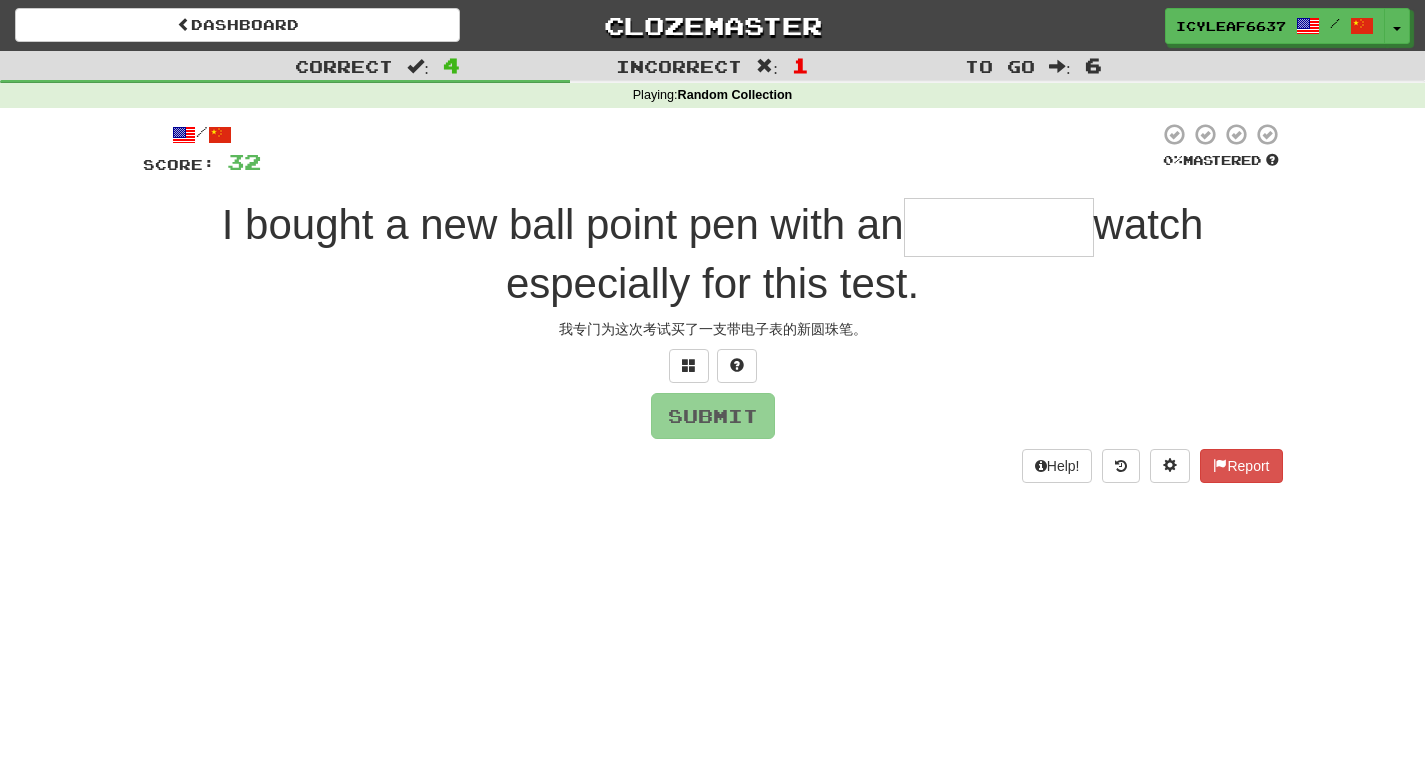 click at bounding box center (999, 227) 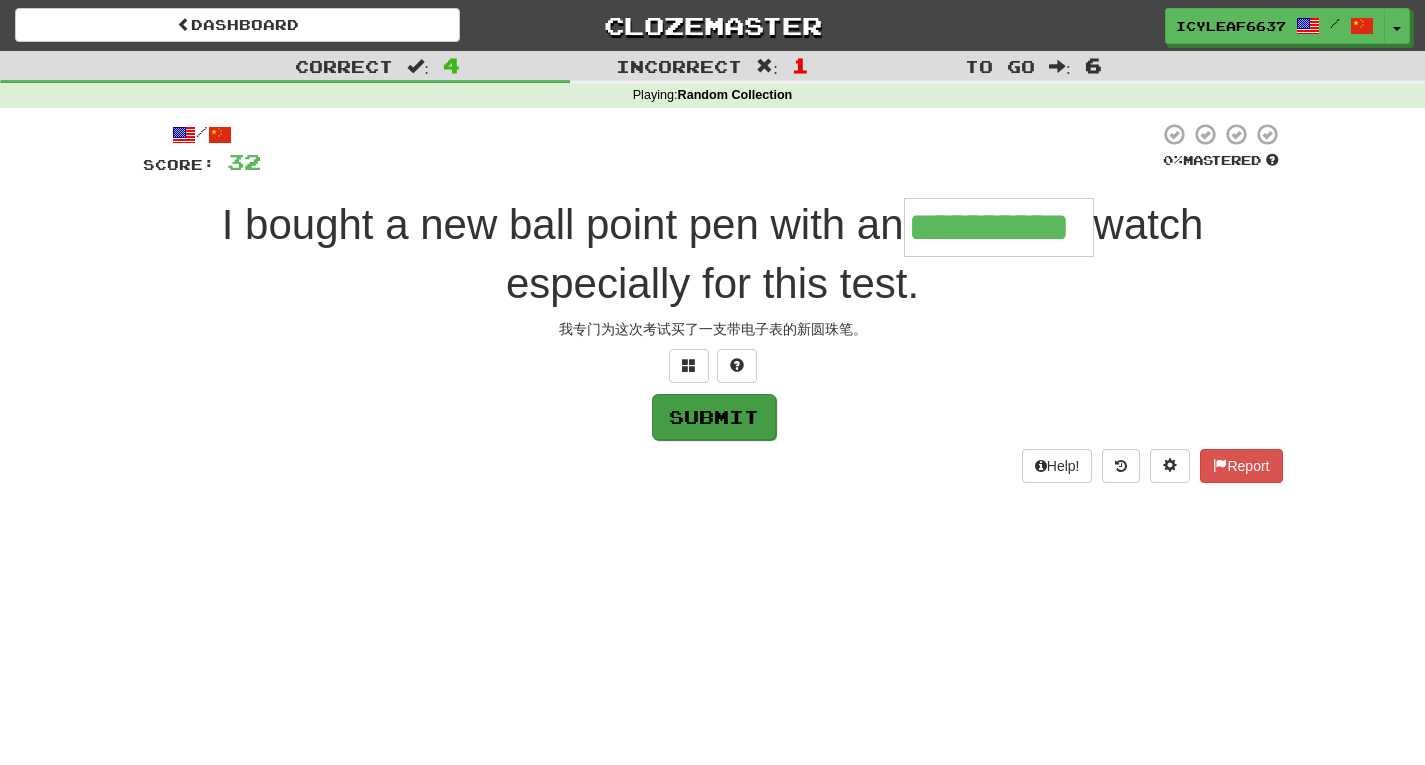 type on "**********" 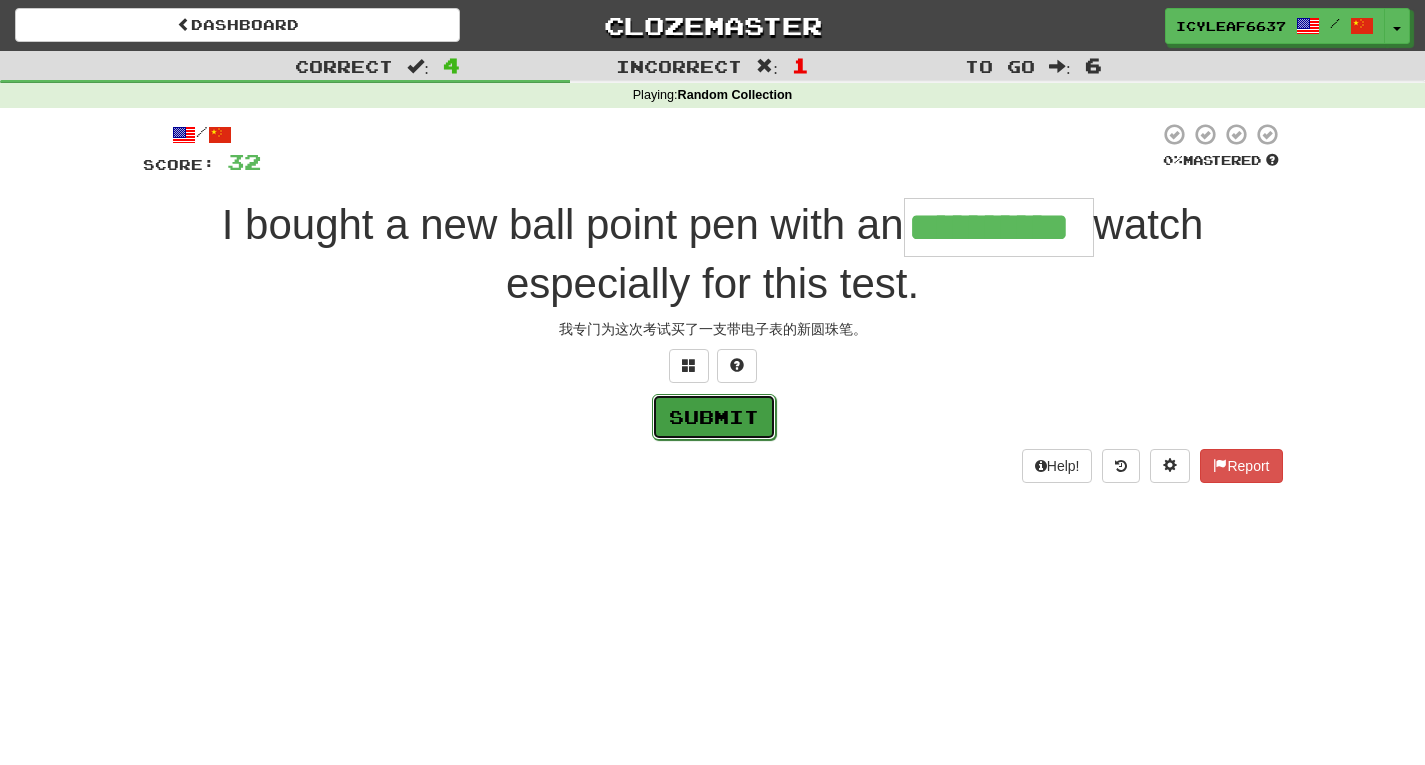 click on "Submit" at bounding box center (714, 417) 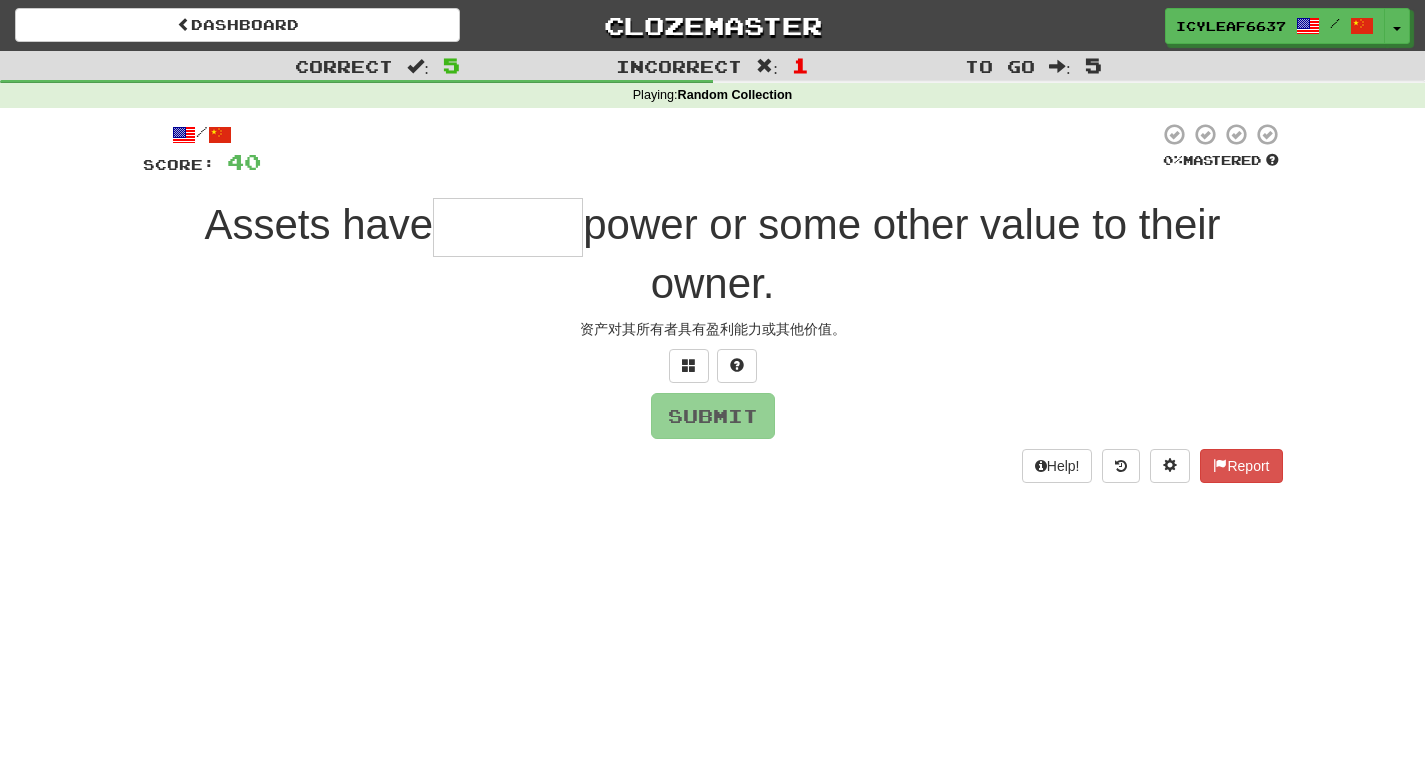 click at bounding box center (508, 227) 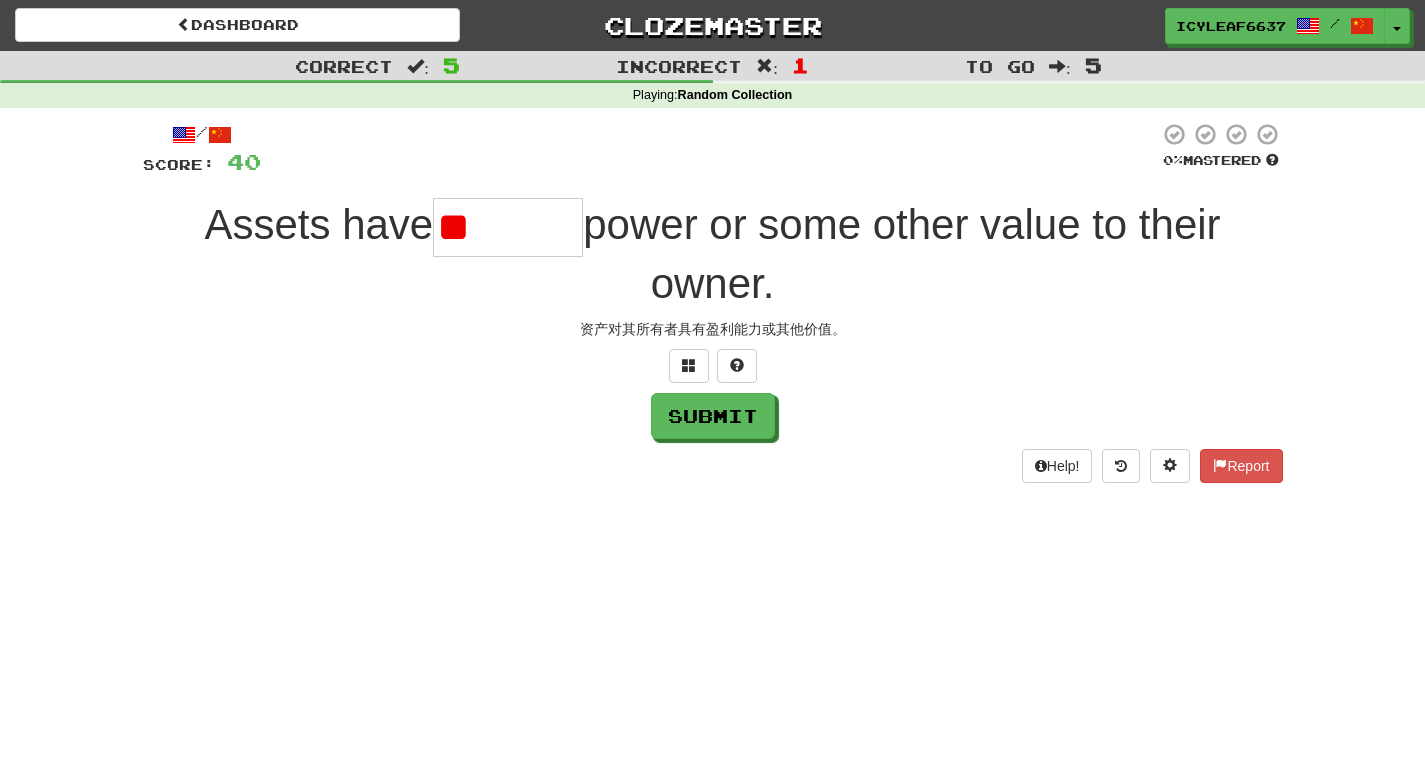 type on "*" 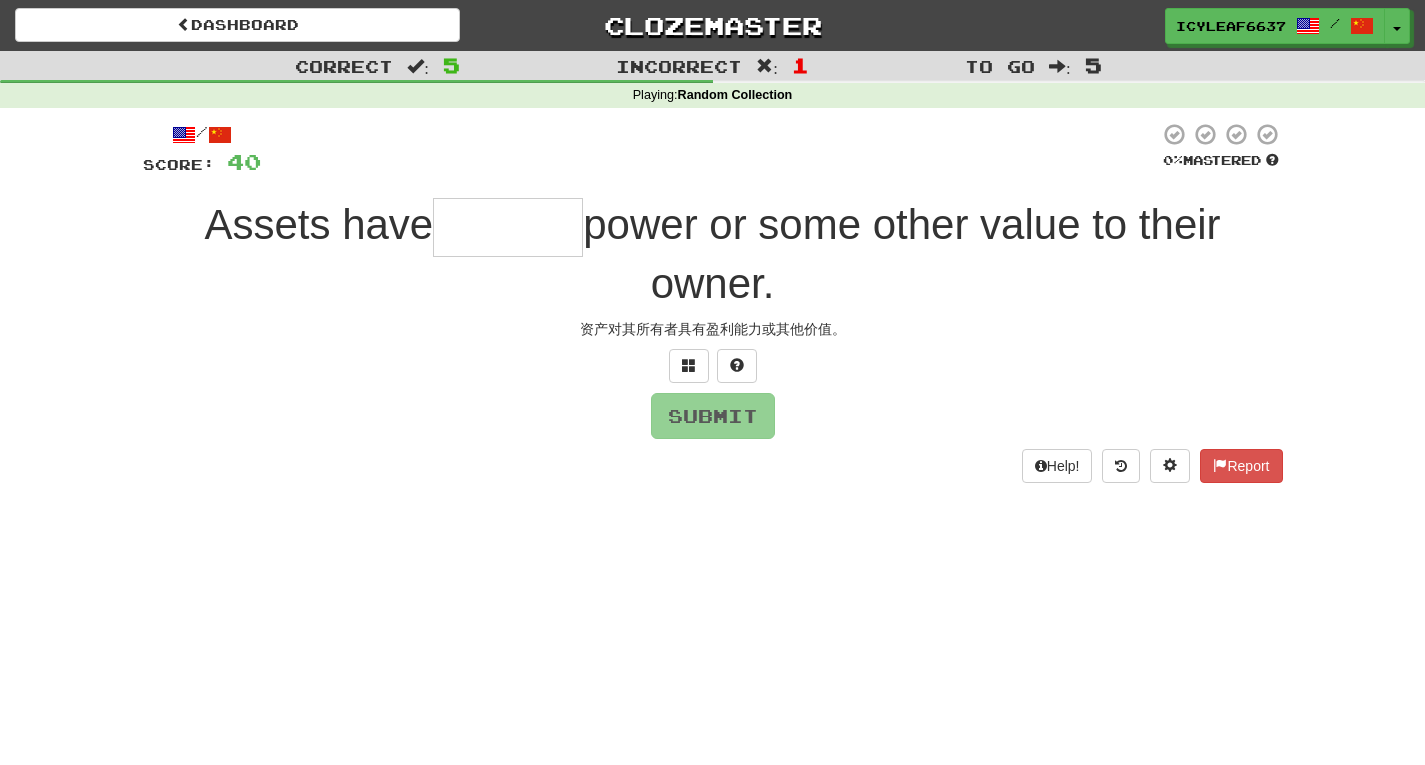type on "*" 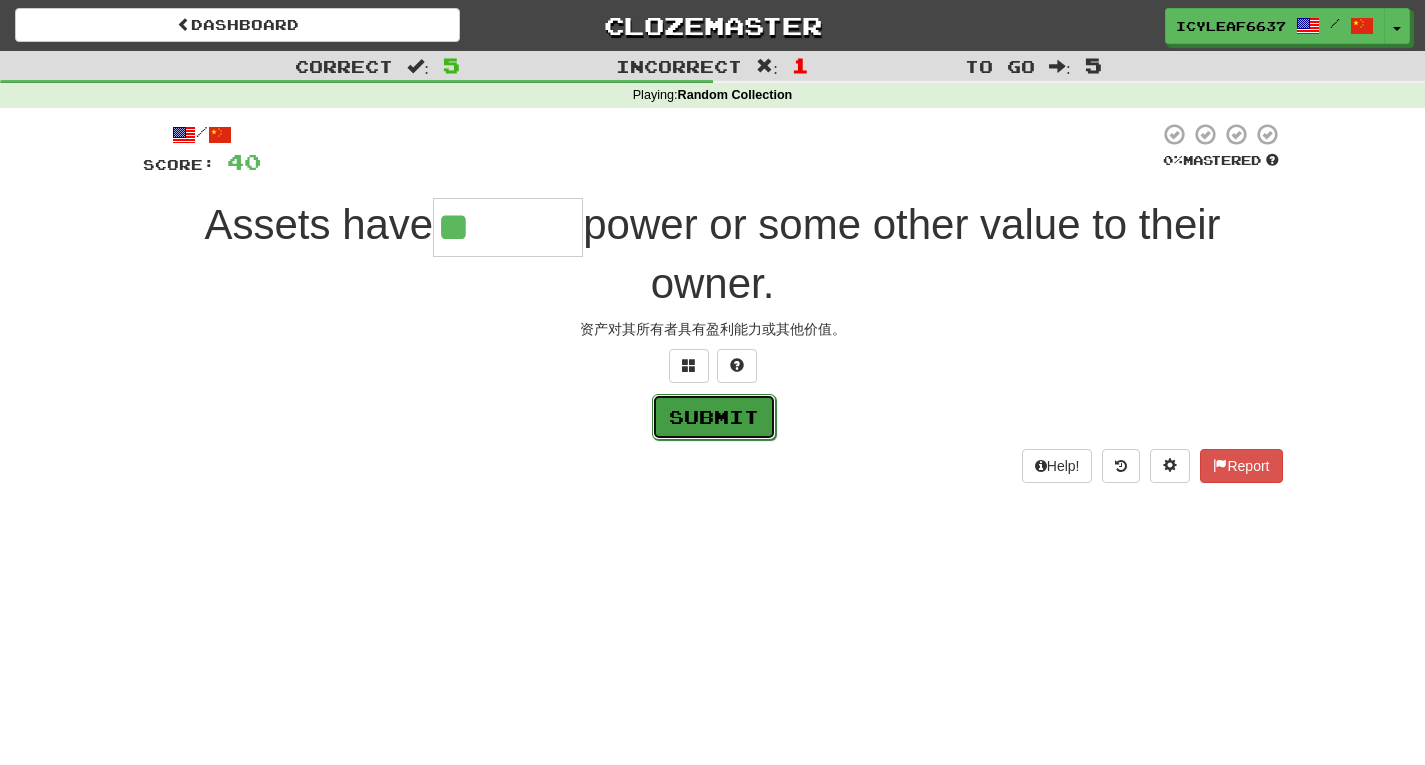 click on "Submit" at bounding box center [714, 417] 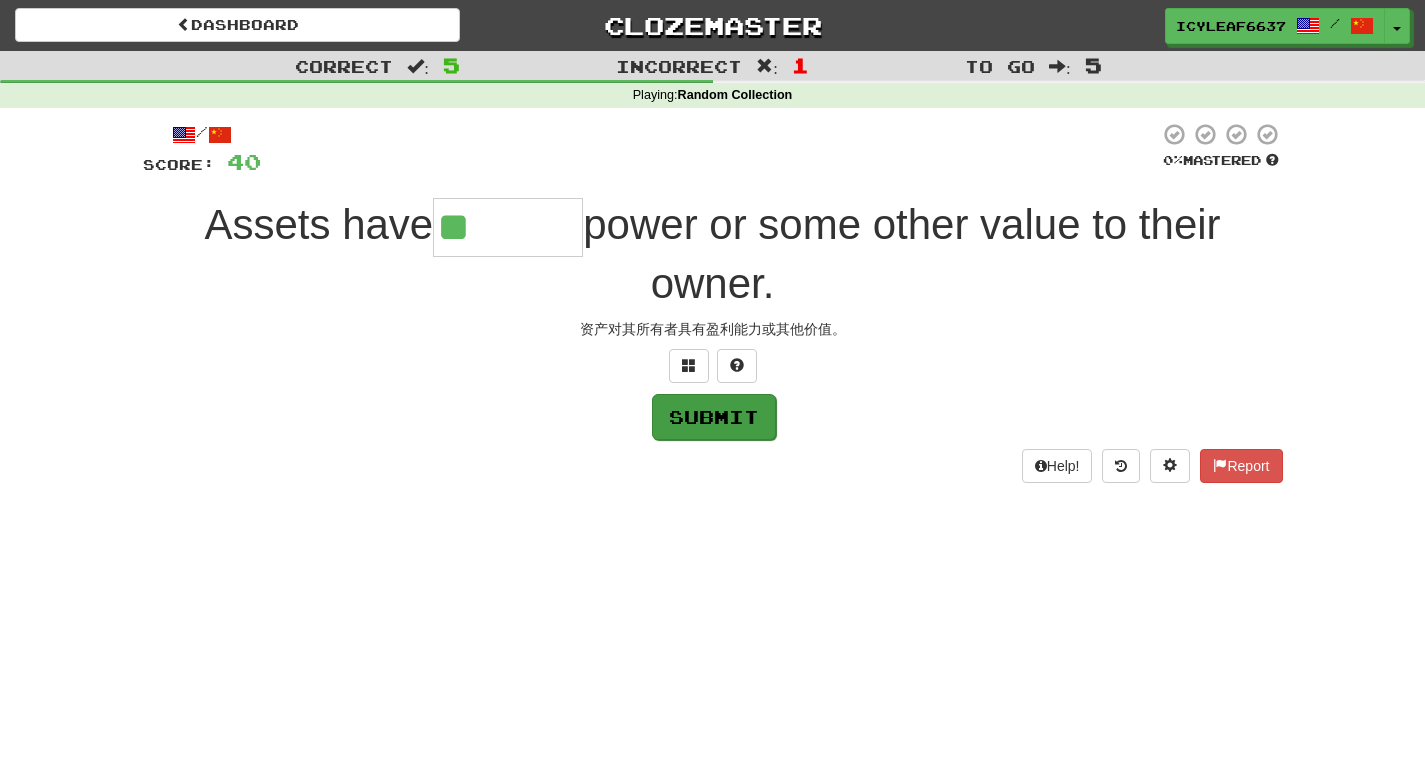 type on "*******" 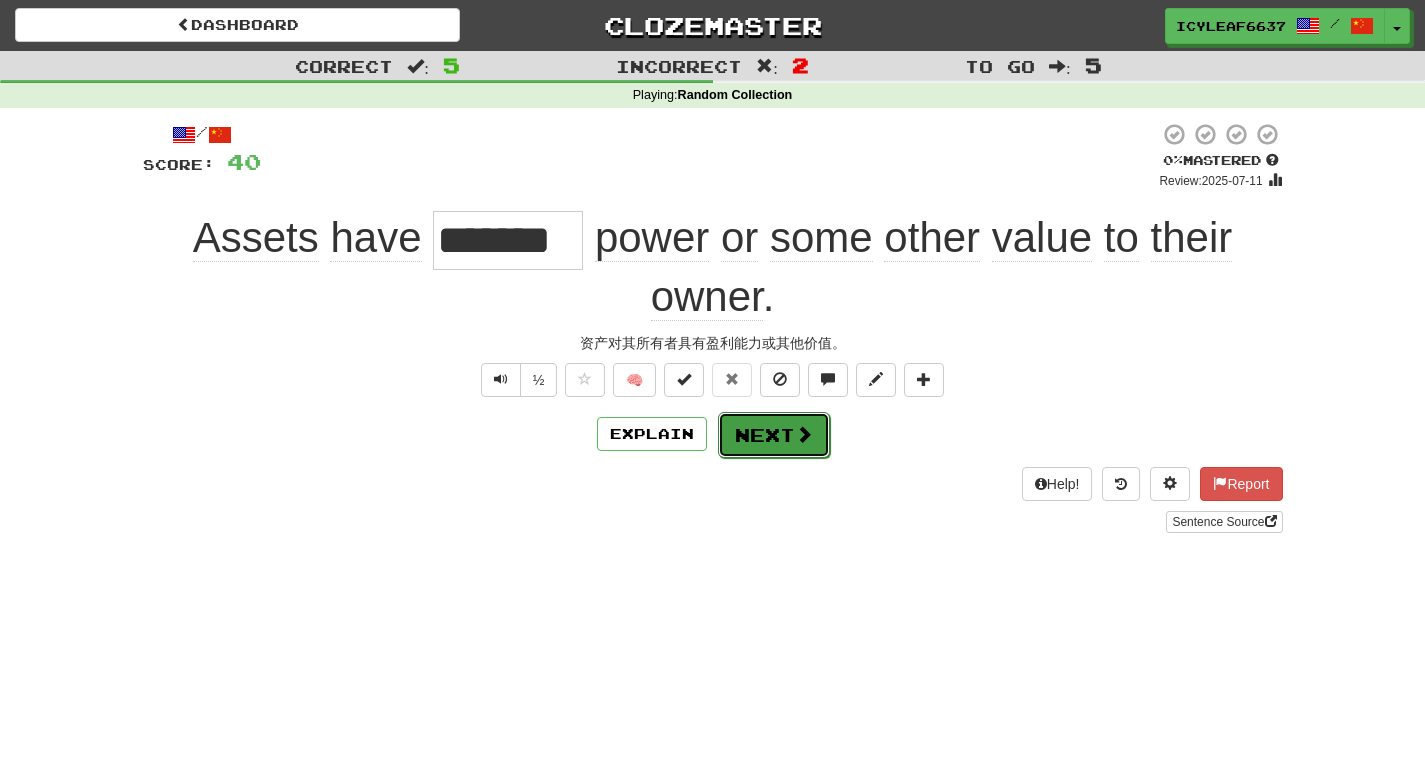 click on "Next" at bounding box center [774, 435] 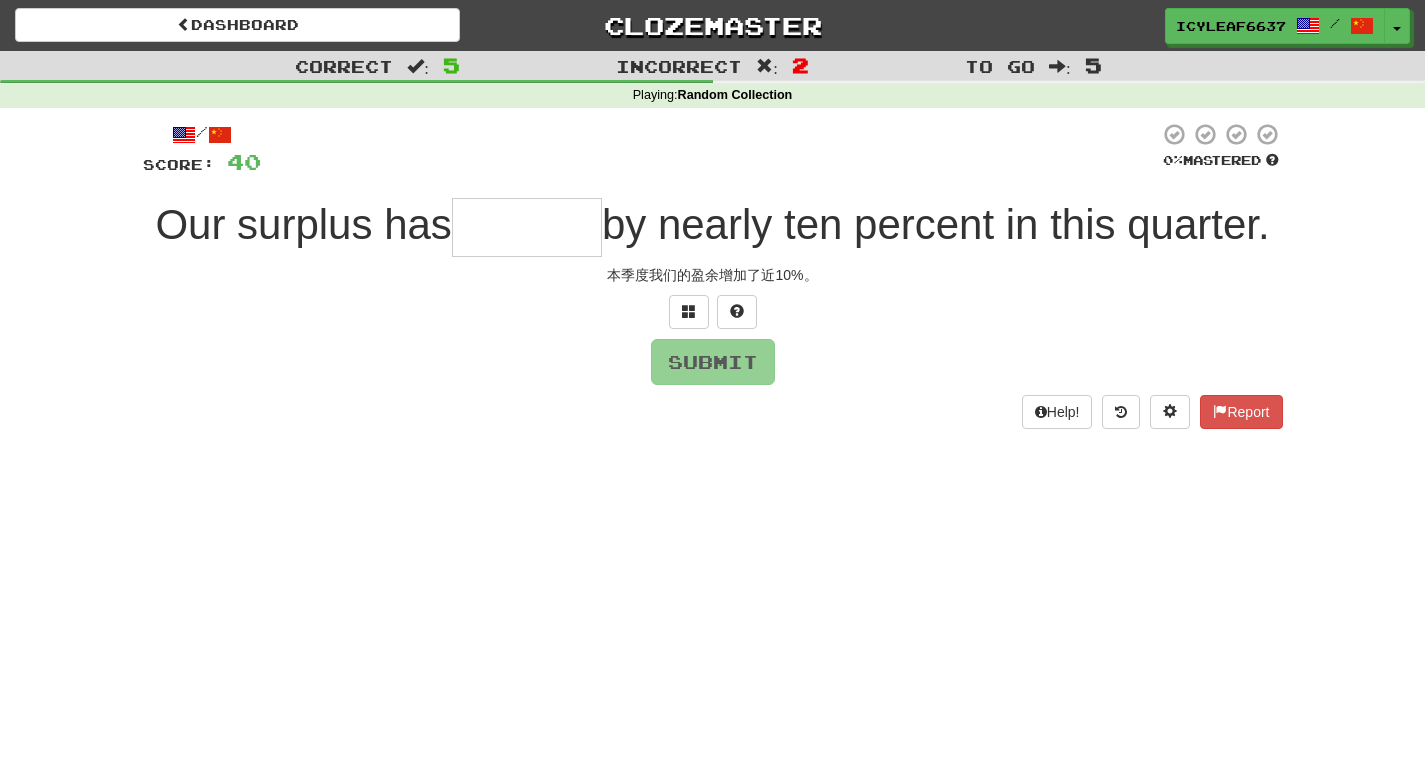 type on "*" 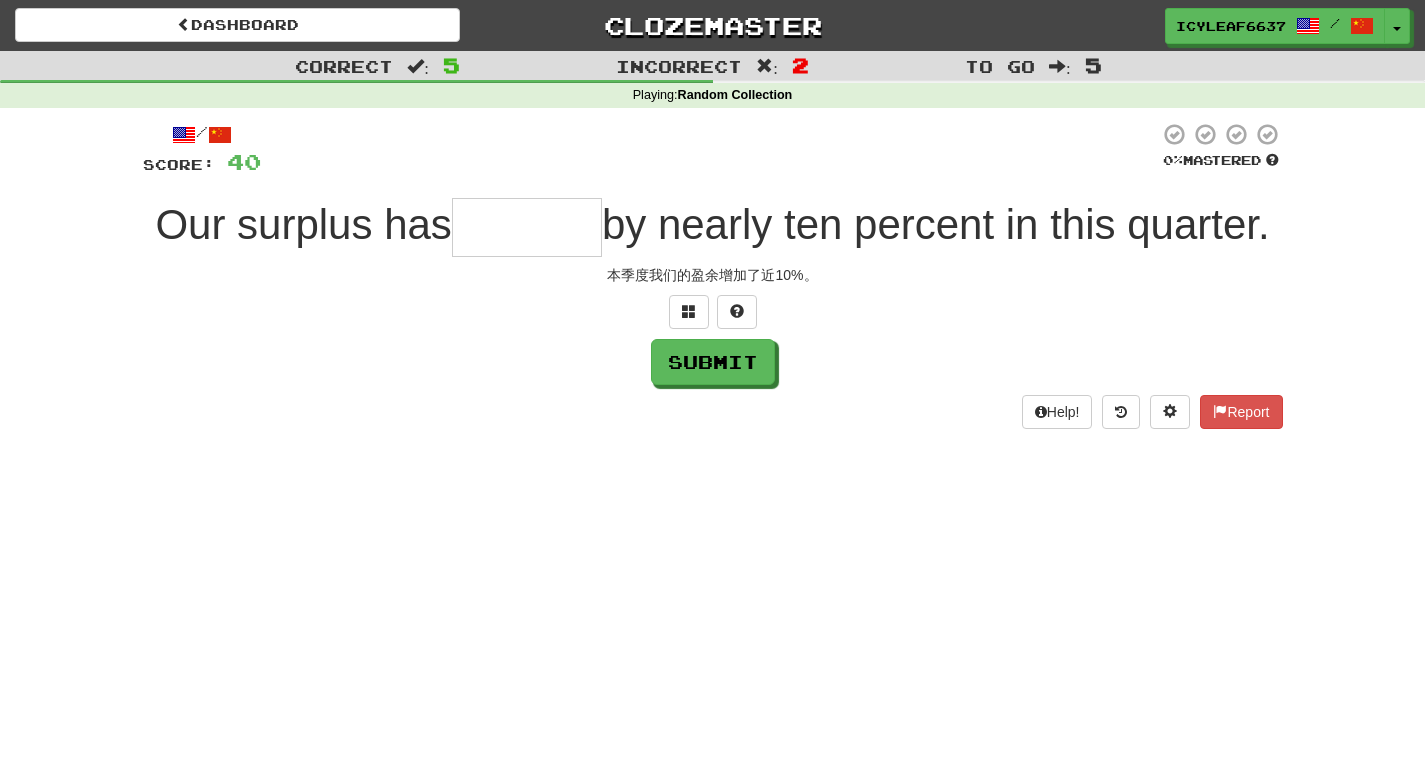 type on "*" 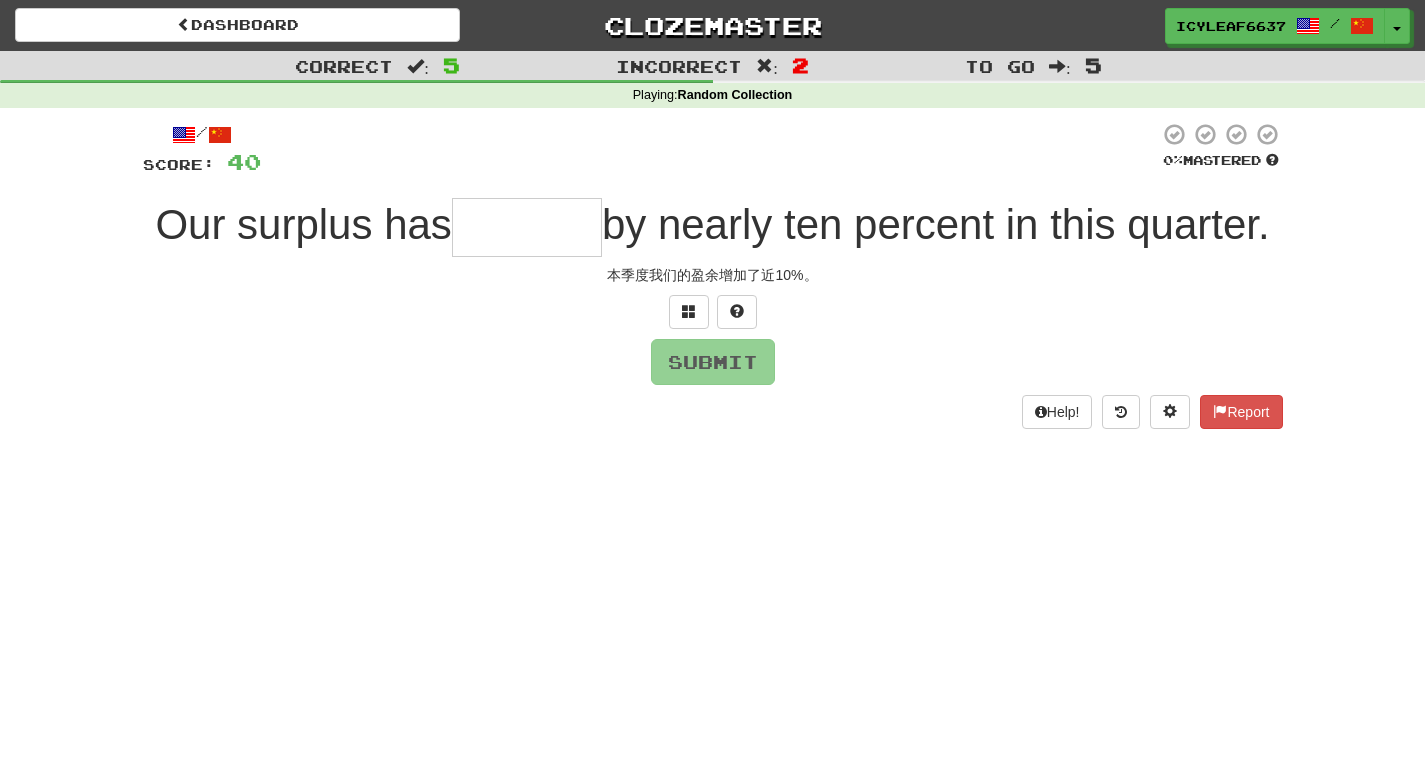 type on "*" 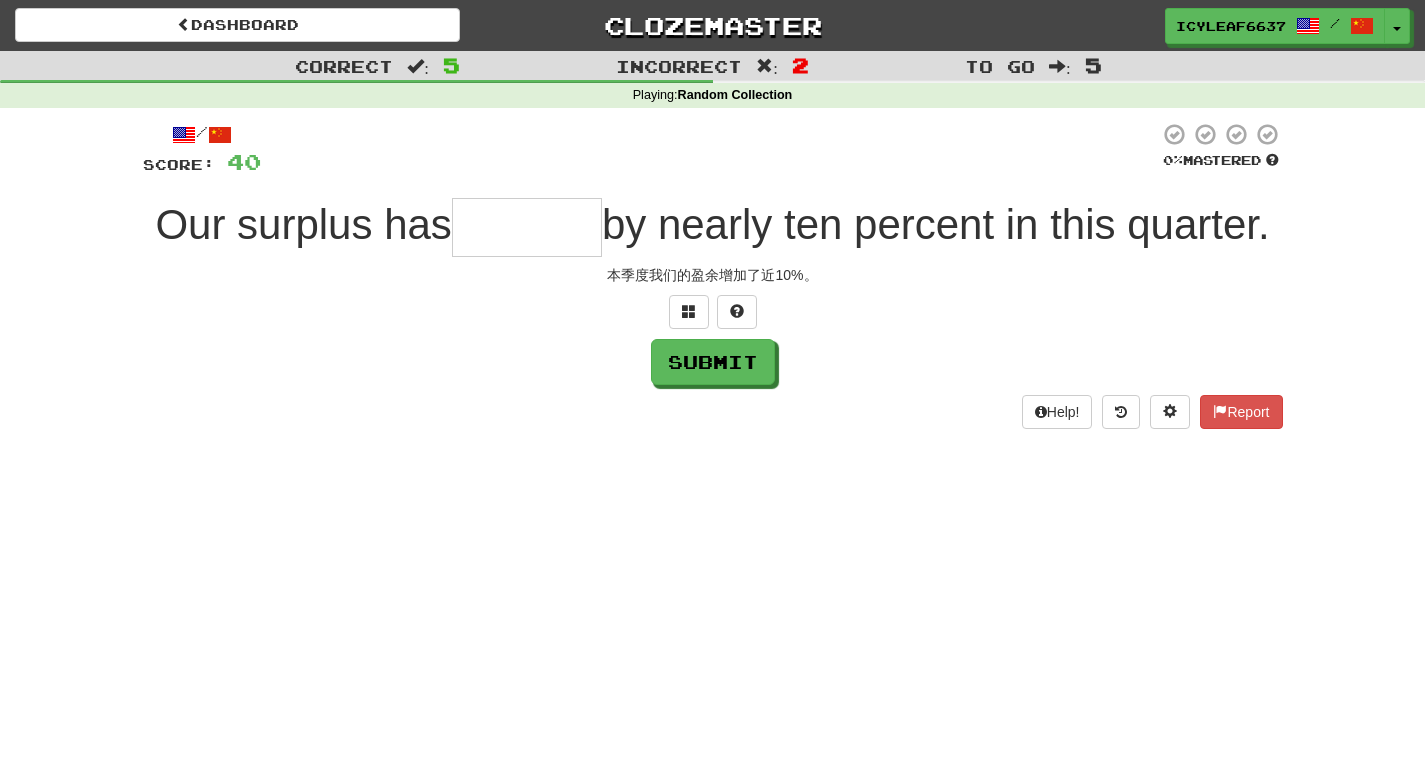 type on "*" 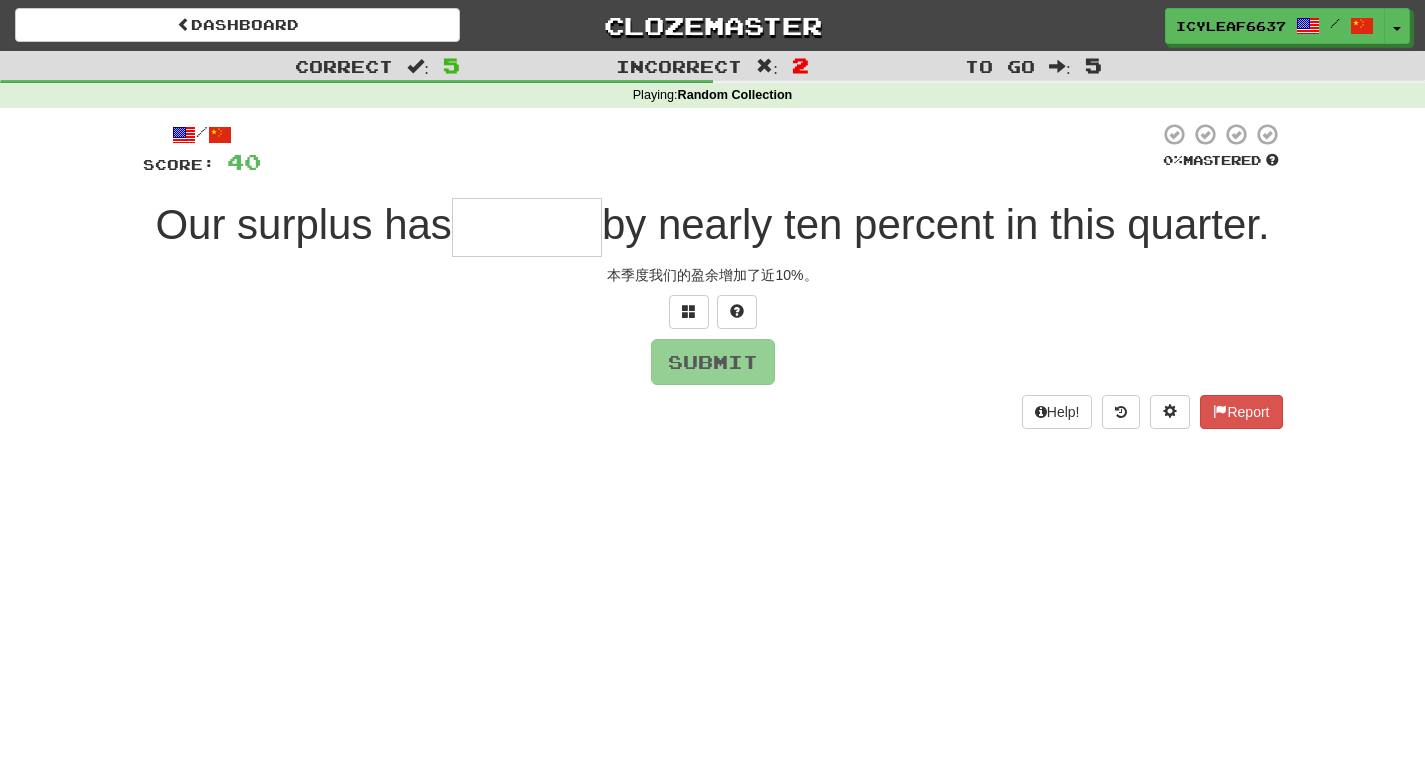 type on "*" 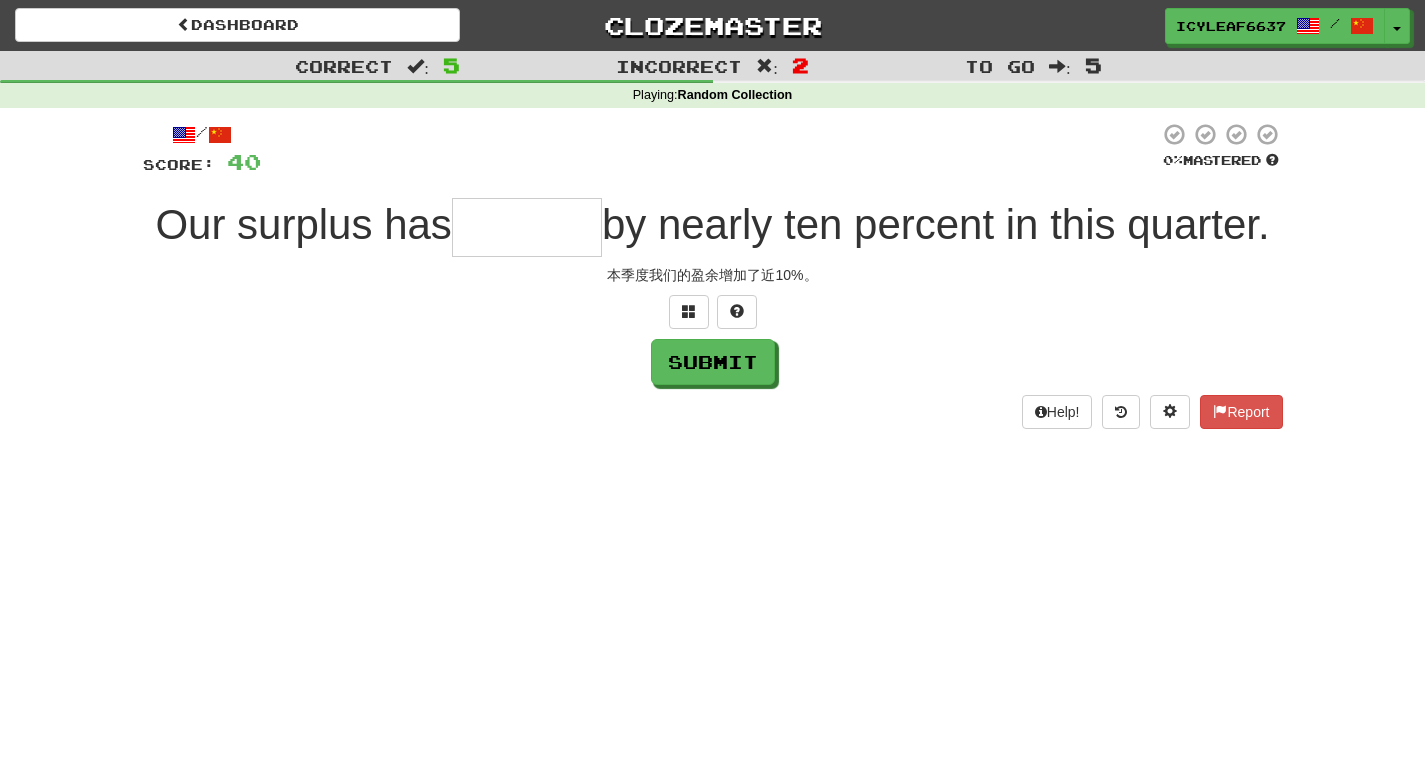 type on "*" 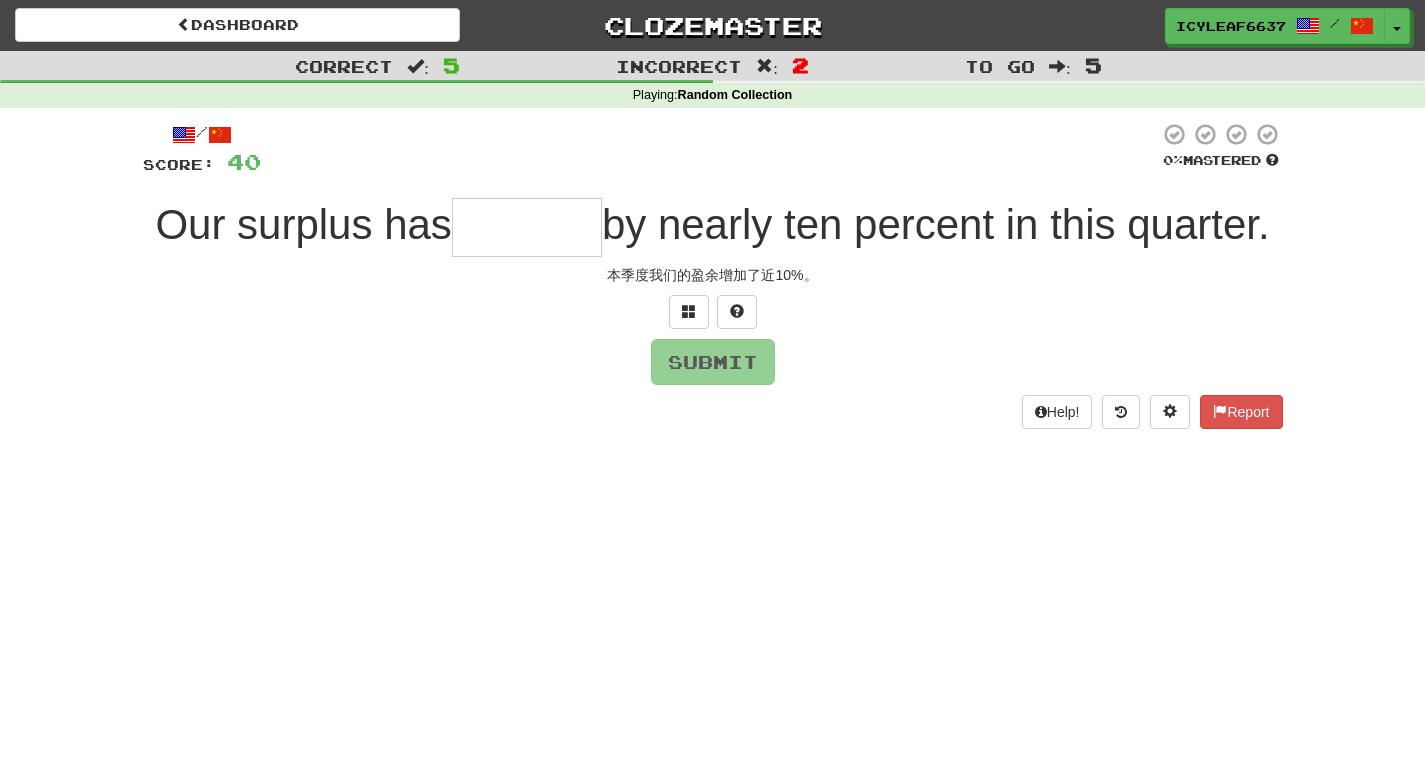 type on "*" 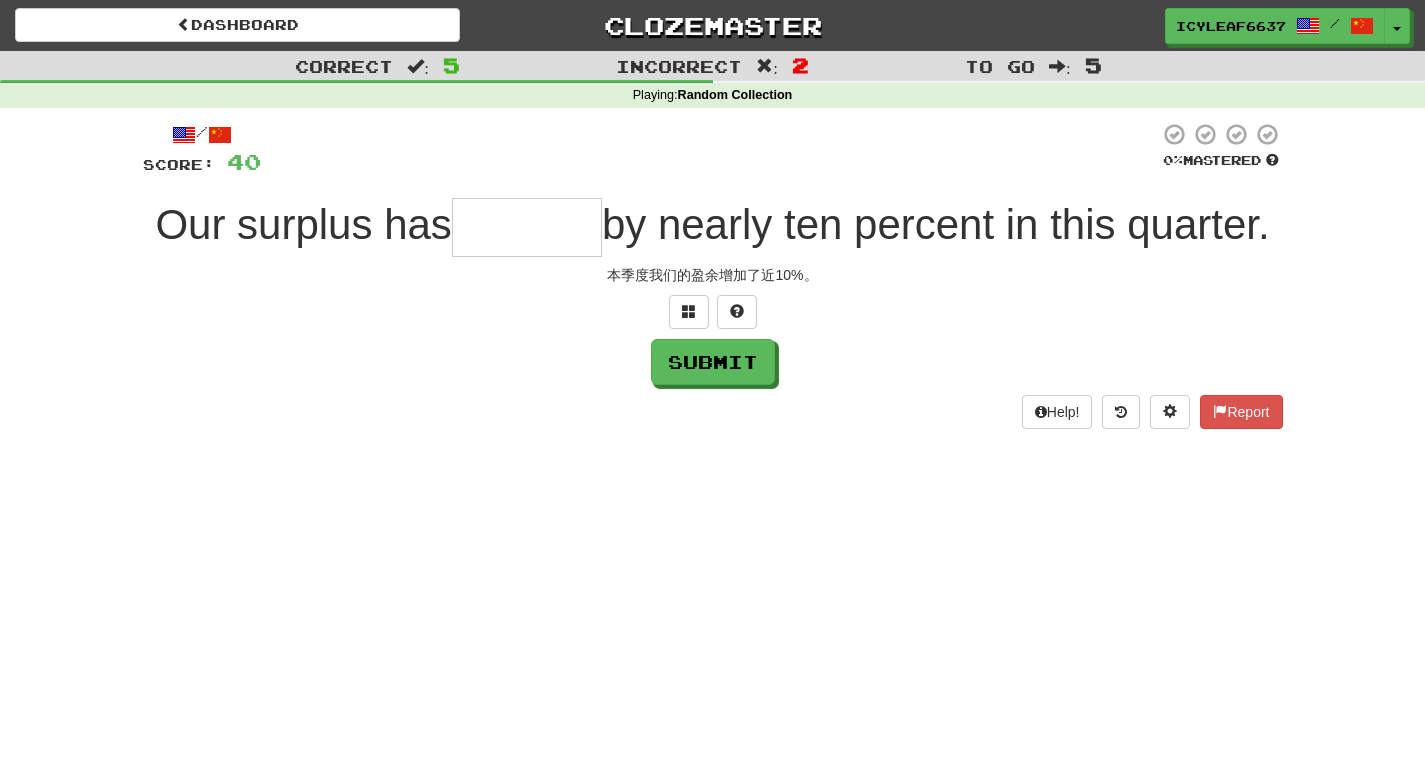 type on "*" 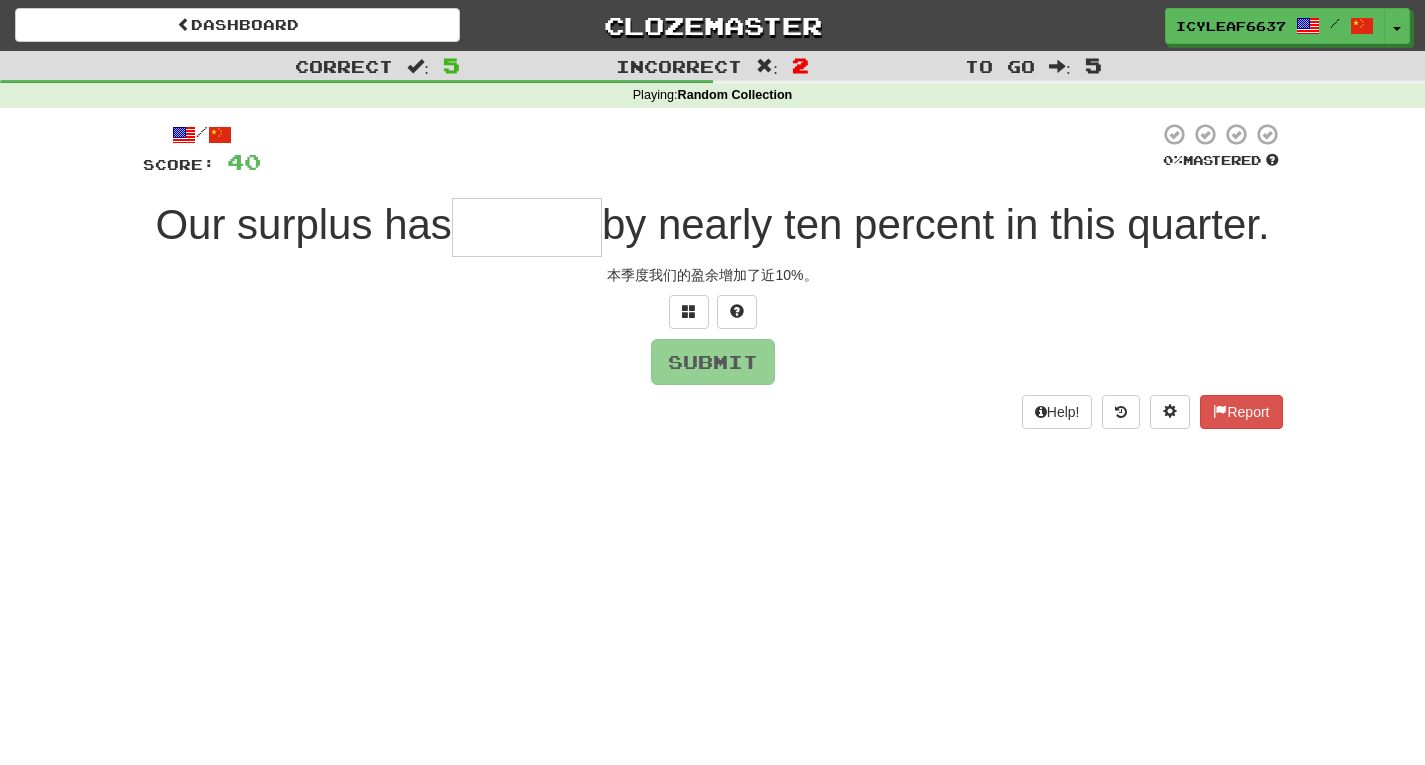 type on "*" 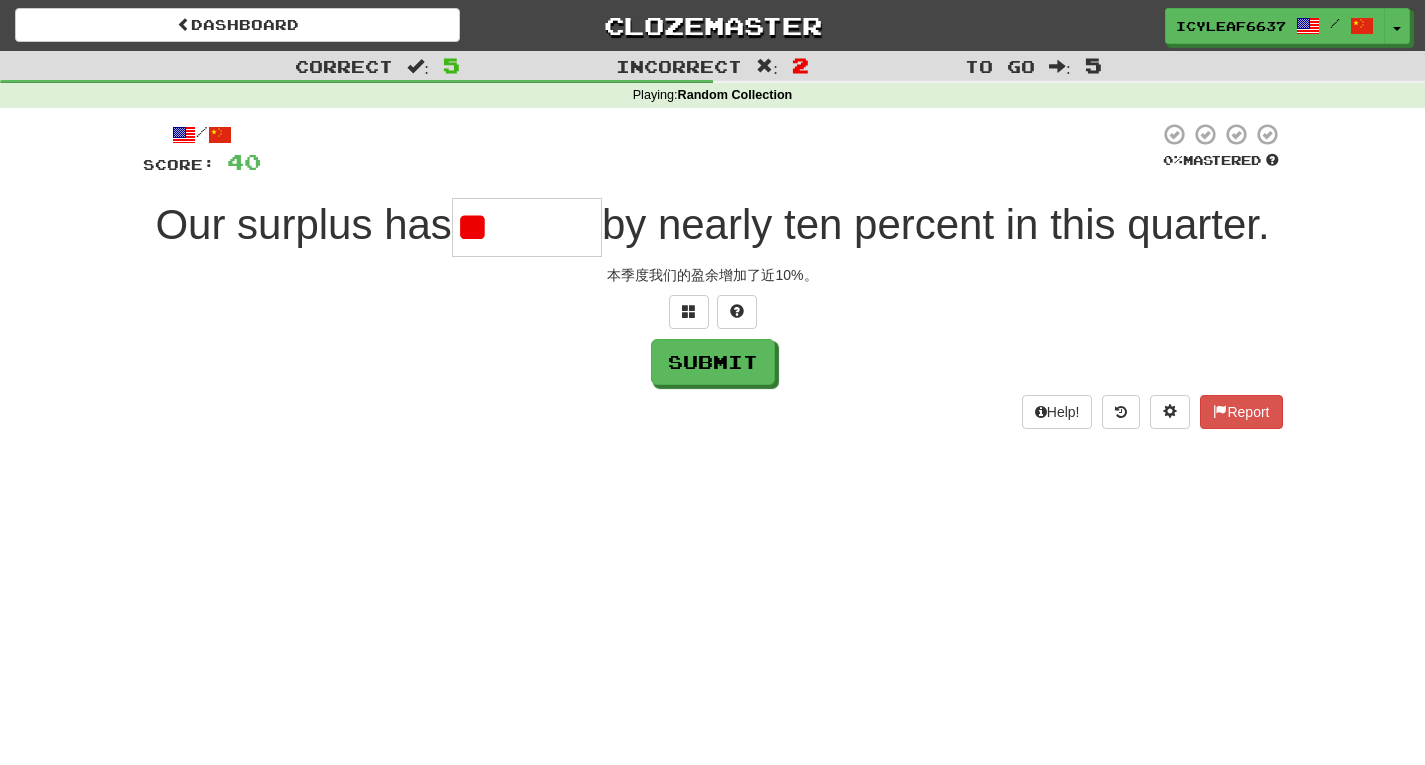 type on "*" 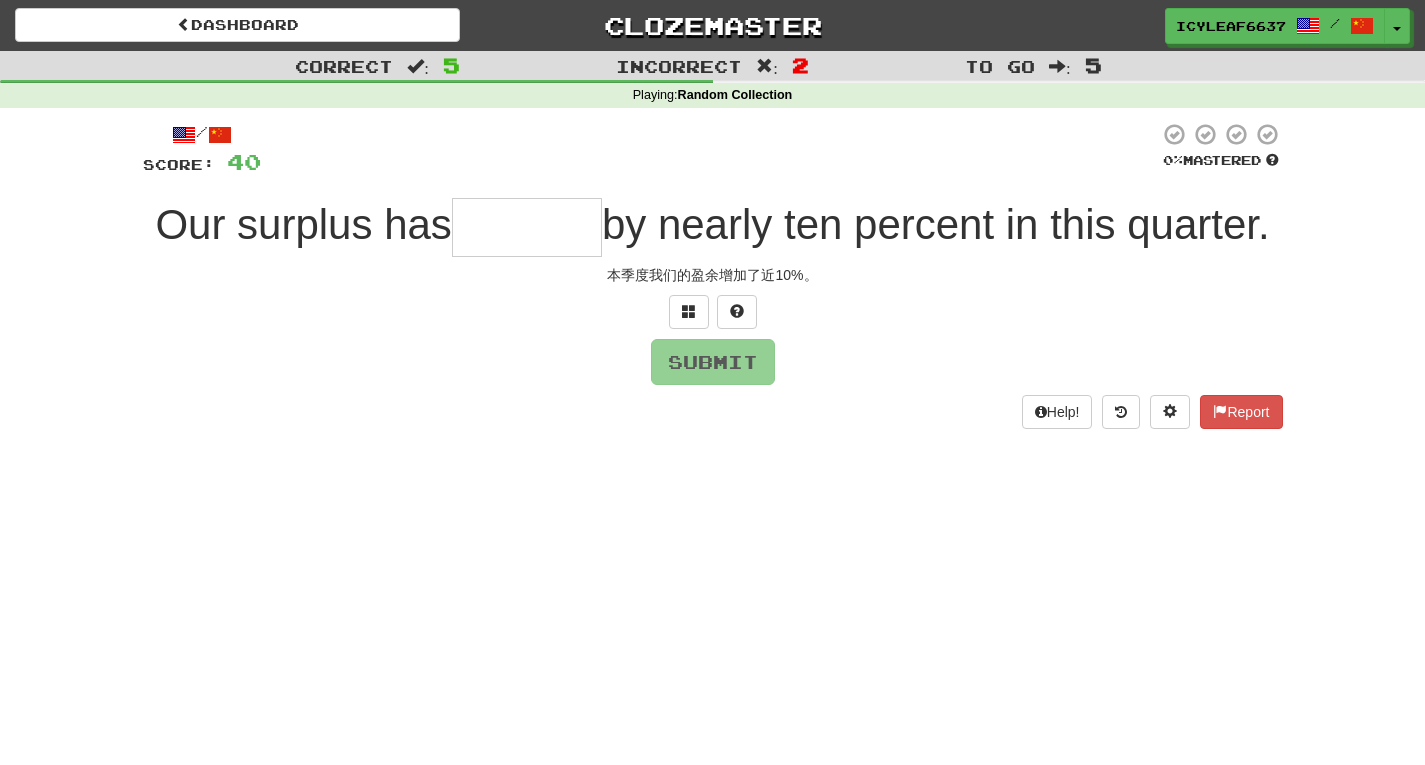 type on "*" 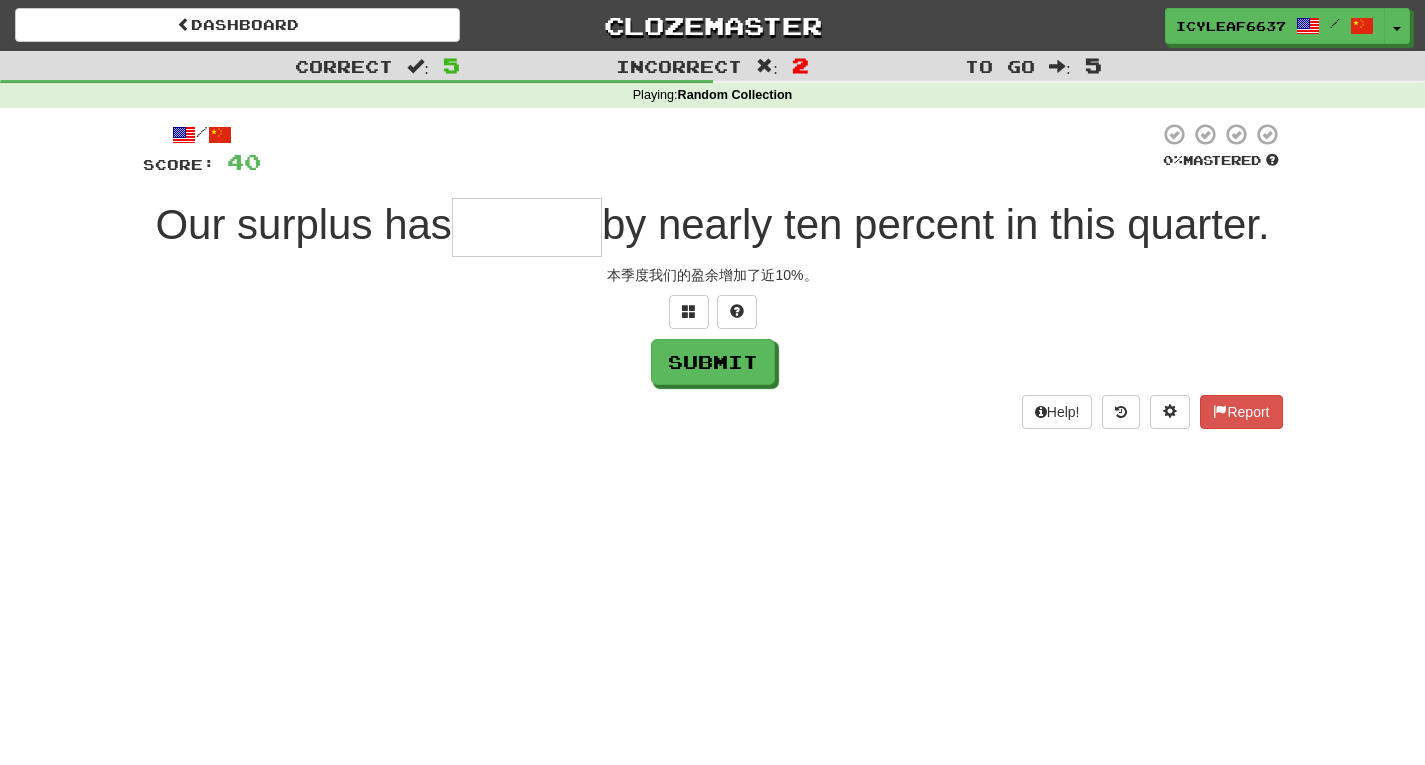 type on "*" 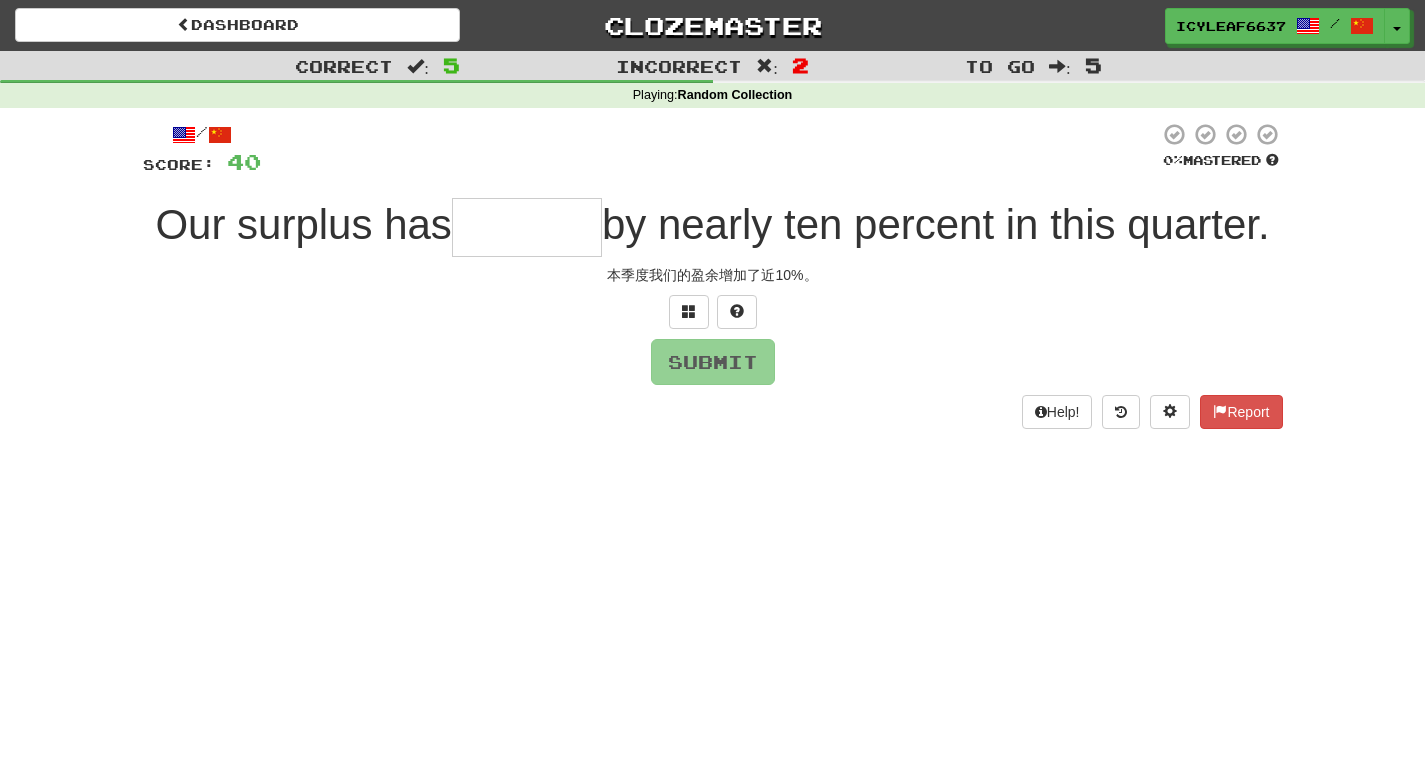 type on "*" 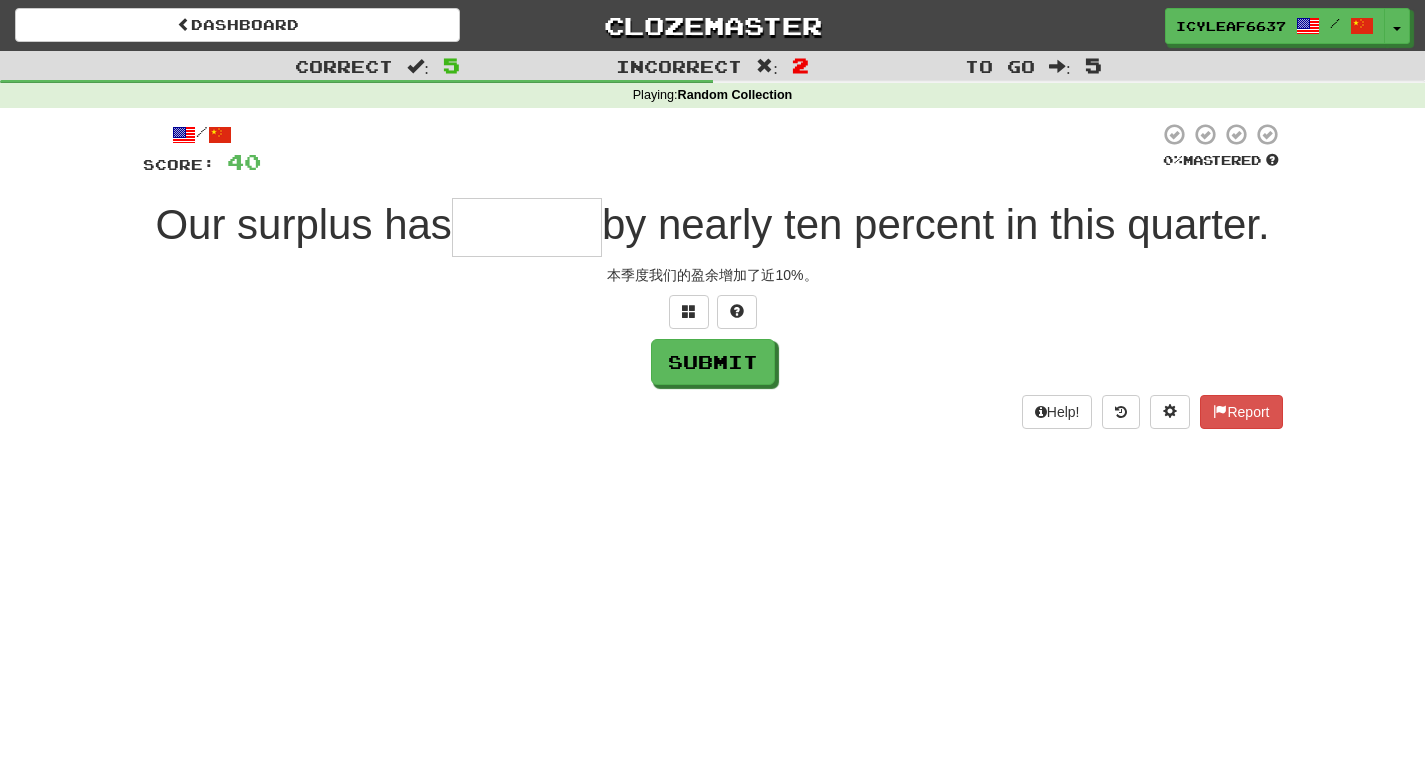 type on "*" 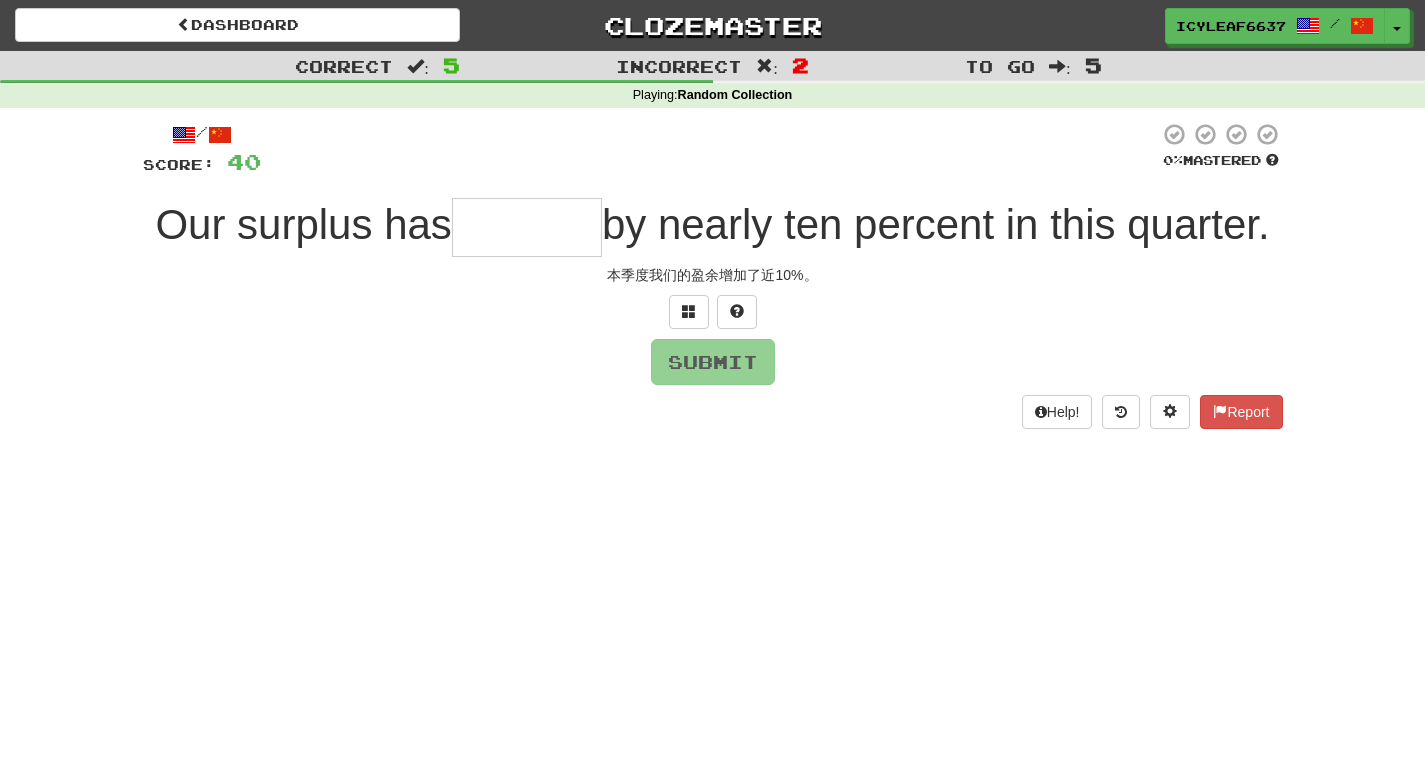 type on "*" 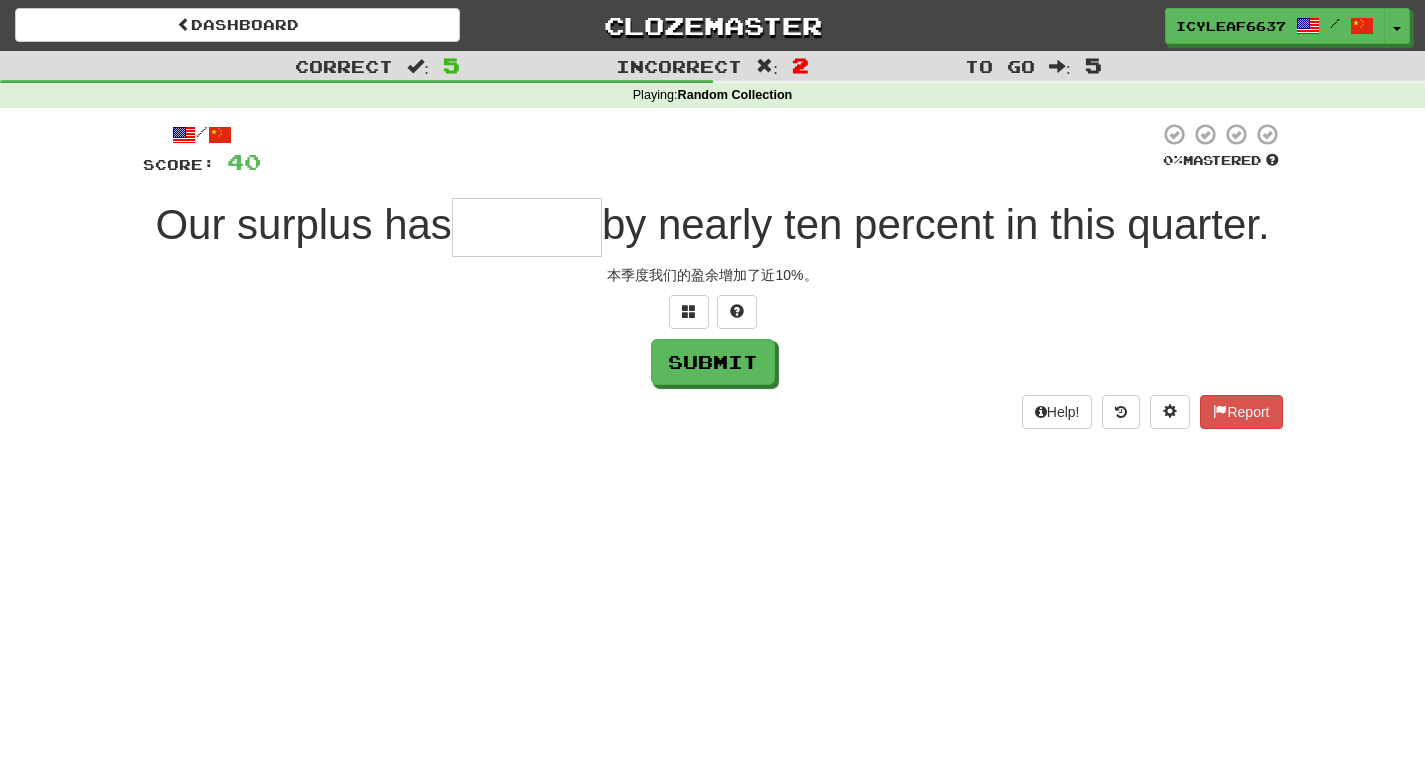 type on "*" 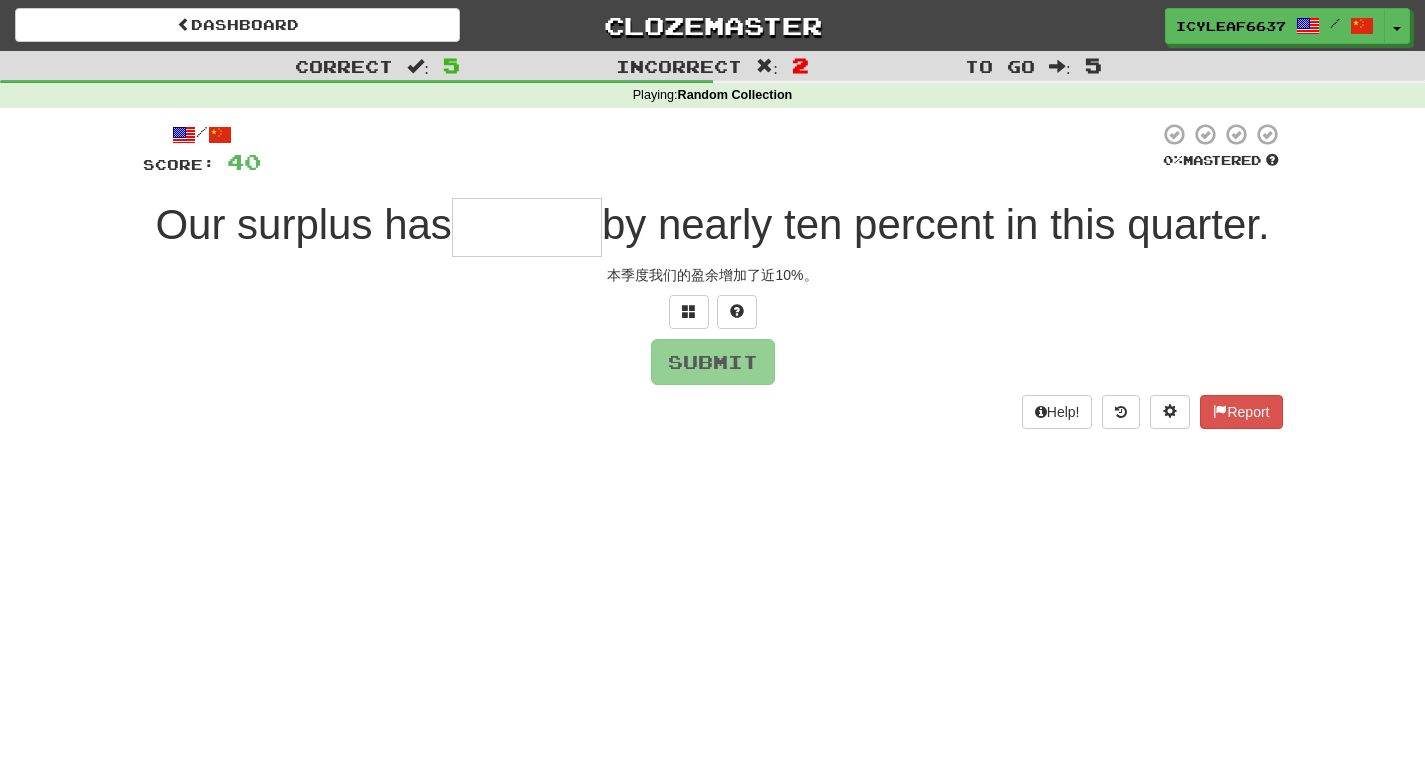 type on "*" 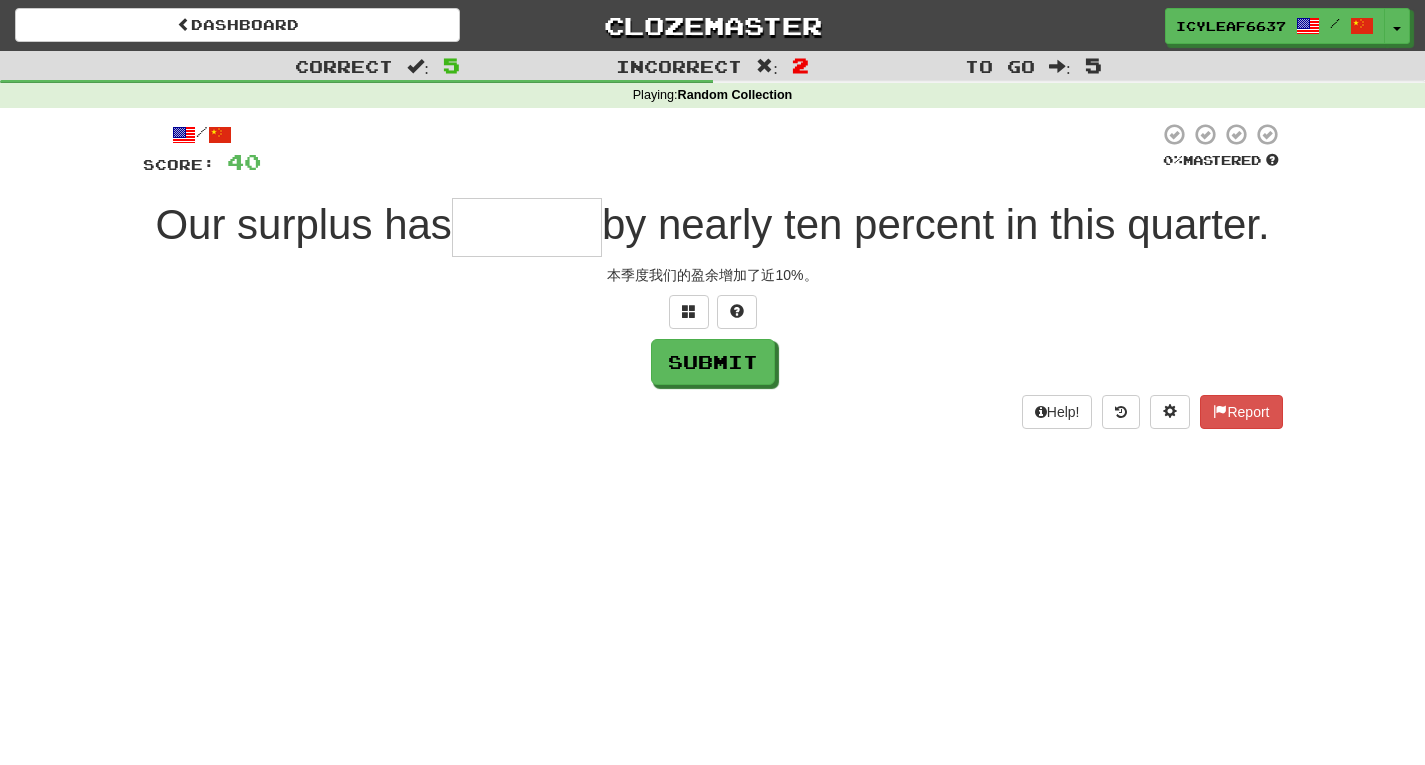 type on "*" 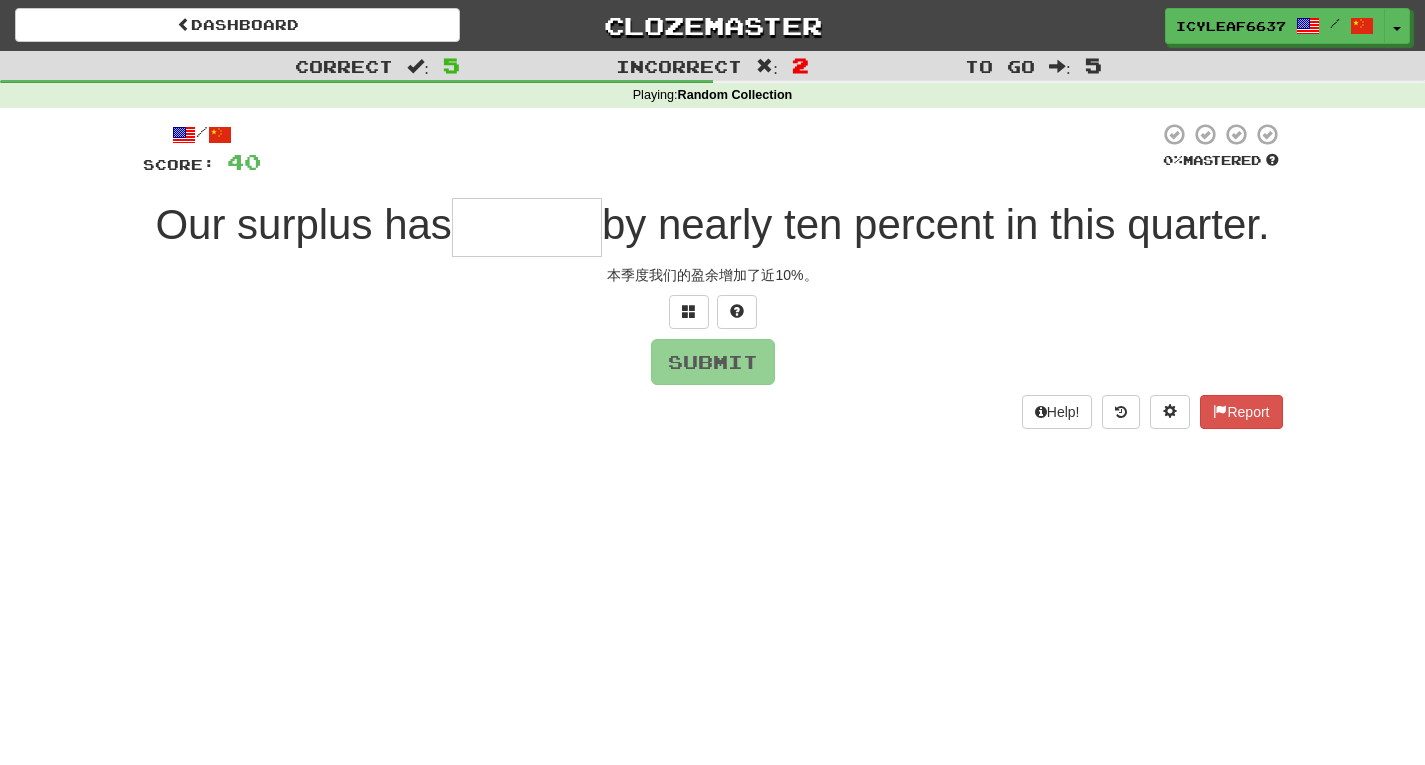 type on "*" 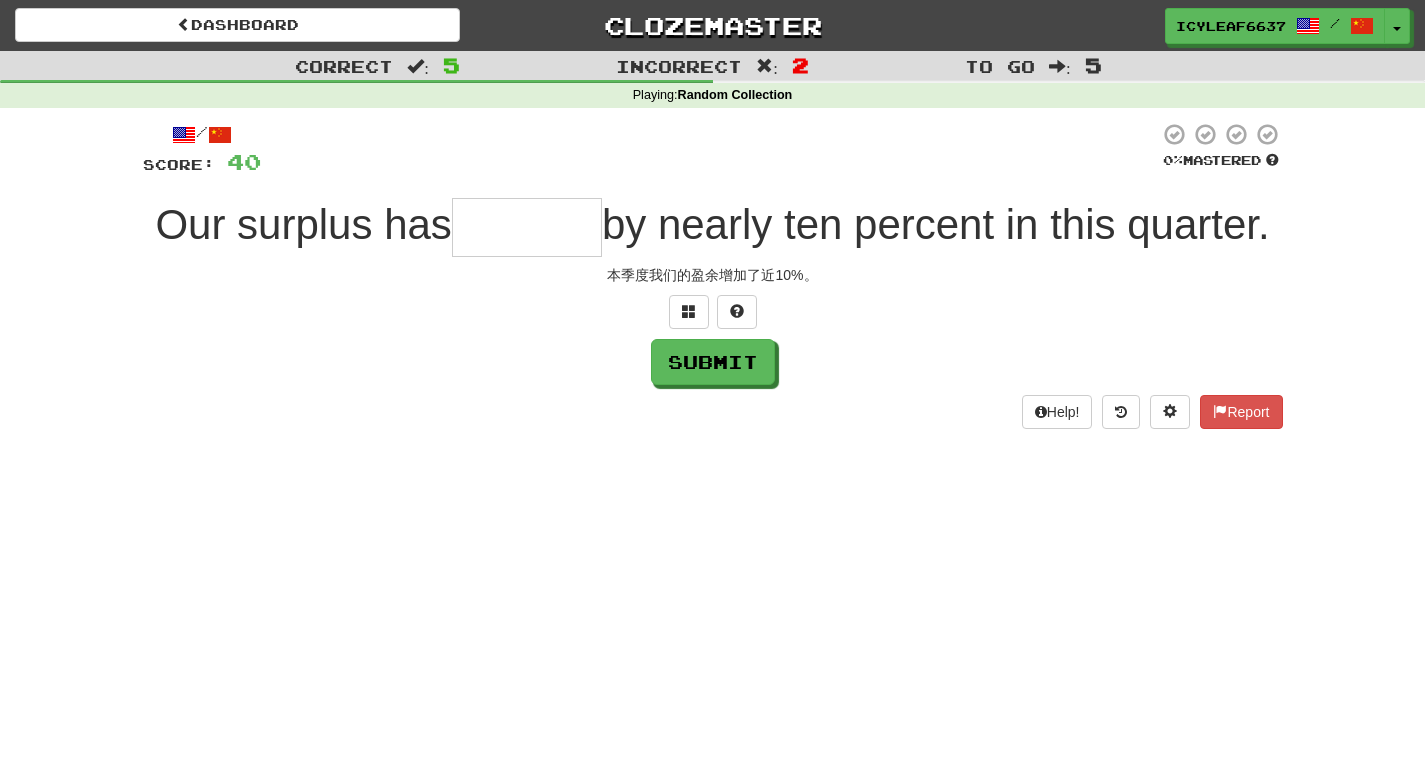 type on "*" 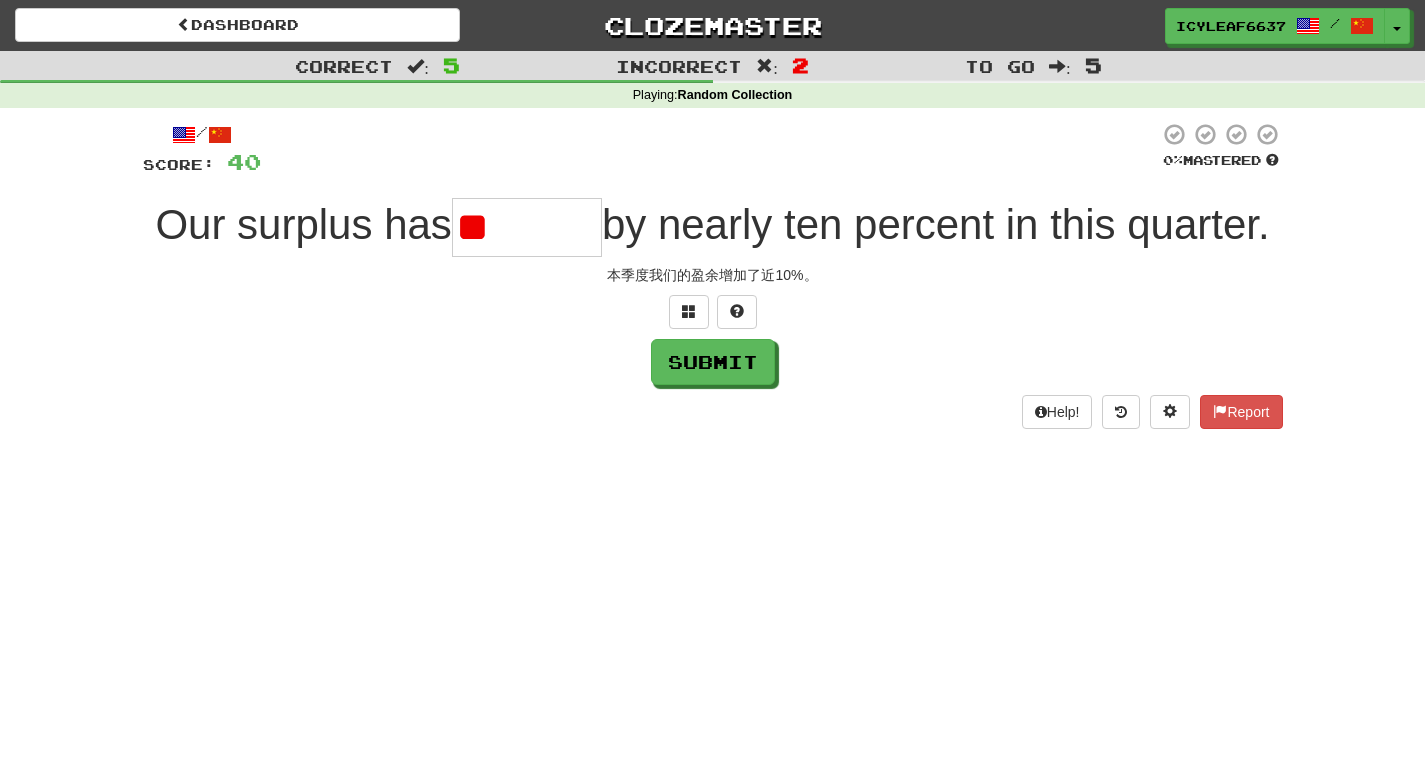 type on "*" 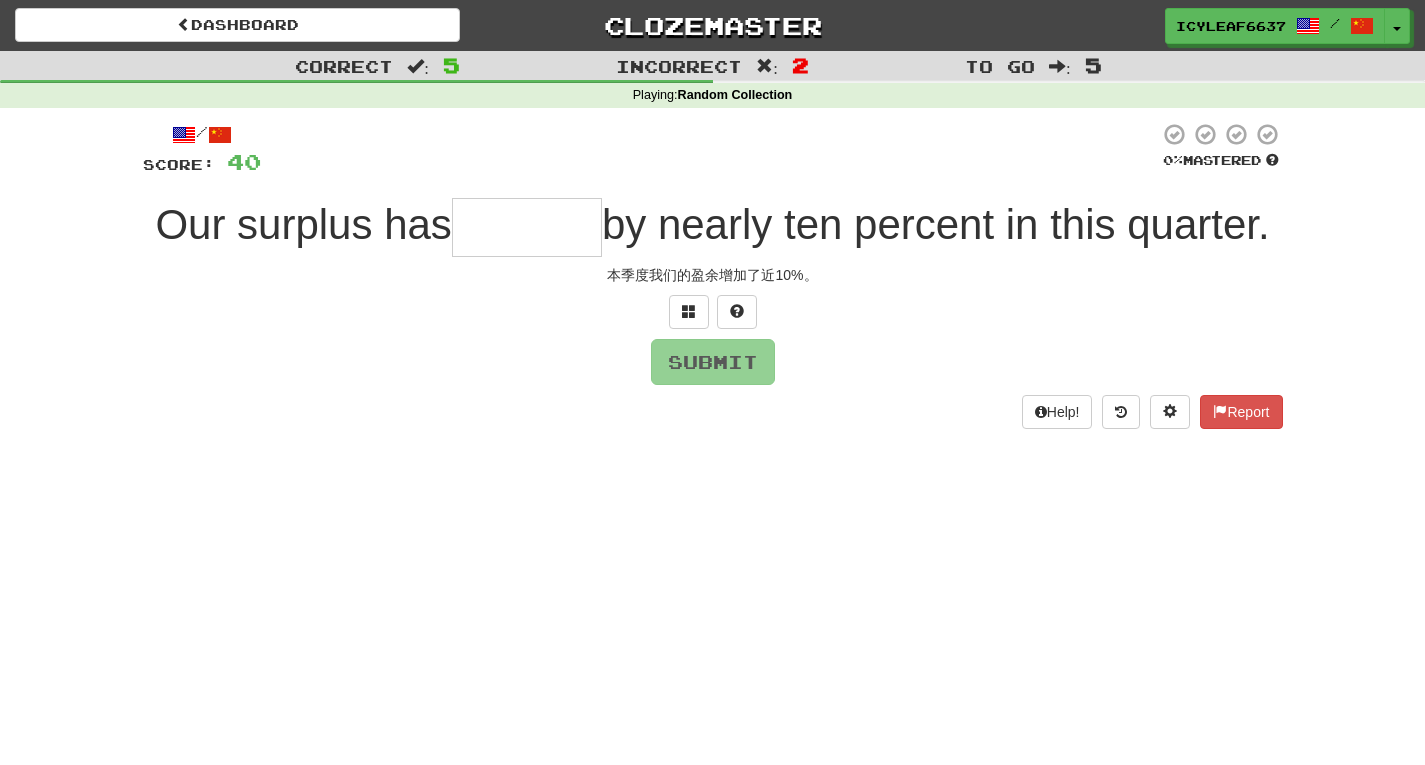 type on "*" 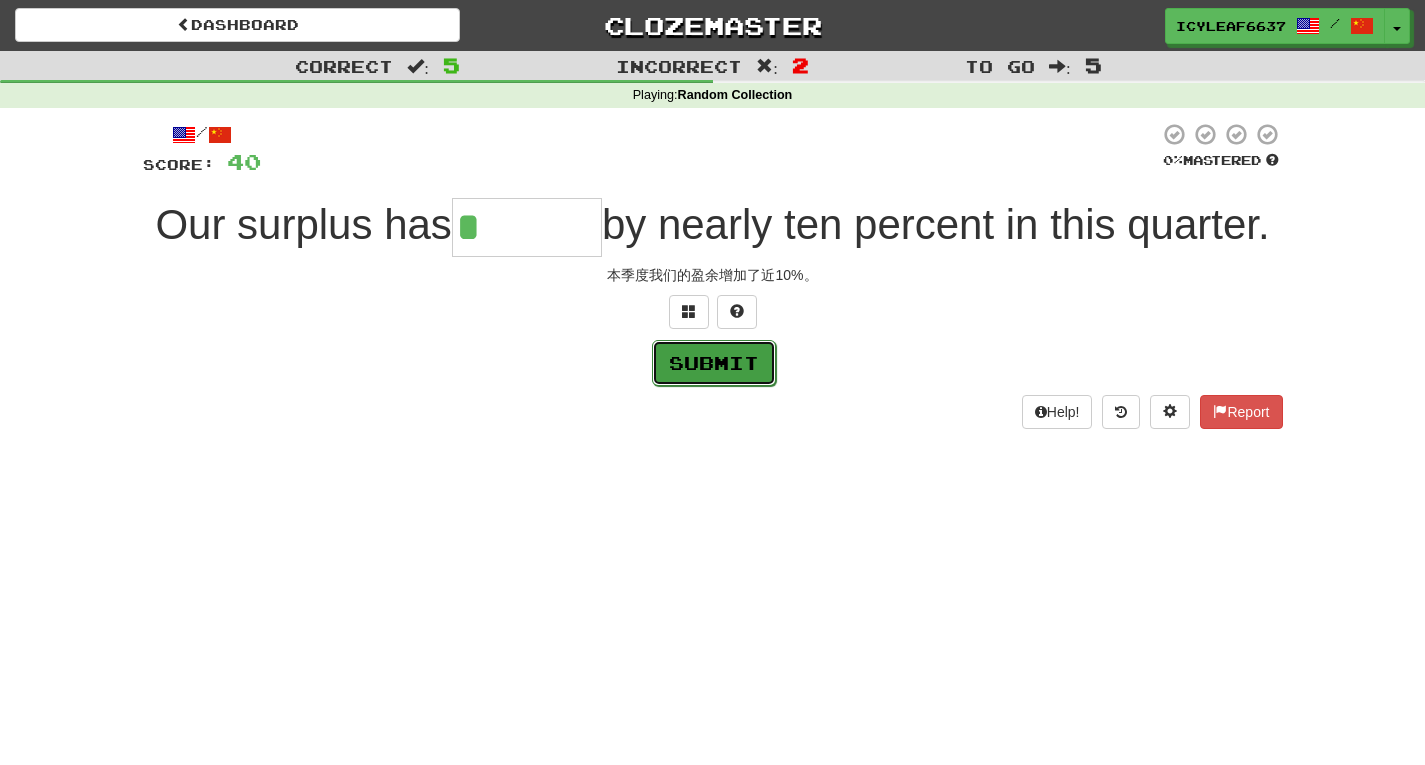 click on "Submit" at bounding box center (714, 363) 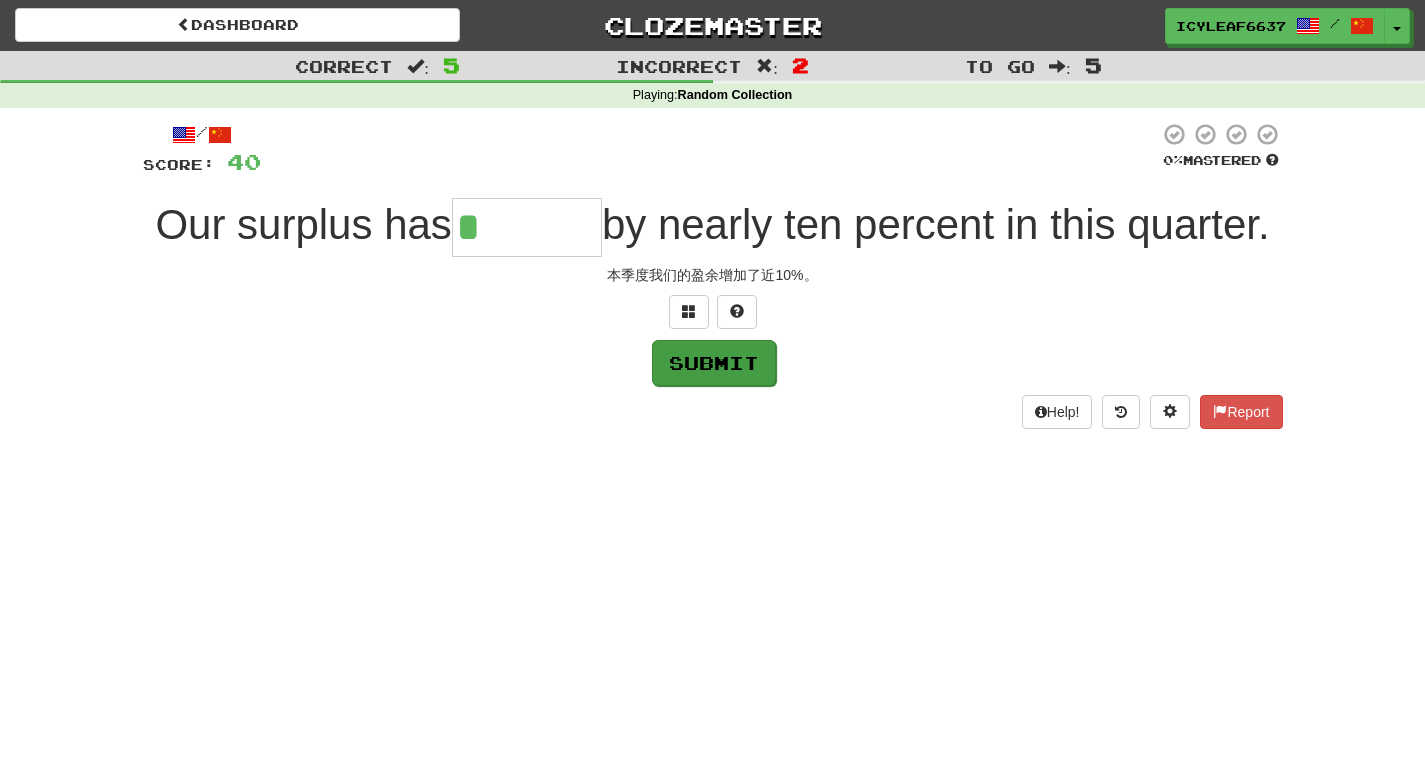 type on "*******" 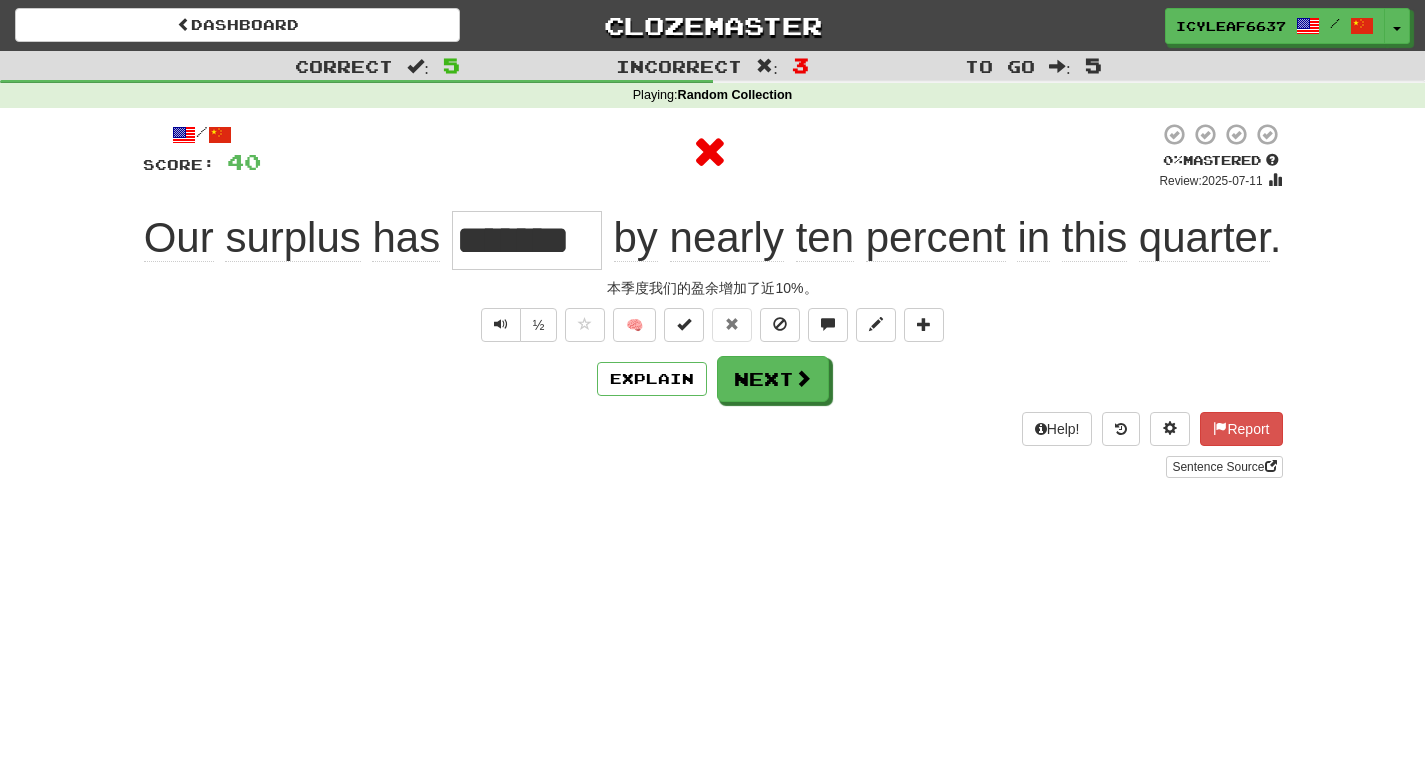 drag, startPoint x: 590, startPoint y: 239, endPoint x: 457, endPoint y: 243, distance: 133.06013 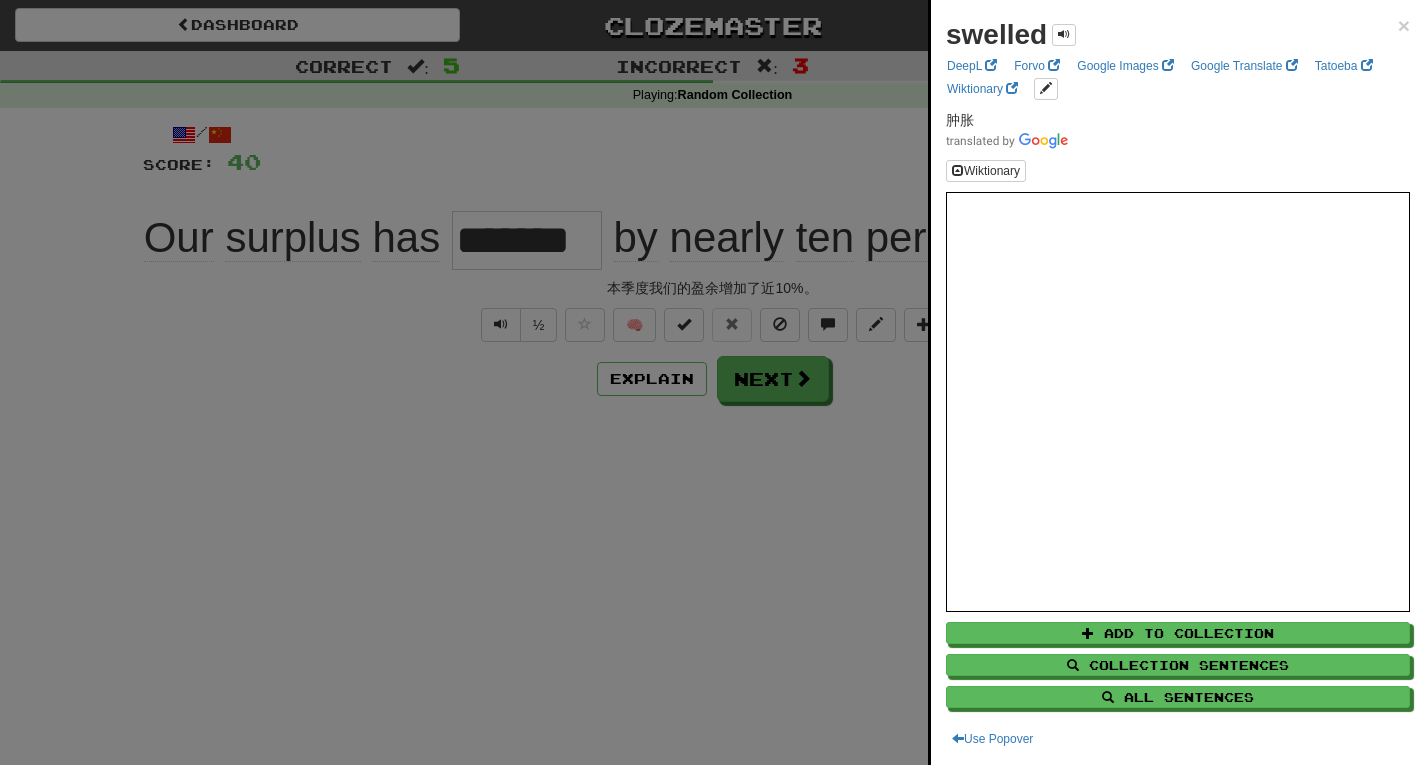 click at bounding box center [712, 382] 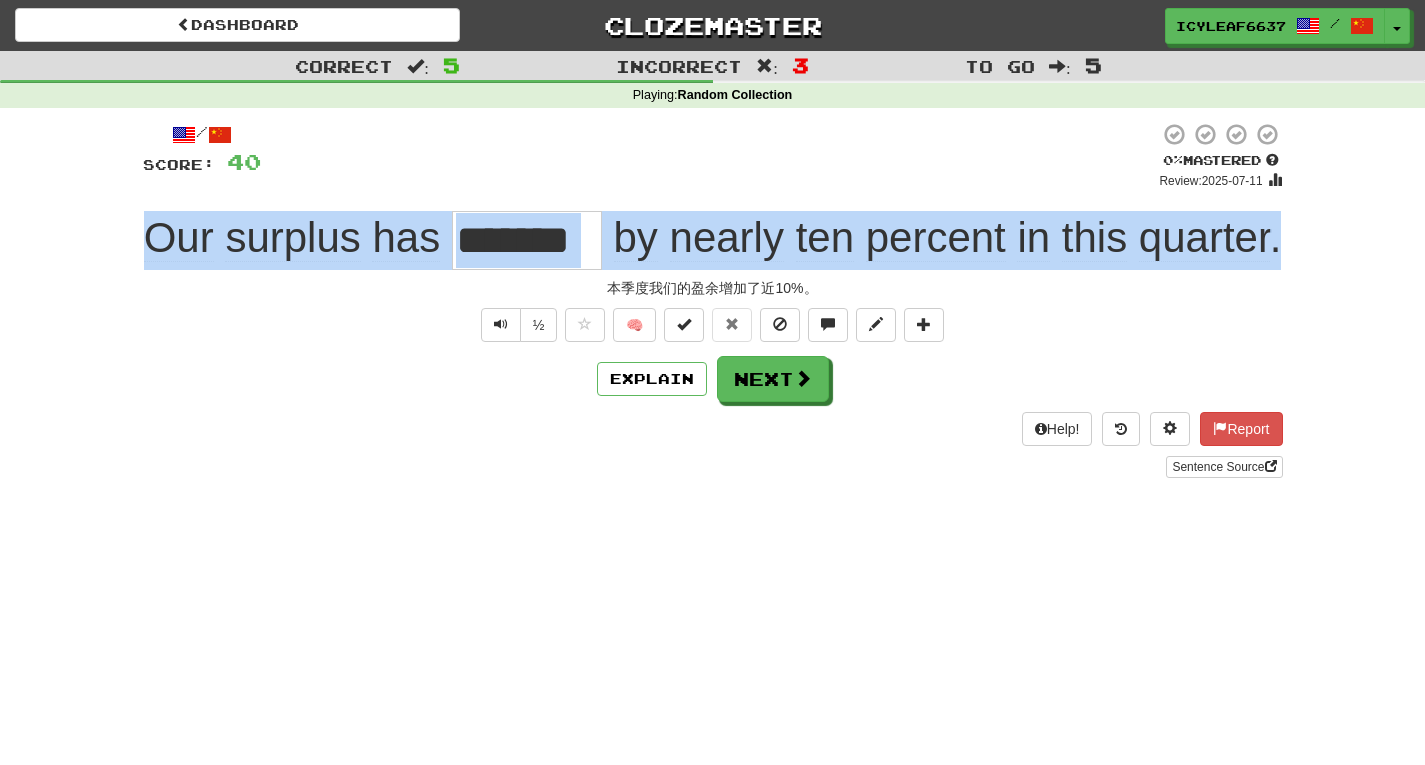 drag, startPoint x: 1286, startPoint y: 250, endPoint x: 53, endPoint y: 243, distance: 1233.0199 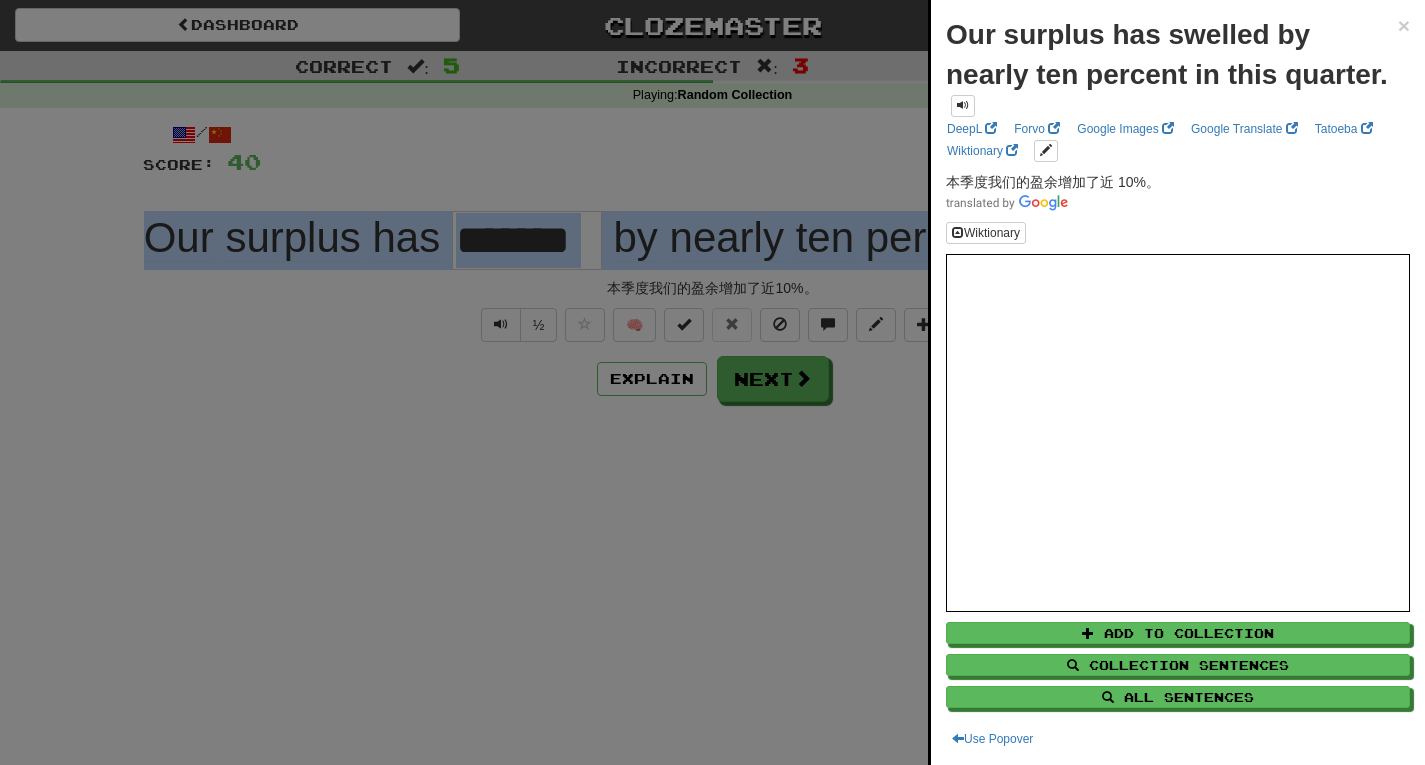 copy on "Our   surplus   has     by   nearly   ten   percent   in   this   quarter ." 